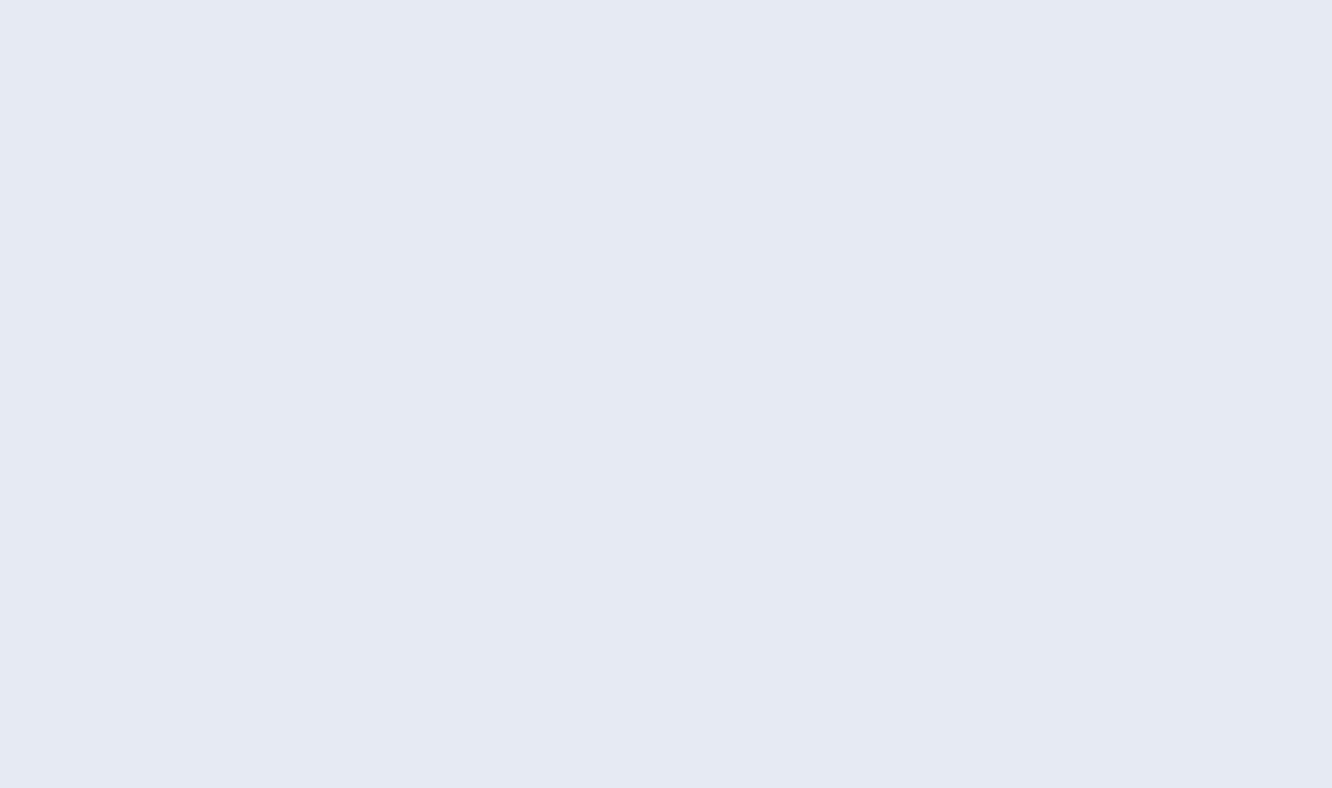 scroll, scrollTop: 0, scrollLeft: 0, axis: both 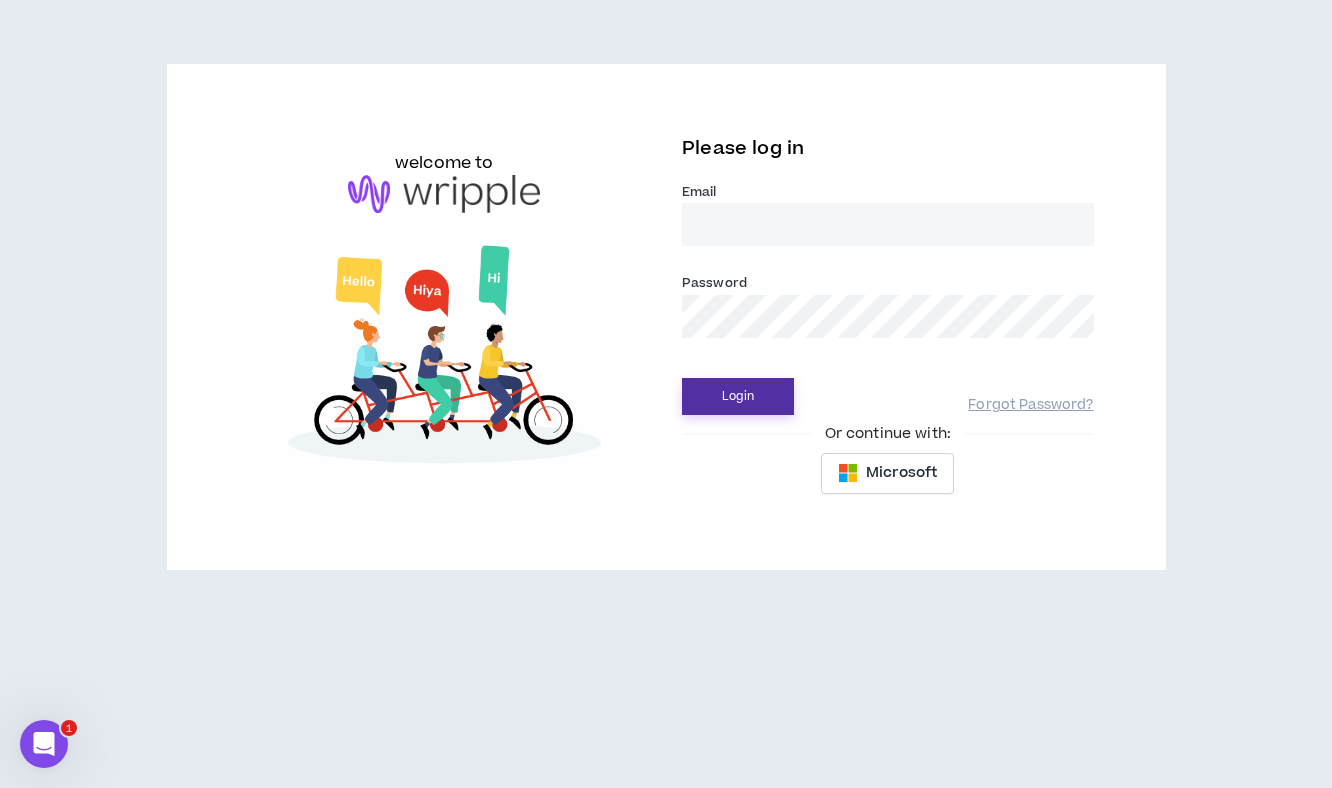 type on "[EMAIL_ADDRESS][DOMAIN_NAME]" 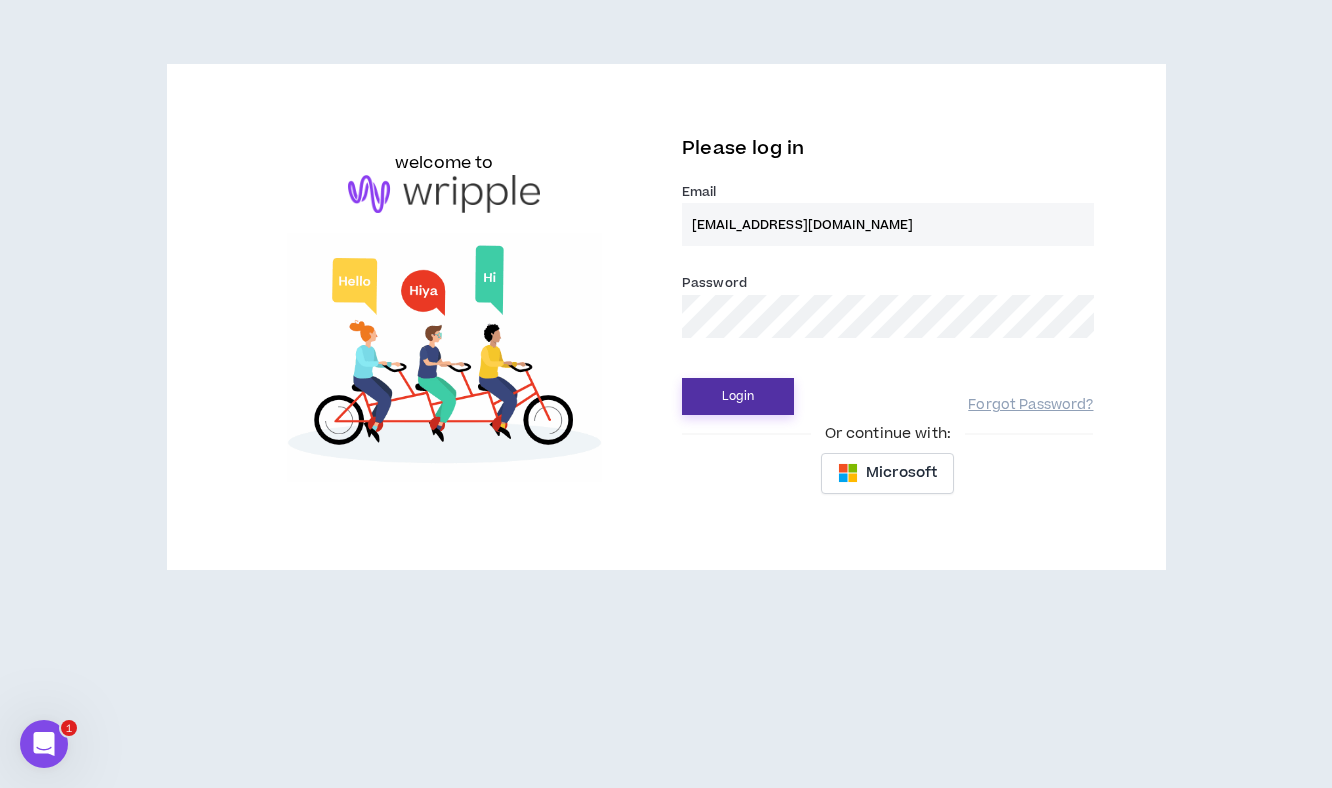 click on "Login" at bounding box center (738, 396) 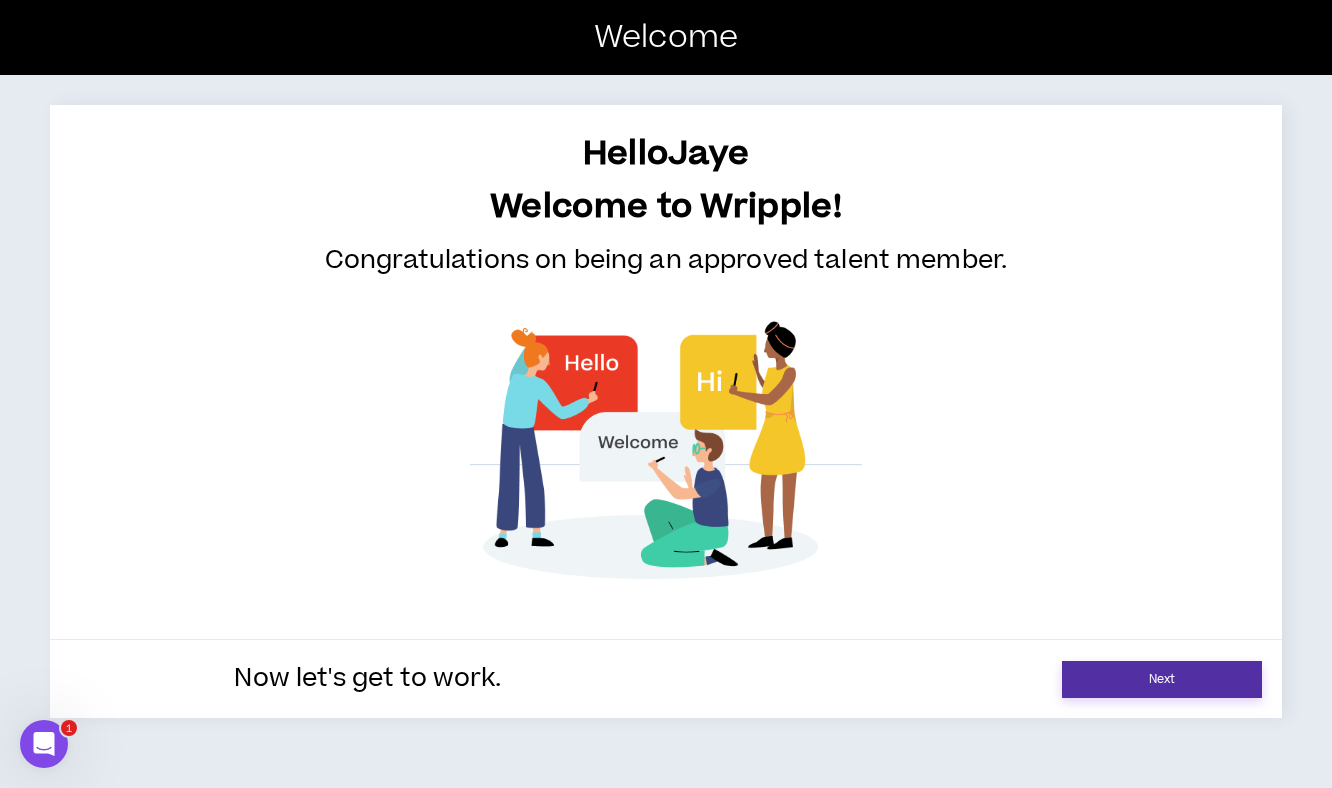 click on "Next" at bounding box center [1162, 679] 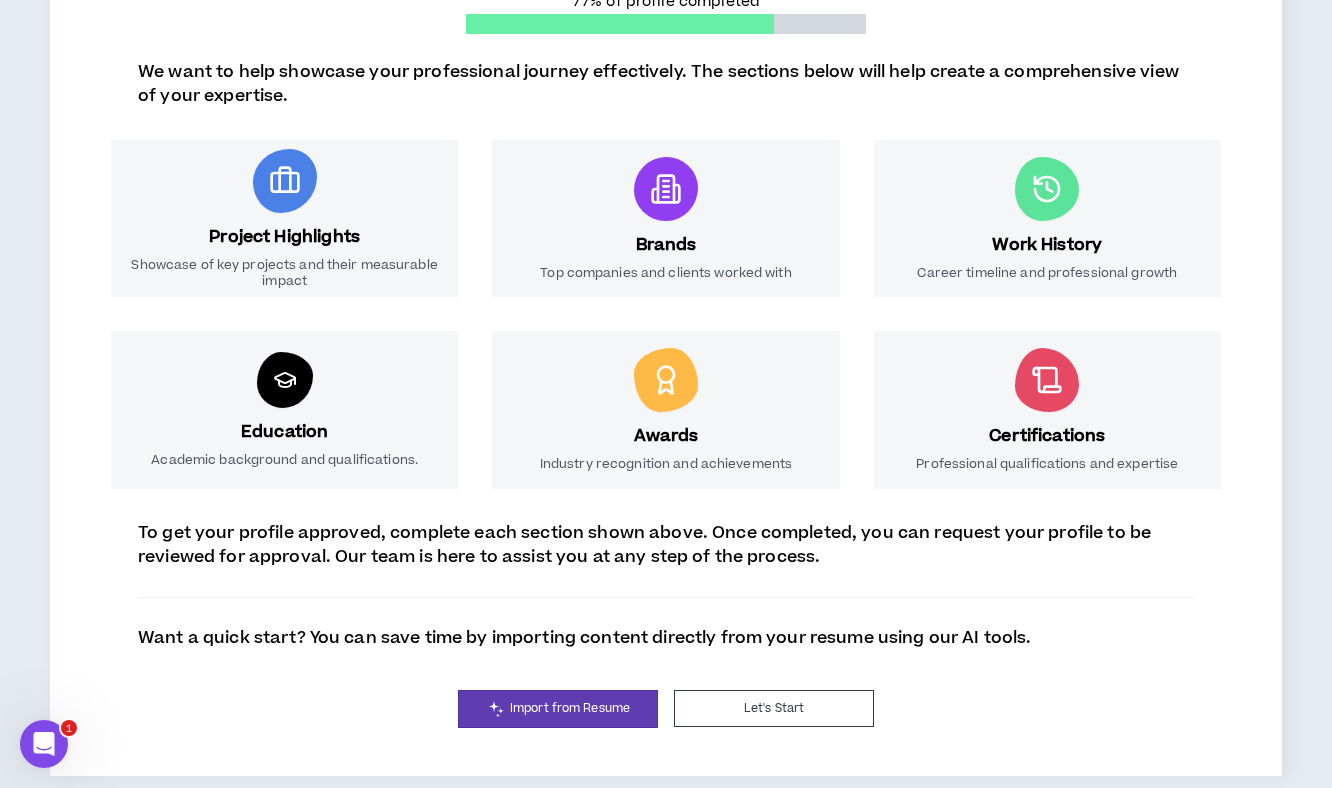 scroll, scrollTop: 273, scrollLeft: 0, axis: vertical 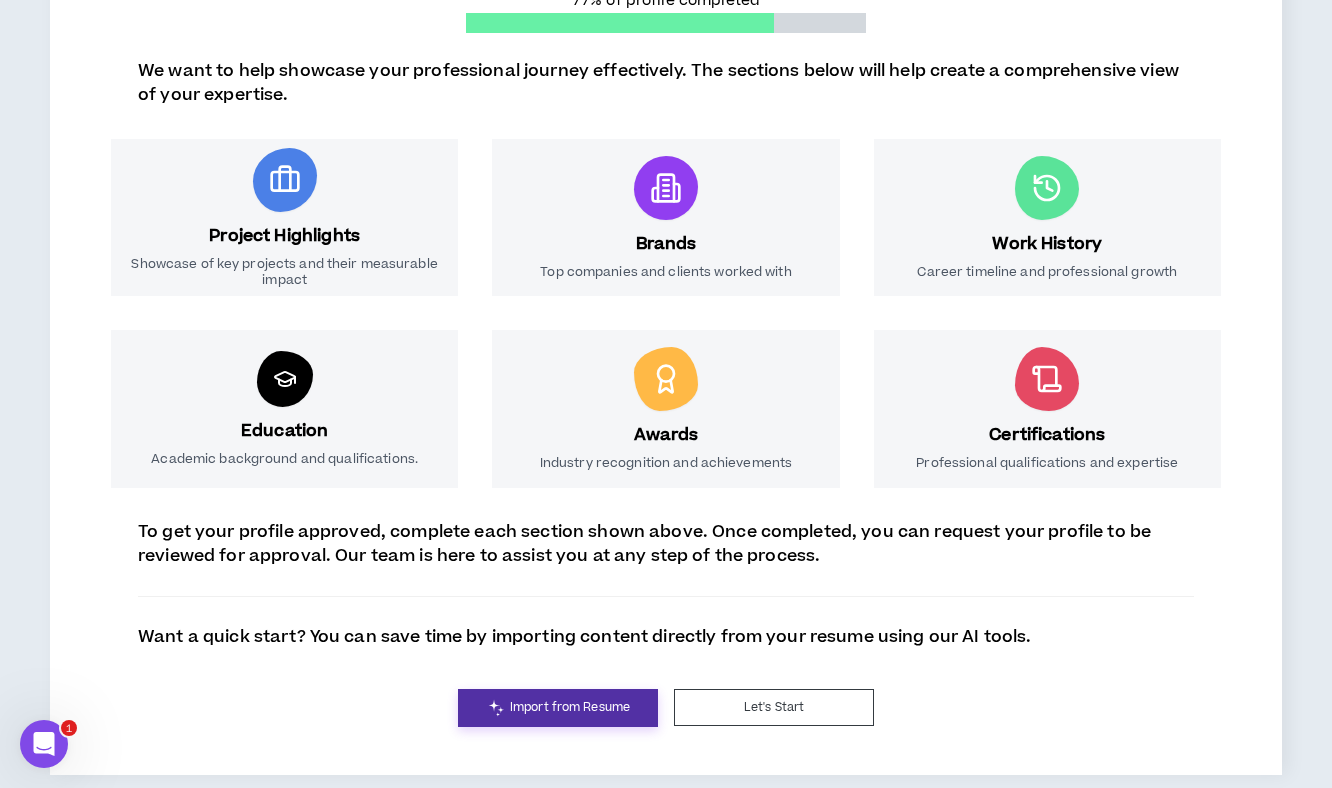 click on "Import from Resume" at bounding box center (570, 707) 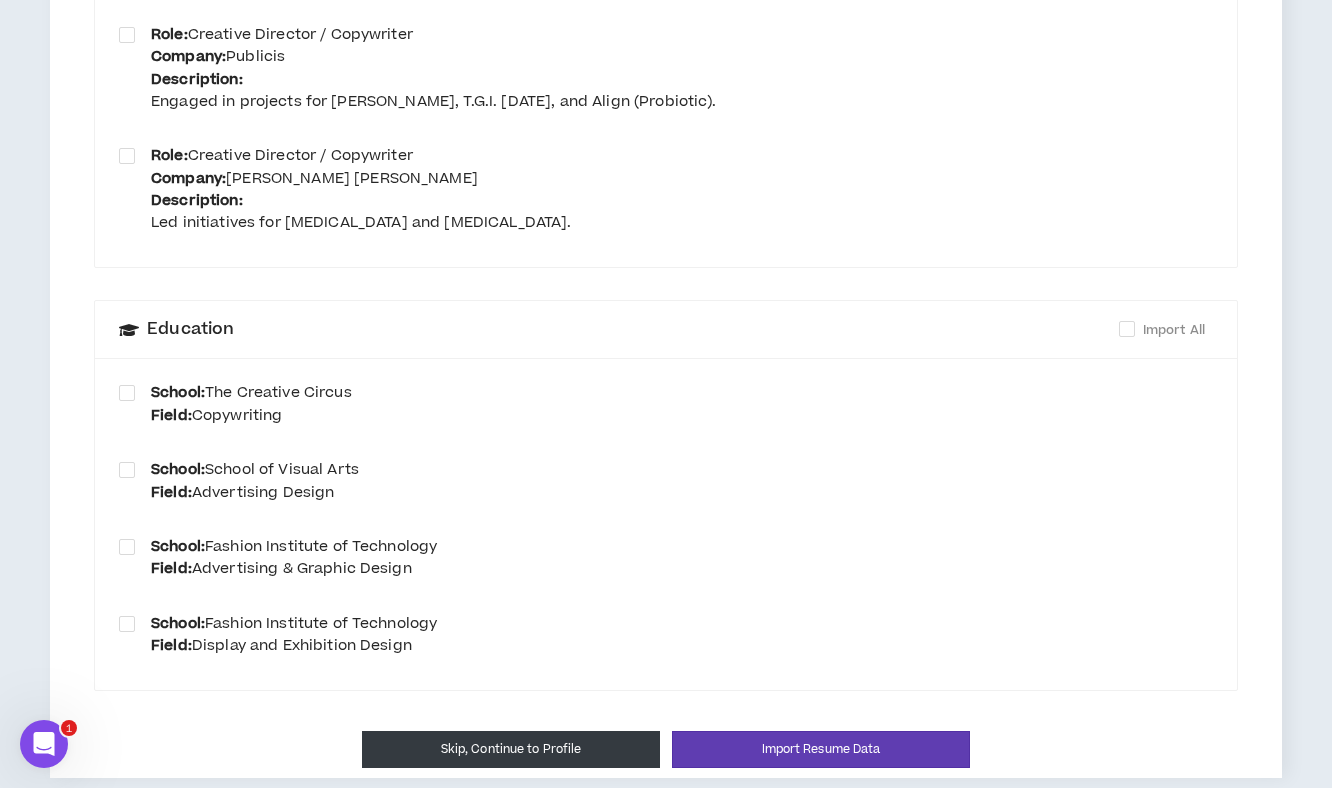 scroll, scrollTop: 641, scrollLeft: 0, axis: vertical 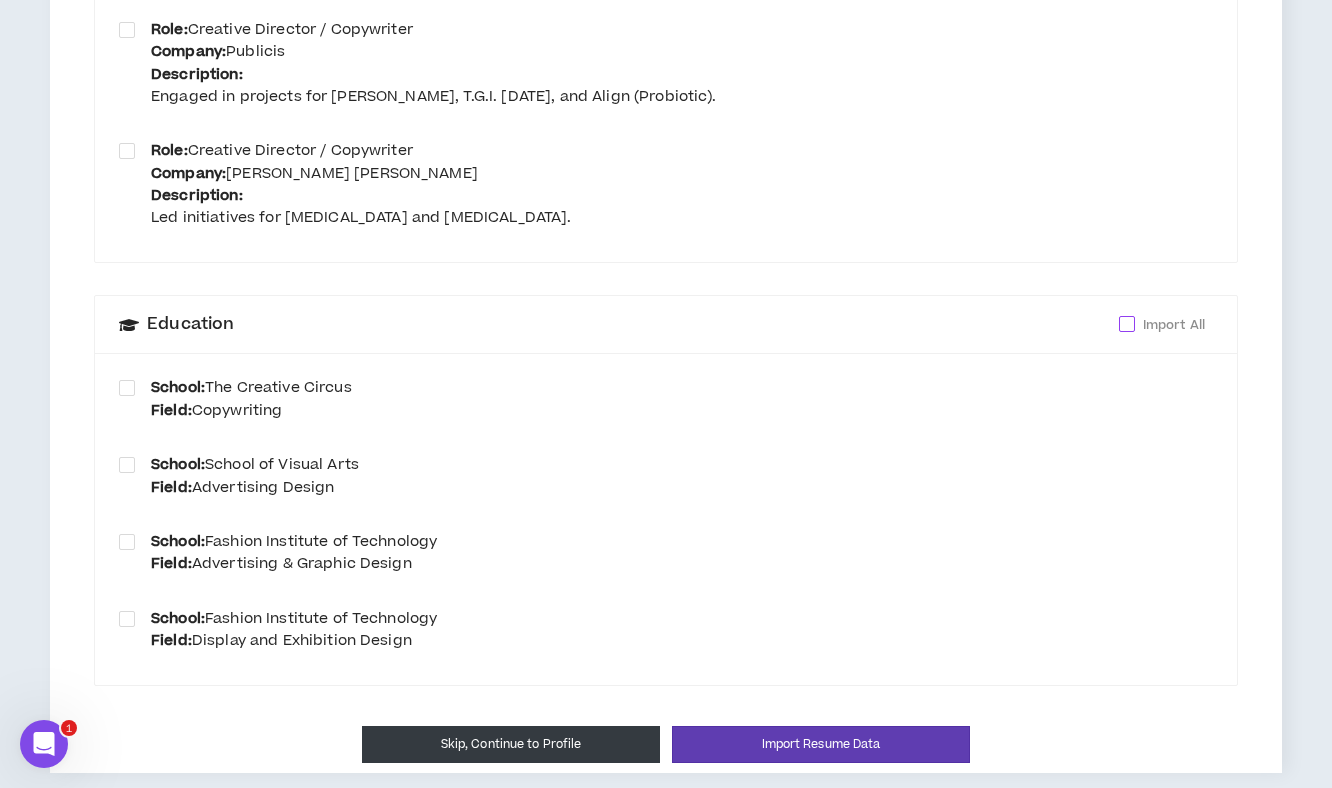 click at bounding box center [1127, 324] 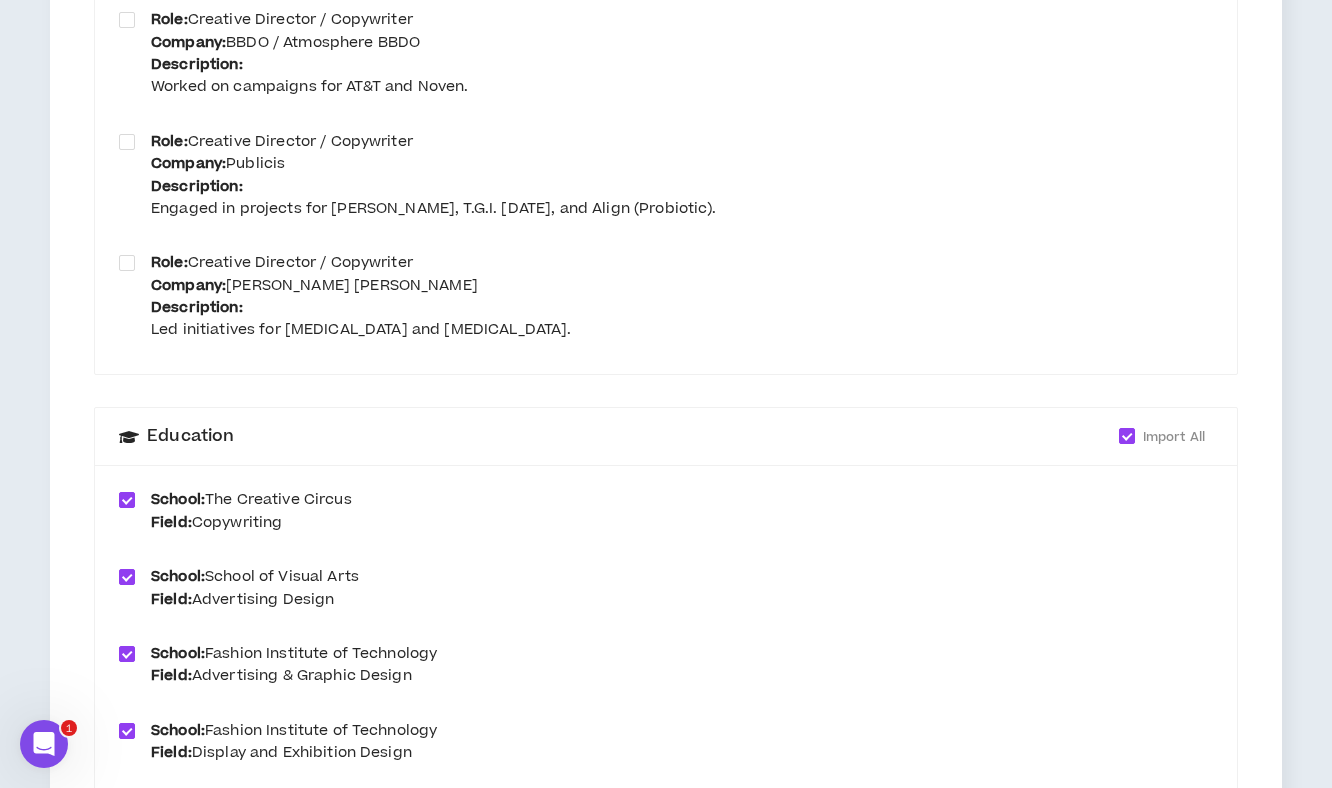 scroll, scrollTop: 641, scrollLeft: 0, axis: vertical 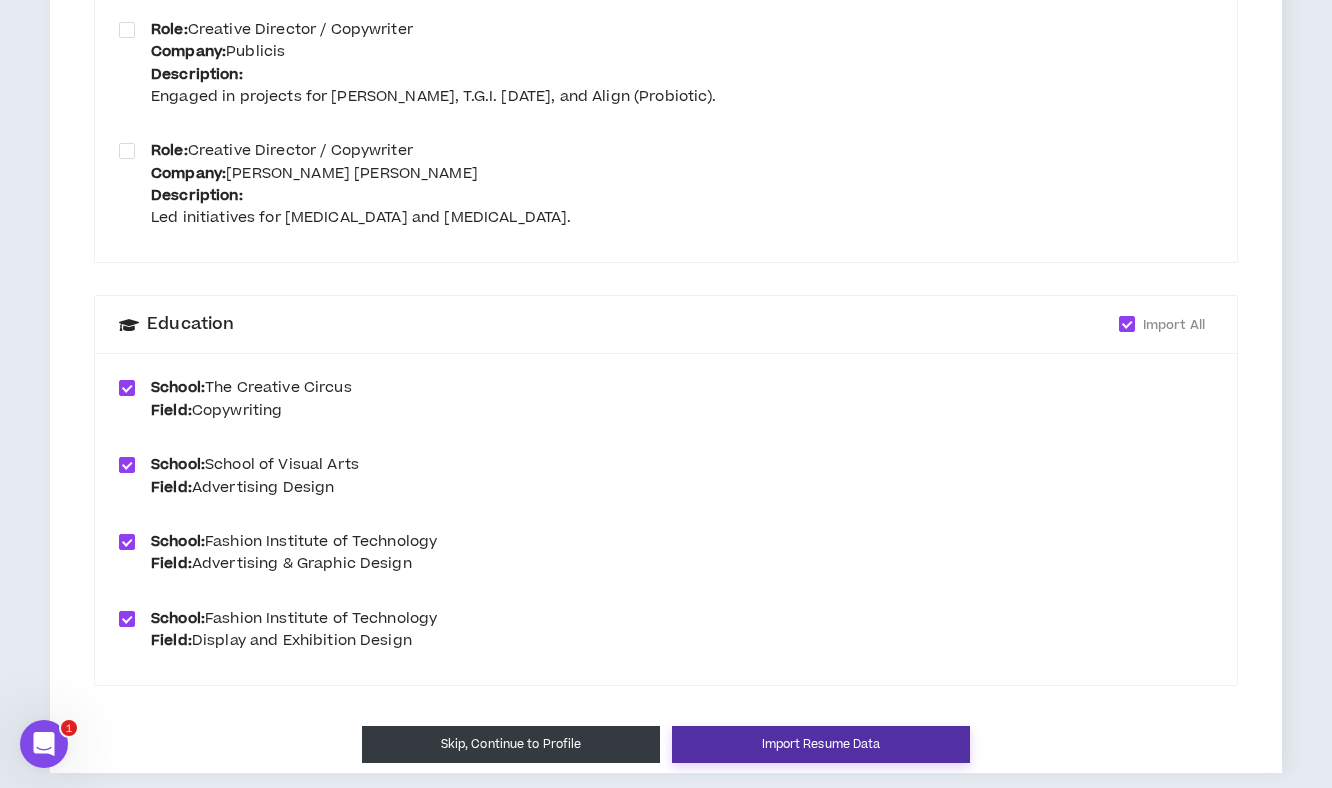click on "Import Resume Data" at bounding box center [821, 744] 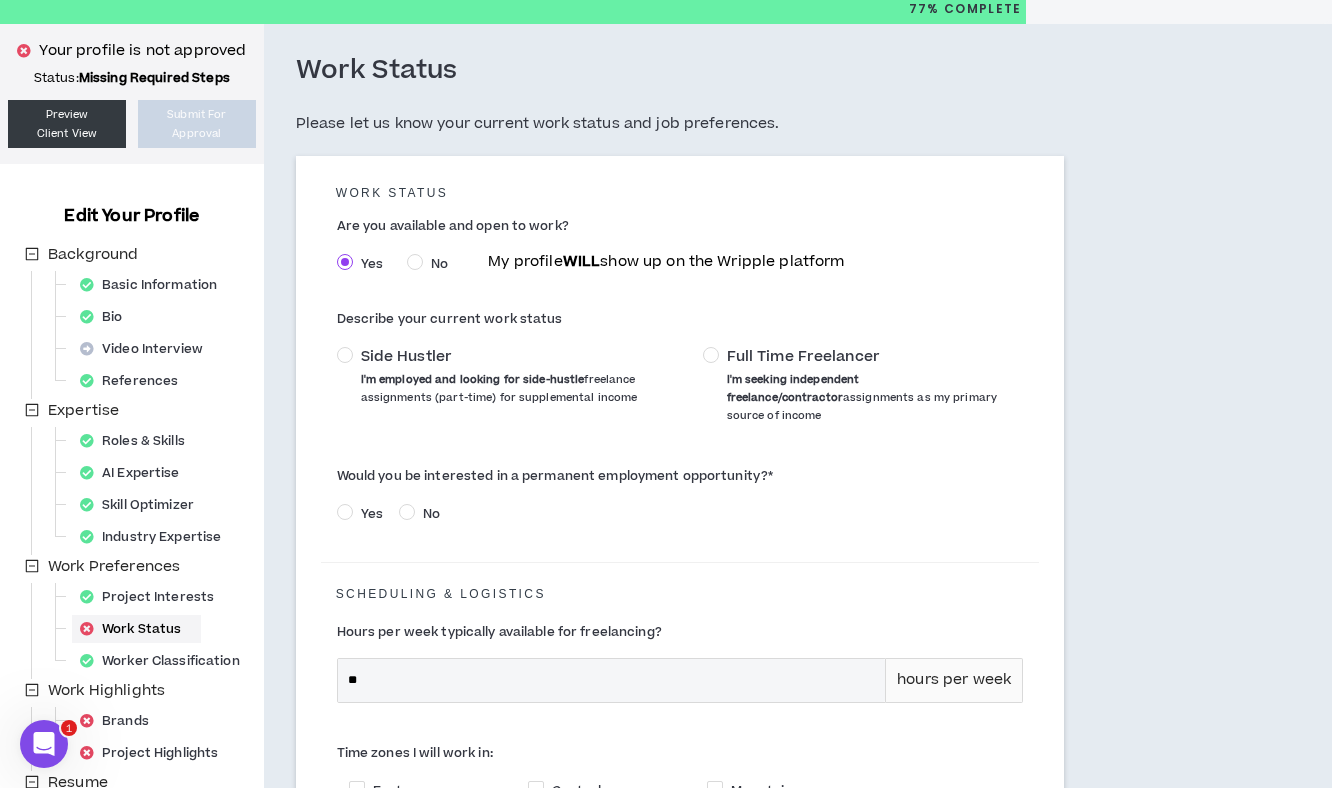 scroll, scrollTop: 69, scrollLeft: 0, axis: vertical 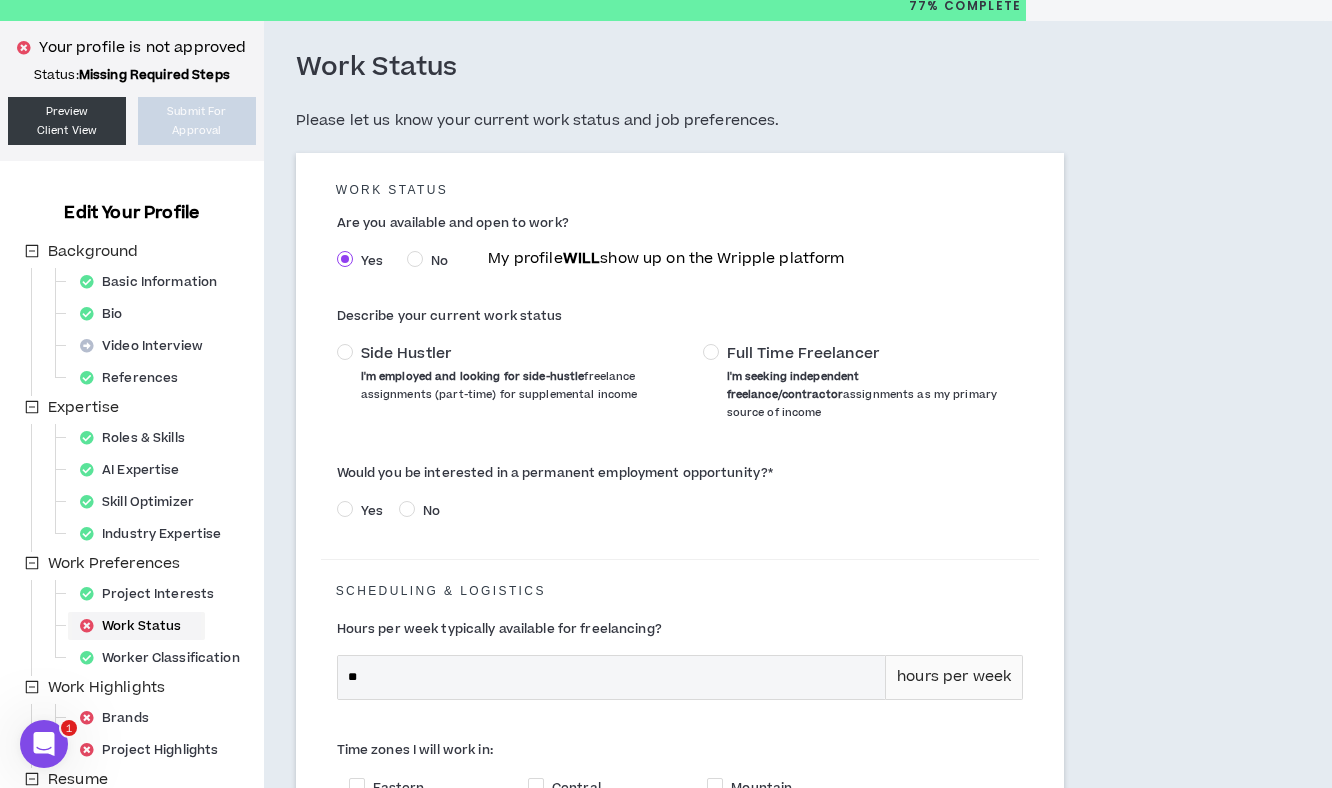 click on "Work Status" at bounding box center [136, 626] 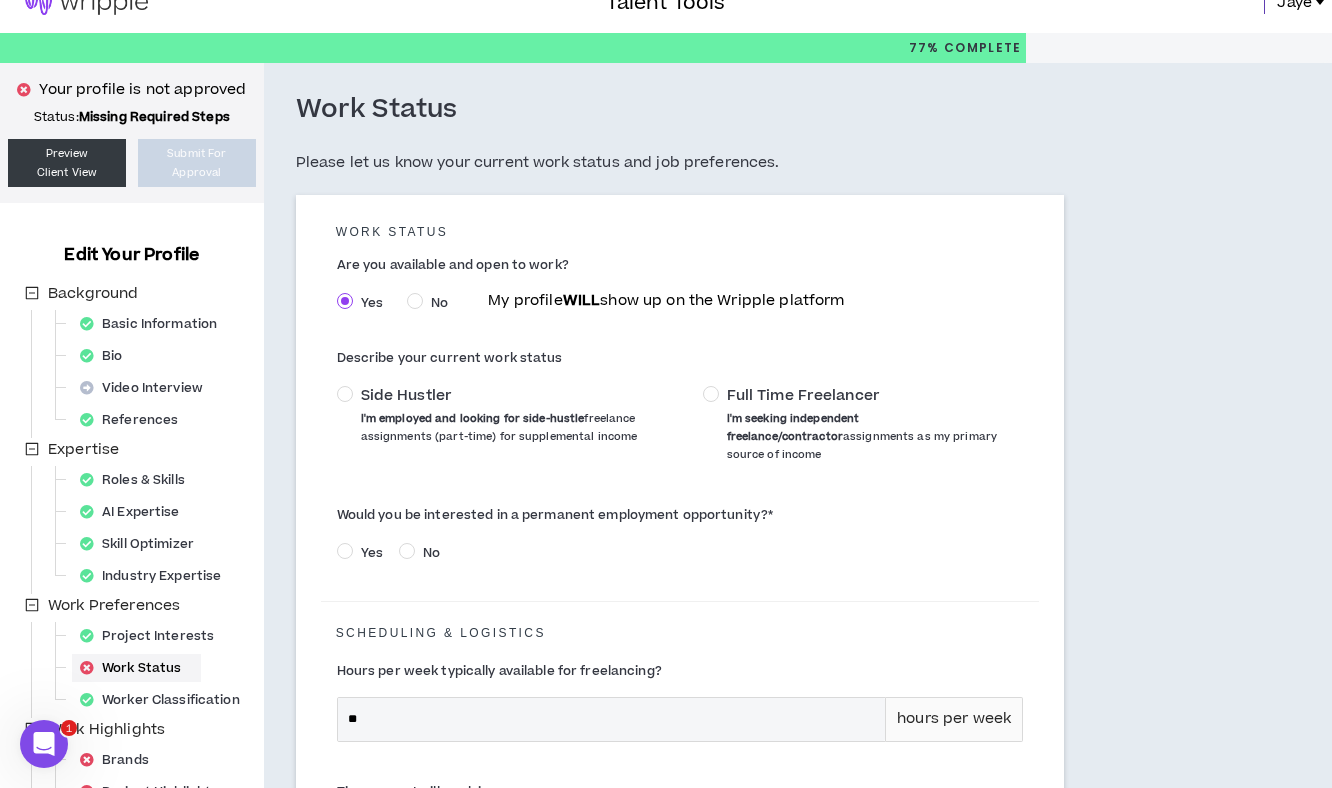 scroll, scrollTop: 0, scrollLeft: 0, axis: both 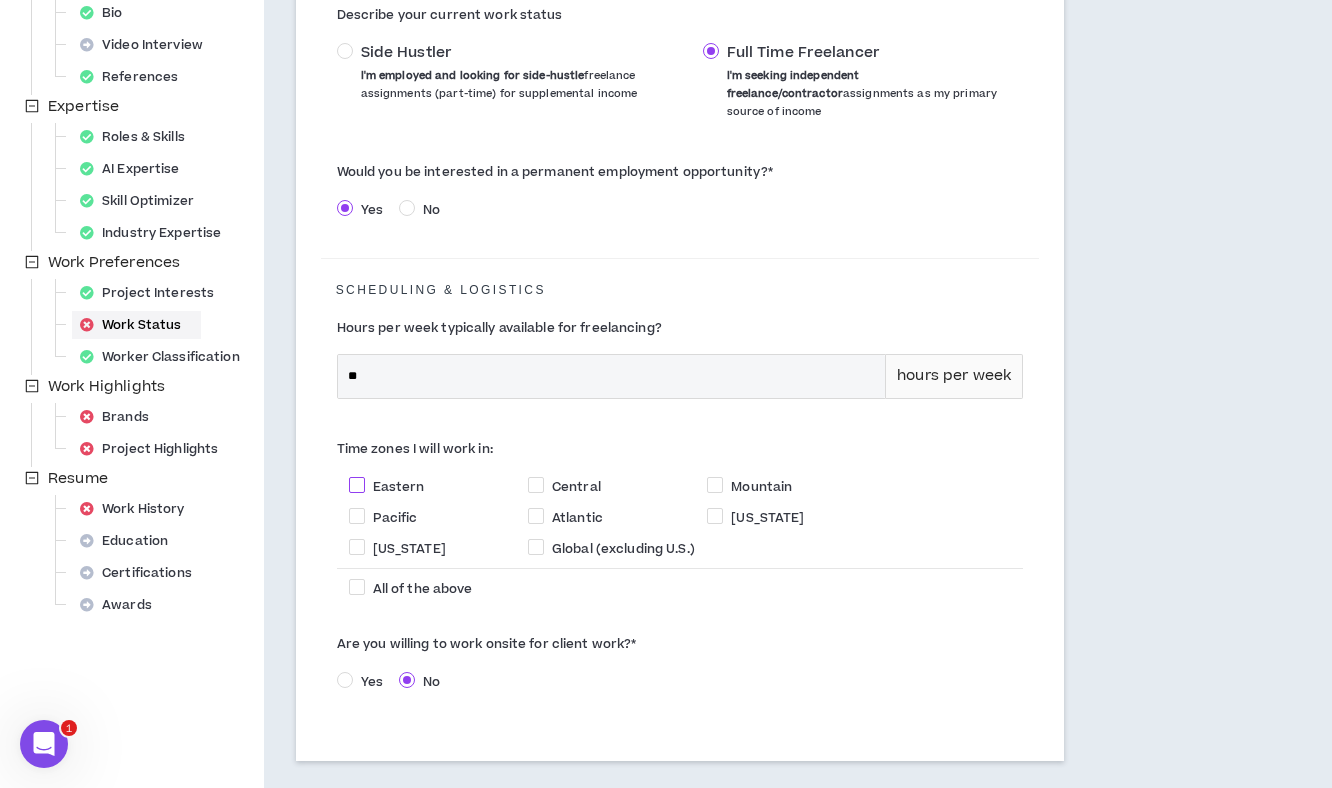 click at bounding box center [357, 485] 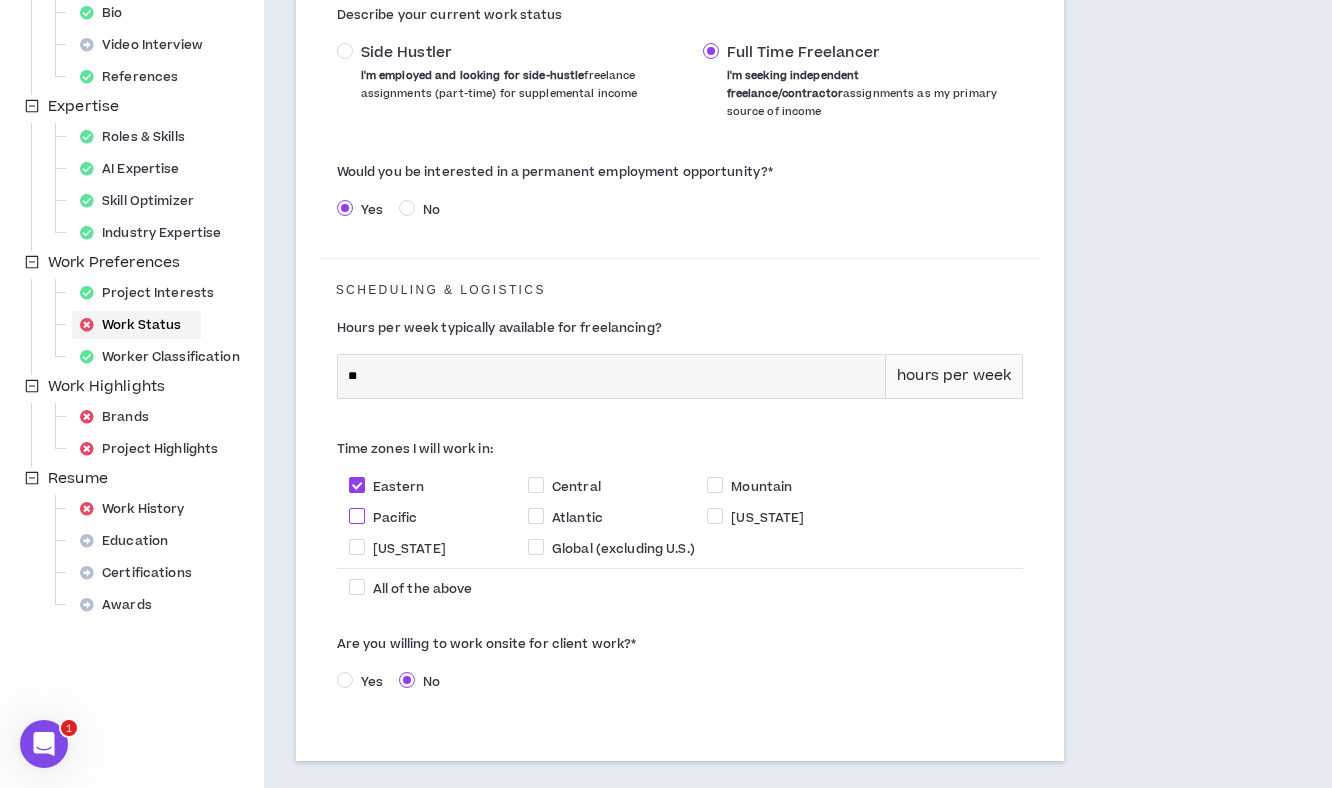 click at bounding box center (357, 516) 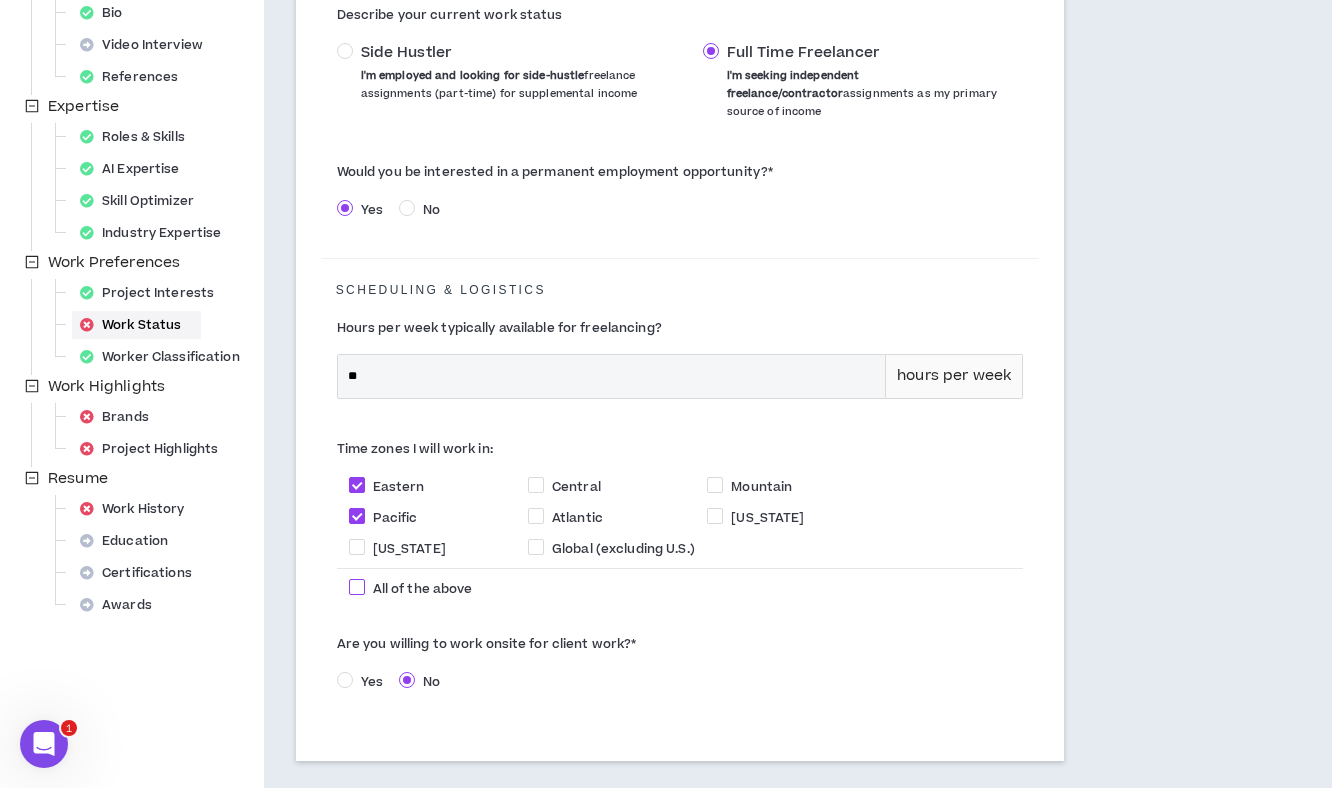 click at bounding box center (357, 587) 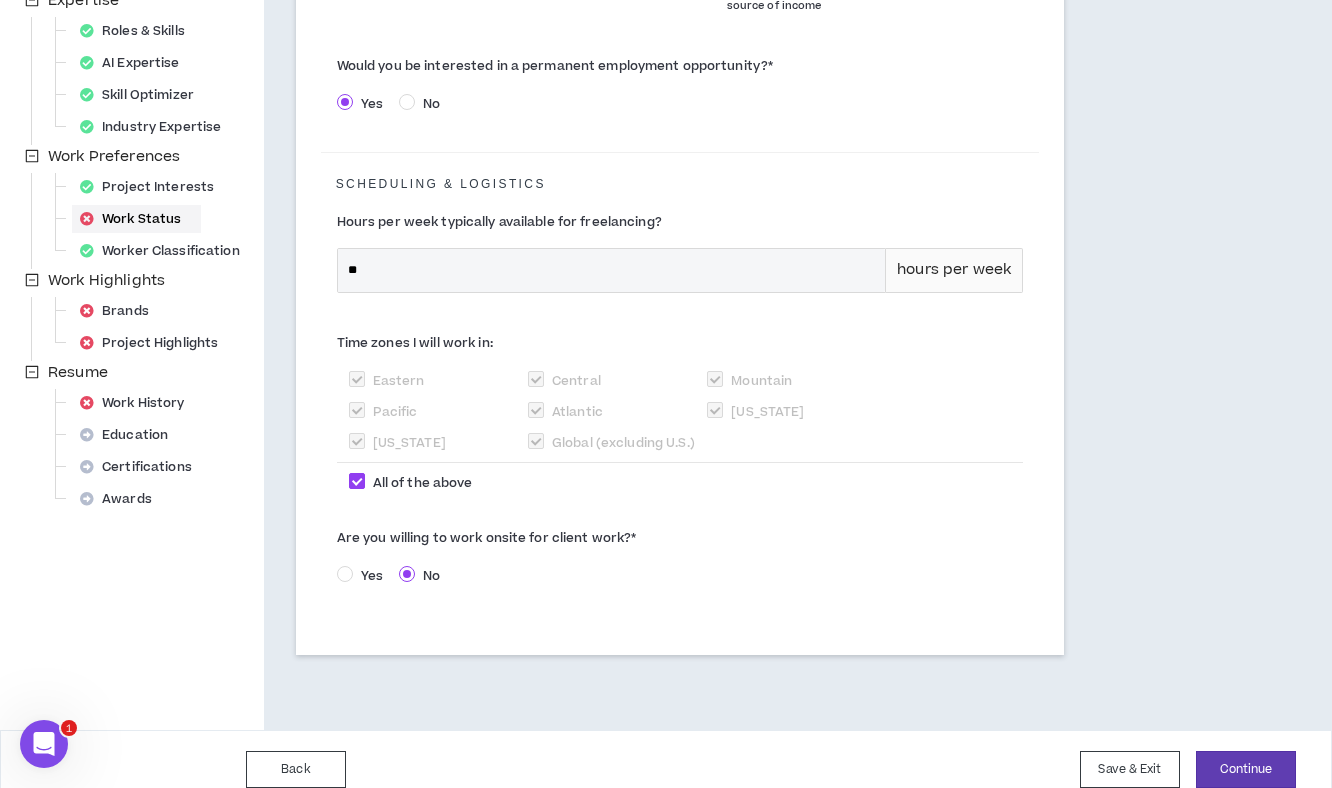 scroll, scrollTop: 481, scrollLeft: 0, axis: vertical 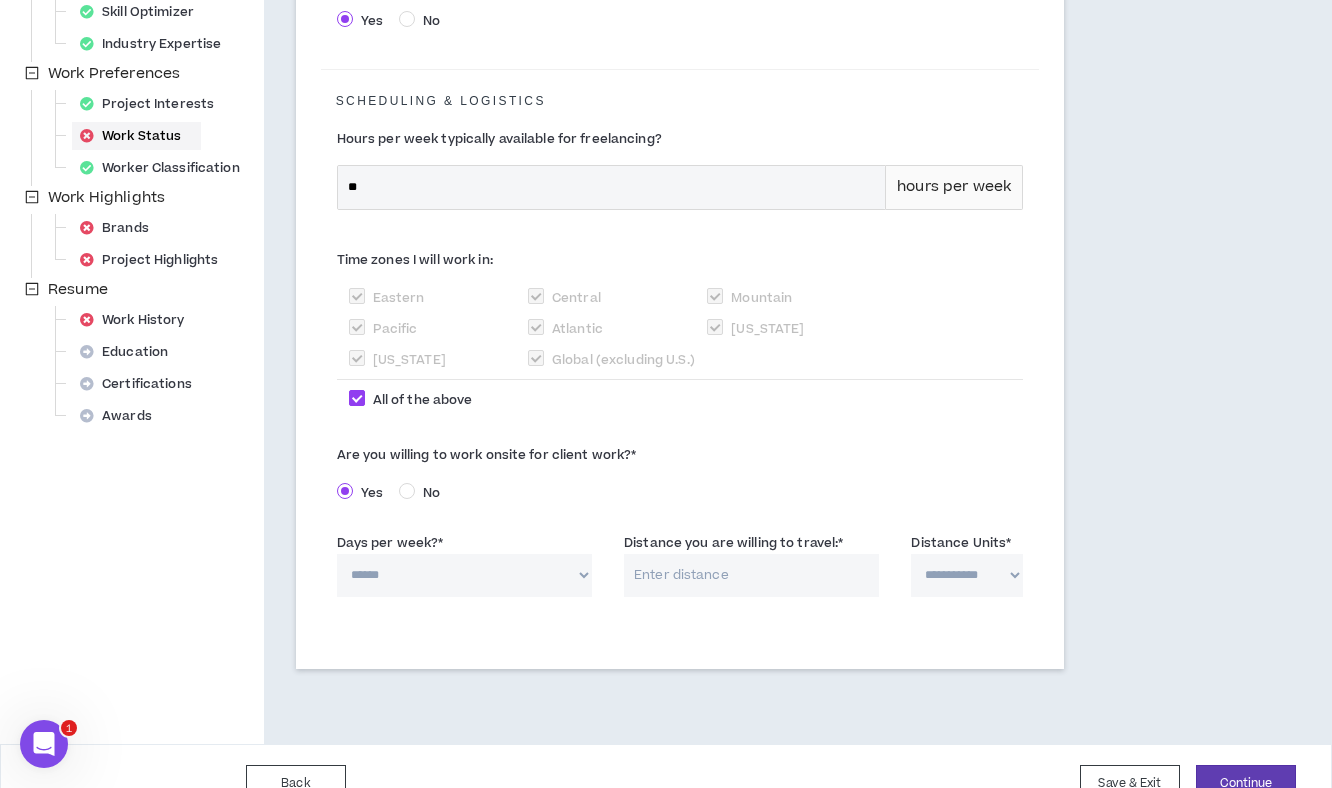 click on "****** * * * * *" at bounding box center [464, 575] 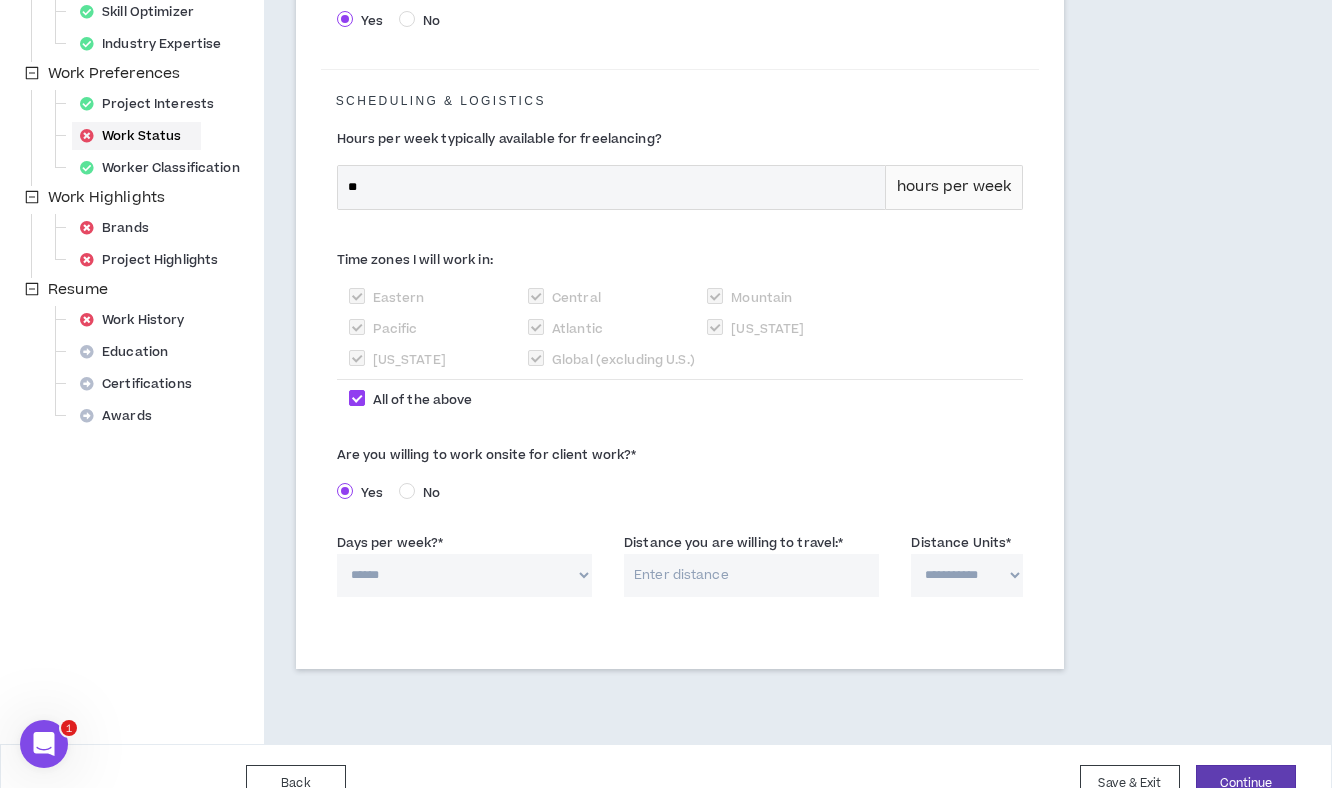 click on "Distance you are willing to travel:  *" at bounding box center [751, 575] 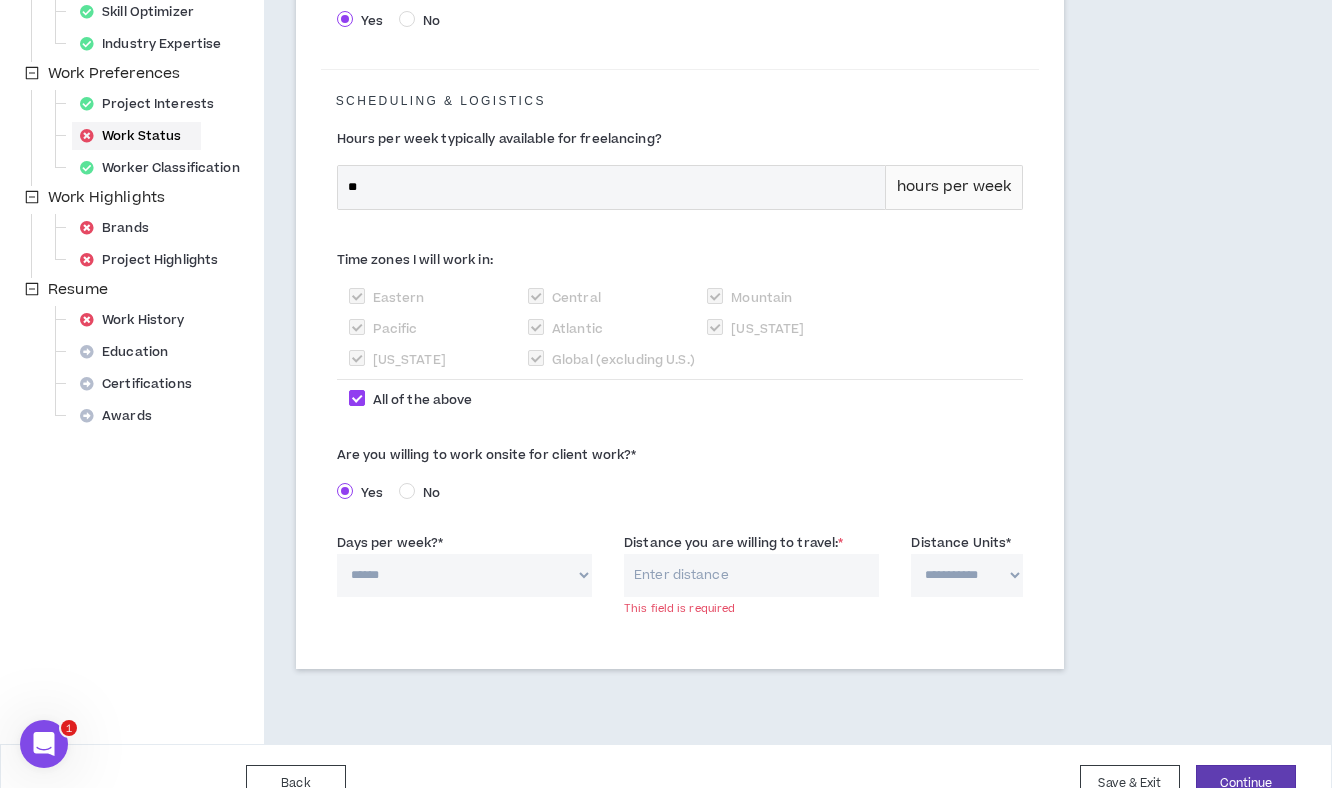 select on "*****" 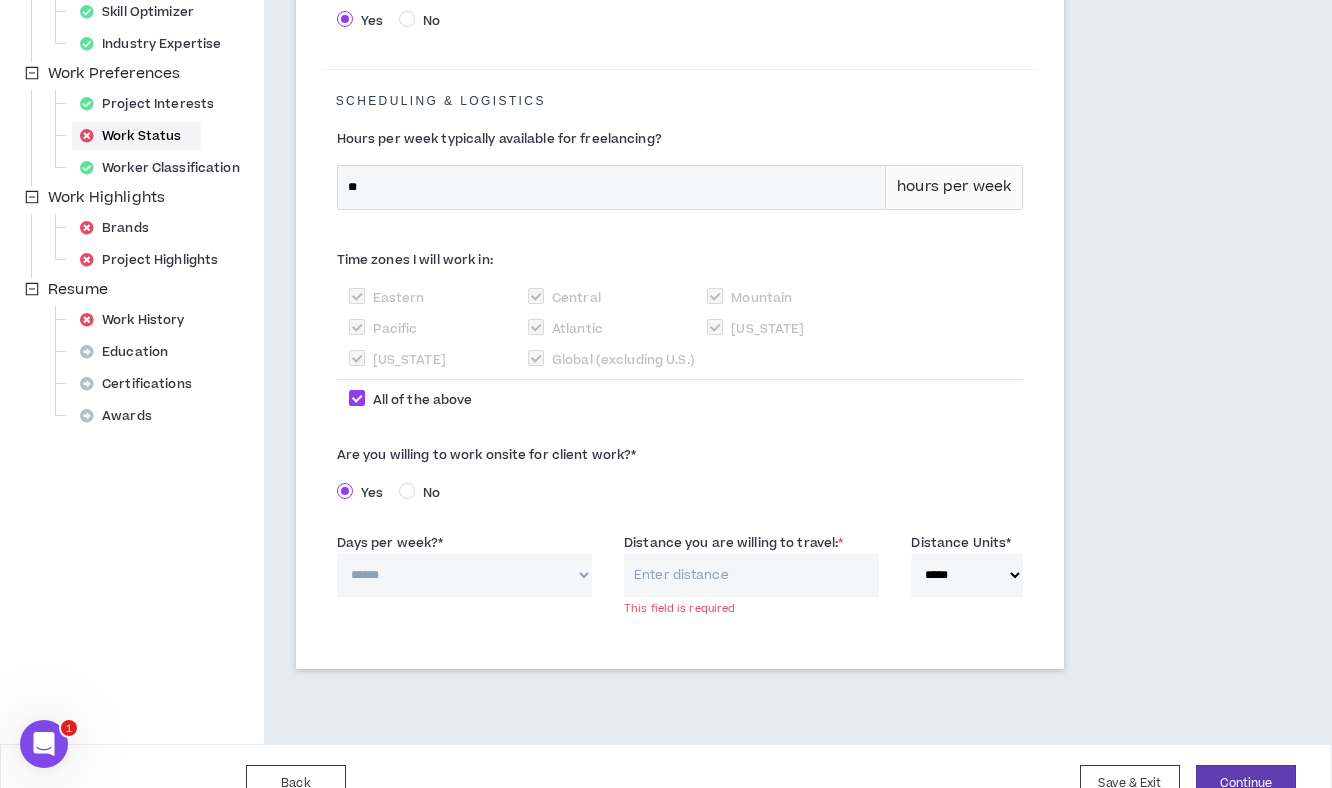 click on "Distance you are willing to travel:  *" at bounding box center (751, 575) 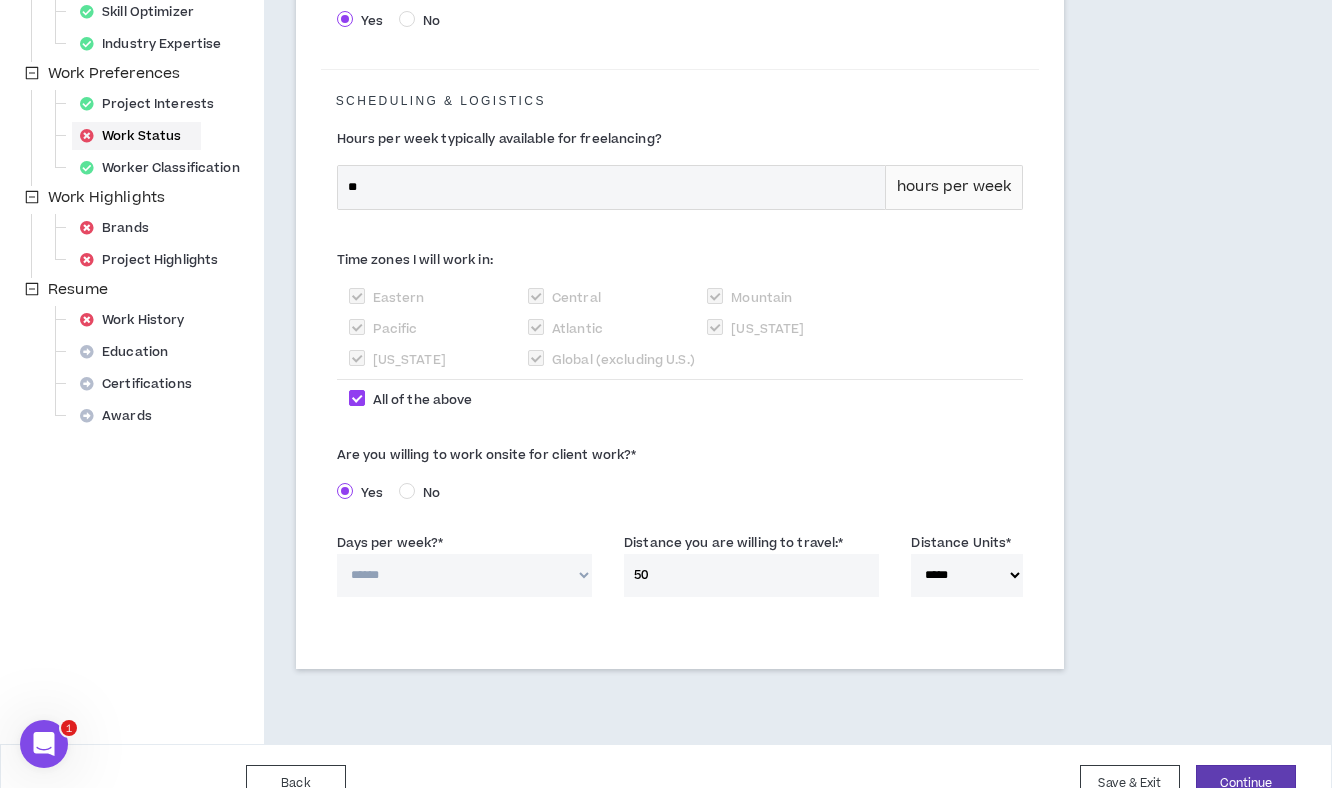 type on "50" 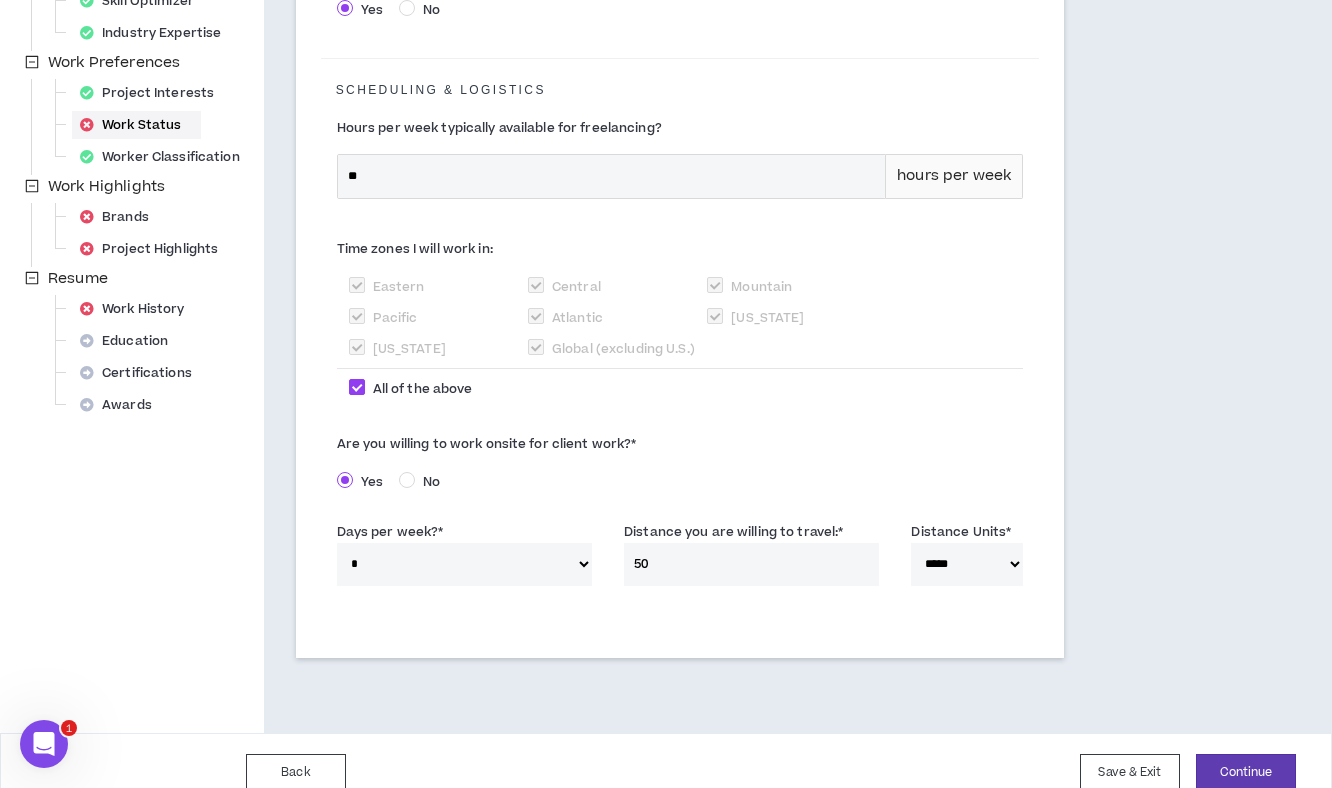 scroll, scrollTop: 579, scrollLeft: 0, axis: vertical 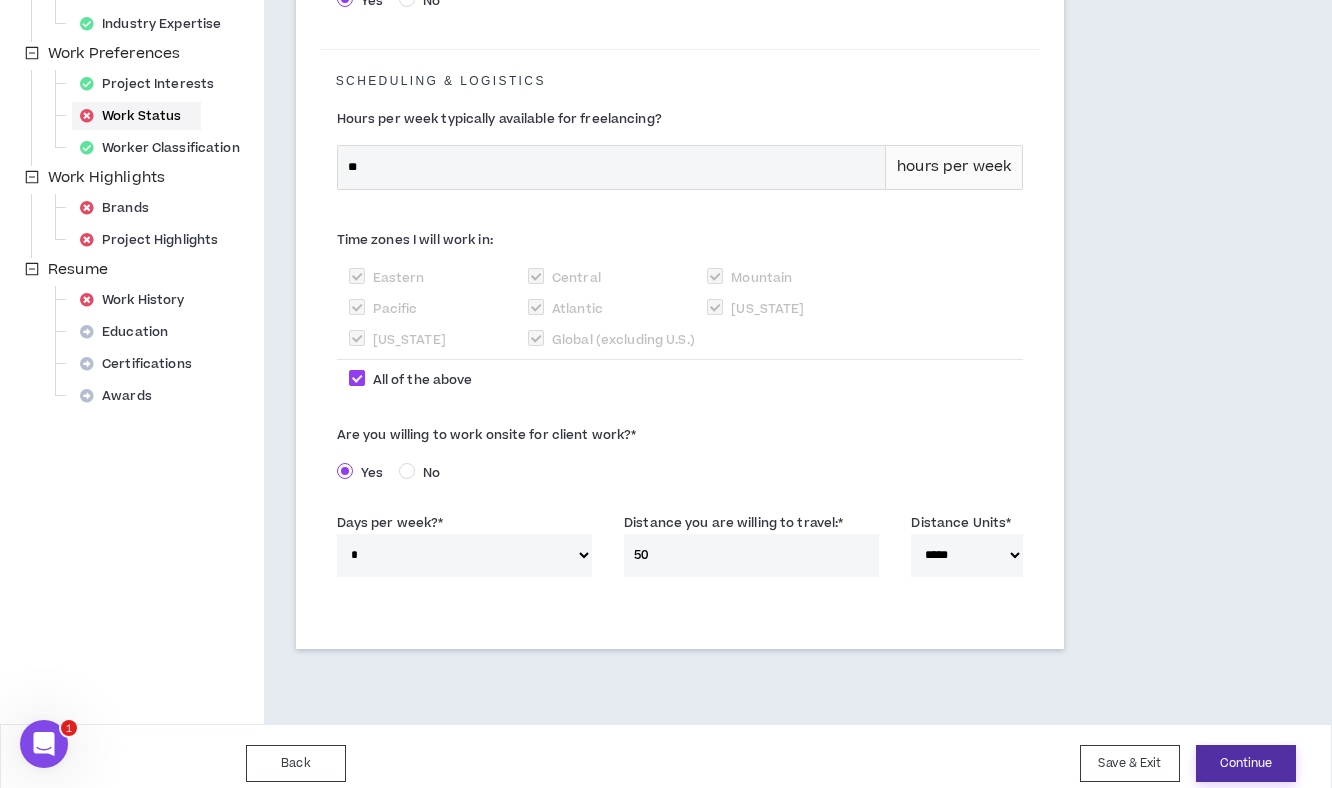click on "Continue" at bounding box center (1246, 763) 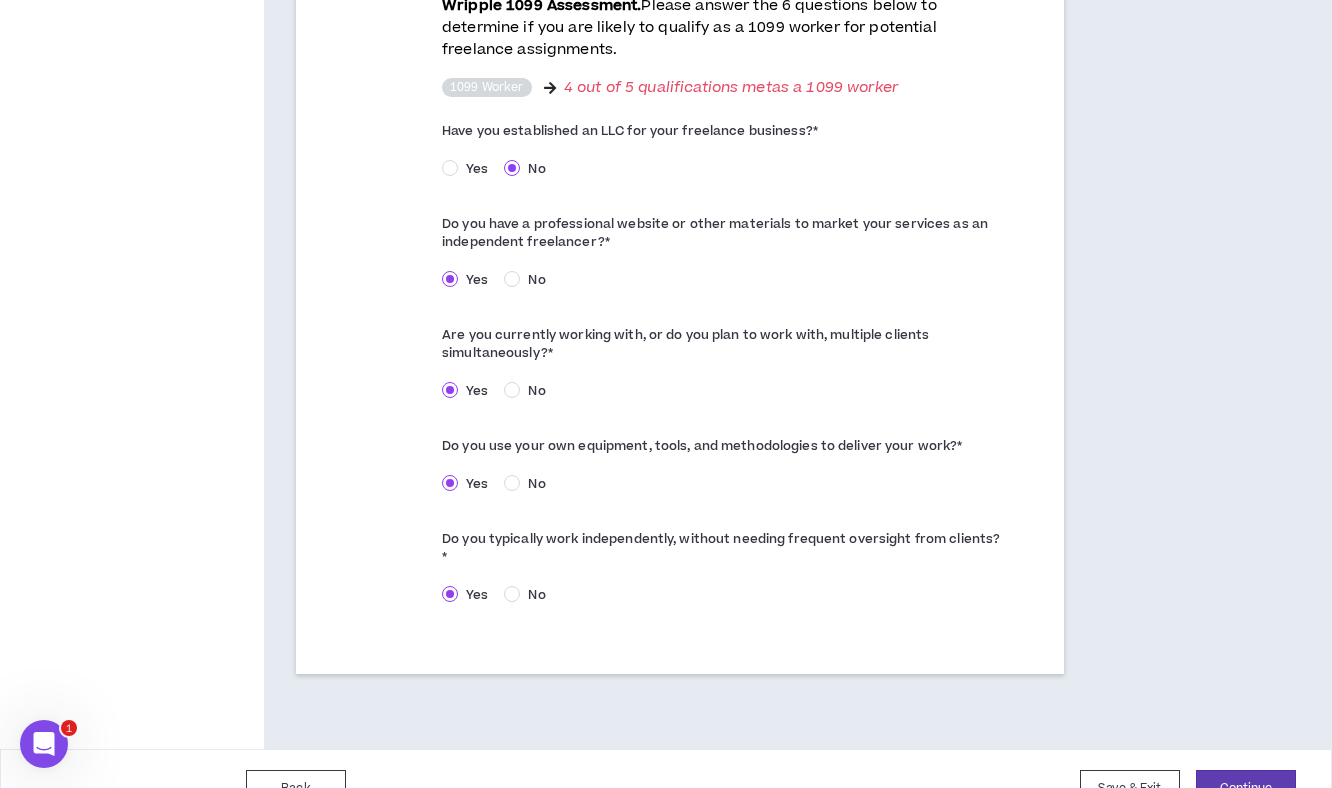 scroll, scrollTop: 1127, scrollLeft: 0, axis: vertical 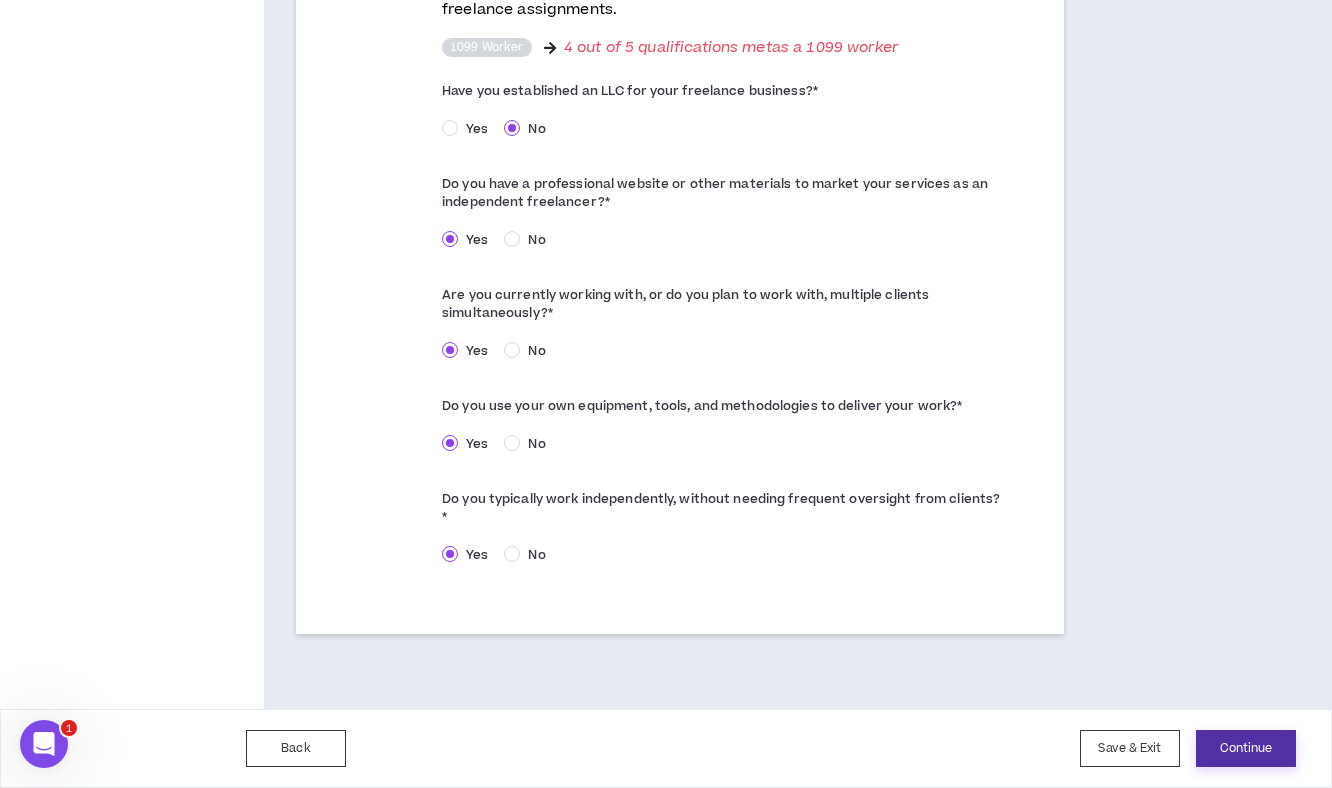 click on "Continue" at bounding box center (1246, 748) 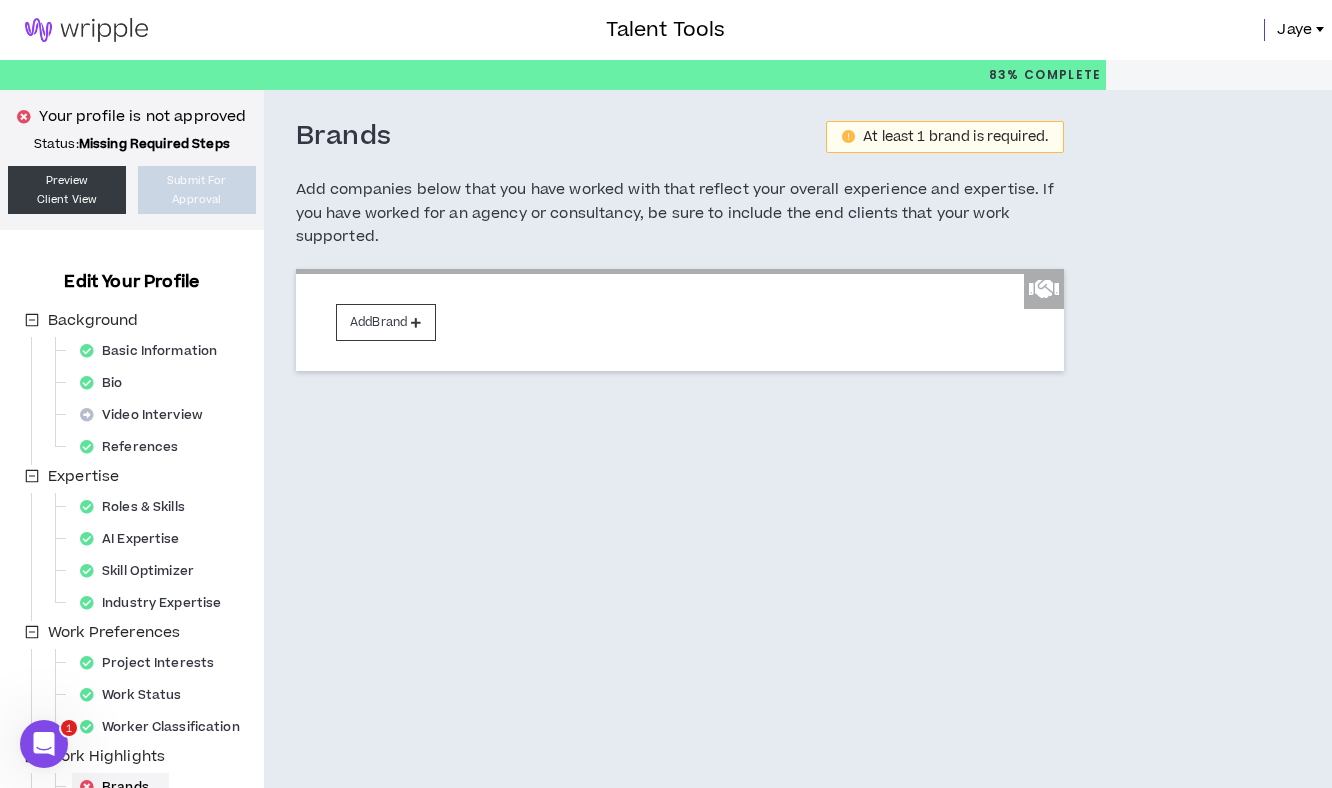 scroll, scrollTop: 0, scrollLeft: 0, axis: both 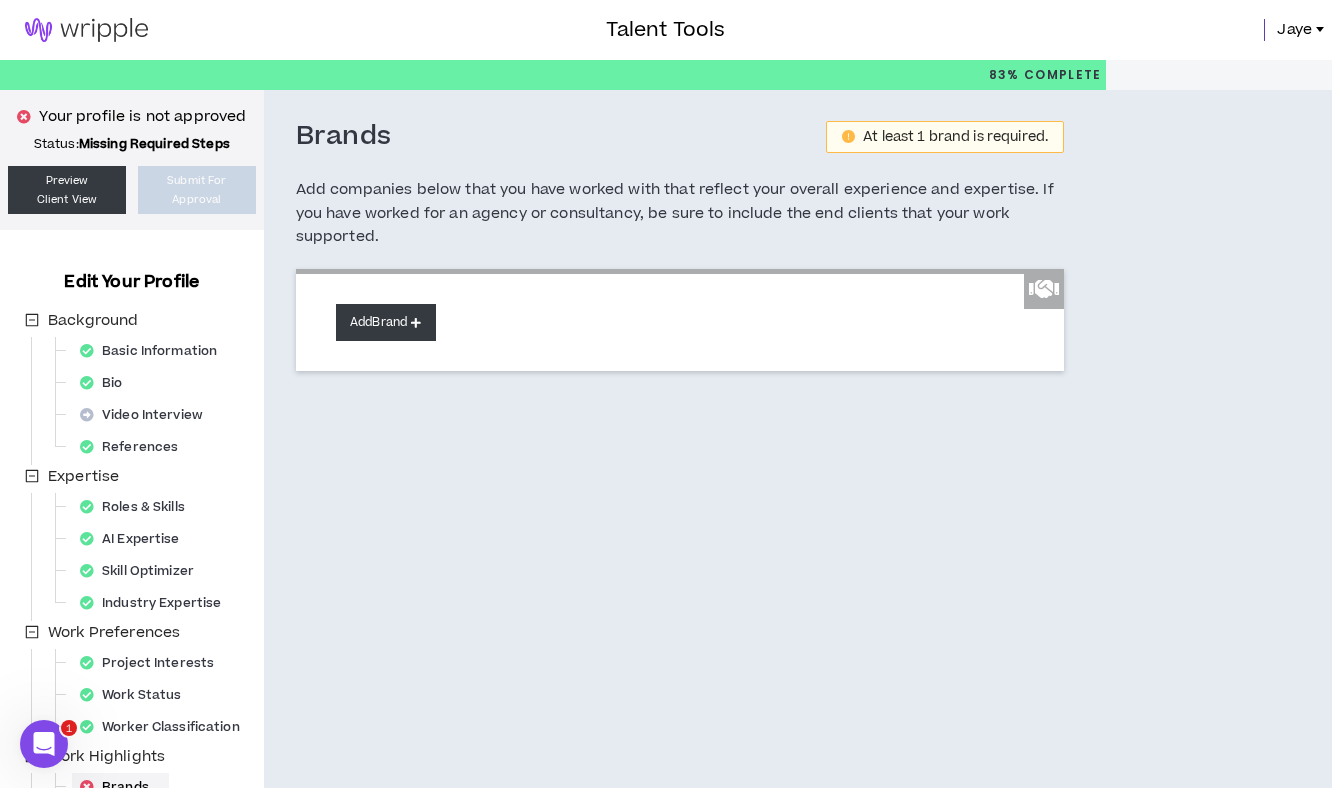 click on "Add  Brand" at bounding box center (386, 322) 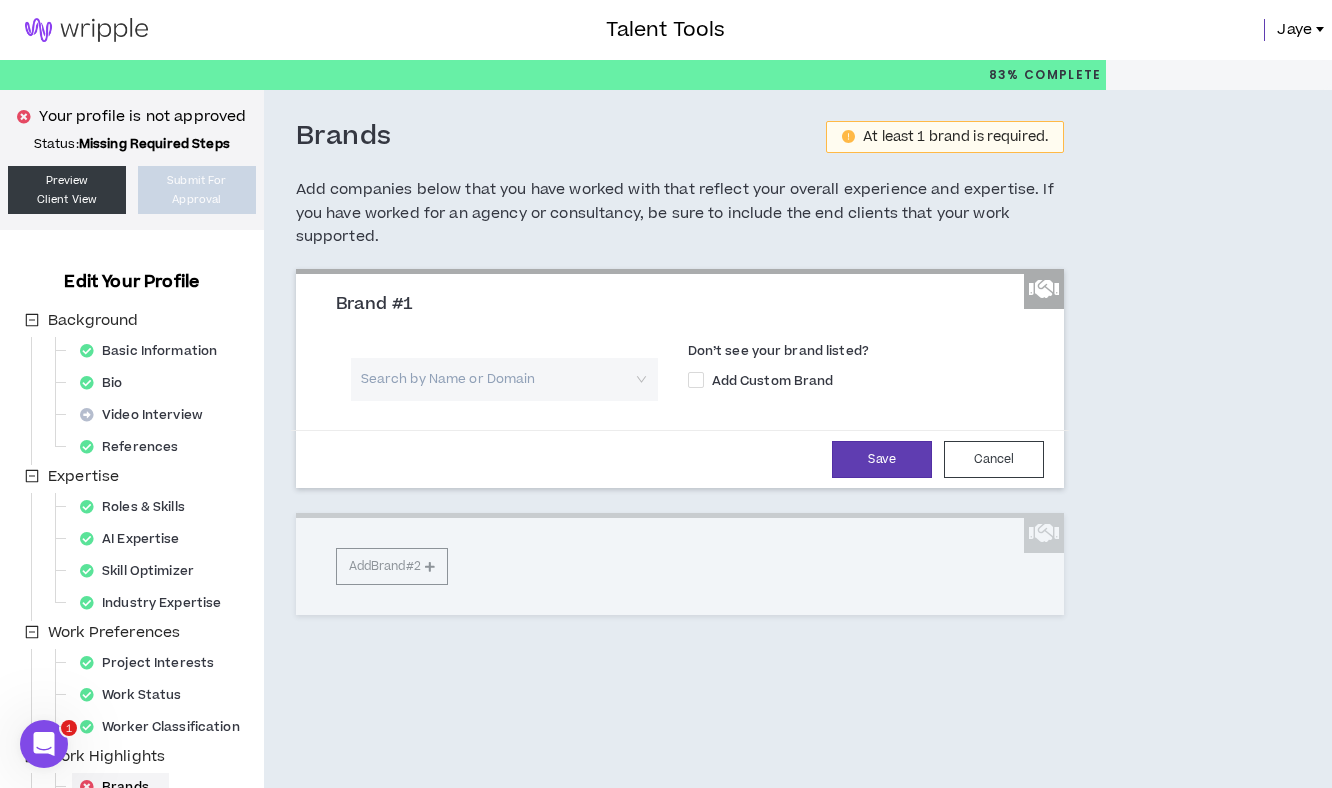 click at bounding box center [497, 379] 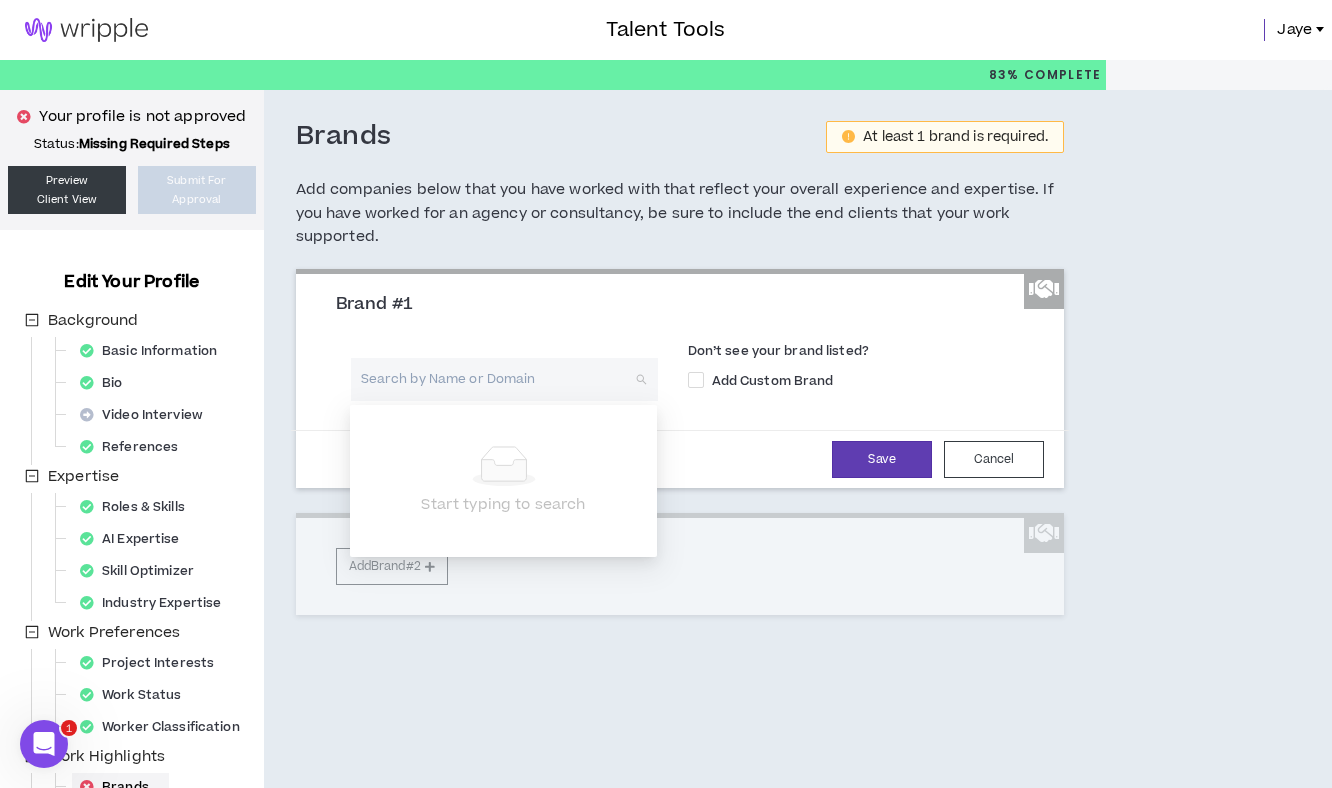 click on "Brand #1" at bounding box center [688, 305] 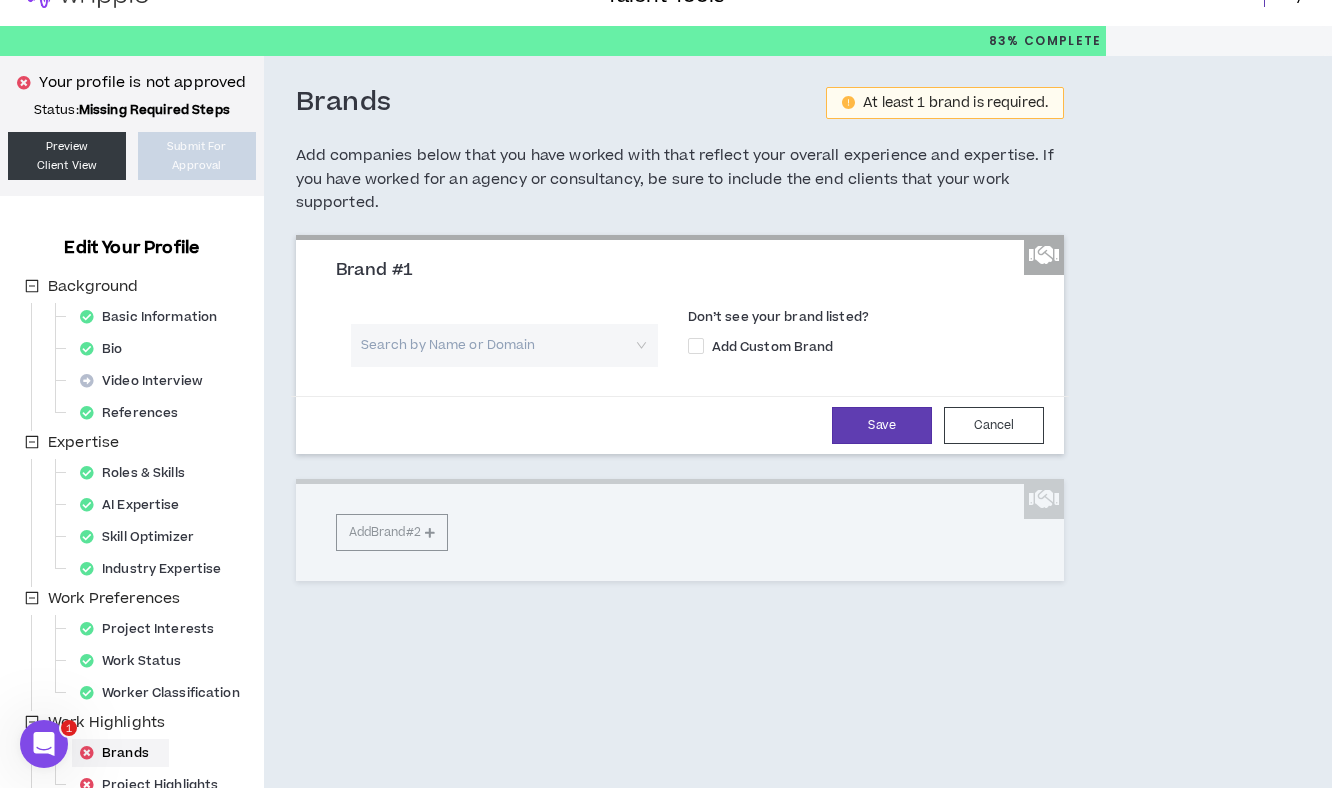scroll, scrollTop: 33, scrollLeft: 0, axis: vertical 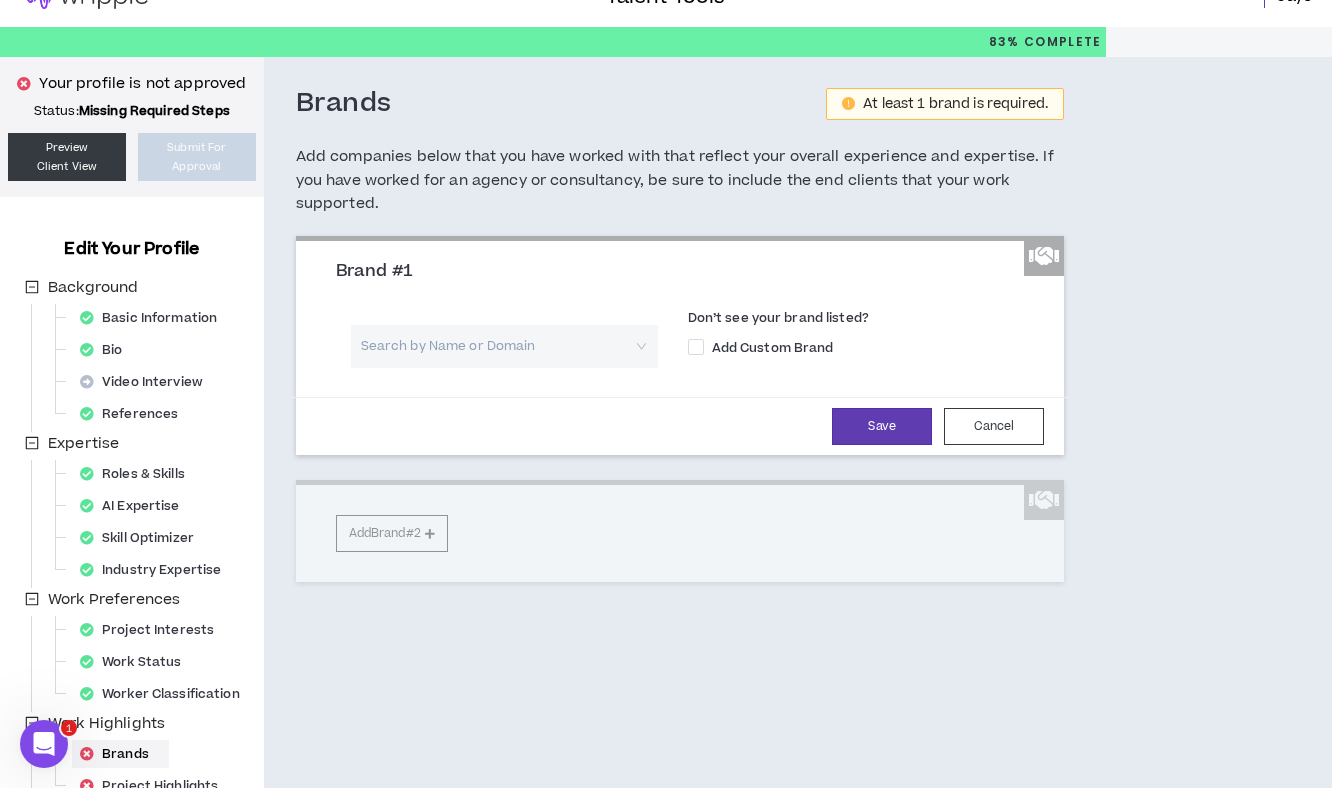 click at bounding box center (497, 346) 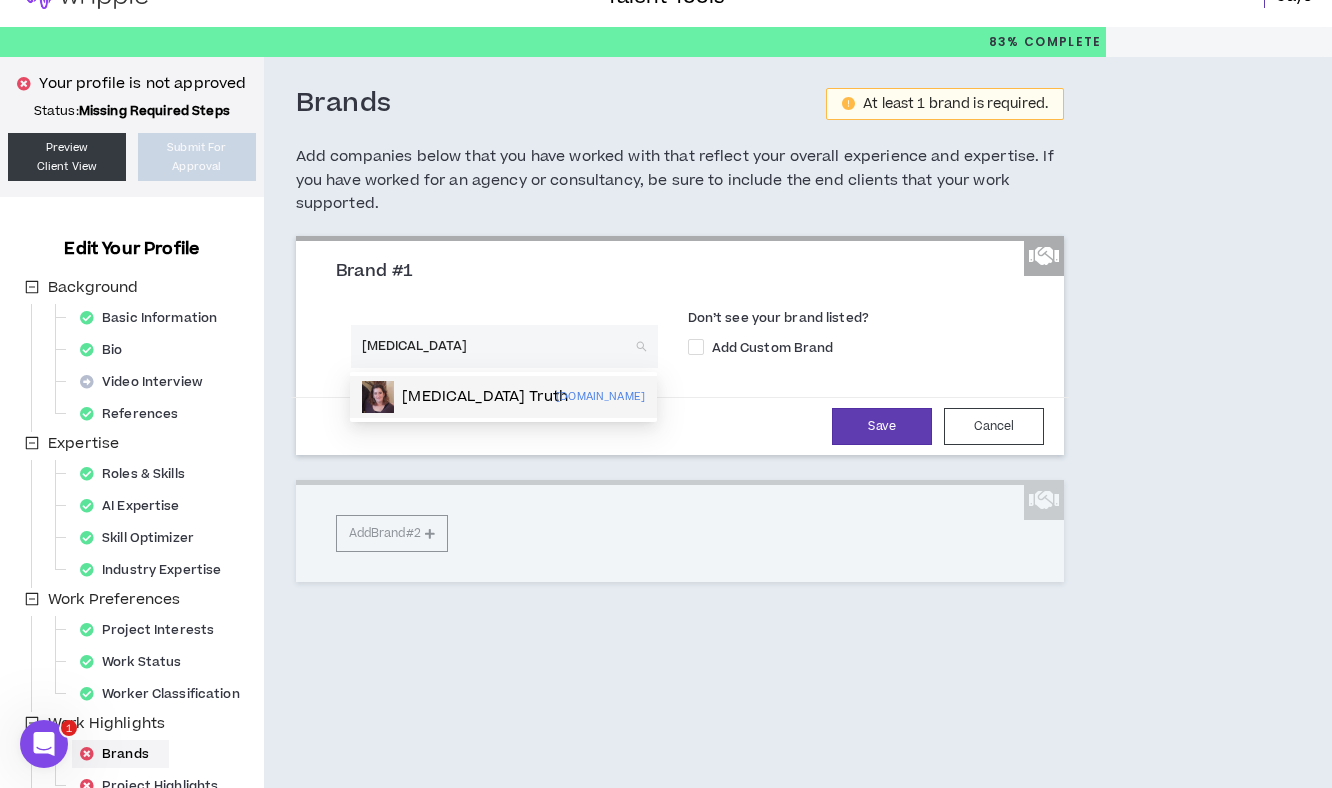 type on "nuvaring" 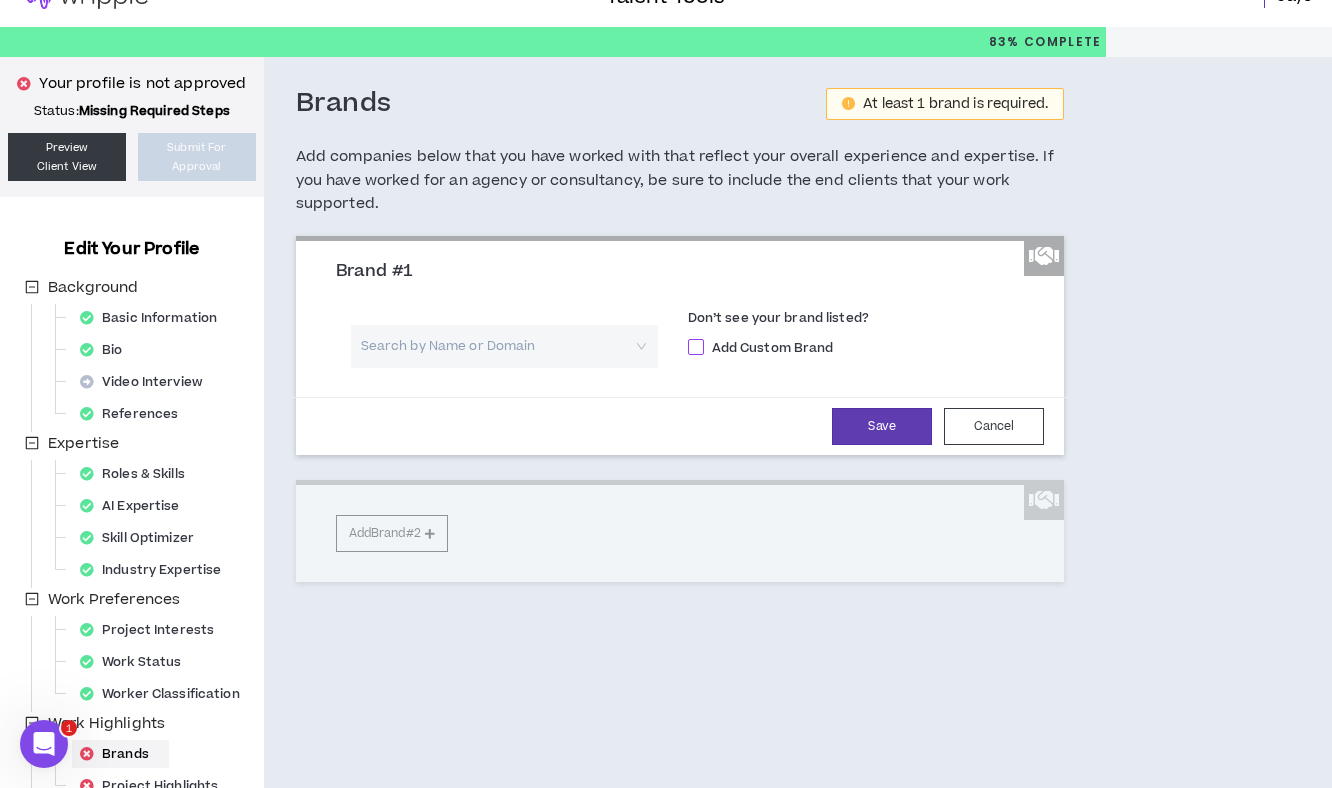 click on "Add Custom Brand" at bounding box center [773, 348] 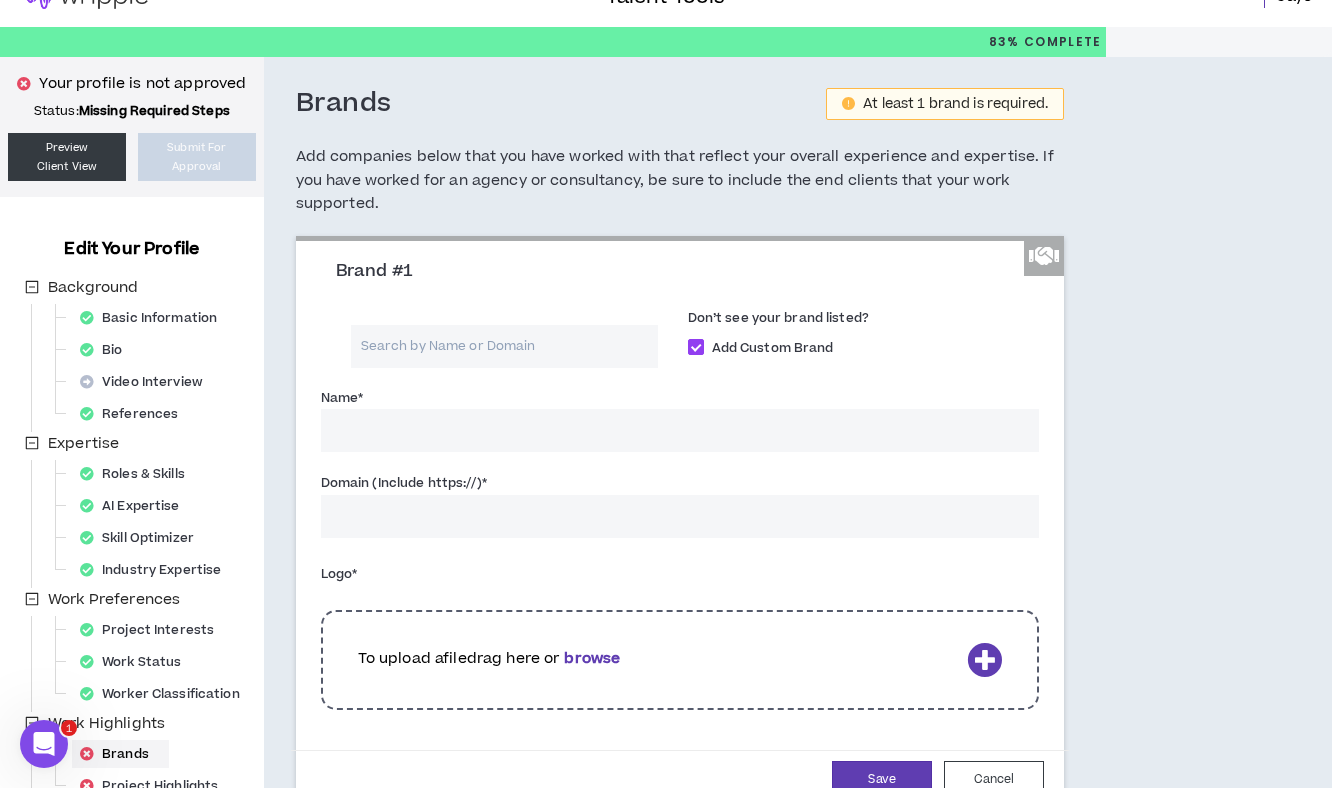 click on "Name  *" at bounding box center (680, 430) 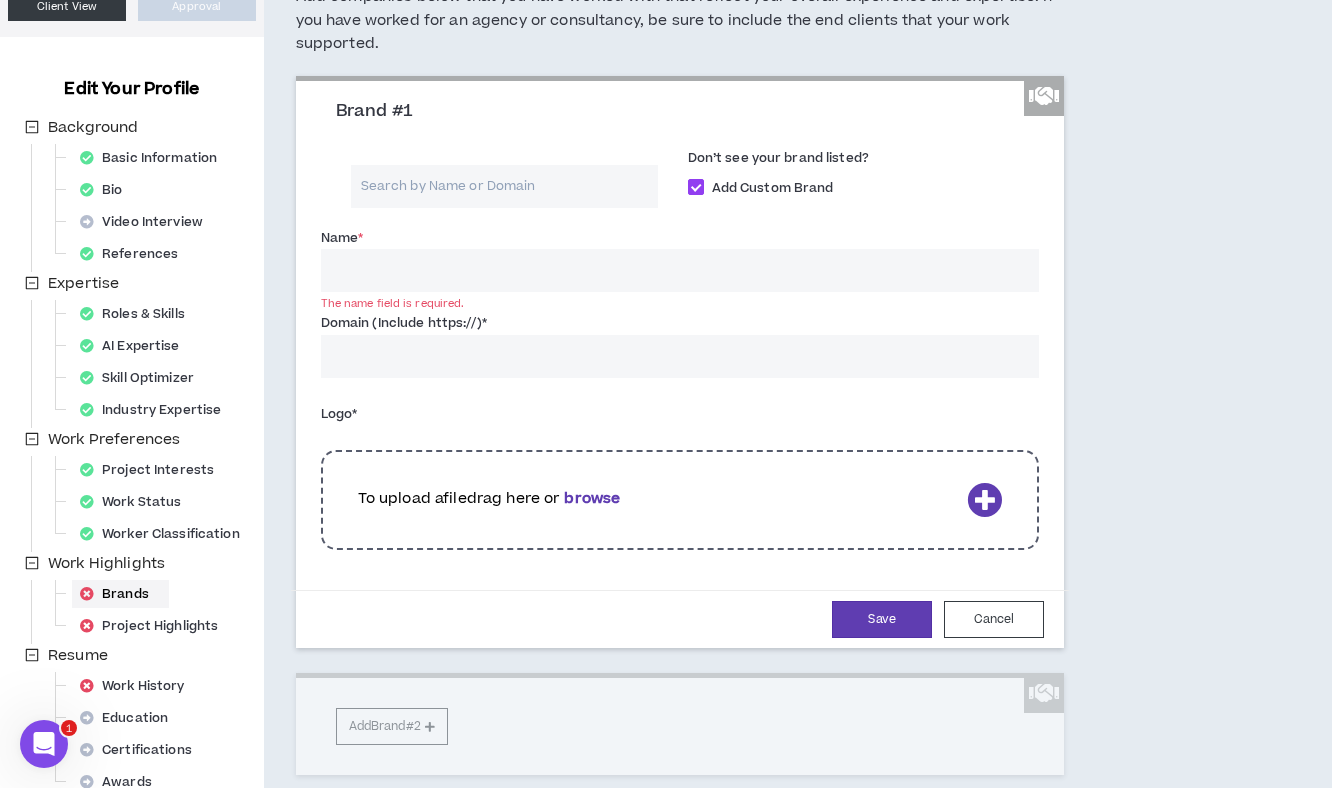 scroll, scrollTop: 0, scrollLeft: 0, axis: both 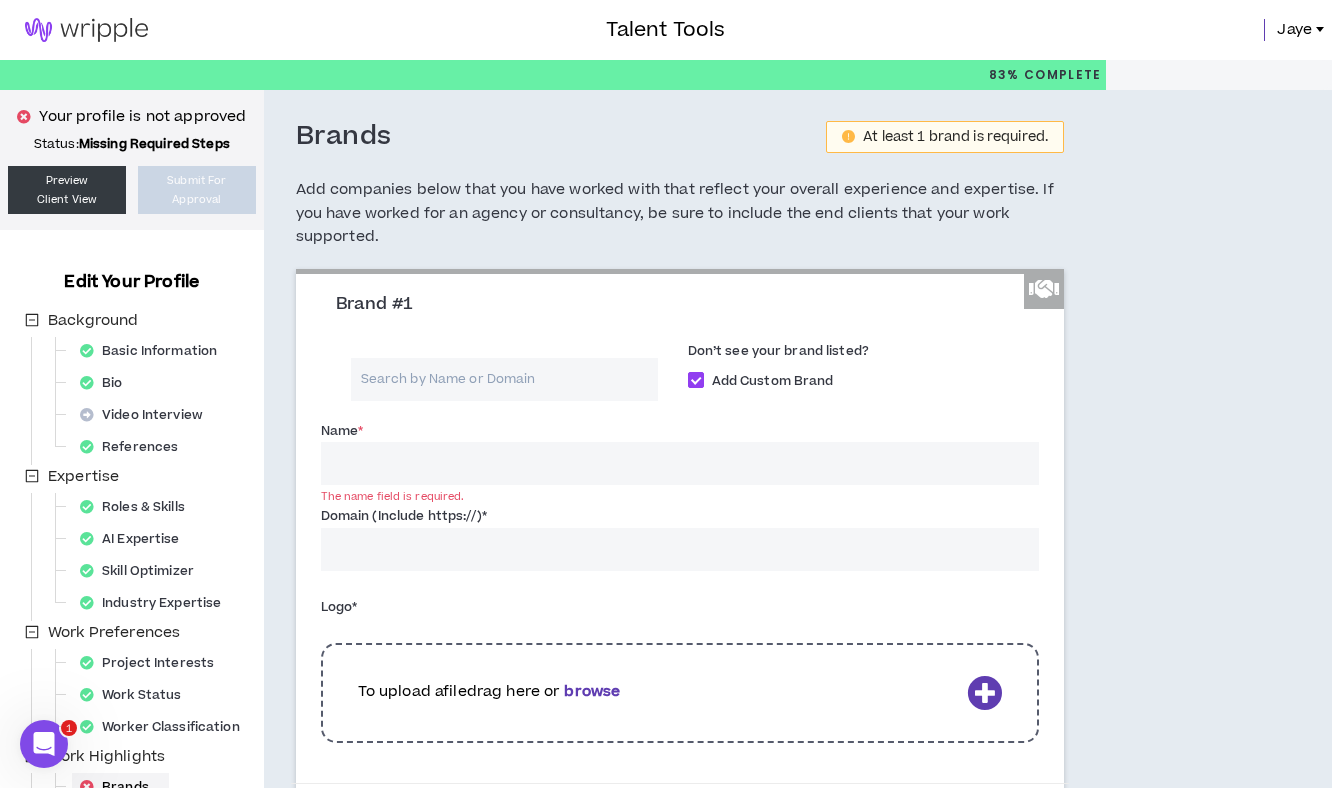 click on "Name  *" at bounding box center [680, 463] 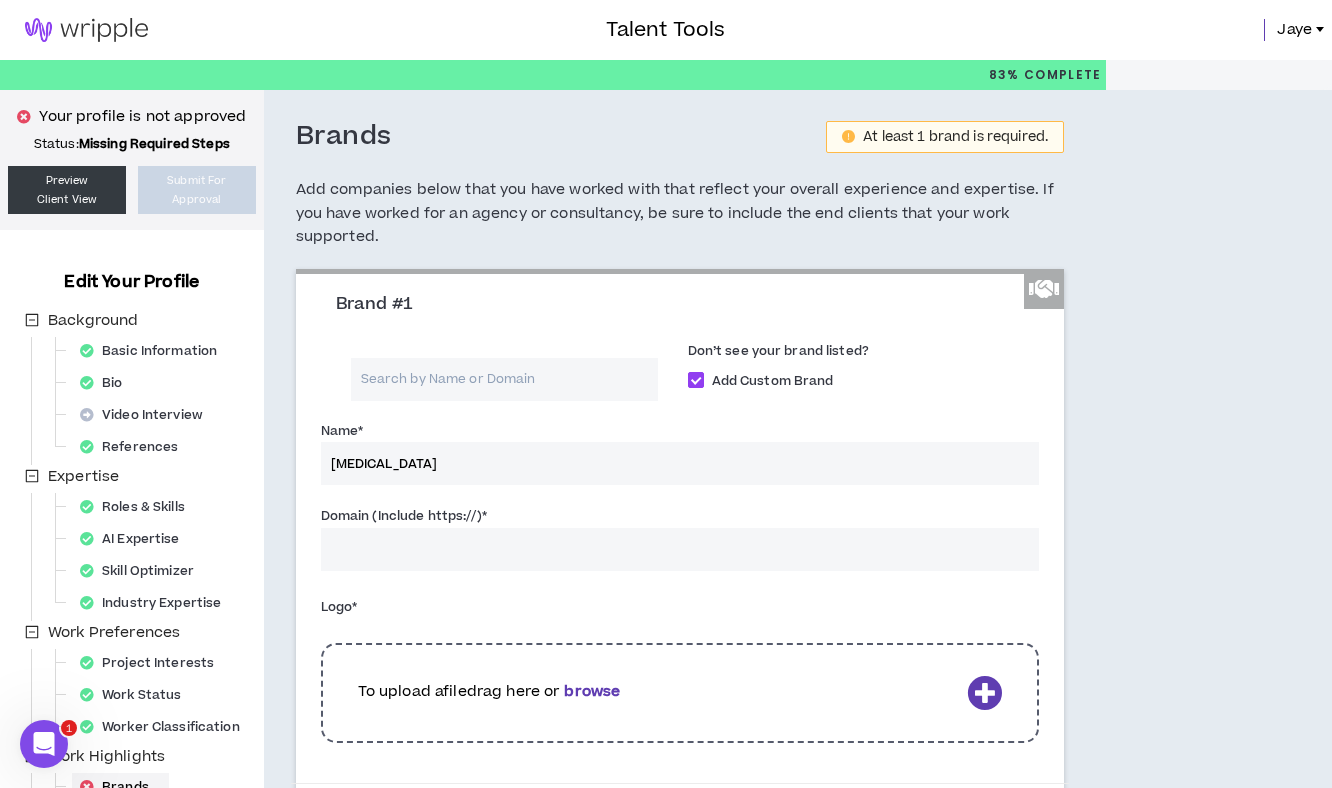 type on "NuvaRing" 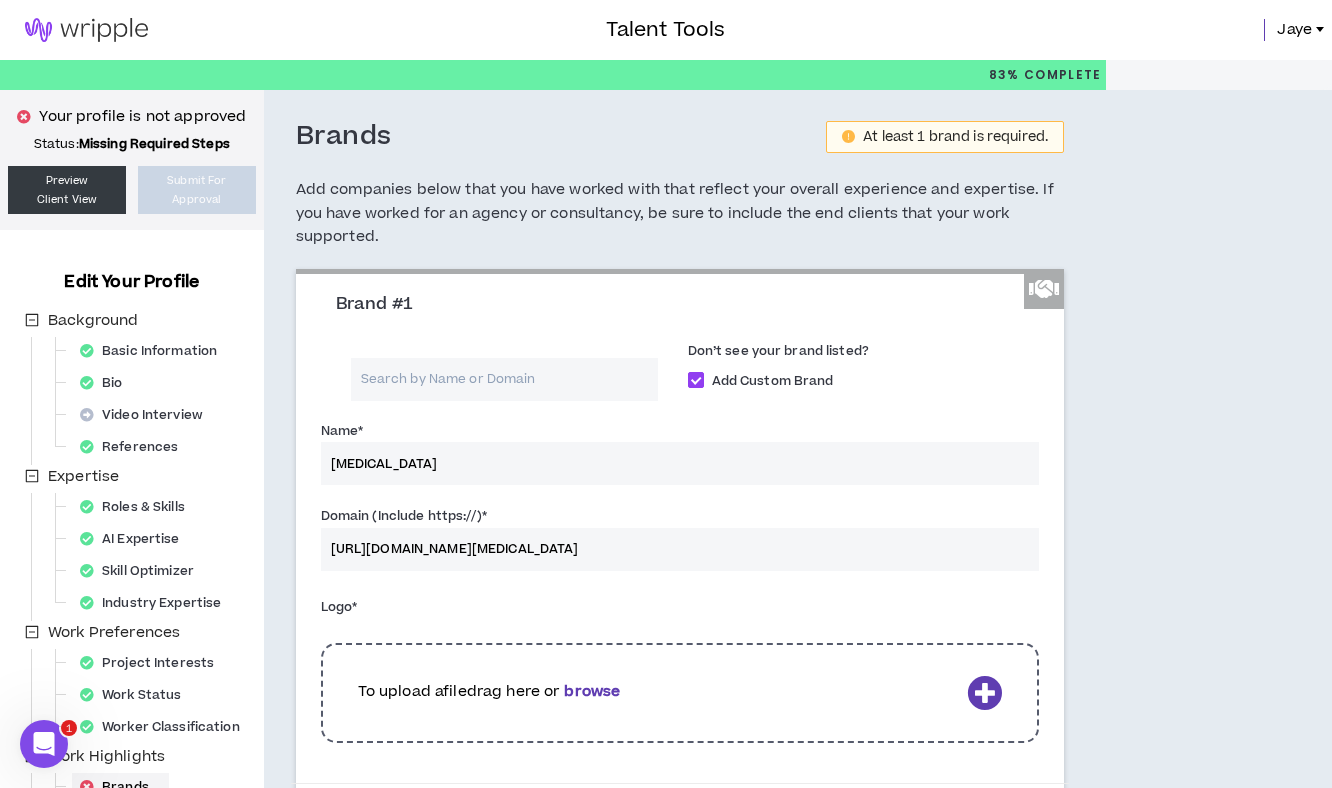 type on "https://www.nuvaring.com/" 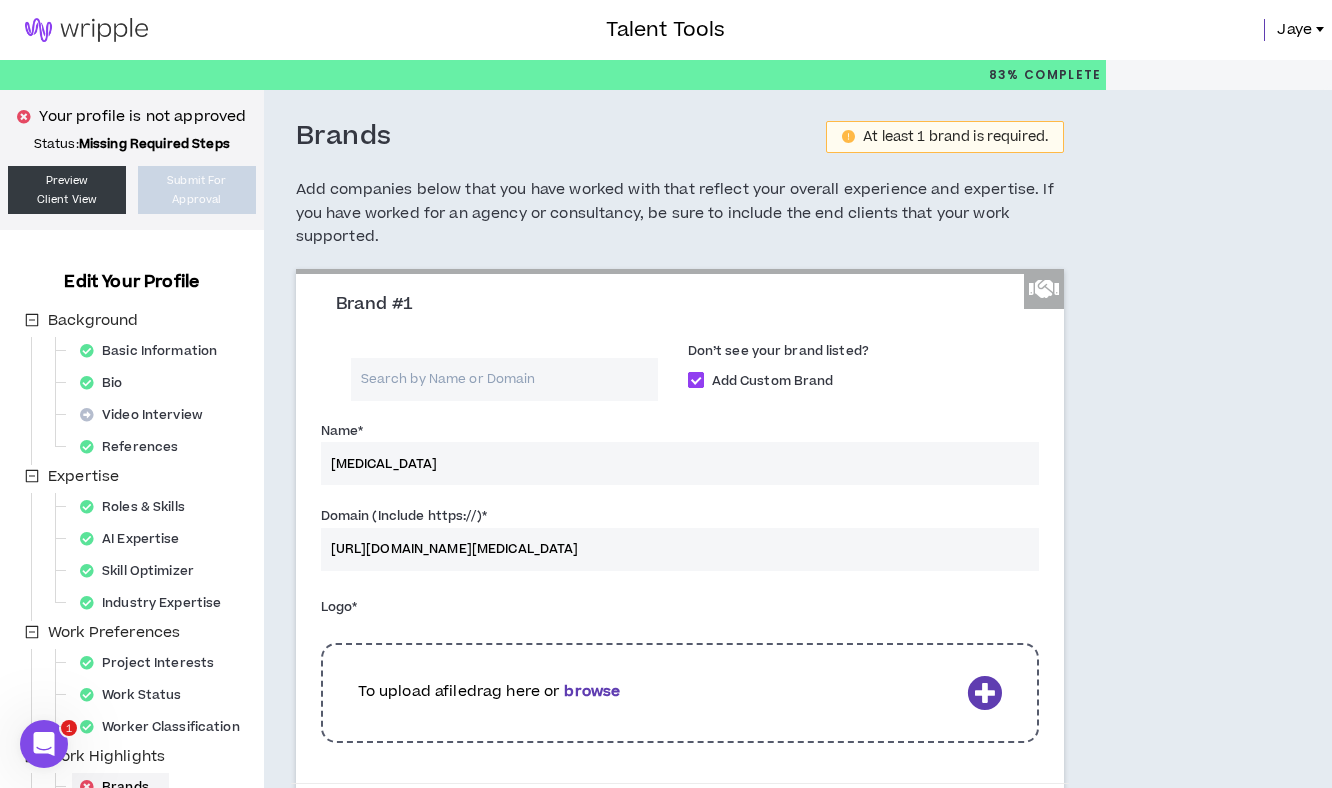 click at bounding box center [696, 380] 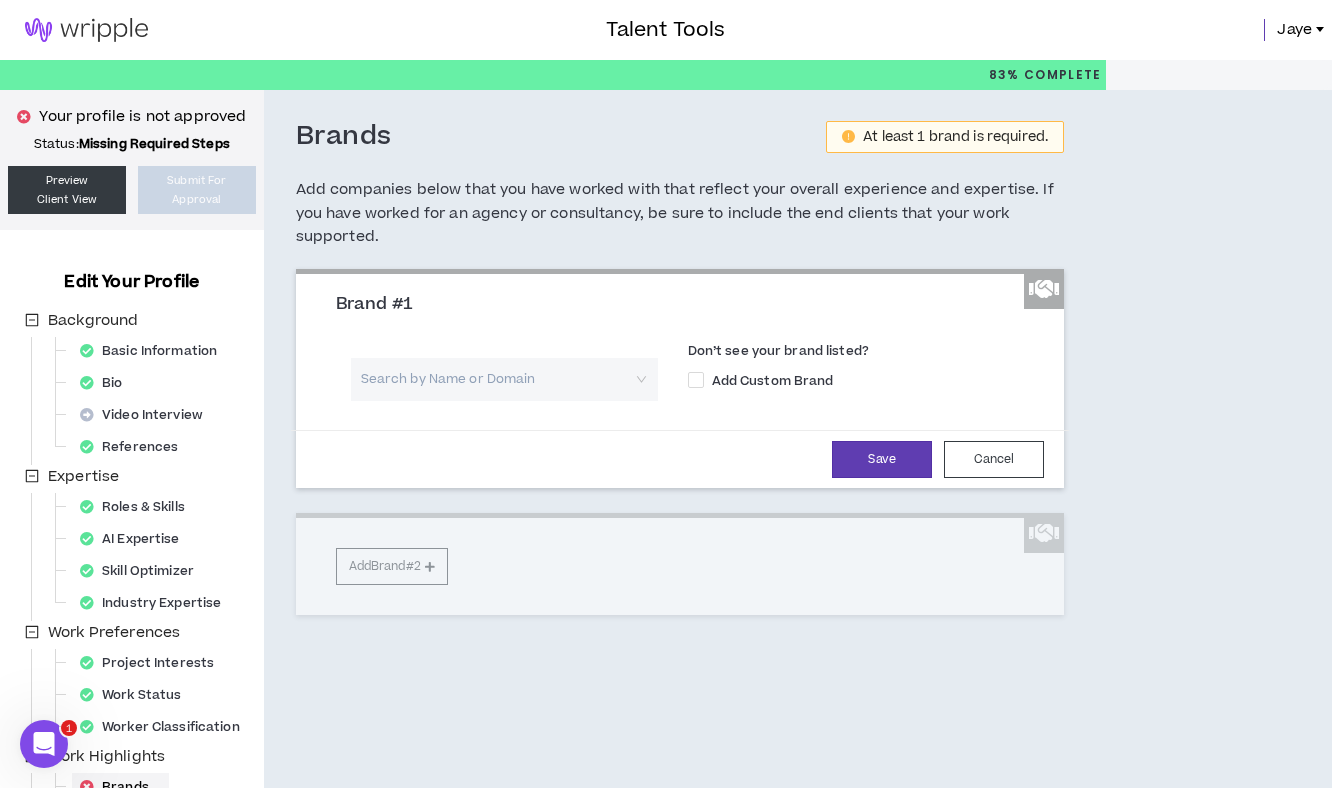 click at bounding box center [497, 379] 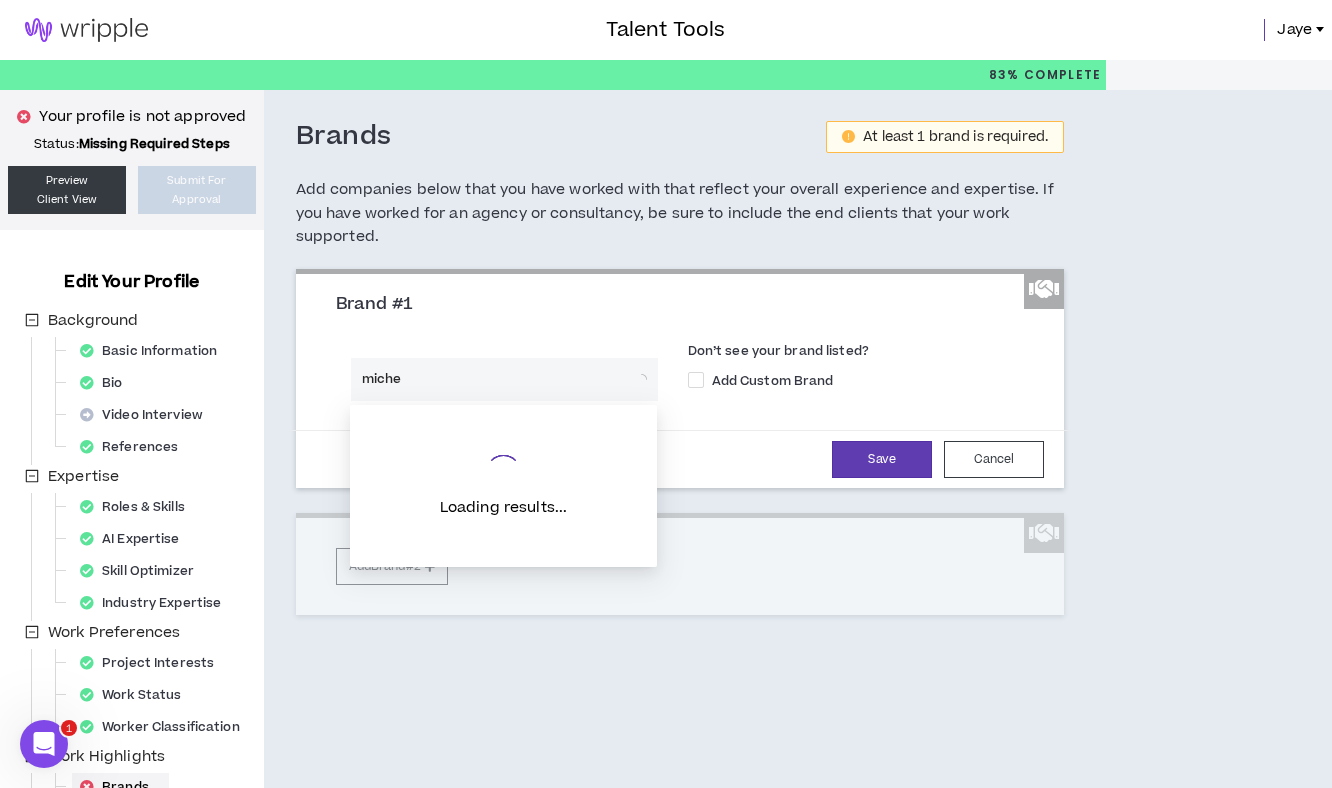 type on "michel" 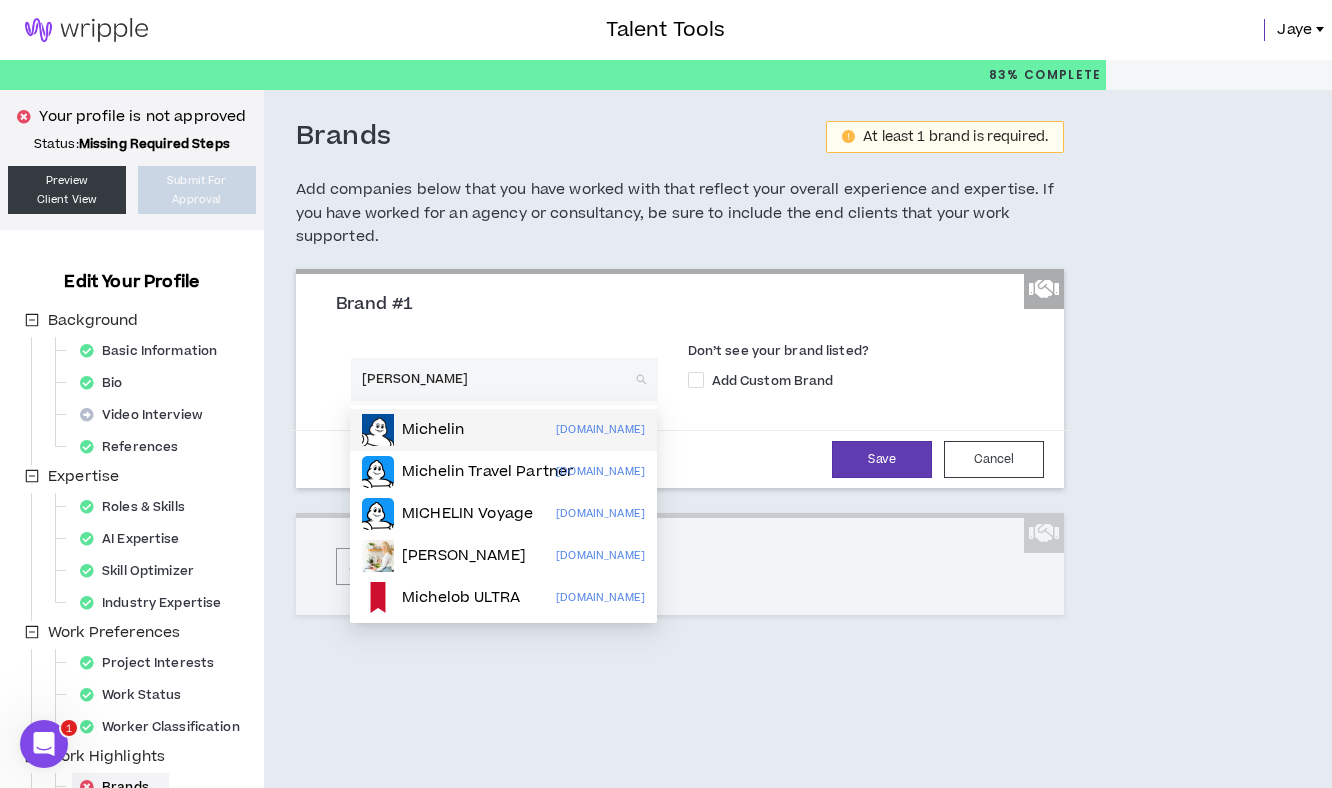 click on "Michelin" at bounding box center [433, 430] 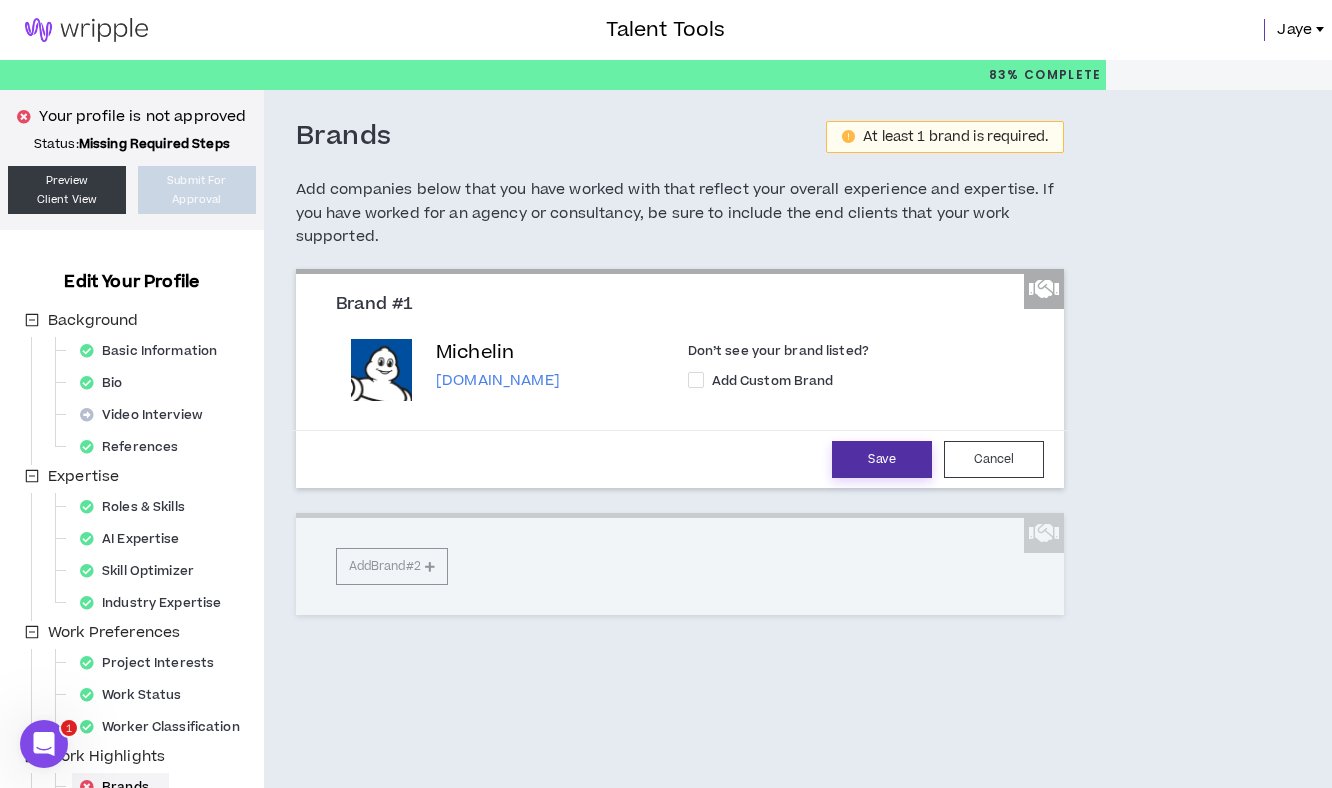 click on "Save" at bounding box center (882, 459) 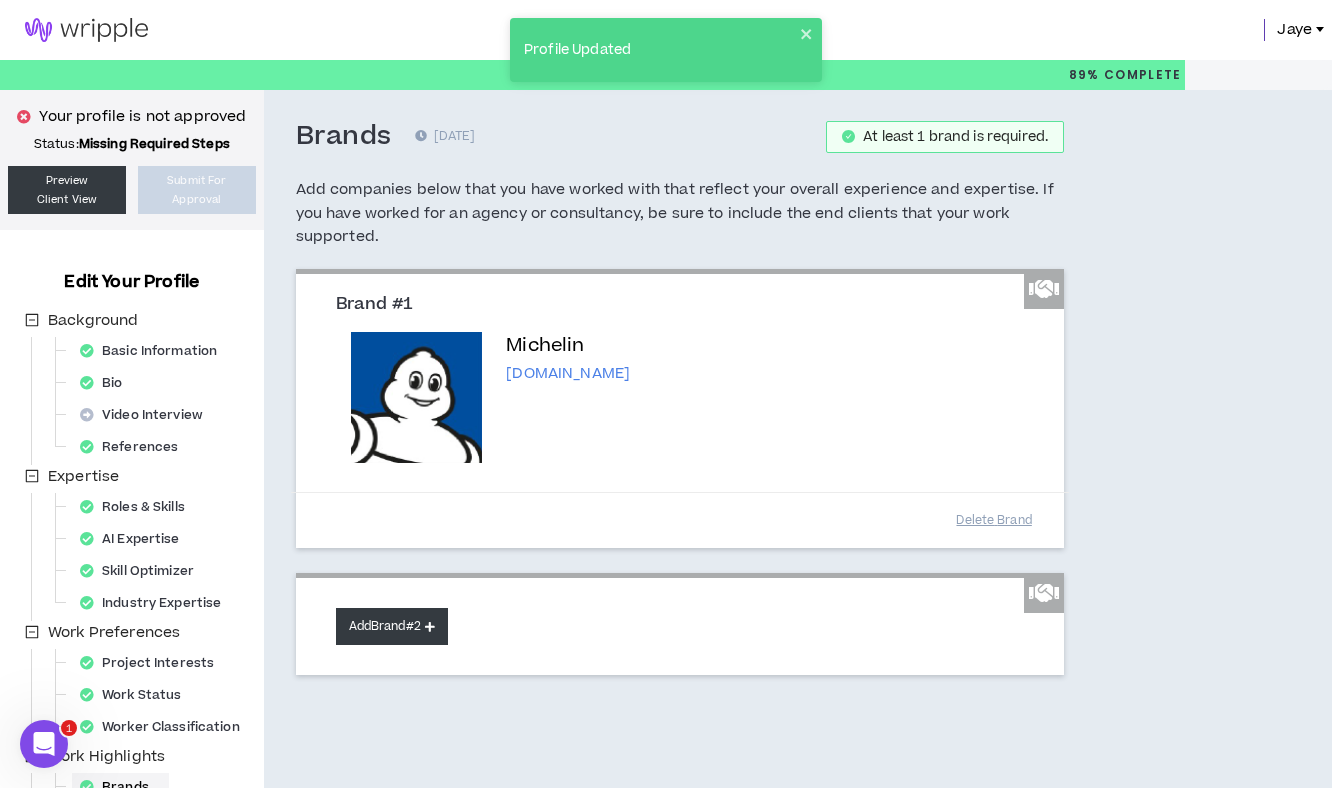 click at bounding box center (430, 626) 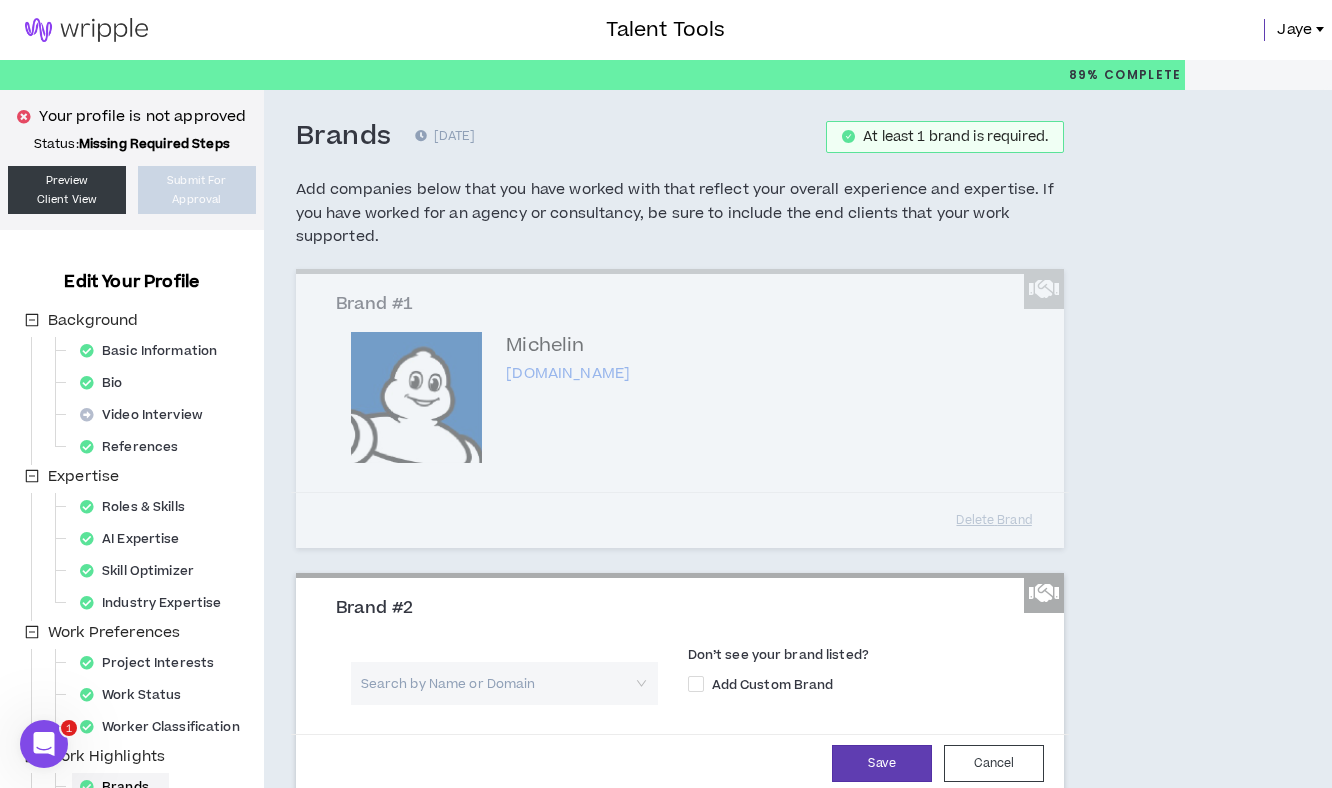 click at bounding box center [497, 683] 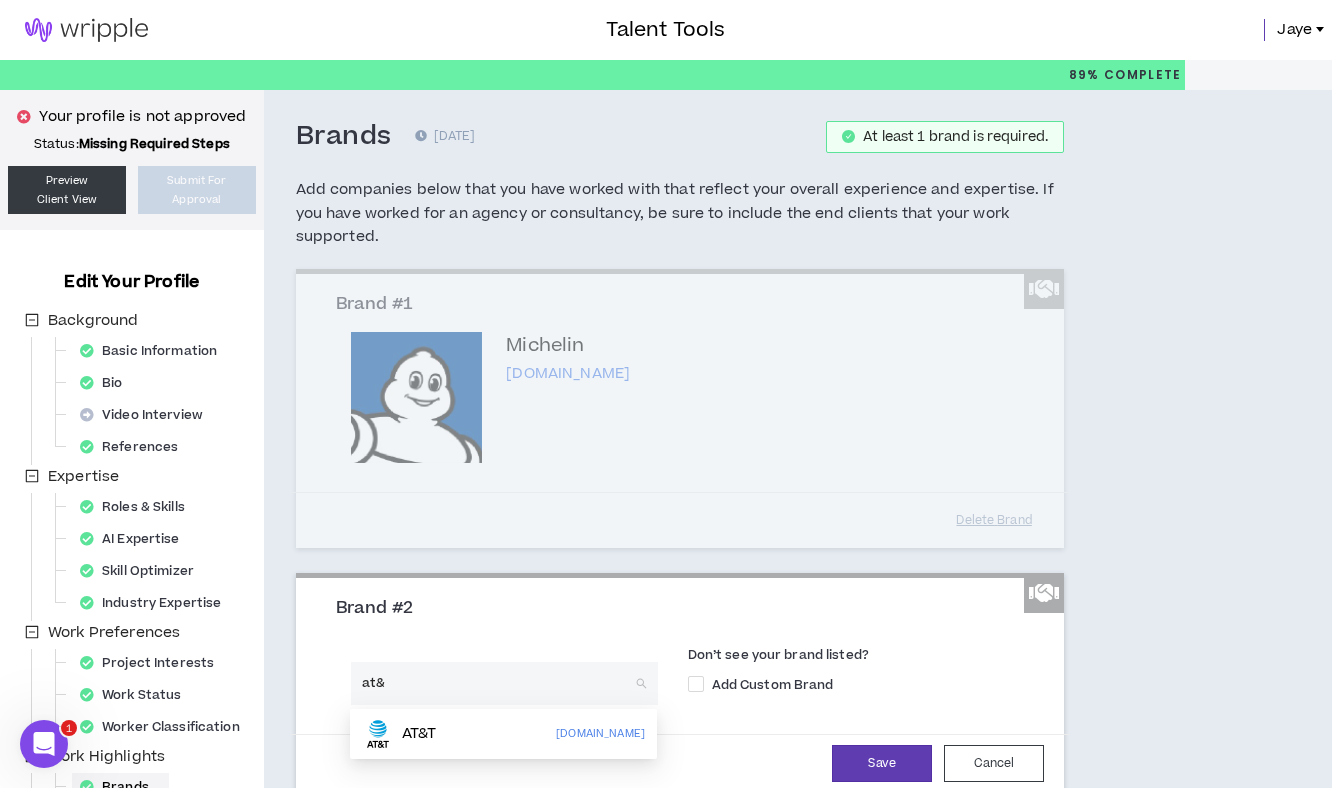type on "at&t" 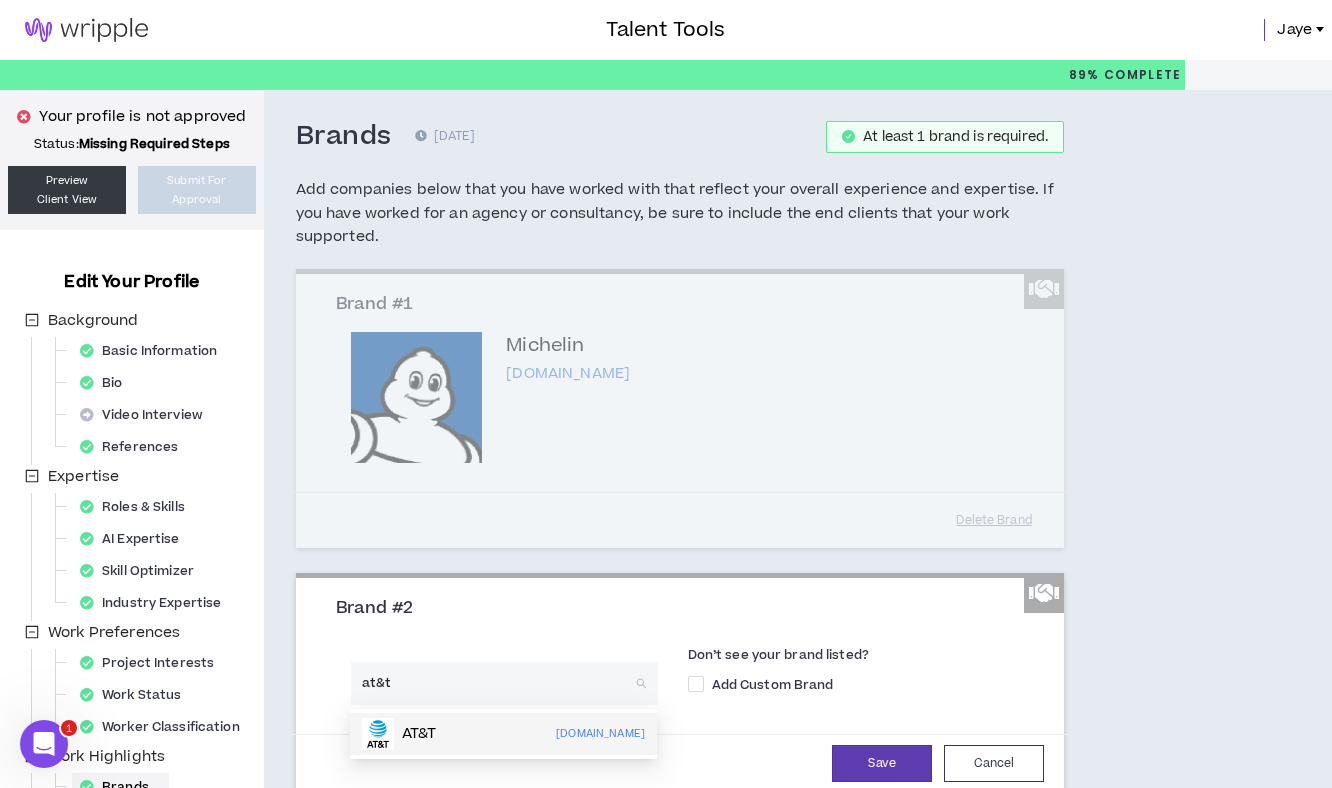 click on "AT&T" at bounding box center (419, 734) 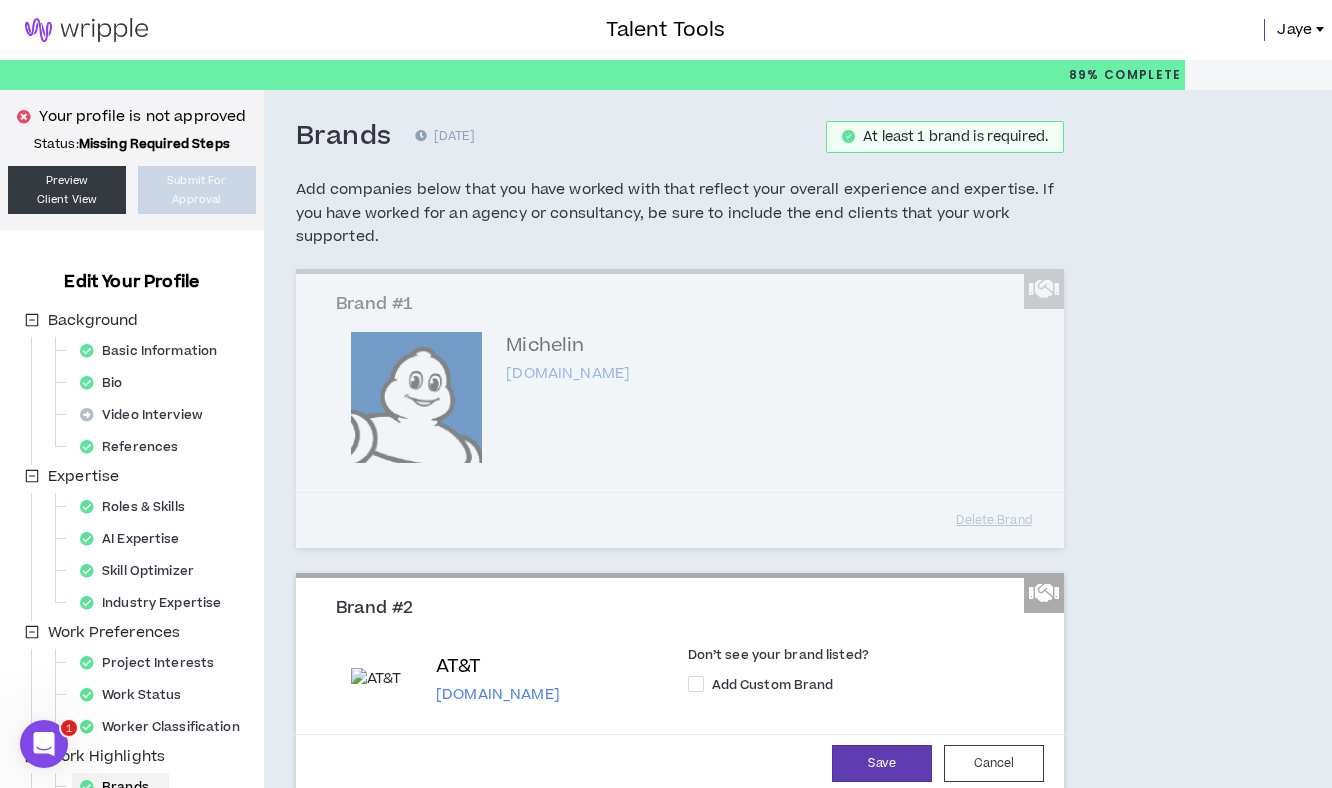 scroll, scrollTop: 58, scrollLeft: 0, axis: vertical 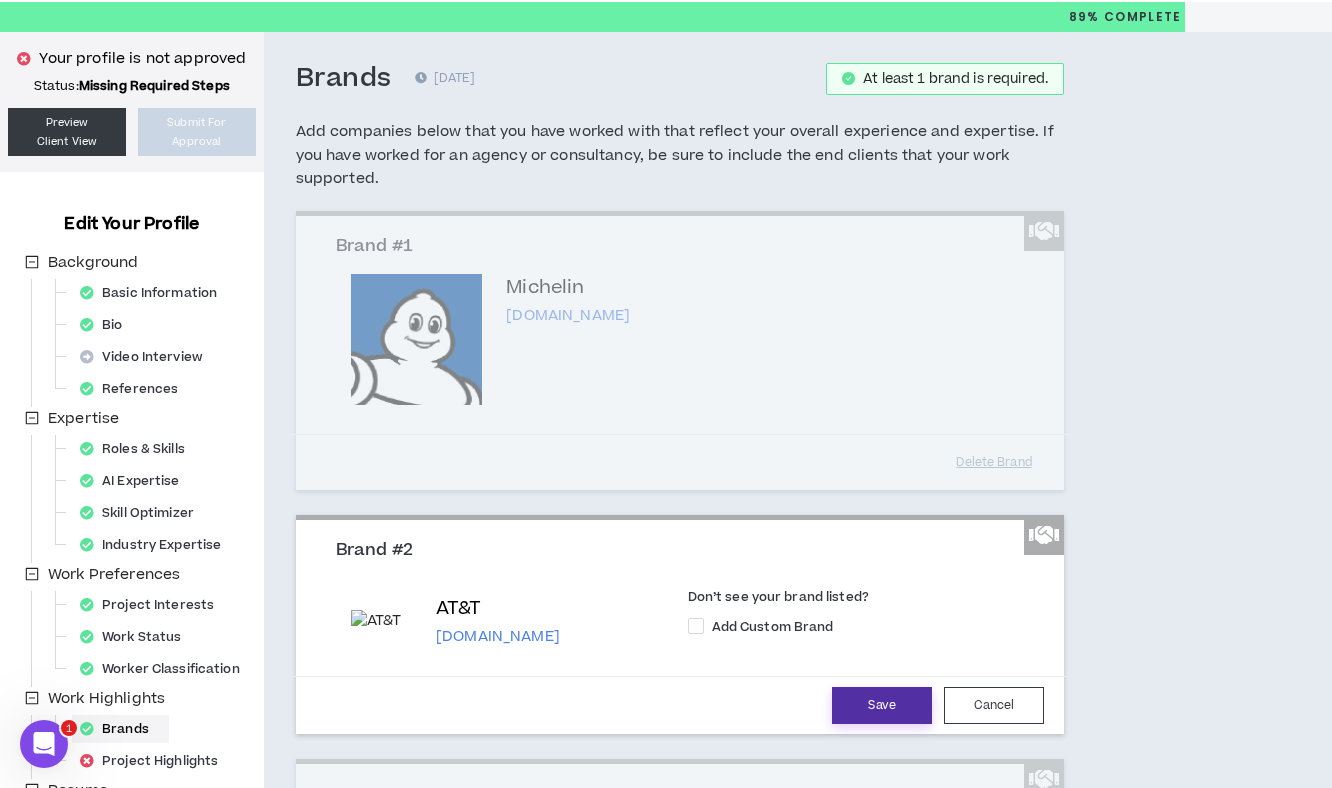 click on "Save" at bounding box center [882, 705] 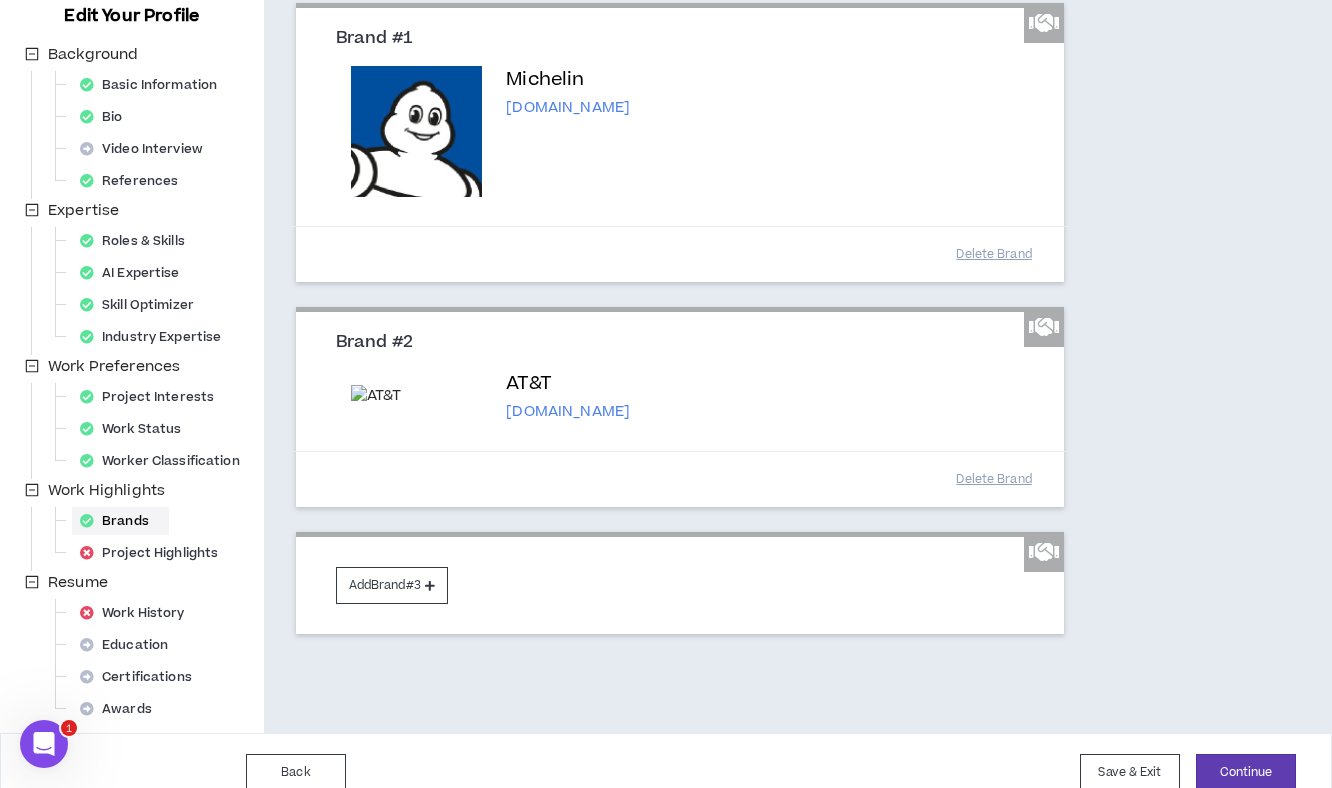 scroll, scrollTop: 292, scrollLeft: 0, axis: vertical 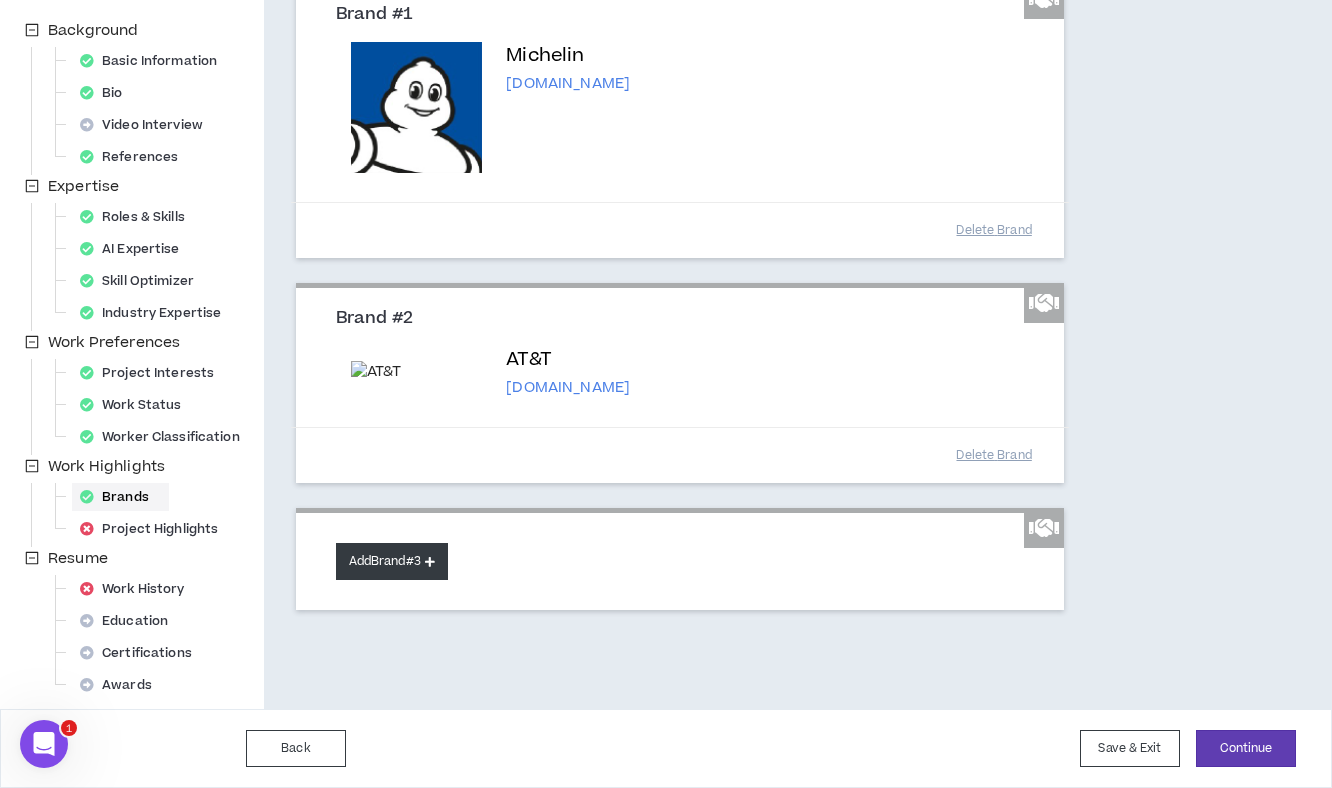 click on "Add  Brand  #3" at bounding box center [392, 561] 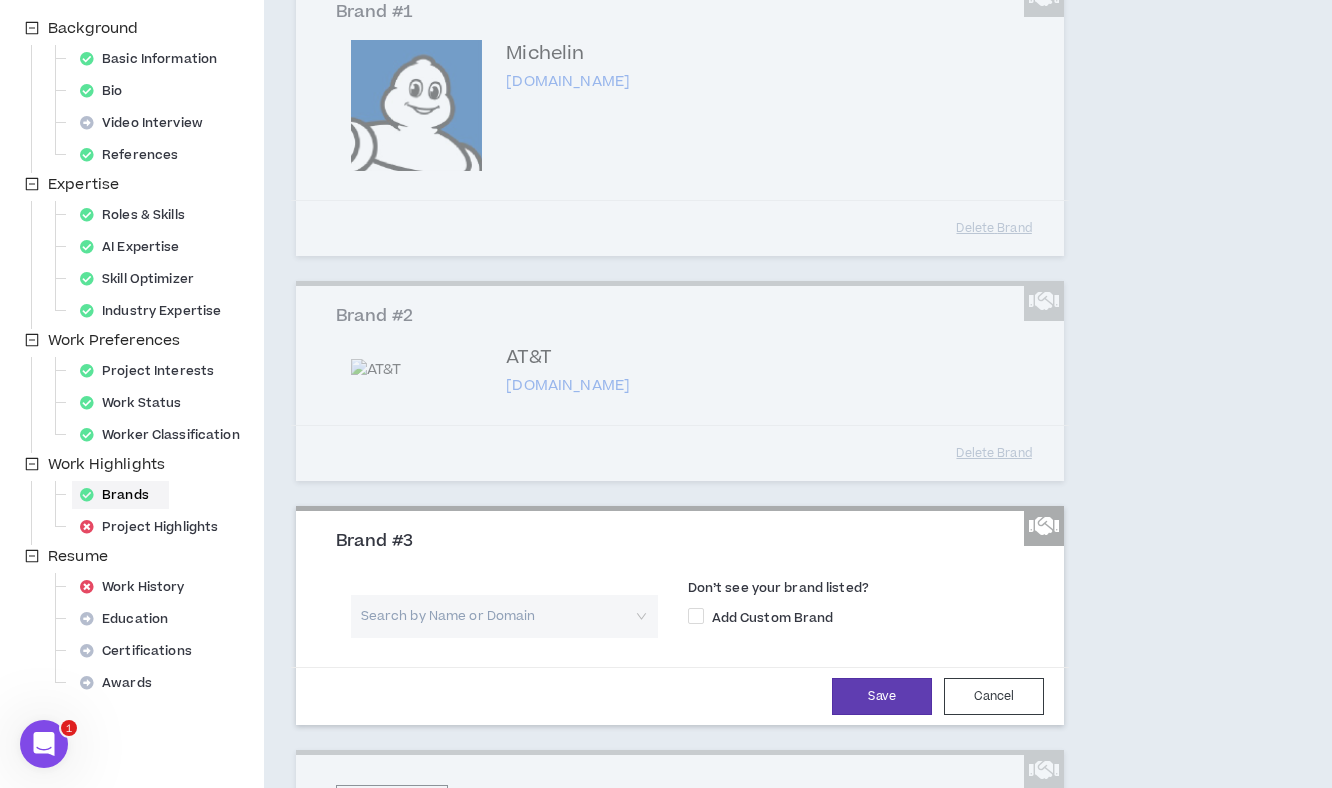 click at bounding box center [497, 616] 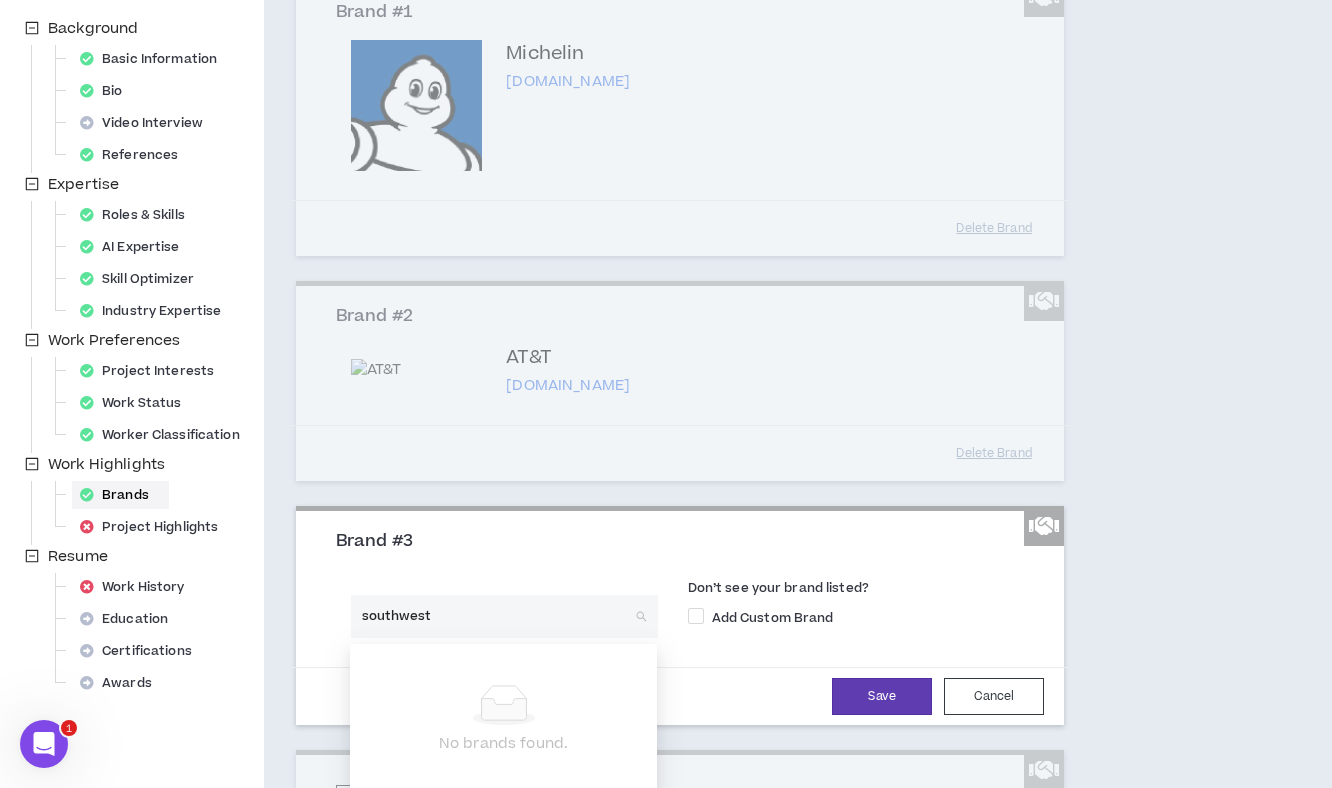 type on "southwest" 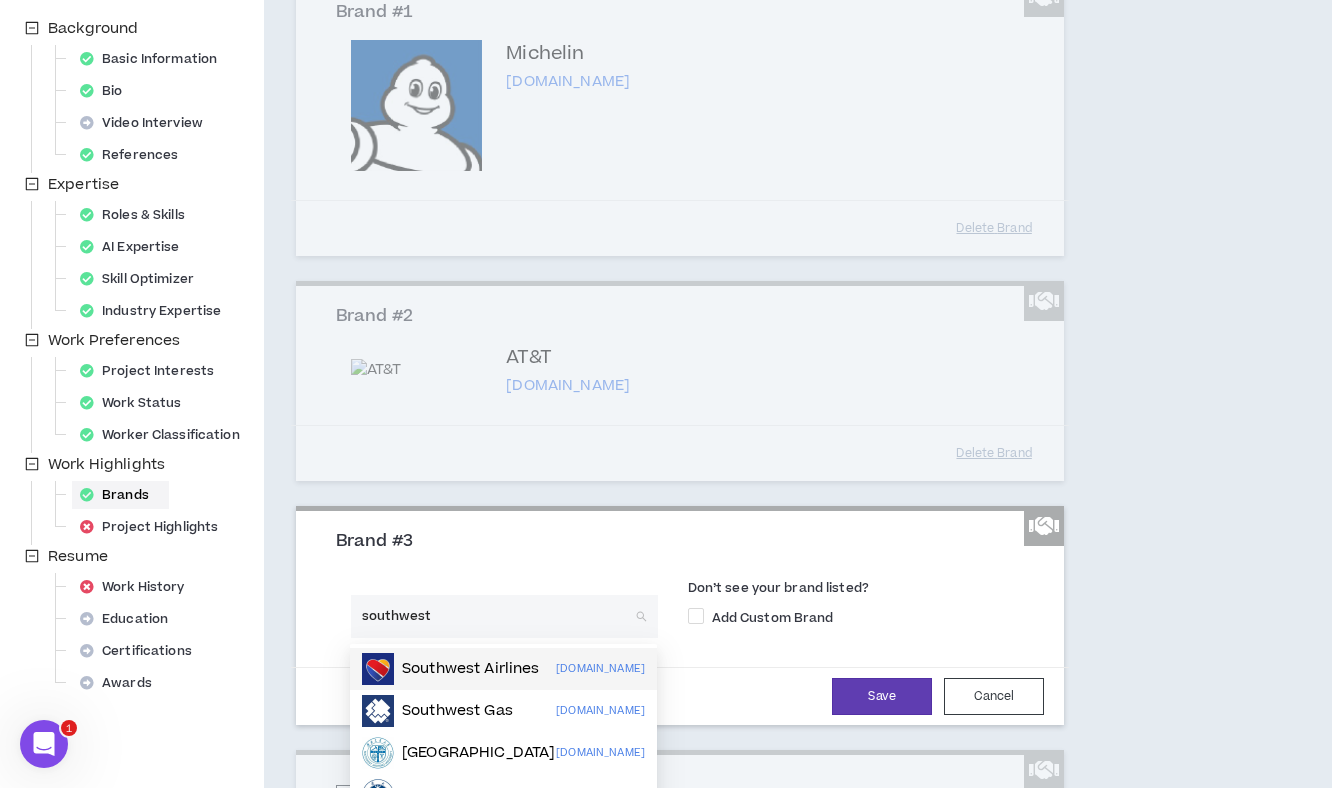 click on "Southwest Airlines" at bounding box center (471, 669) 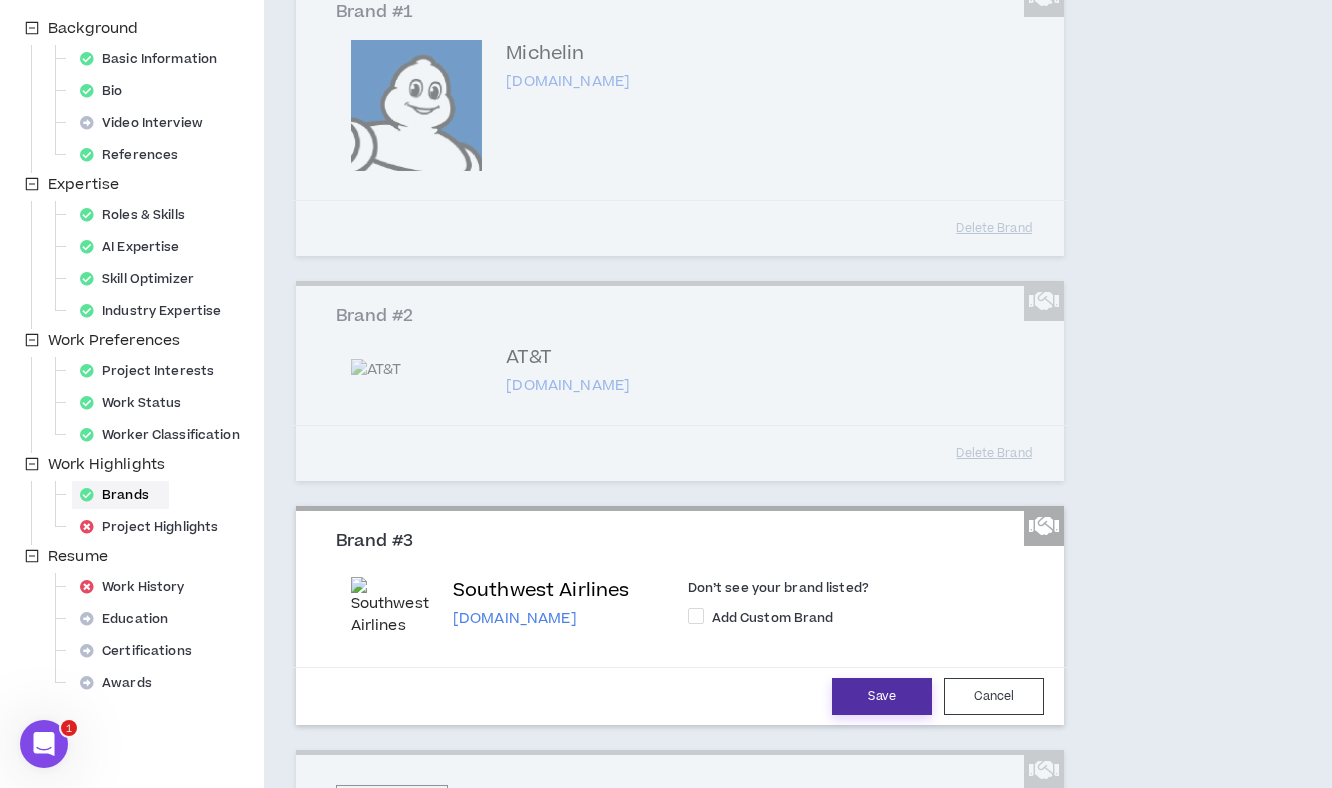 click on "Save" at bounding box center [882, 696] 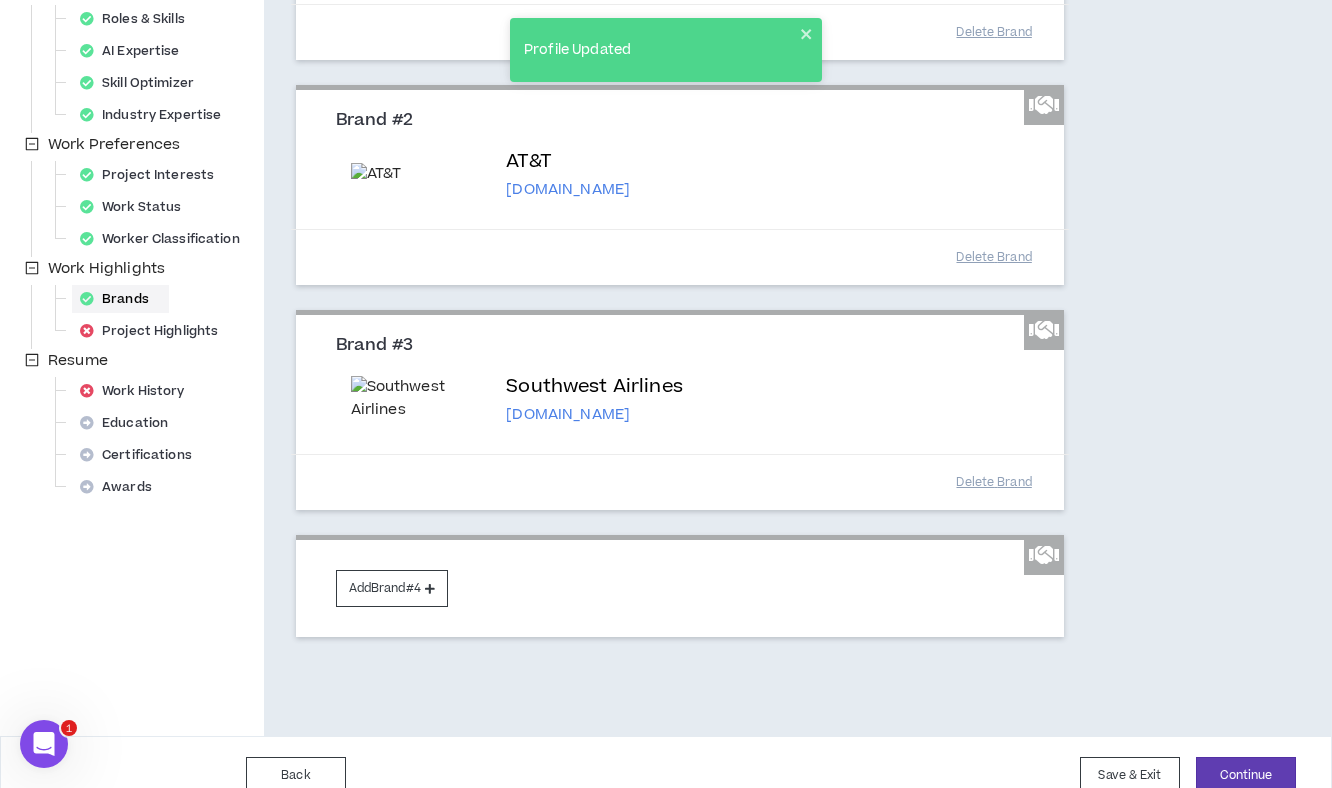 scroll, scrollTop: 509, scrollLeft: 0, axis: vertical 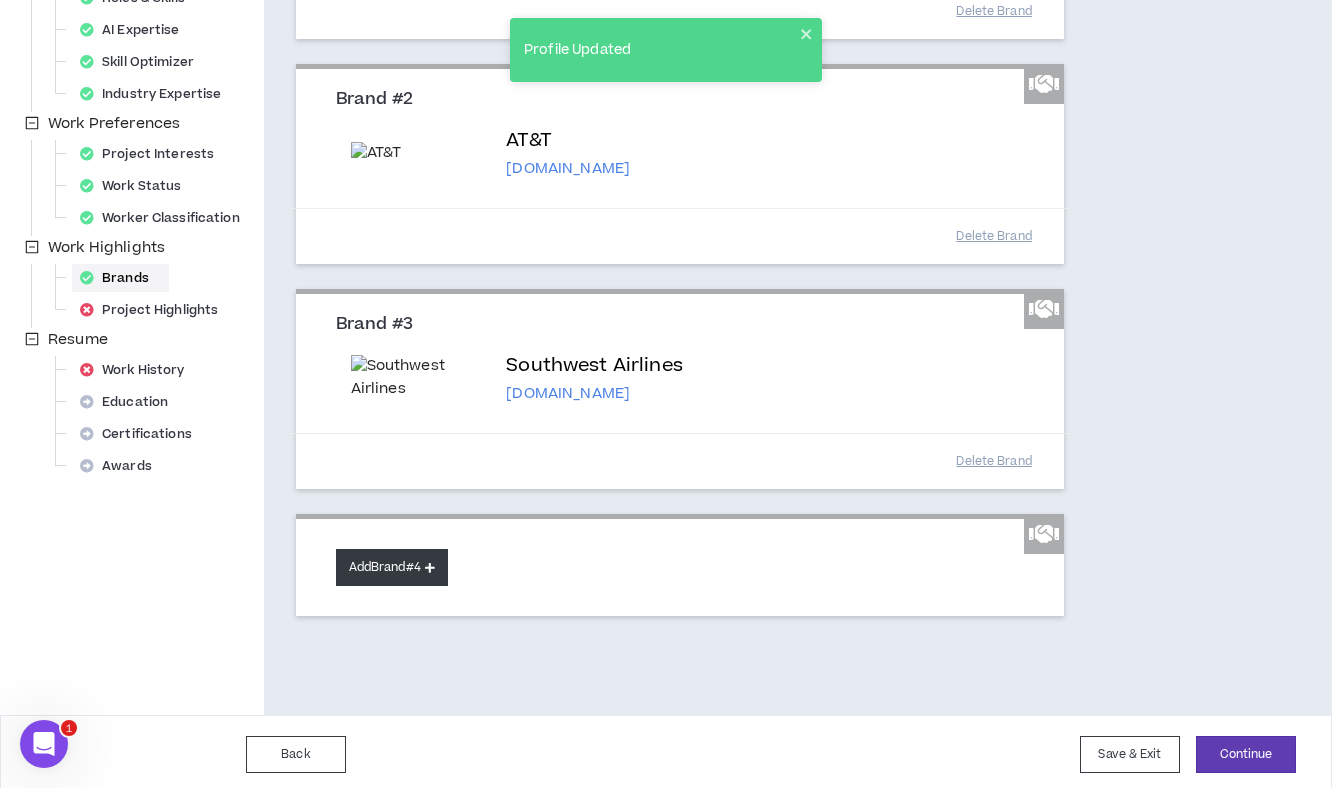 click on "Add  Brand  #4" at bounding box center (392, 567) 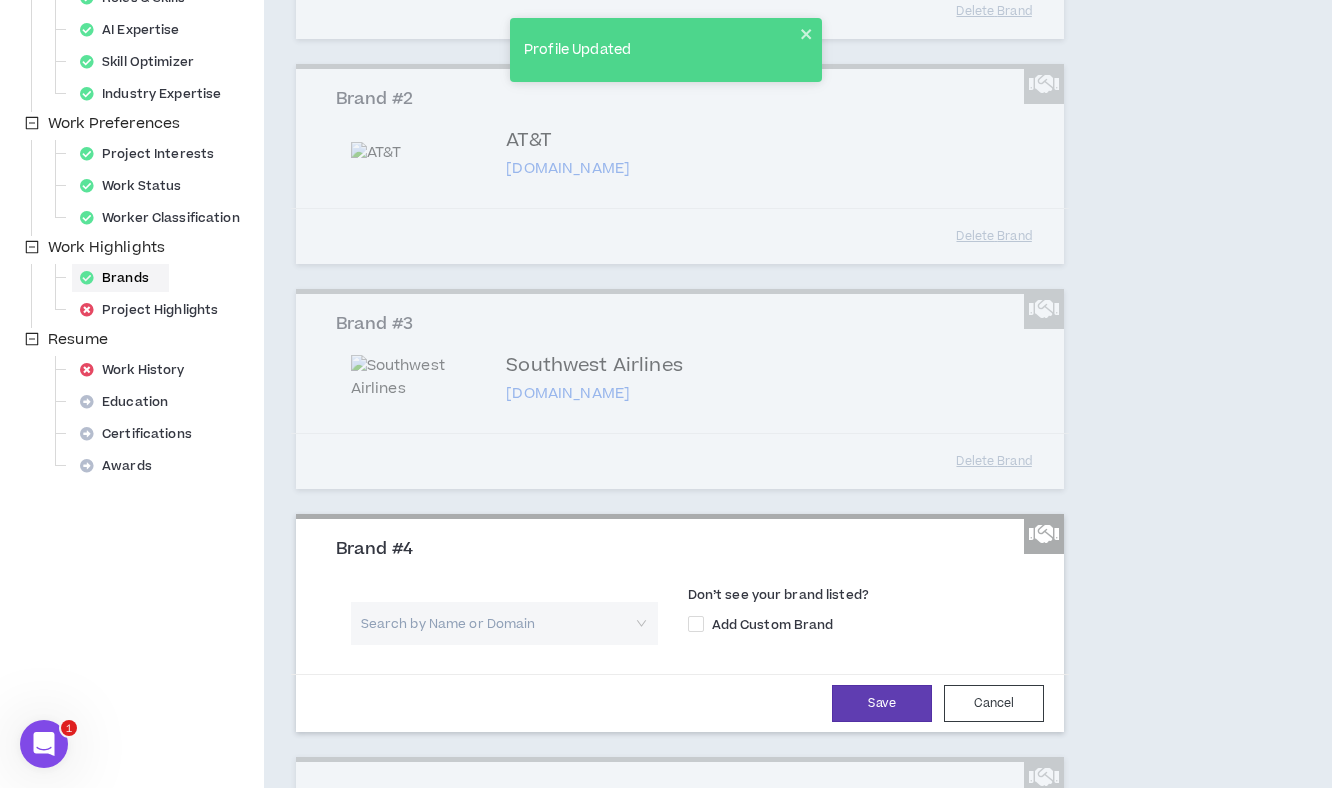 type 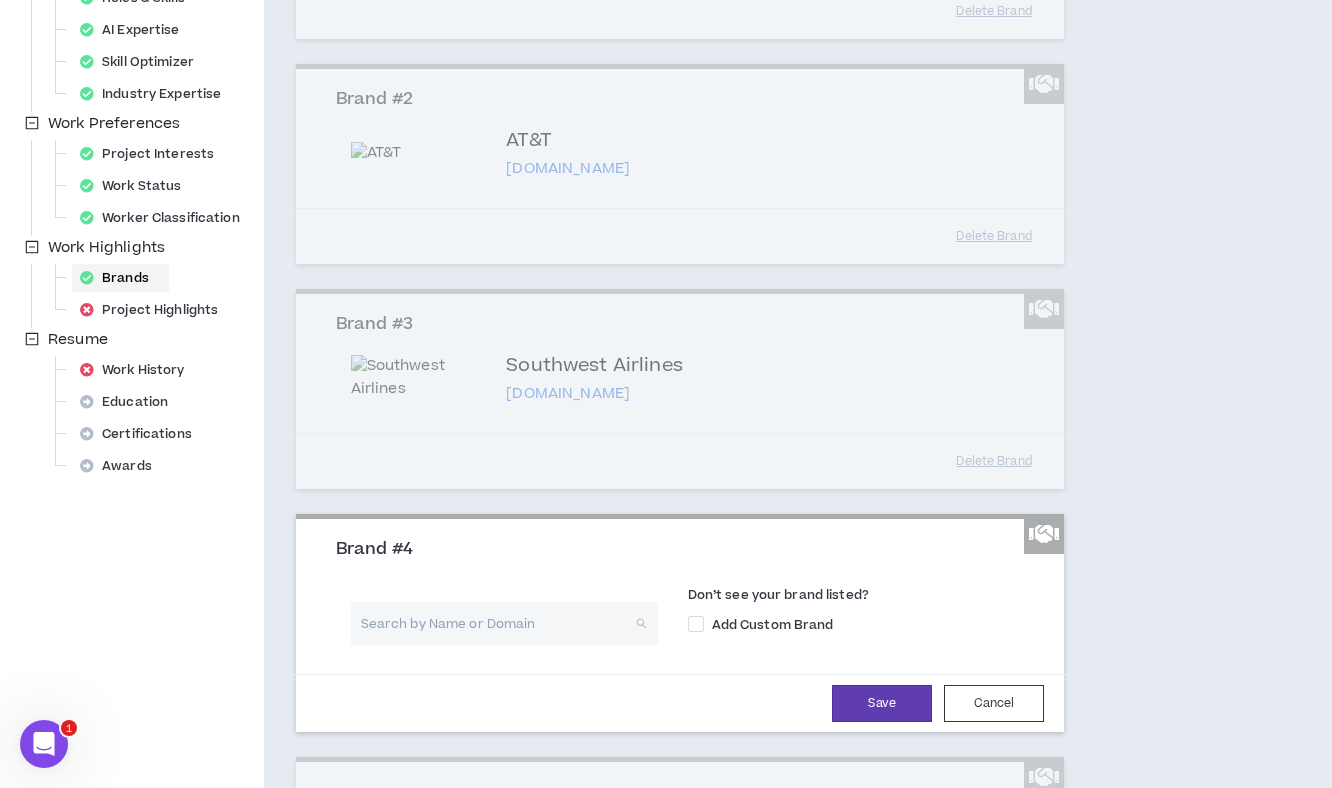 click at bounding box center (497, 623) 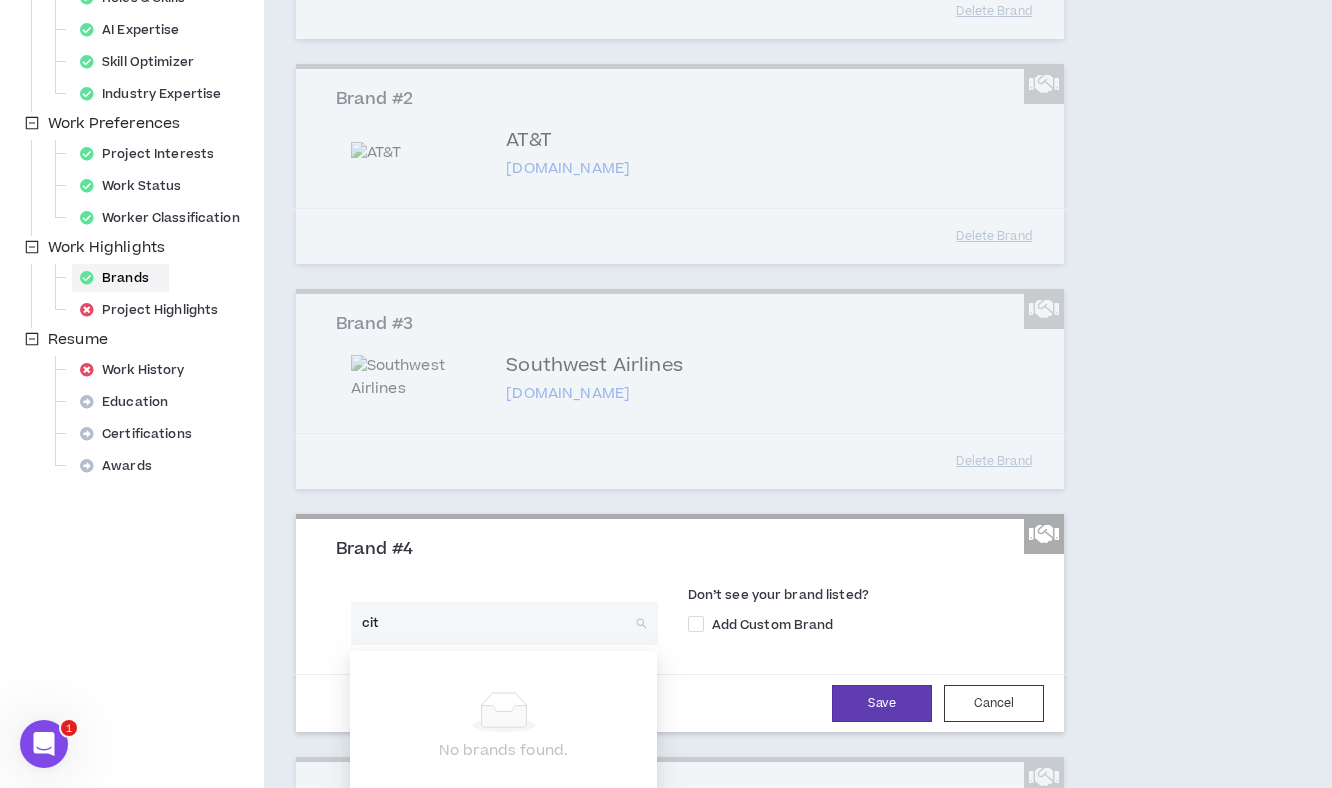 type on "citi" 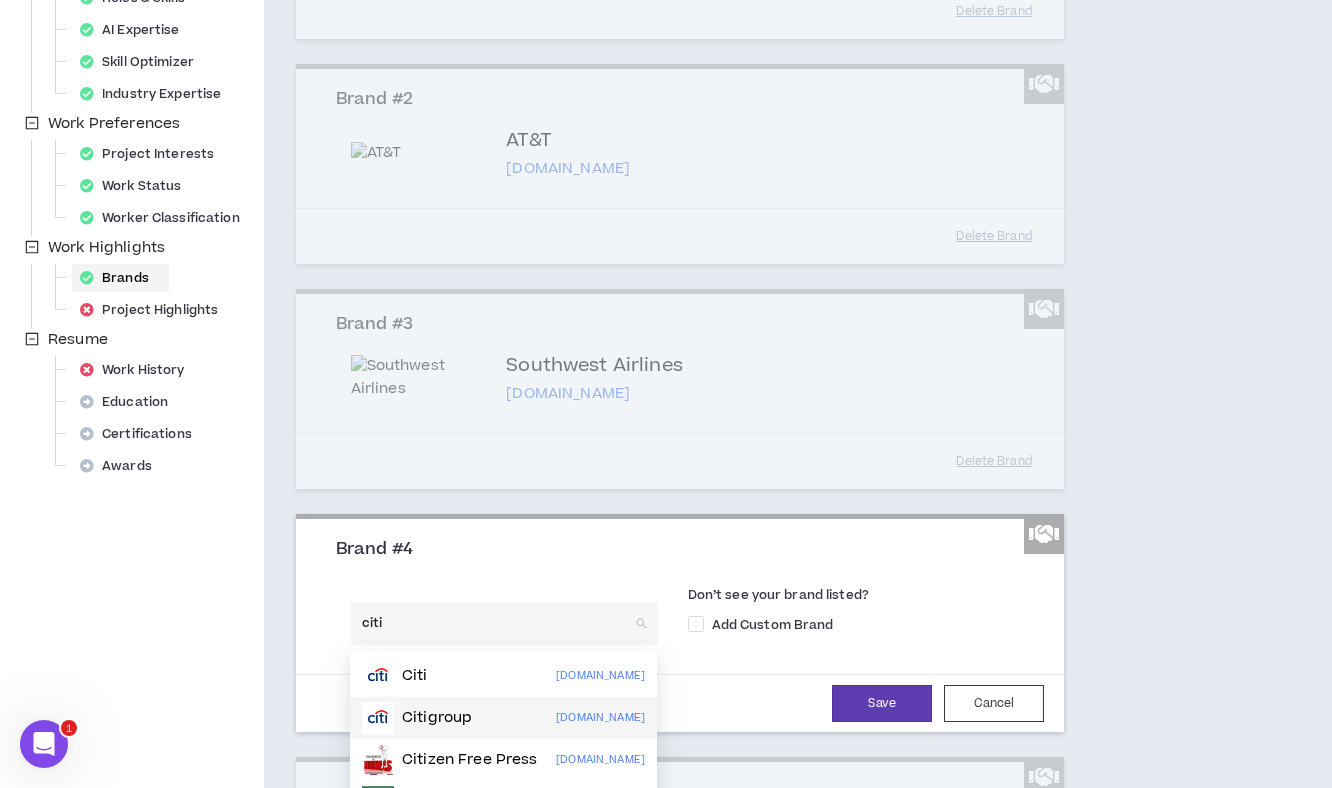 click on "Citigroup" at bounding box center (437, 718) 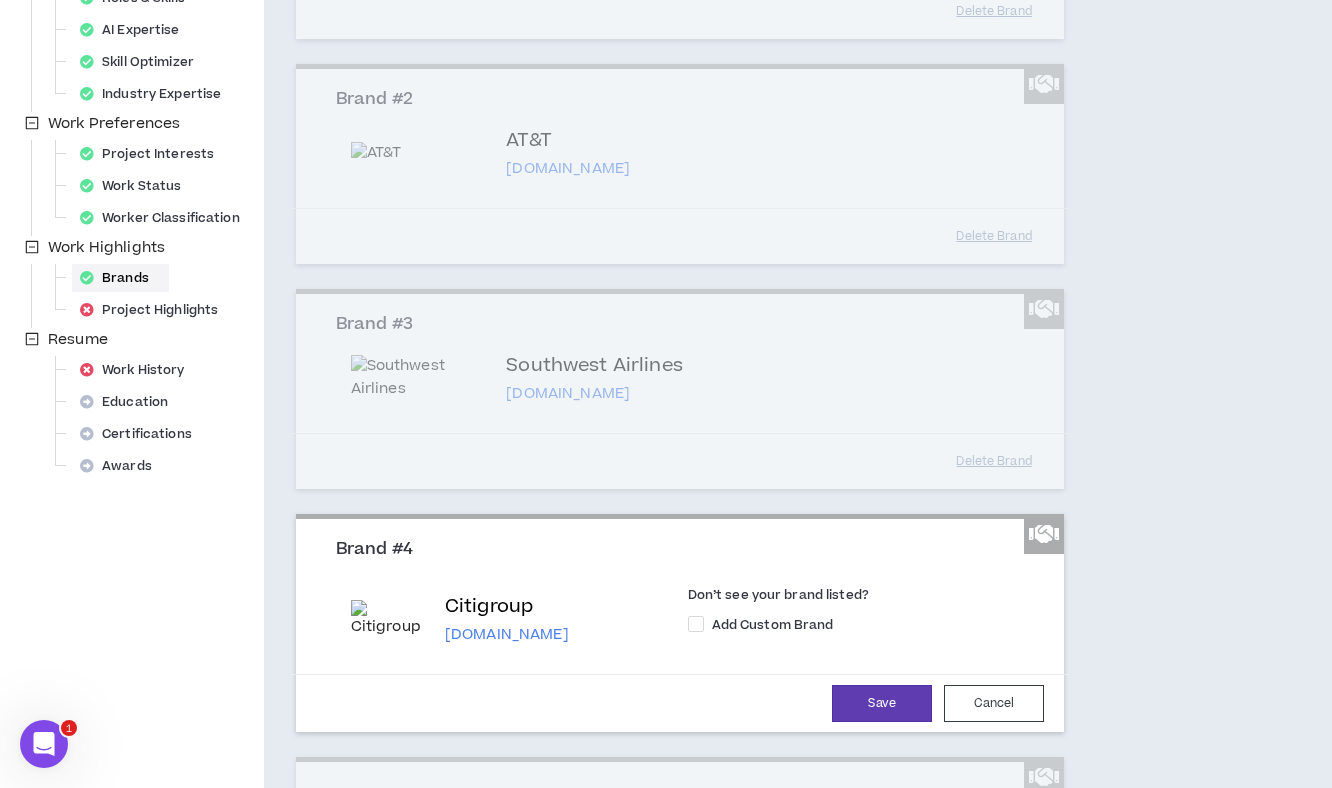 click on "citigroup.com" at bounding box center [507, 635] 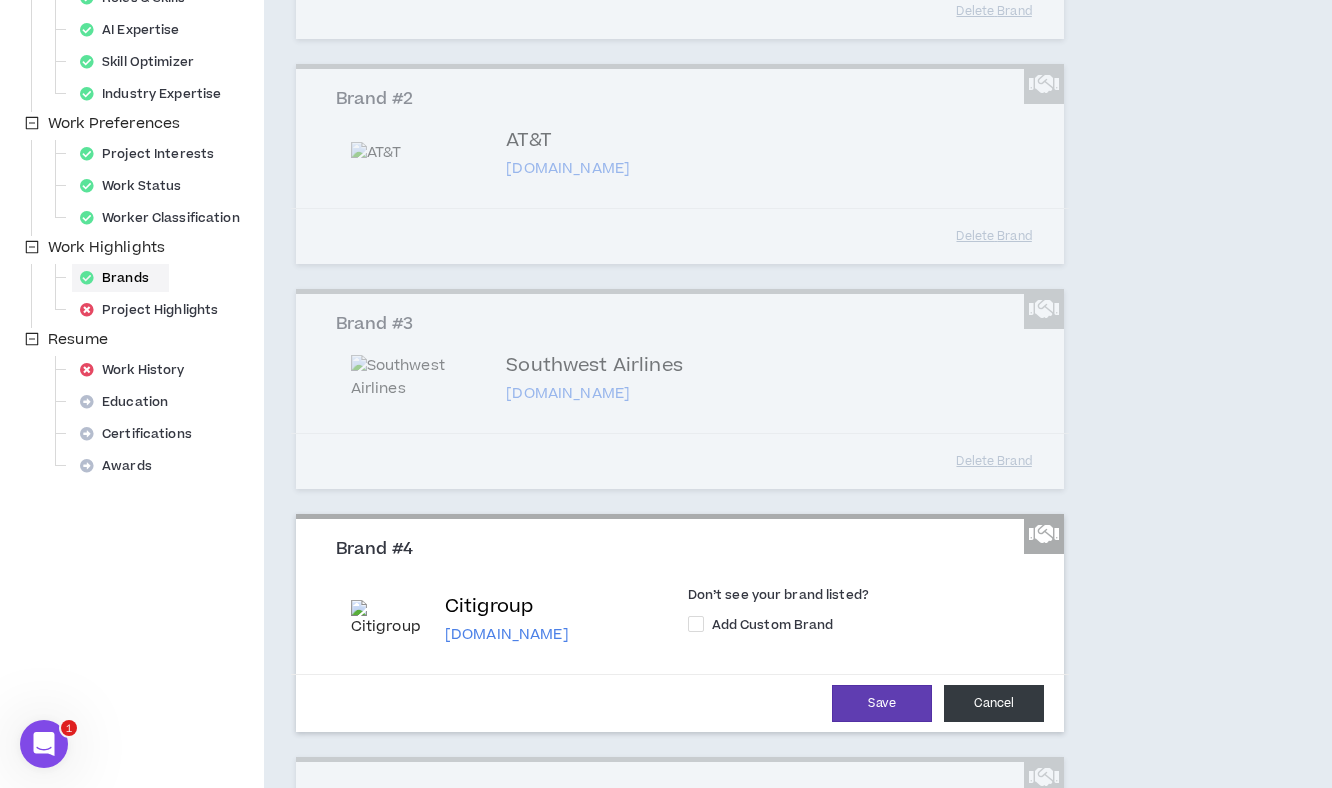 click on "Cancel" at bounding box center (994, 703) 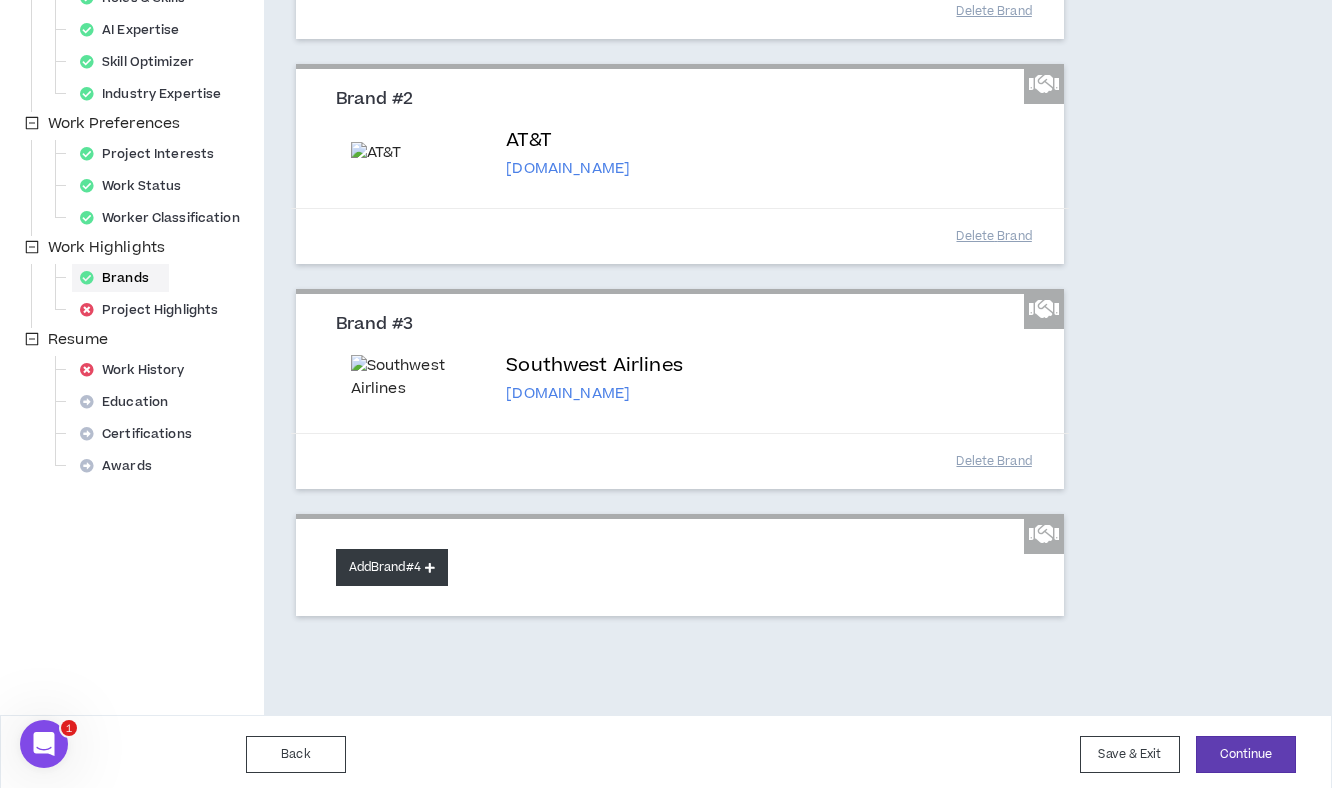click on "Add  Brand  #4" at bounding box center (392, 567) 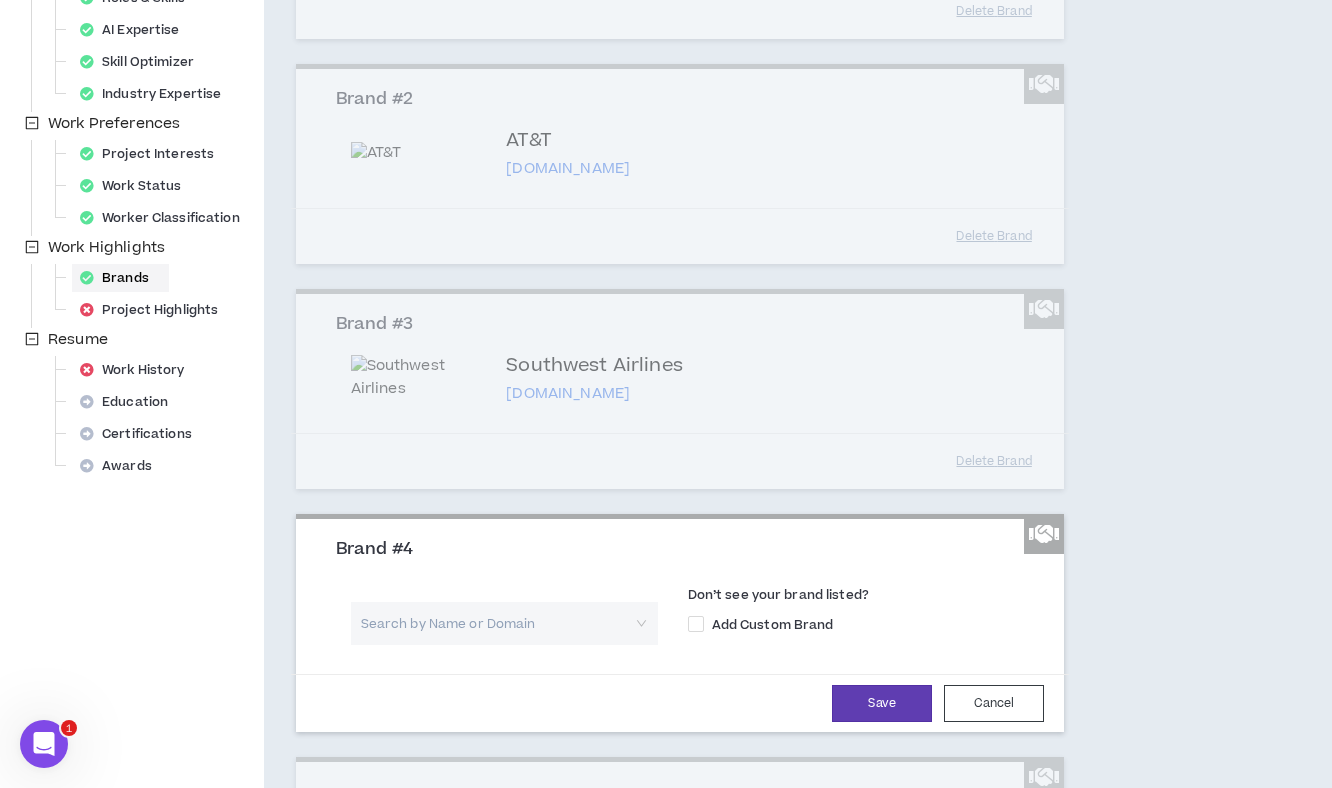 click at bounding box center (497, 623) 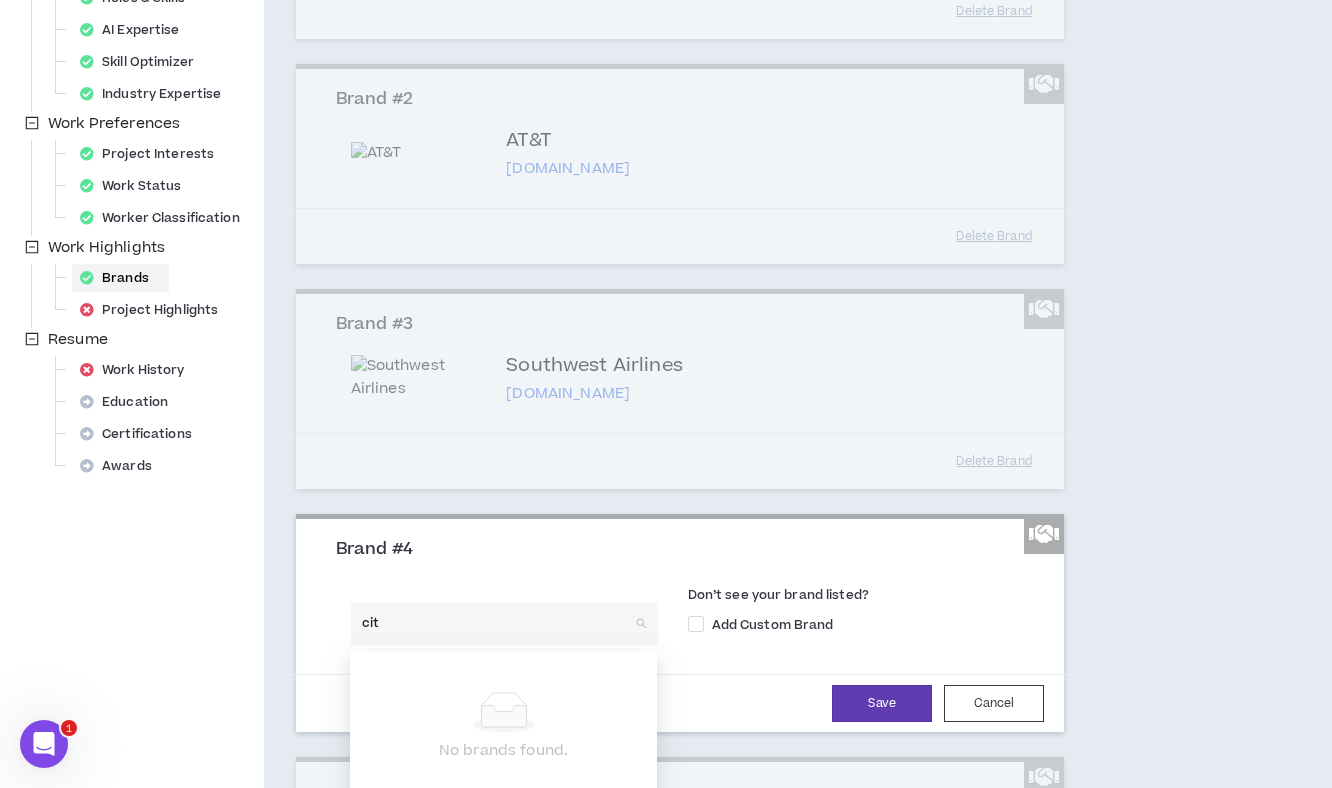 type on "citi" 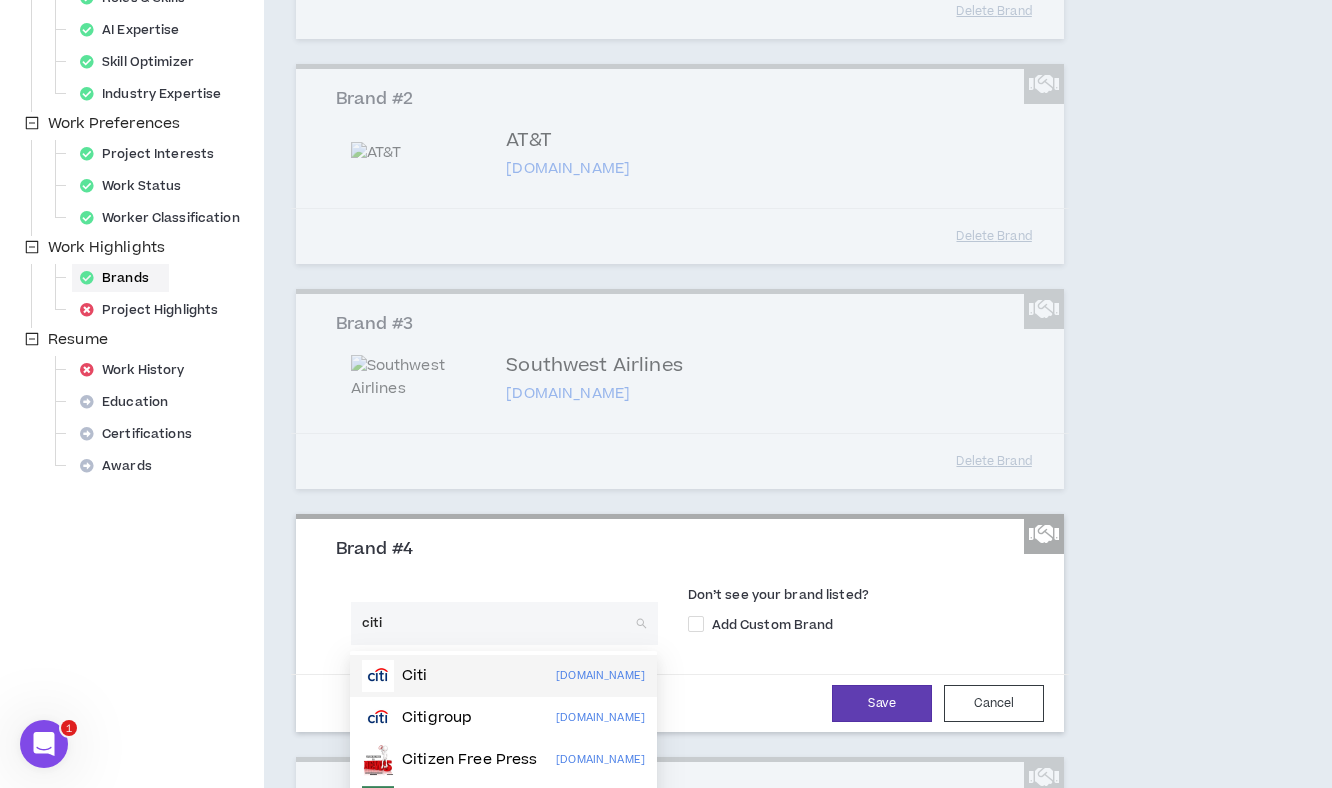 click on "Citi" at bounding box center [415, 676] 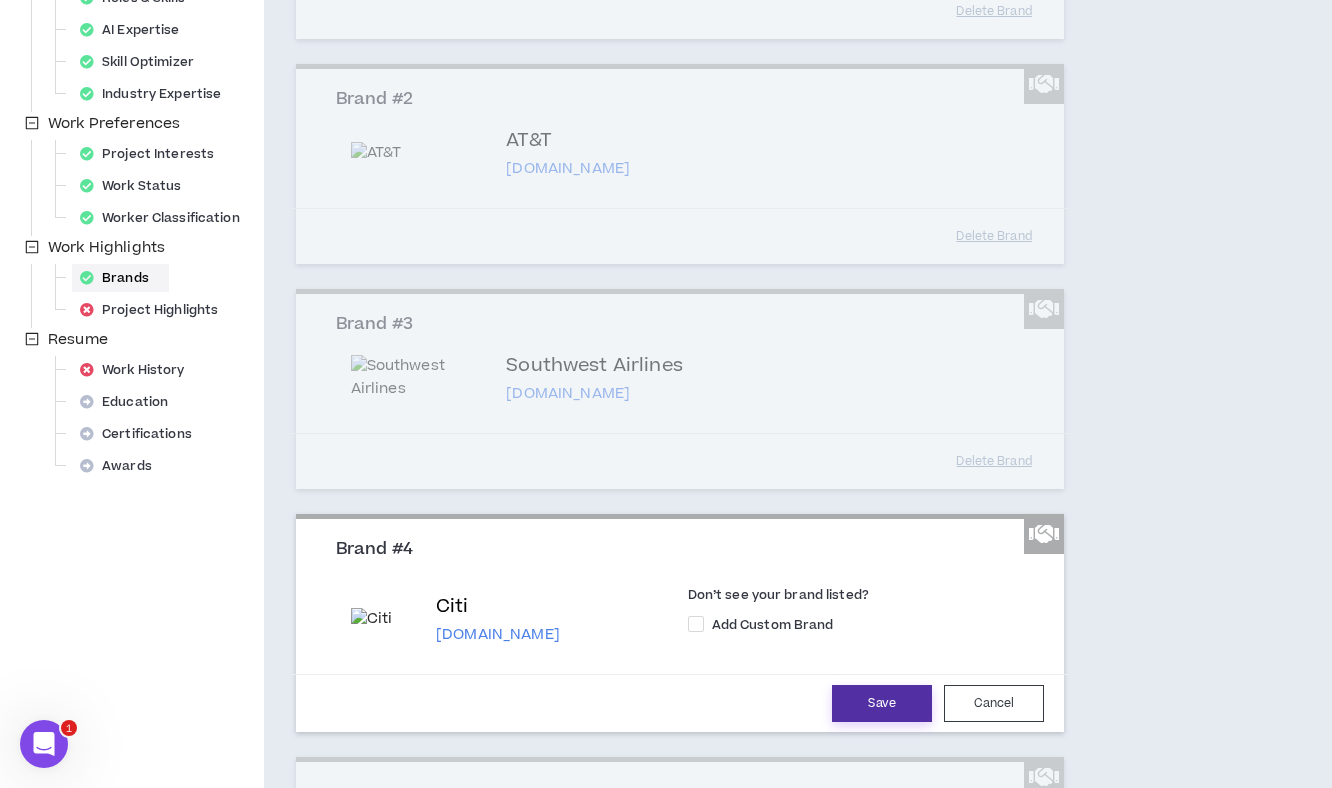 click on "Save" at bounding box center [882, 703] 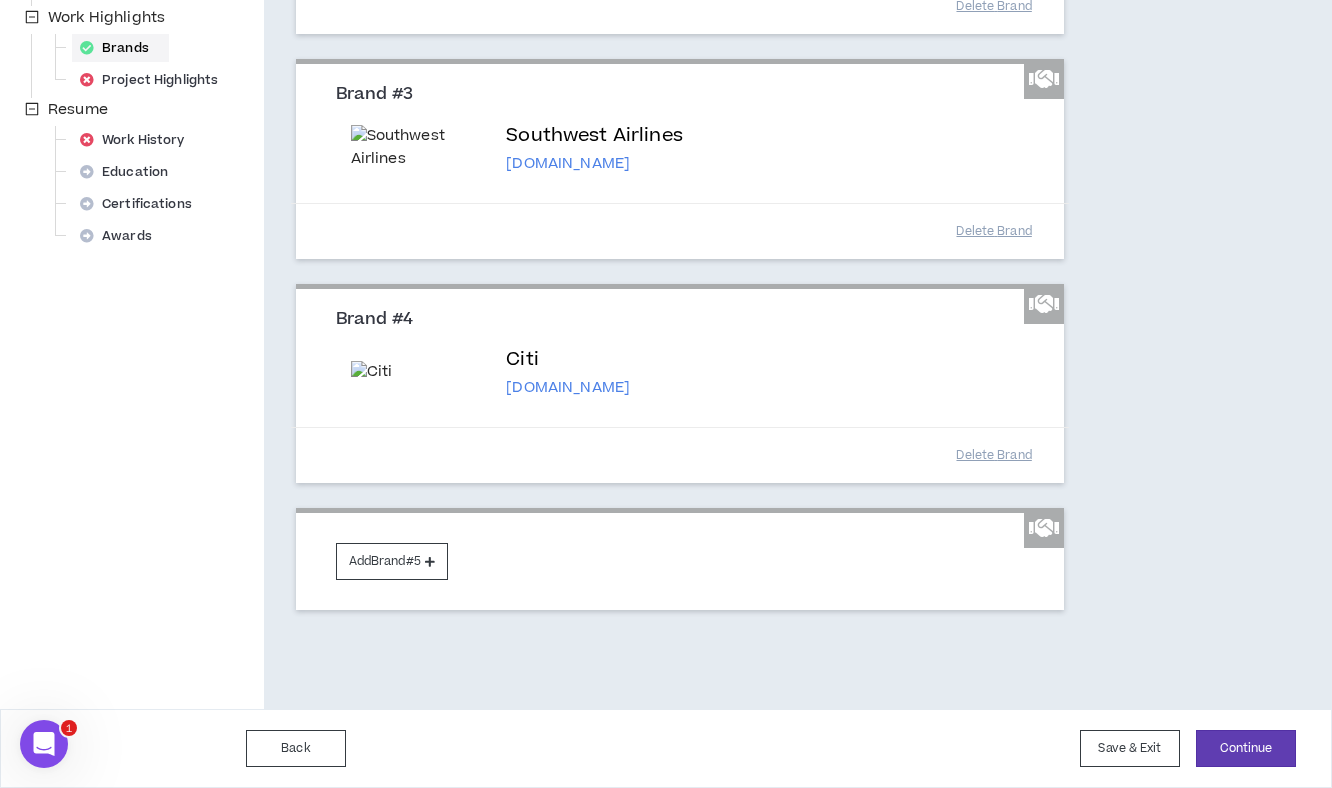 scroll, scrollTop: 814, scrollLeft: 0, axis: vertical 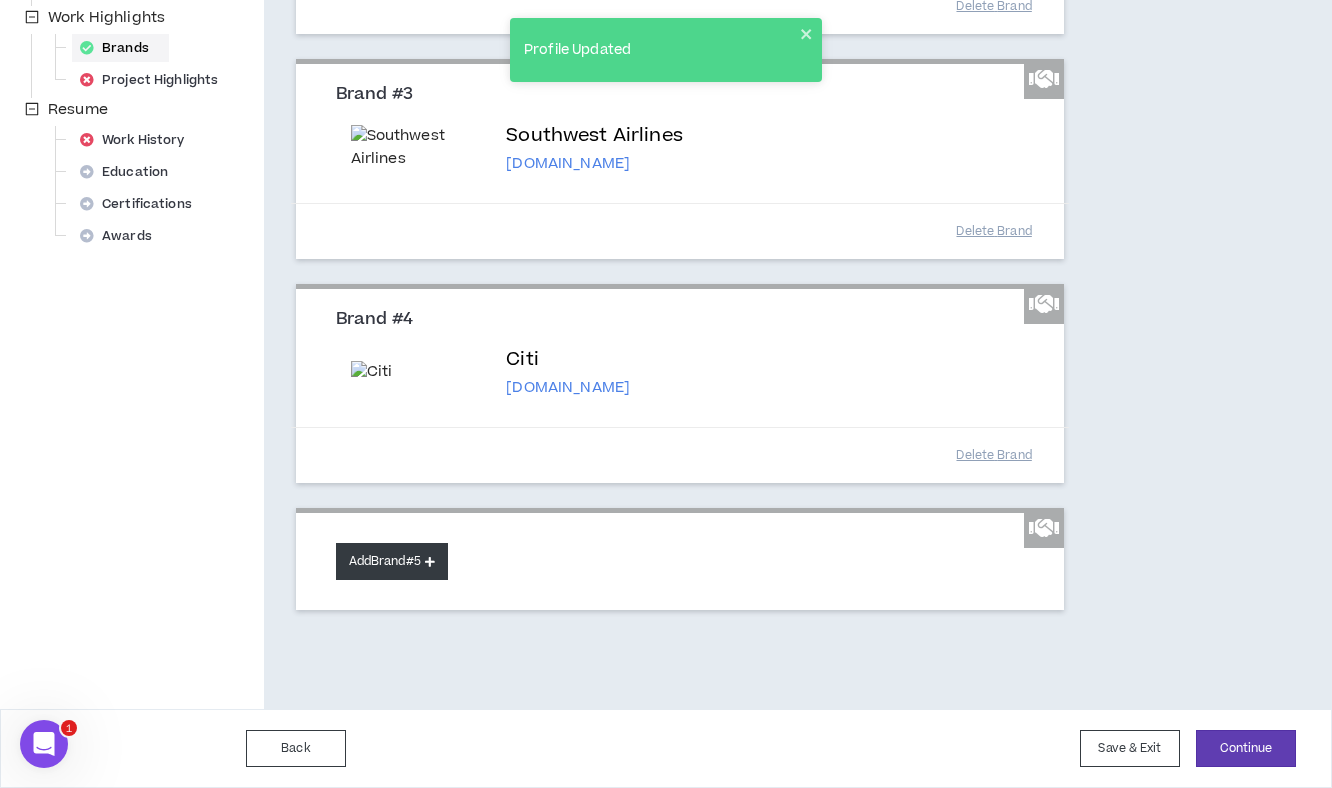 click on "Add  Brand  #5" at bounding box center (392, 561) 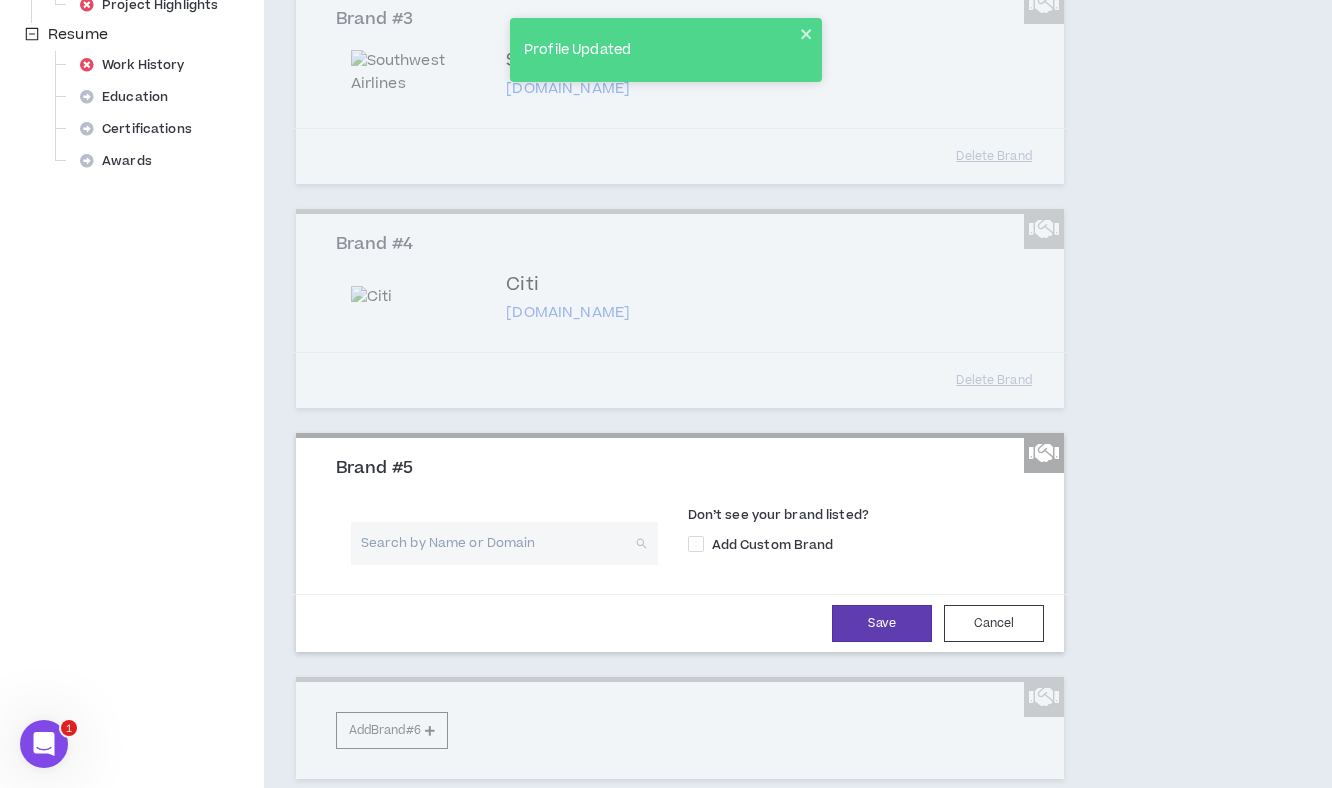 click at bounding box center (497, 543) 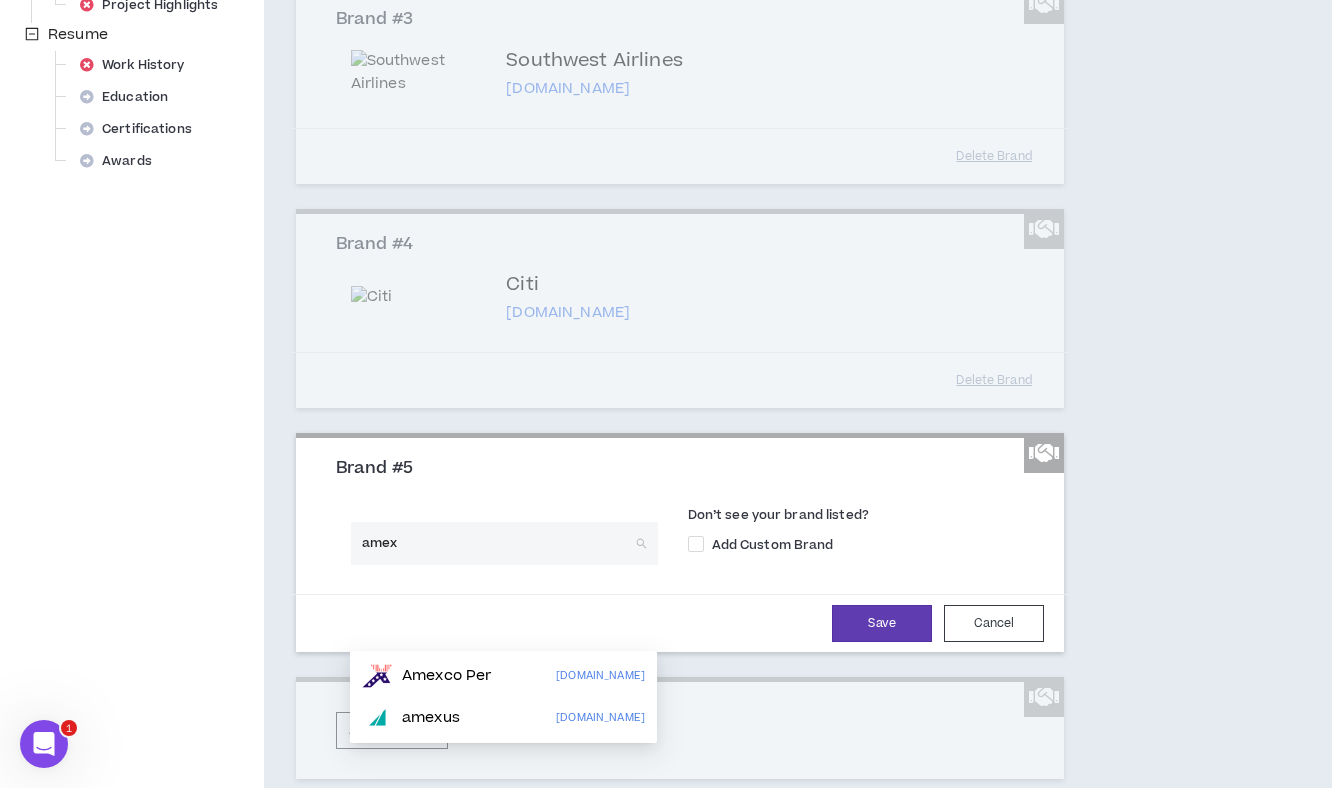 type on "ame" 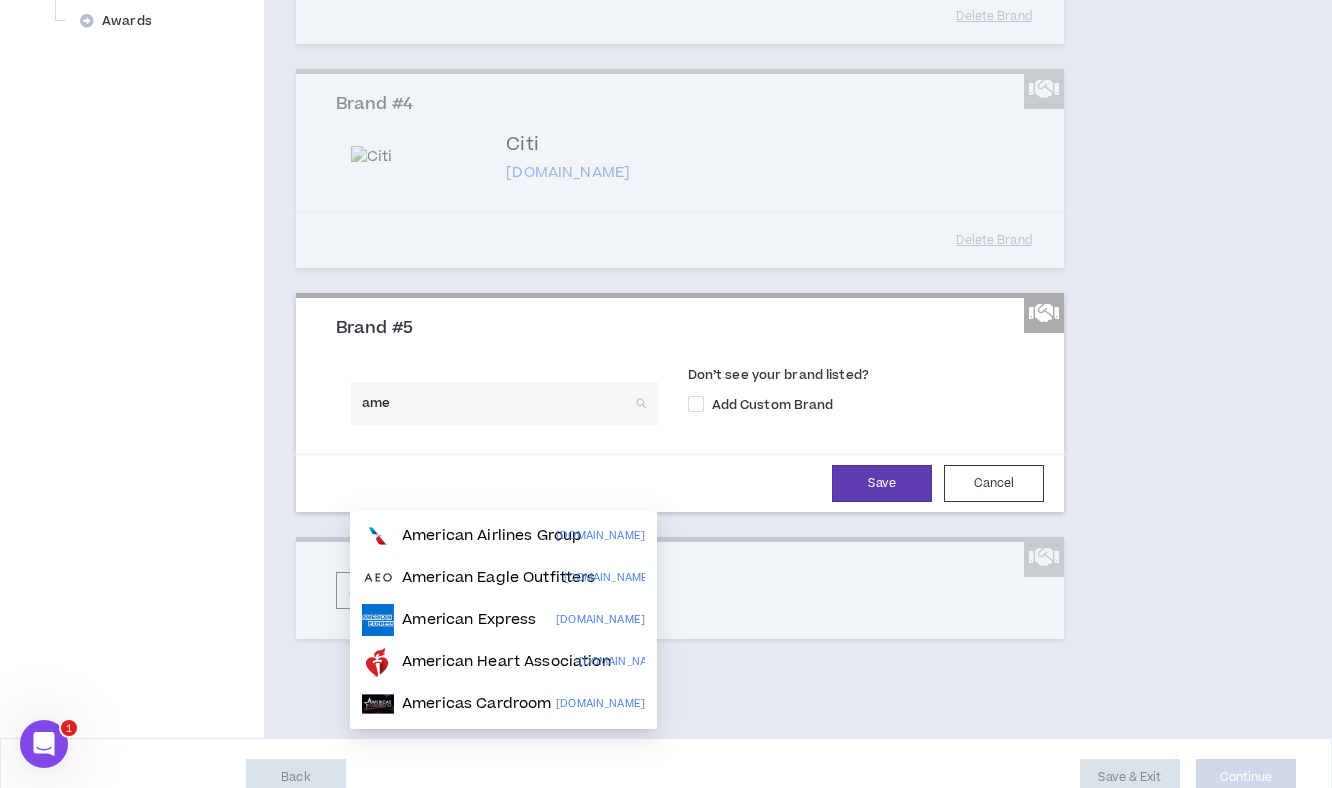 scroll, scrollTop: 955, scrollLeft: 0, axis: vertical 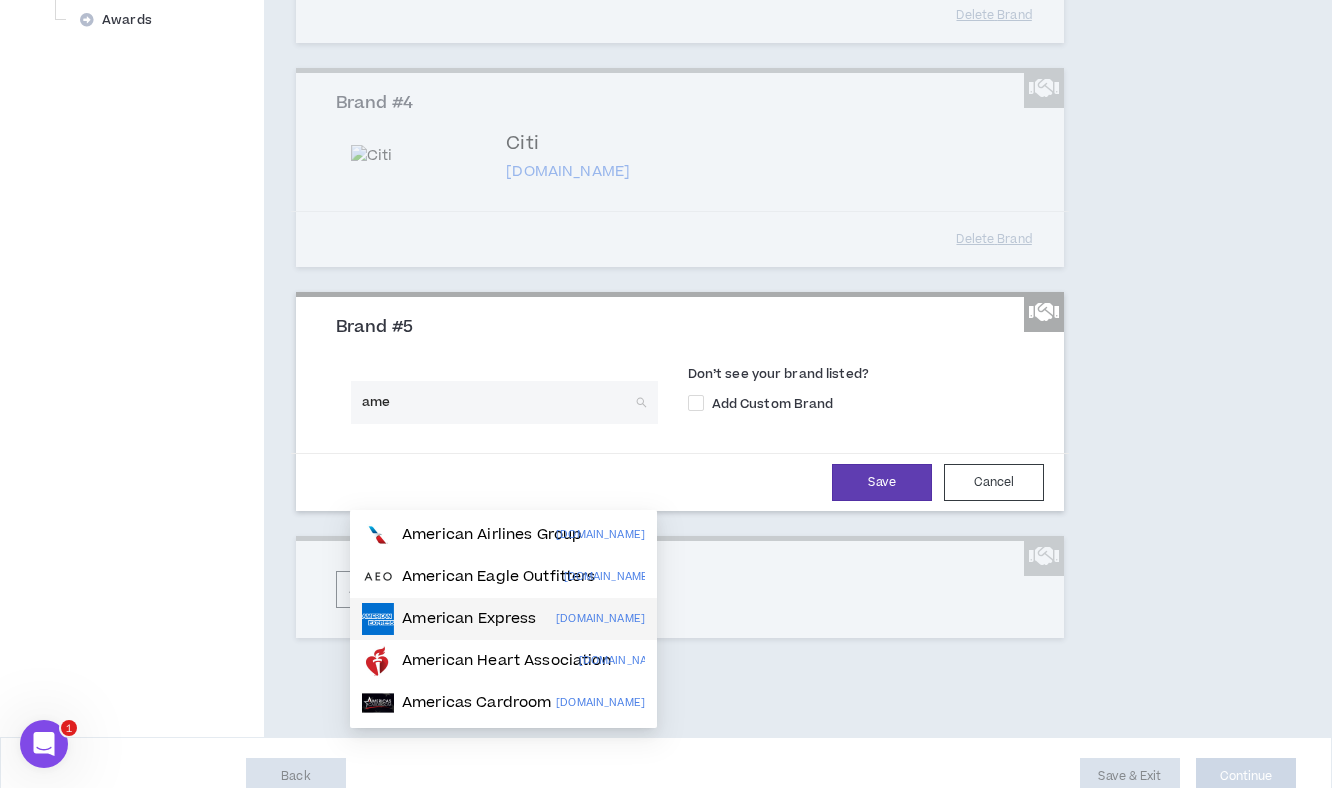 click on "American Express" at bounding box center [469, 619] 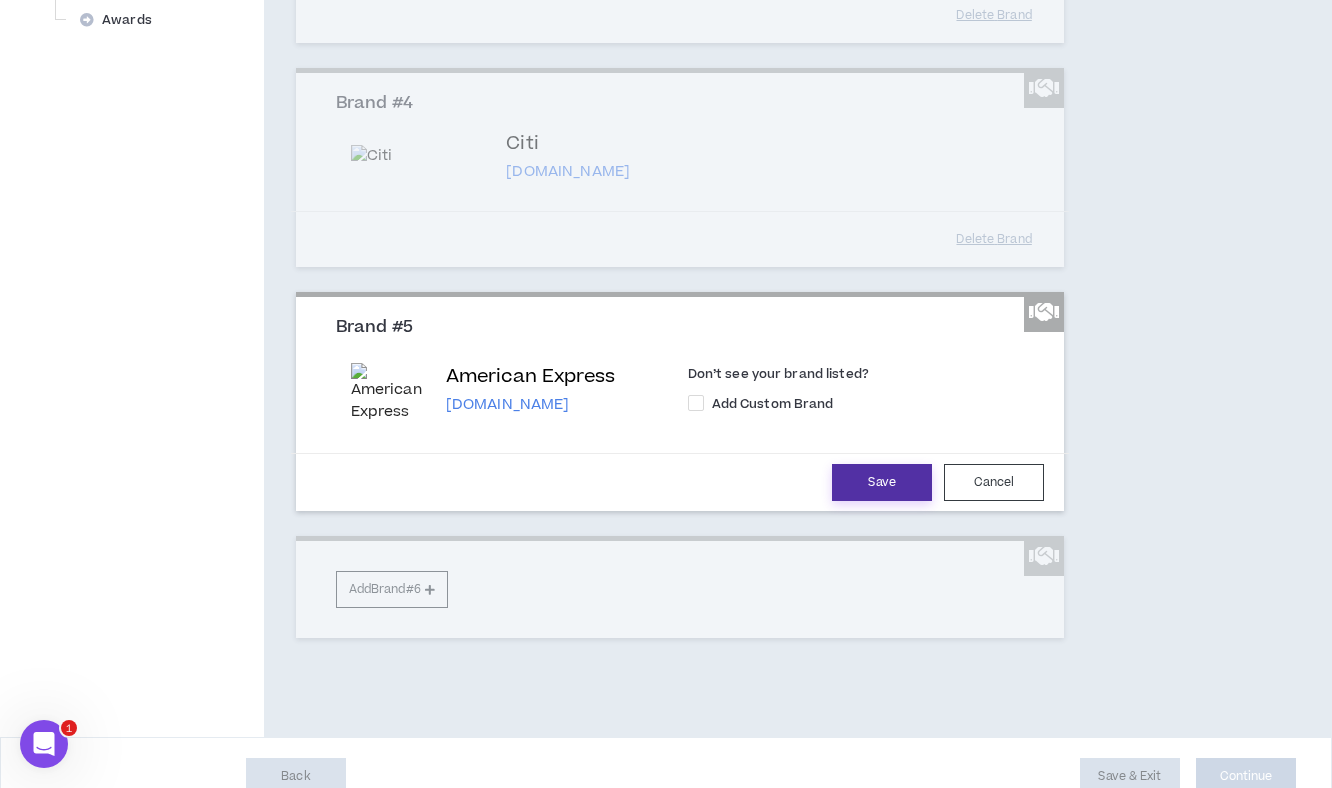 click on "Save" at bounding box center (882, 482) 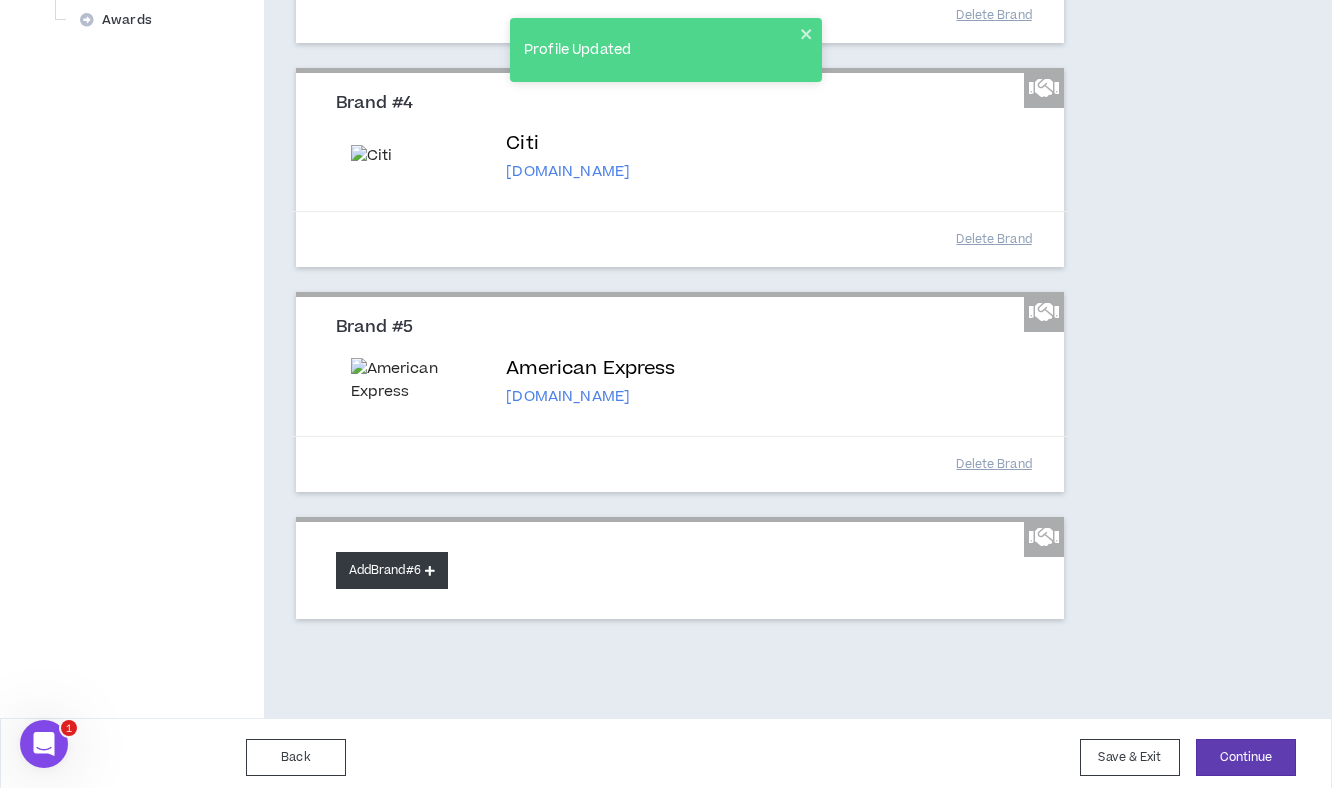 click on "Add  Brand  #6" at bounding box center [392, 570] 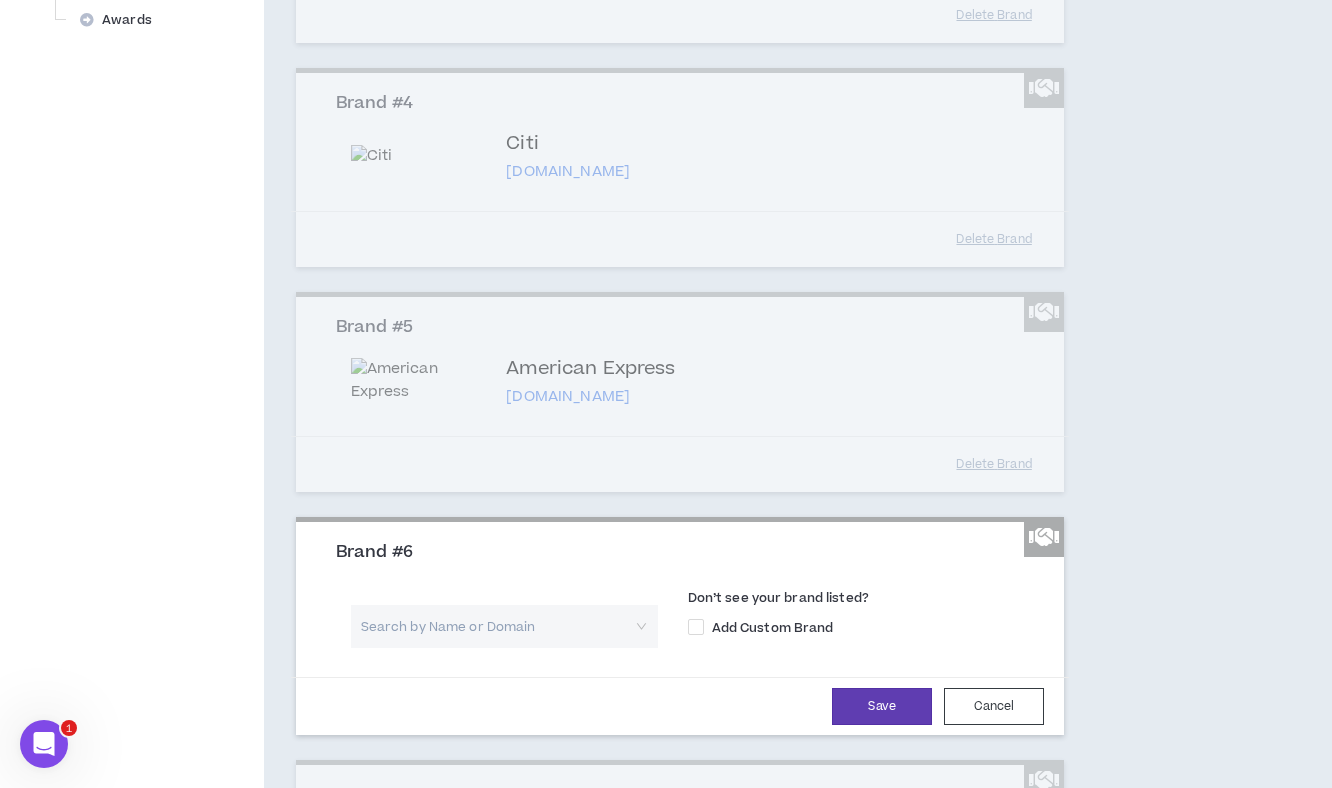 click at bounding box center [497, 626] 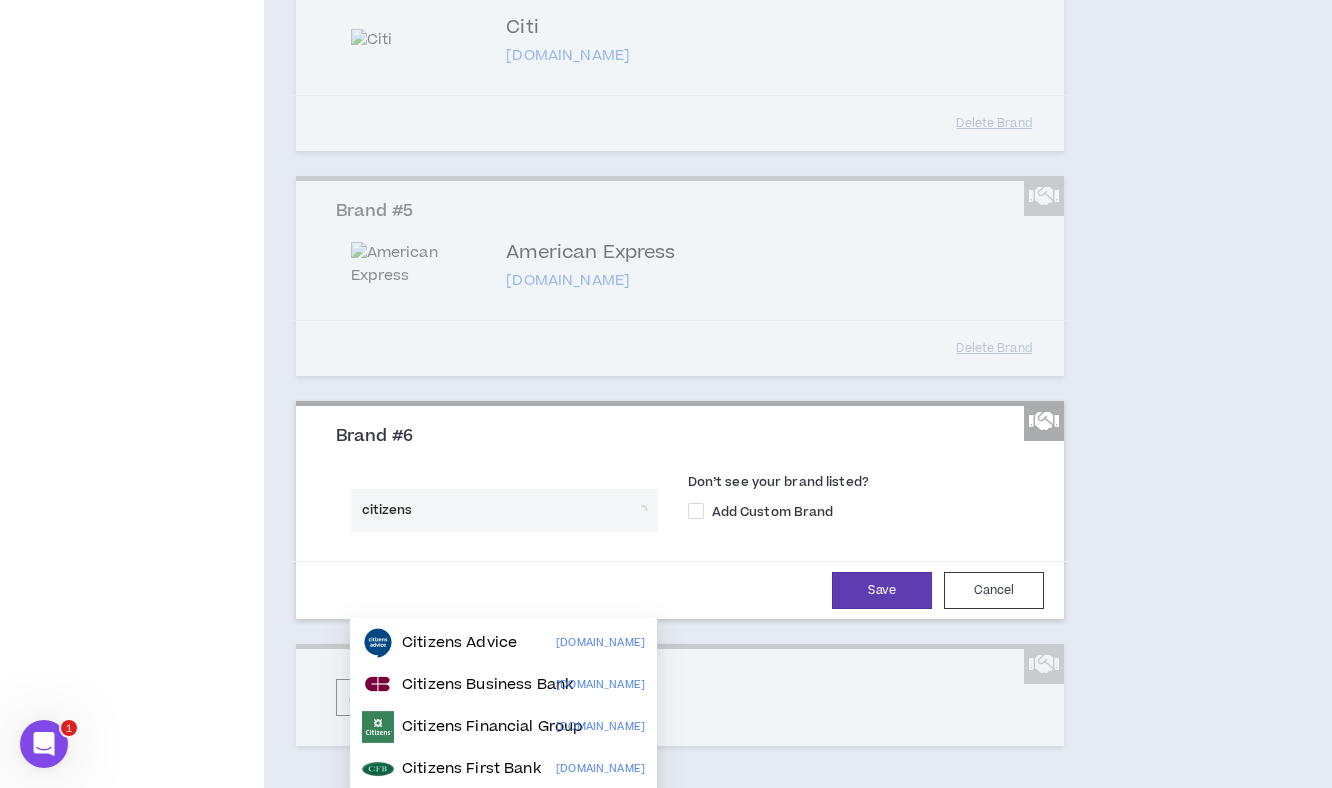 scroll, scrollTop: 1072, scrollLeft: 0, axis: vertical 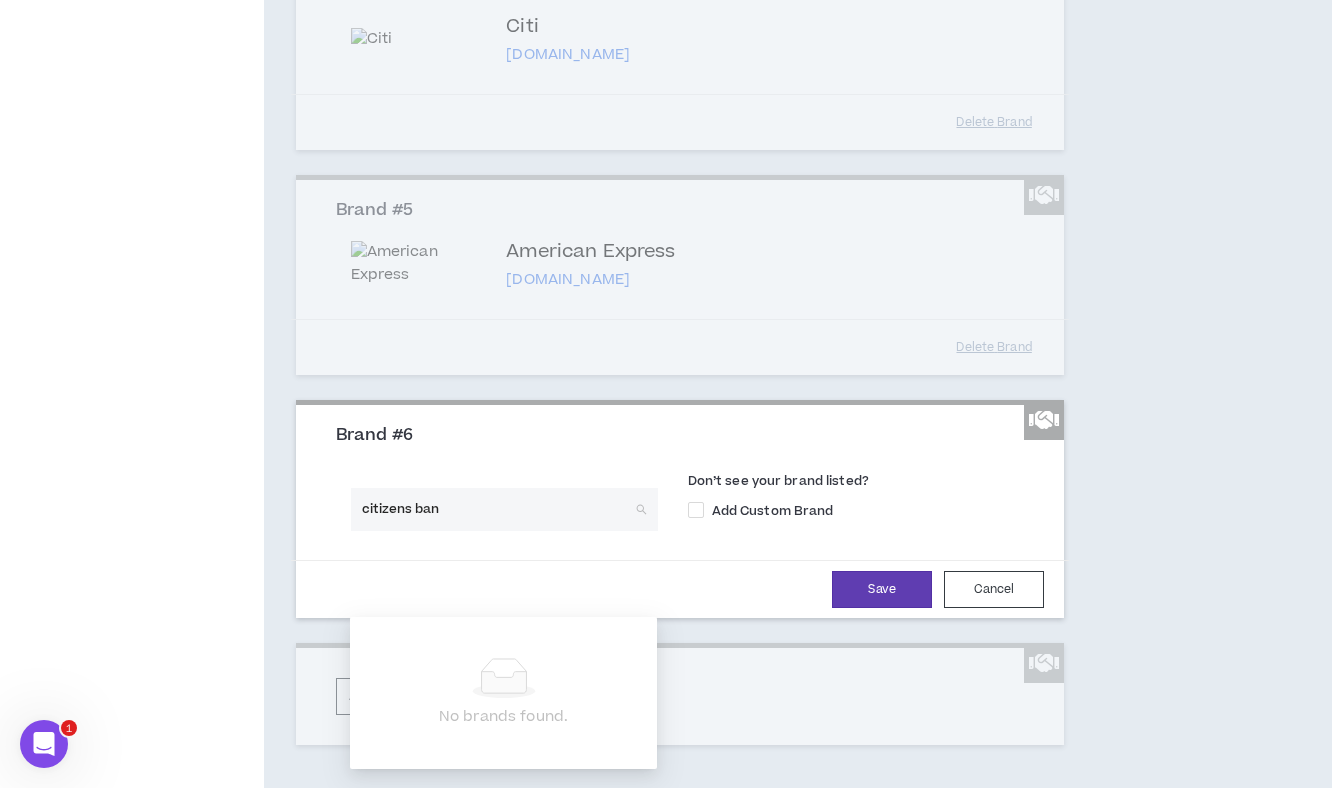 type on "citizens bank" 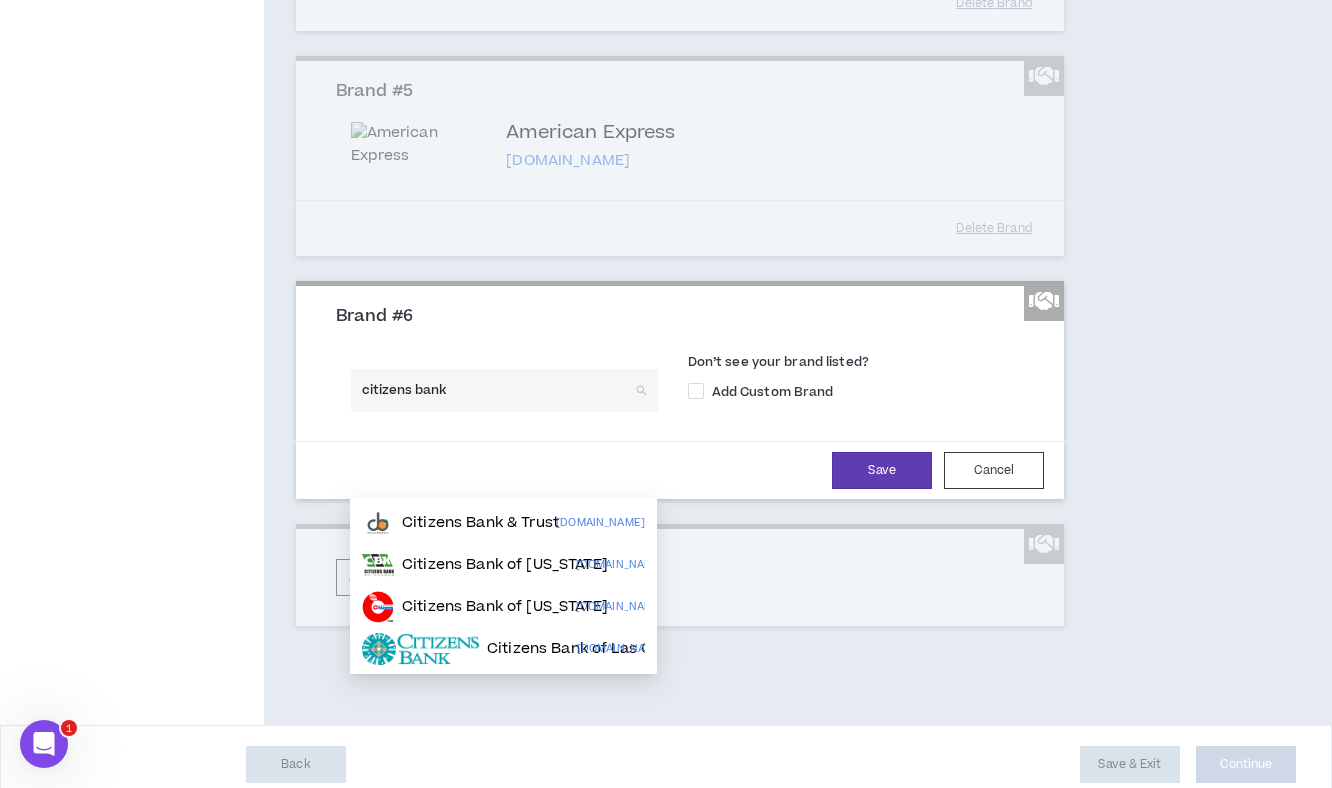 scroll, scrollTop: 1192, scrollLeft: 0, axis: vertical 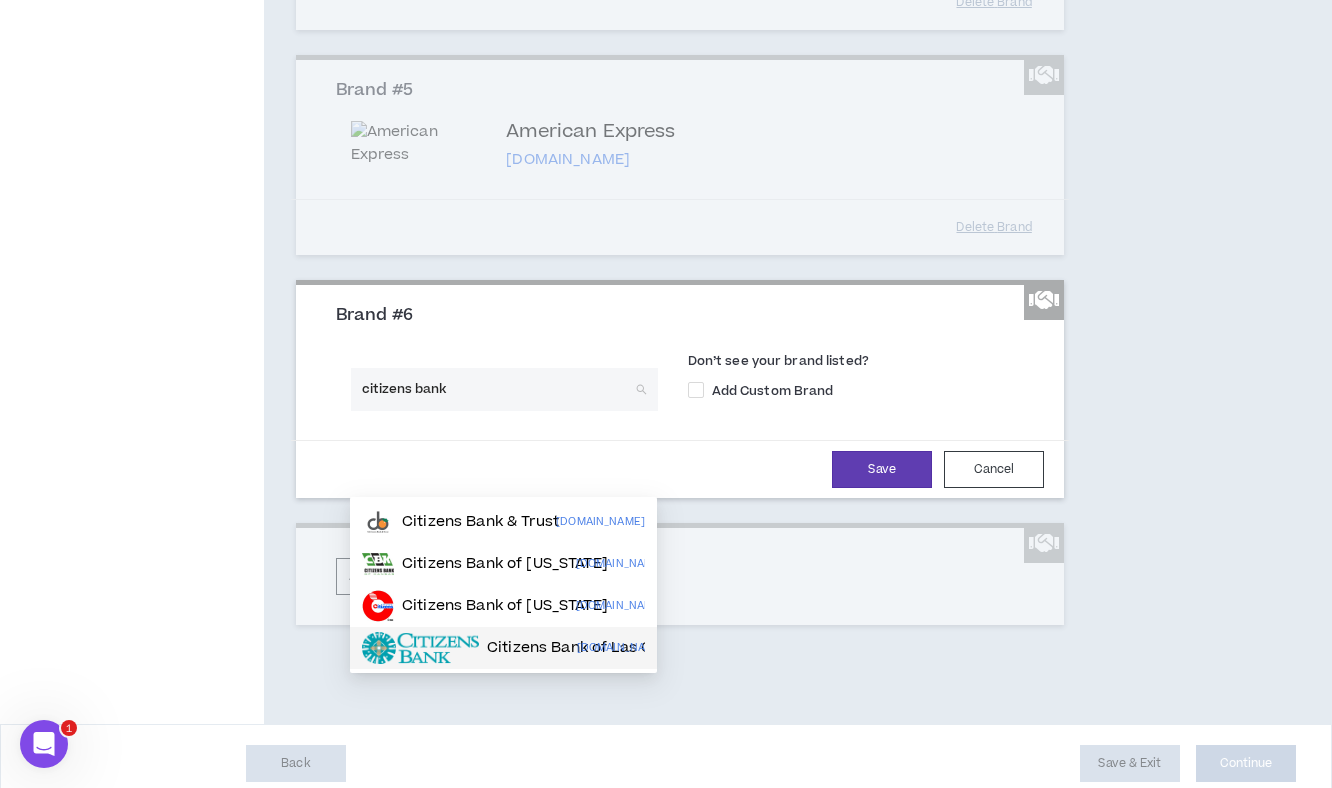 click on "Citizens Bank of Las Cruces" at bounding box center [590, 648] 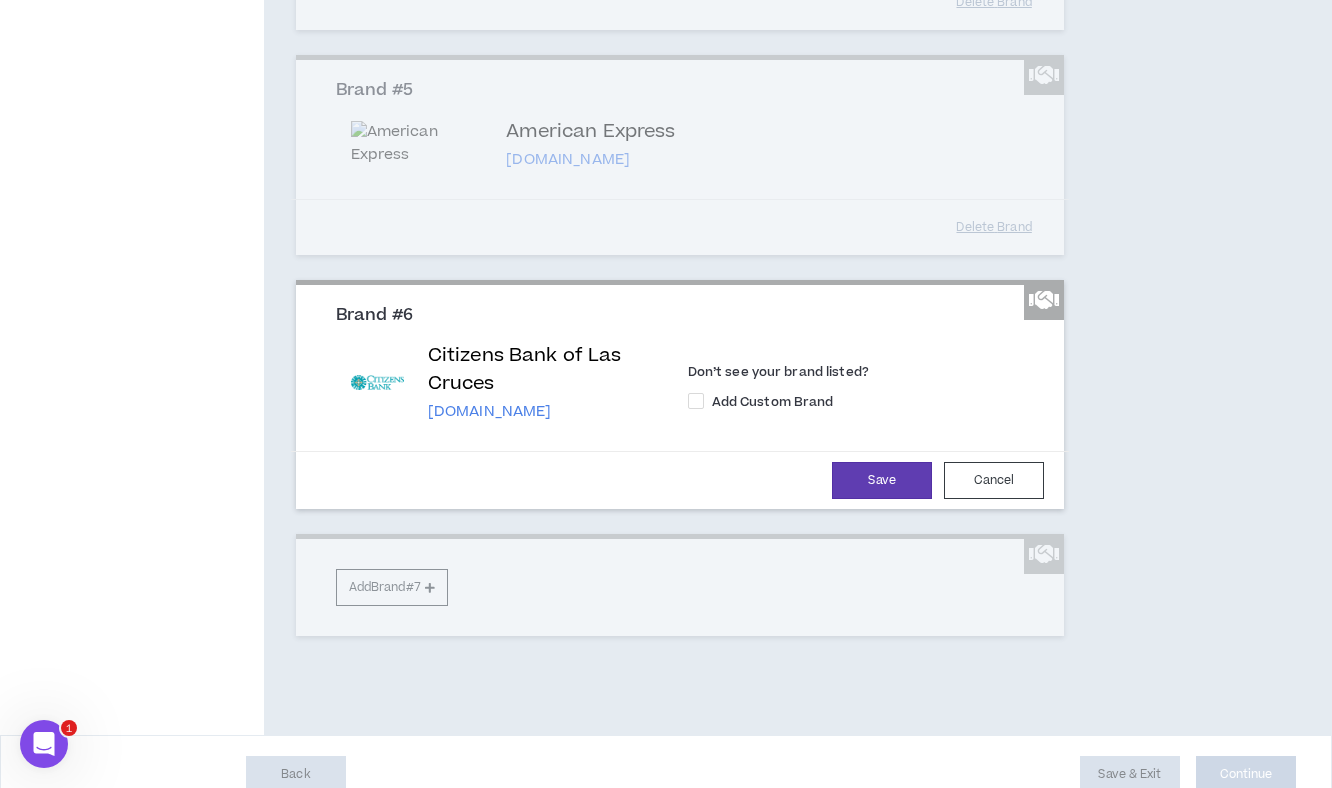 click on "Brand #1 Michelin michelin.com Don’t see your brand listed? Add Custom Brand Delete   Brand Brand #2 AT&T att.com Don’t see your brand listed? Add Custom Brand Delete   Brand Brand #3 Southwest Airlines southwest.com Don’t see your brand listed? Add Custom Brand Delete   Brand Brand #4 Citi citi.com Don’t see your brand listed? Add Custom Brand Delete   Brand Brand #5 American Express americanexpress.com Don’t see your brand listed? Add Custom Brand Delete   Brand Brand #6 Citizens Bank of Las Cruces citizenslc.com Don’t see your brand listed? Add Custom Brand Save Cancel Add  Brand  #7" at bounding box center [680, -144] 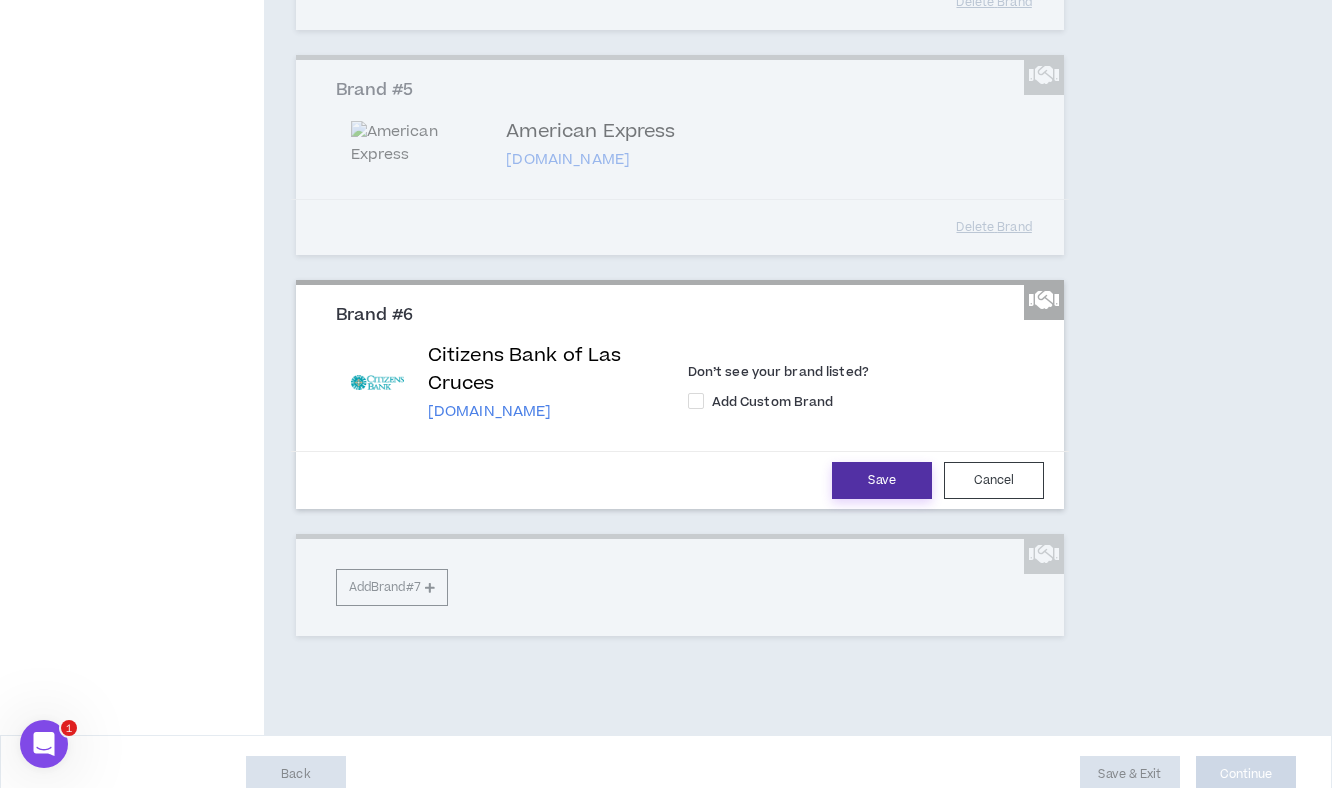 click on "Save" at bounding box center [882, 480] 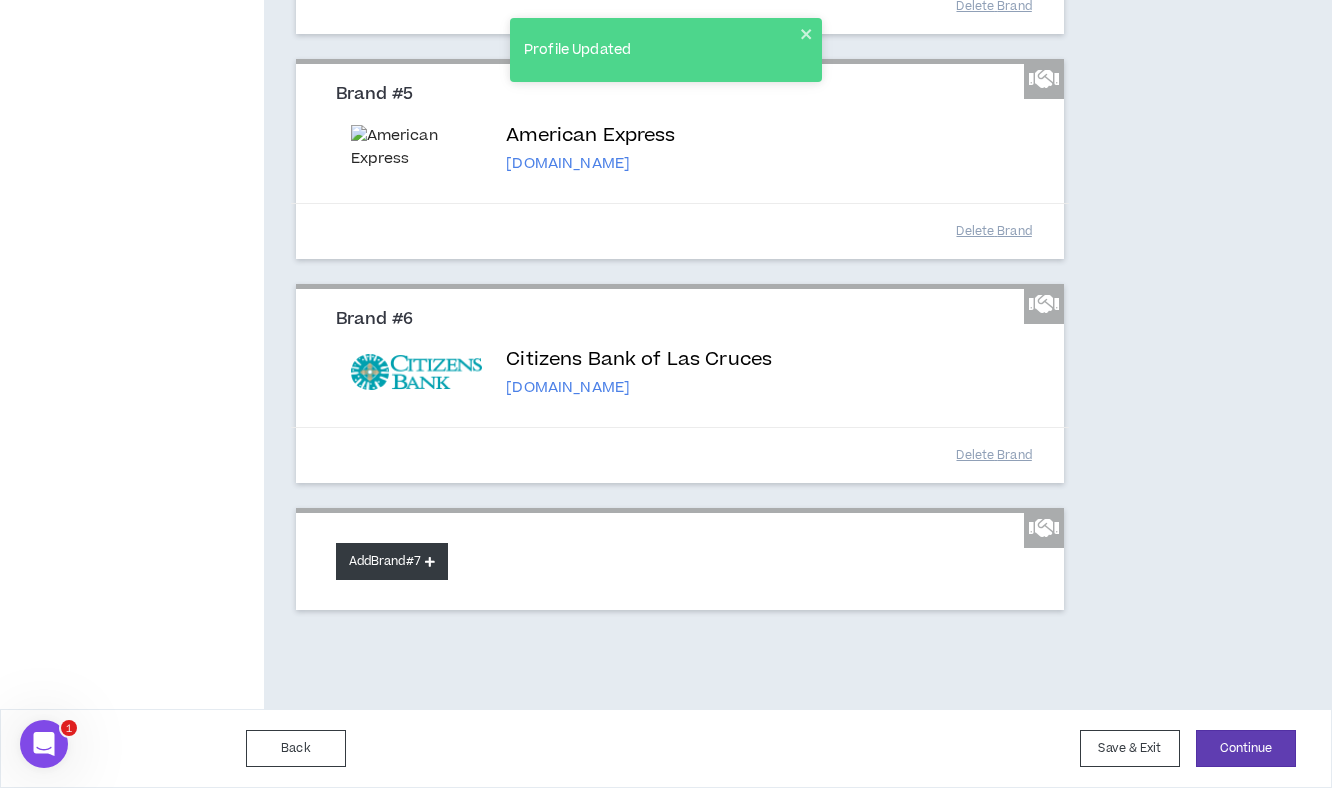 click at bounding box center (430, 561) 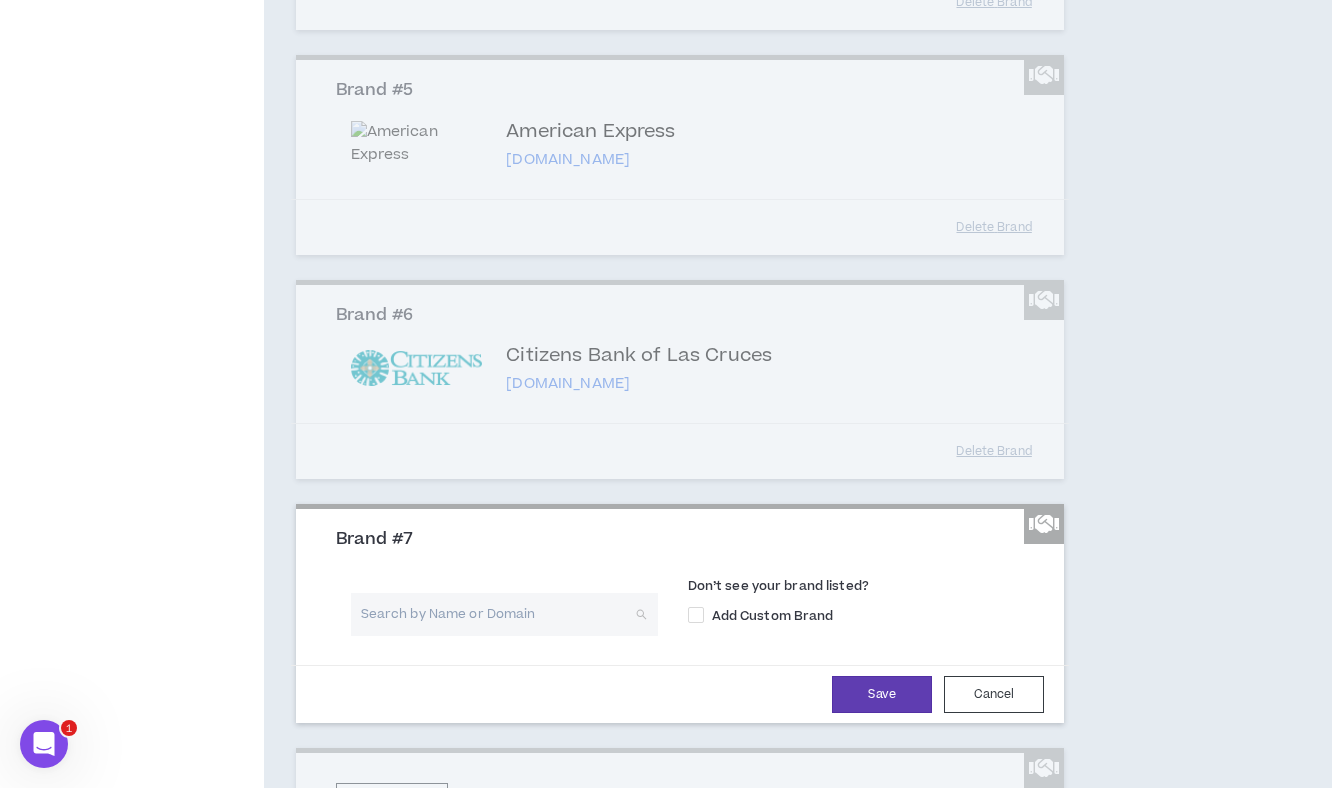 click at bounding box center (497, 614) 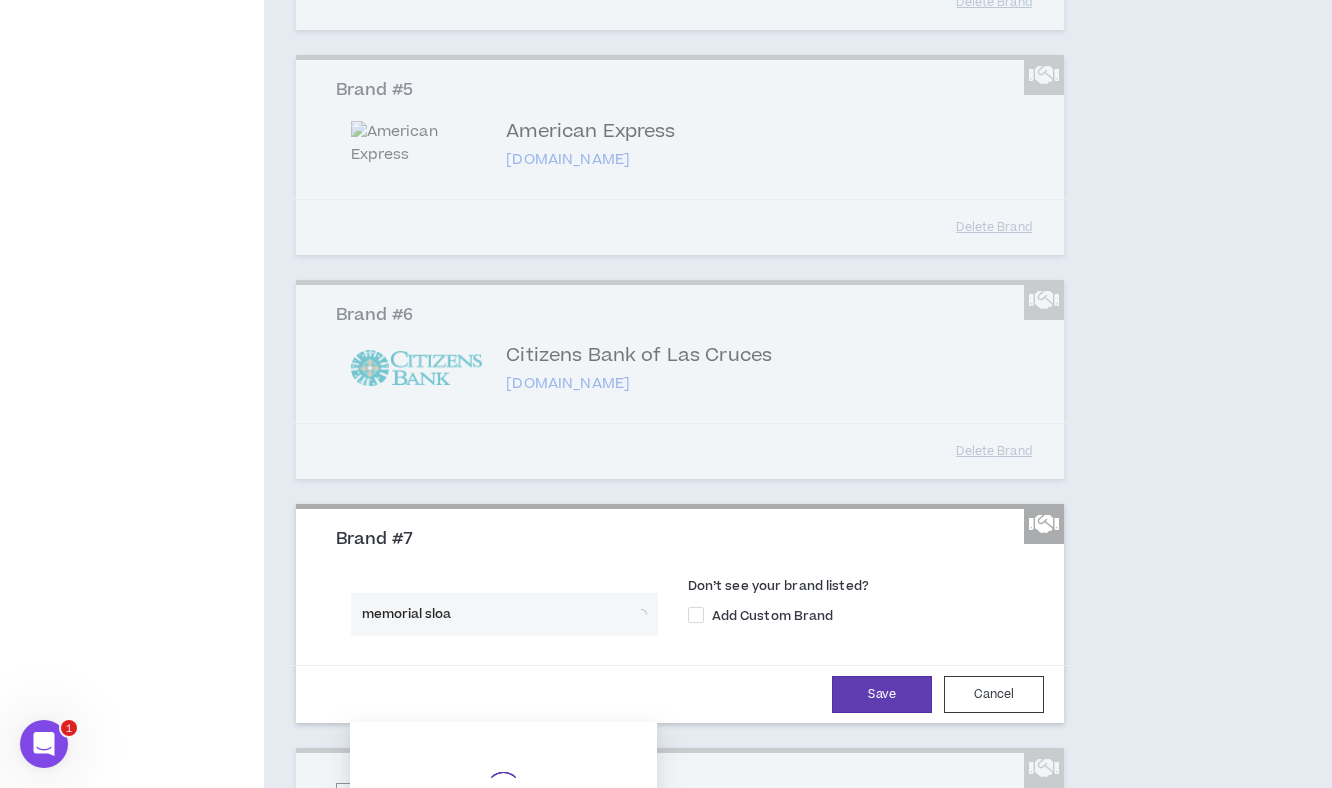 type on "memorial sloan" 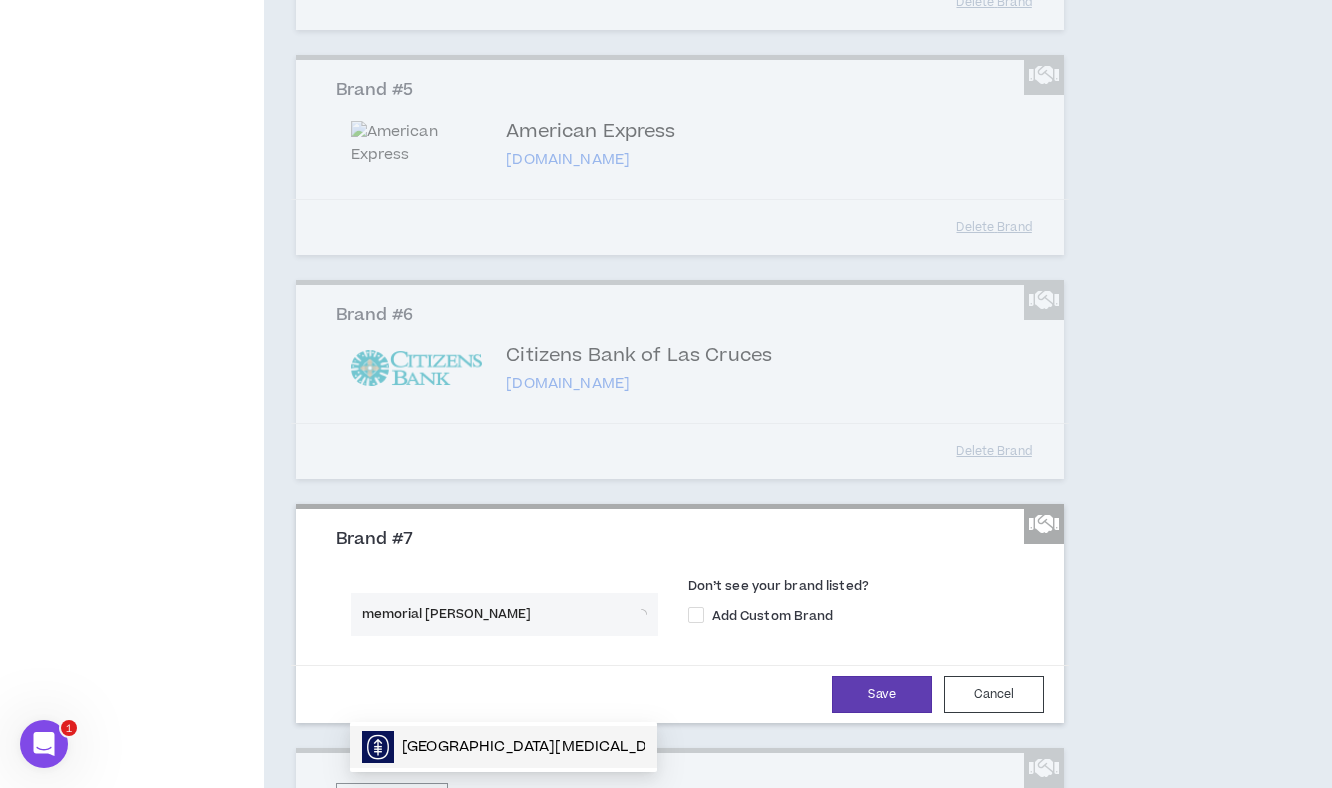 click on "Memorial Sloan Kettering Cancer Center" at bounding box center [540, 747] 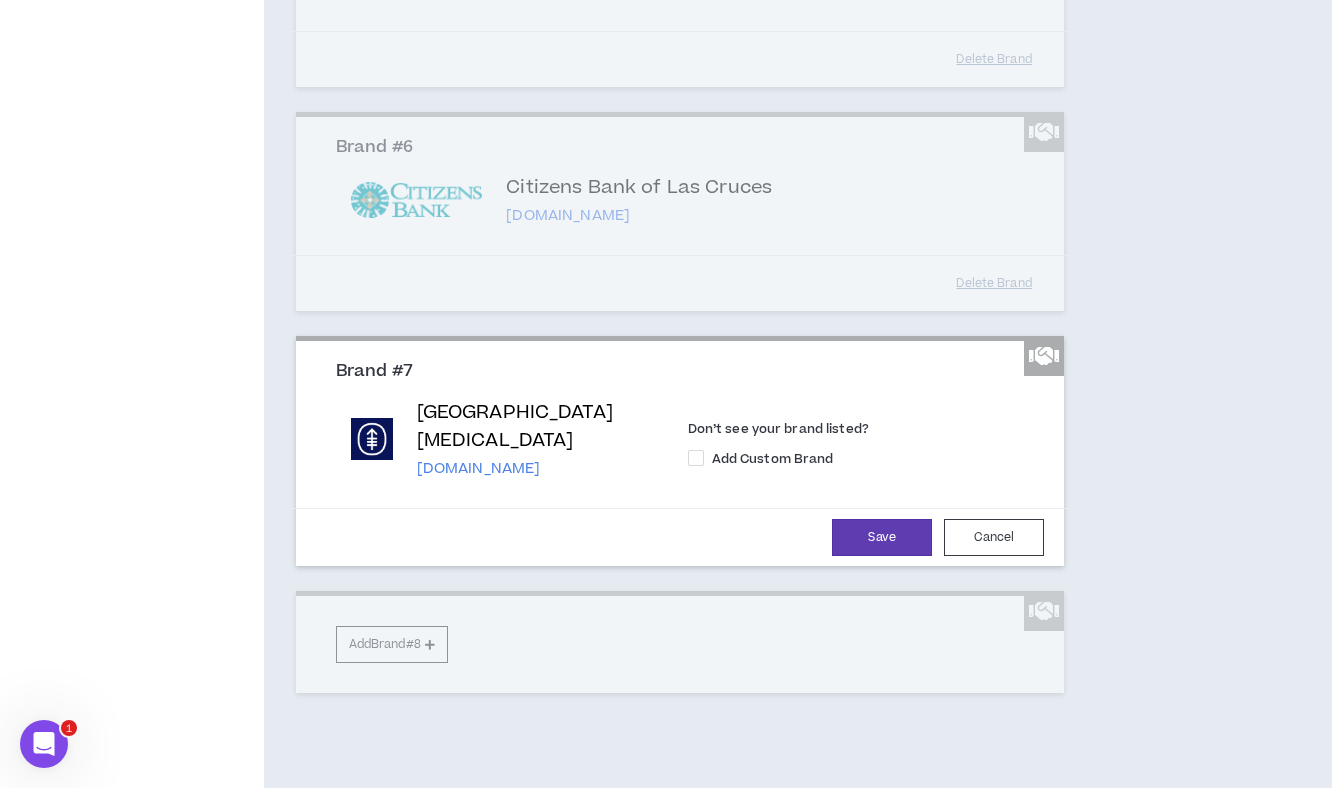 scroll, scrollTop: 1364, scrollLeft: 0, axis: vertical 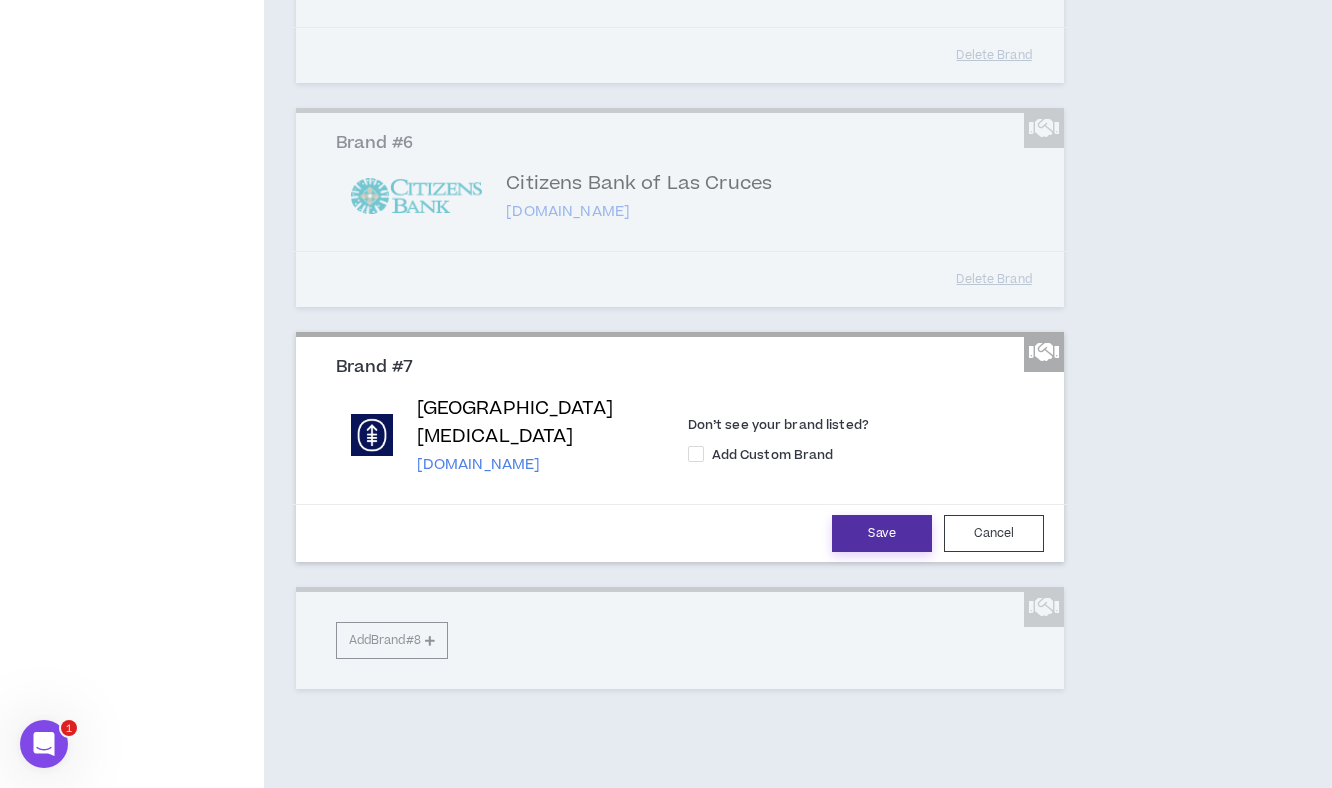 click on "Save" at bounding box center [882, 533] 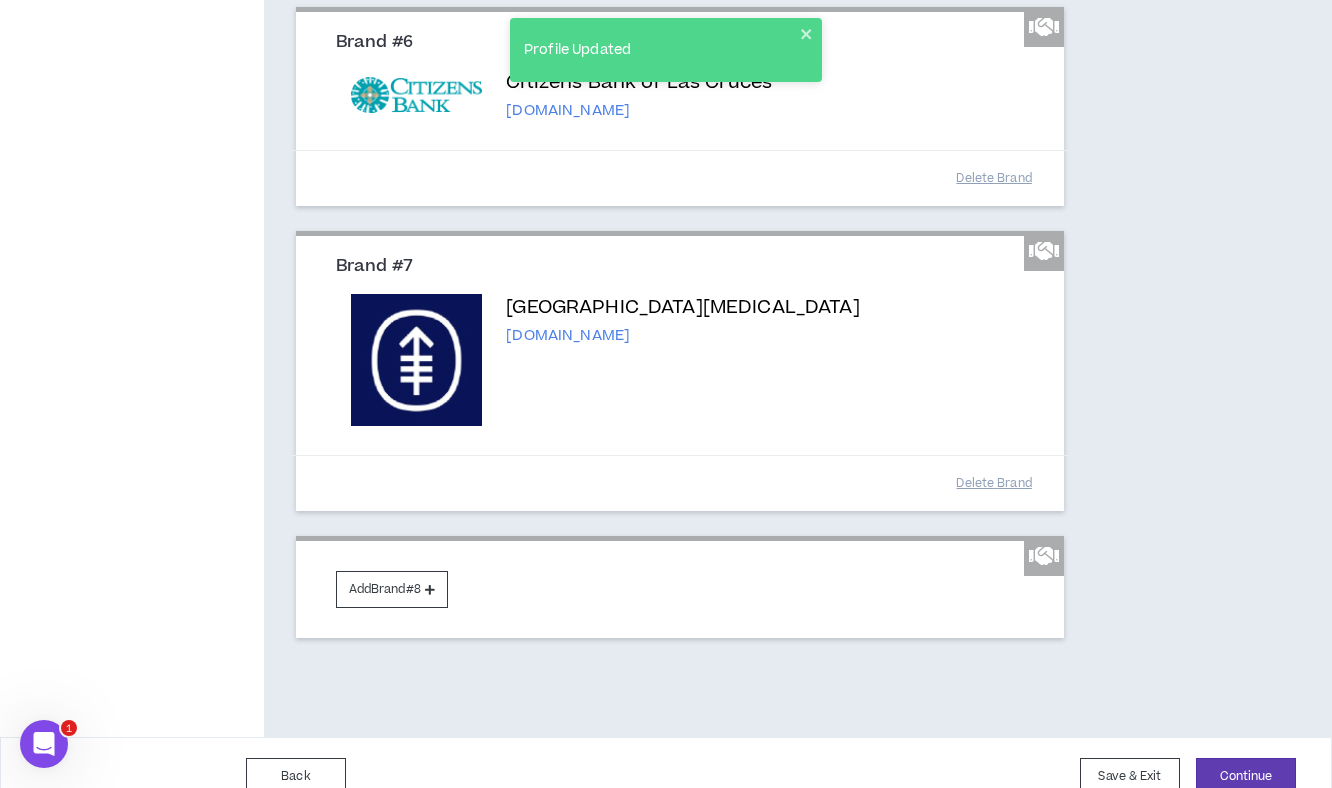 scroll, scrollTop: 1482, scrollLeft: 0, axis: vertical 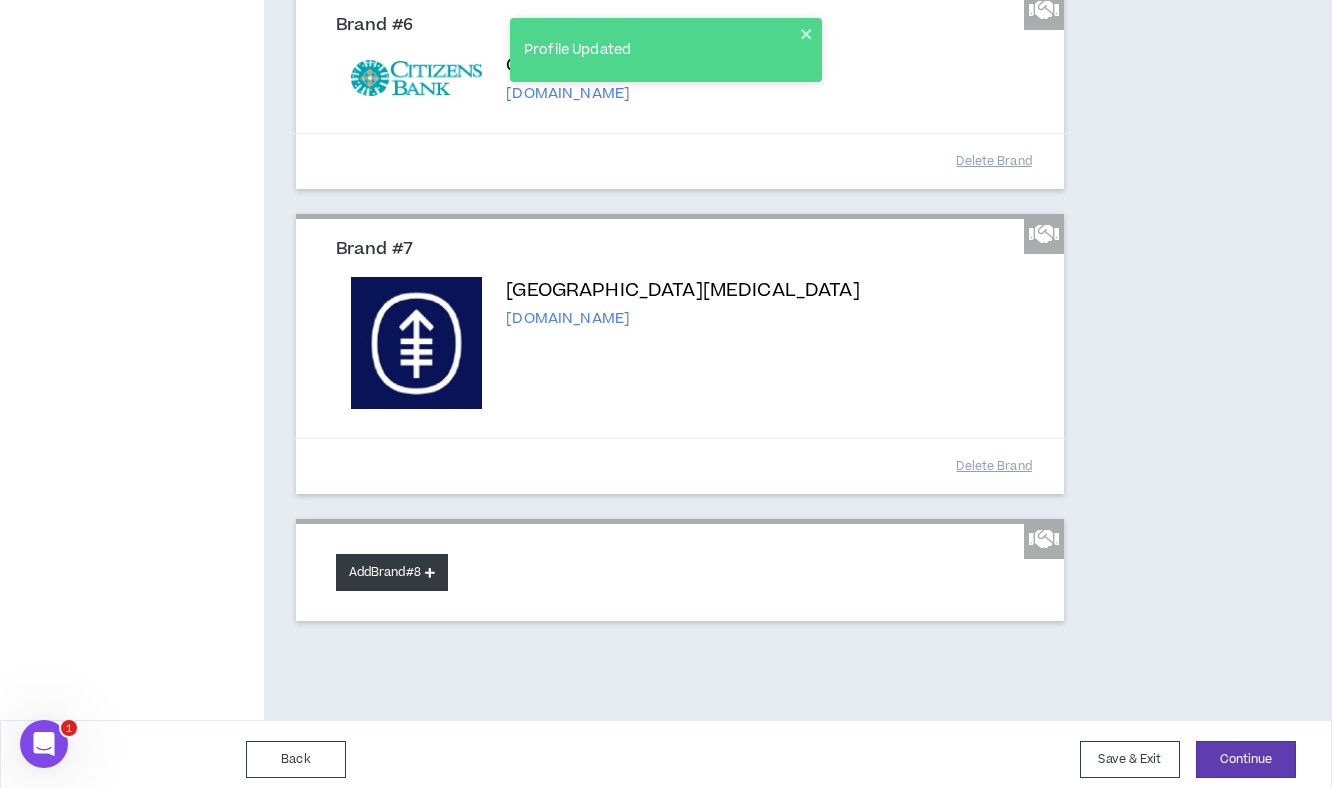 click on "Add  Brand  #8" at bounding box center (392, 572) 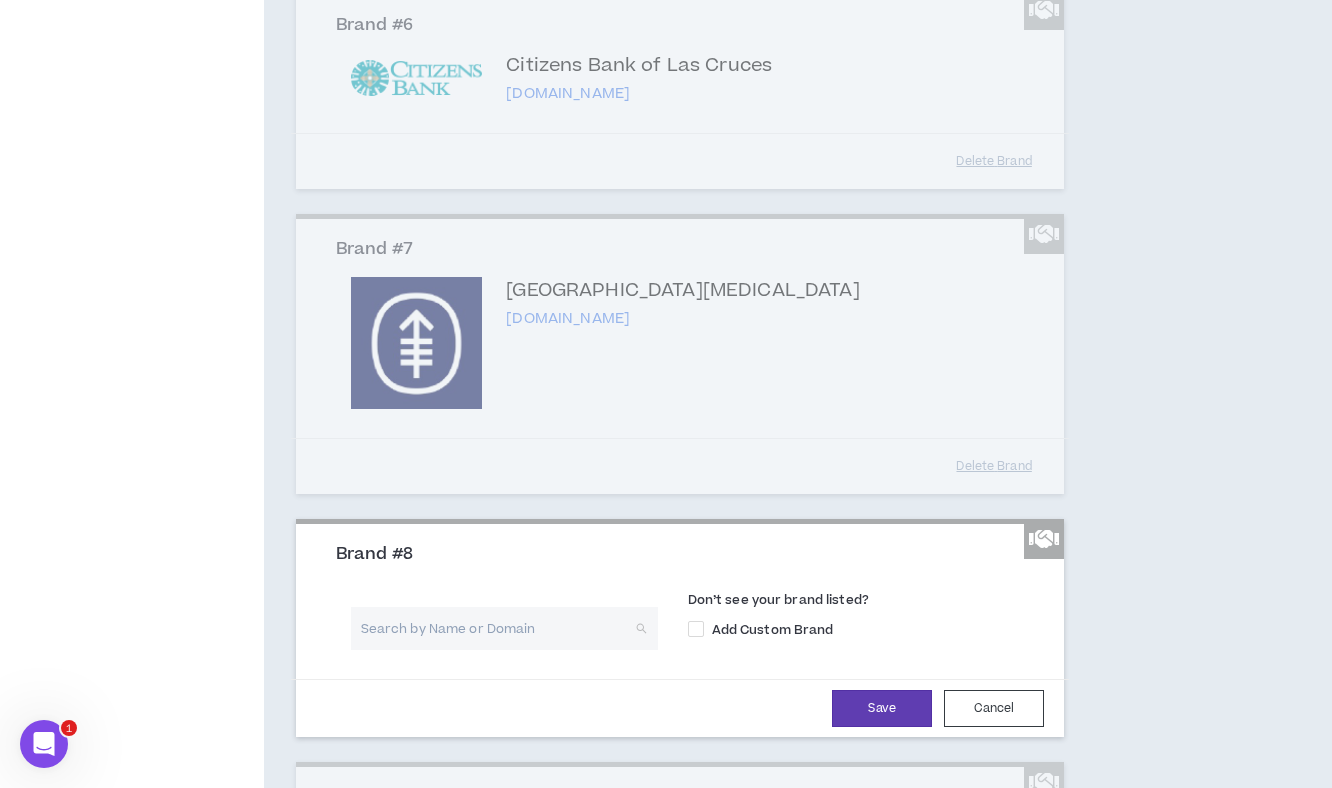 click at bounding box center (497, 628) 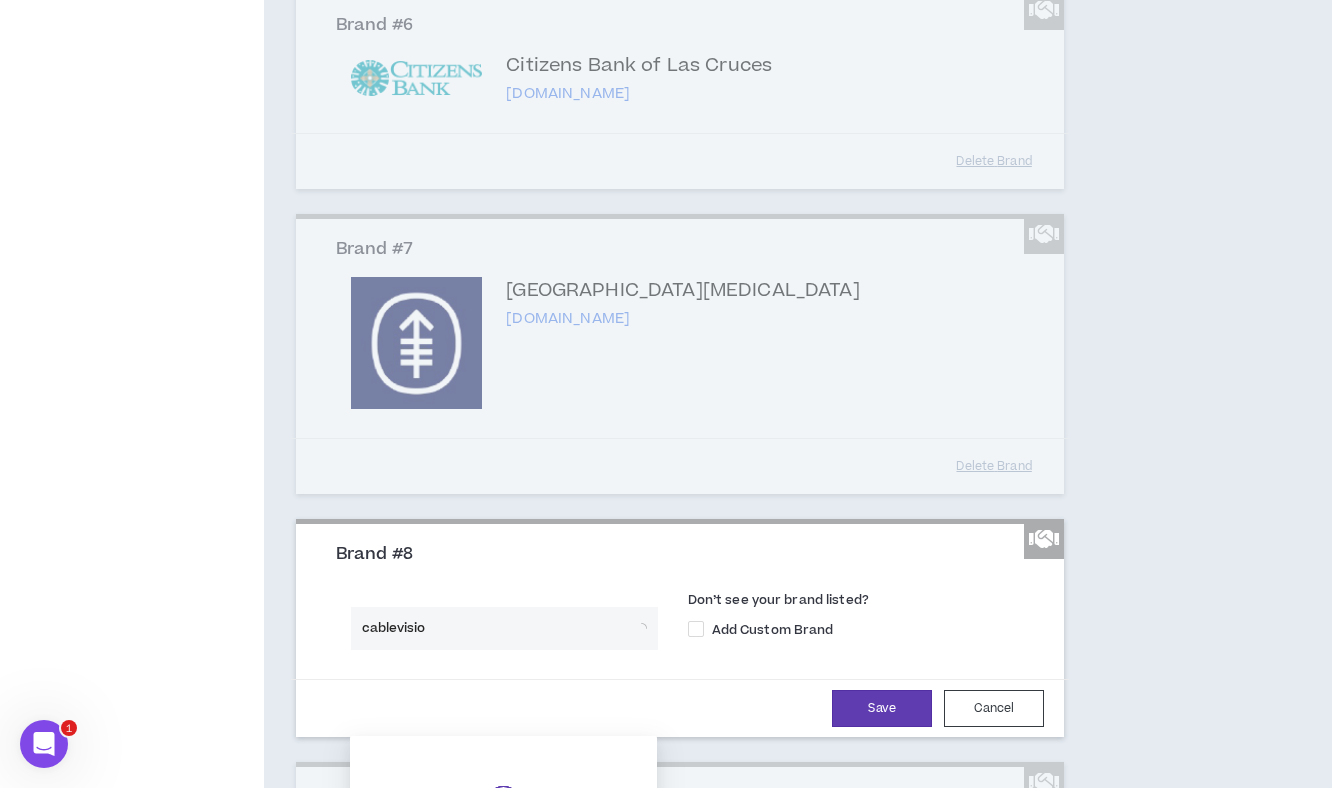type on "cablevision" 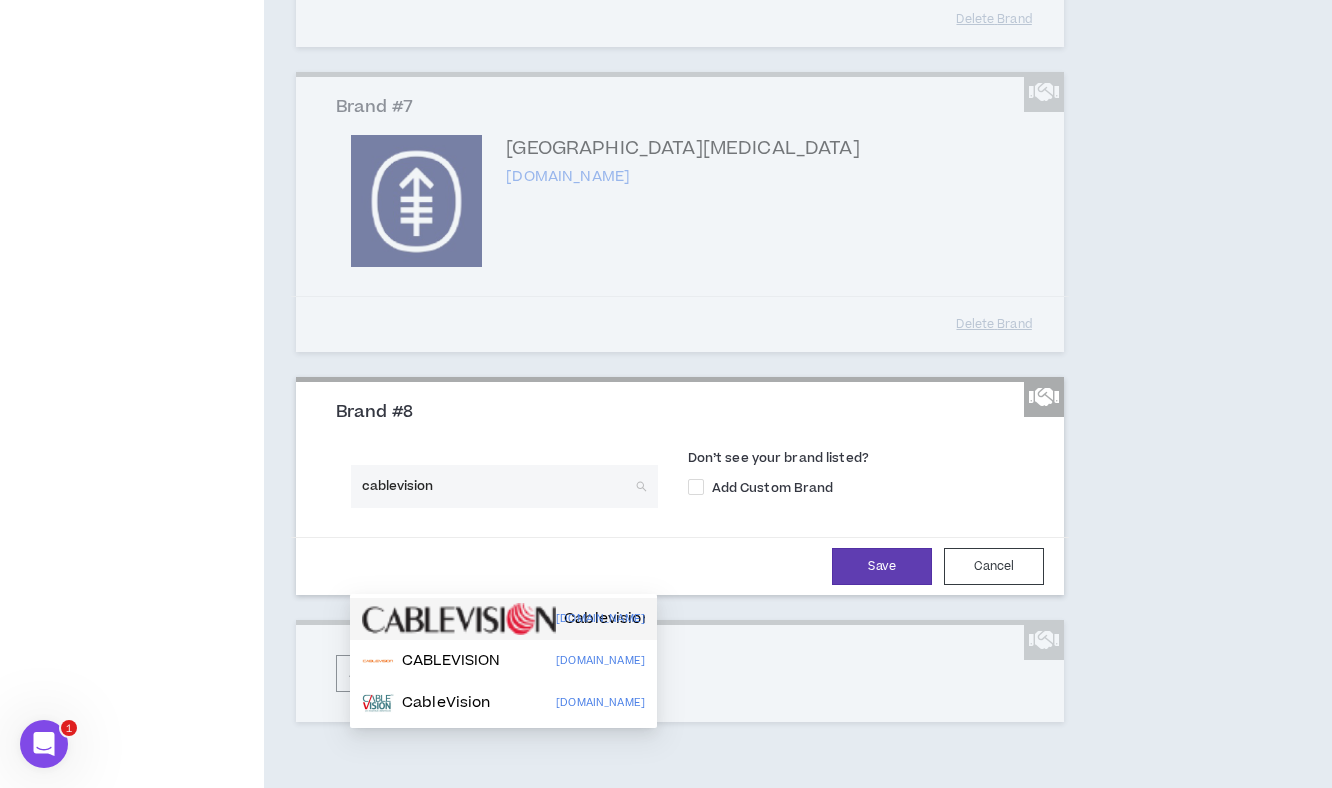 scroll, scrollTop: 1626, scrollLeft: 0, axis: vertical 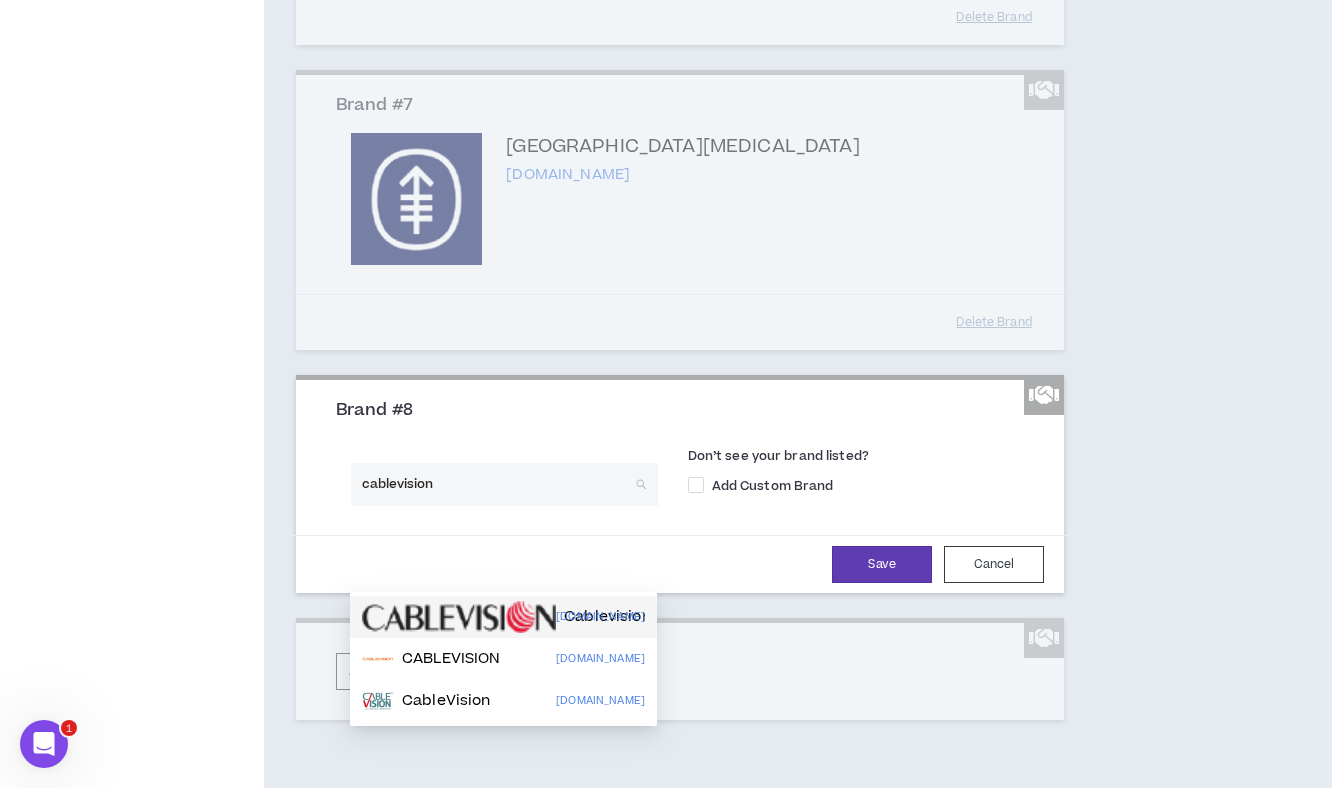 click at bounding box center [459, 617] 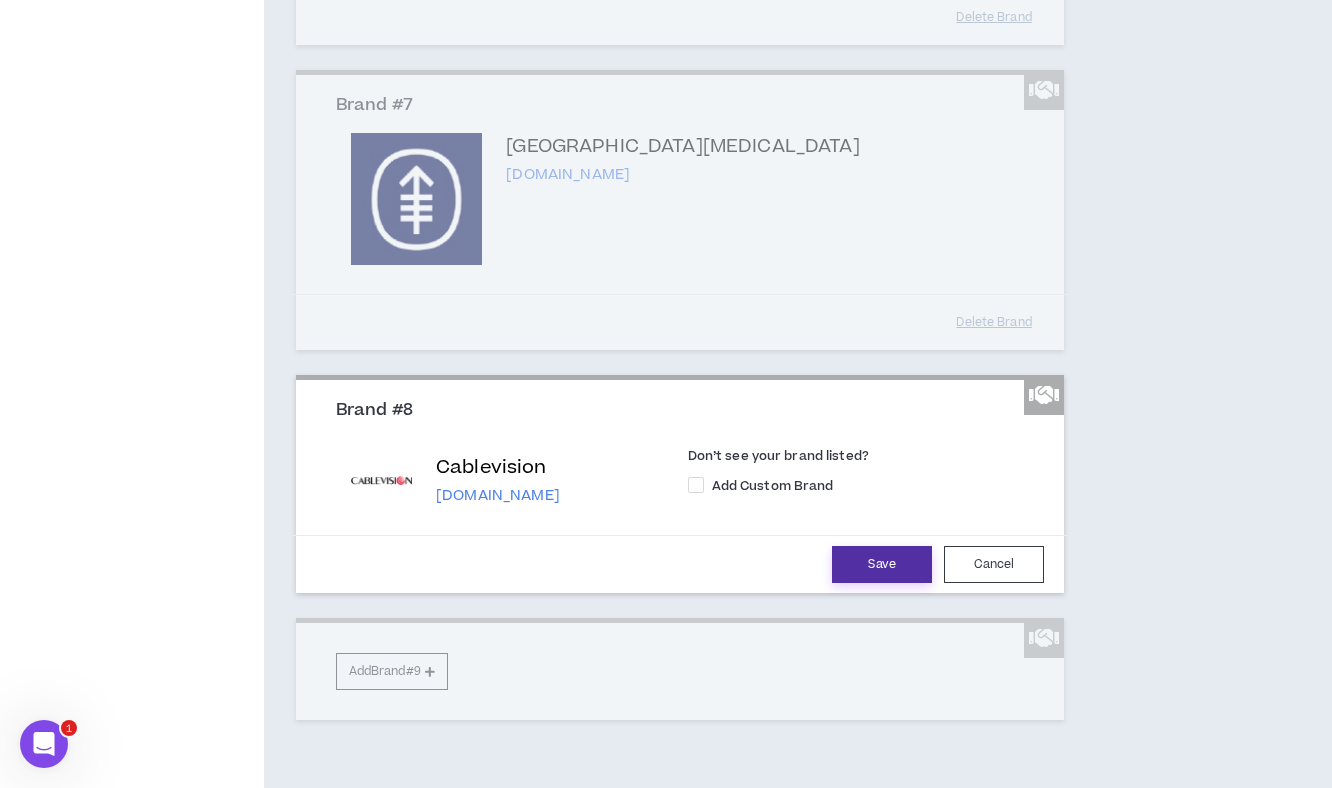 click on "Save" at bounding box center [882, 564] 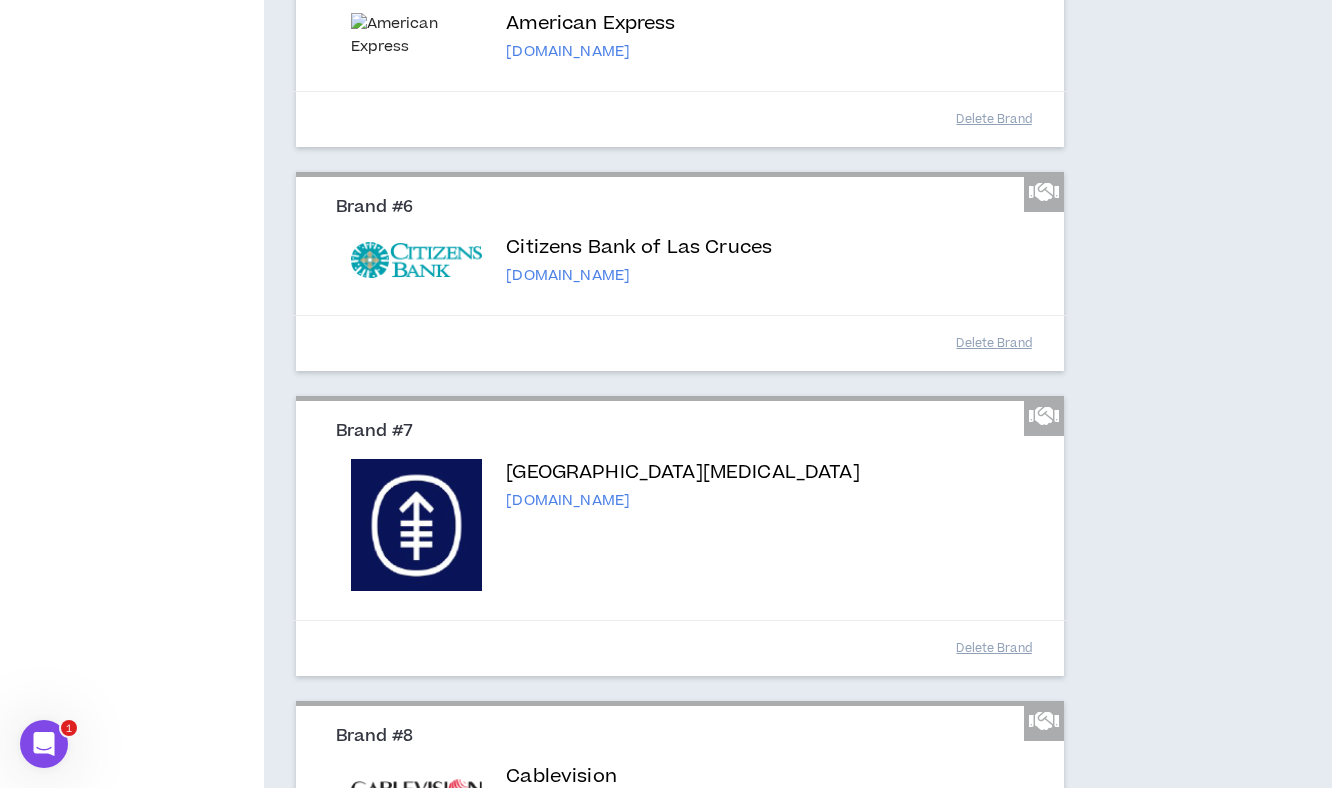 scroll, scrollTop: 1301, scrollLeft: 0, axis: vertical 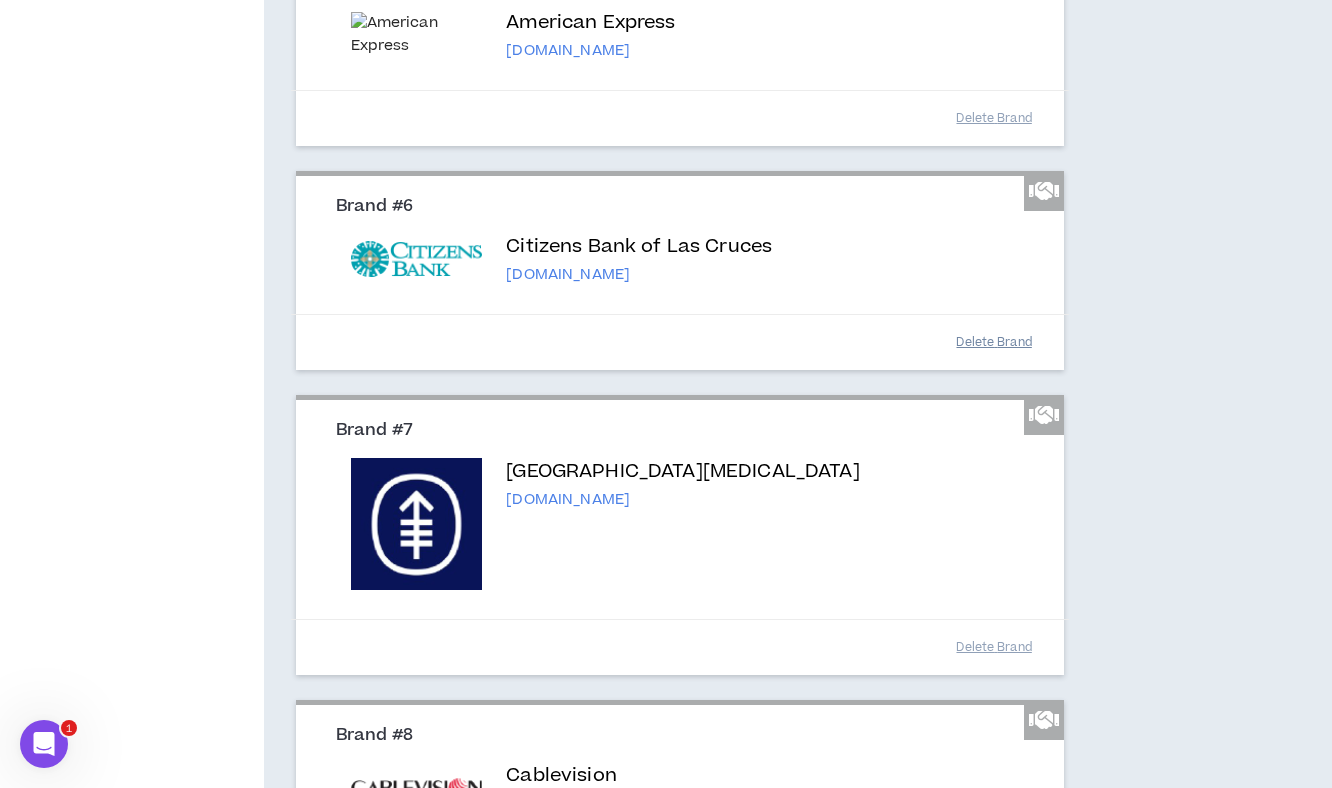 click on "Delete   Brand" at bounding box center [994, 342] 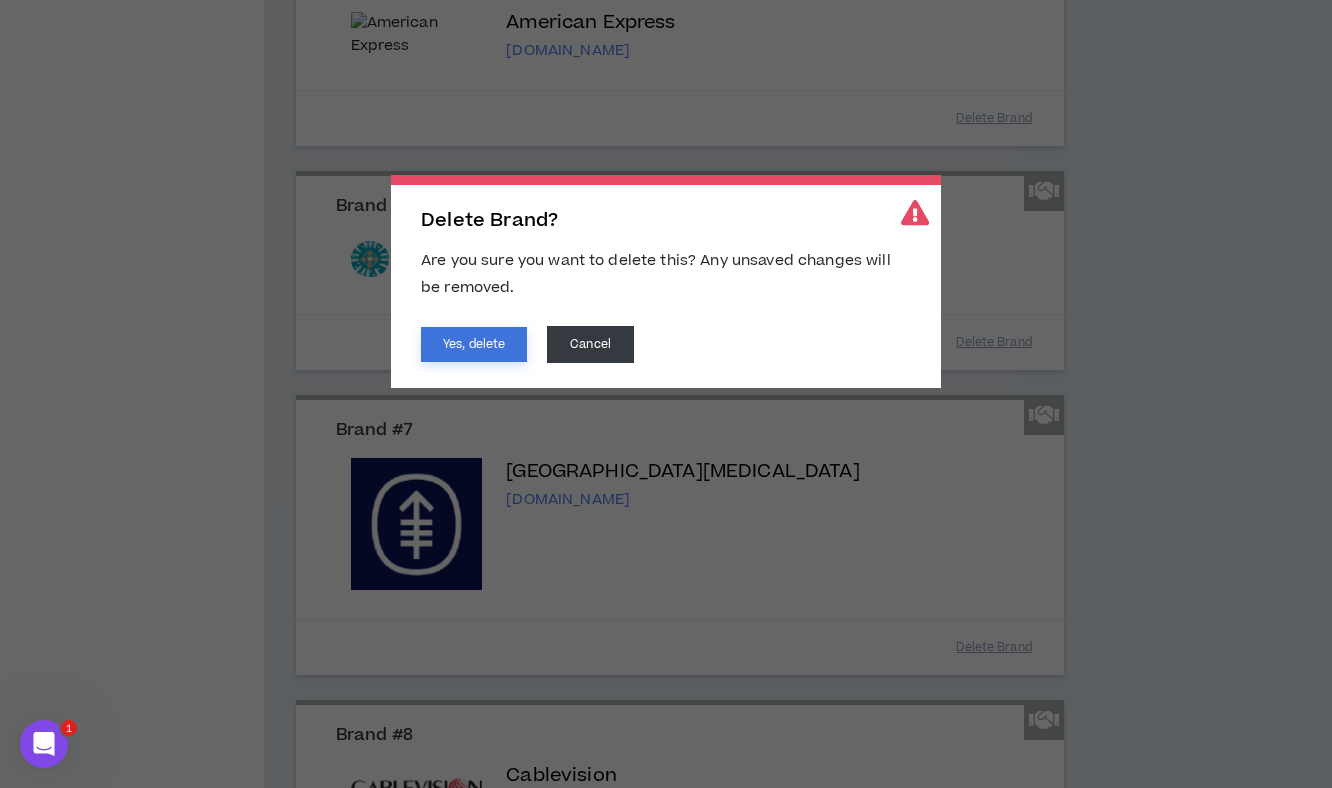 click on "Yes, delete" at bounding box center (474, 344) 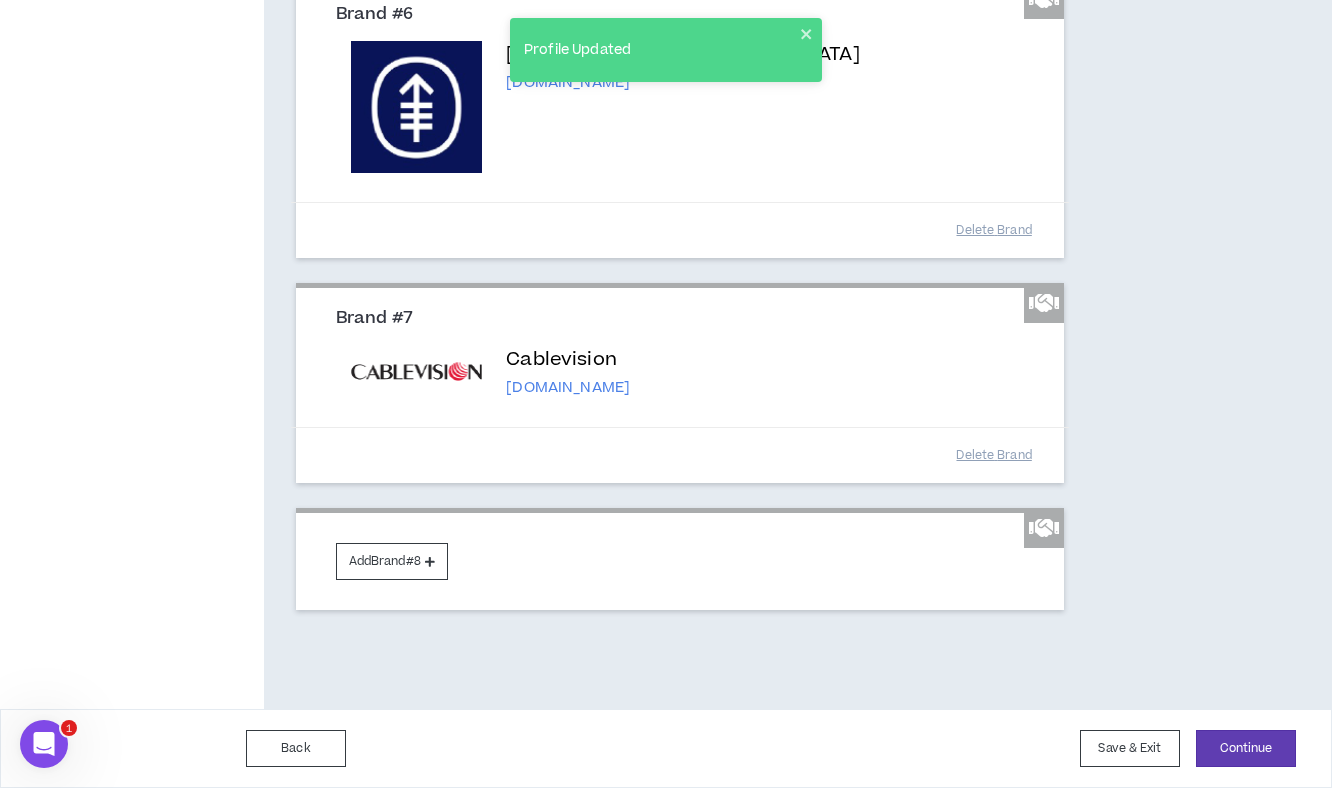 scroll, scrollTop: 1574, scrollLeft: 0, axis: vertical 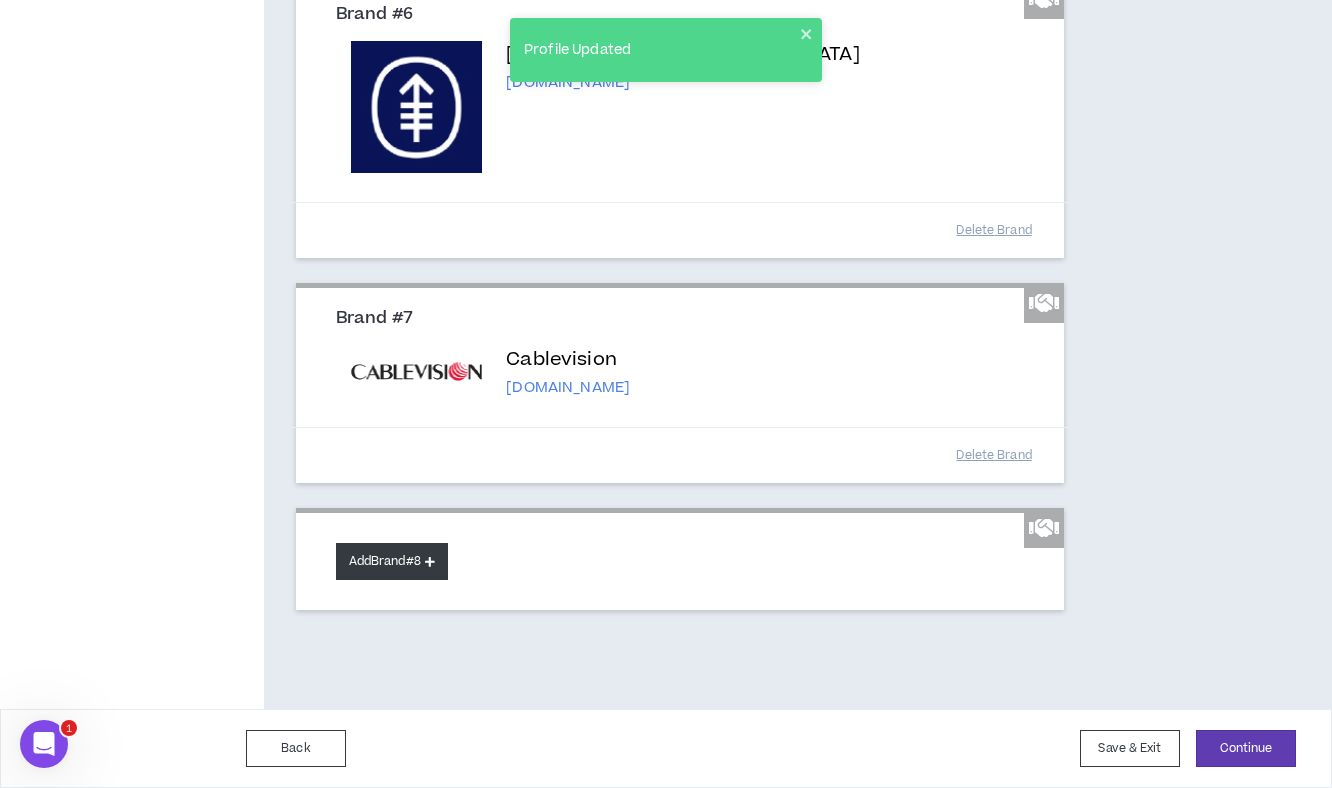click on "Add  Brand  #8" at bounding box center (392, 561) 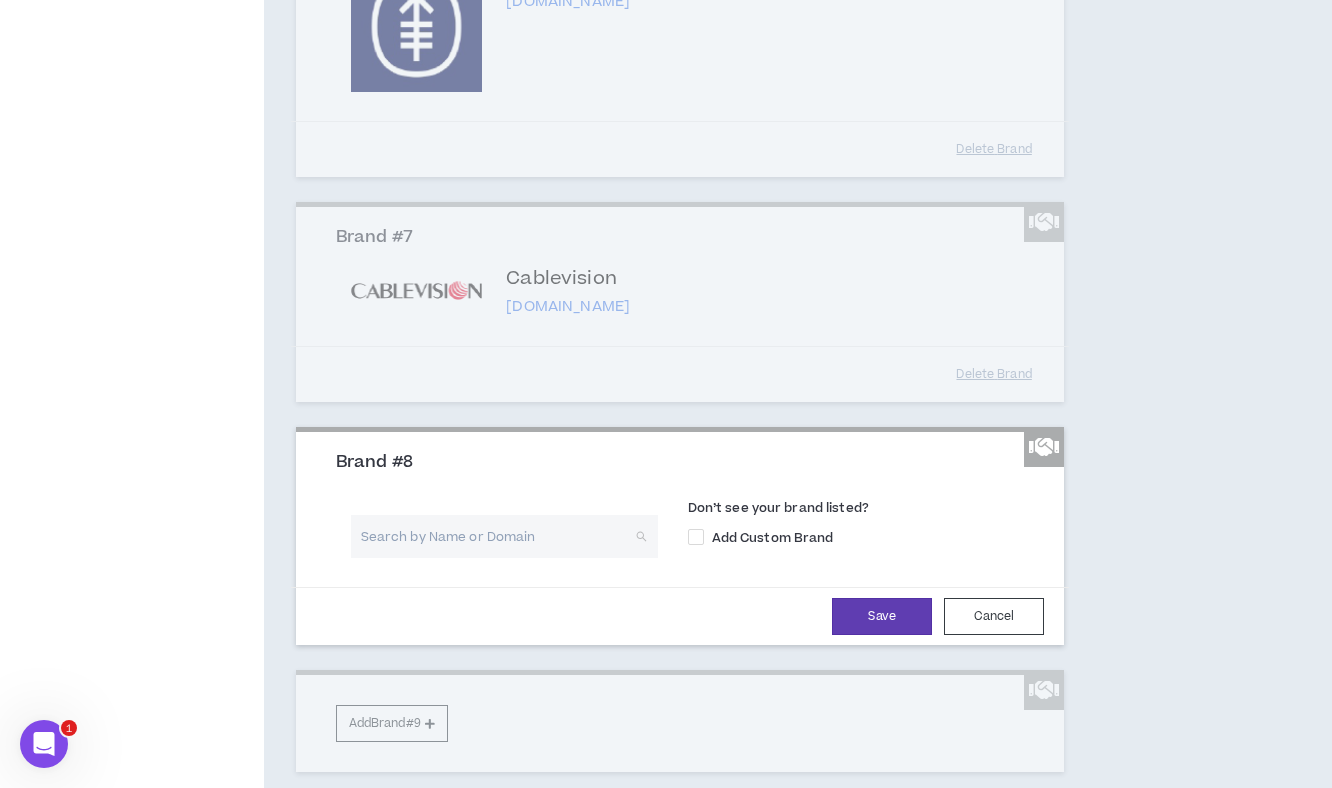 click at bounding box center [497, 536] 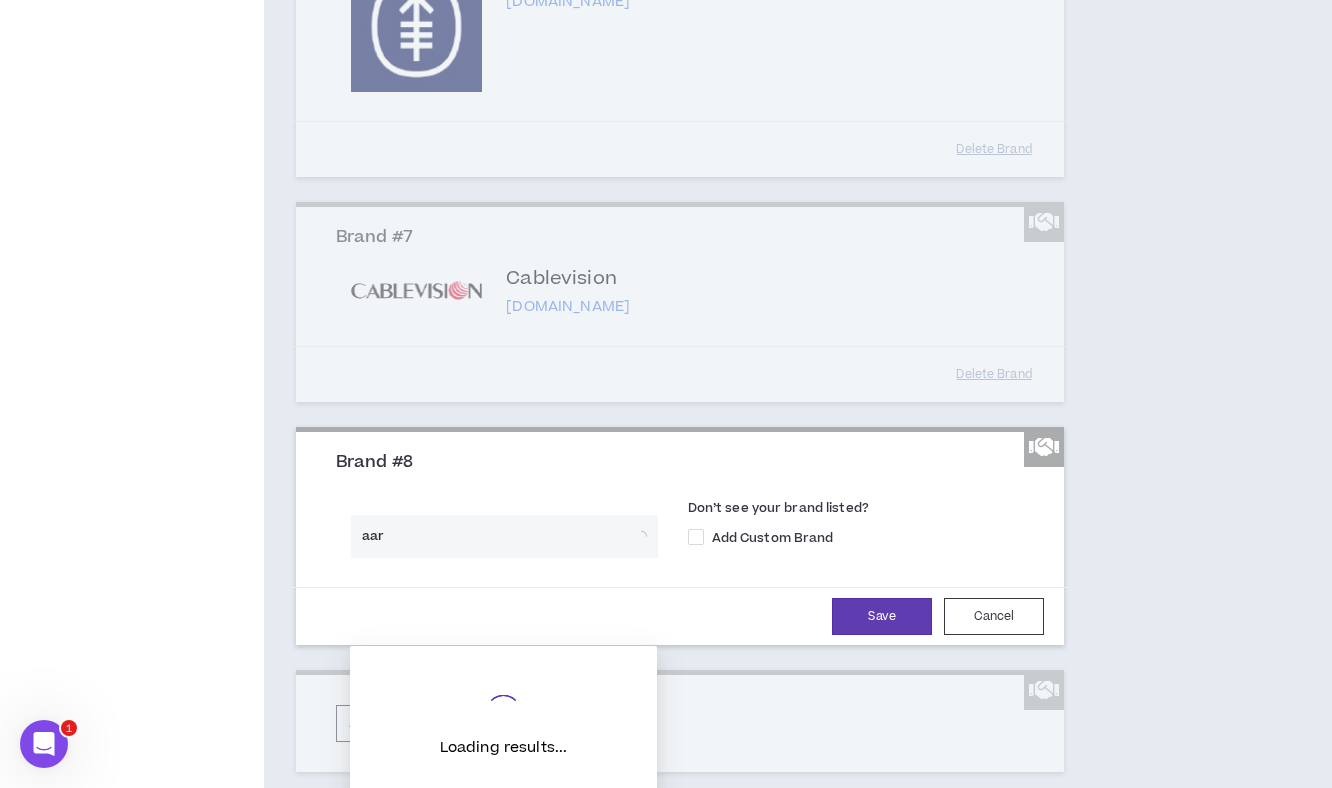 type on "aarp" 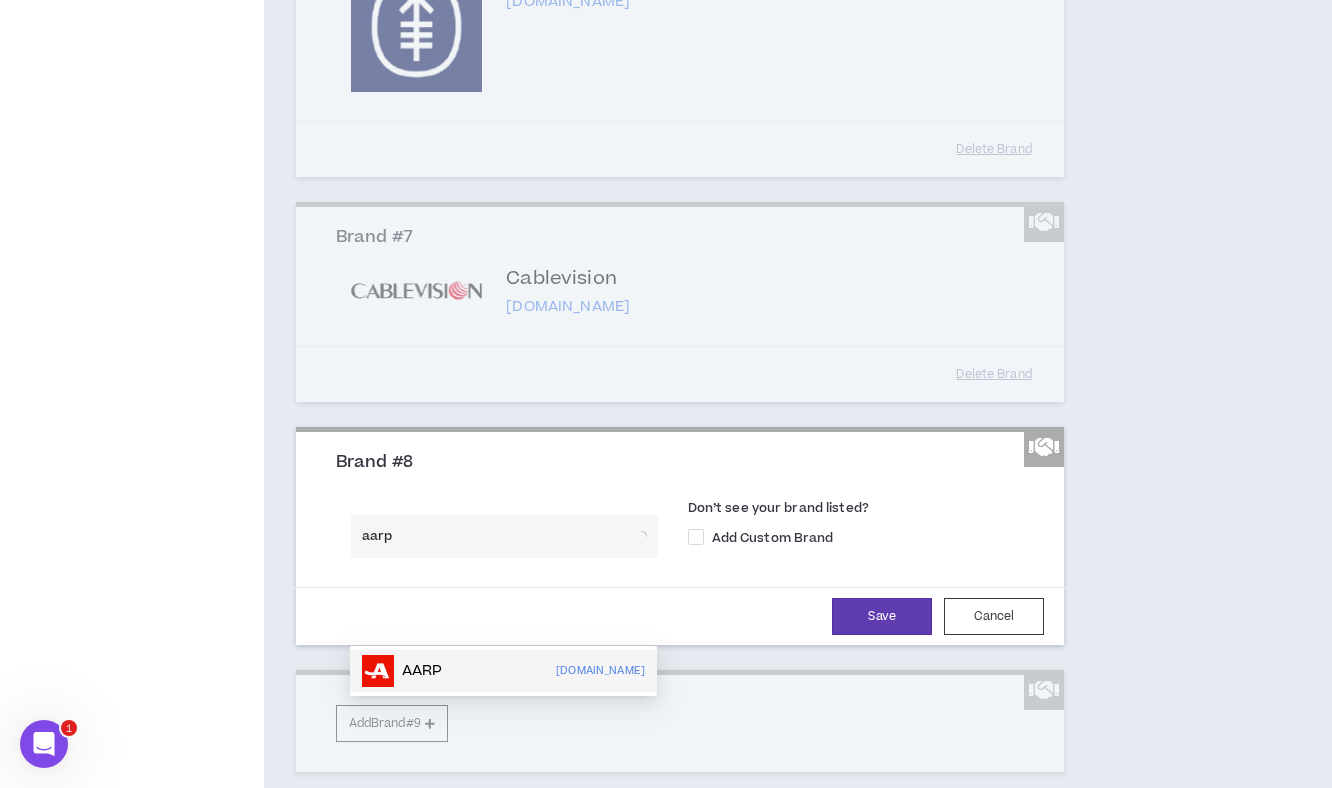 click at bounding box center [378, 671] 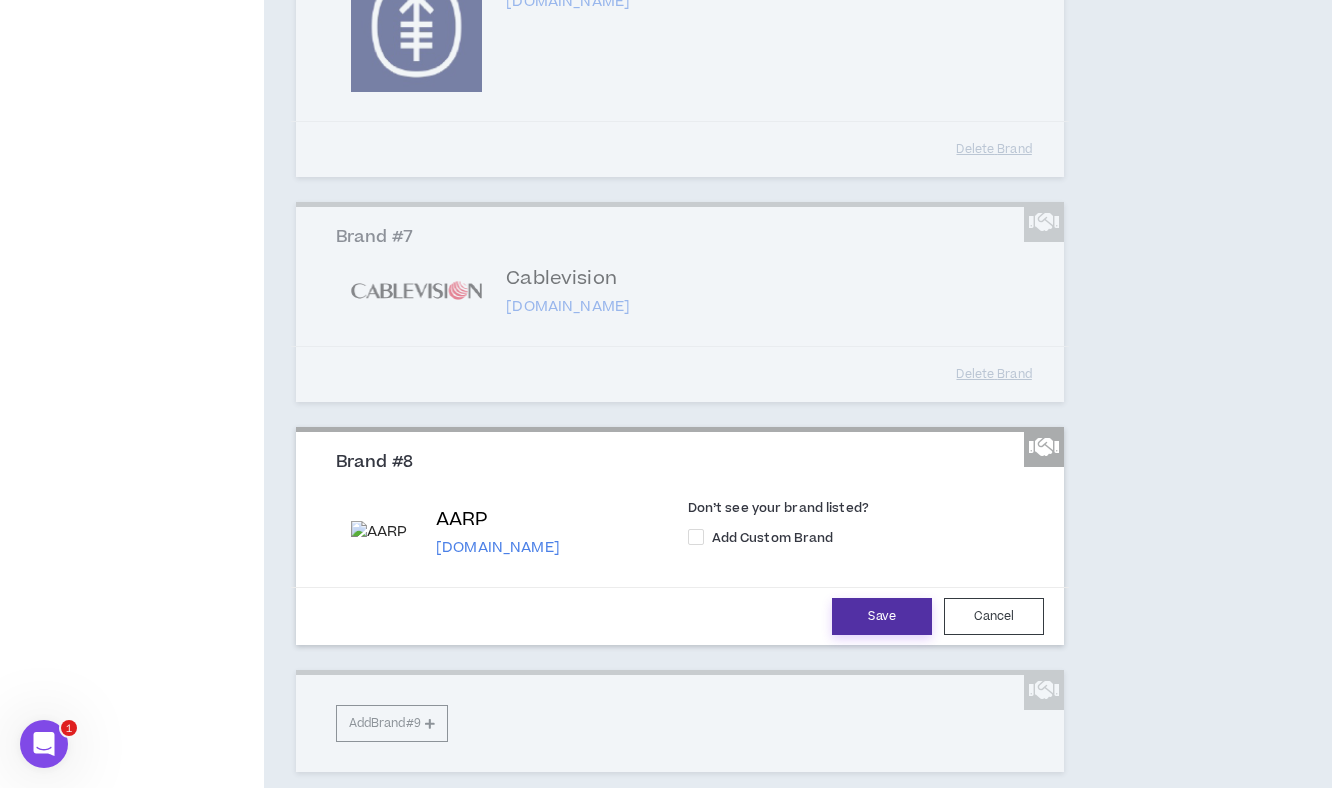 click on "Save" at bounding box center [882, 616] 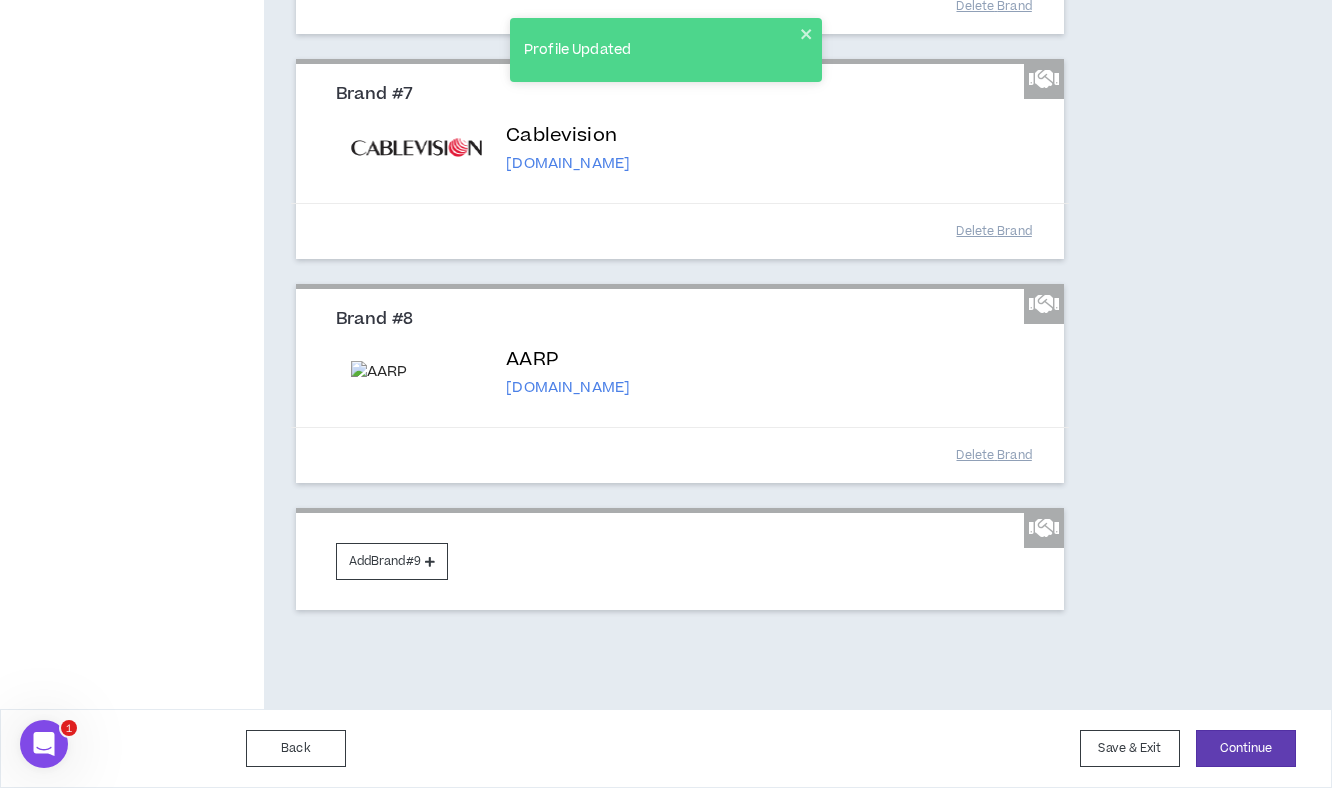 scroll, scrollTop: 1742, scrollLeft: 0, axis: vertical 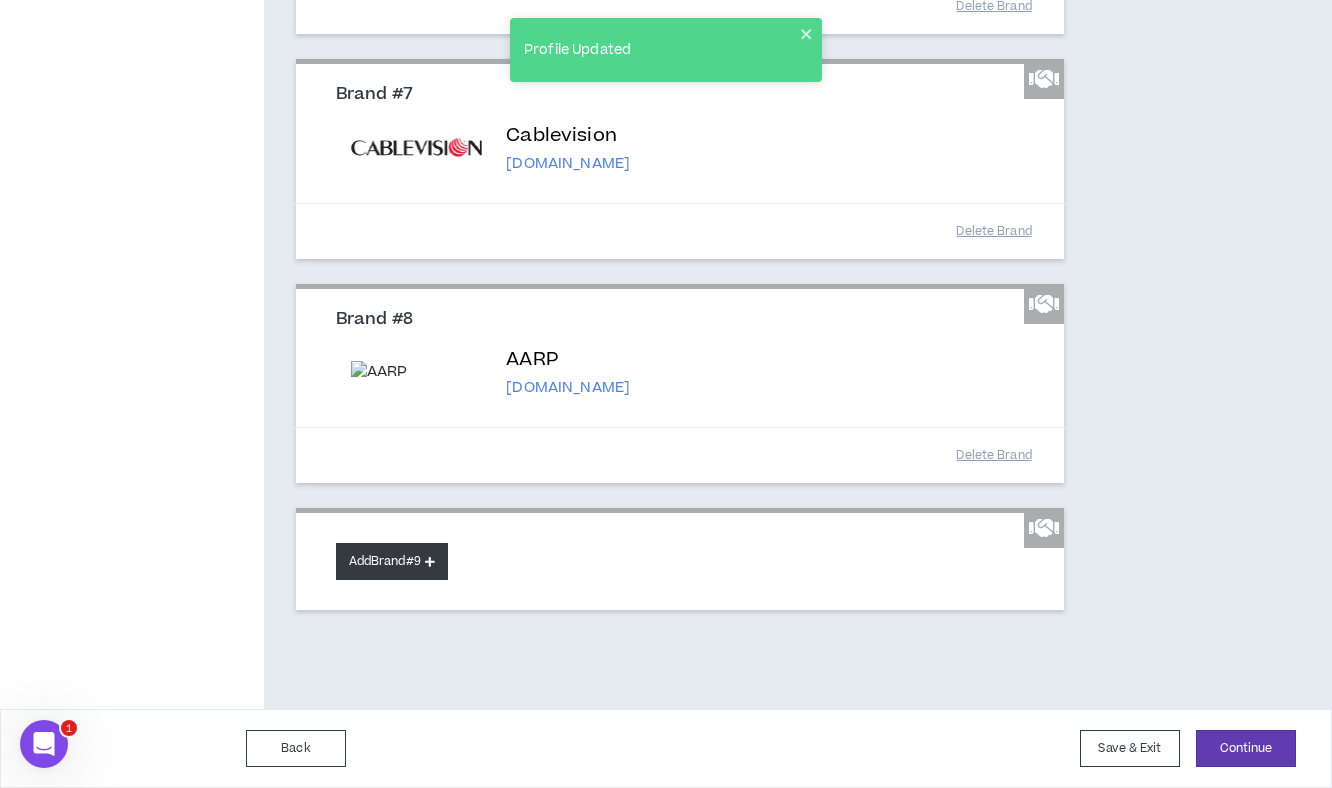 click on "Add  Brand  #9" at bounding box center [392, 561] 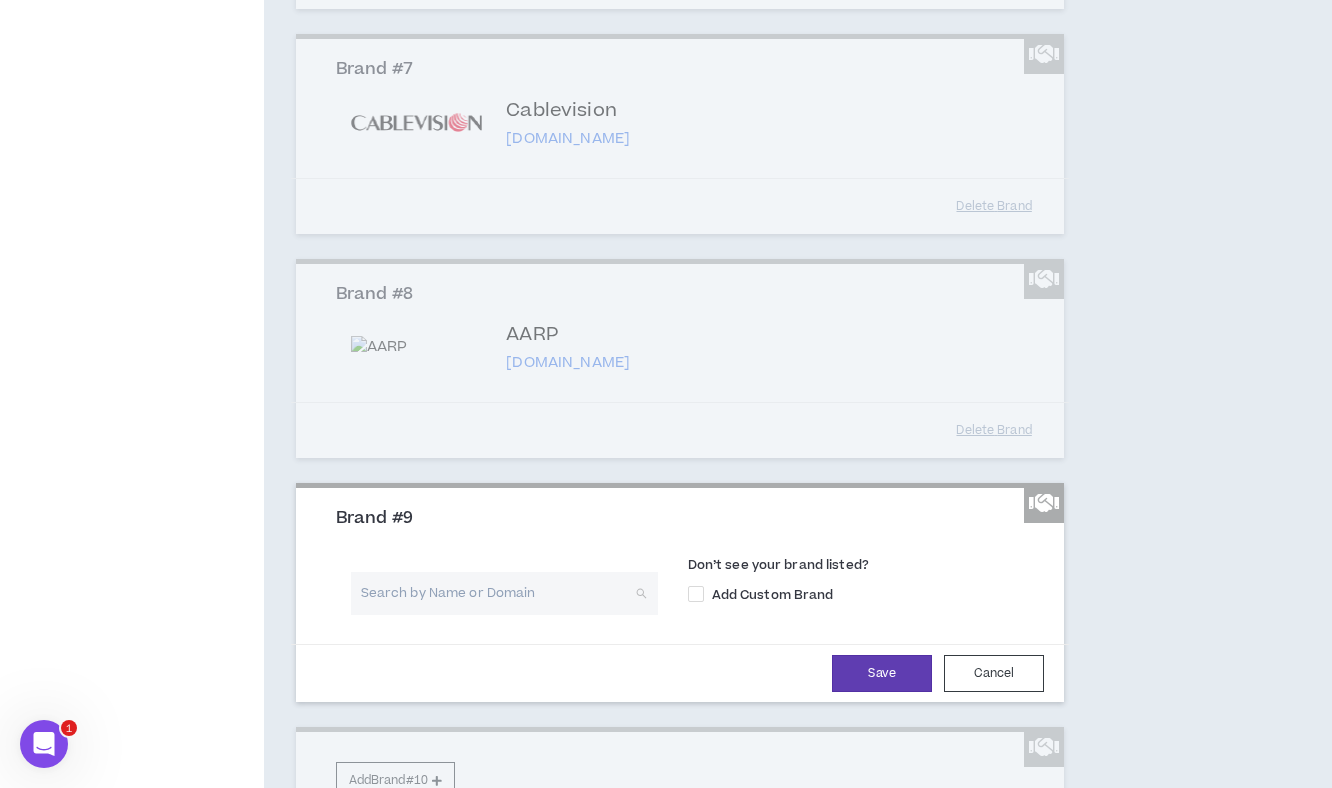 click at bounding box center (497, 593) 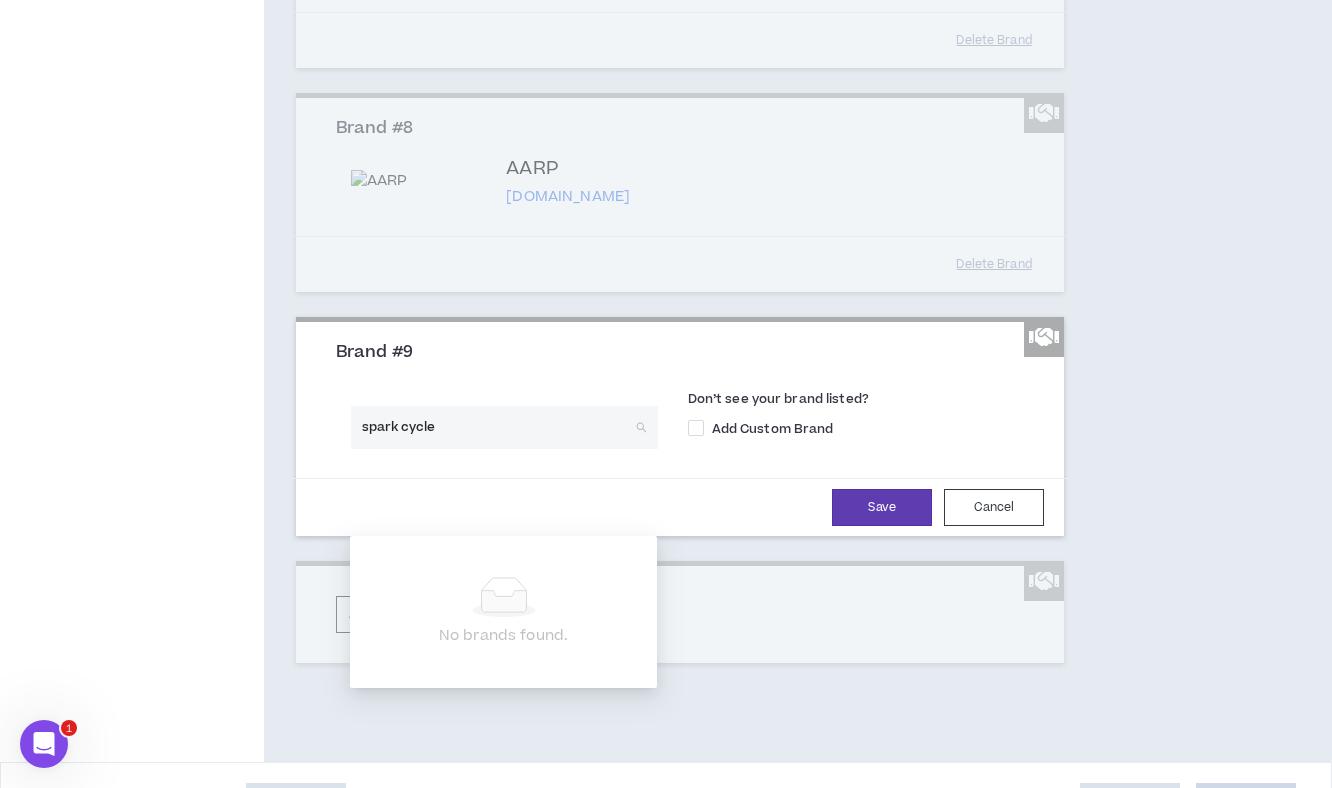 scroll, scrollTop: 1913, scrollLeft: 0, axis: vertical 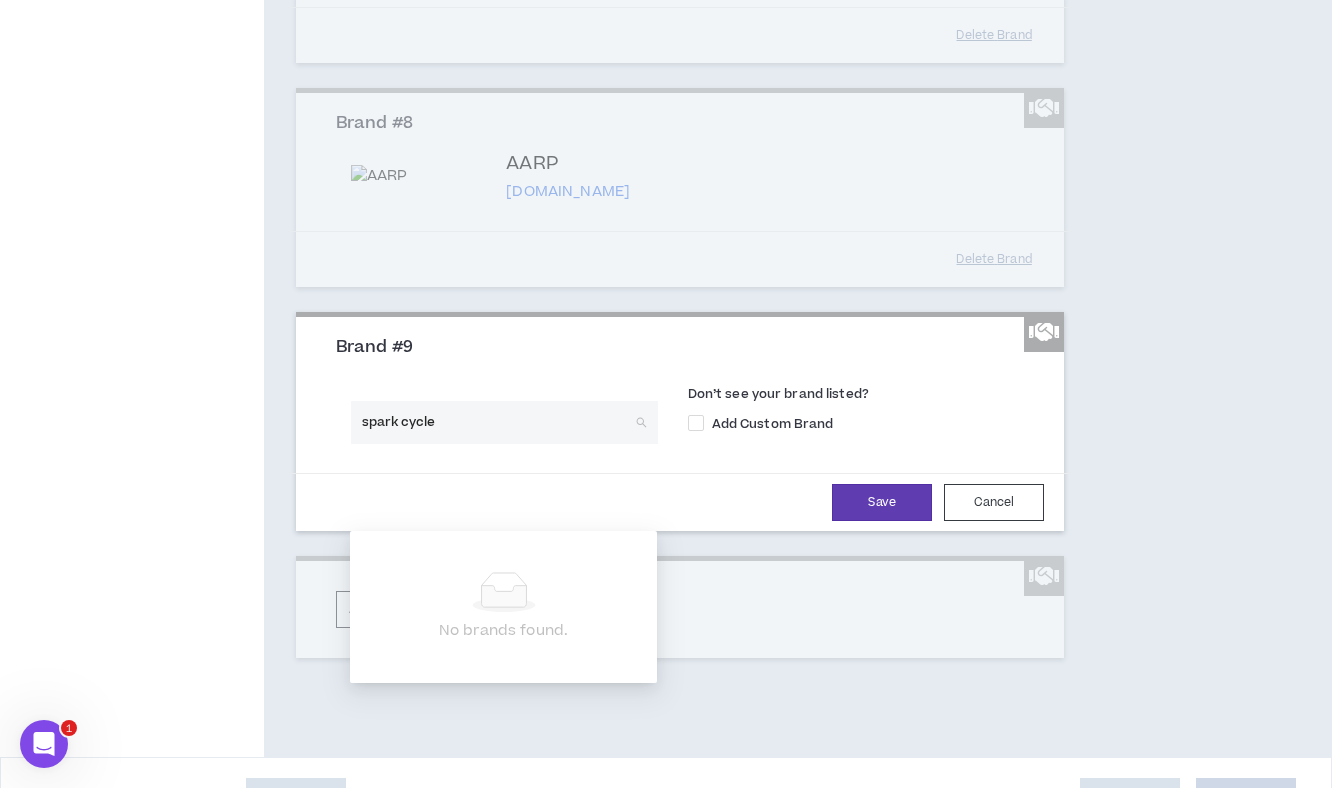 click on "spark cycle" at bounding box center (497, 422) 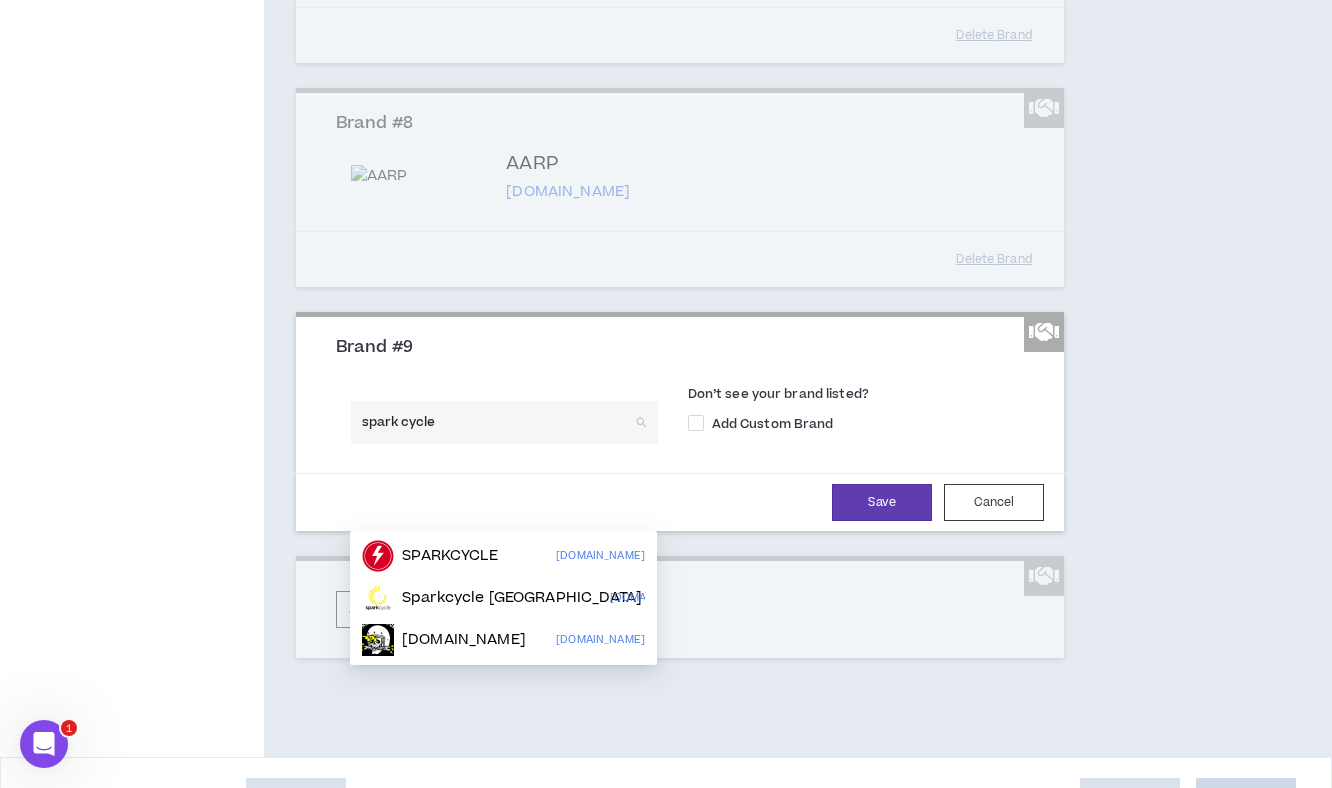 type on "sparkcycle" 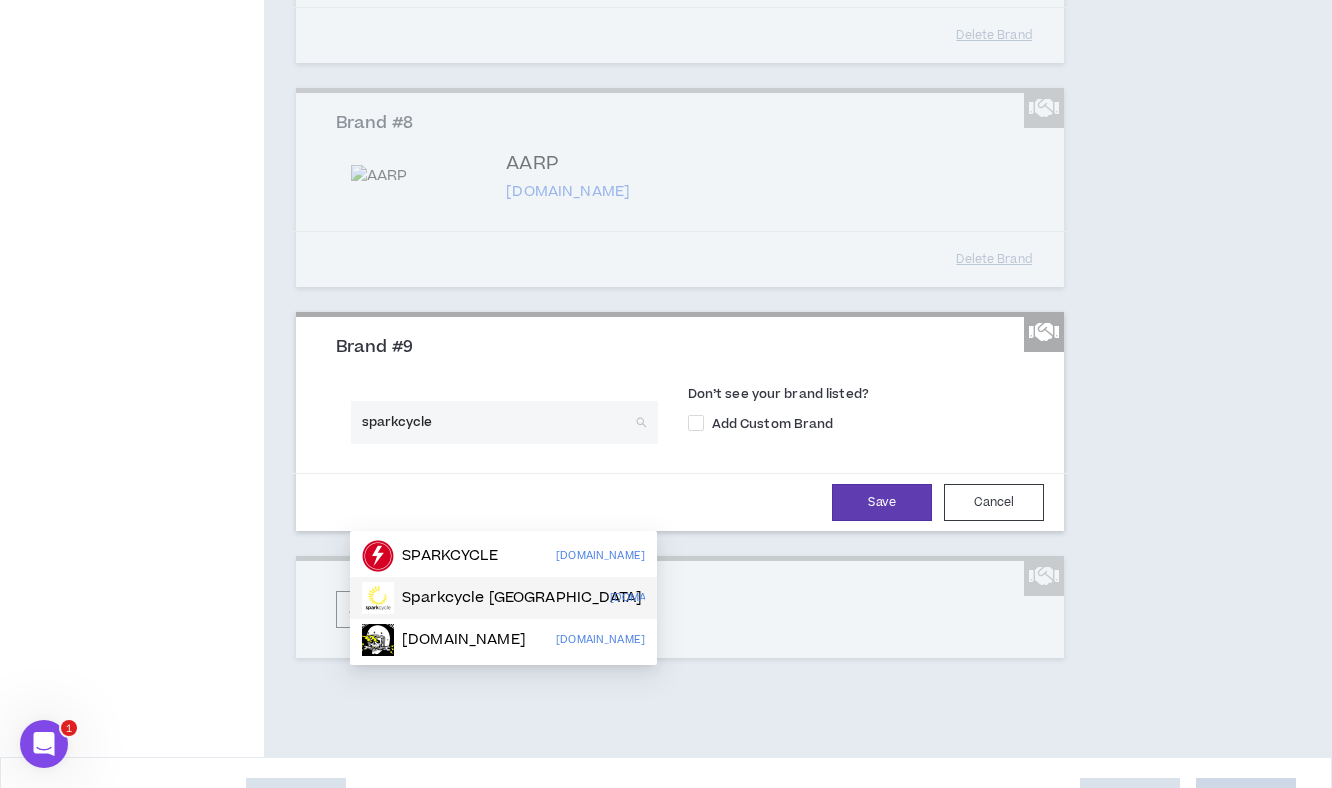 click on "Sparkcycle Zurich" at bounding box center (522, 598) 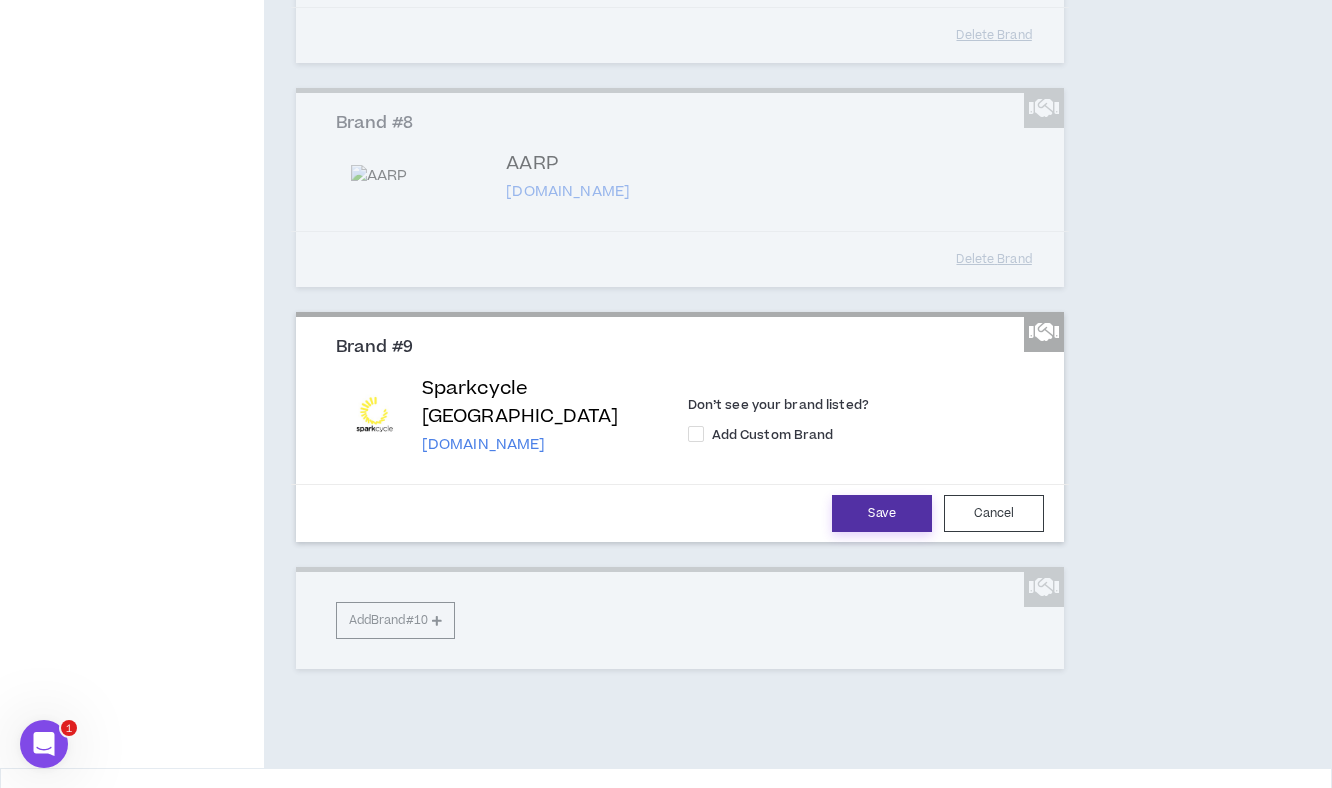 click on "Save" at bounding box center [882, 513] 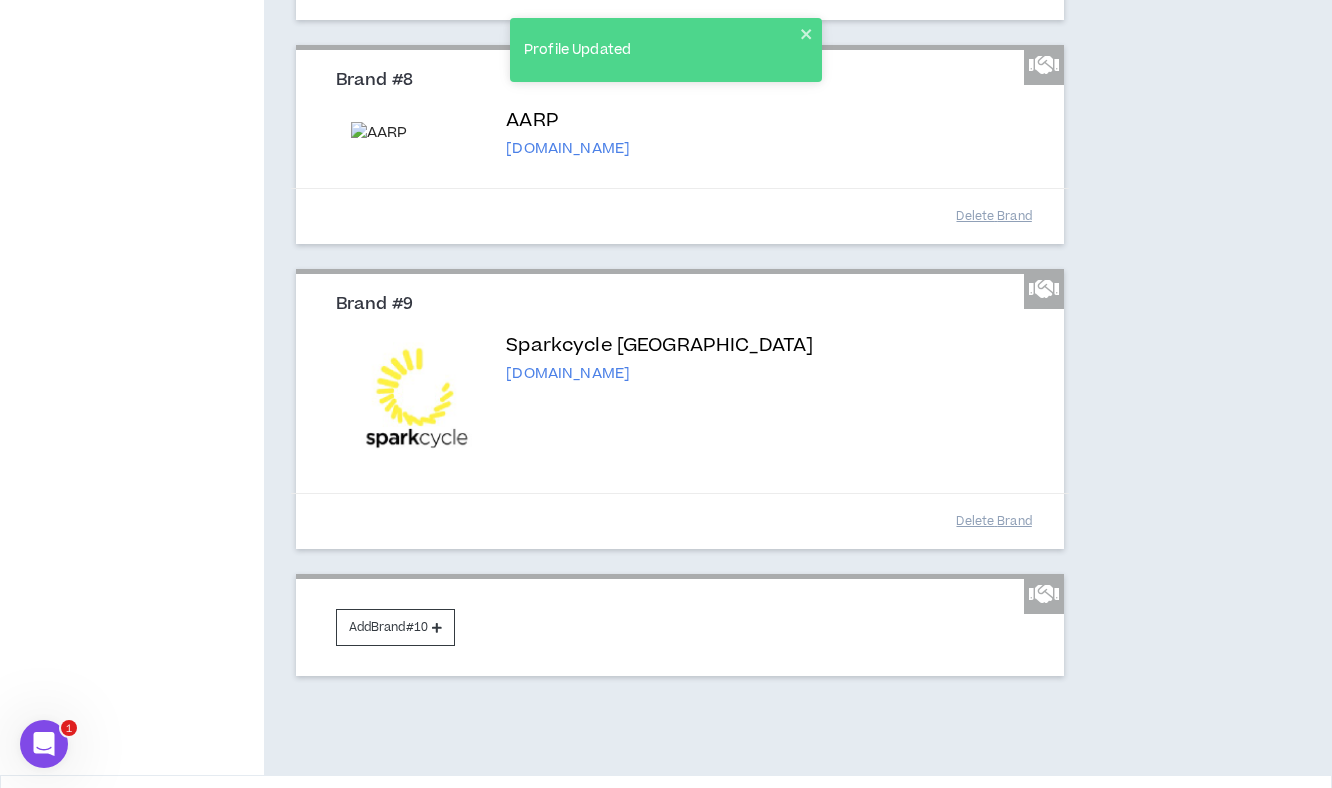 scroll, scrollTop: 1980, scrollLeft: 0, axis: vertical 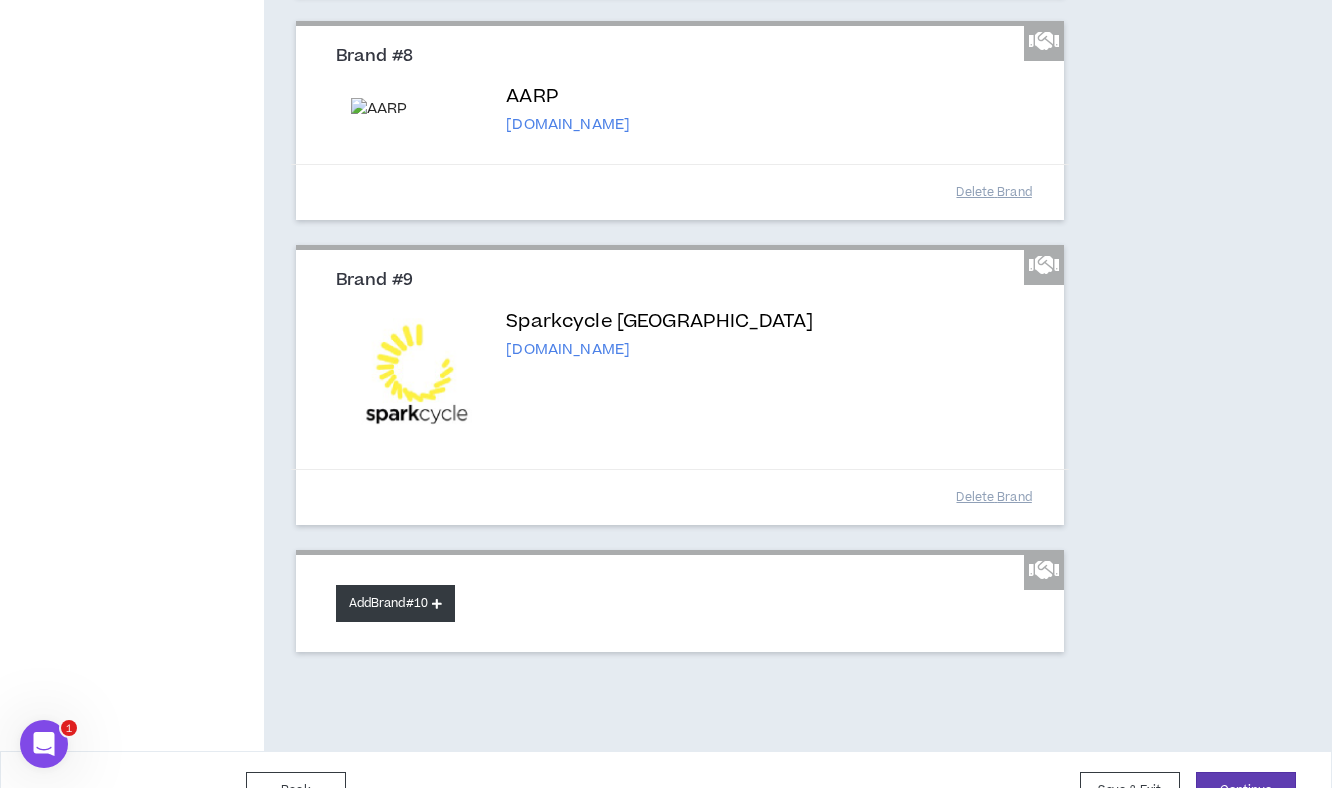 click on "Add  Brand  #10" at bounding box center [395, 603] 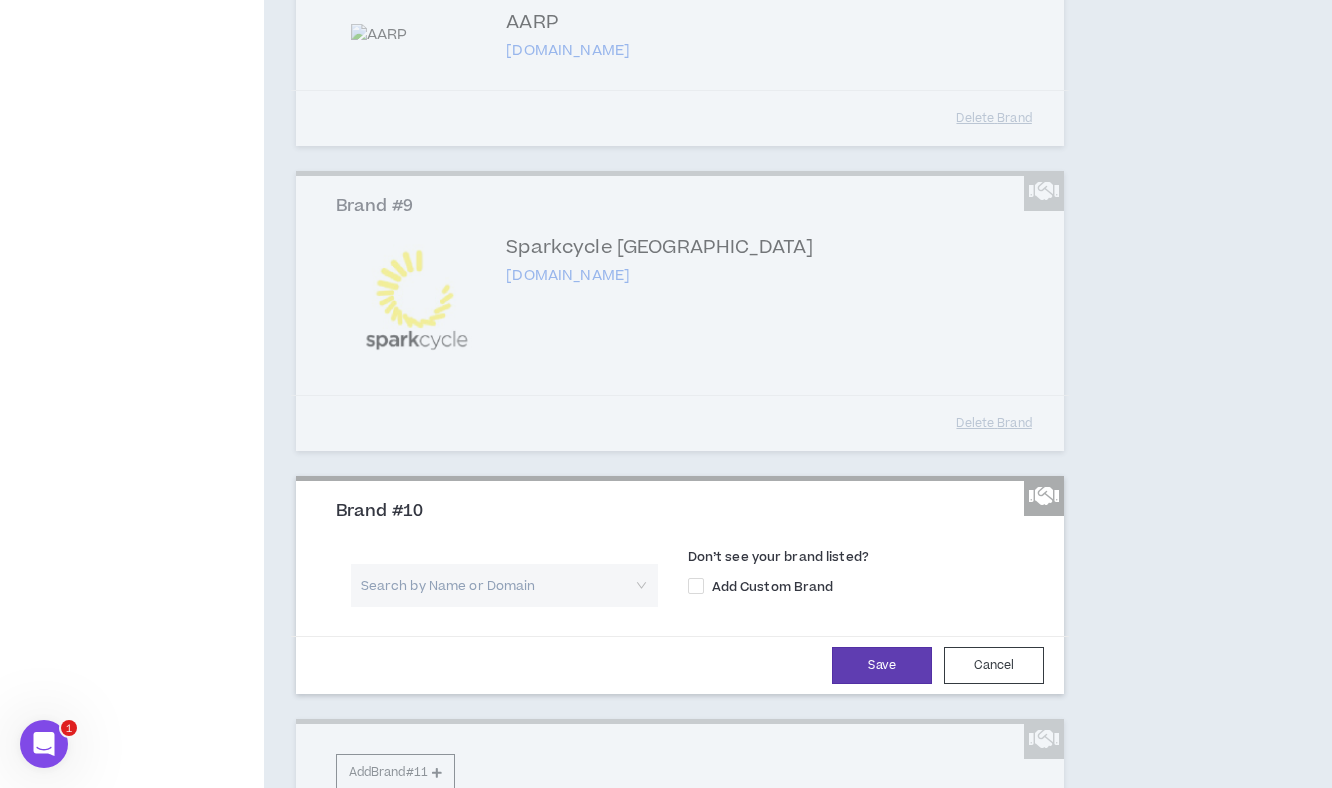 scroll, scrollTop: 2055, scrollLeft: 0, axis: vertical 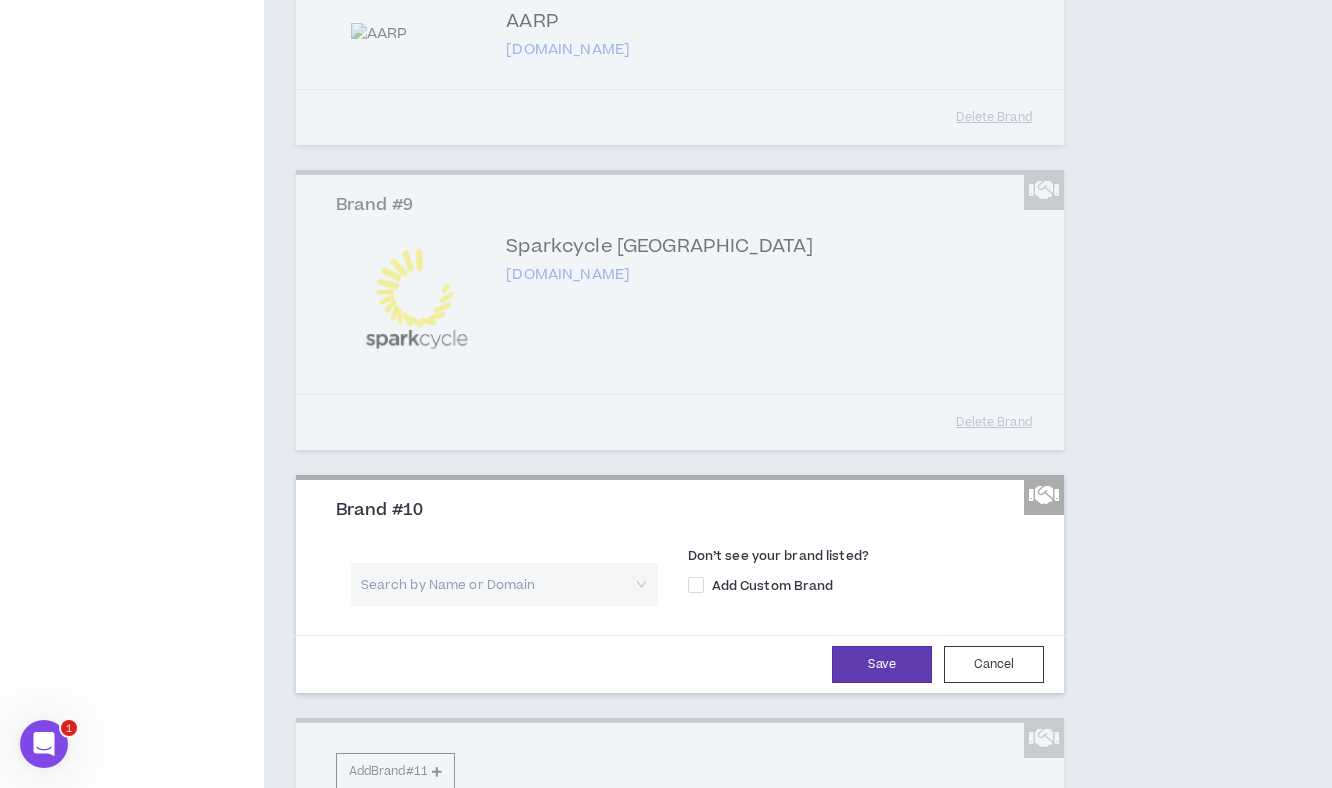click at bounding box center [497, 584] 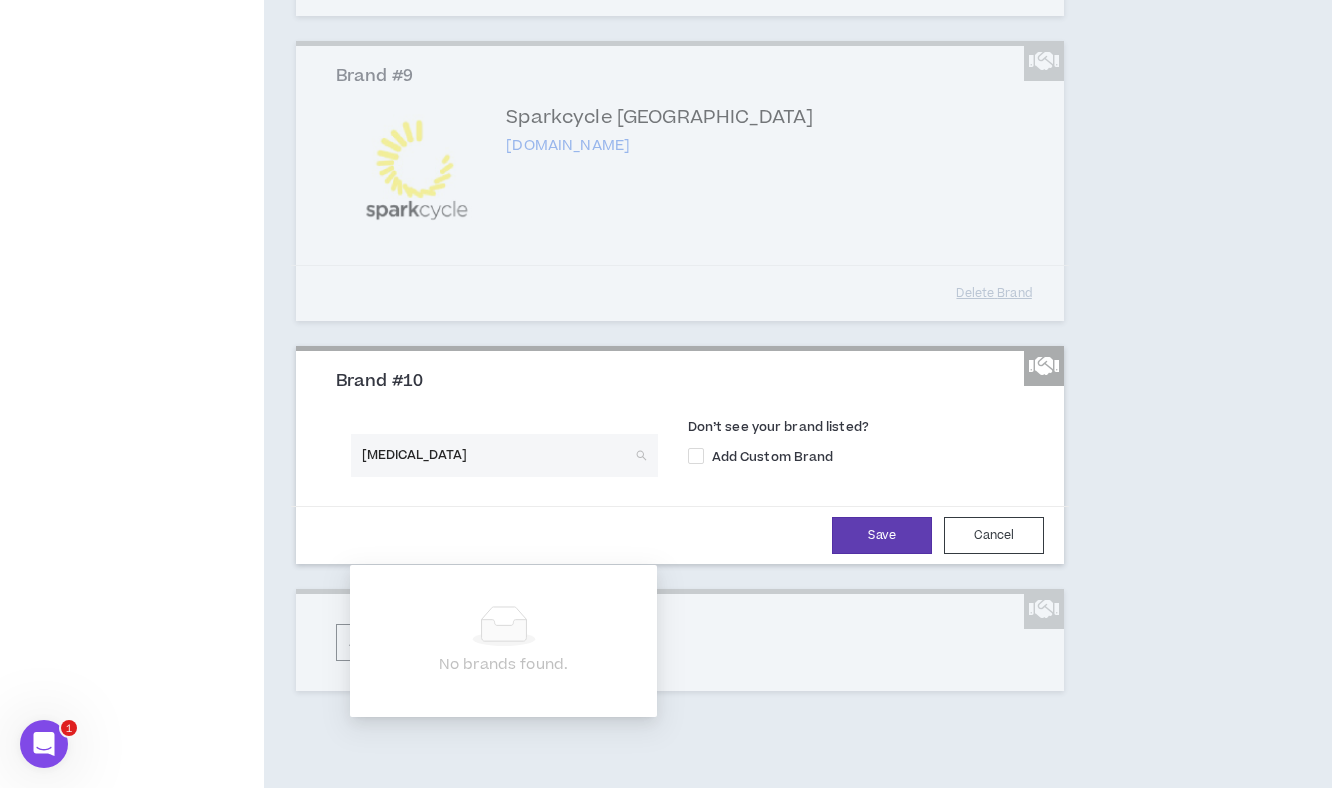 scroll, scrollTop: 2187, scrollLeft: 0, axis: vertical 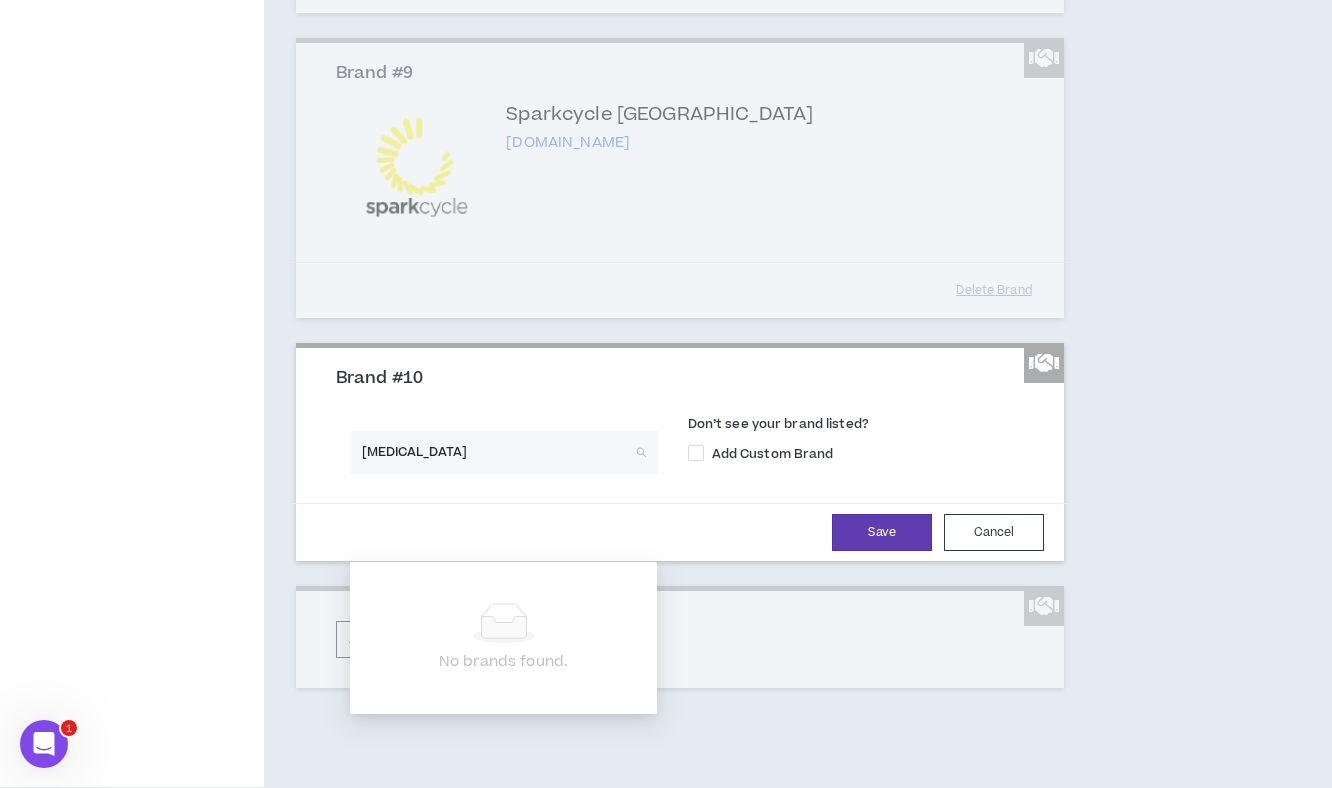 type on "skyrizi" 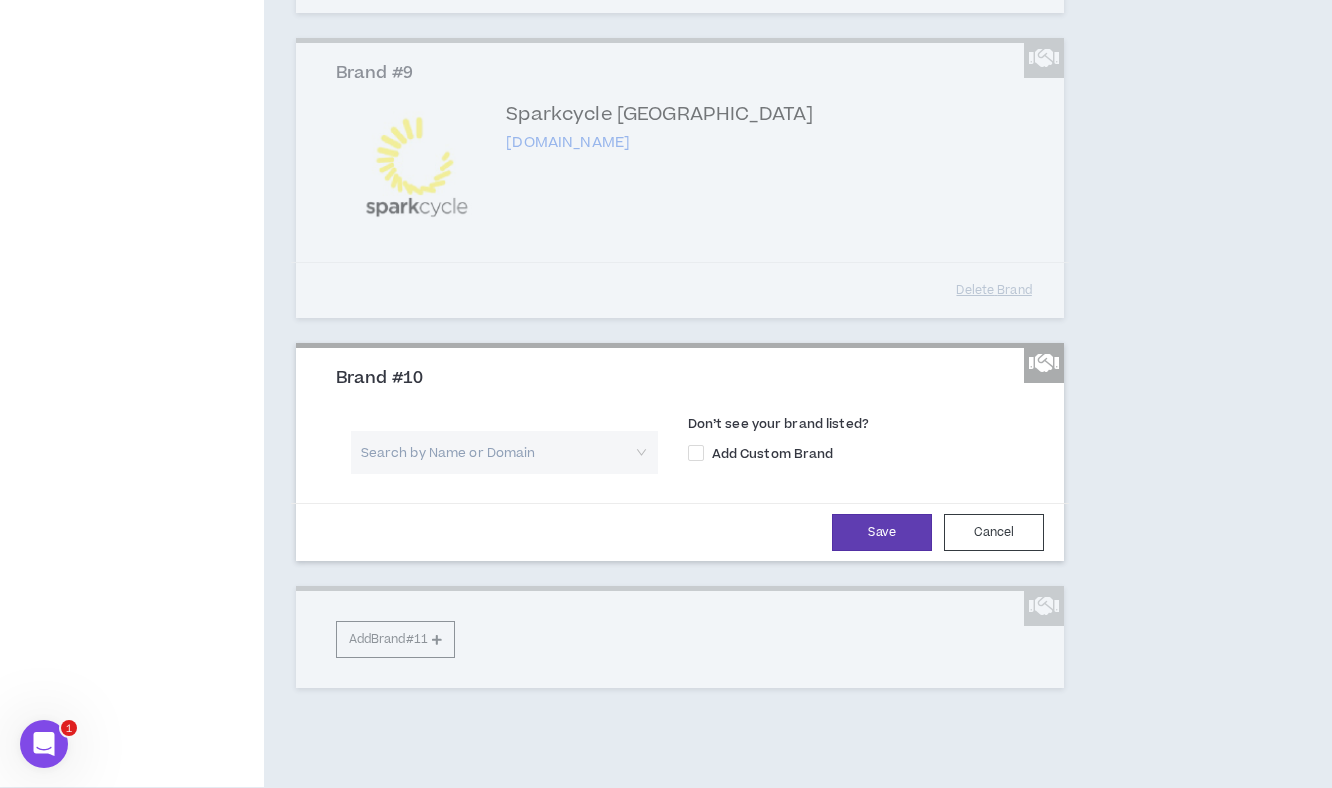 click at bounding box center (497, 452) 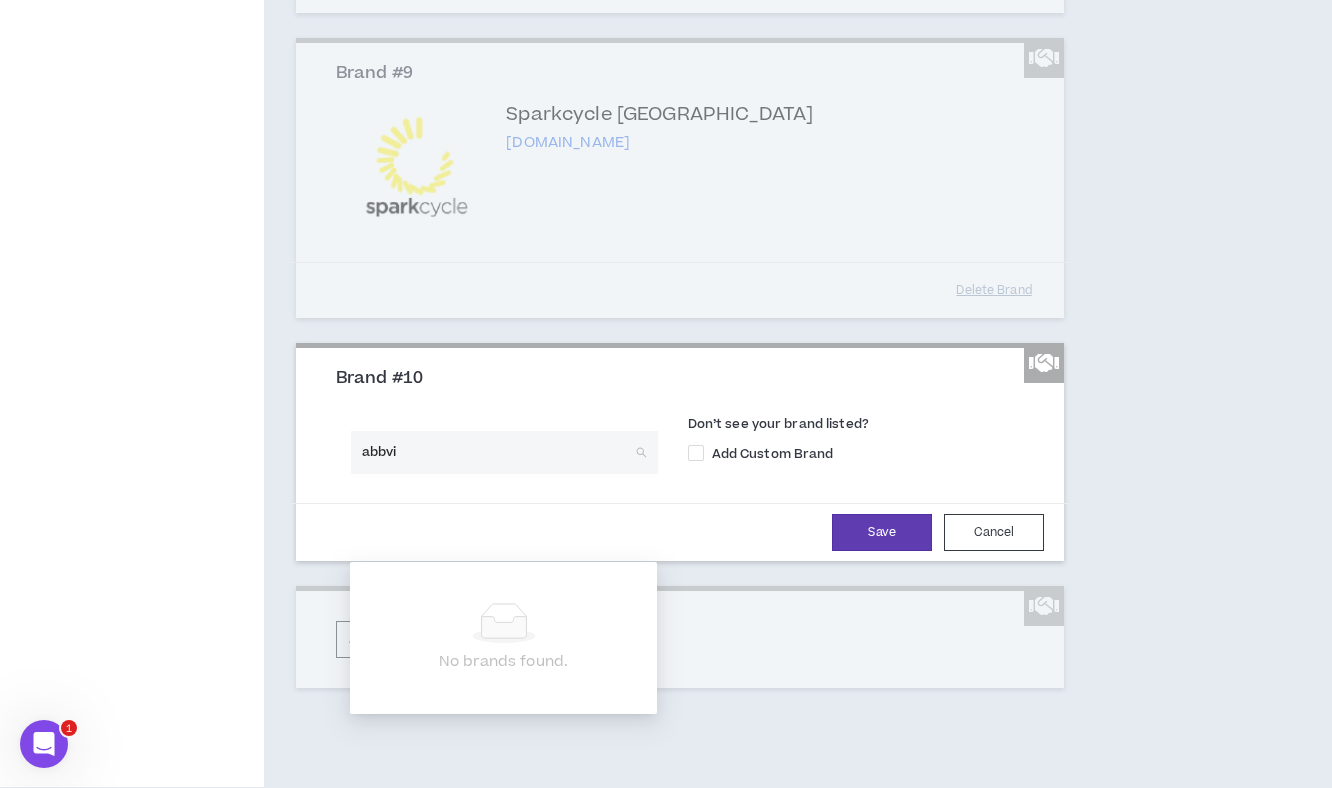 type on "abbvie" 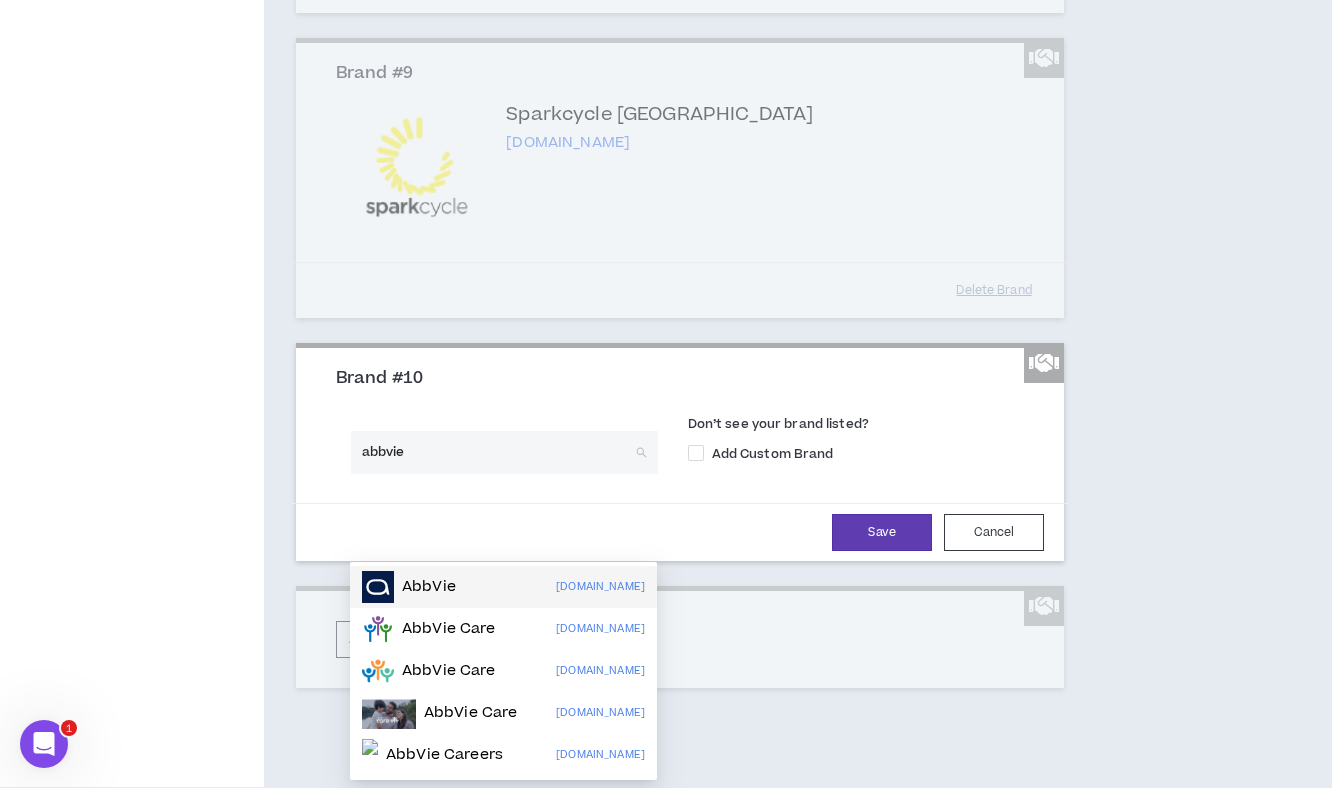 click on "AbbVie" at bounding box center (429, 587) 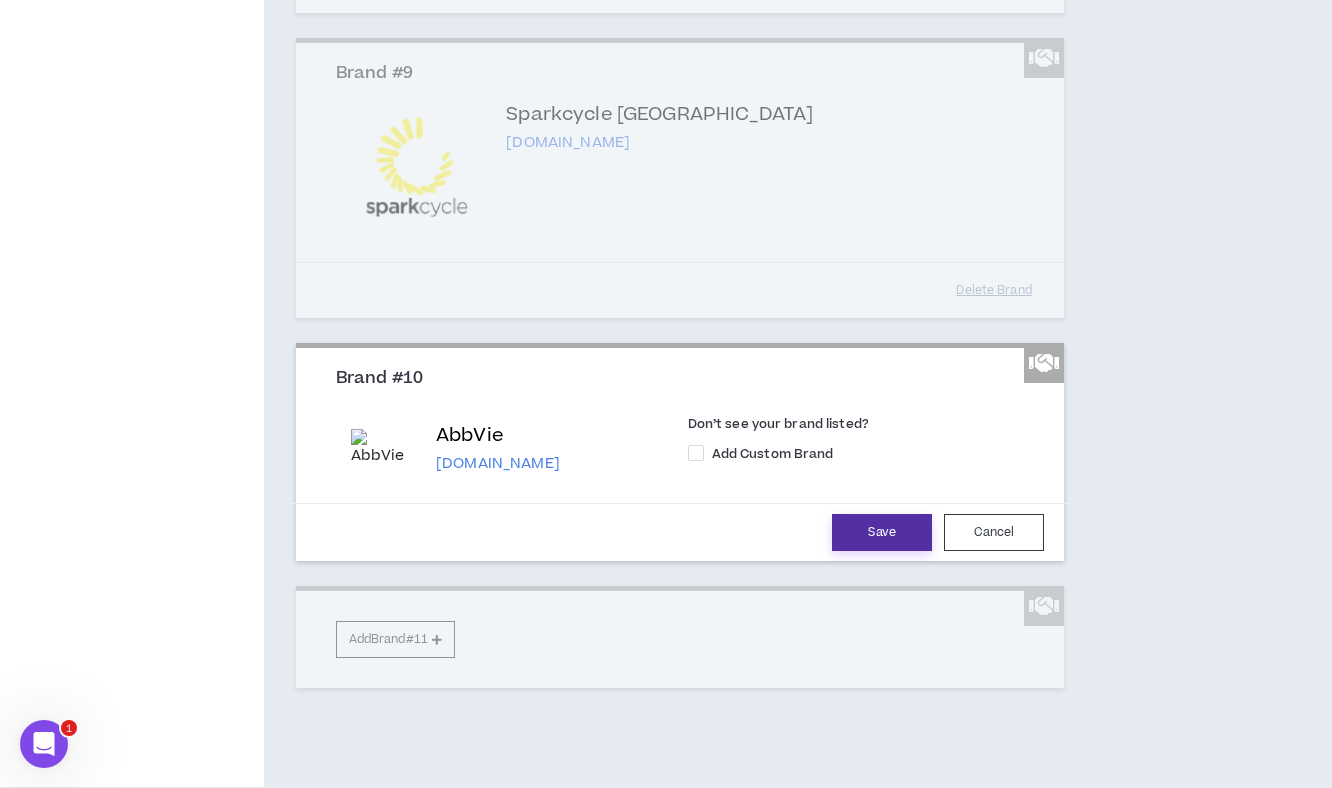click on "Save" at bounding box center [882, 532] 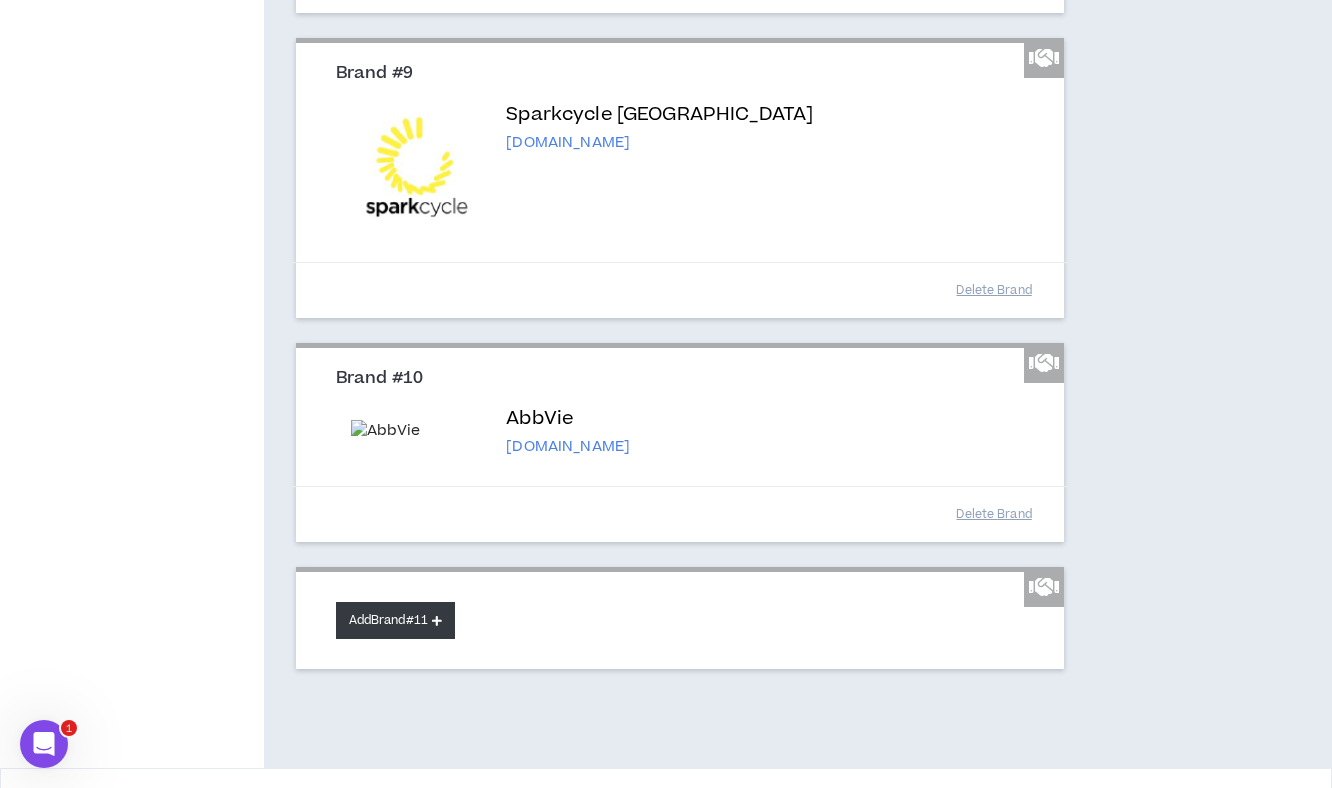 click on "Add  Brand  #11" at bounding box center [395, 620] 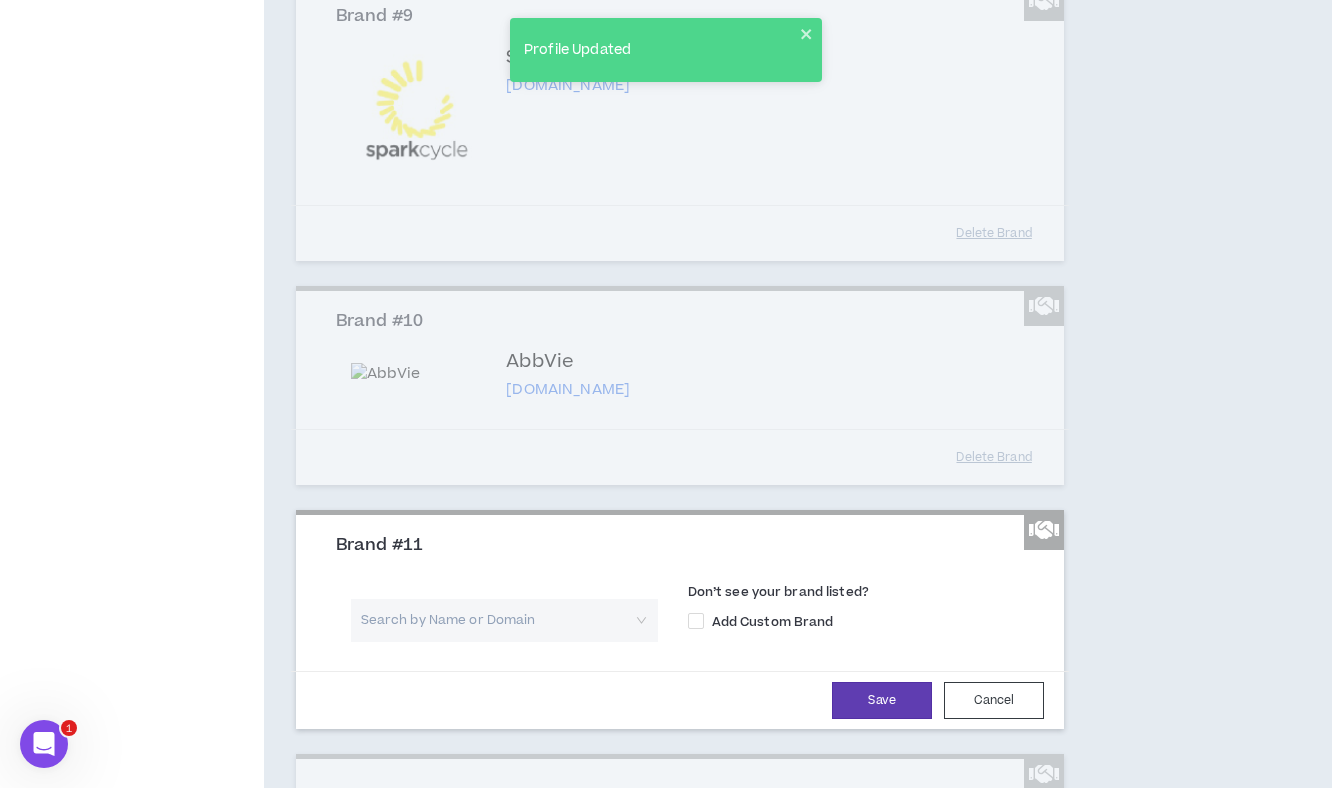 scroll, scrollTop: 2260, scrollLeft: 0, axis: vertical 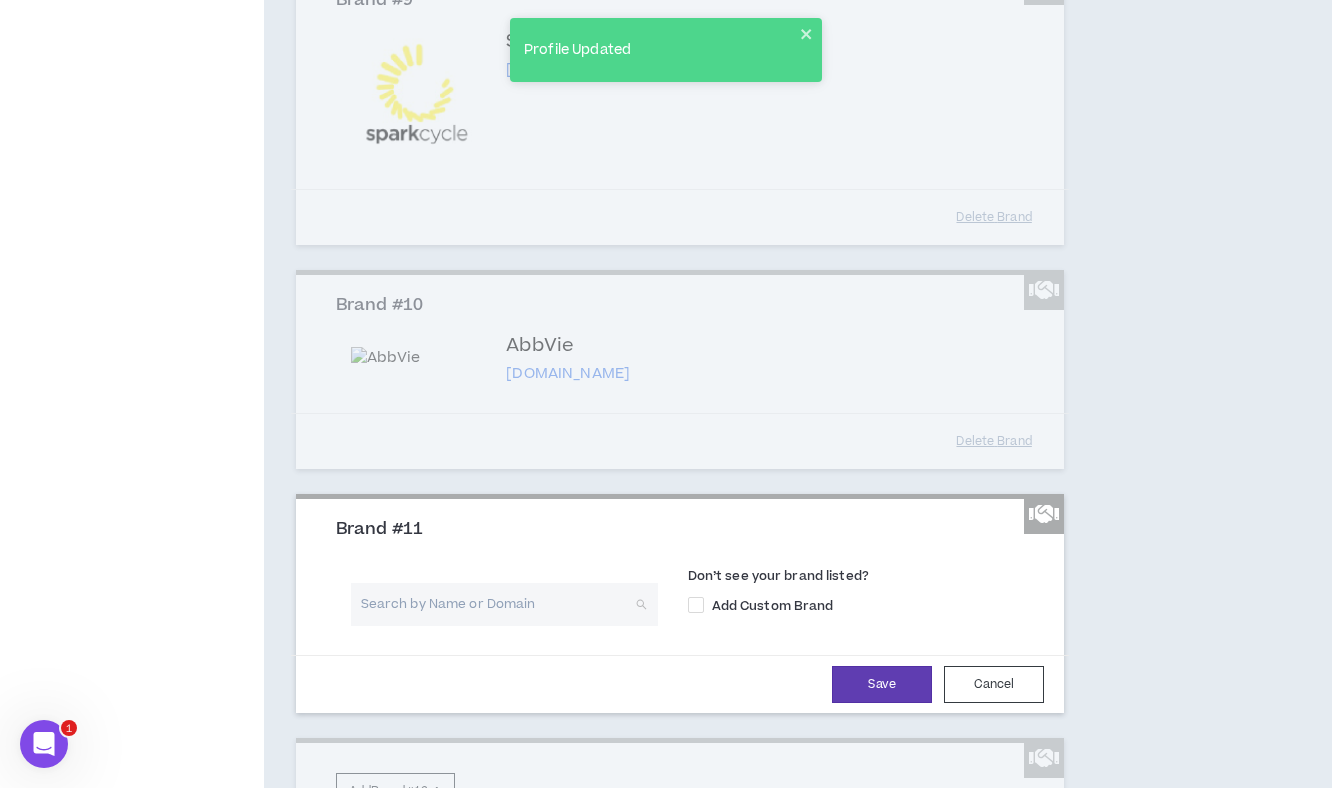 click at bounding box center [497, 604] 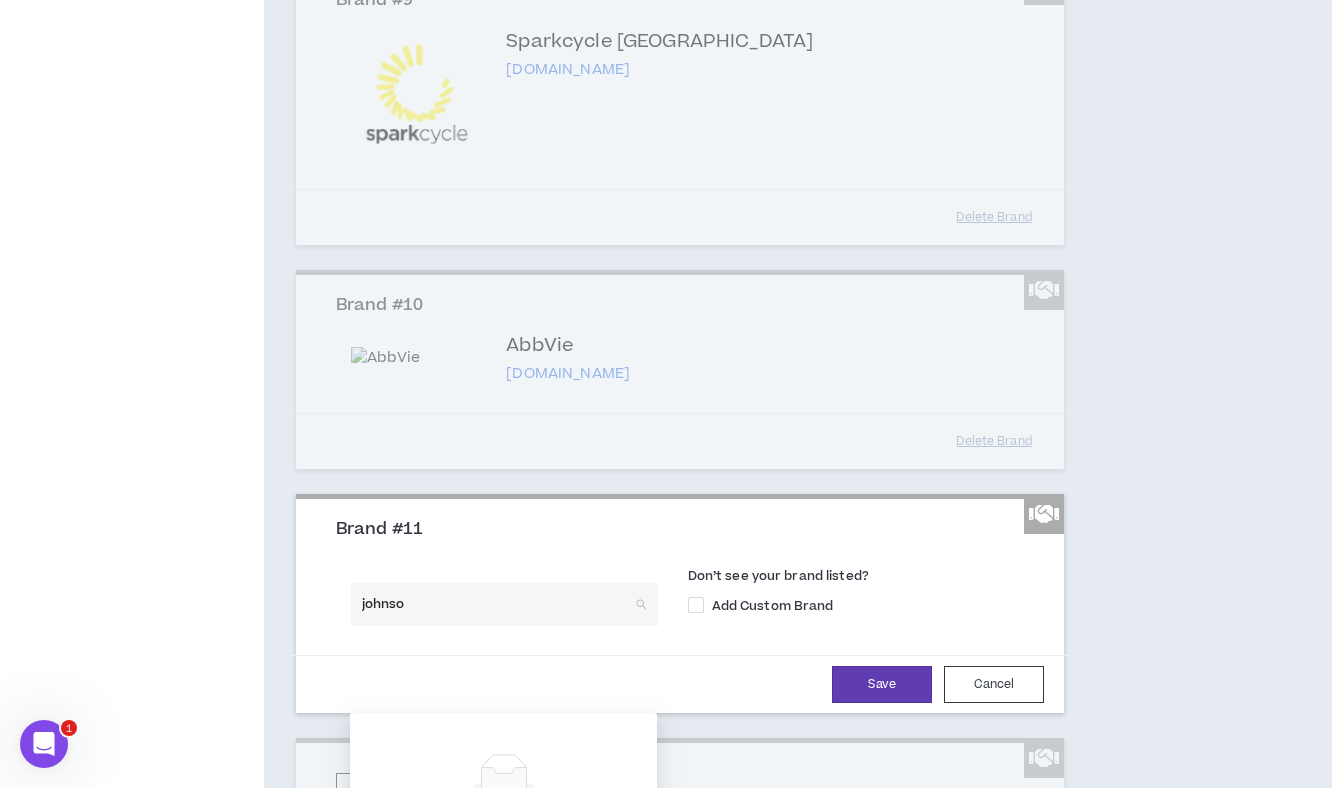 type on "johnson" 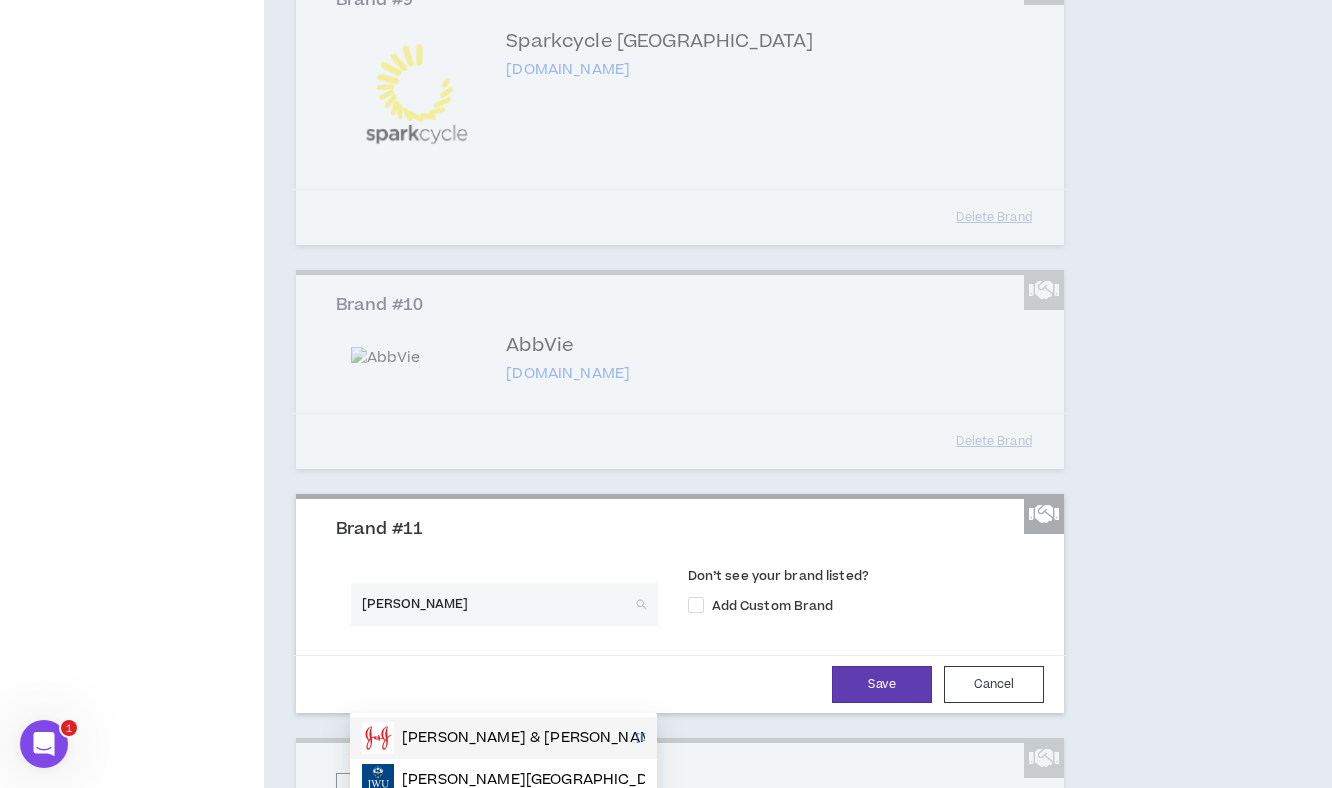 click on "Johnson & Johnson" at bounding box center (535, 738) 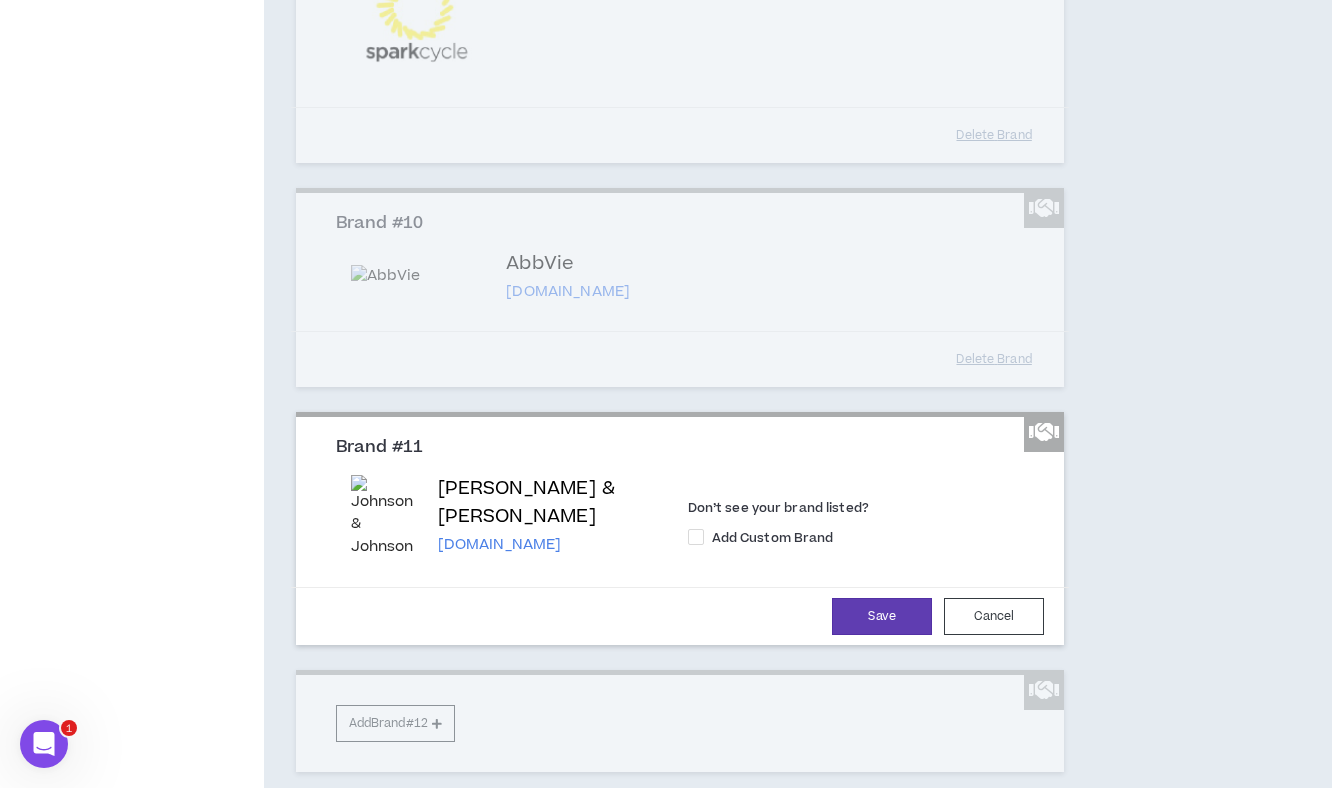 scroll, scrollTop: 2355, scrollLeft: 0, axis: vertical 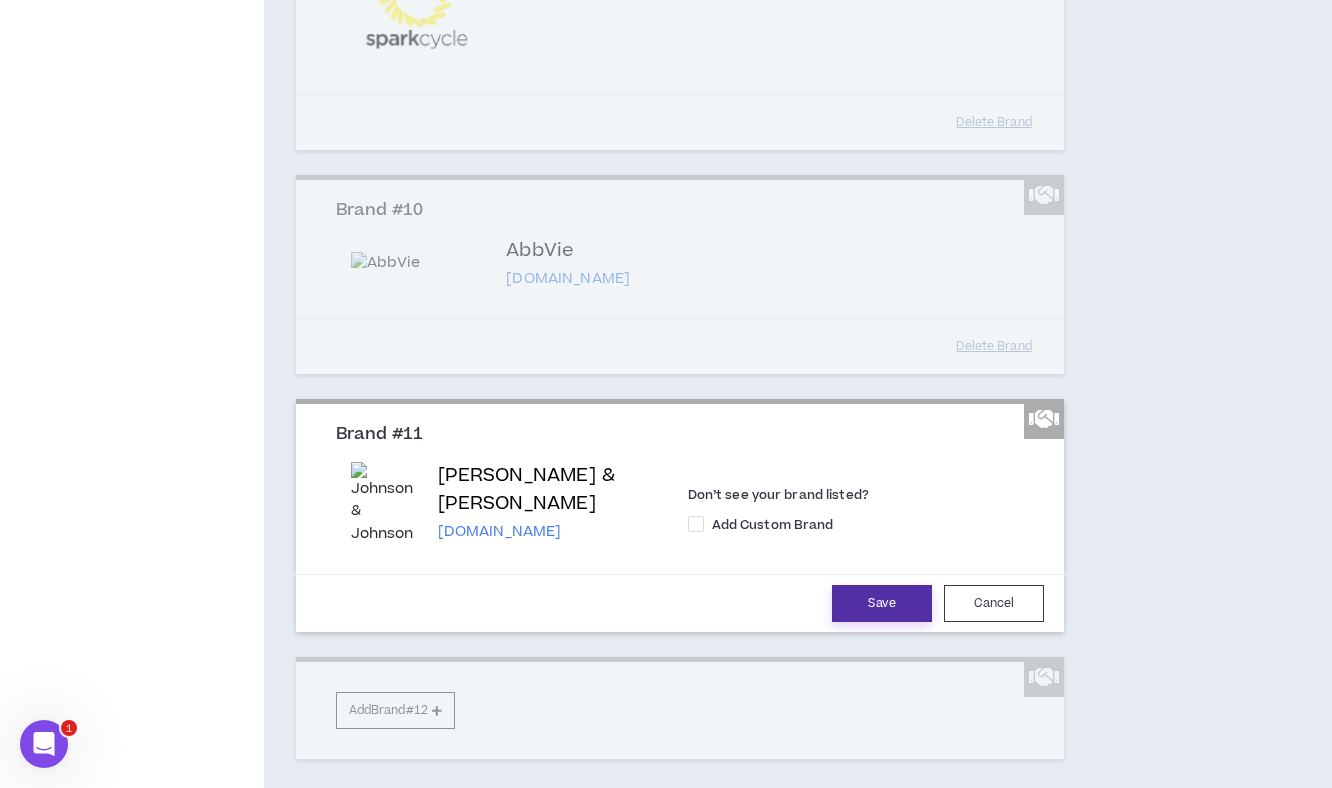 click on "Save" at bounding box center (882, 603) 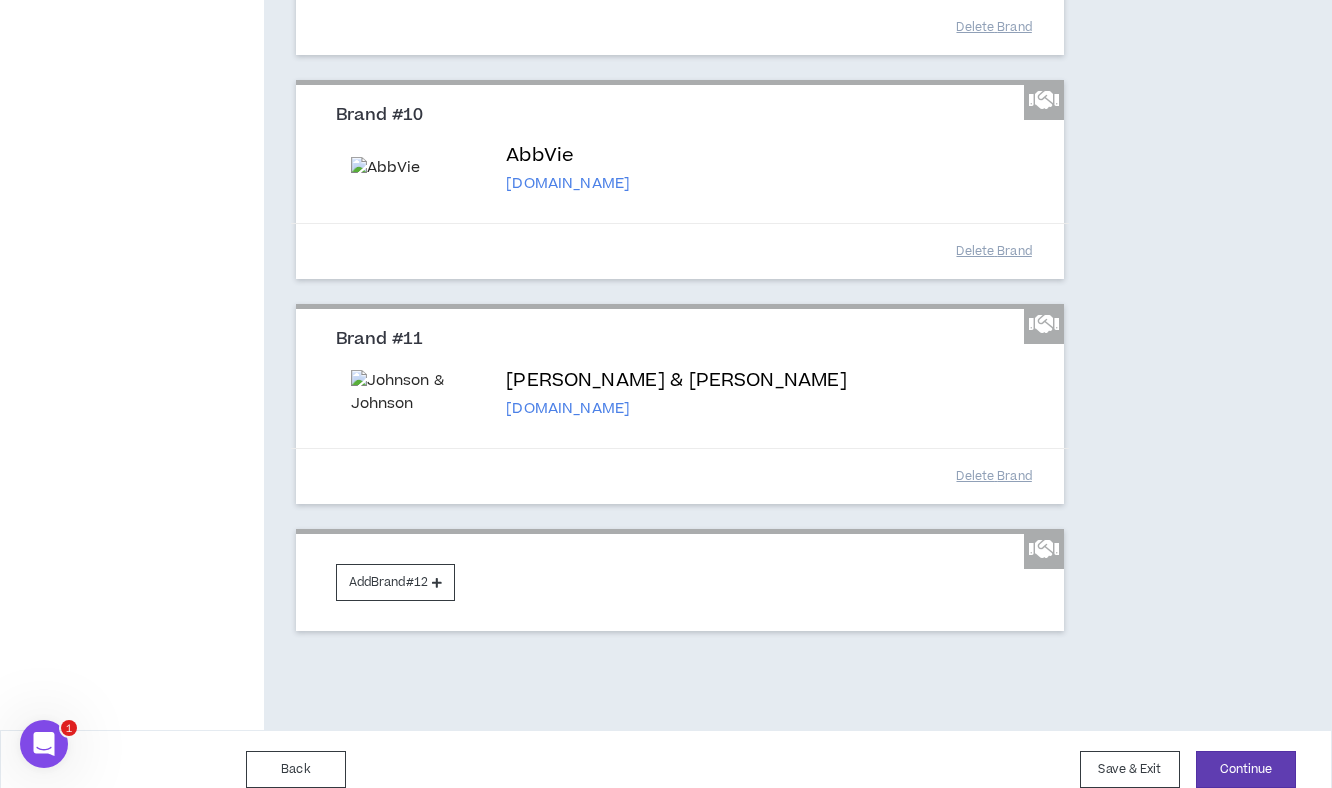 scroll, scrollTop: 2488, scrollLeft: 0, axis: vertical 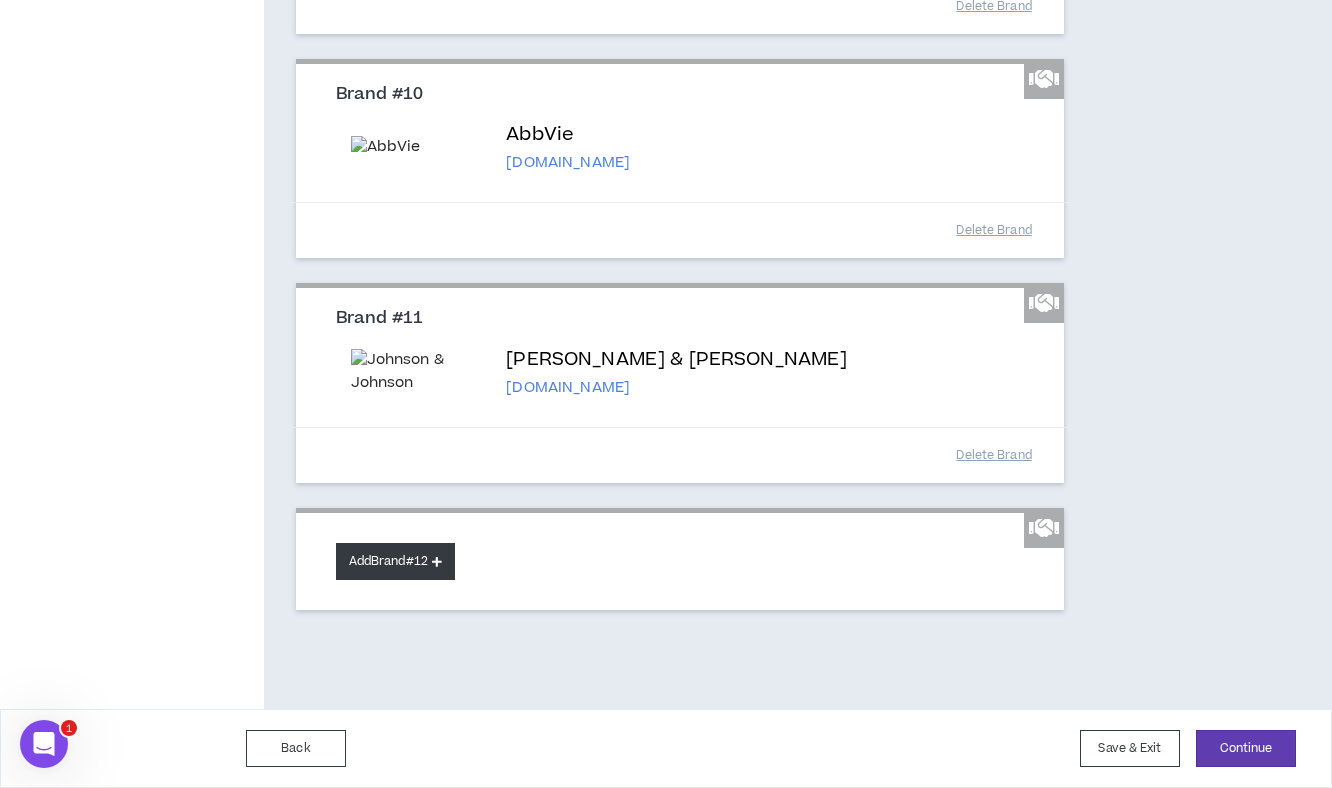 click on "Add  Brand  #12" at bounding box center (395, 561) 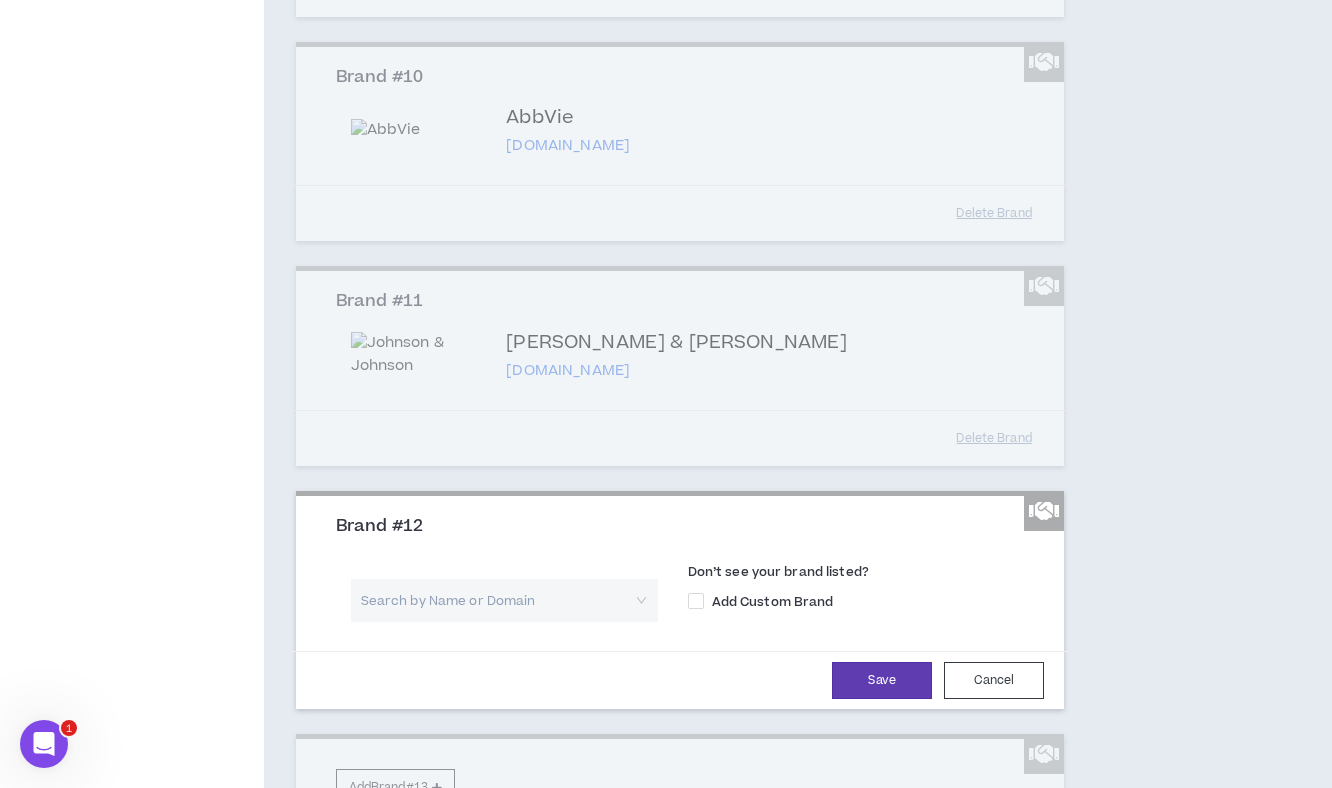 click at bounding box center (497, 600) 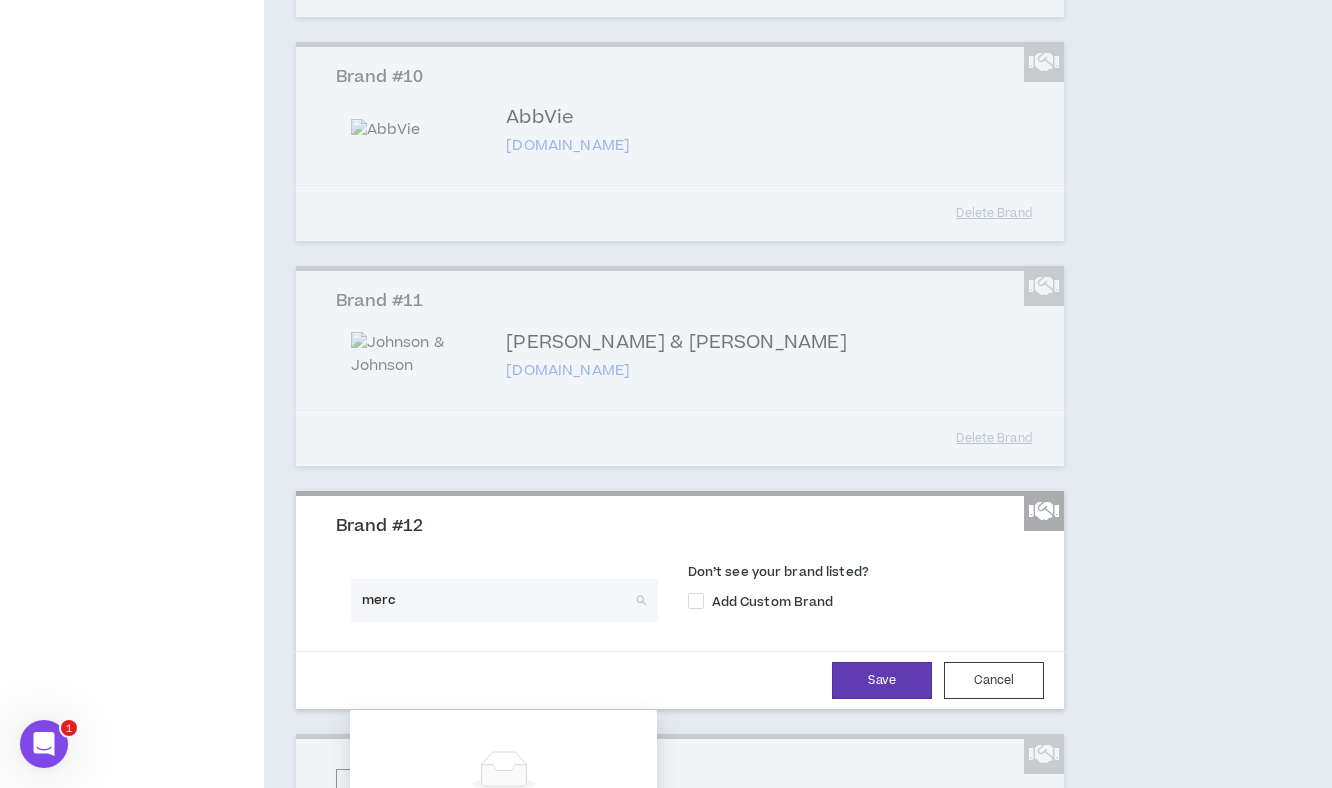 type on "merck" 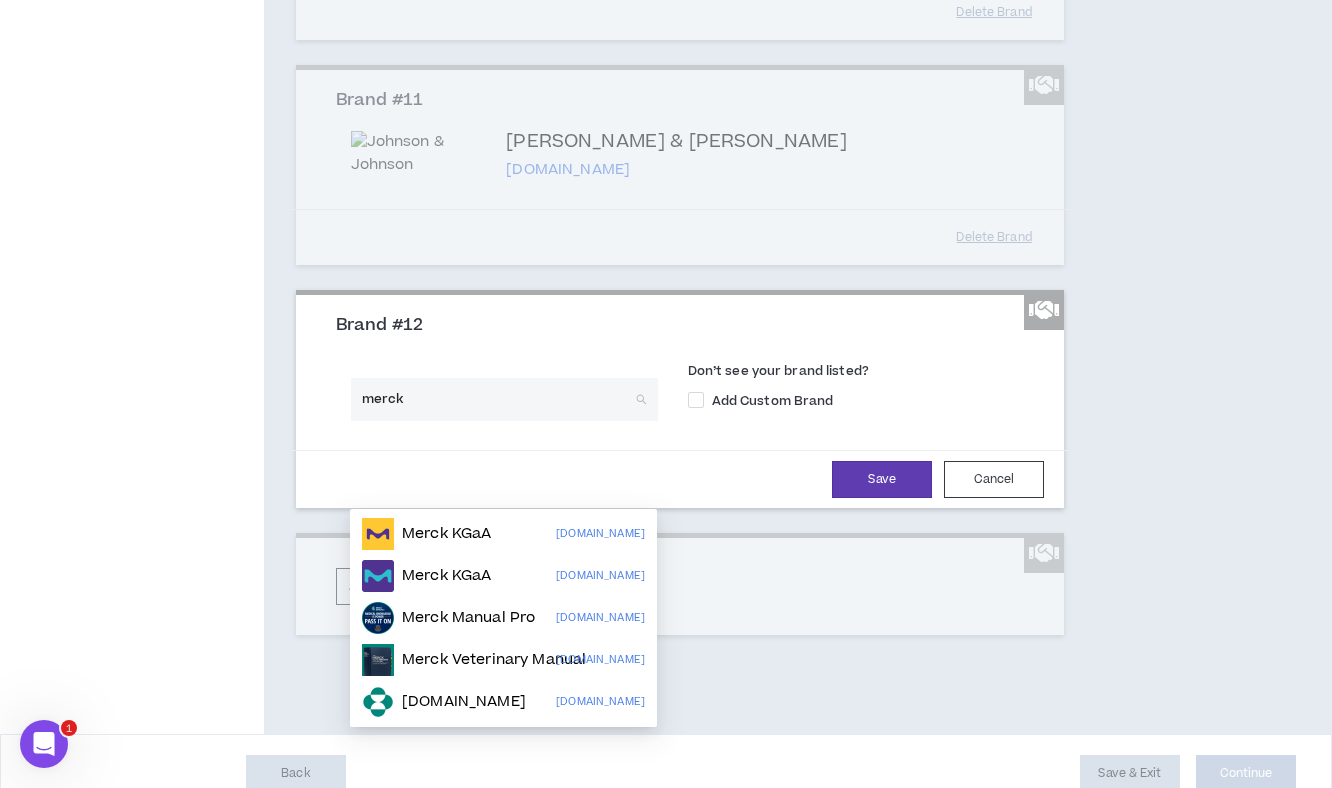 scroll, scrollTop: 2693, scrollLeft: 0, axis: vertical 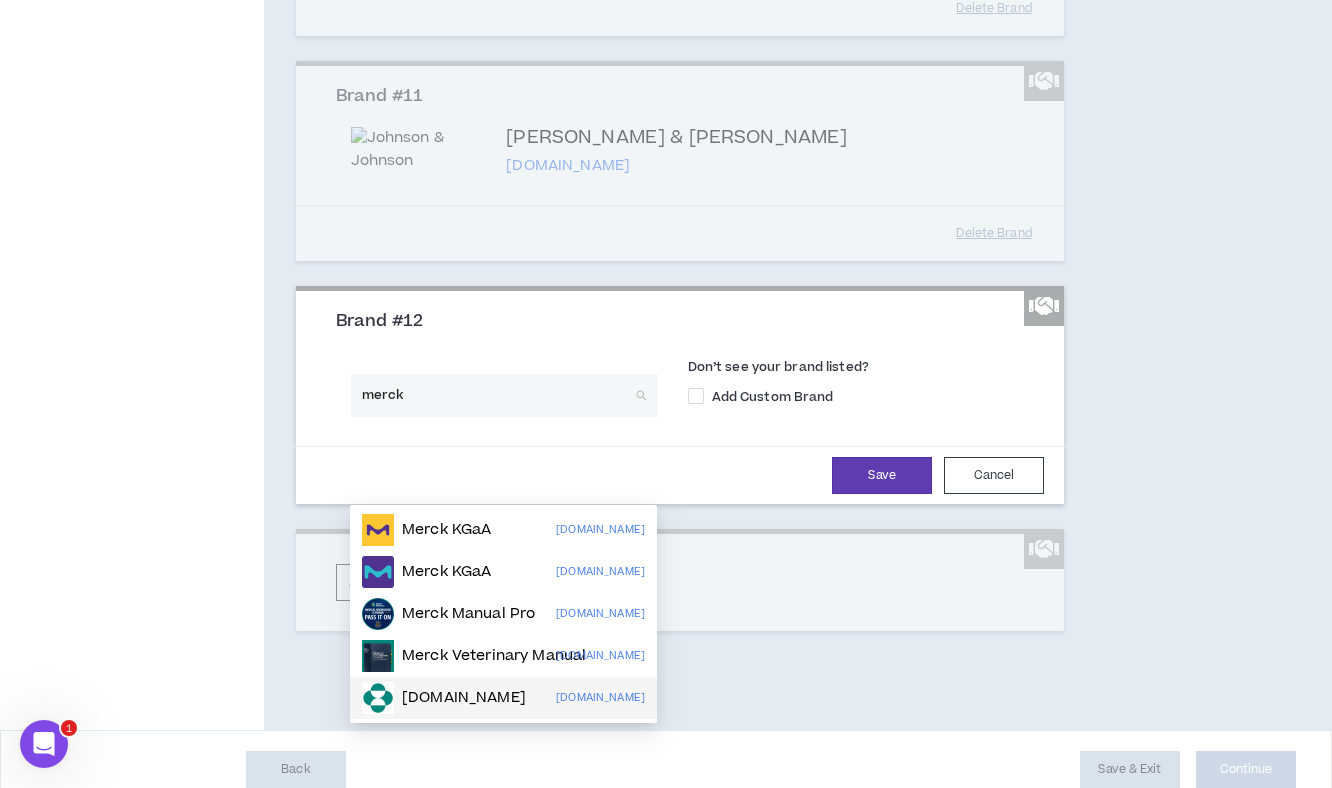 click on "Merck.com" at bounding box center [464, 698] 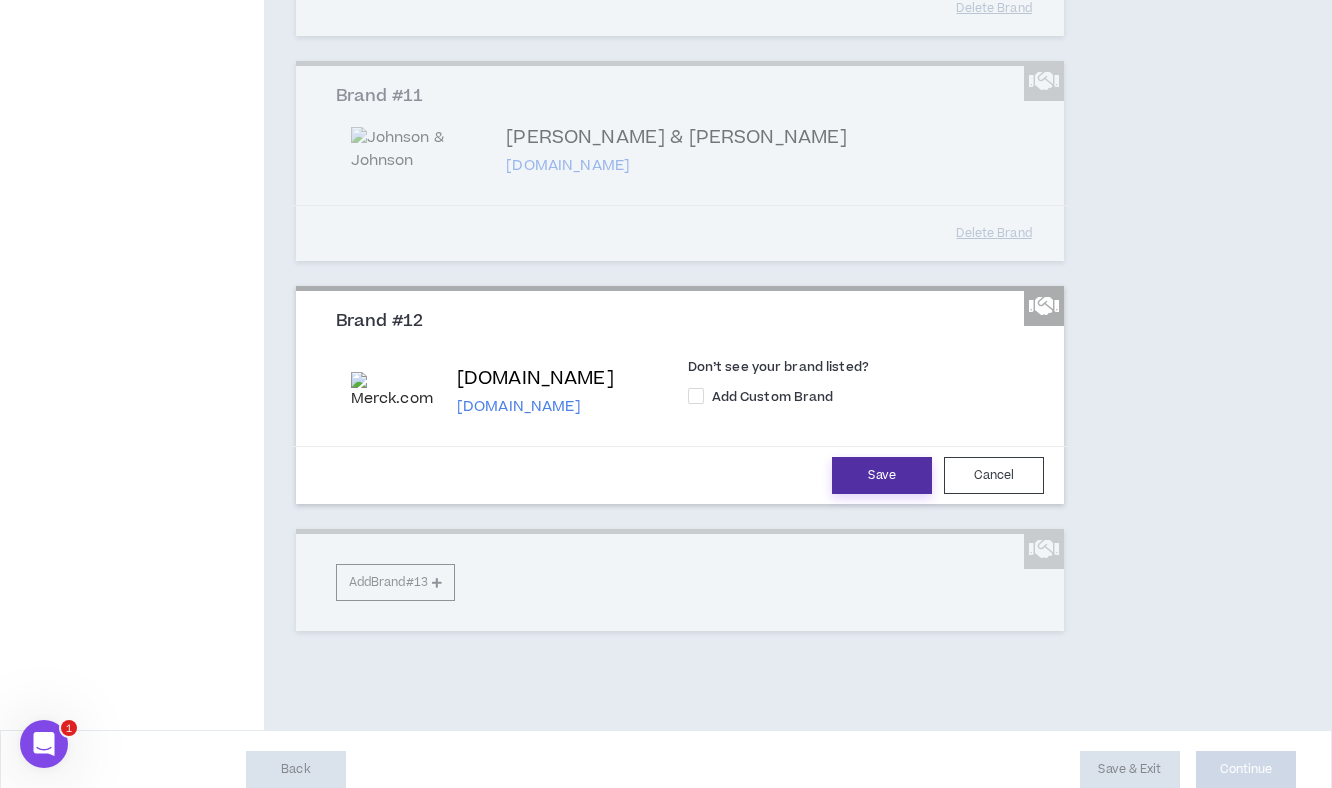 click on "Save" at bounding box center (882, 475) 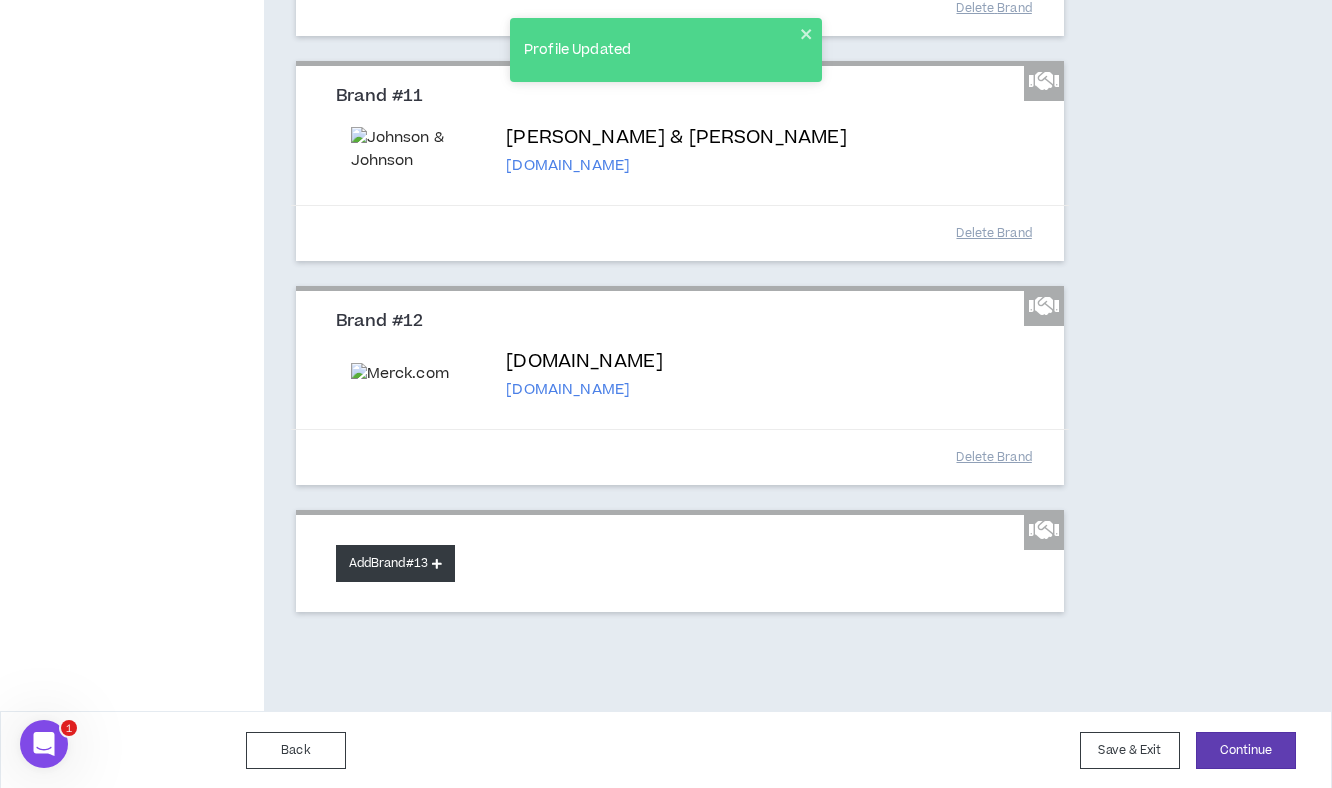 click on "Add  Brand  #13" at bounding box center (395, 563) 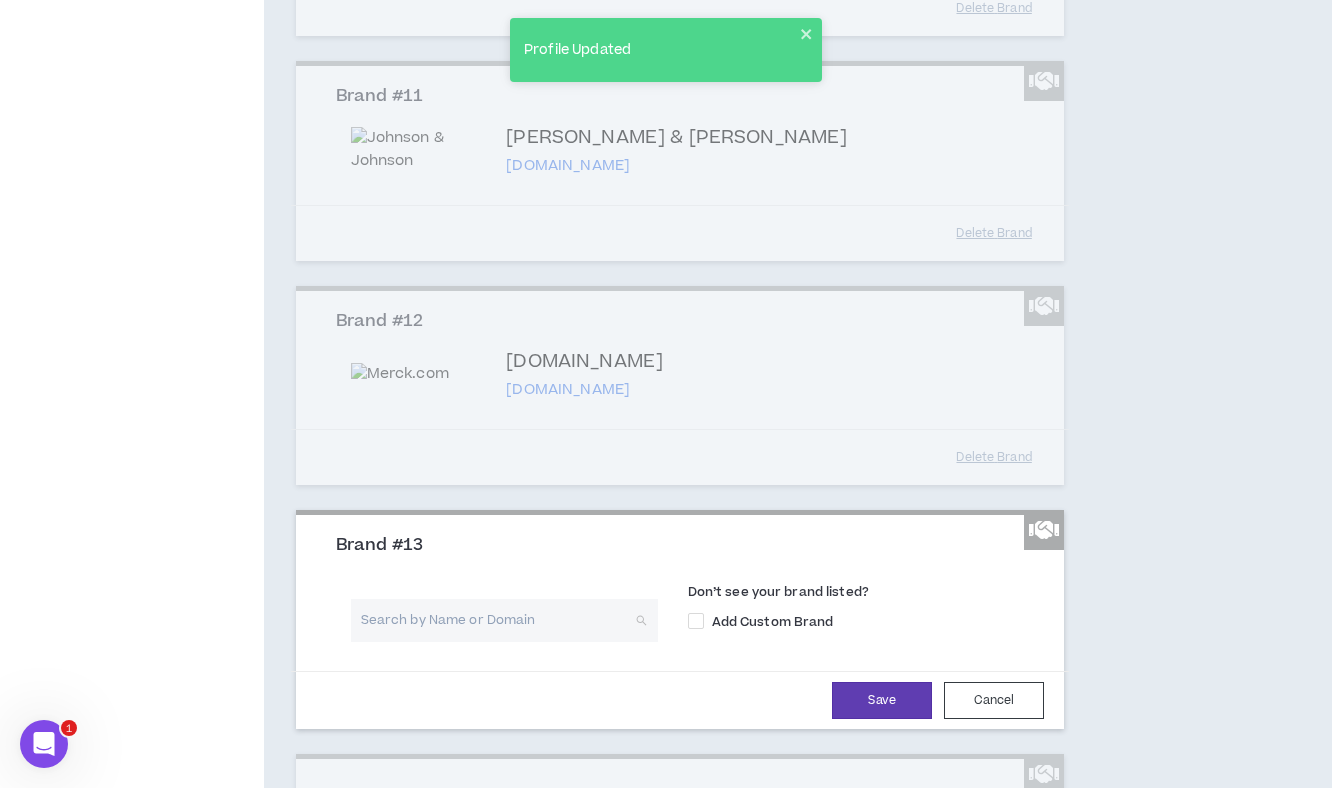 click at bounding box center [497, 620] 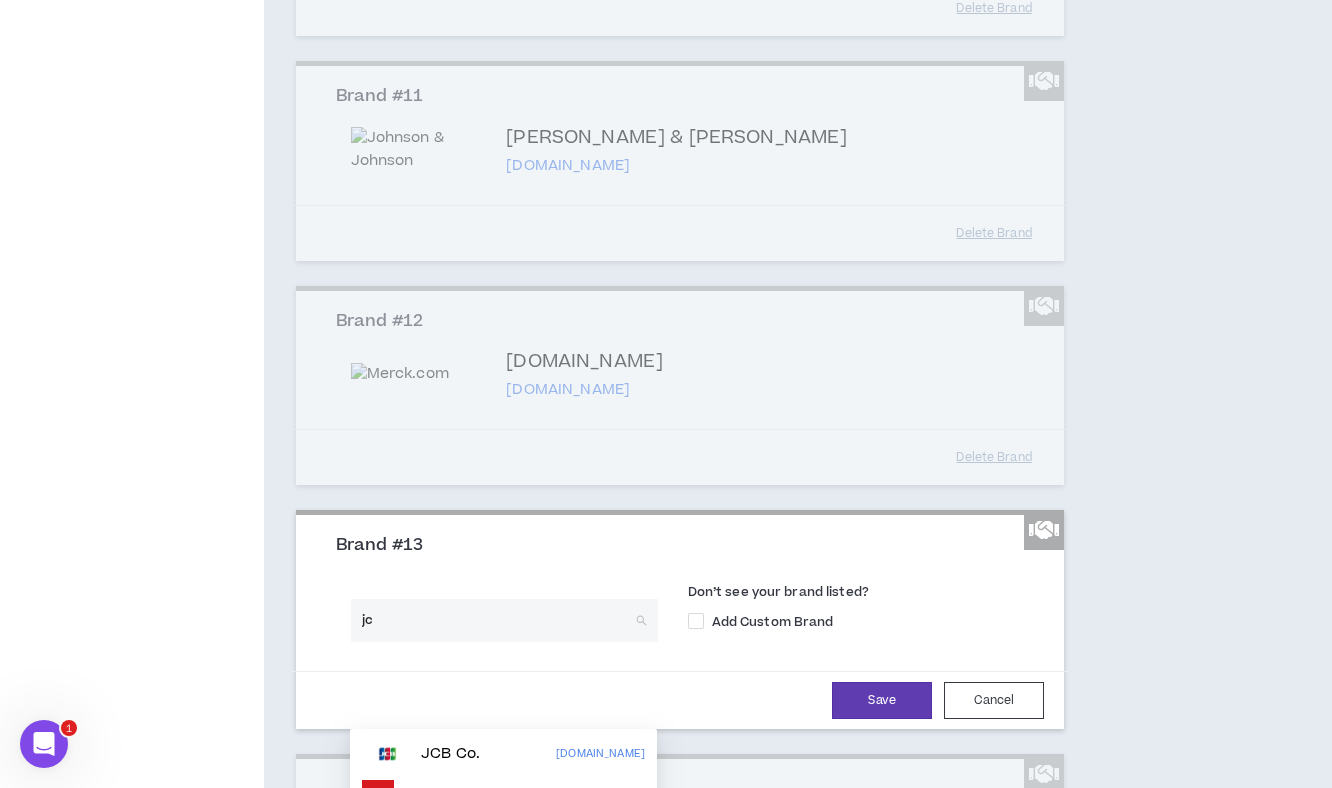 type on "jcp" 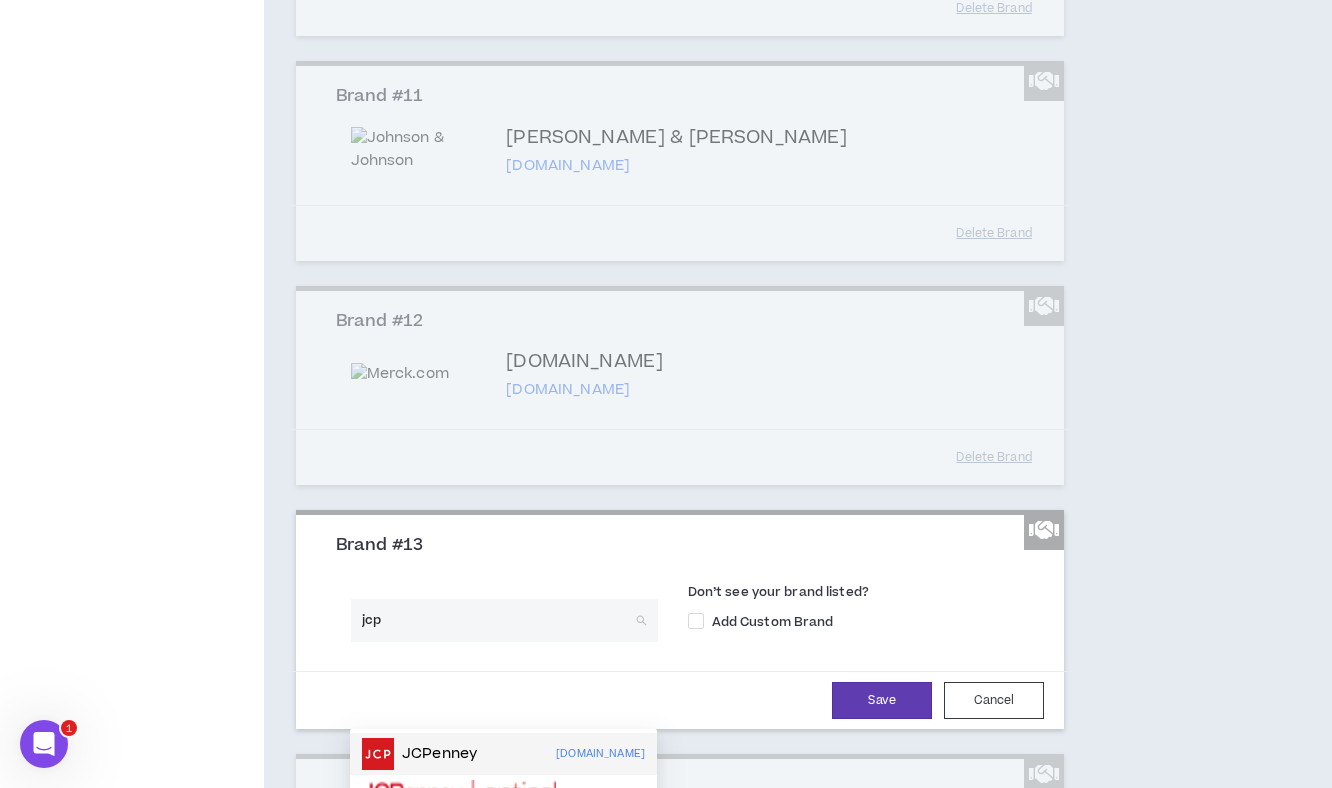 click on "JCPenney" at bounding box center (439, 754) 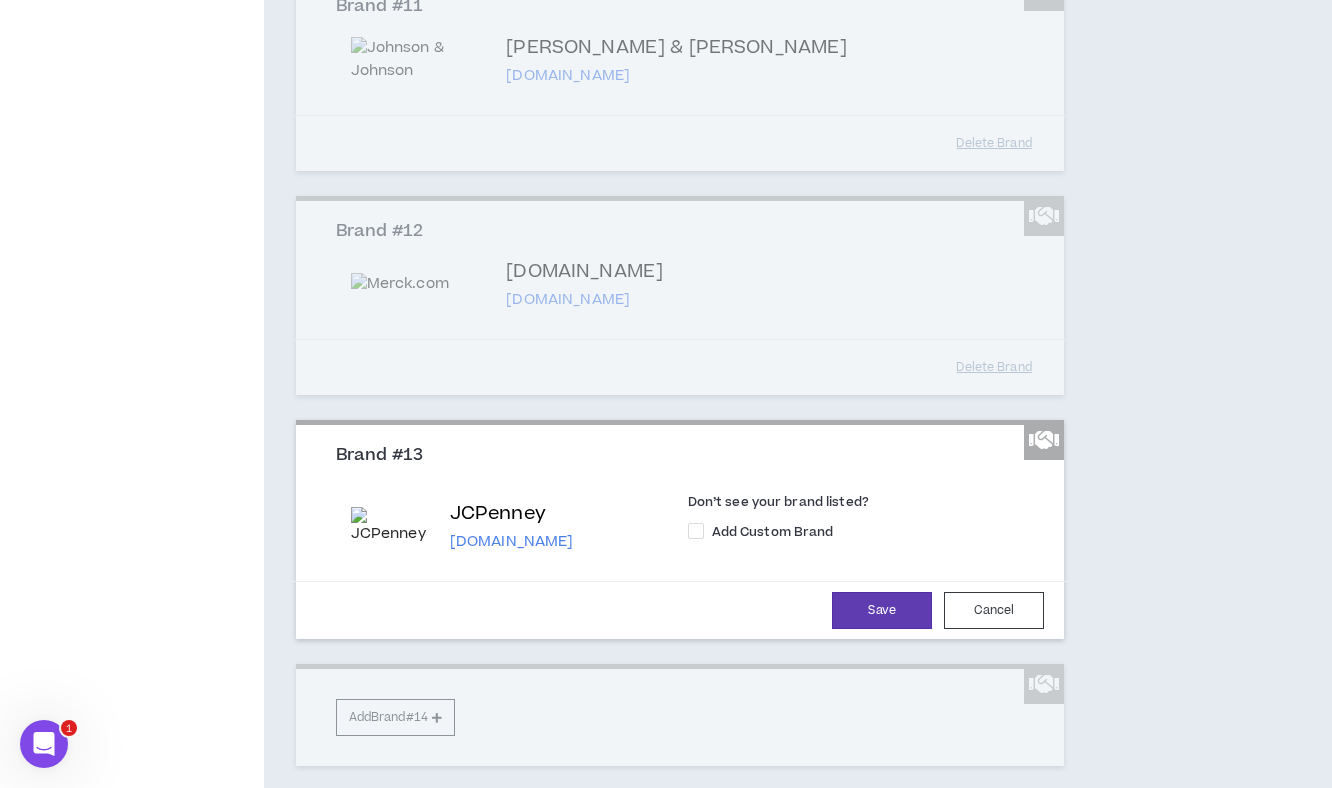 scroll, scrollTop: 2789, scrollLeft: 0, axis: vertical 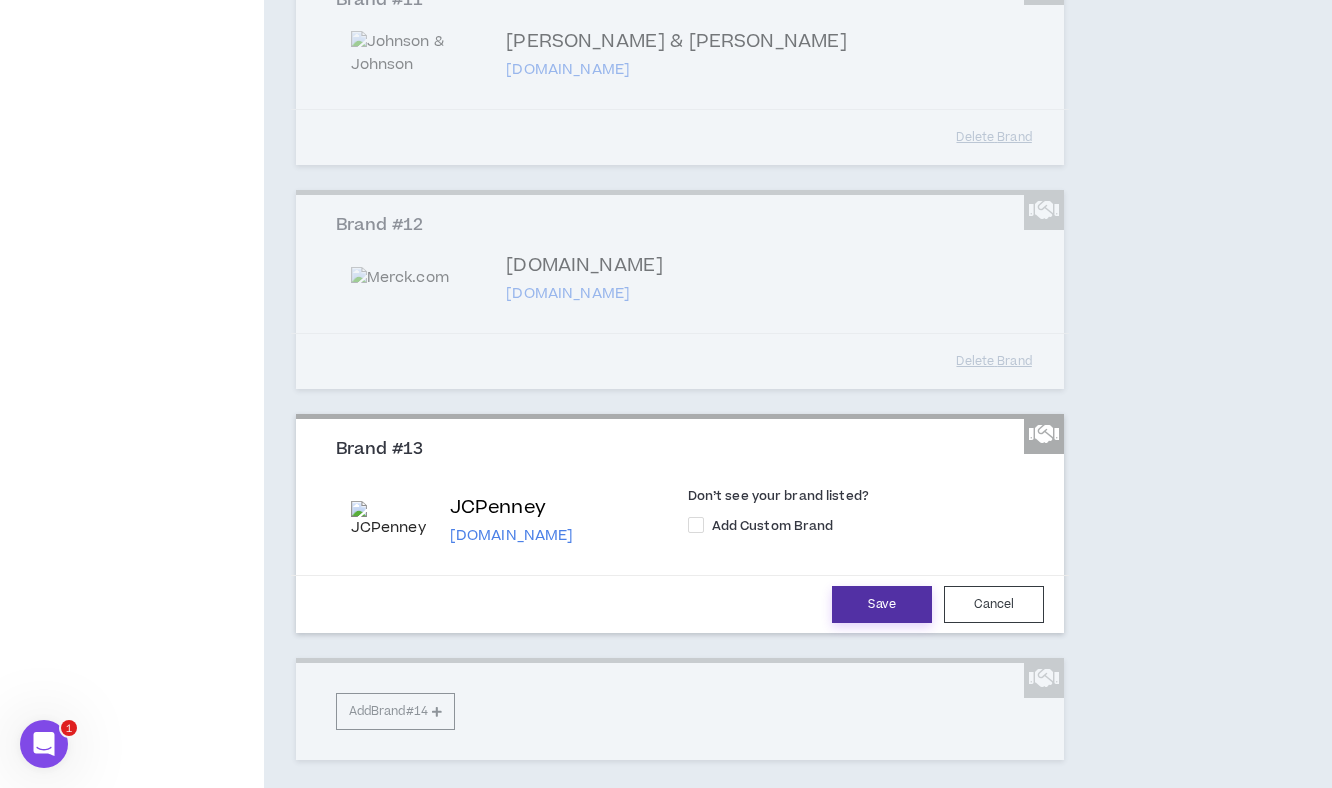 click on "Save" at bounding box center [882, 604] 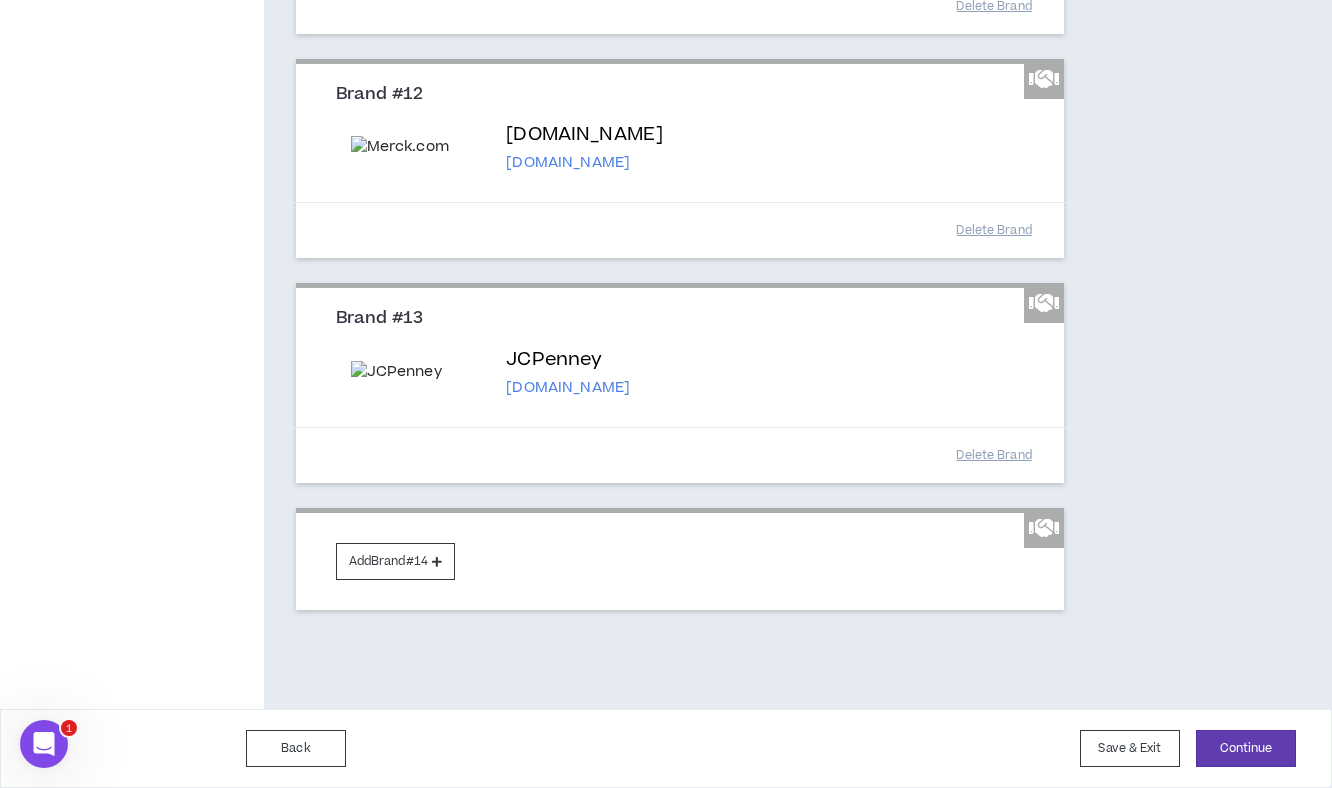 scroll, scrollTop: 3002, scrollLeft: 0, axis: vertical 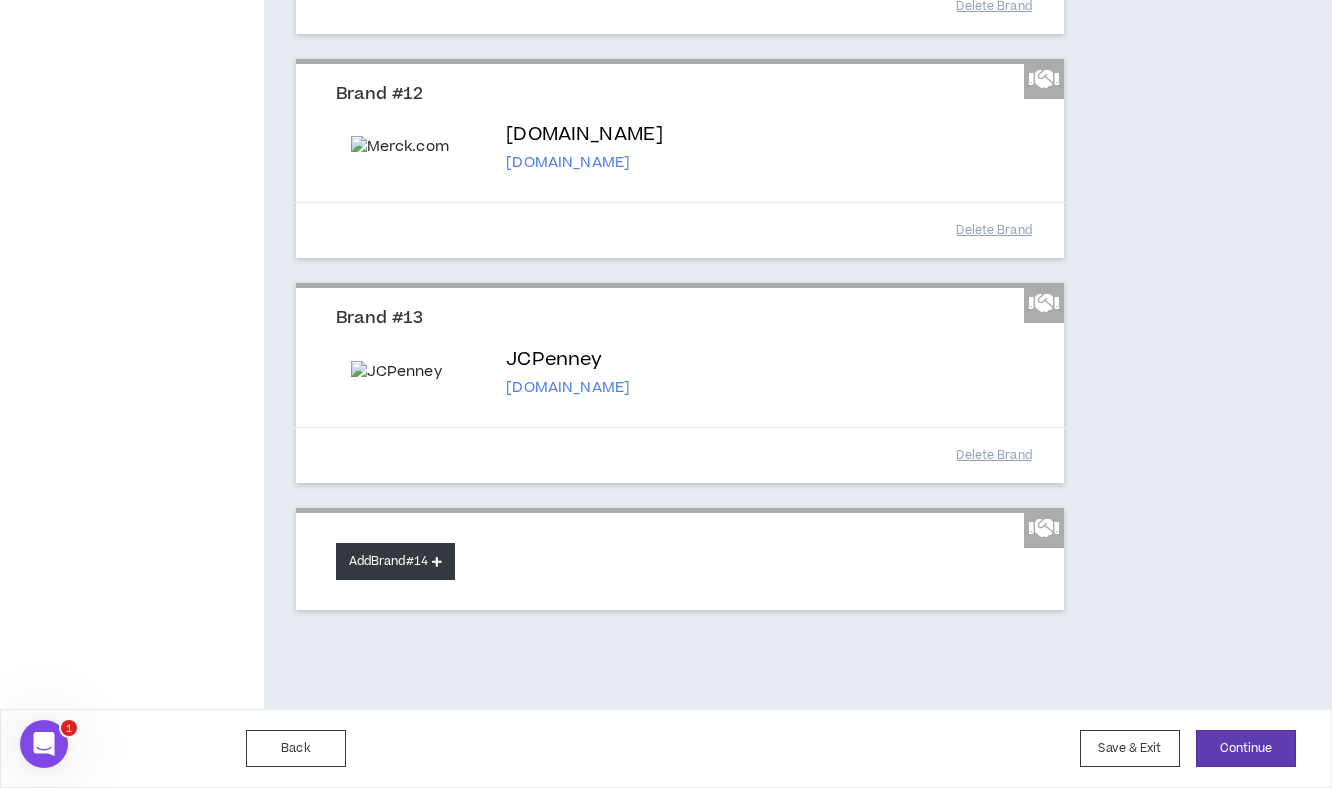 click on "Add  Brand  #14" at bounding box center (395, 561) 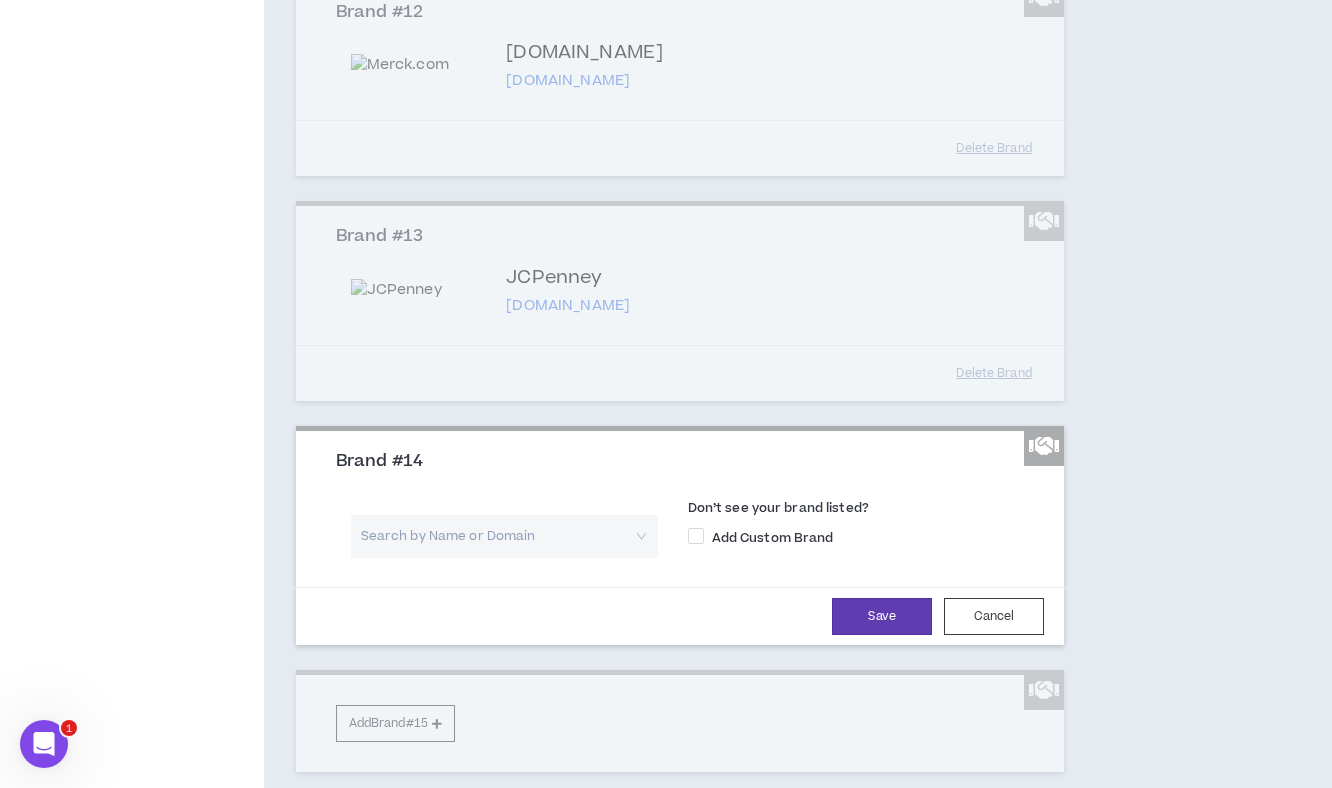 click at bounding box center [497, 536] 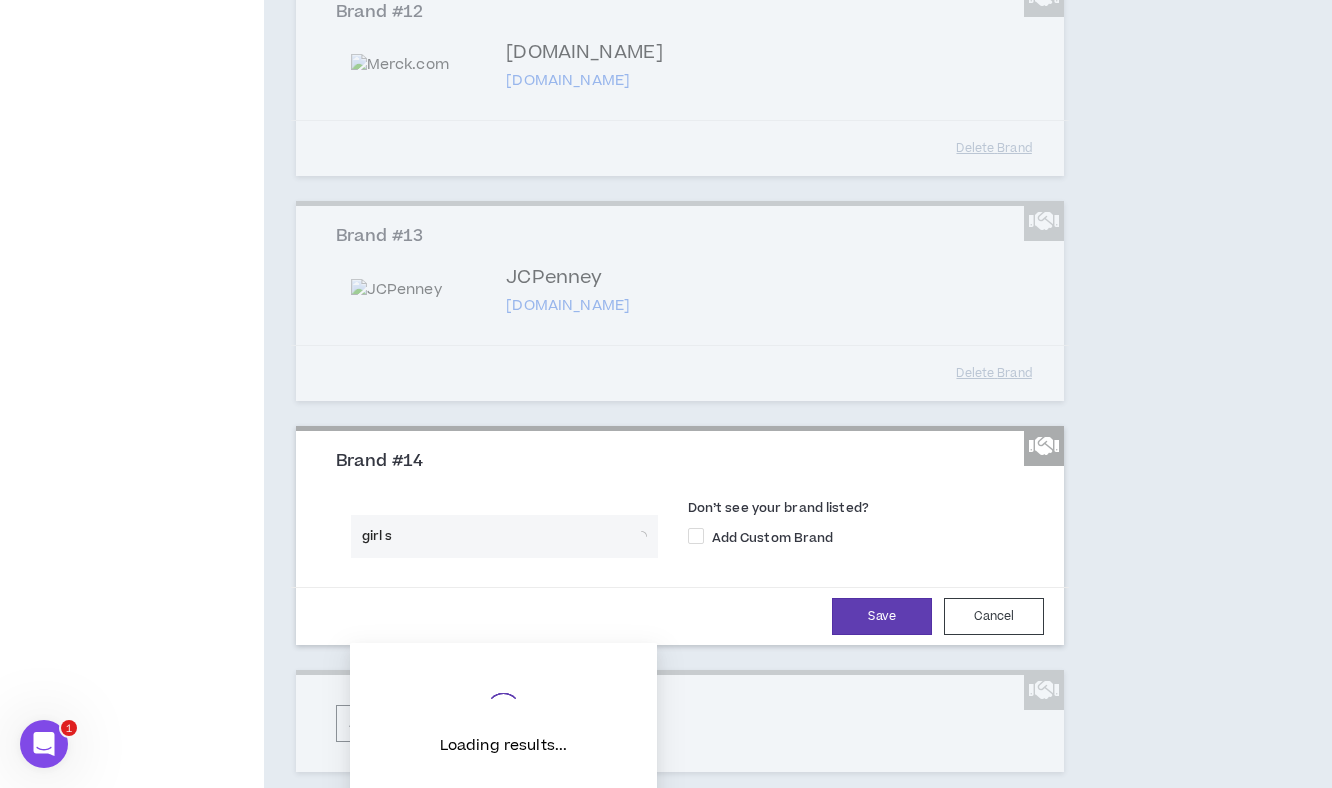 type on "girl sc" 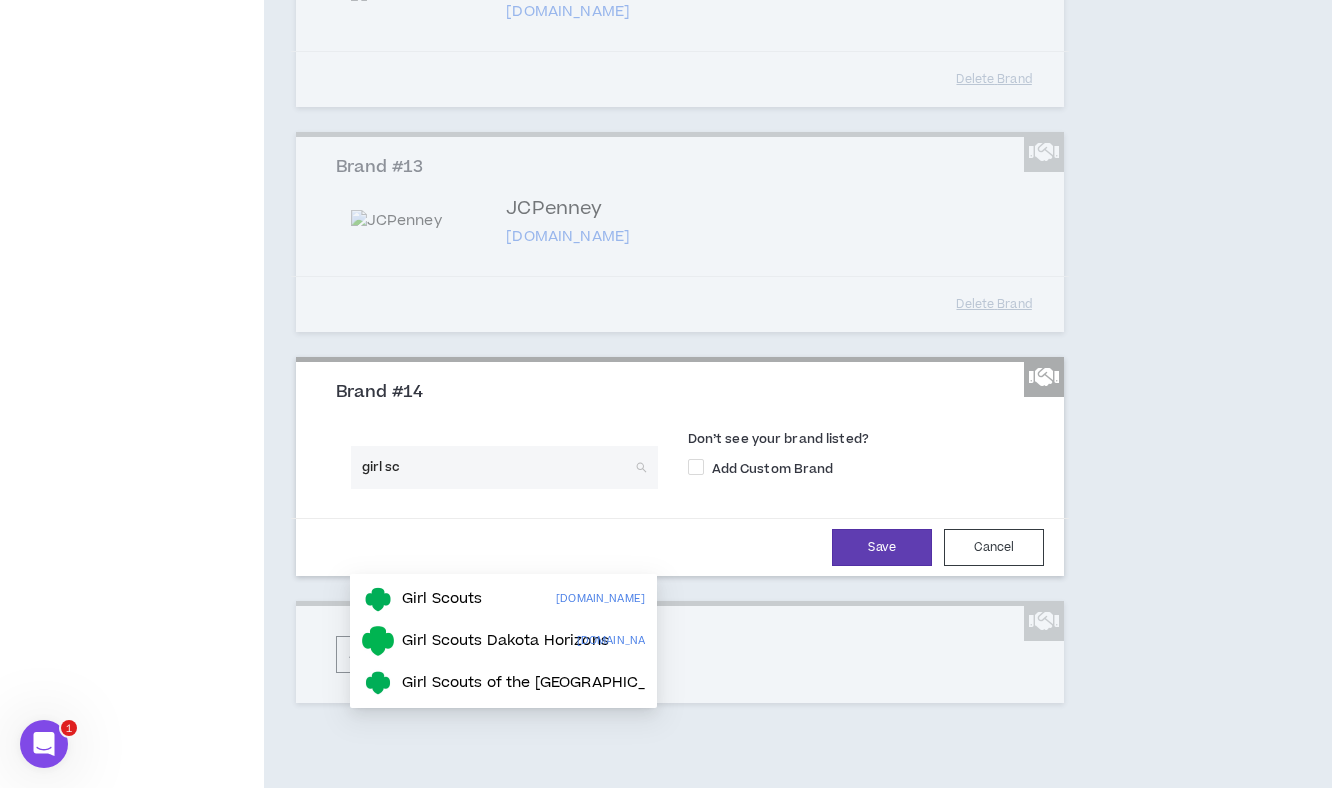 scroll, scrollTop: 3074, scrollLeft: 0, axis: vertical 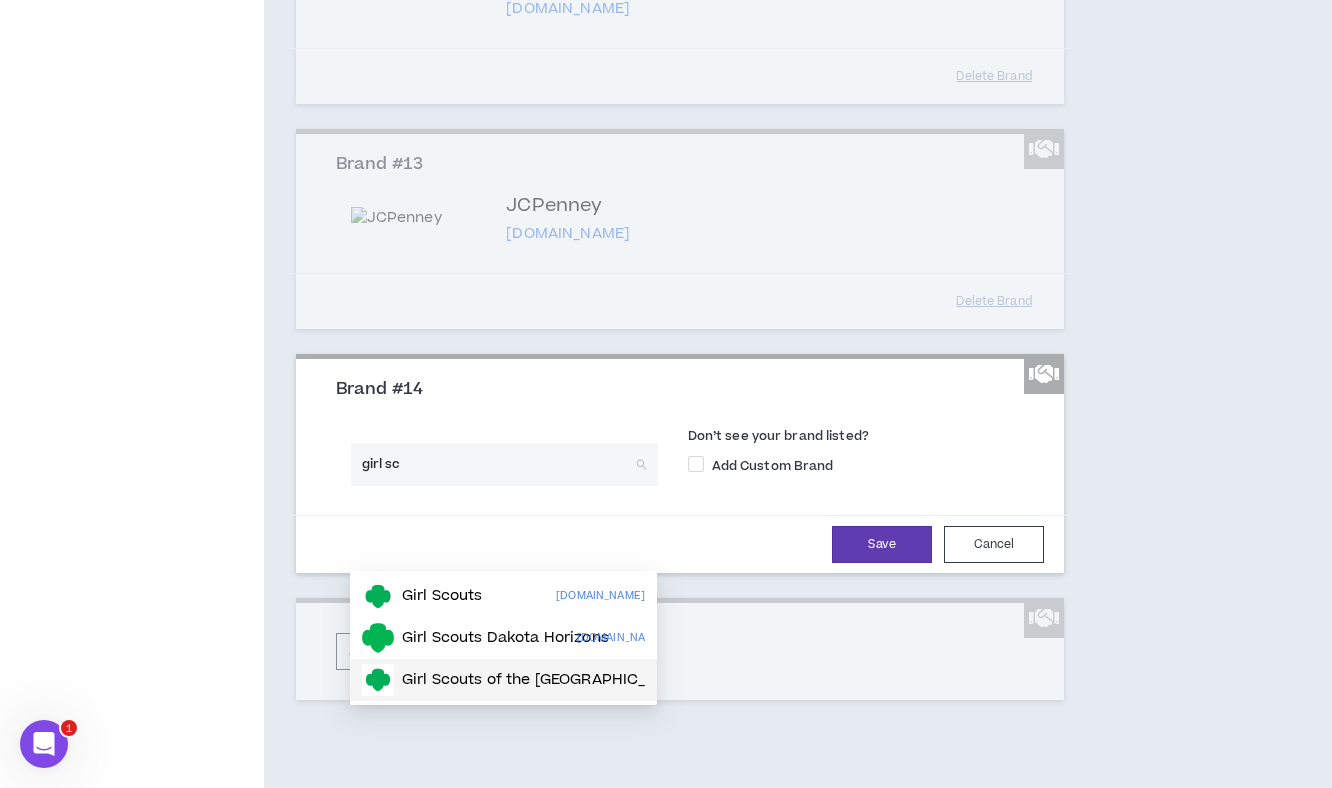 click on "Girl Scouts of the USA" at bounding box center (545, 680) 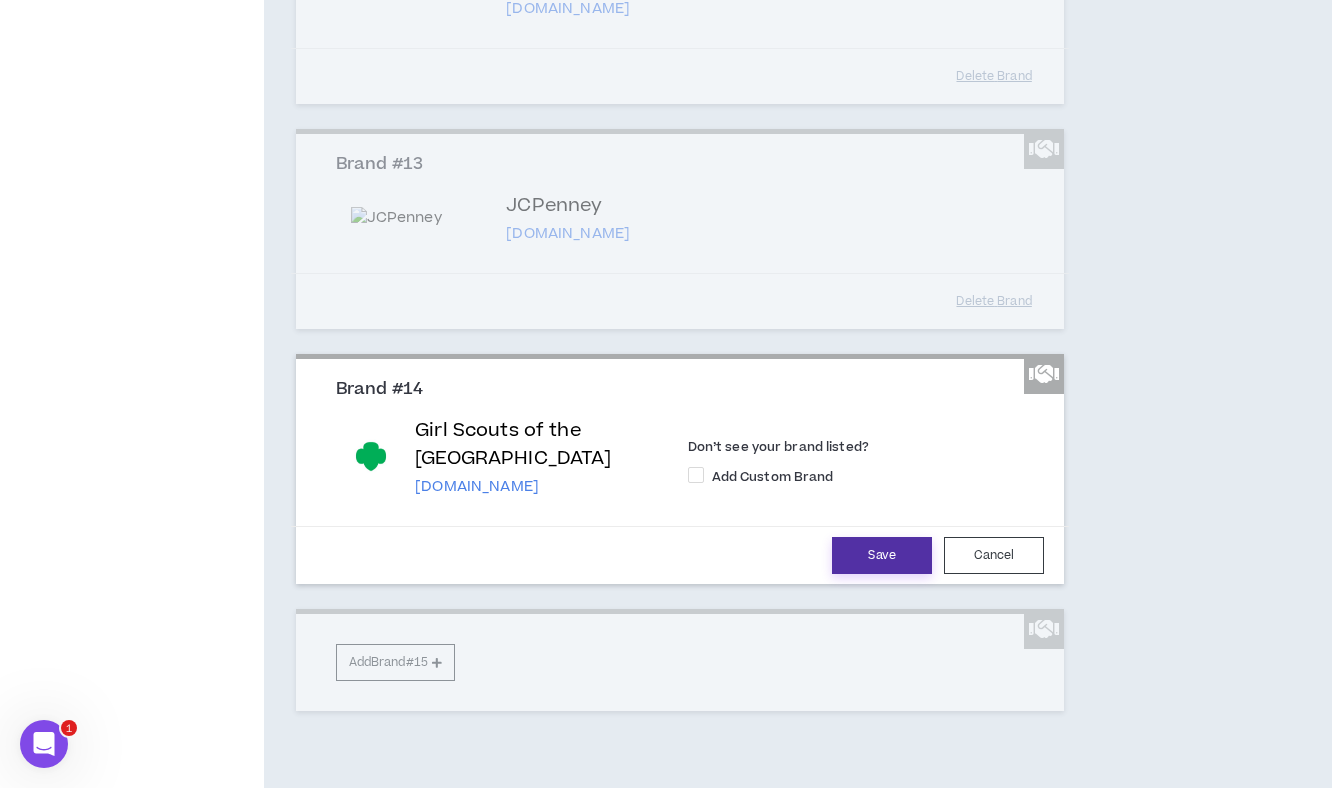 click on "Save" at bounding box center [882, 555] 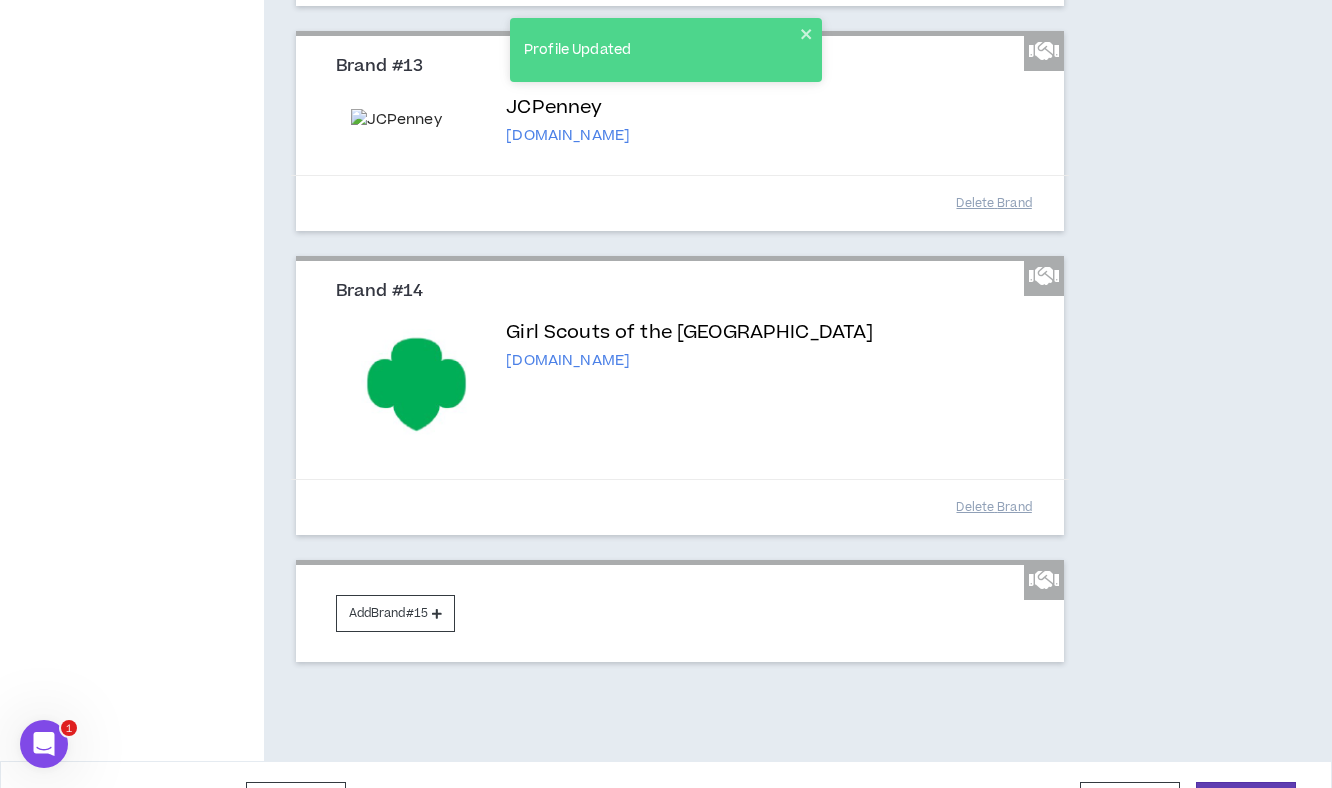 scroll, scrollTop: 3173, scrollLeft: 0, axis: vertical 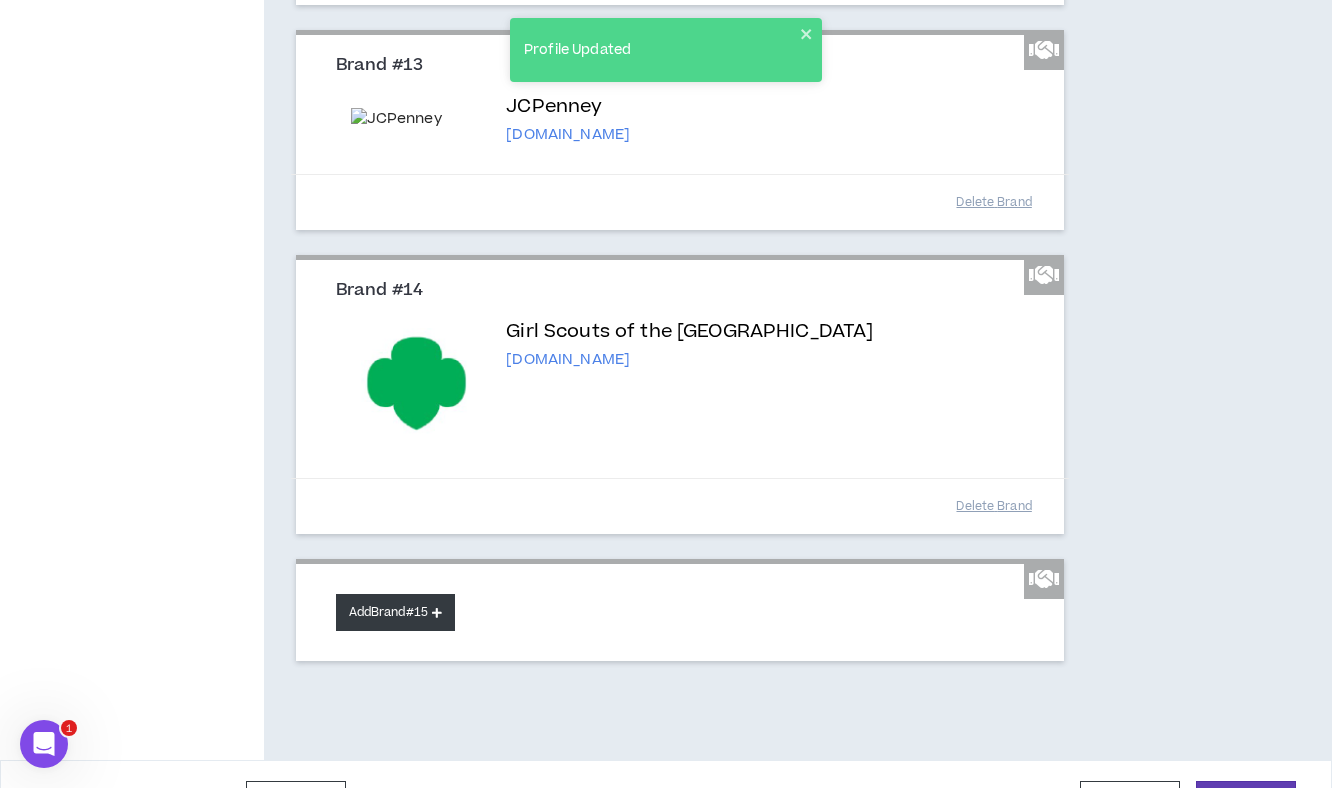click on "Add  Brand  #15" at bounding box center [395, 612] 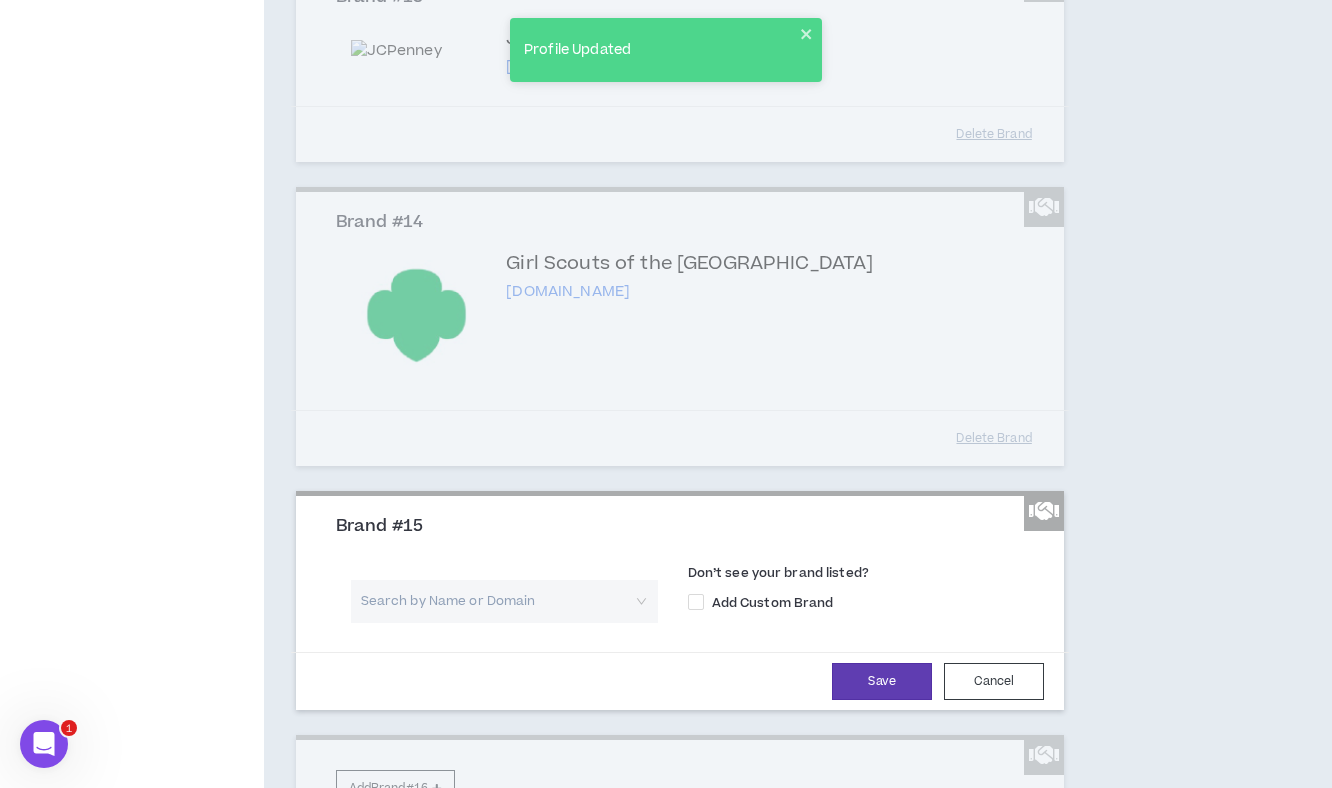 scroll, scrollTop: 3260, scrollLeft: 0, axis: vertical 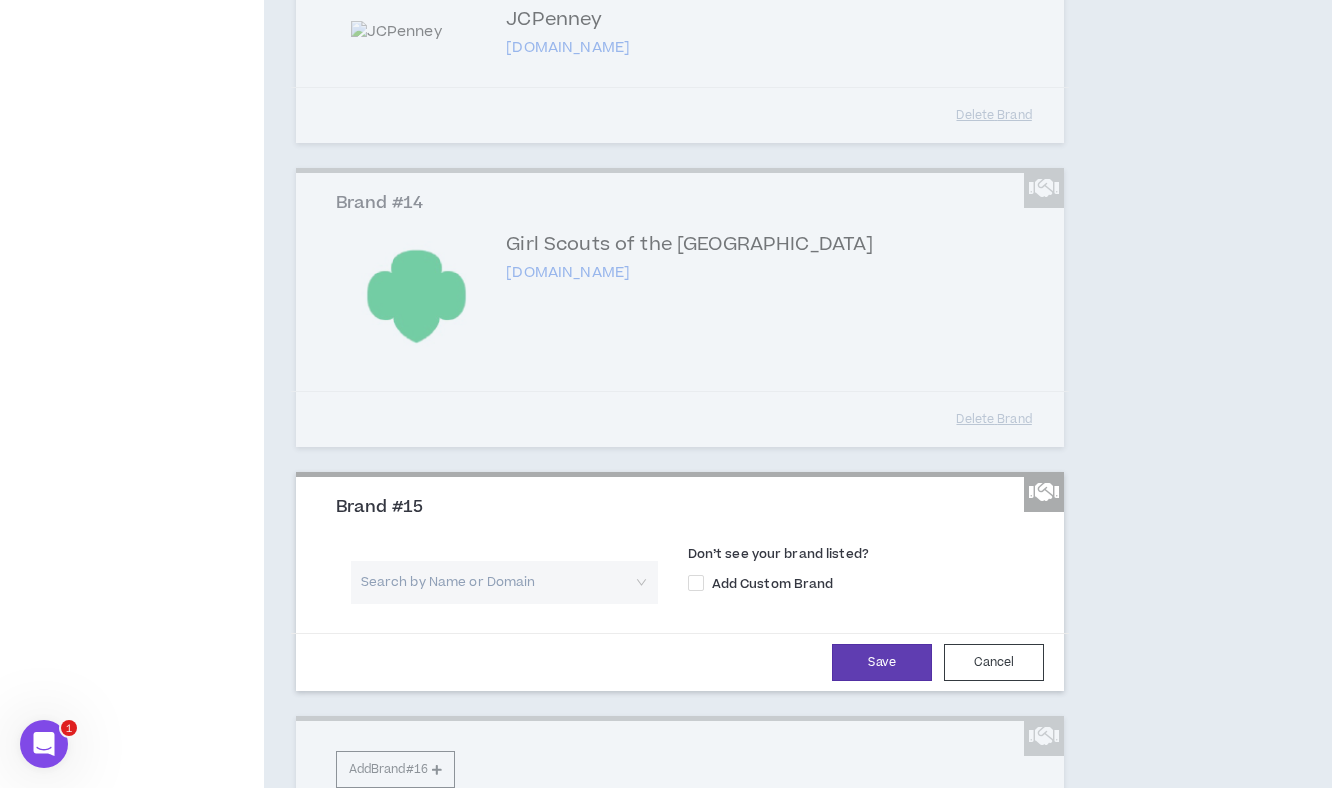click at bounding box center [497, 582] 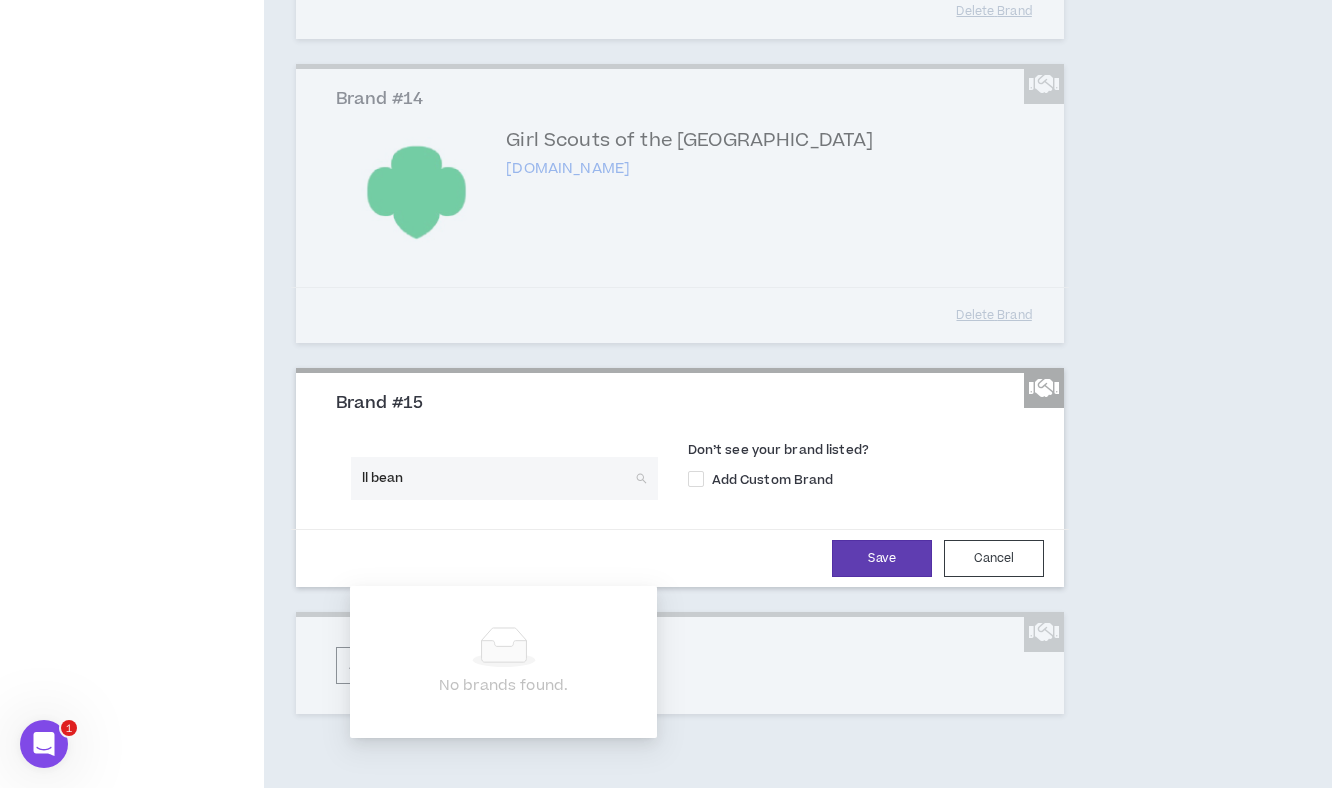 scroll, scrollTop: 3371, scrollLeft: 0, axis: vertical 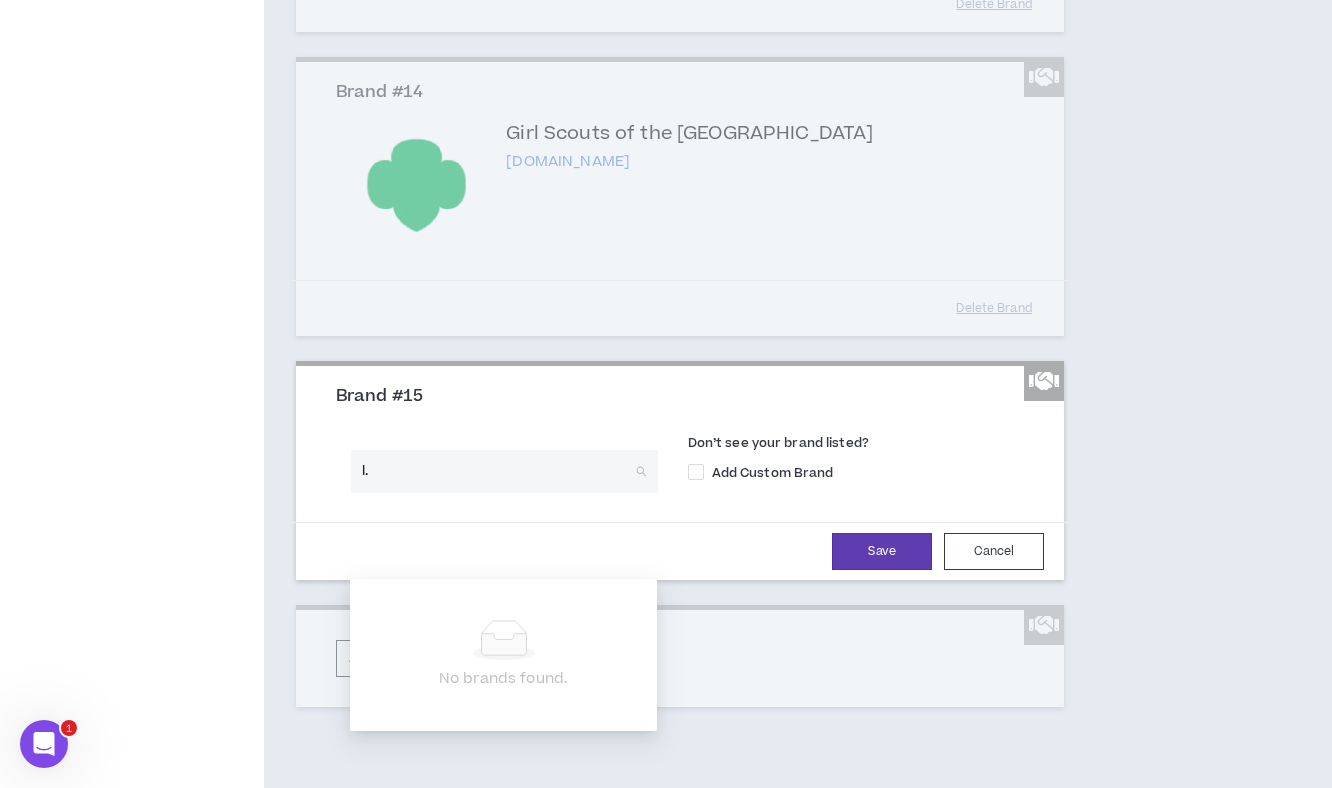 type on "l.l" 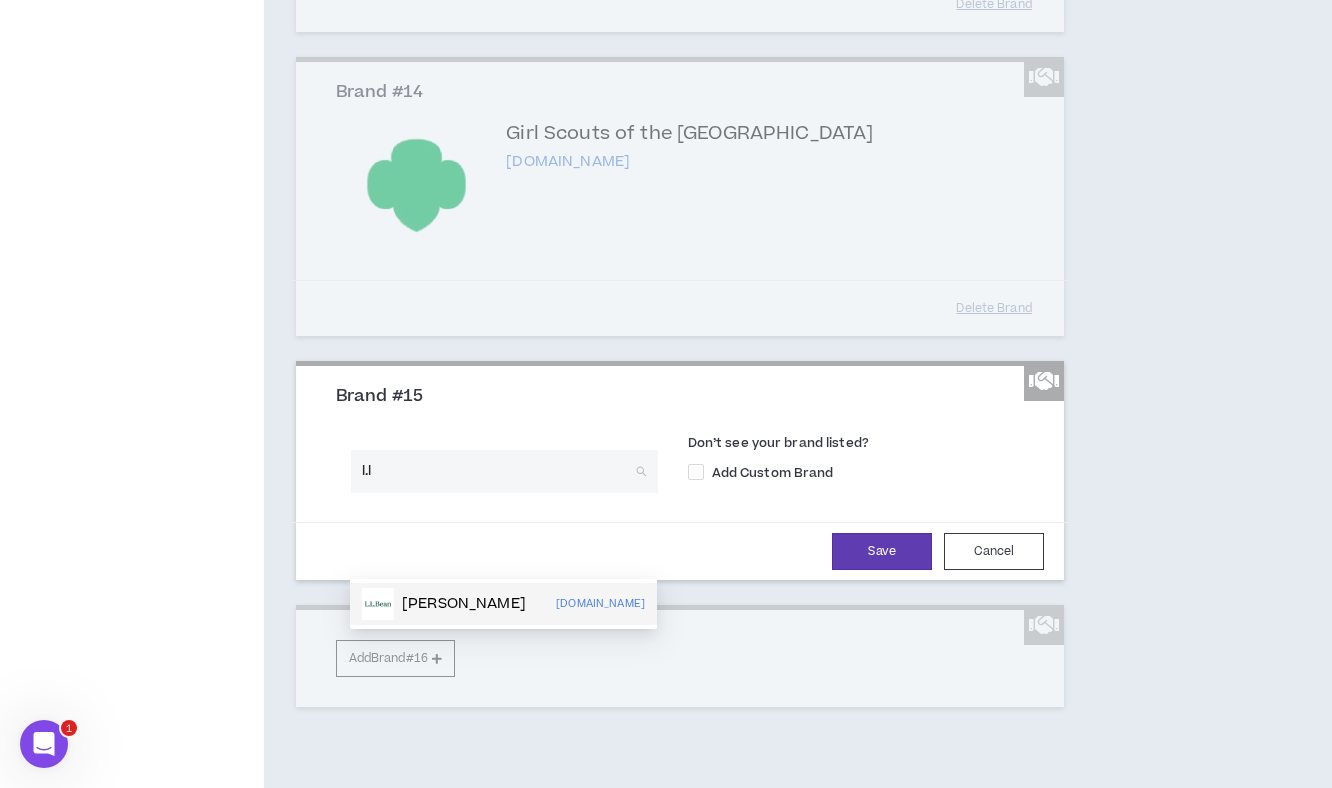 click on "L.L.Bean" at bounding box center (464, 604) 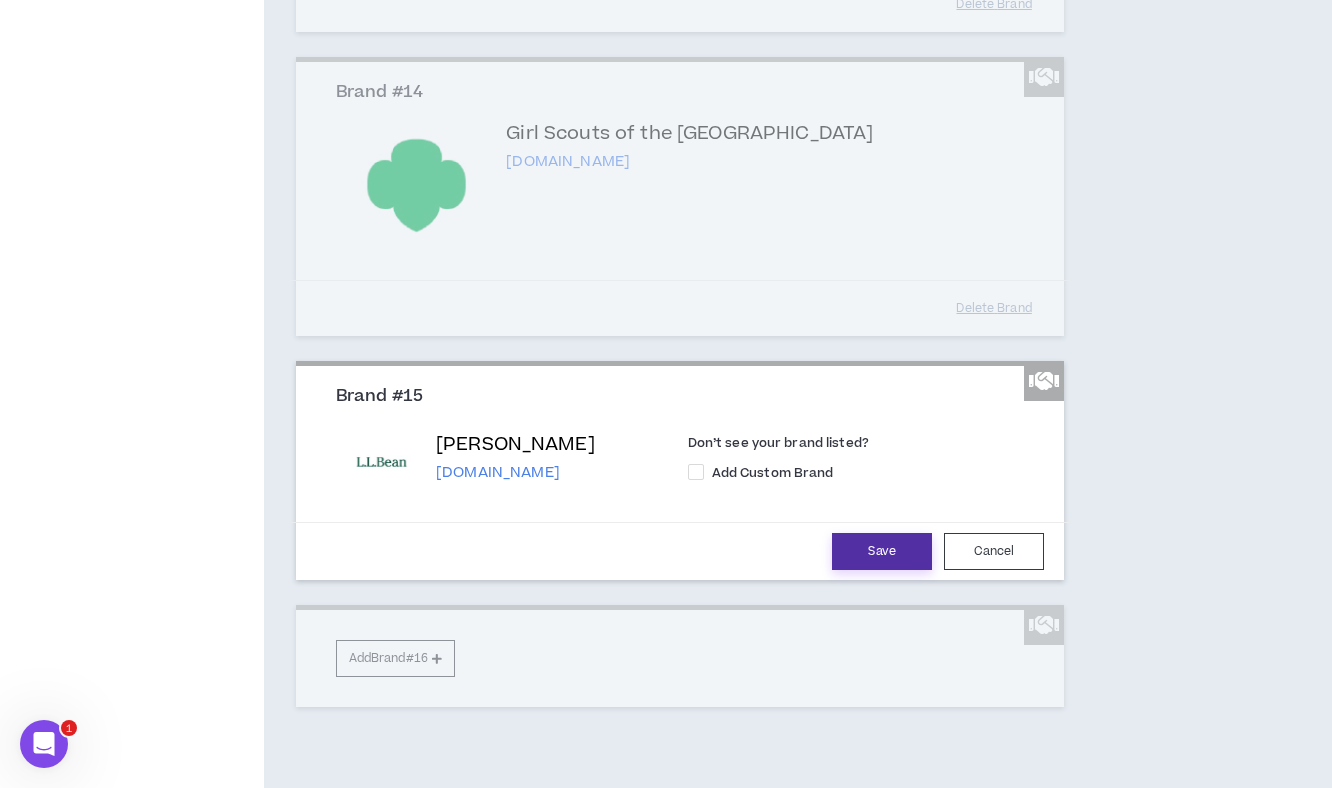 click on "Save" at bounding box center [882, 551] 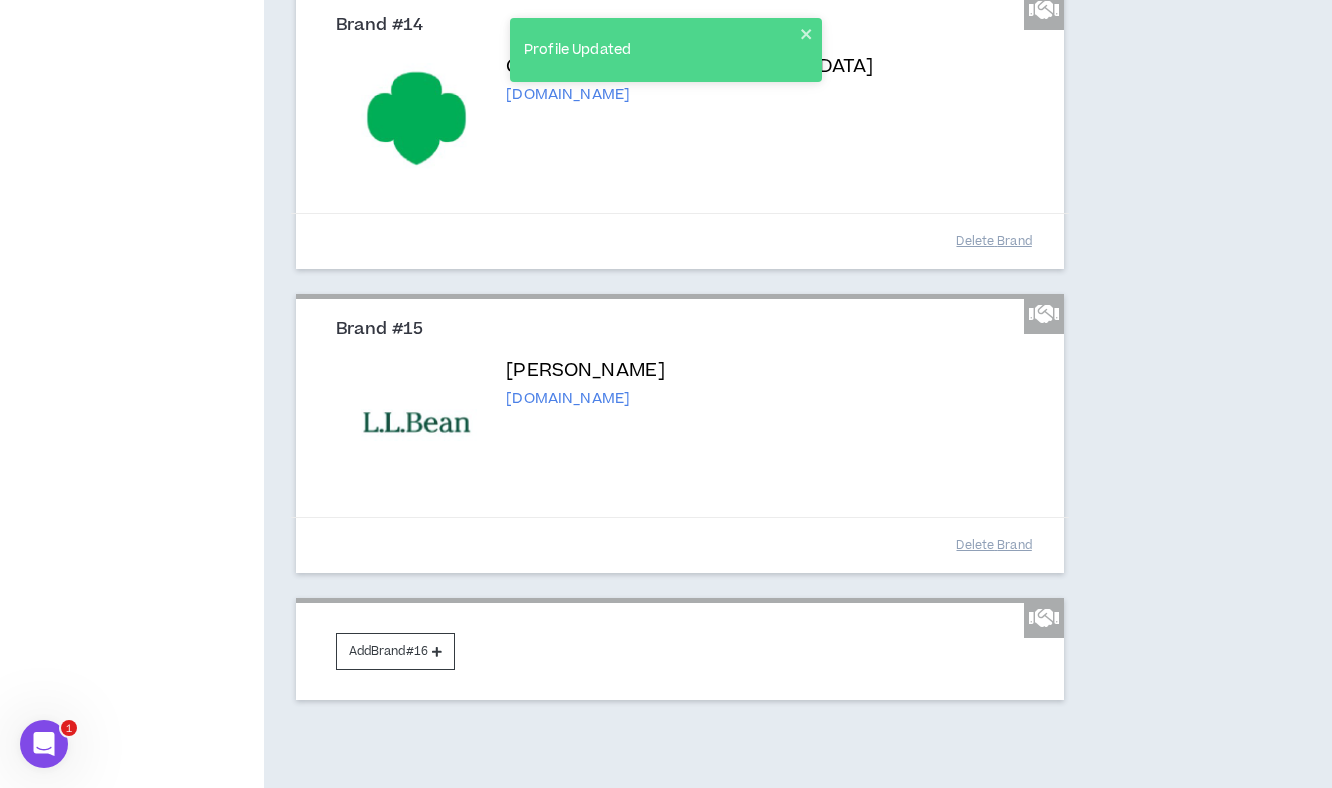 scroll, scrollTop: 3453, scrollLeft: 0, axis: vertical 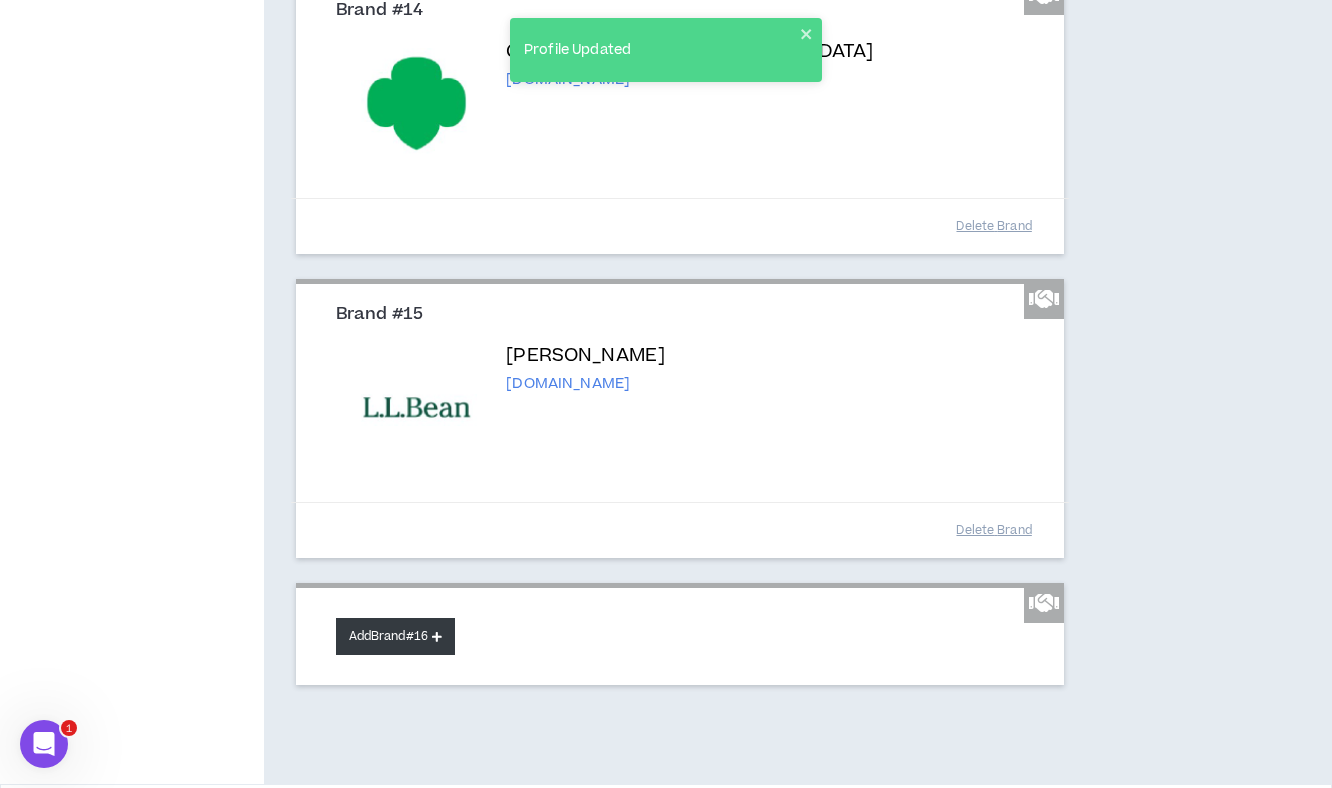 click on "Add  Brand  #16" at bounding box center [395, 636] 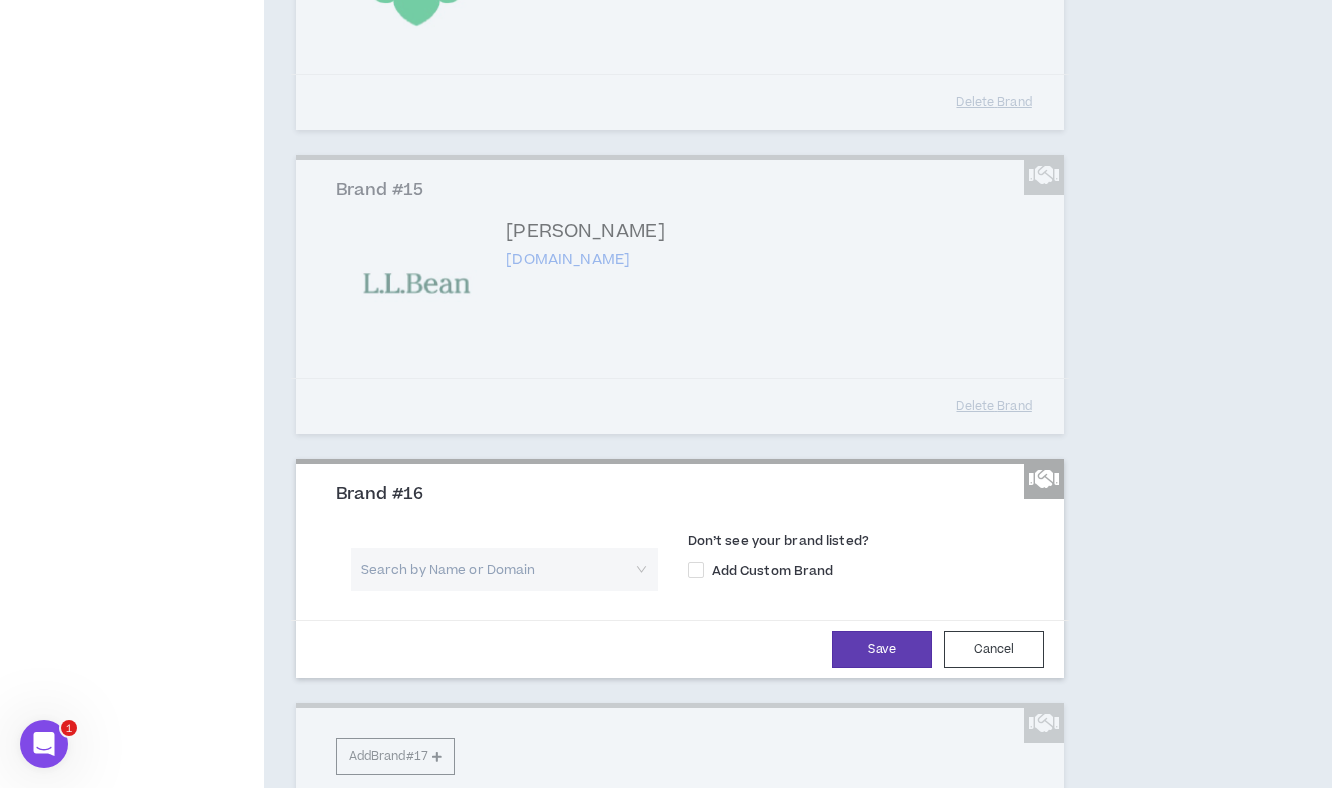 scroll, scrollTop: 3583, scrollLeft: 0, axis: vertical 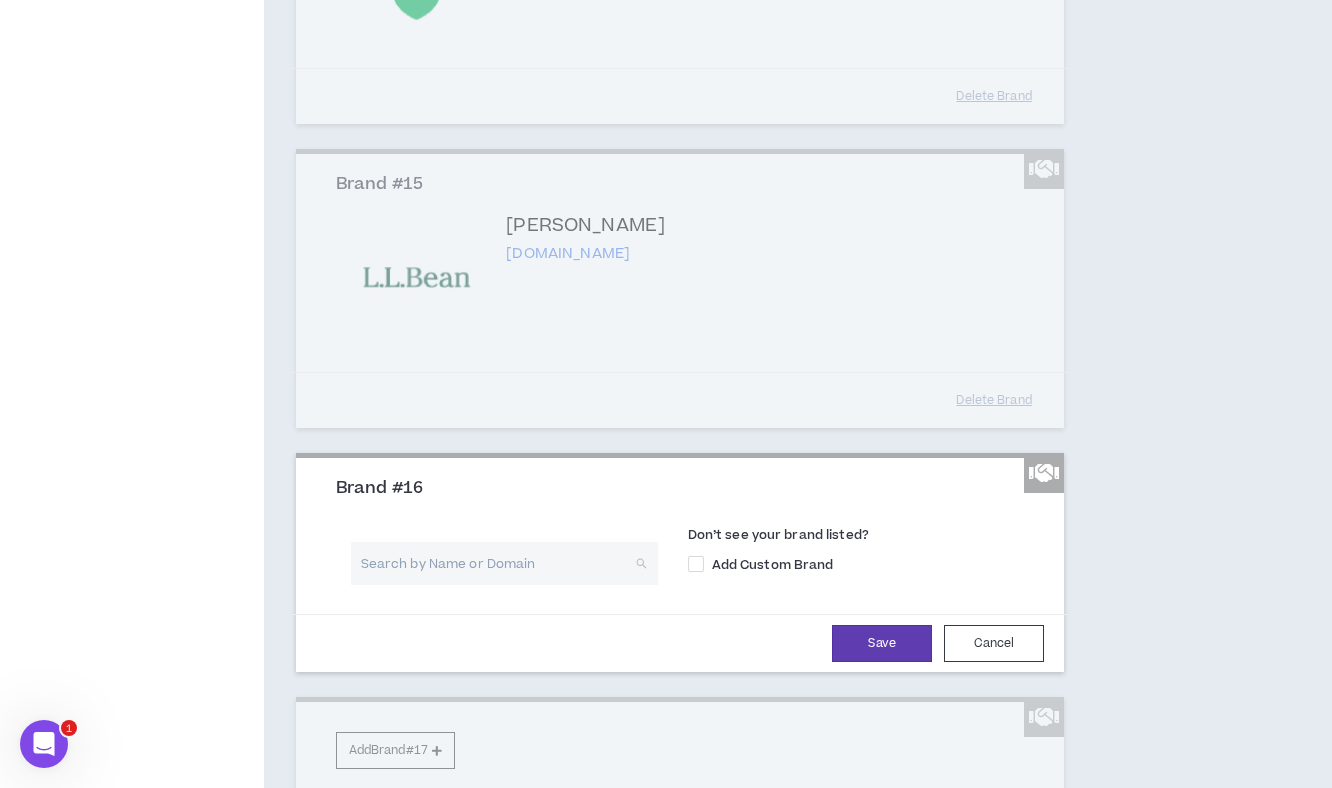 click at bounding box center [497, 563] 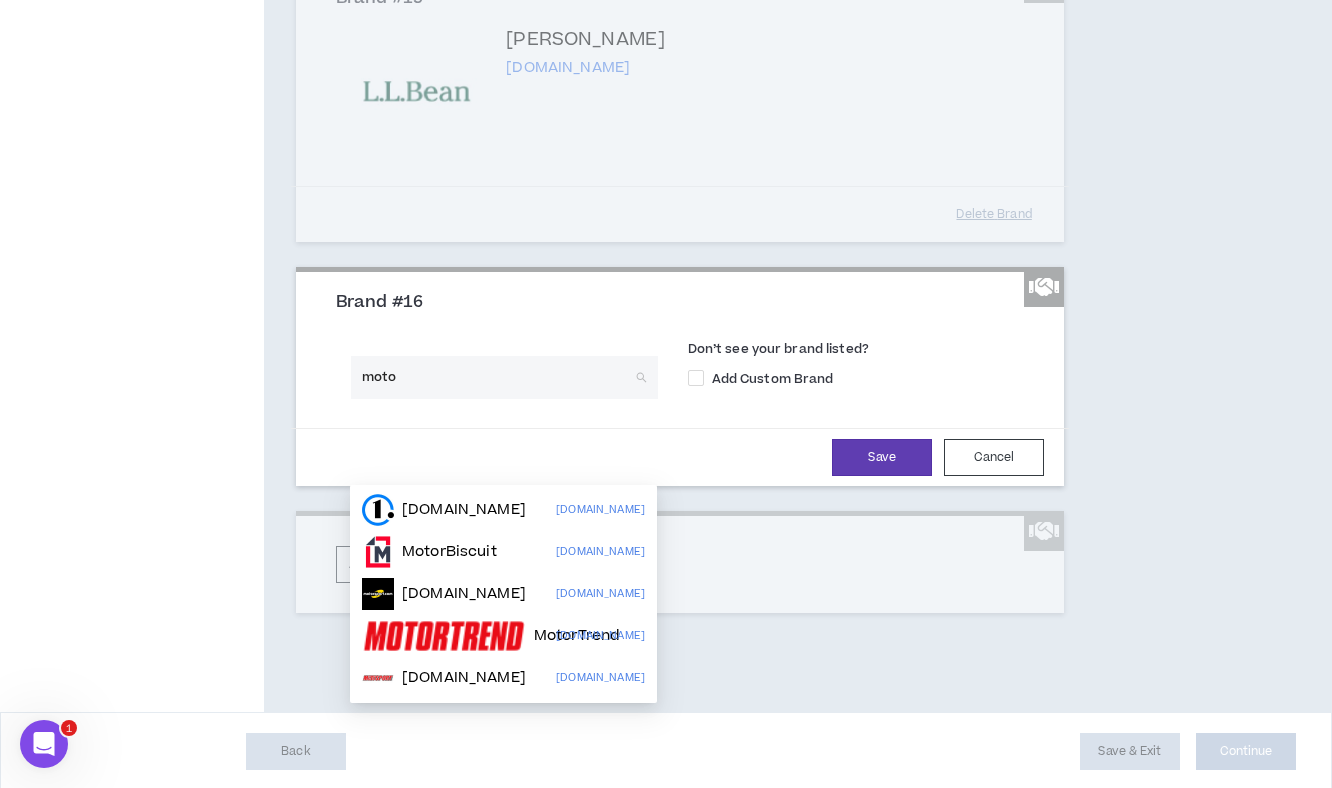 scroll, scrollTop: 3770, scrollLeft: 0, axis: vertical 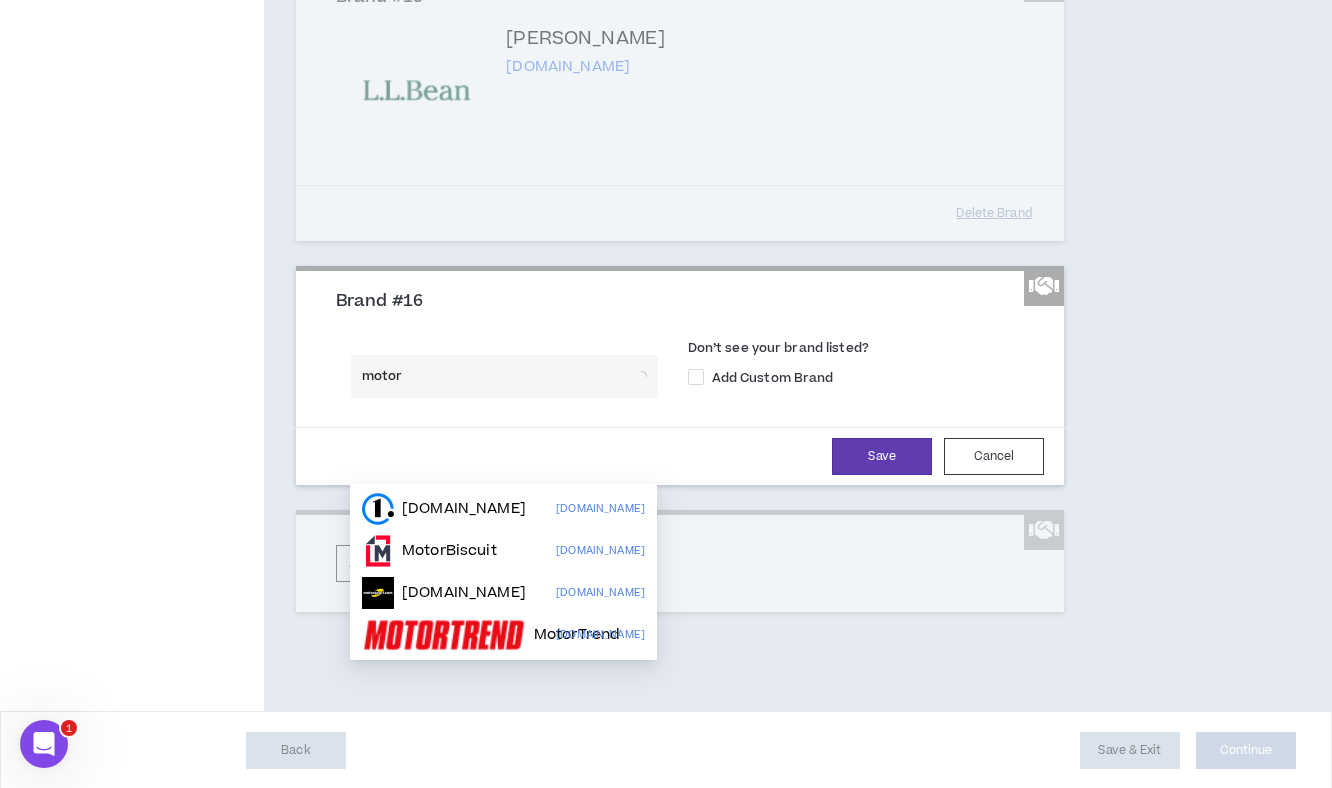 type on "motoro" 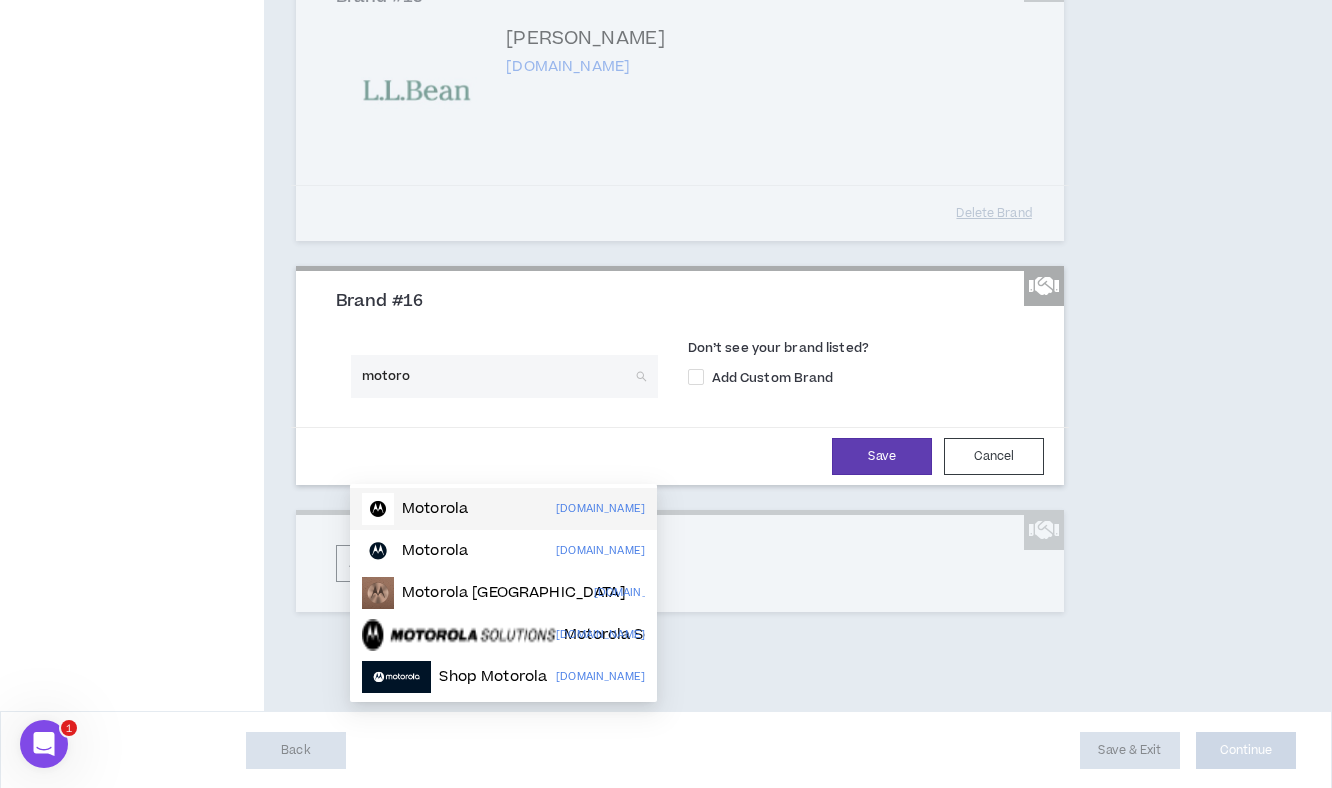 click on "Motorola motorola.com" at bounding box center [503, 509] 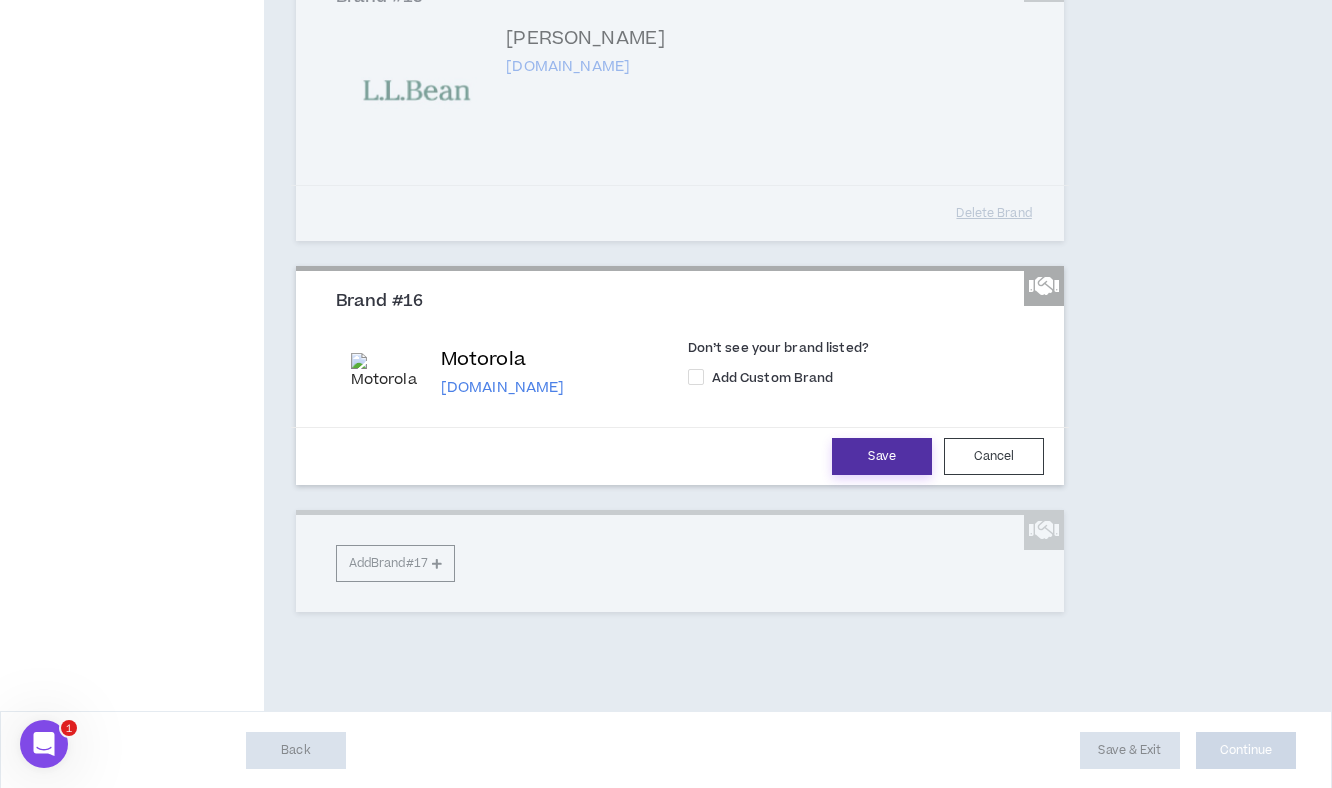 click on "Save" at bounding box center (882, 456) 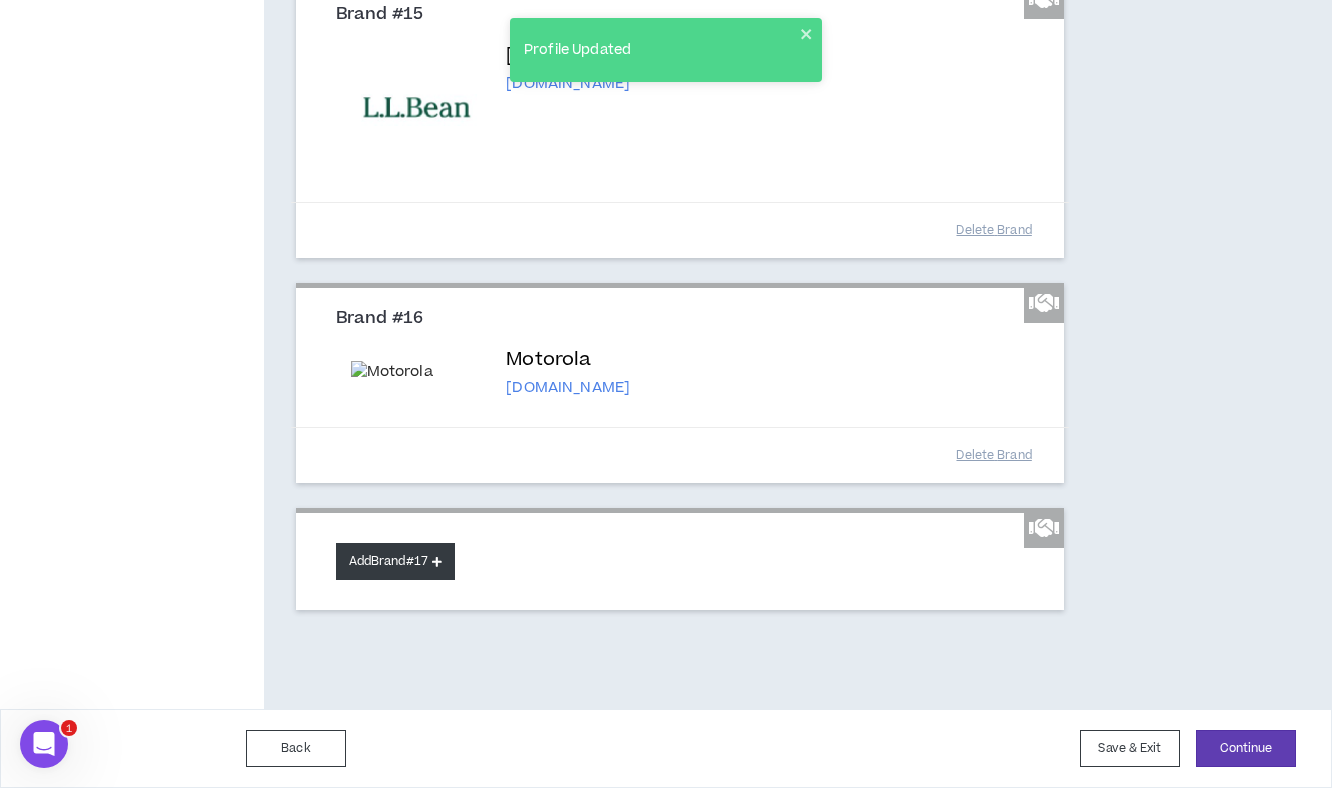 click on "Add  Brand  #17" at bounding box center [395, 561] 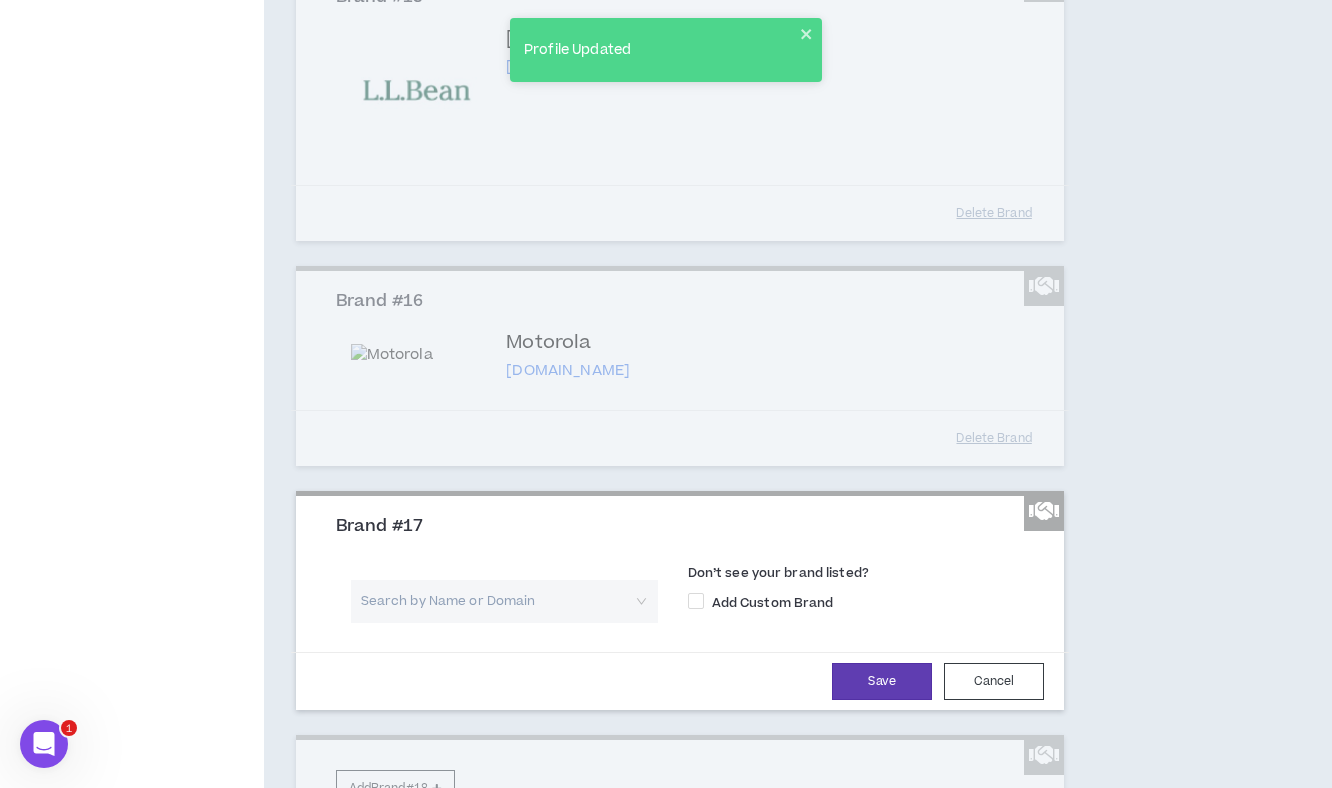 click at bounding box center (497, 601) 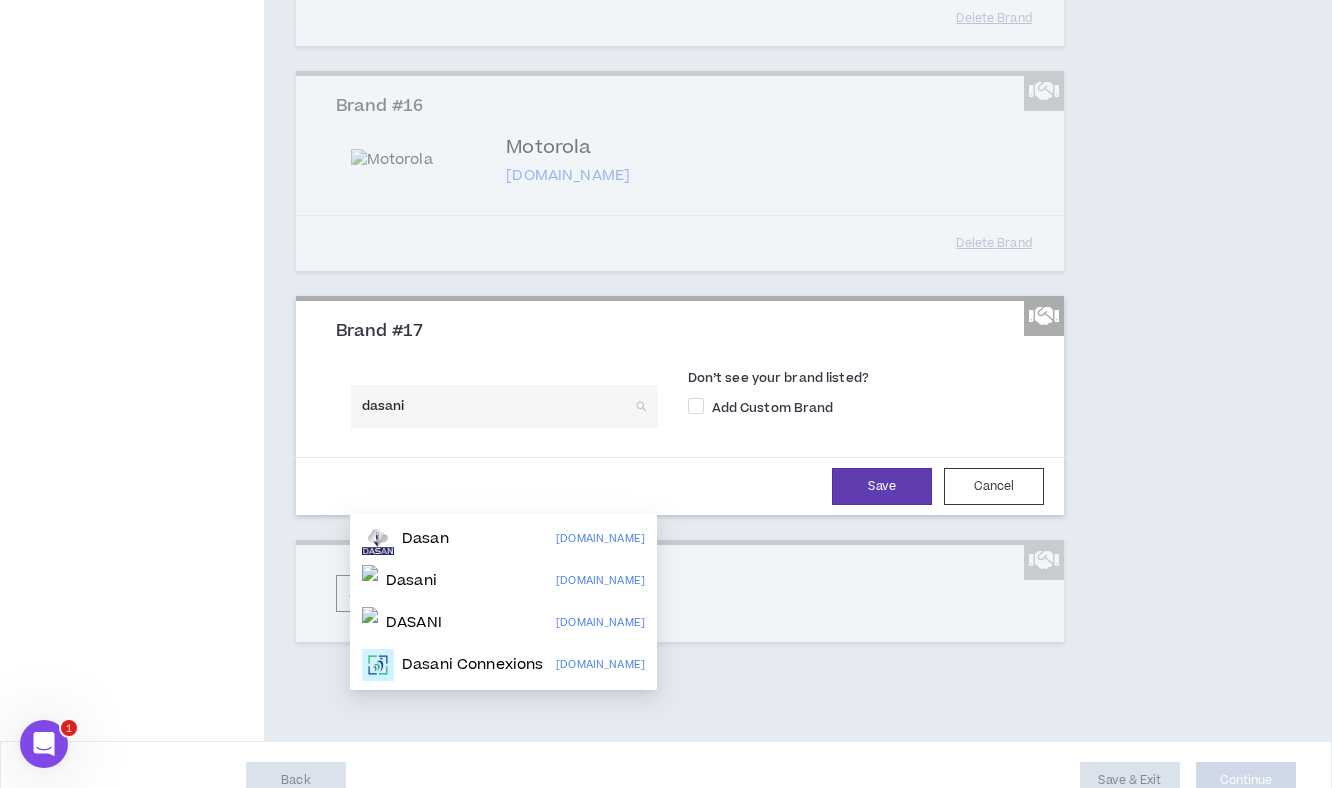 scroll, scrollTop: 3975, scrollLeft: 0, axis: vertical 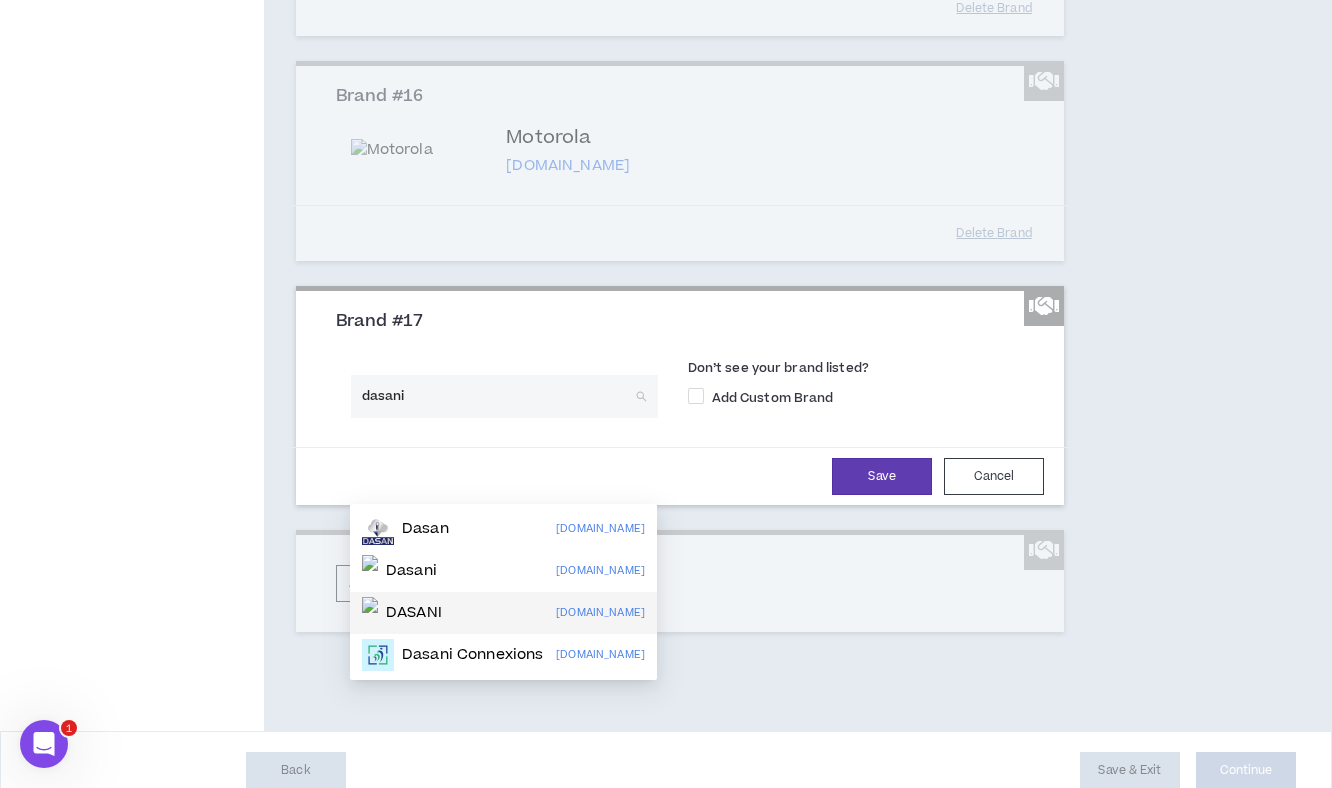 type on "dasani" 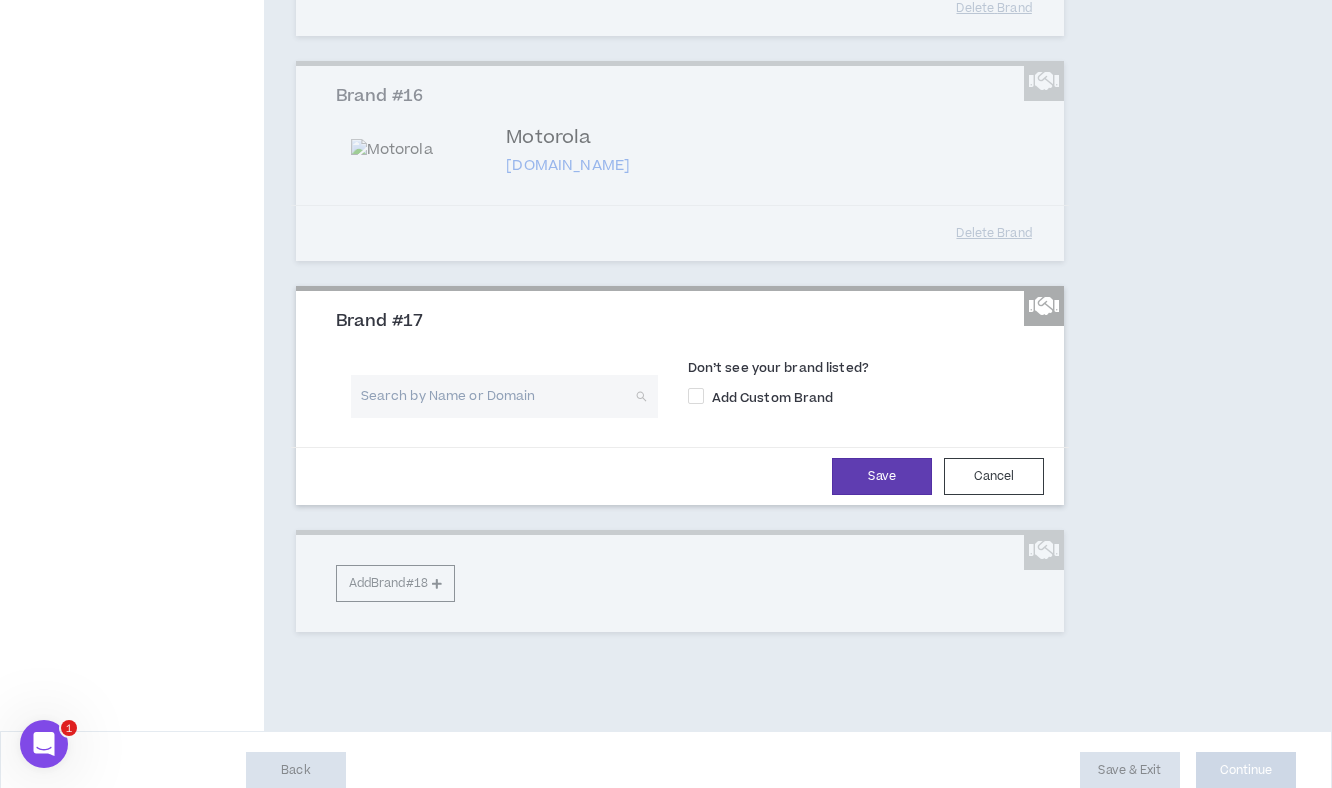 click at bounding box center (497, 396) 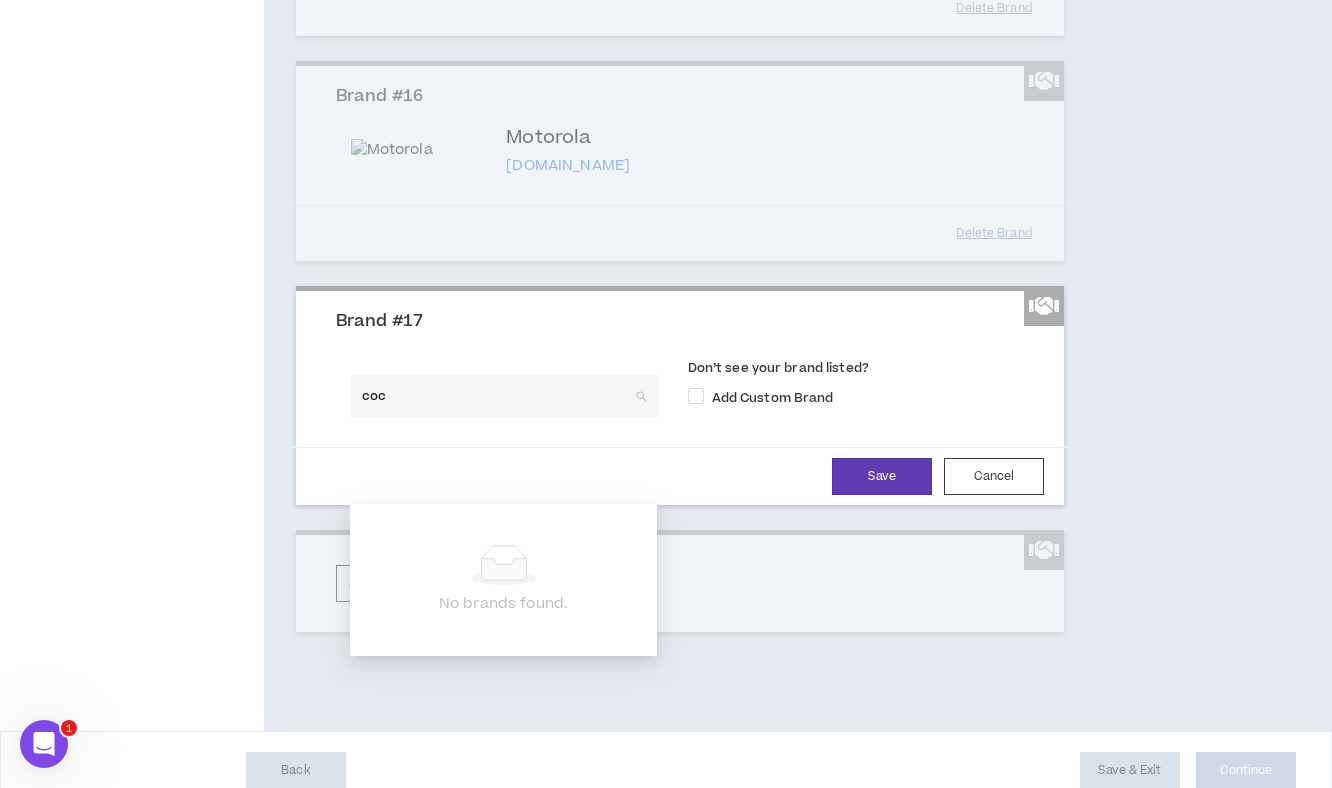 type on "coca" 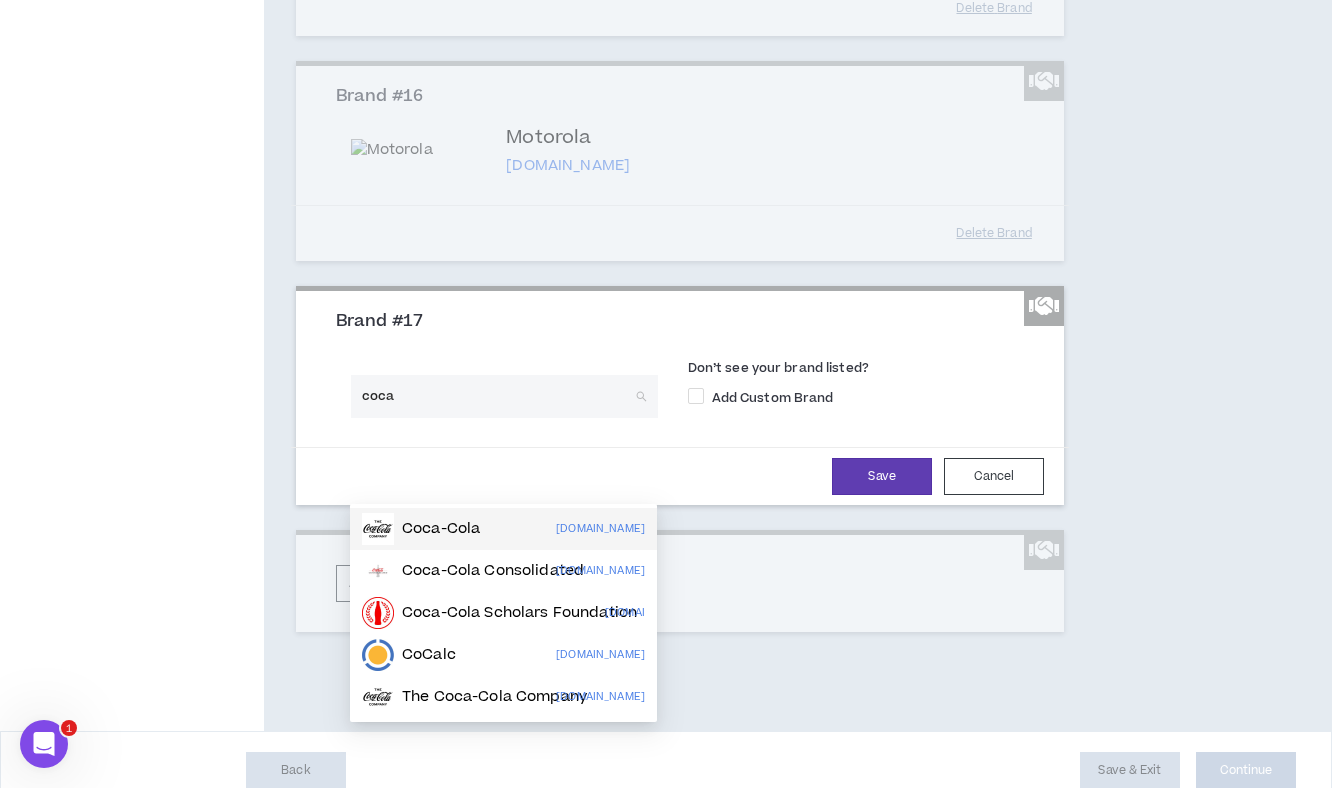 click on "Coca-Cola" at bounding box center [441, 529] 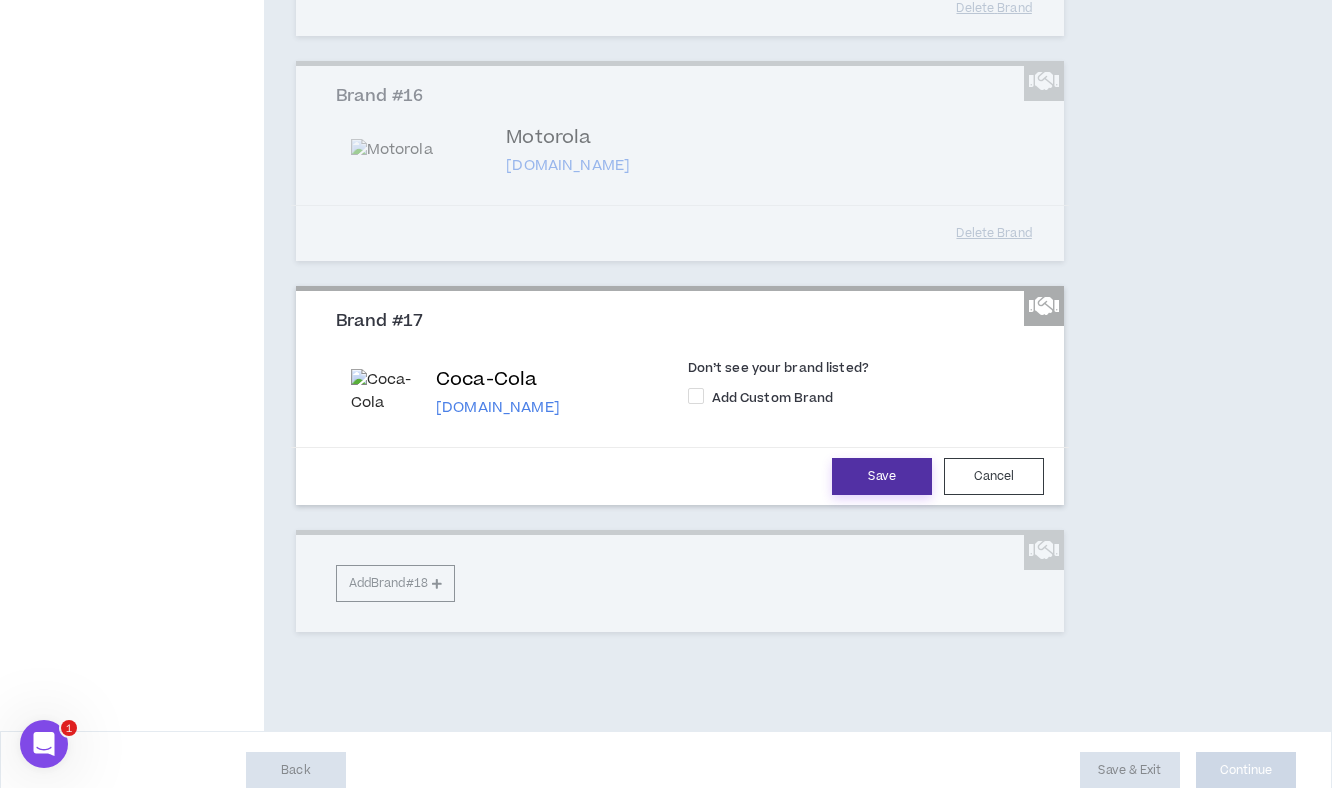 click on "Save" at bounding box center [882, 476] 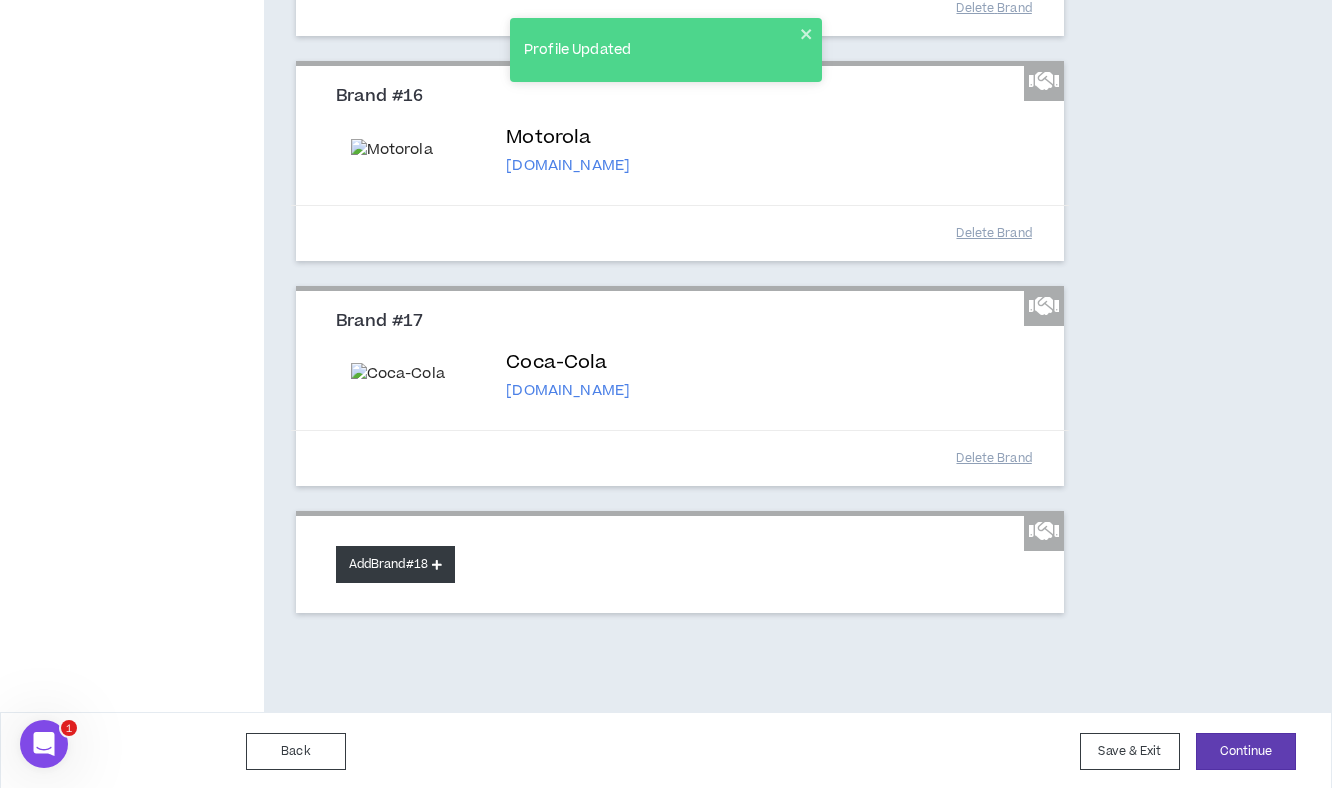click on "Add  Brand  #18" at bounding box center (395, 564) 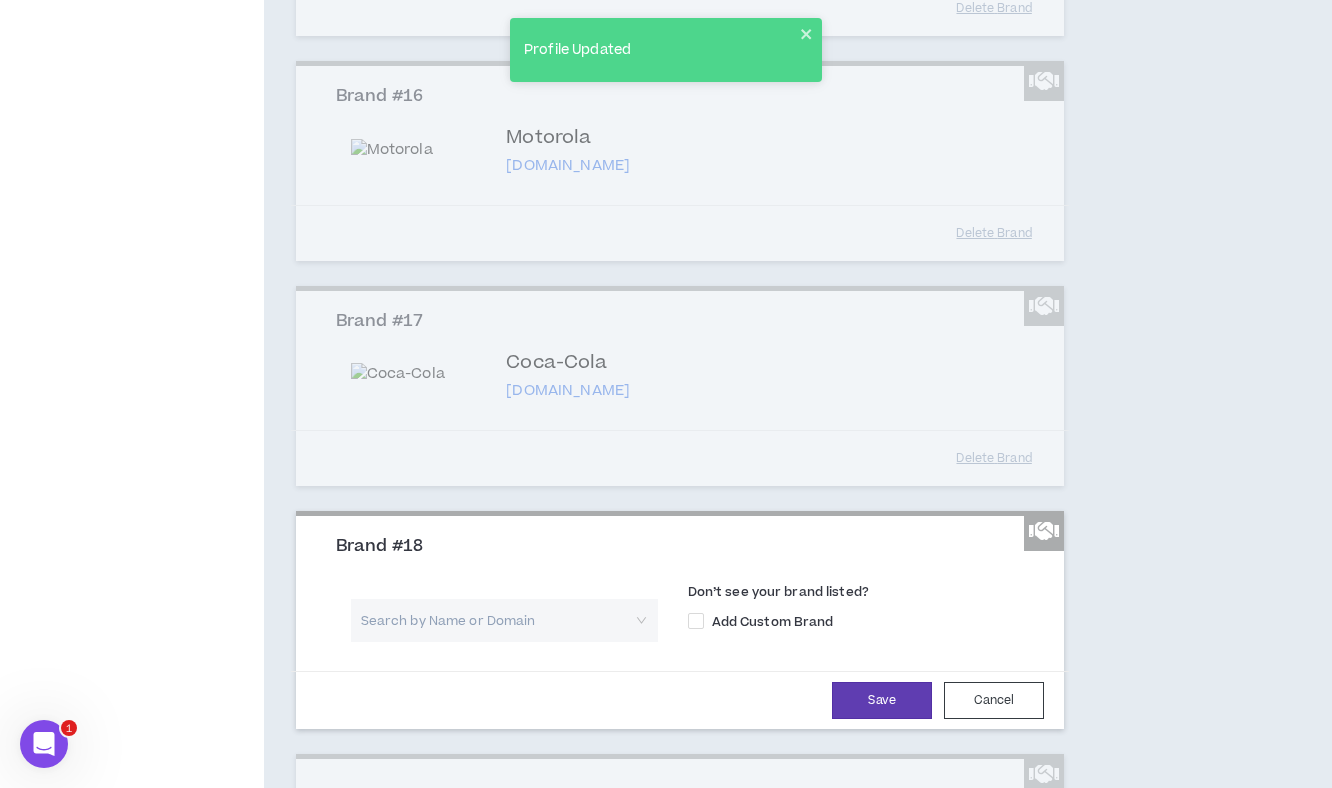 click at bounding box center (497, 620) 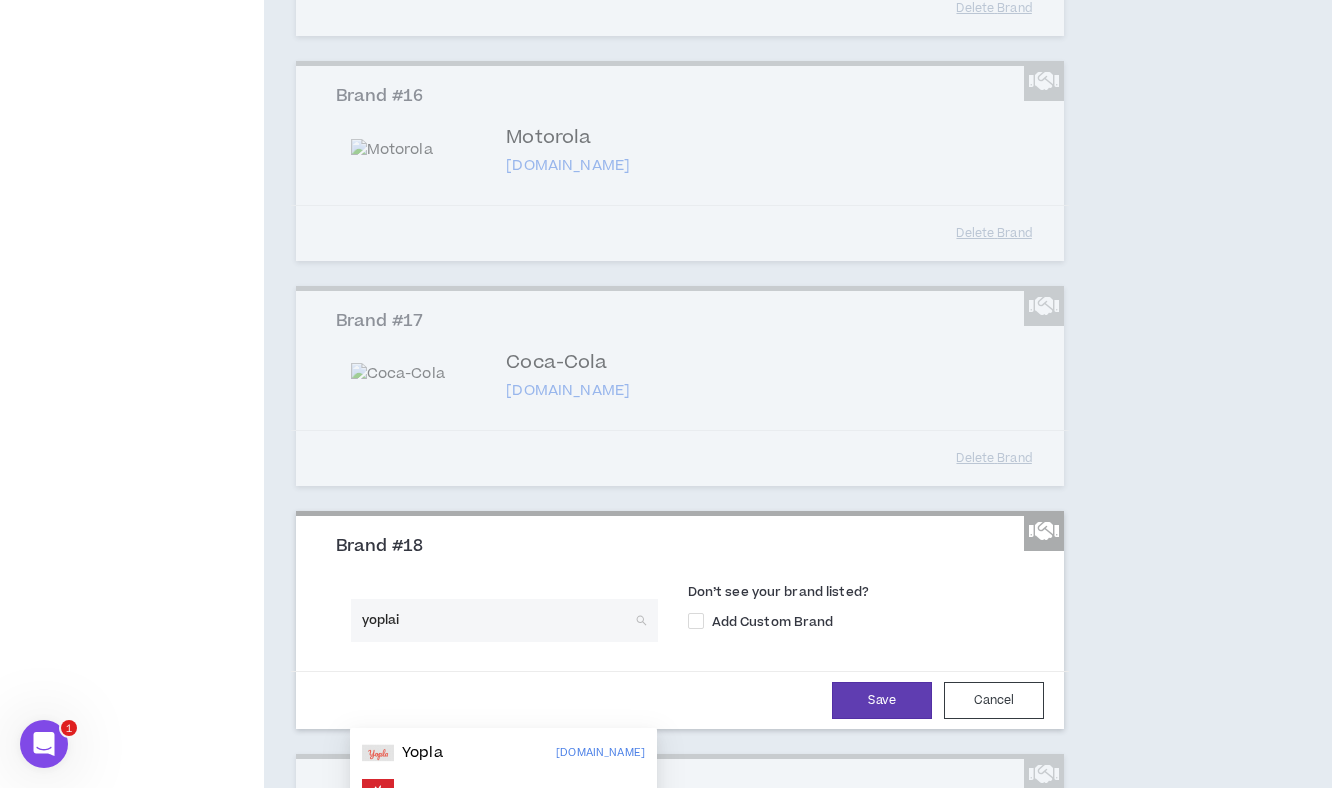 type on "yoplait" 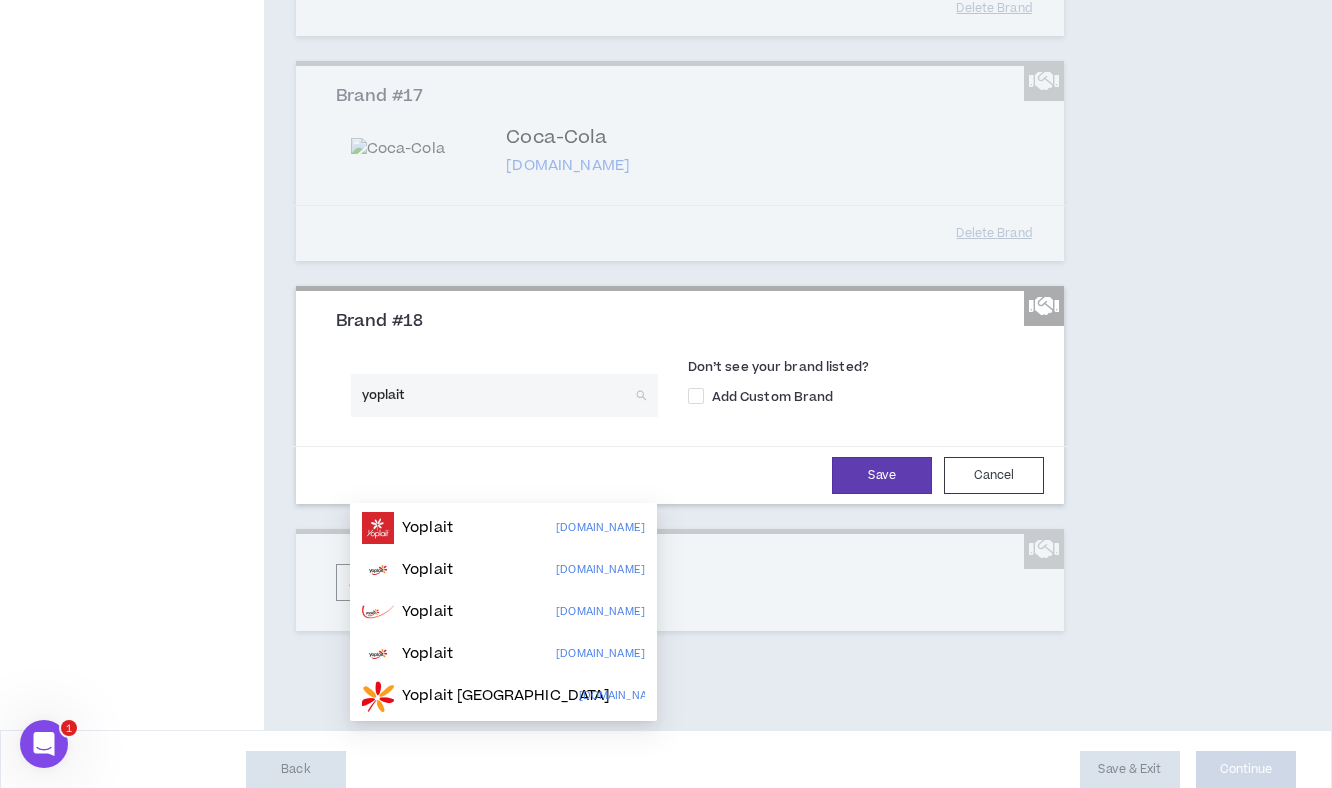 scroll, scrollTop: 4203, scrollLeft: 0, axis: vertical 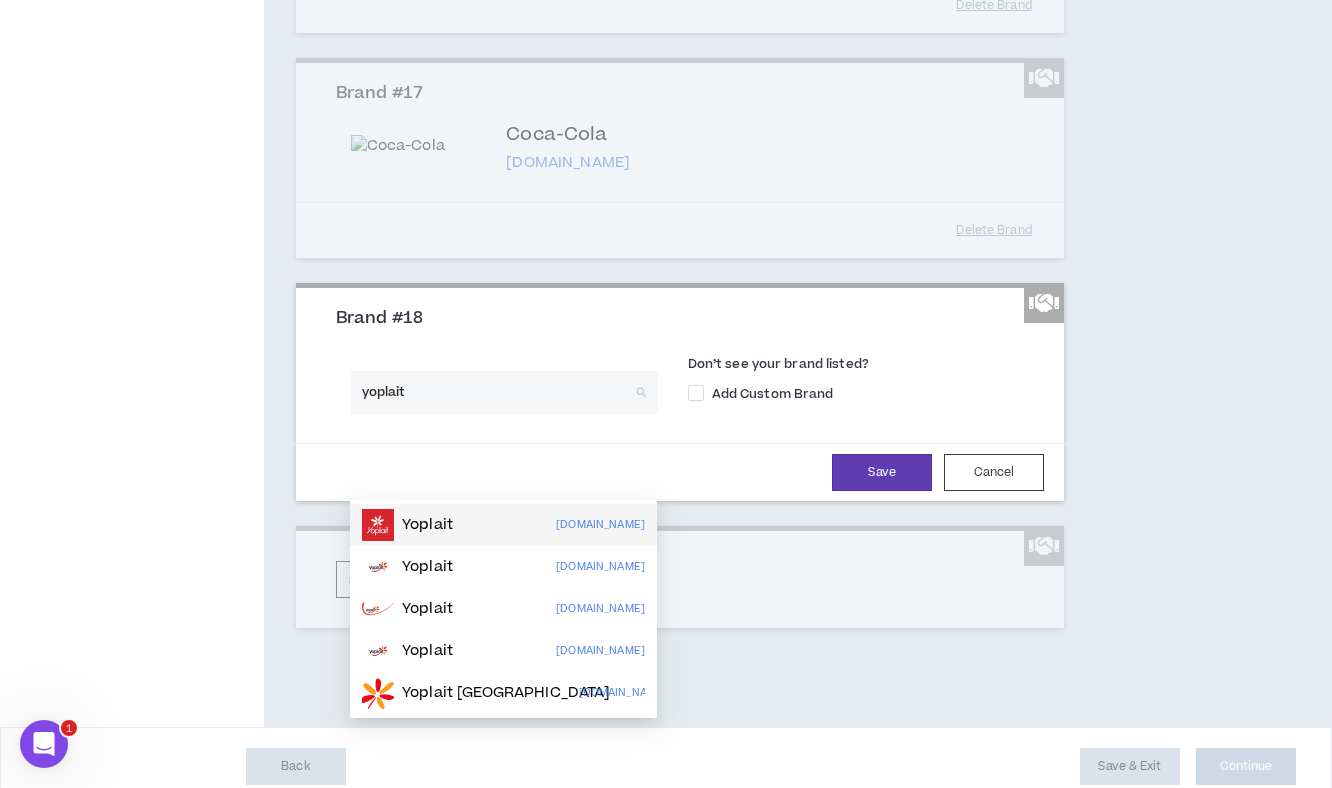 click on "Yoplait" at bounding box center (427, 525) 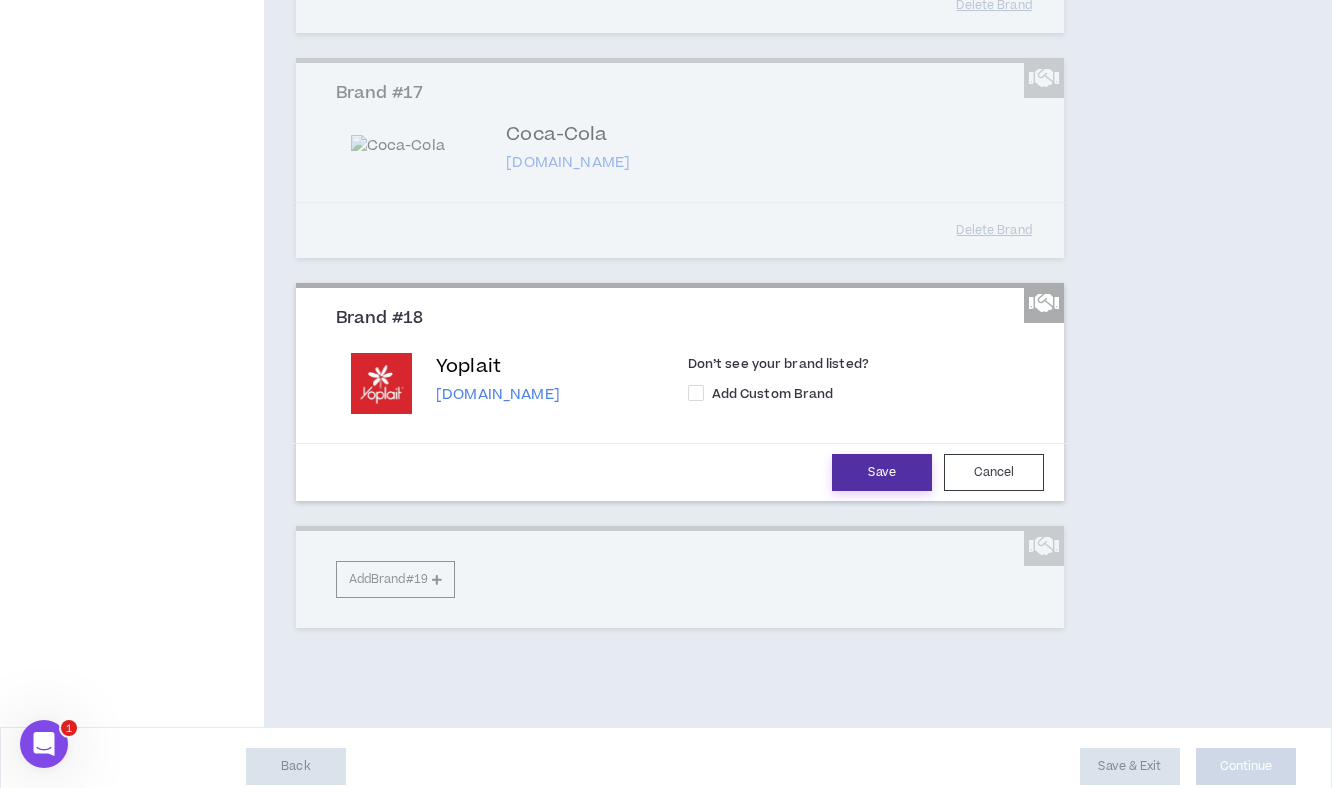 click on "Save" at bounding box center (882, 472) 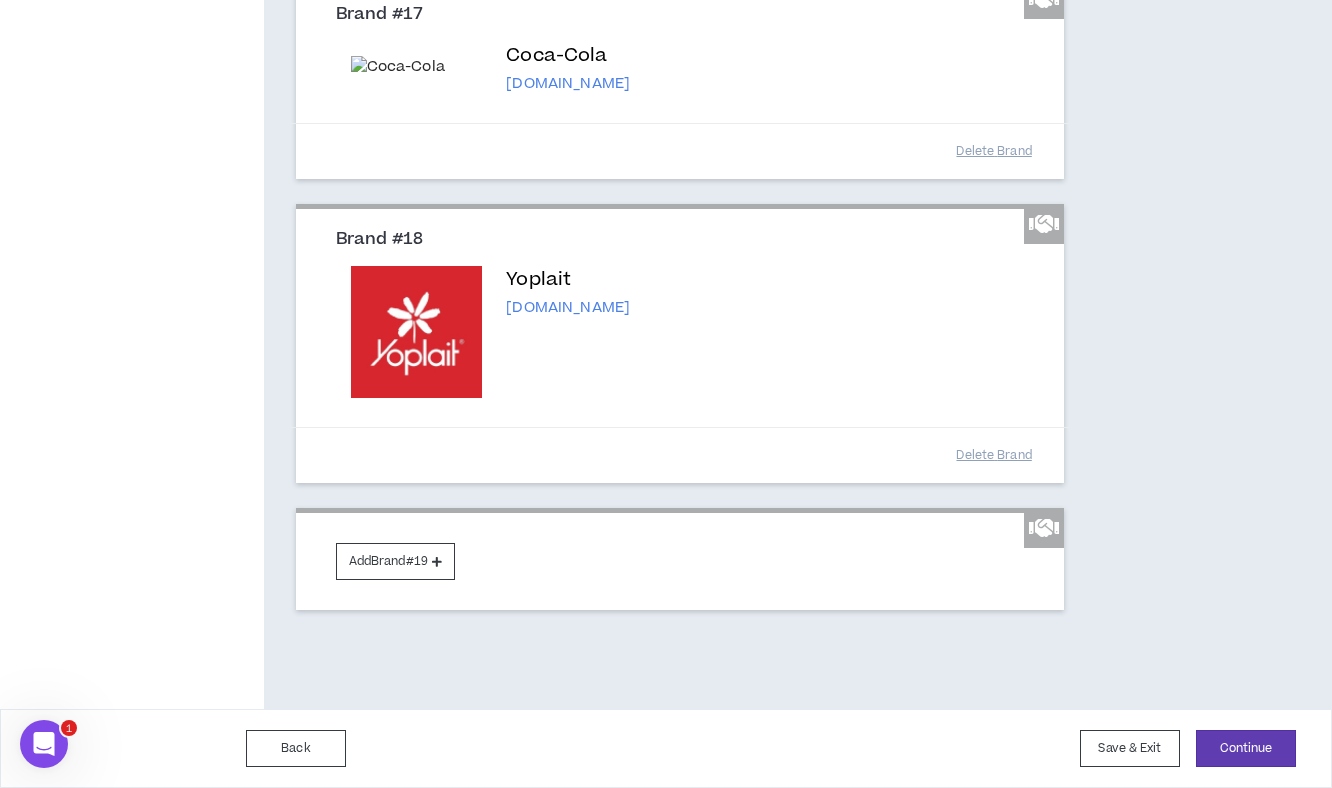 scroll, scrollTop: 4364, scrollLeft: 0, axis: vertical 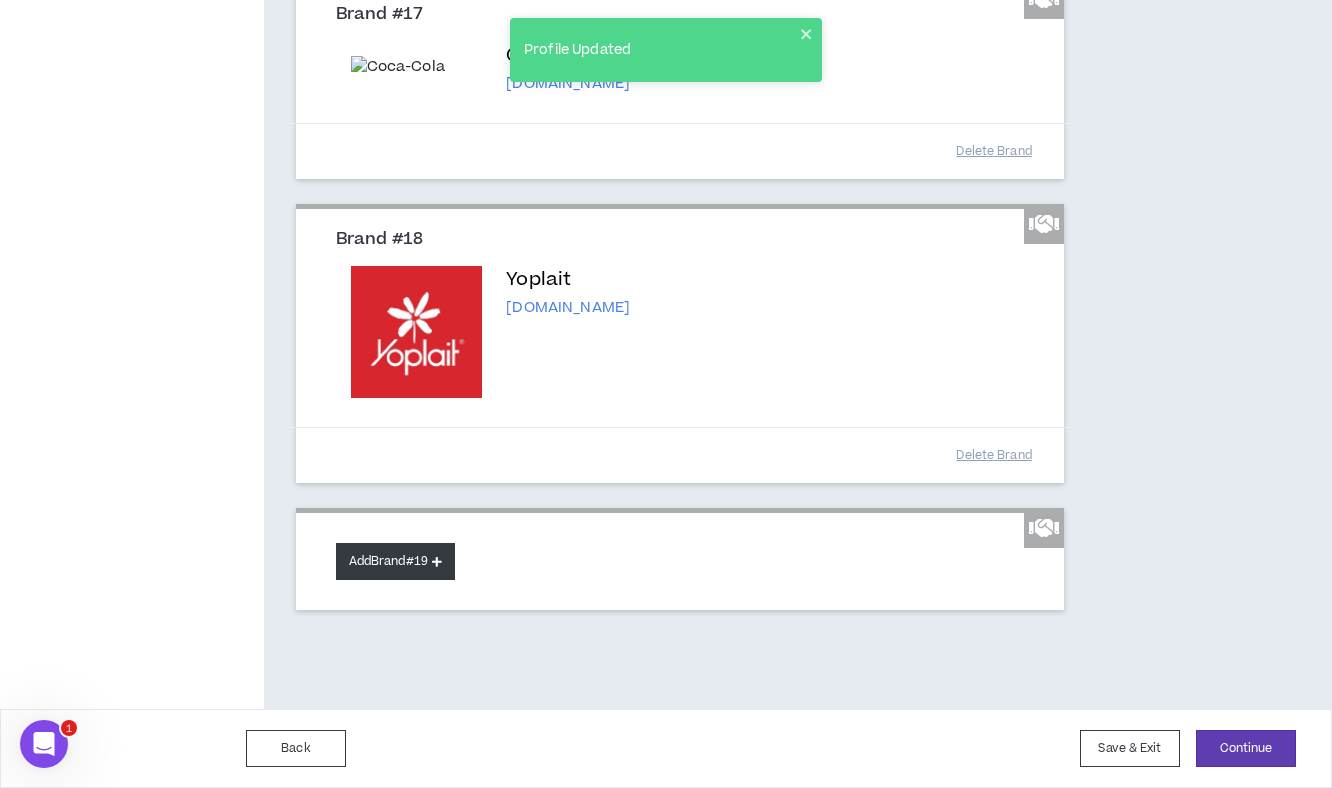 click at bounding box center [437, 561] 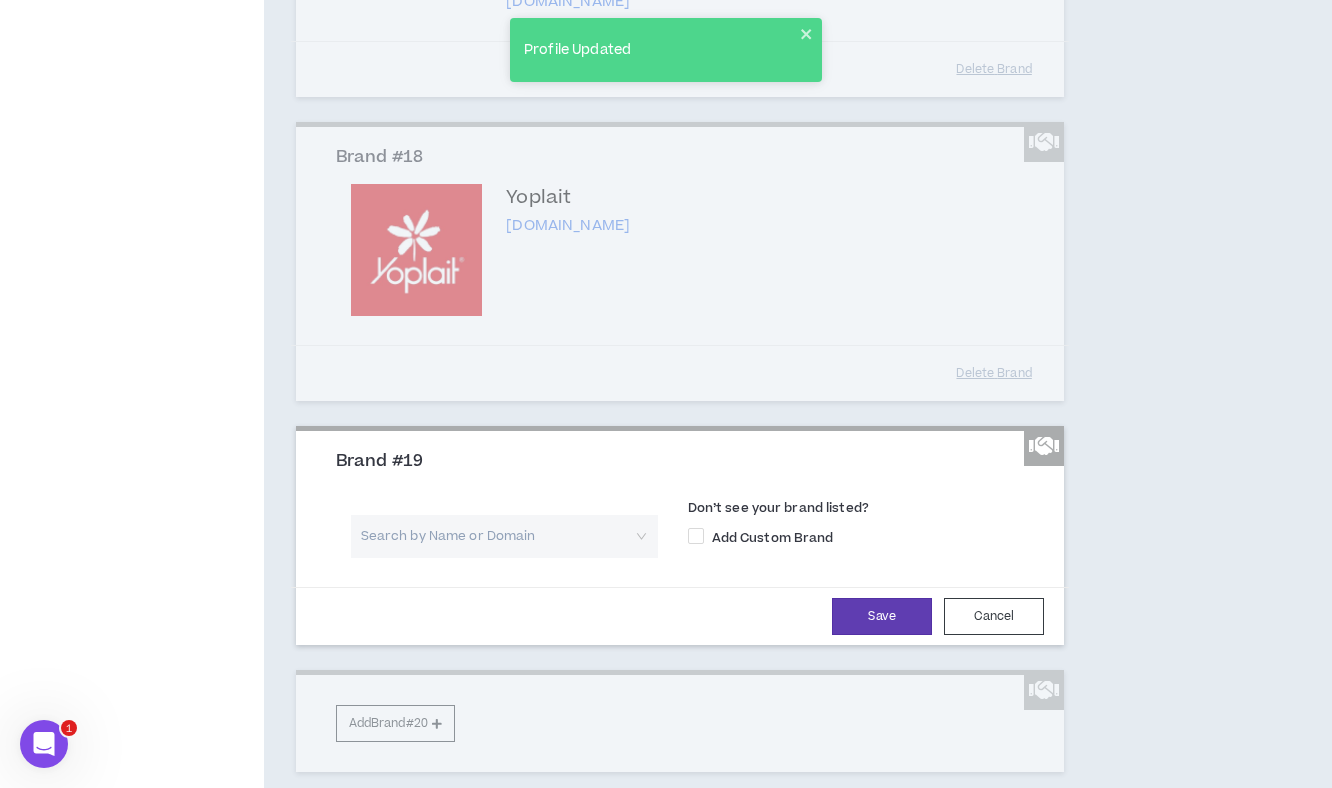 click at bounding box center [497, 536] 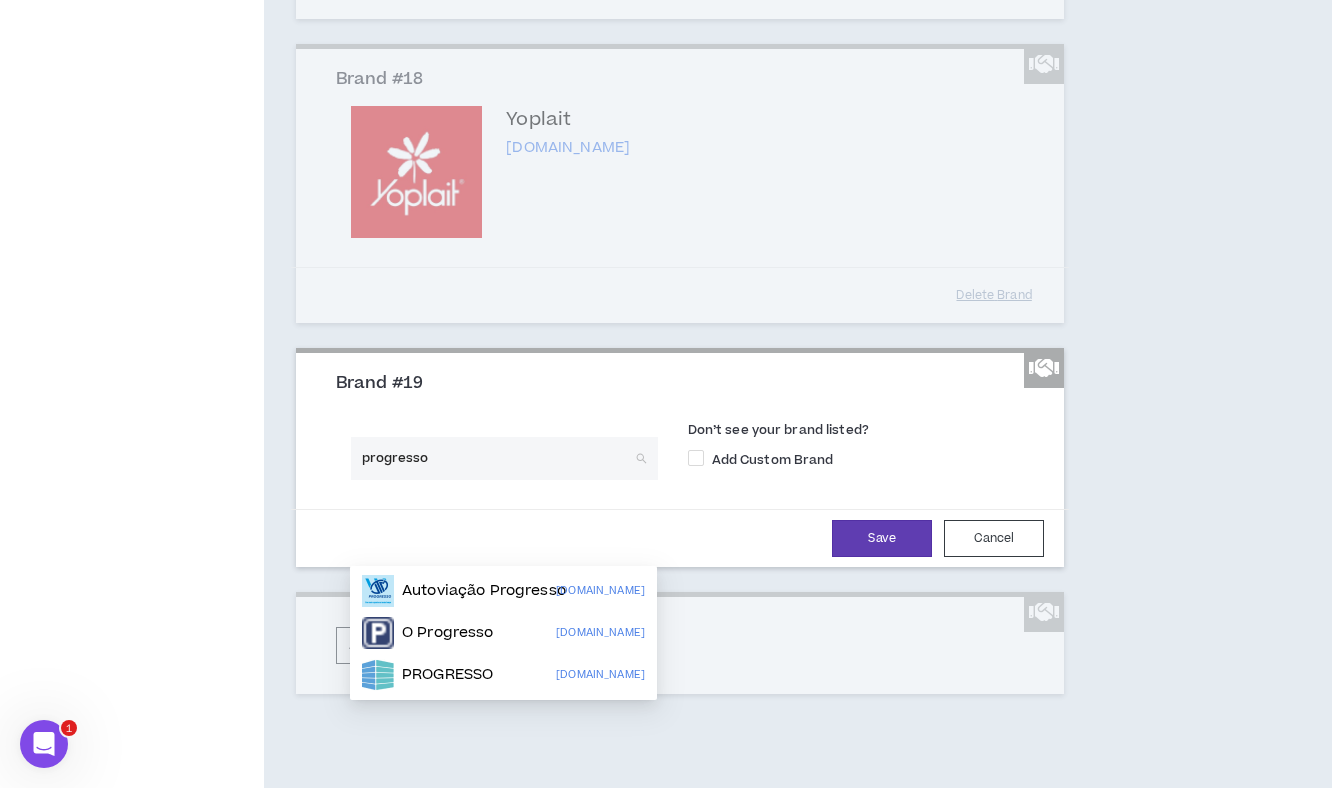 scroll, scrollTop: 4443, scrollLeft: 0, axis: vertical 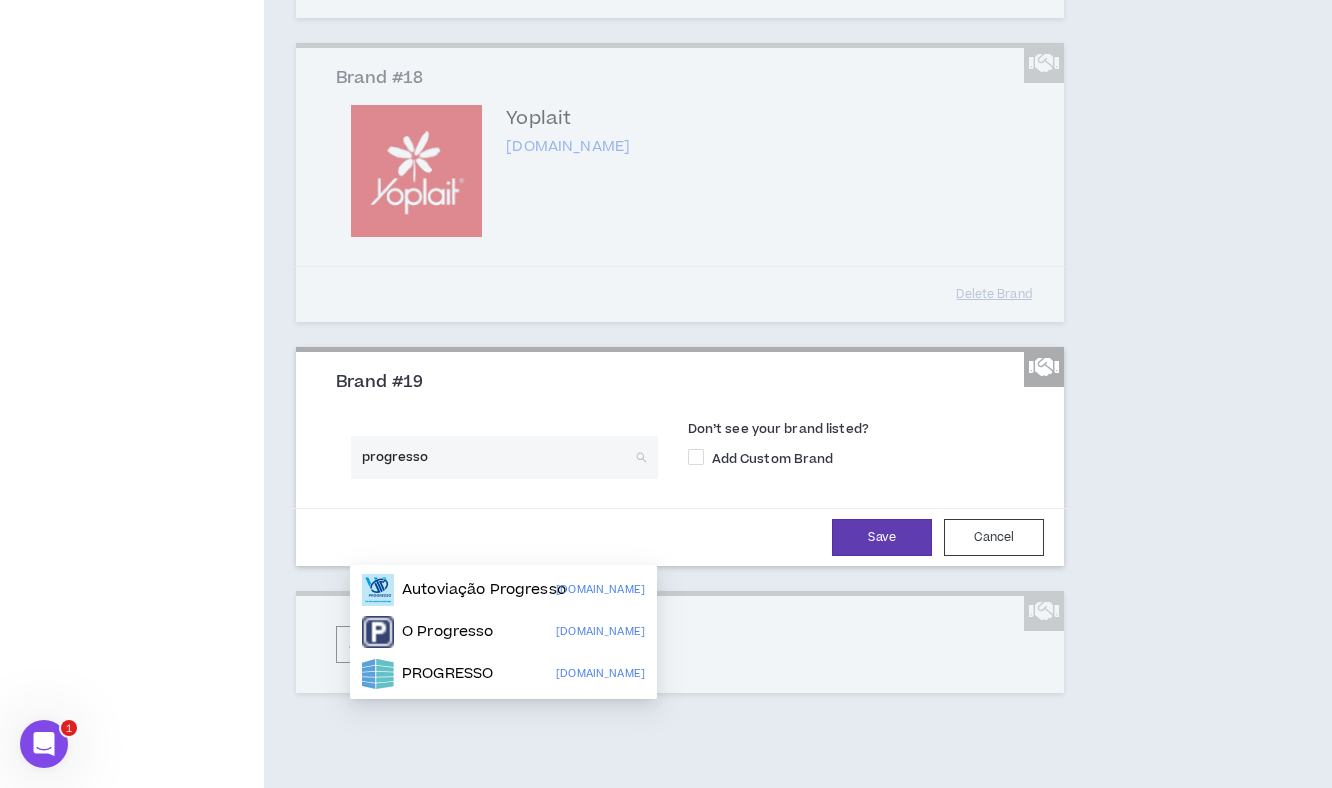 type on "progresso" 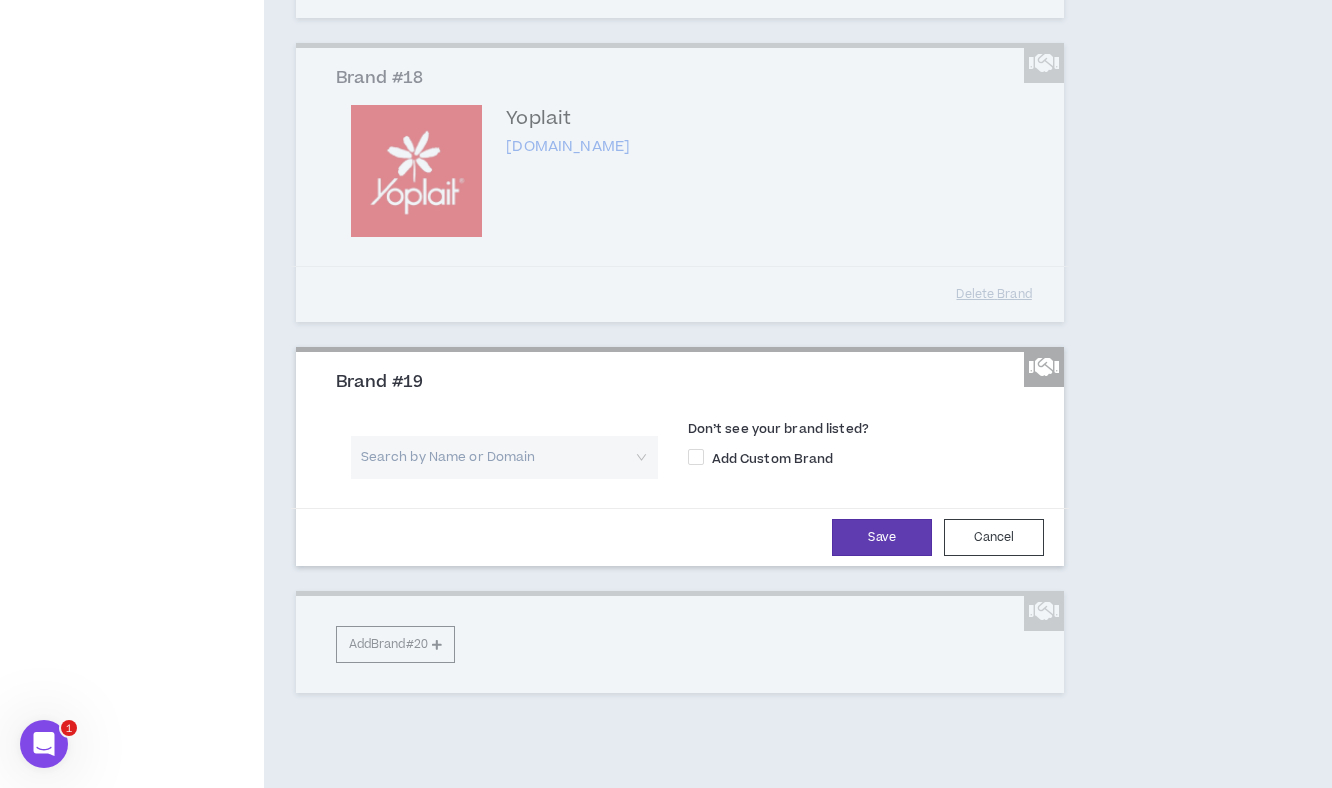 click at bounding box center (497, 457) 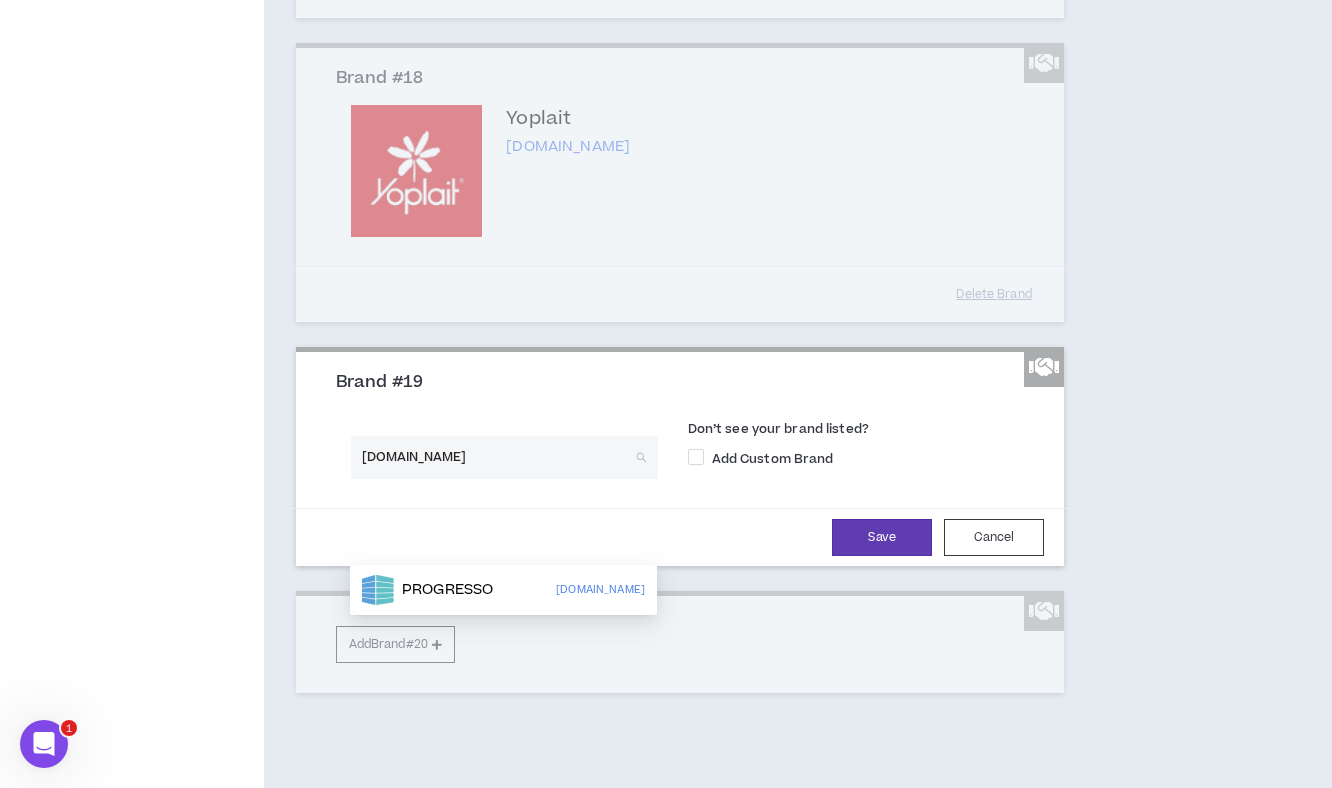 type on "progresso.com" 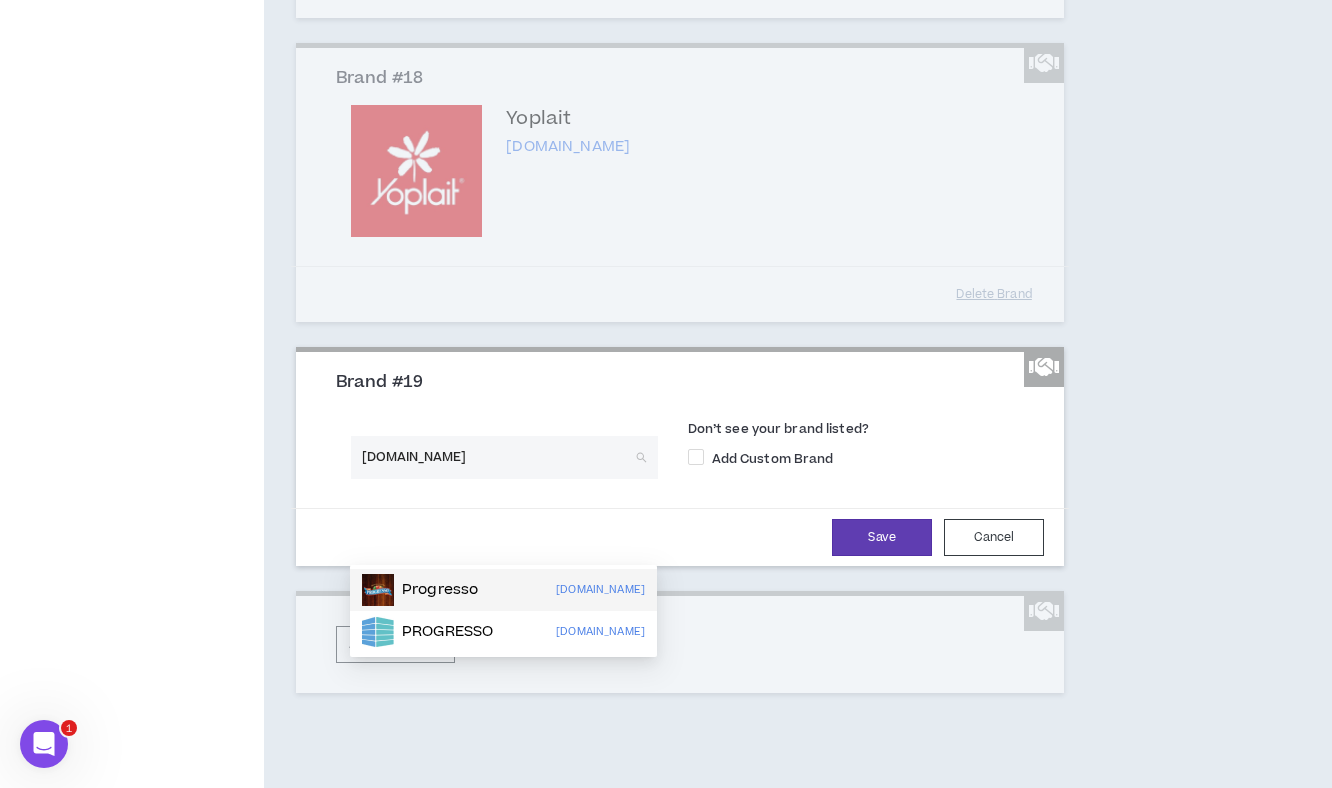 click on "Progresso" at bounding box center (440, 590) 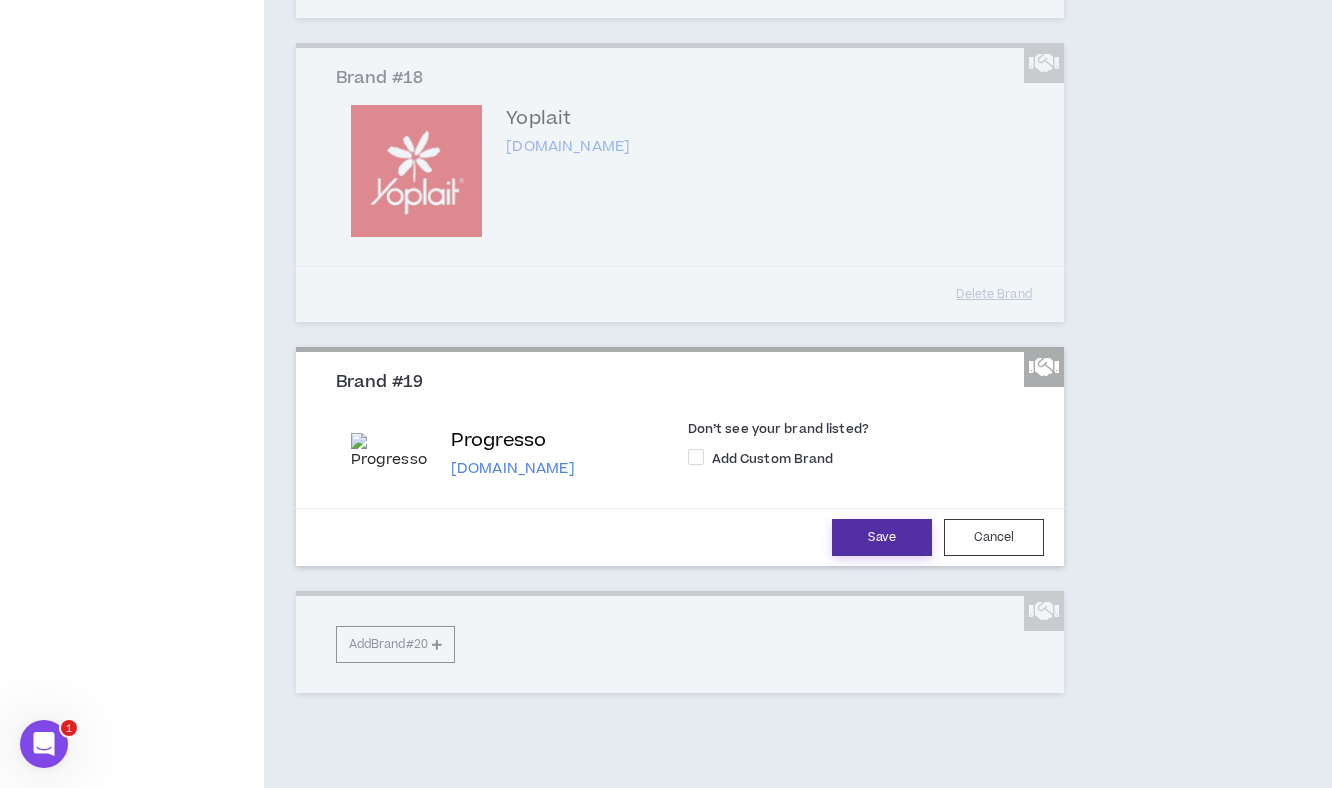 click on "Save" at bounding box center (882, 537) 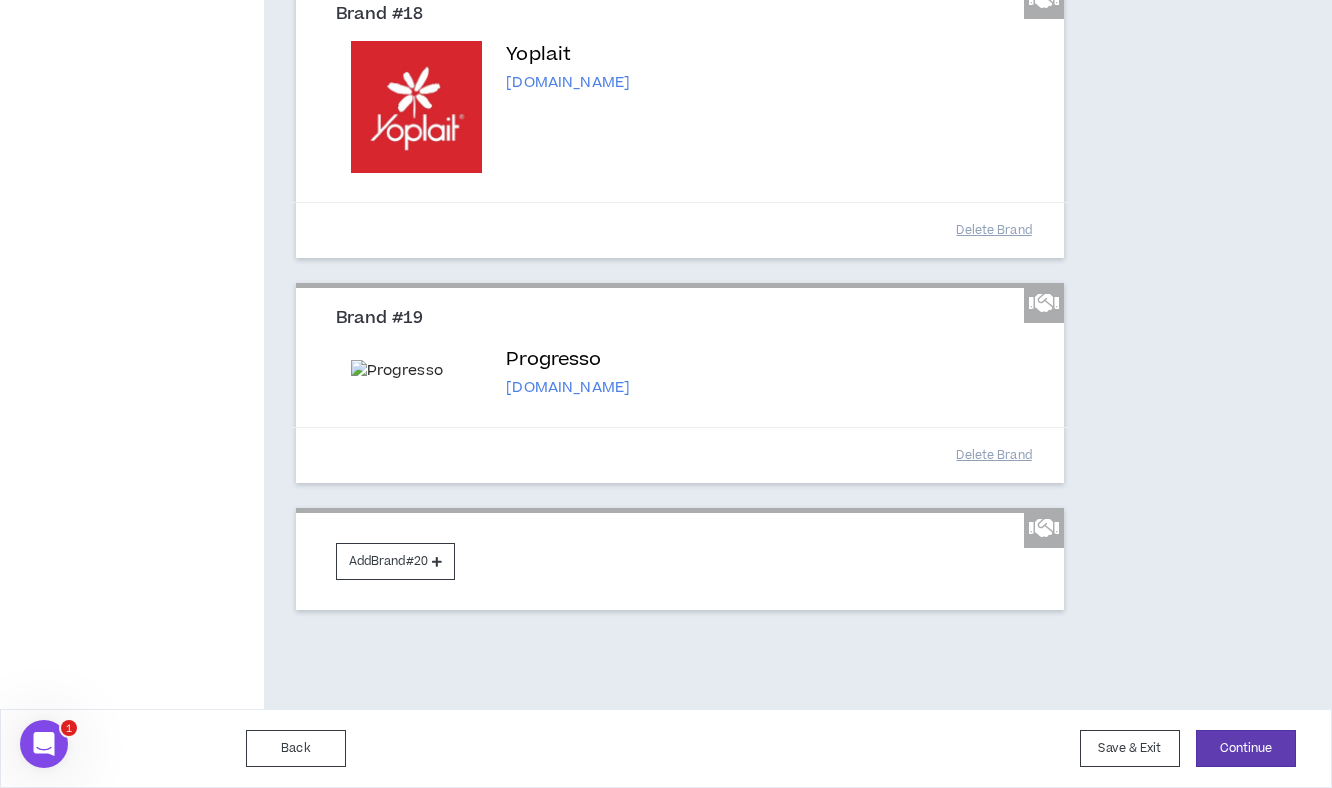 scroll, scrollTop: 4588, scrollLeft: 0, axis: vertical 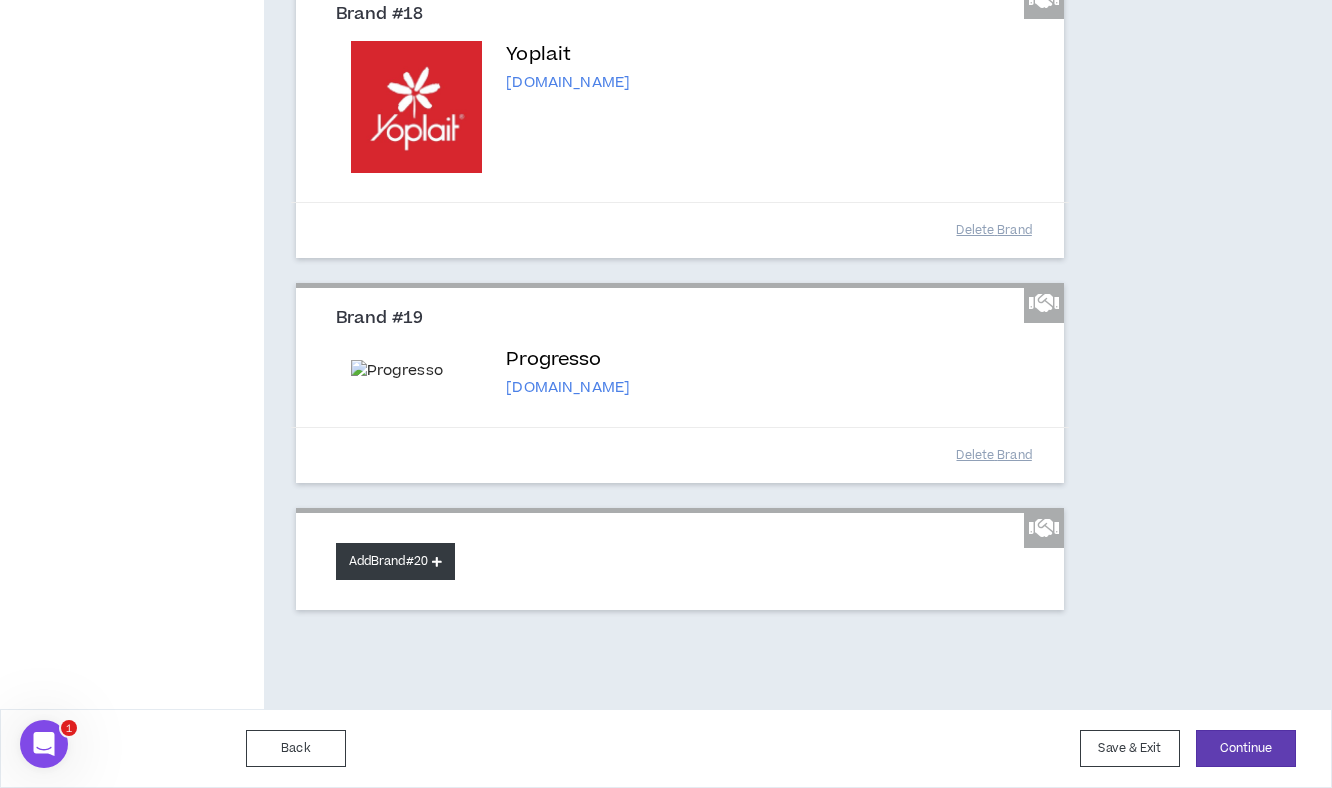 click on "Add  Brand  #20" at bounding box center (395, 561) 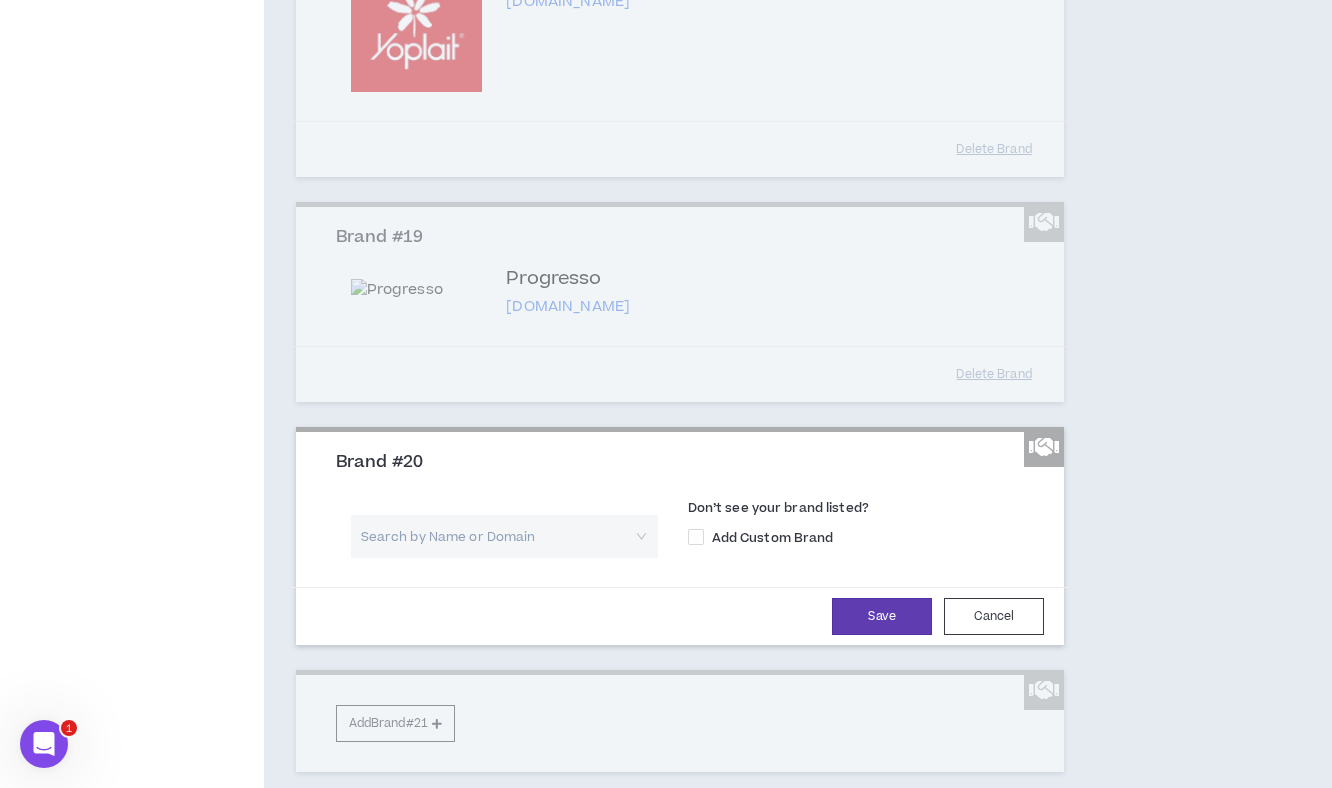 click at bounding box center (497, 536) 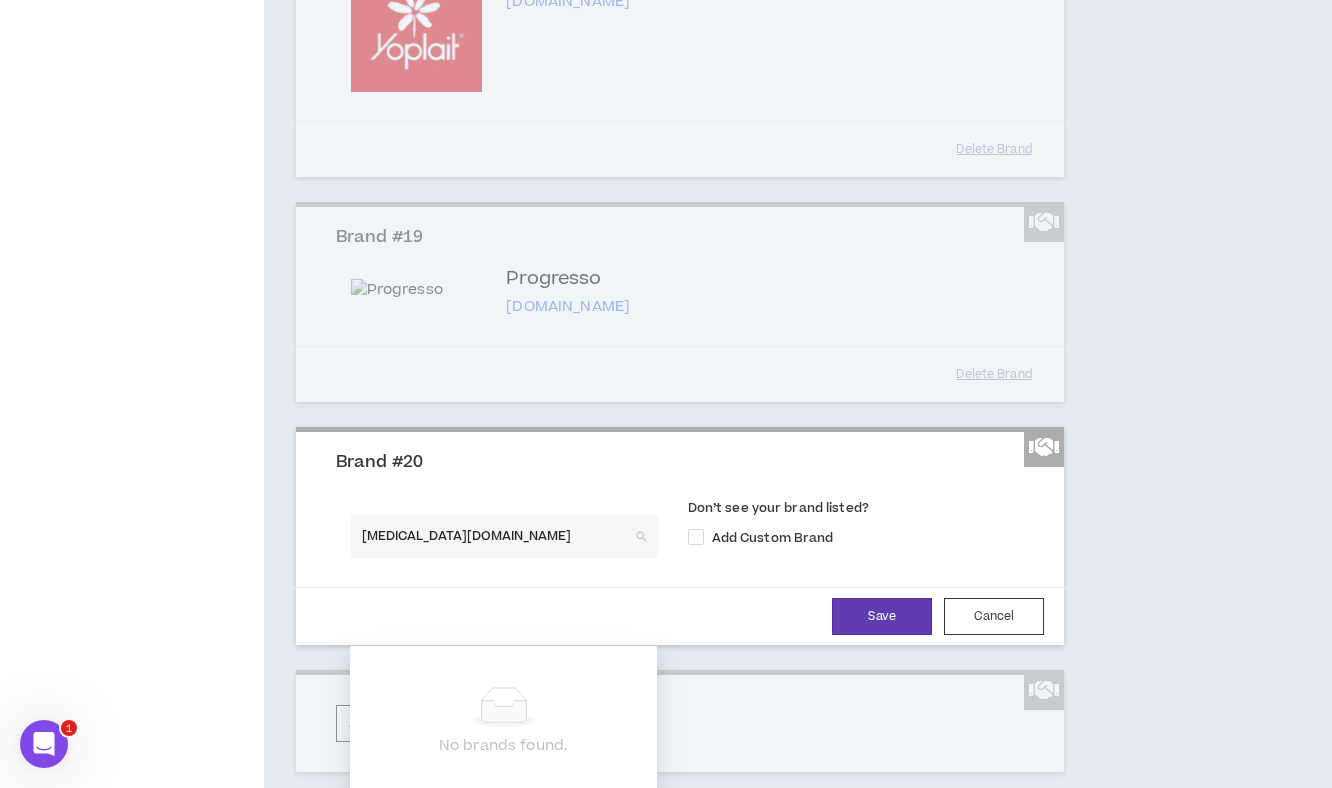 type on "nuvaring.com" 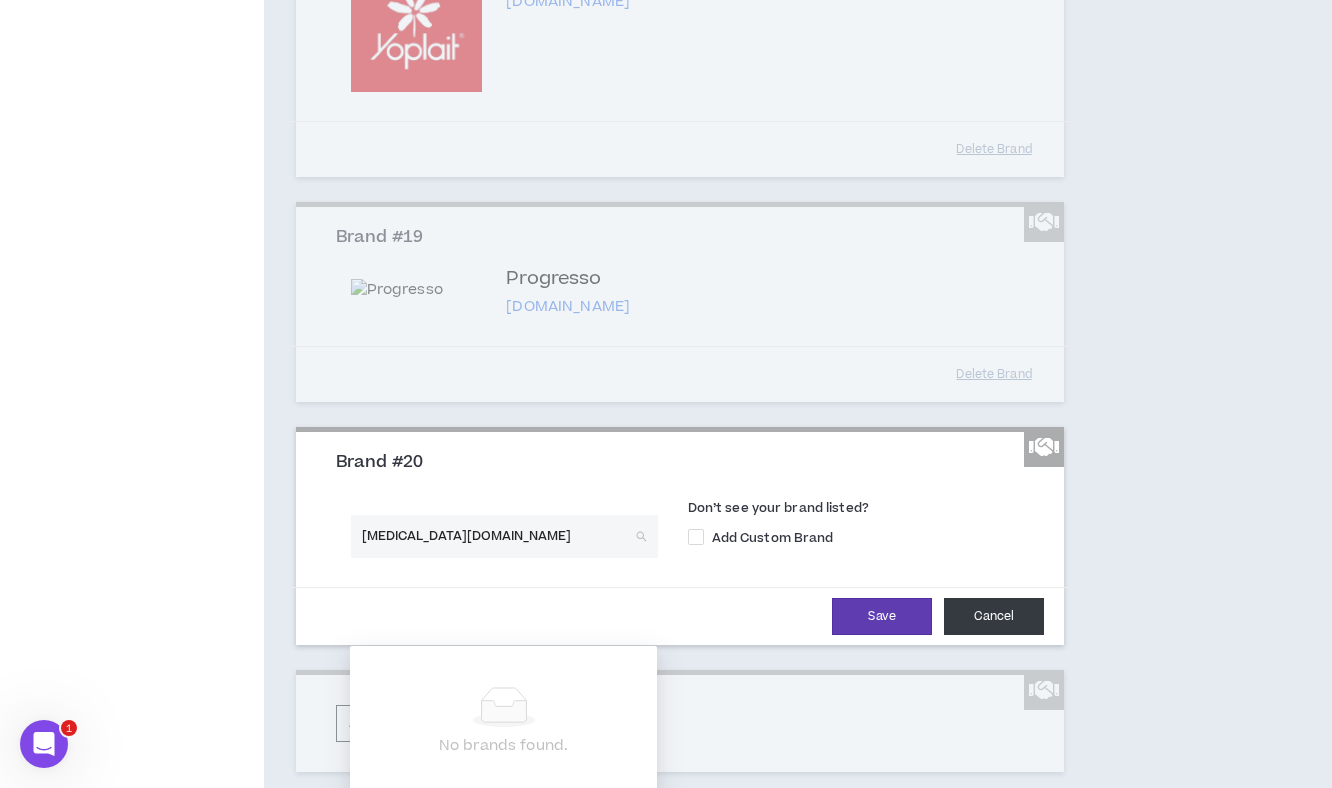 type 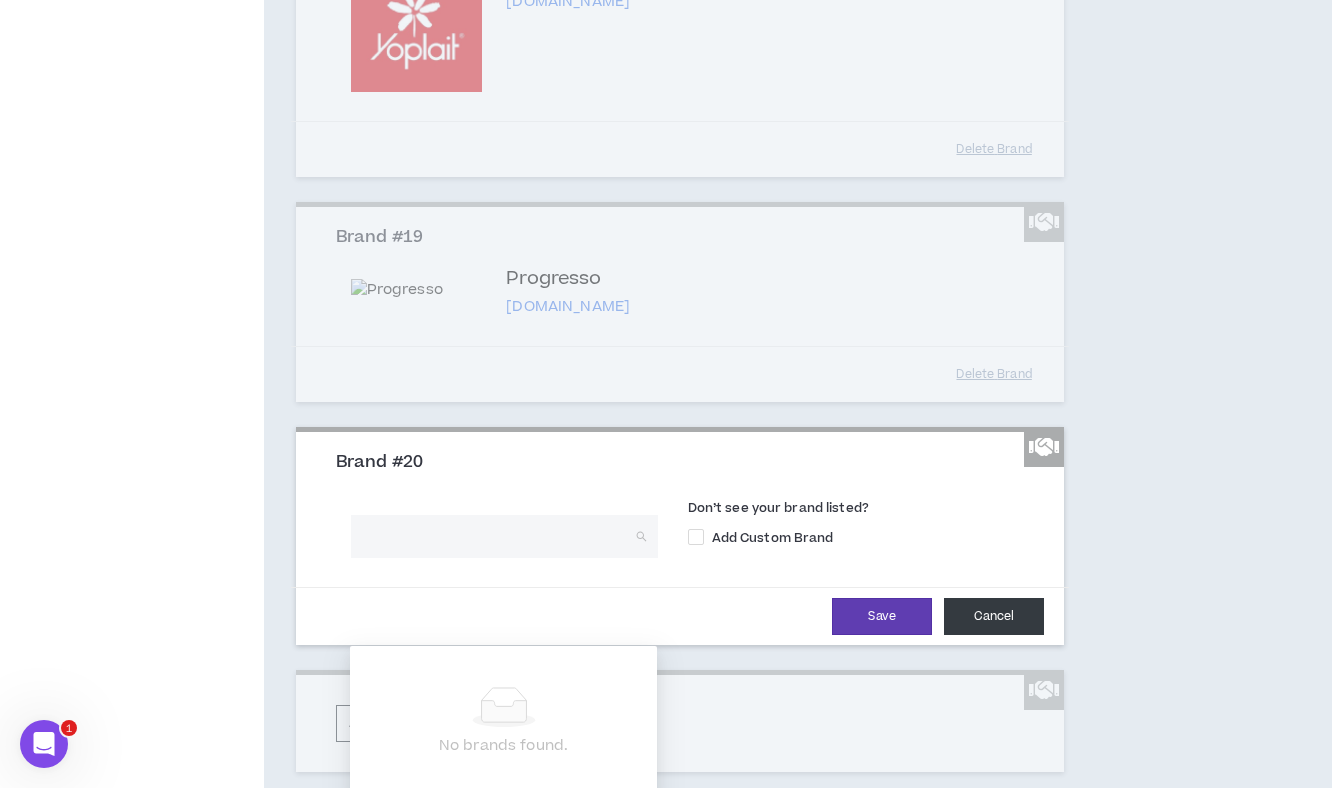 click on "Cancel" at bounding box center (994, 616) 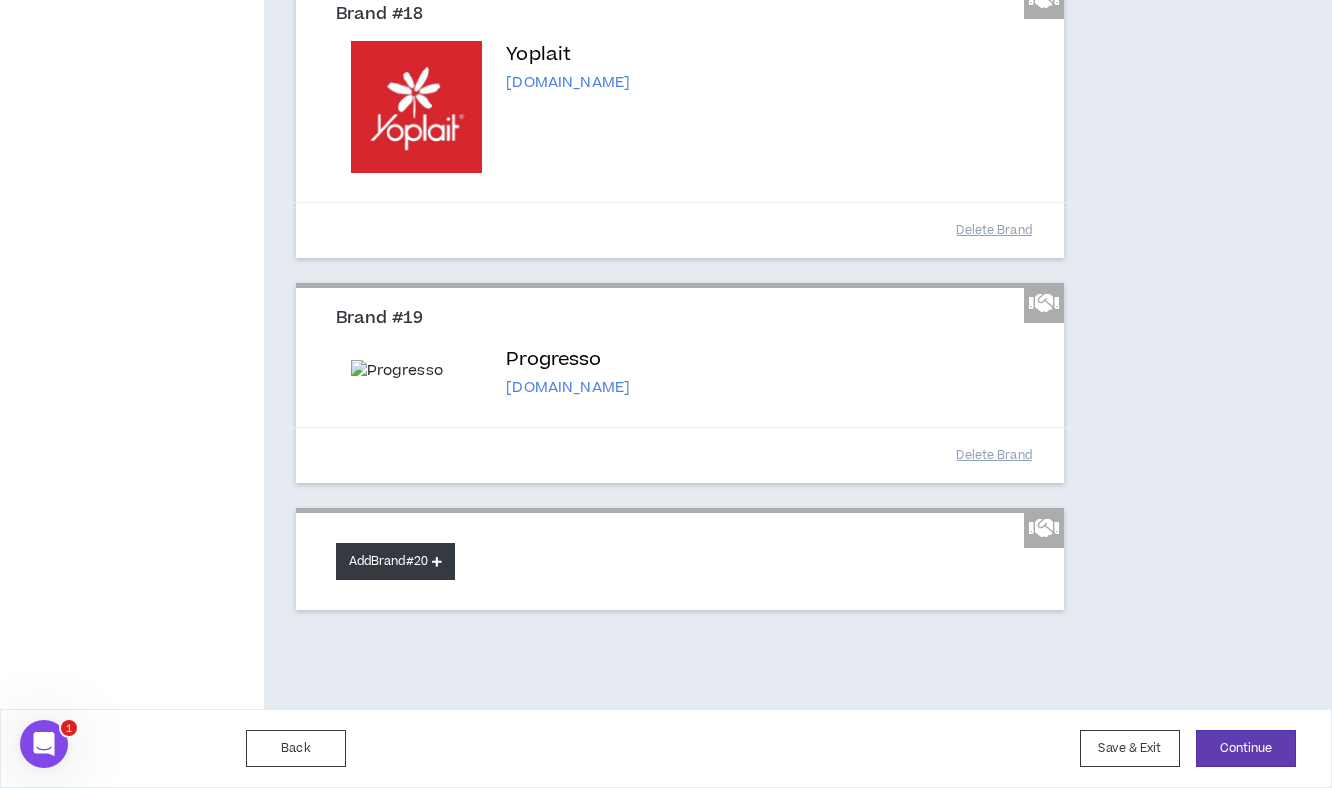 click at bounding box center (437, 561) 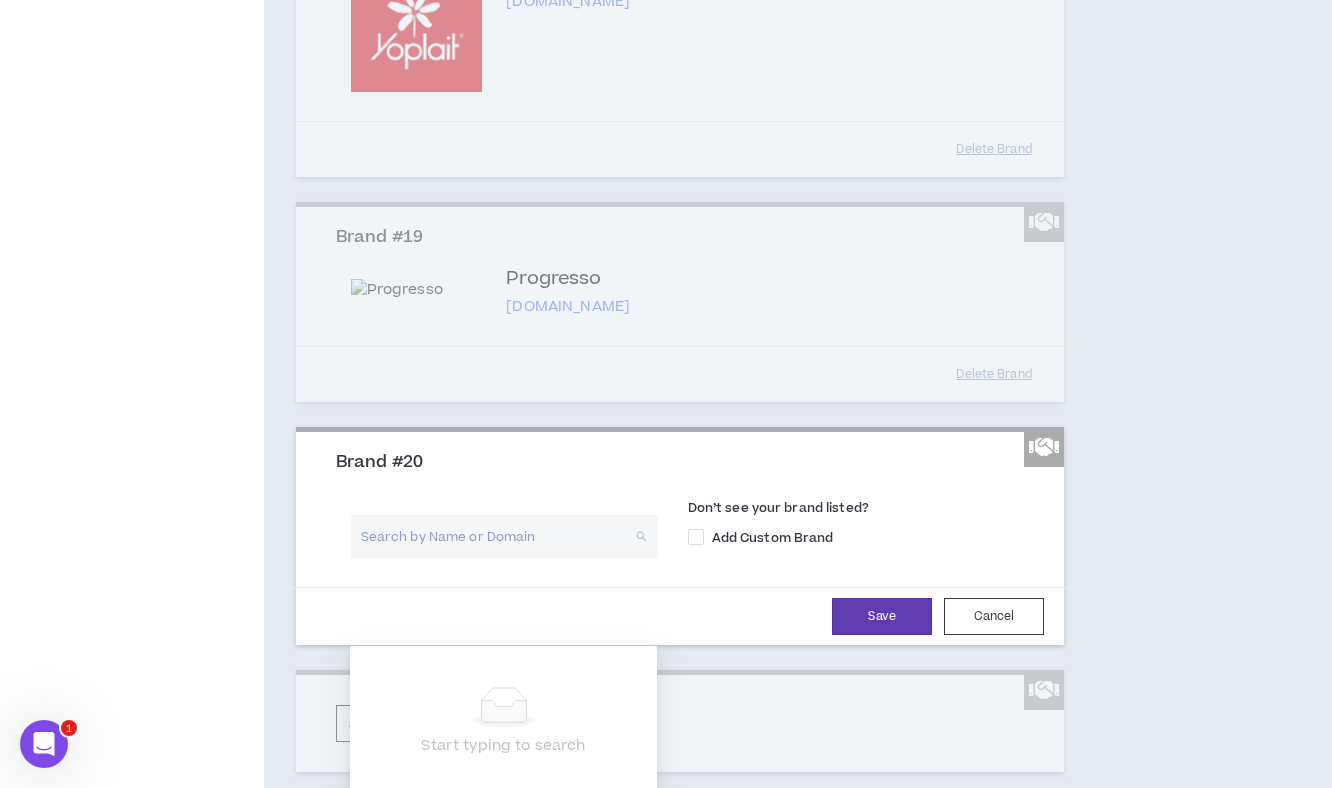 click at bounding box center (497, 536) 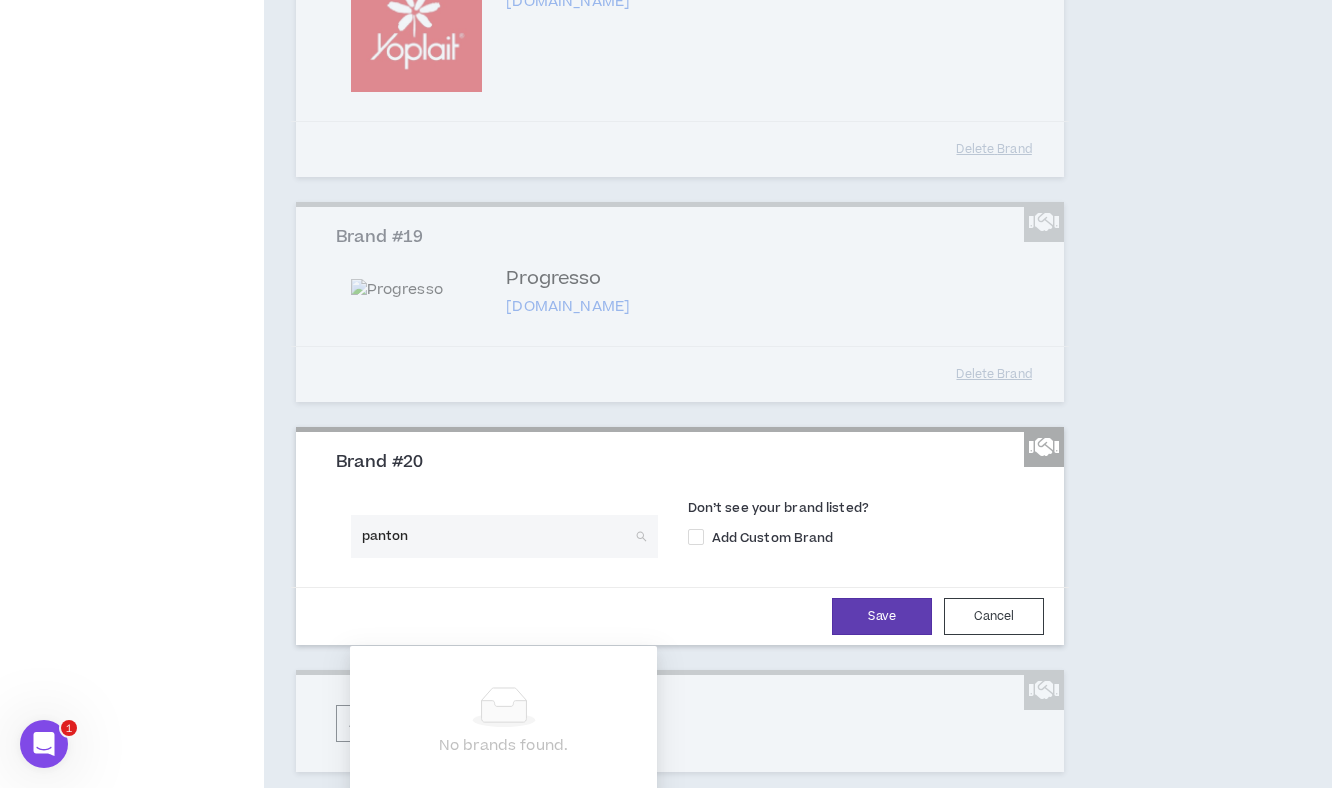 type on "pantone" 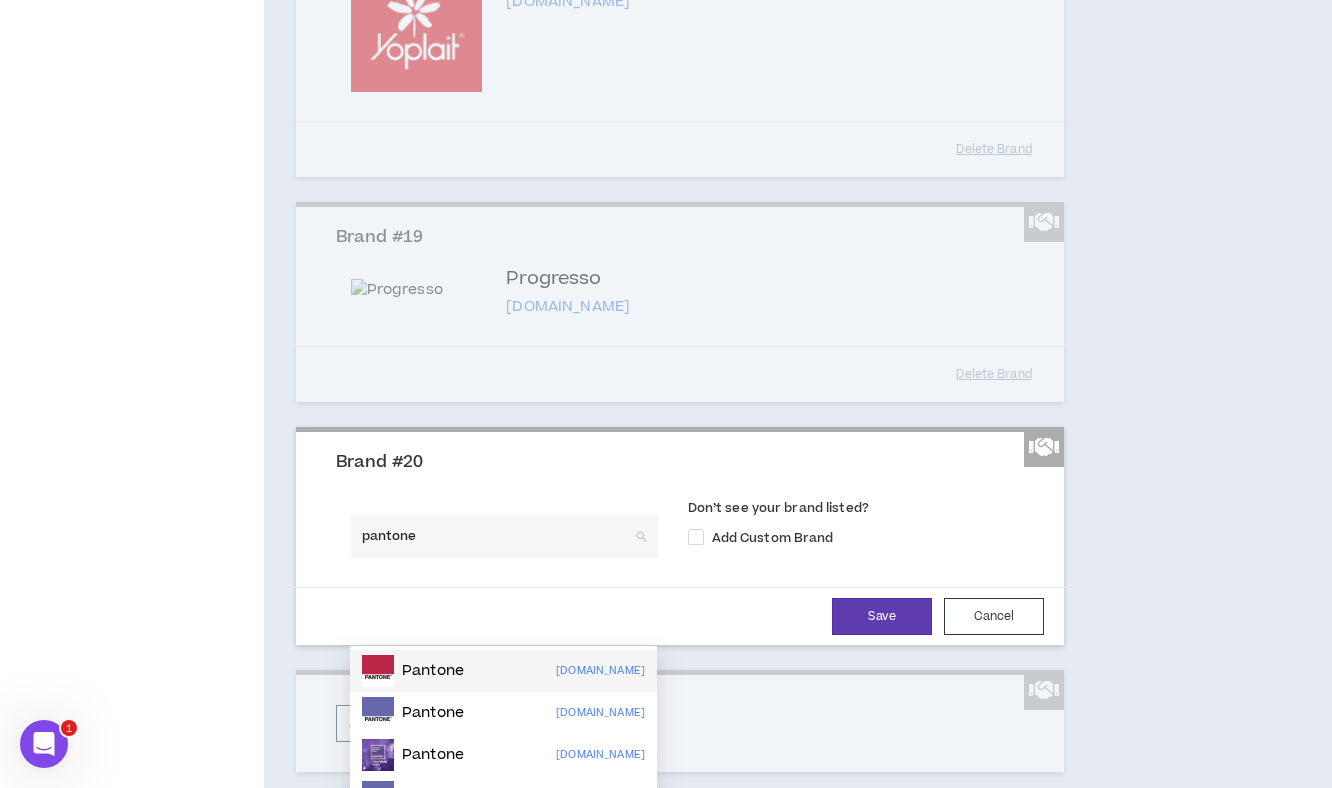 click on "Pantone pantone.com" at bounding box center [503, 671] 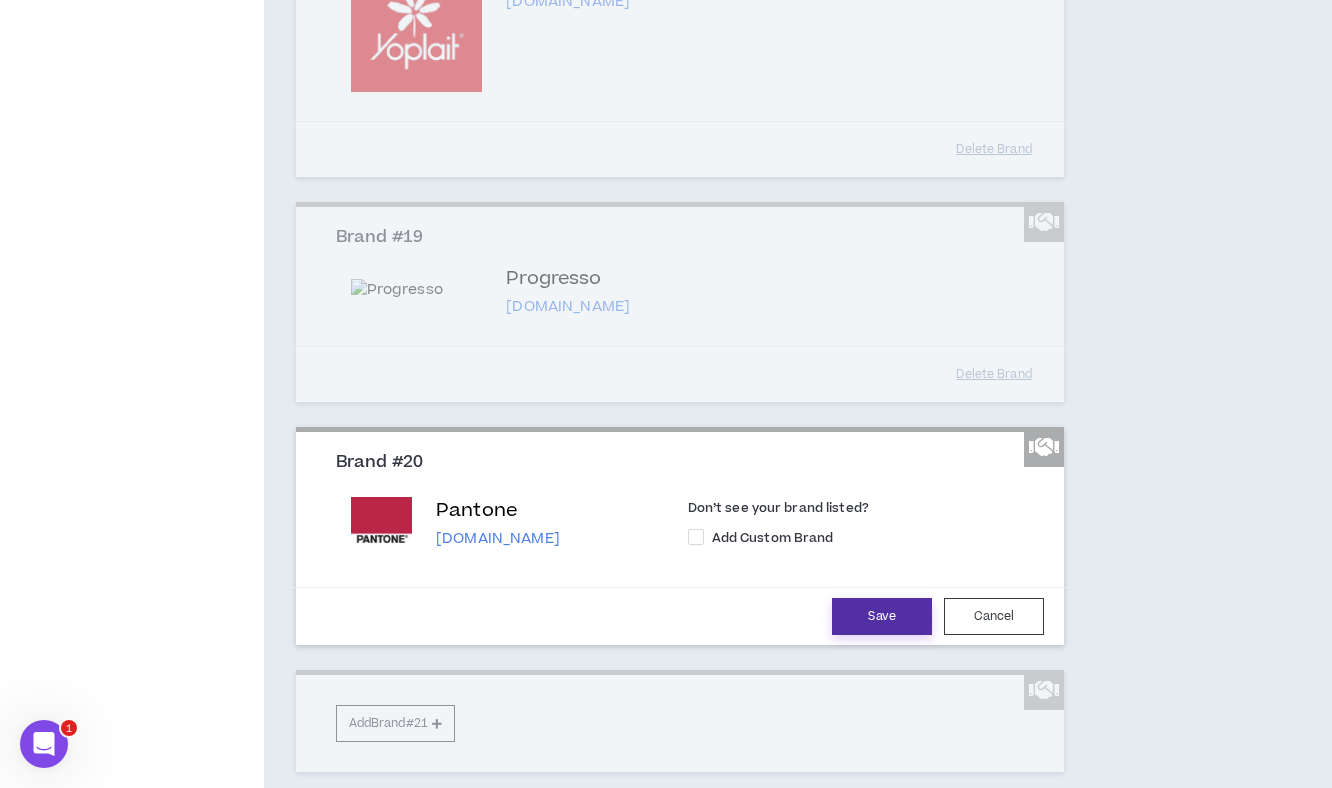 click on "Save" at bounding box center [882, 616] 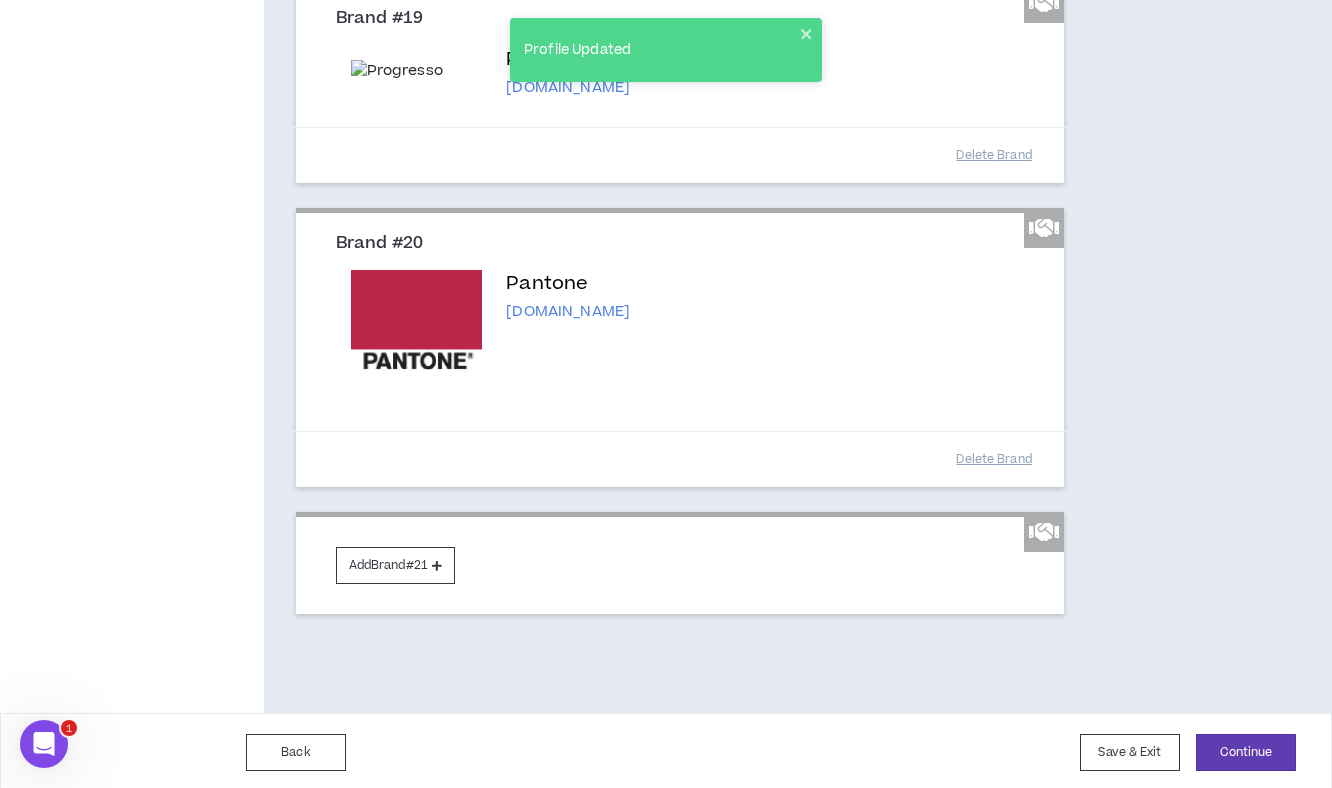 scroll, scrollTop: 4813, scrollLeft: 0, axis: vertical 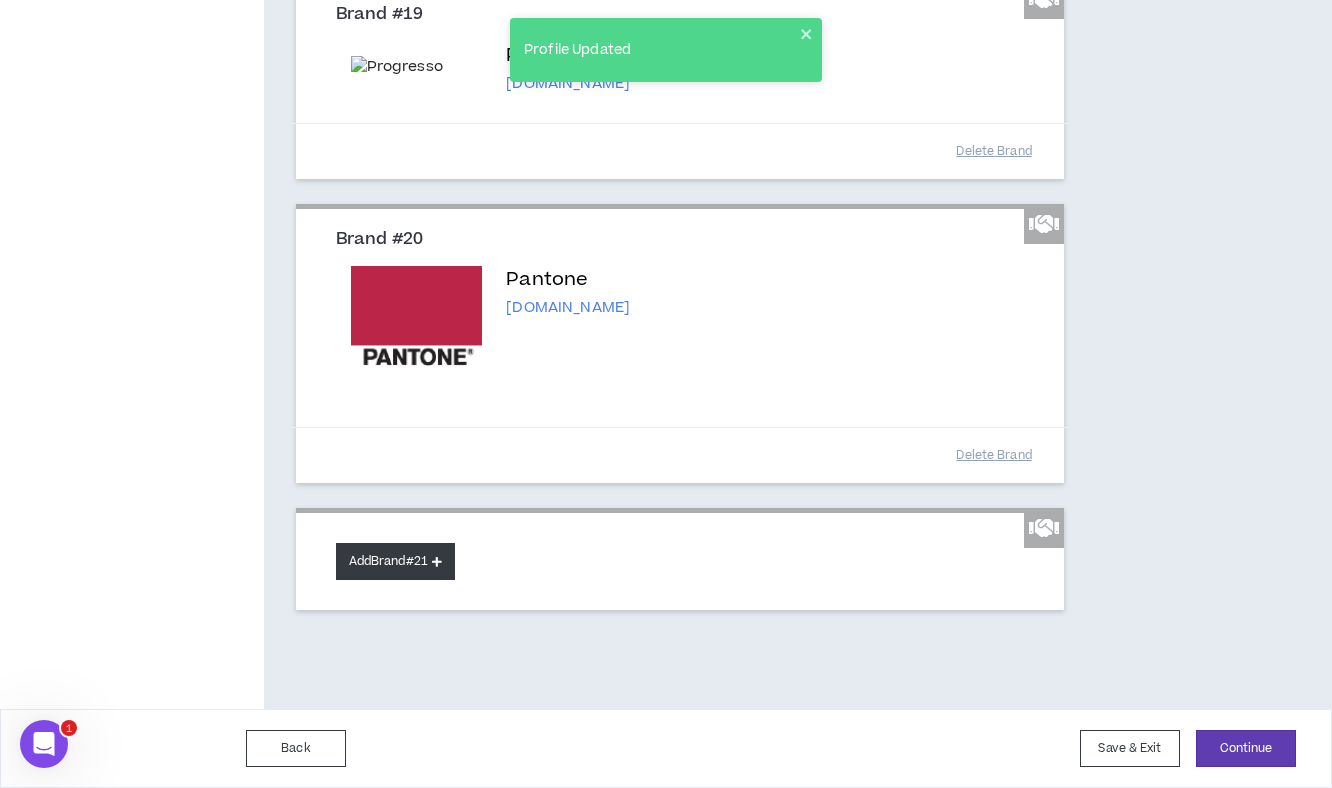 click on "Add  Brand  #21" at bounding box center (395, 561) 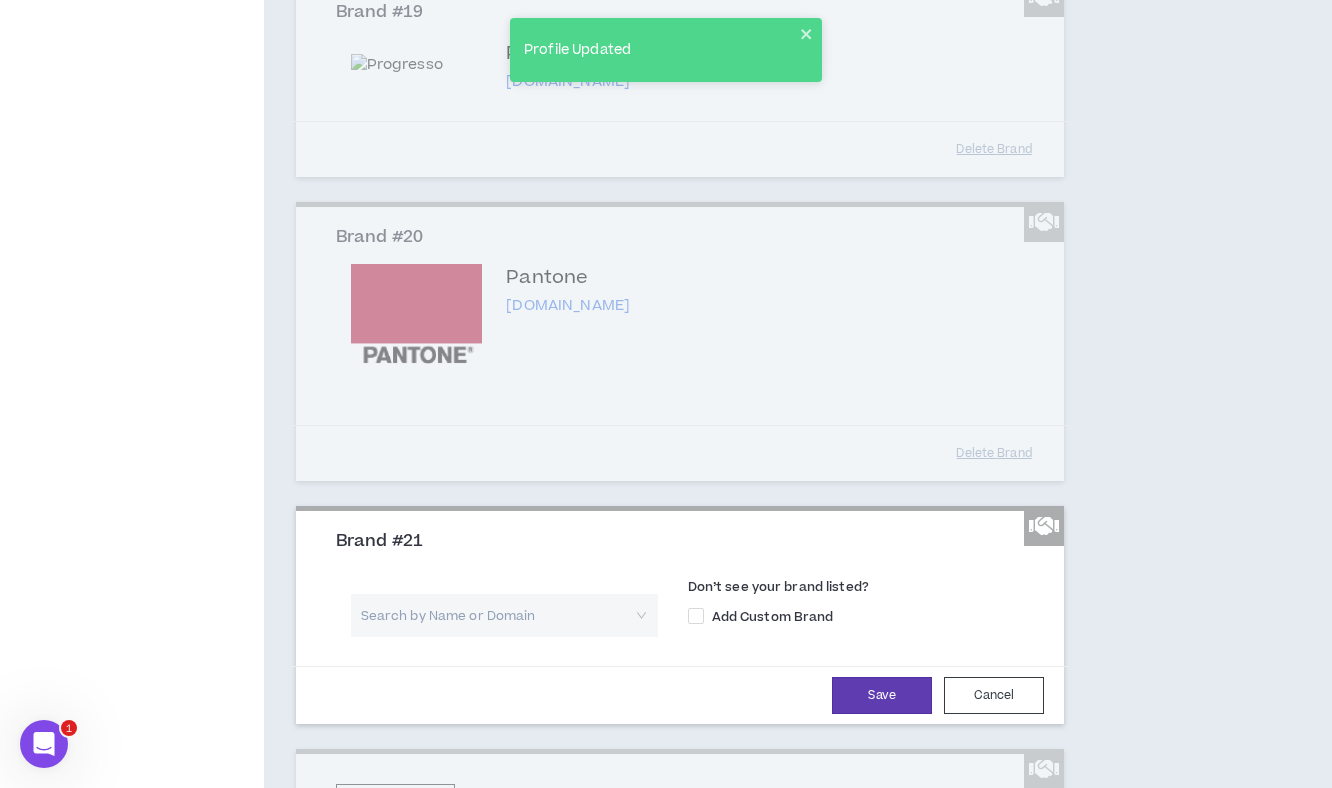 click at bounding box center (497, 615) 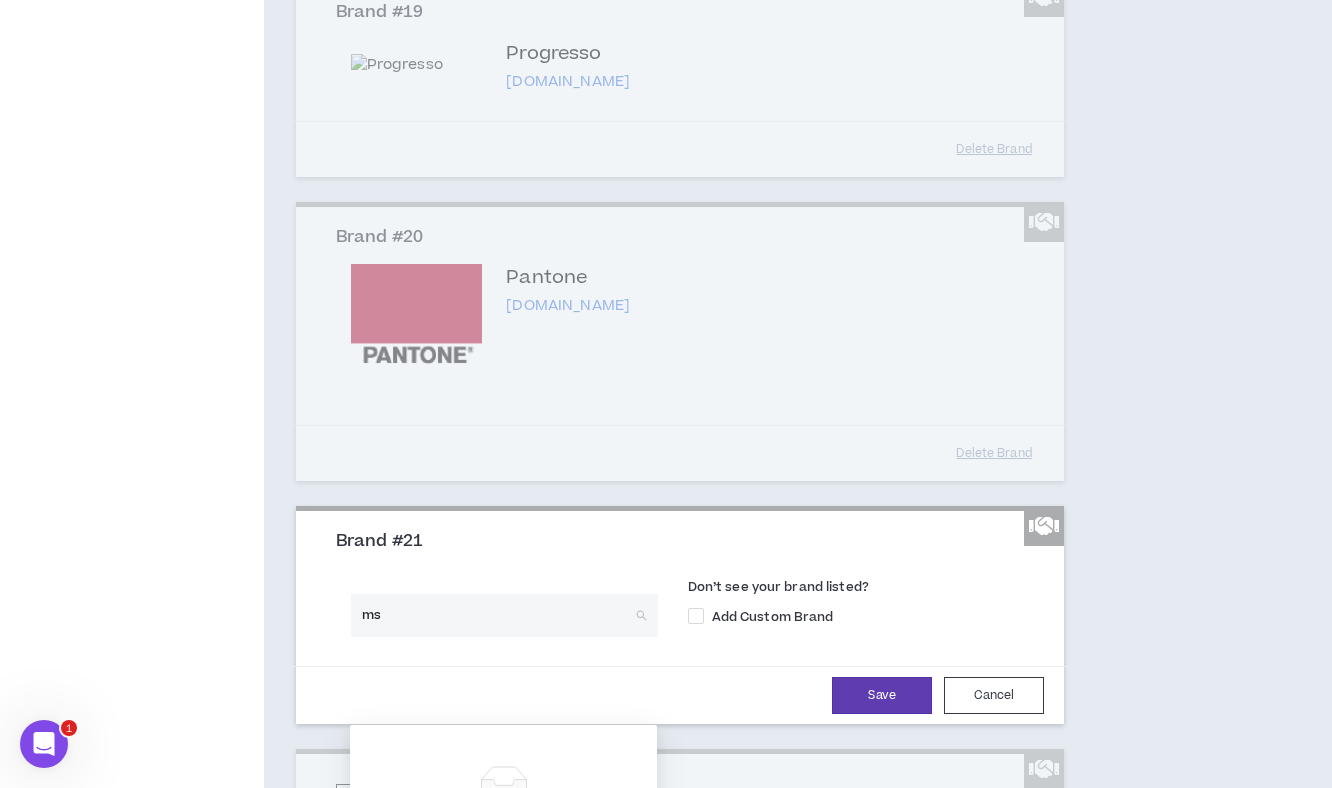 type on "msn" 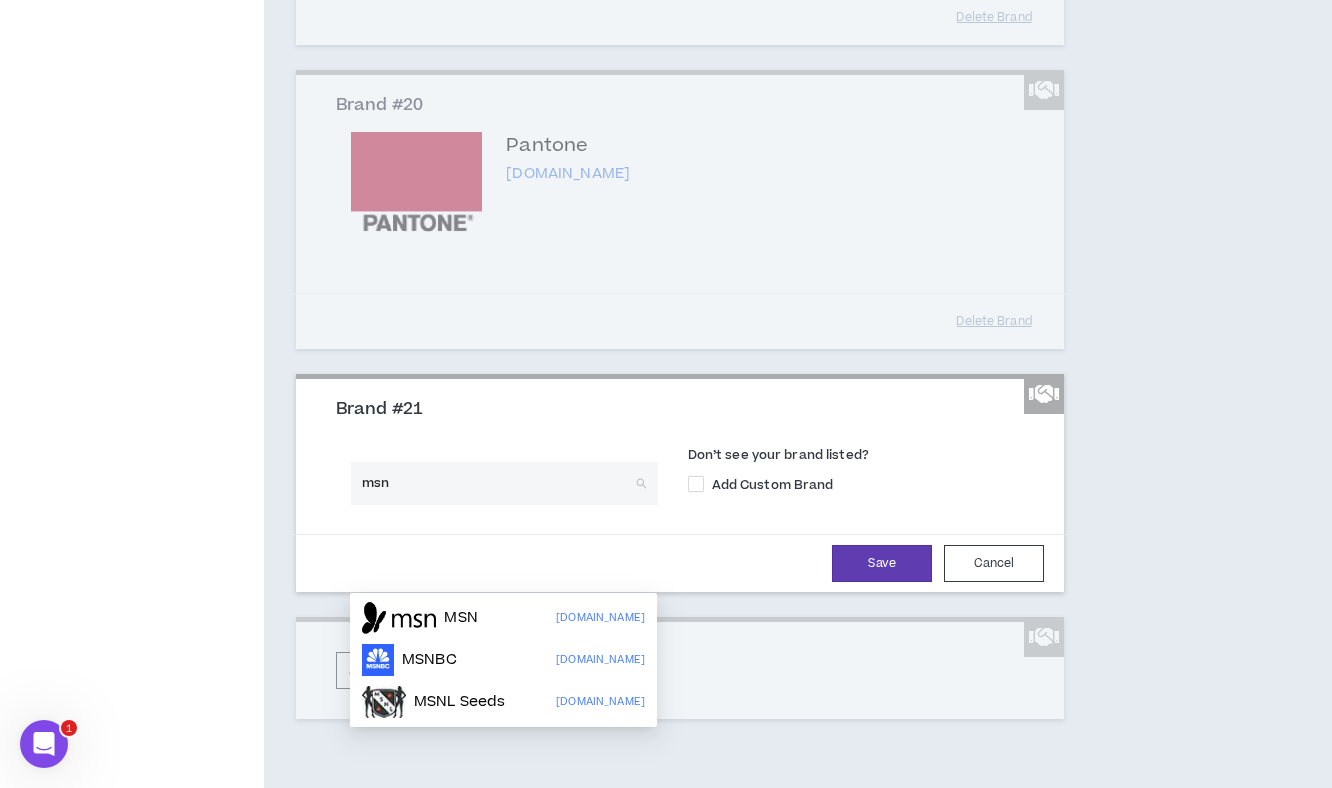 scroll, scrollTop: 4951, scrollLeft: 0, axis: vertical 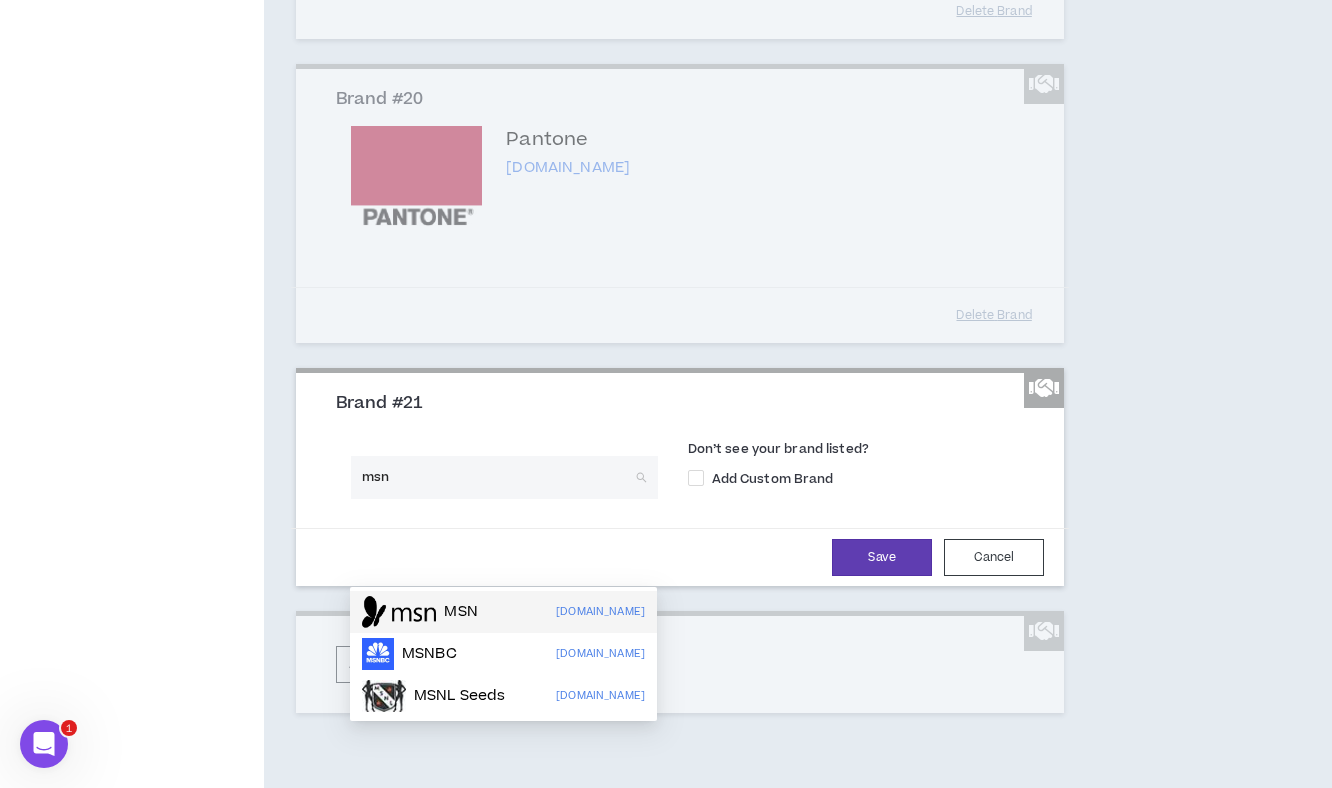 click on "MSN msn.com" at bounding box center (503, 612) 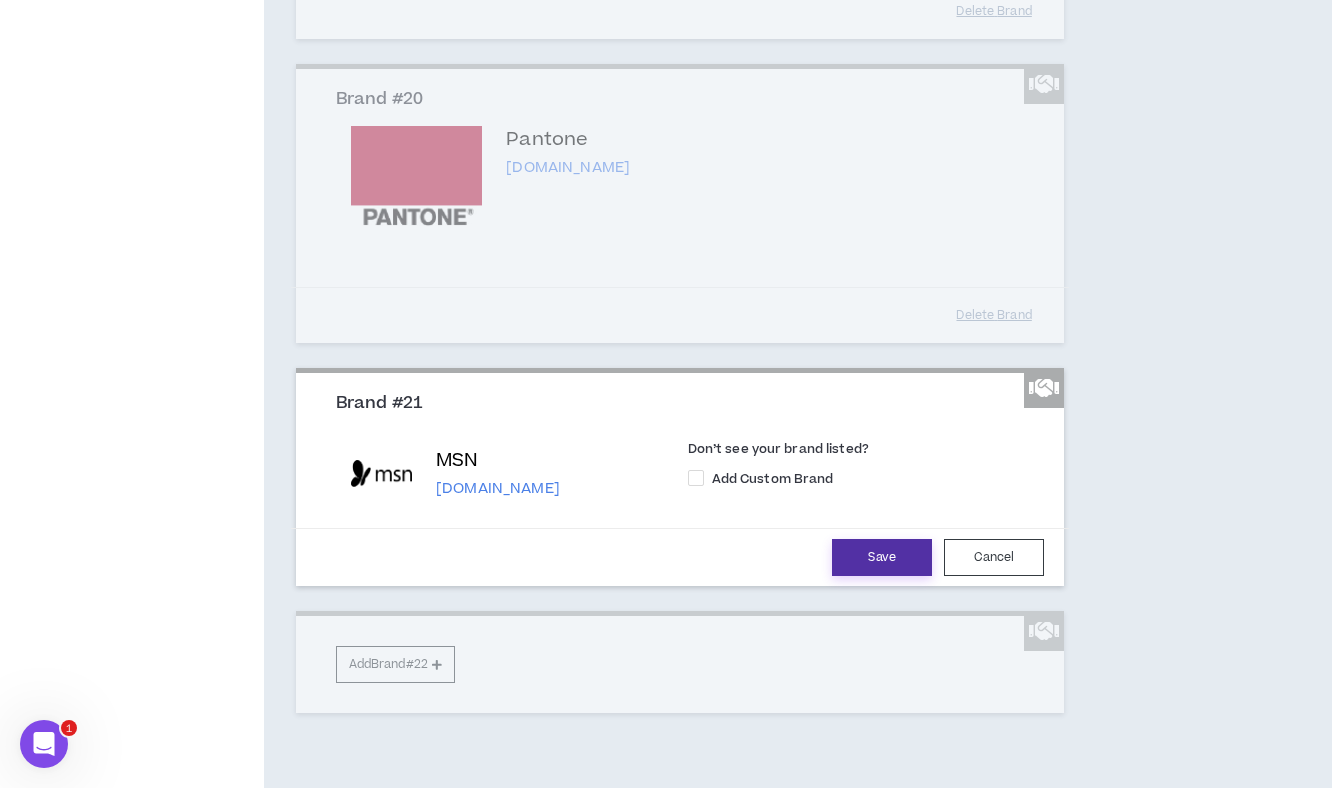 click on "Save" at bounding box center [882, 557] 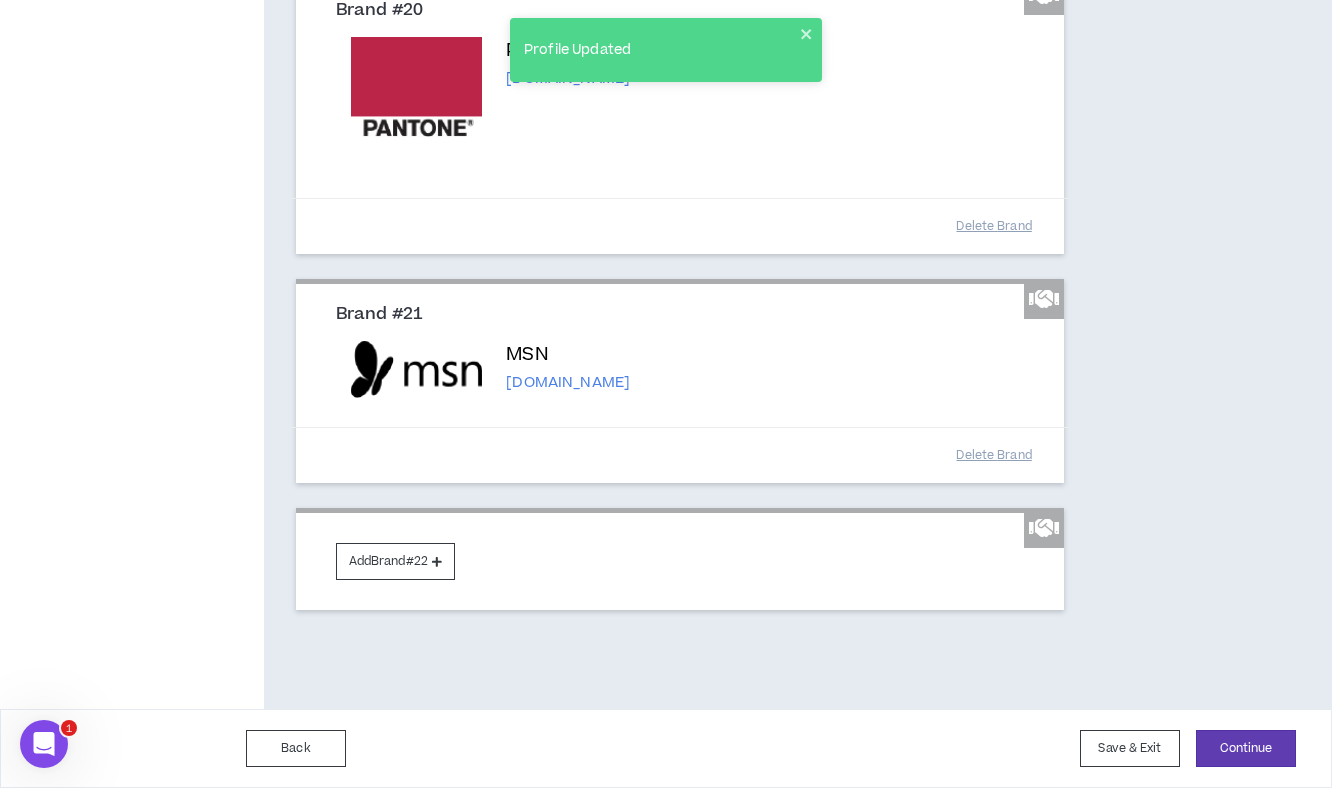 scroll, scrollTop: 5122, scrollLeft: 0, axis: vertical 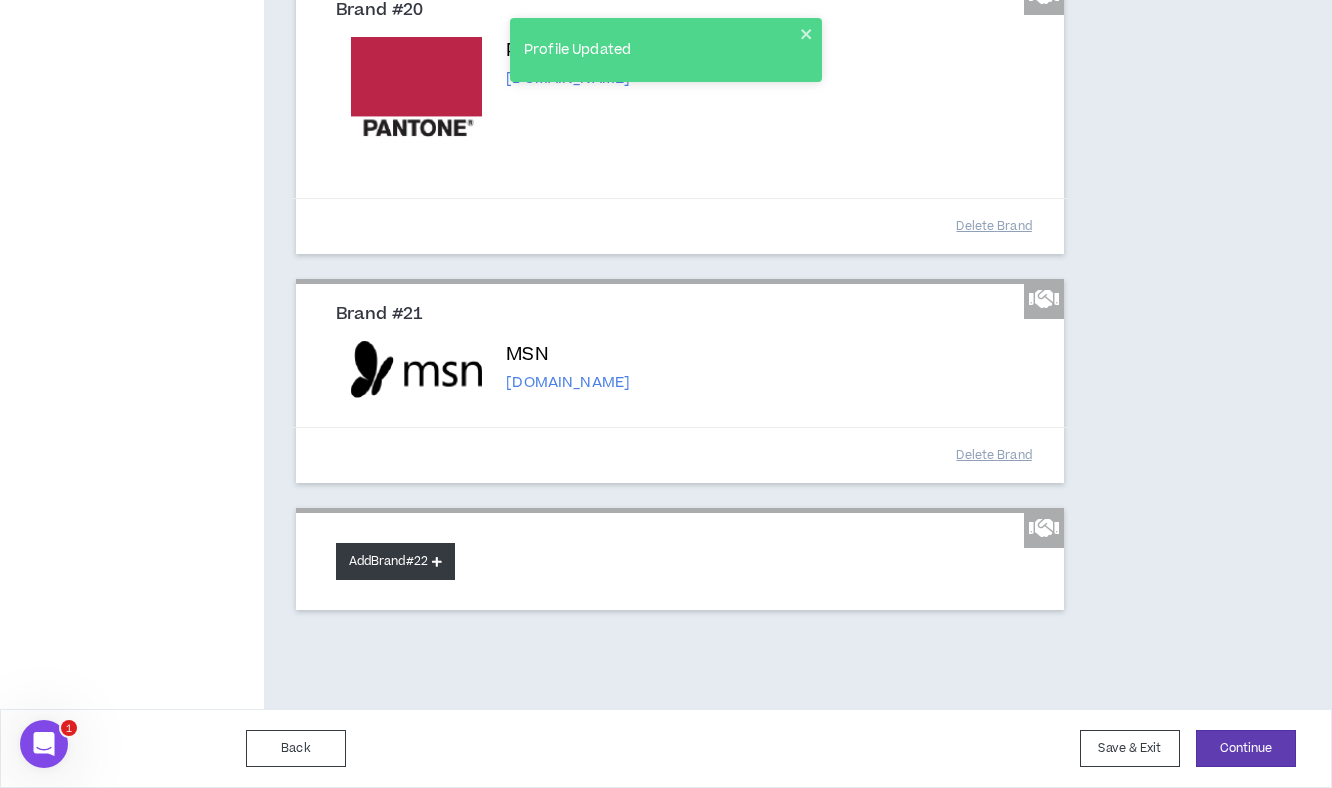 click on "Add  Brand  #22" at bounding box center [395, 561] 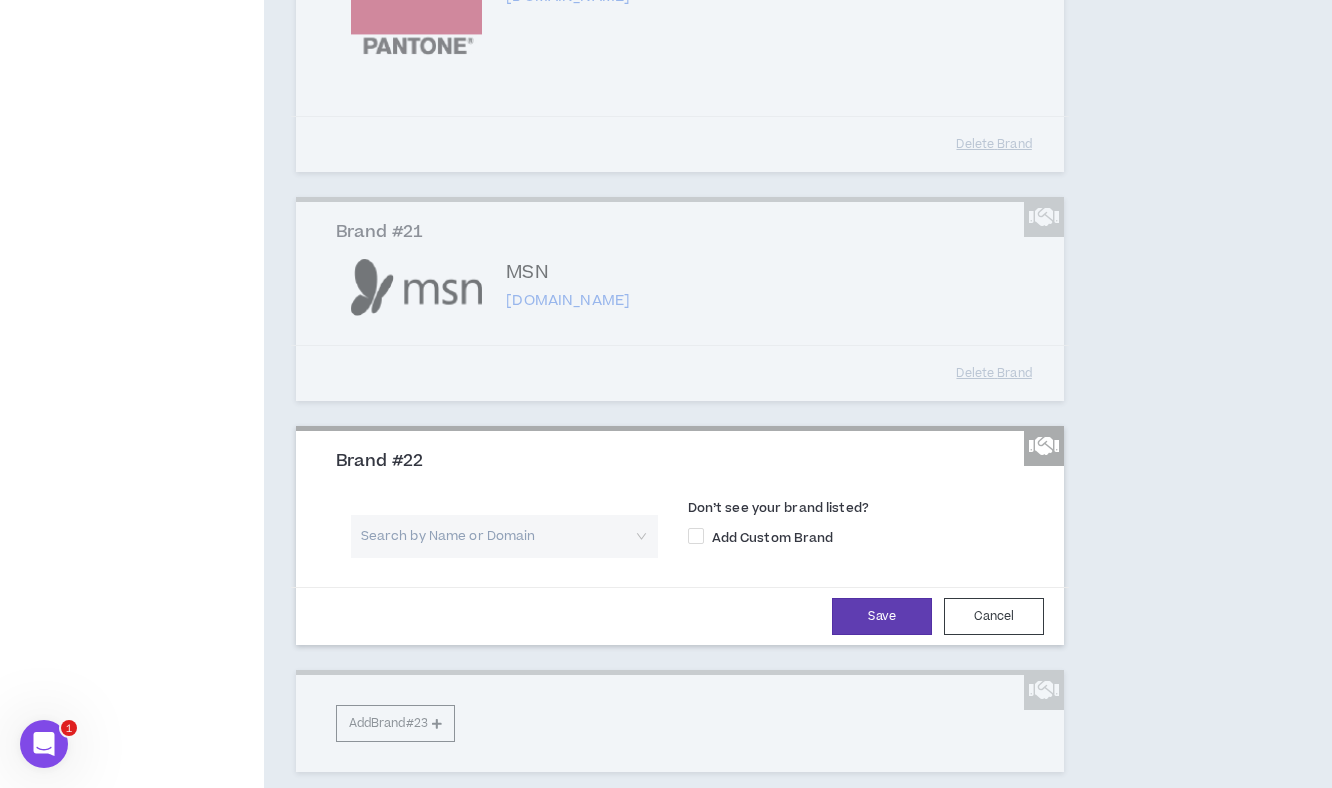 click at bounding box center (497, 536) 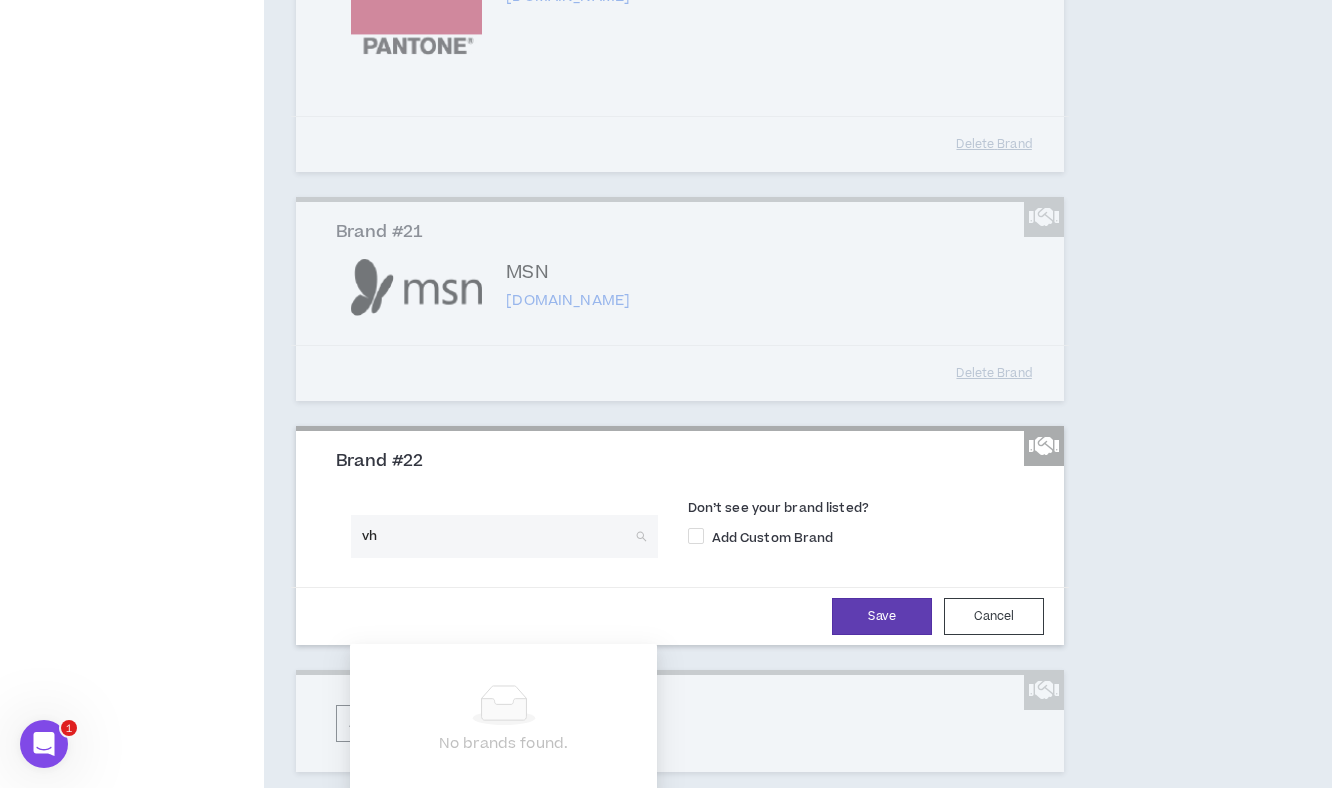 type on "vh1" 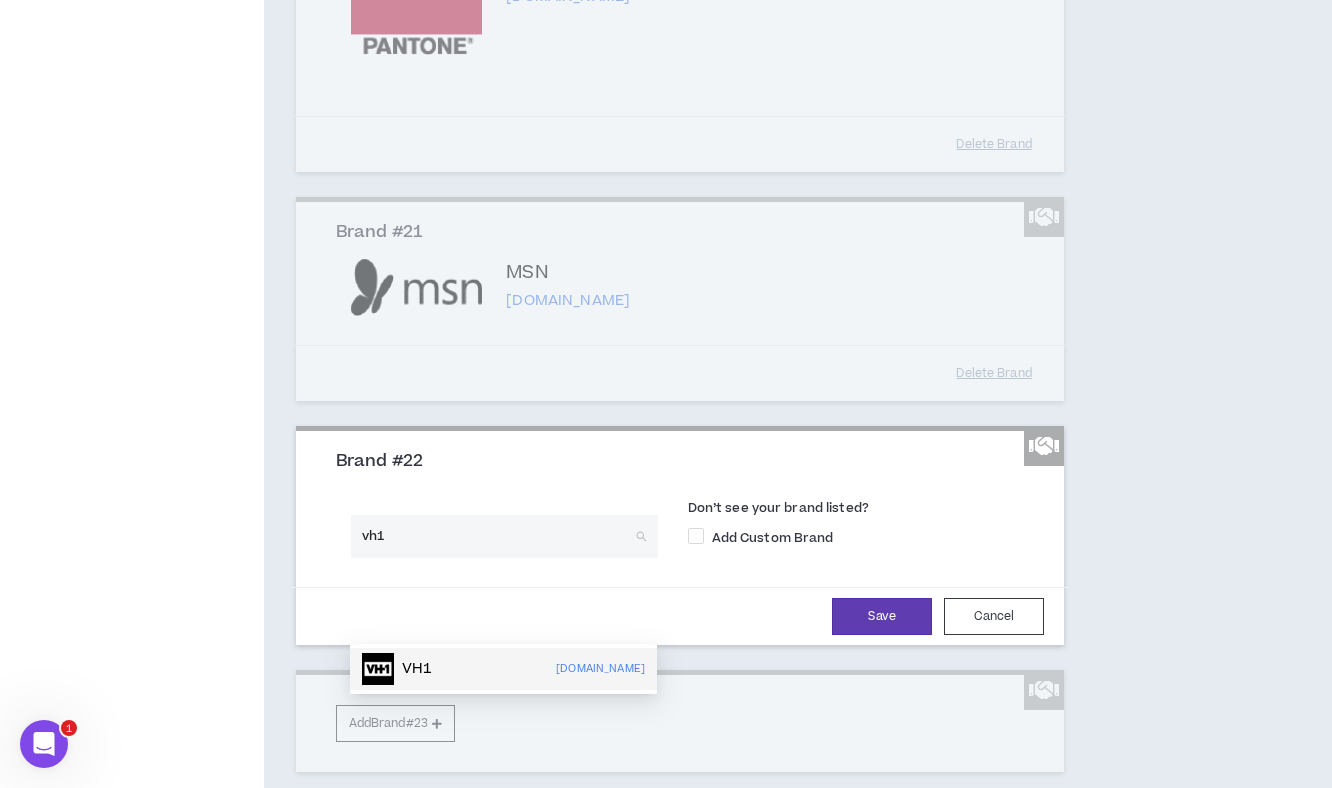 click on "VH1" at bounding box center [417, 669] 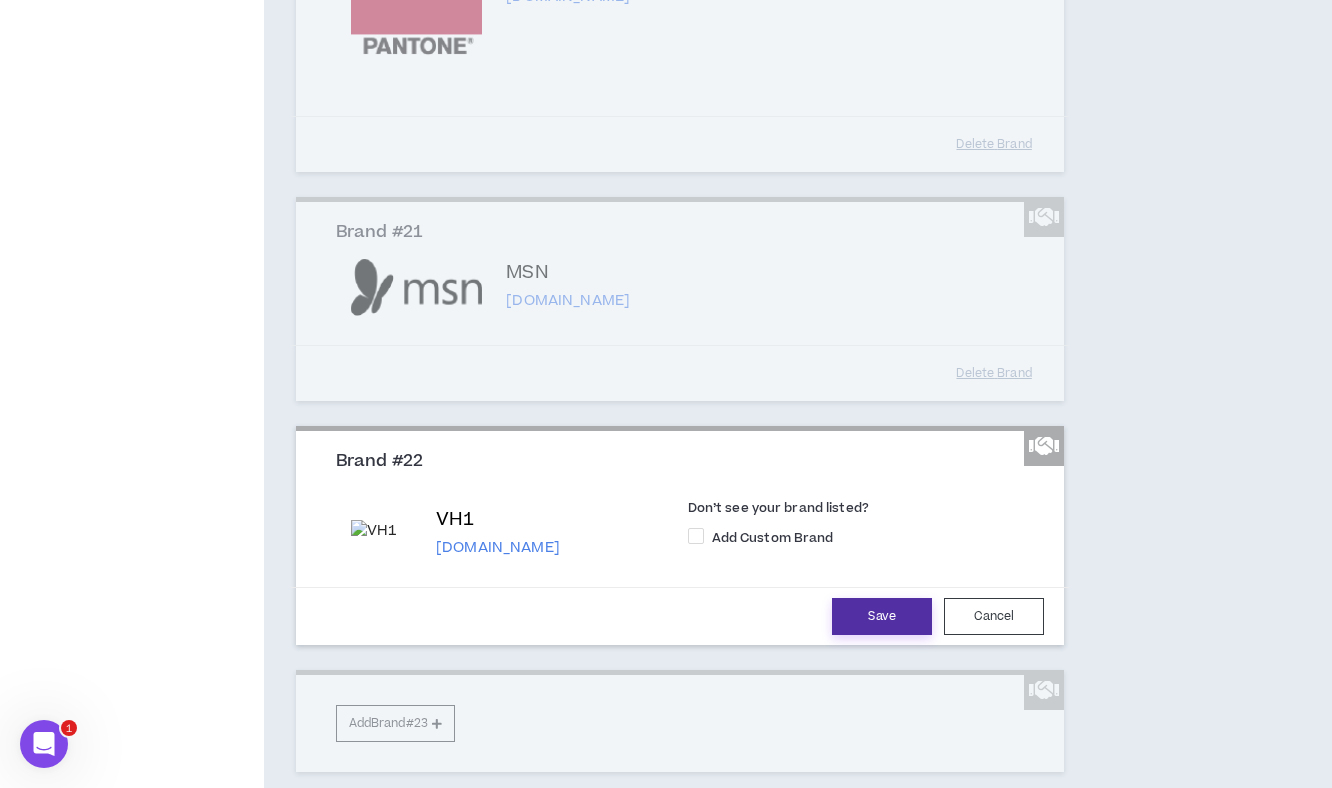 click on "Save" at bounding box center [882, 616] 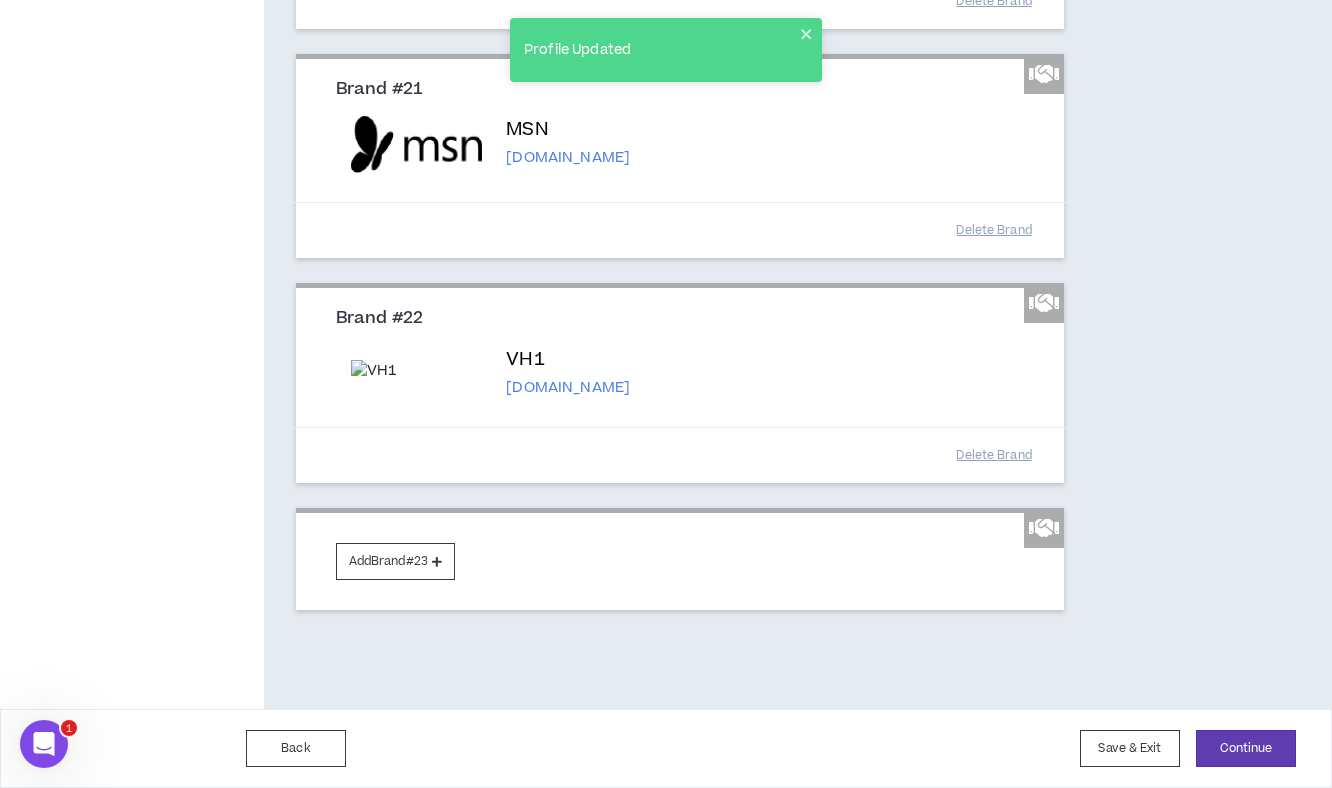 scroll, scrollTop: 5363, scrollLeft: 0, axis: vertical 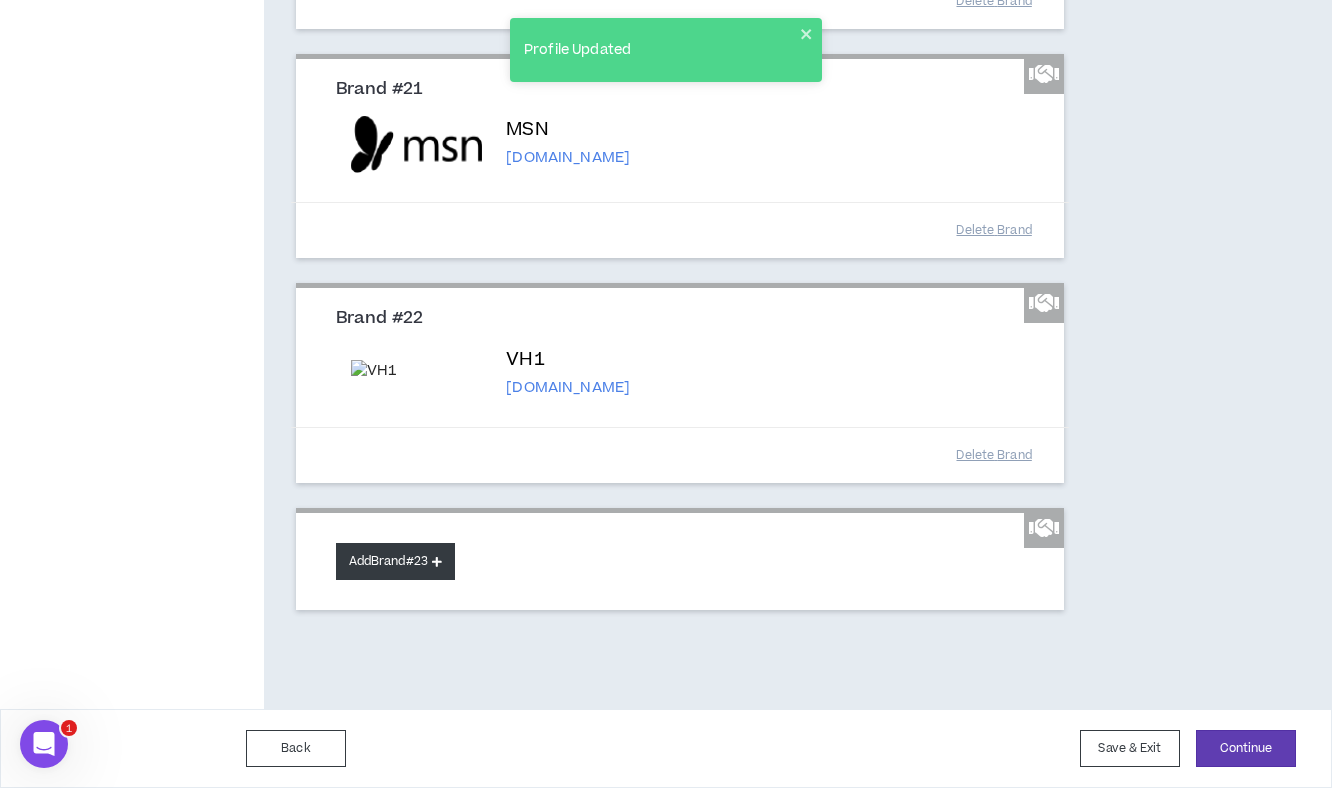 click on "Add  Brand  #23" at bounding box center [395, 561] 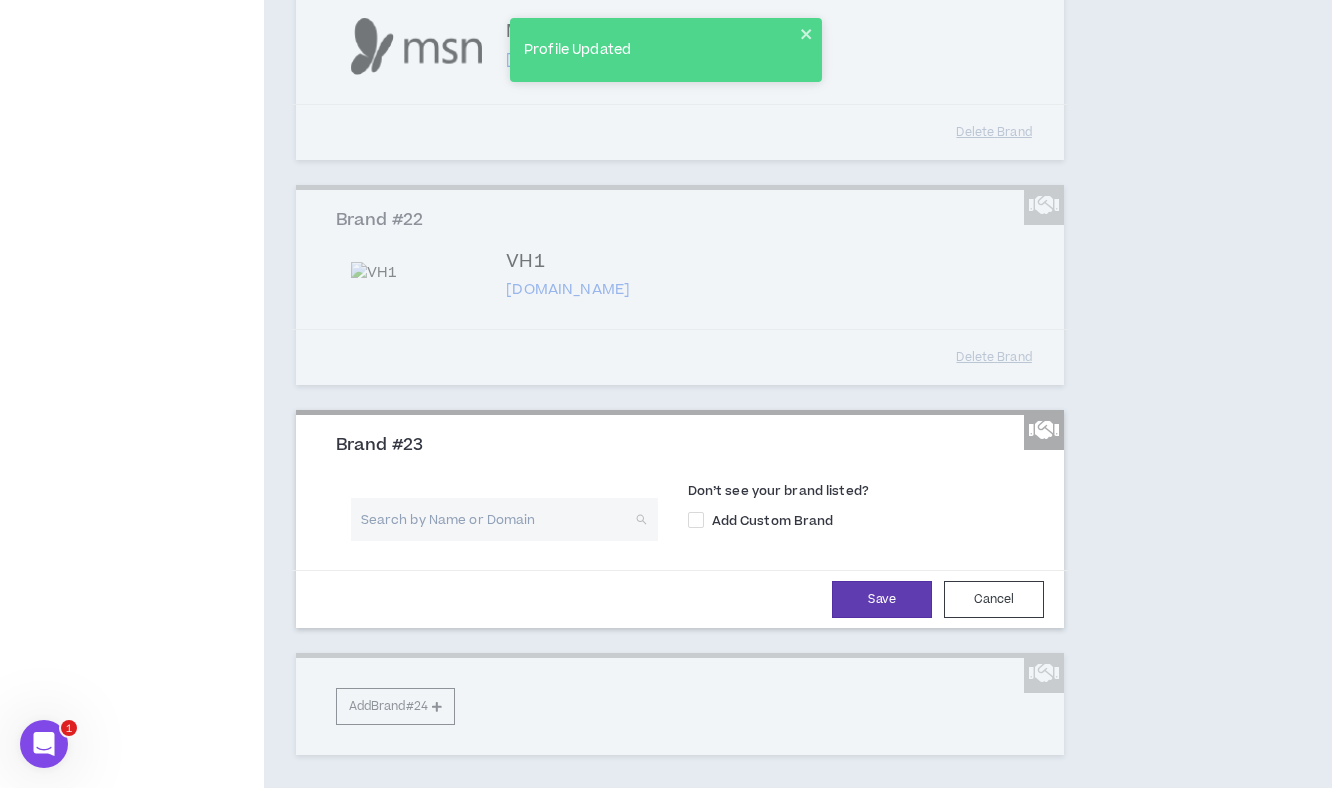 click at bounding box center [497, 519] 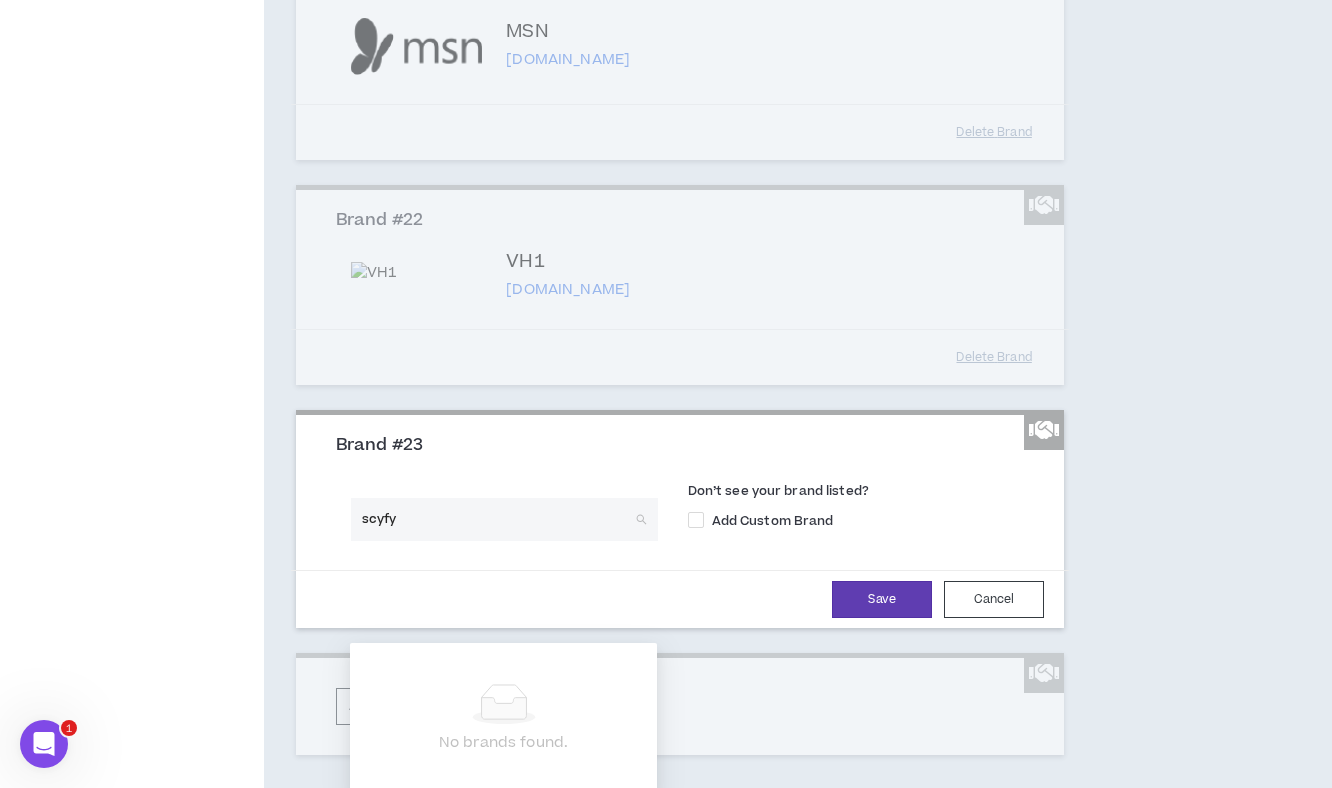 click on "scyfy" at bounding box center (497, 519) 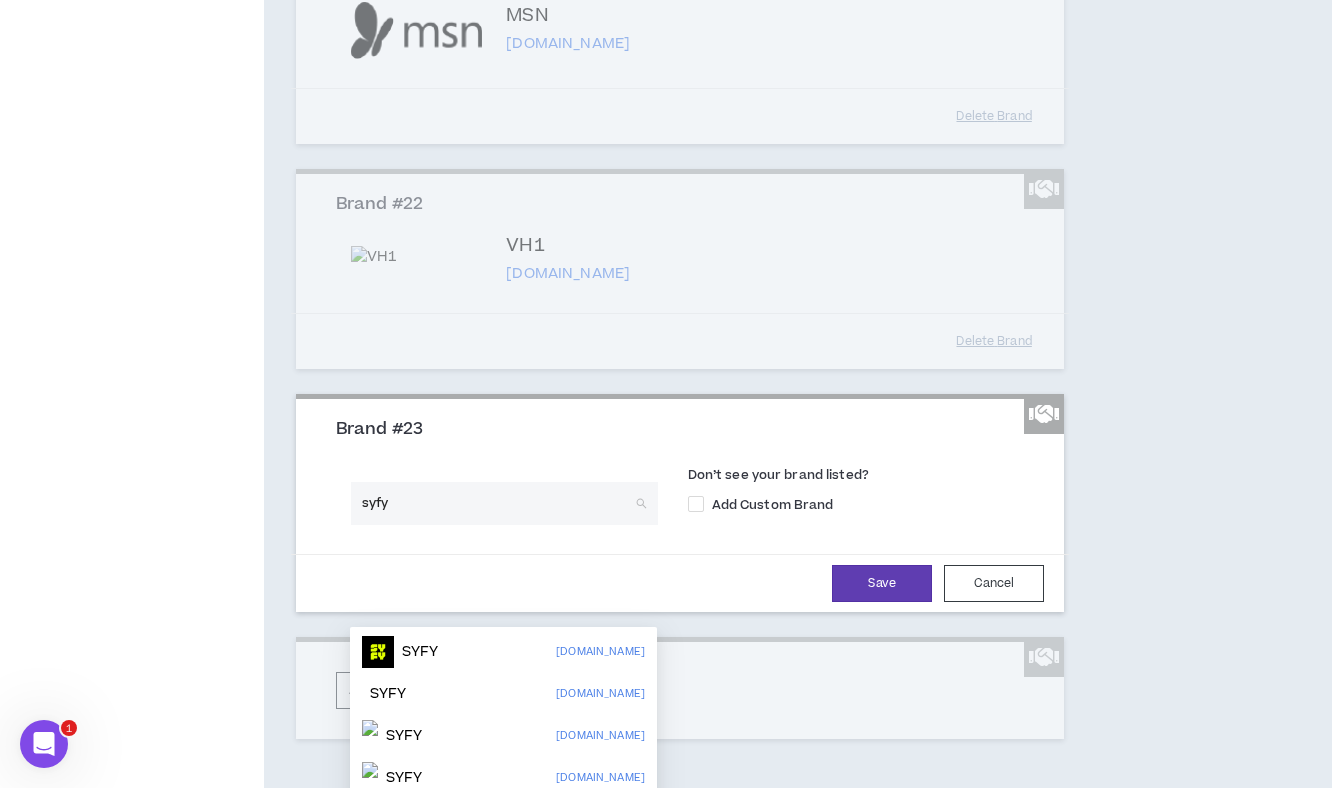 scroll, scrollTop: 5384, scrollLeft: 0, axis: vertical 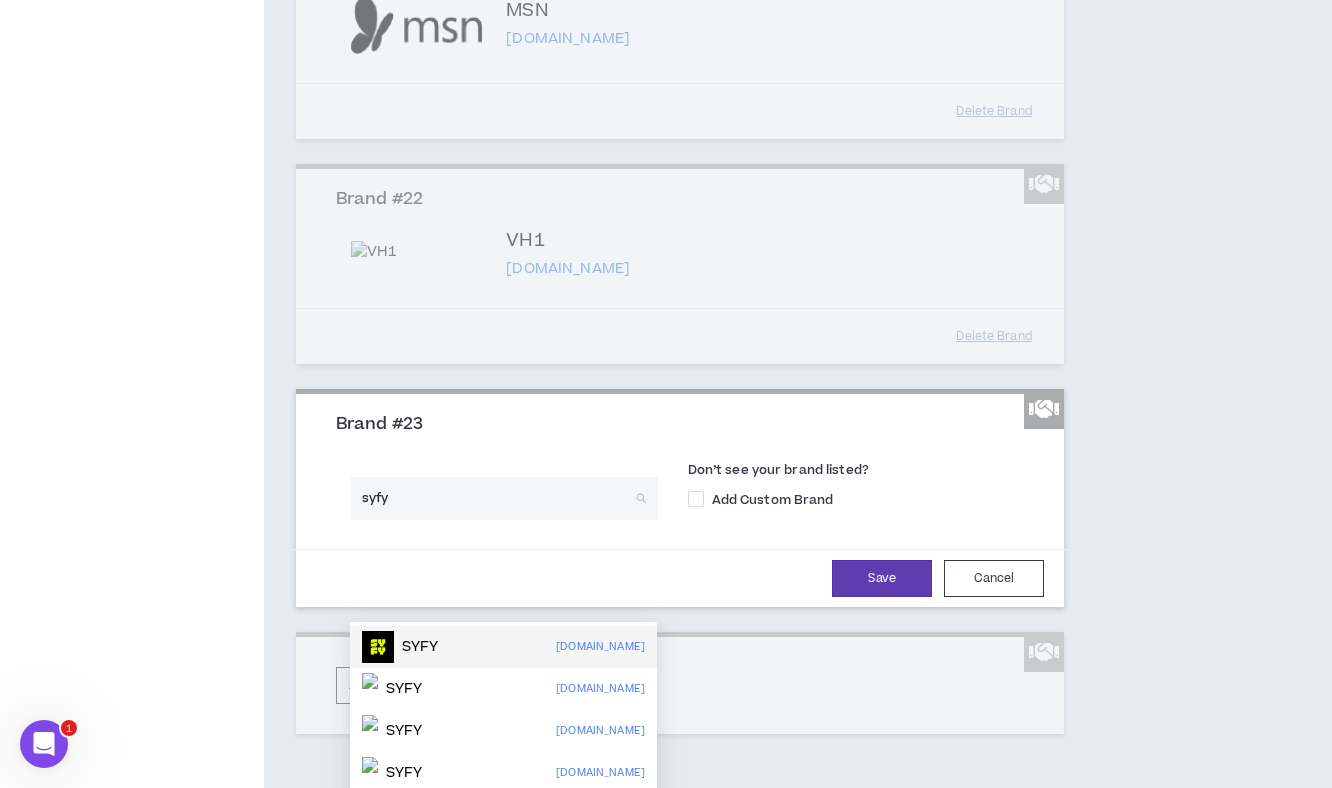 click on "SYFY syfy.com" at bounding box center (503, 647) 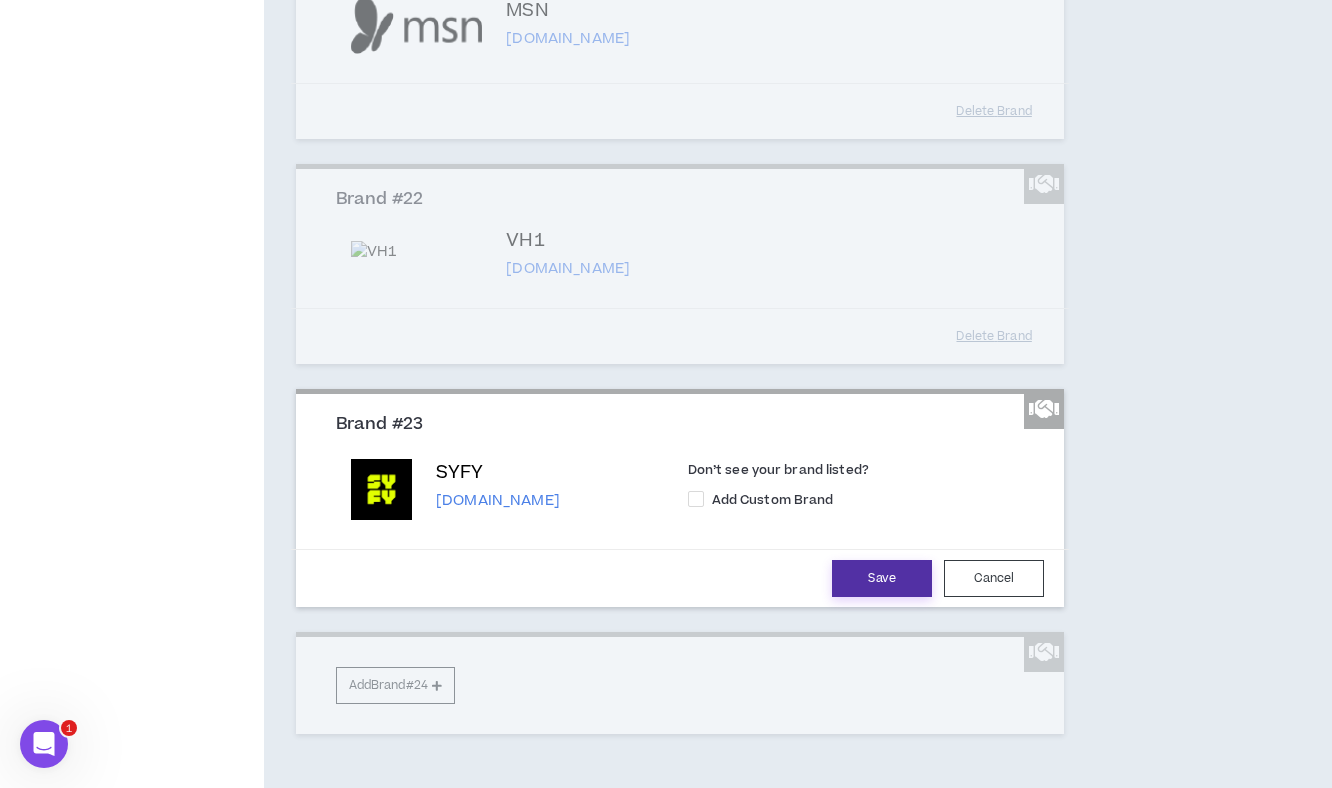 click on "Save" at bounding box center (882, 578) 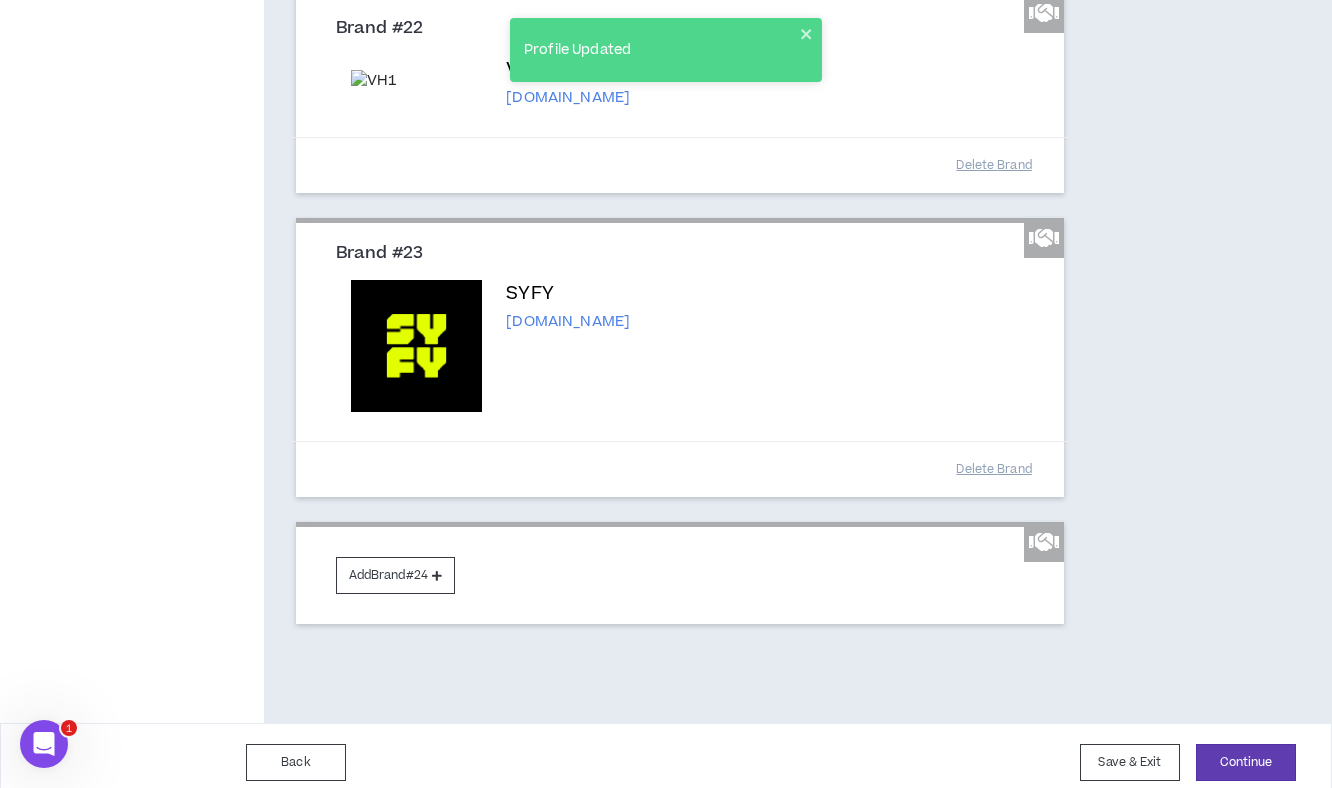 scroll, scrollTop: 5574, scrollLeft: 0, axis: vertical 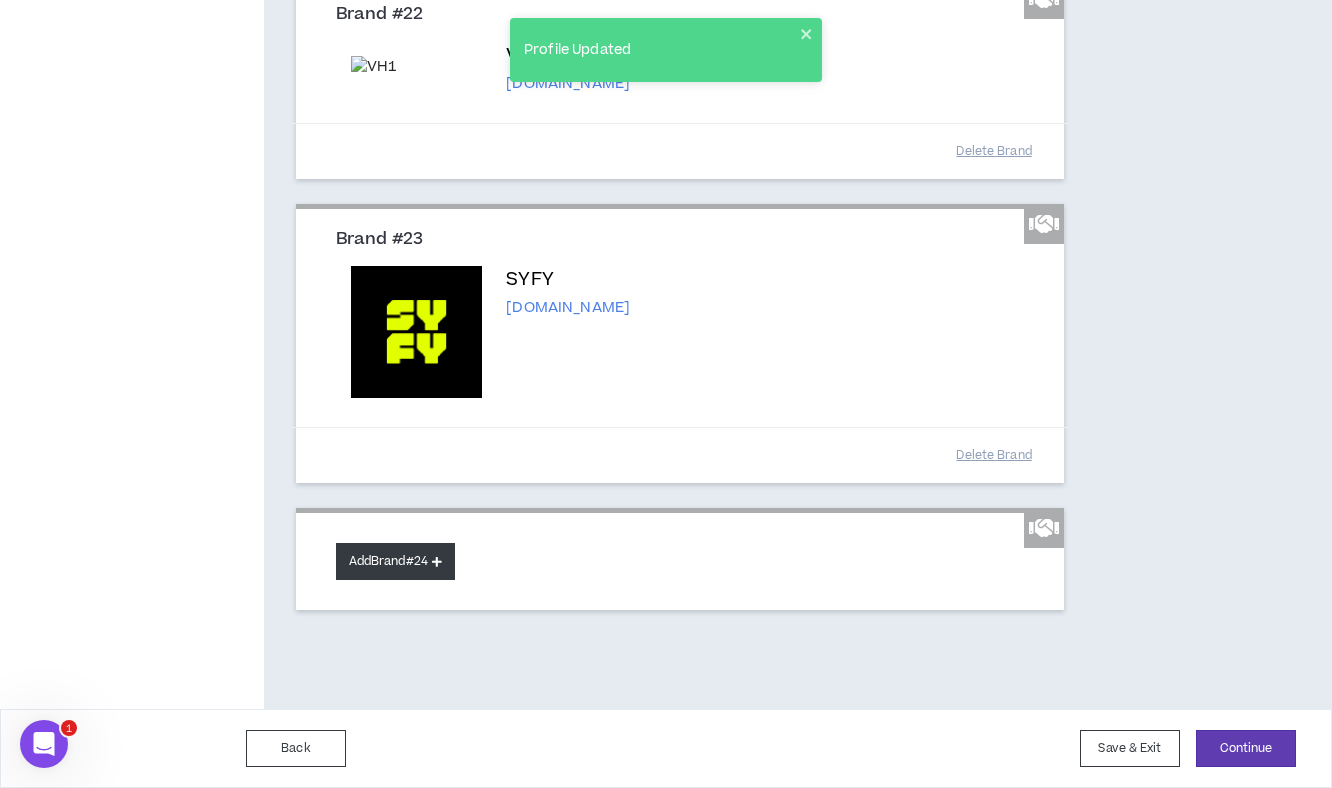 click on "Add  Brand  #24" at bounding box center [395, 561] 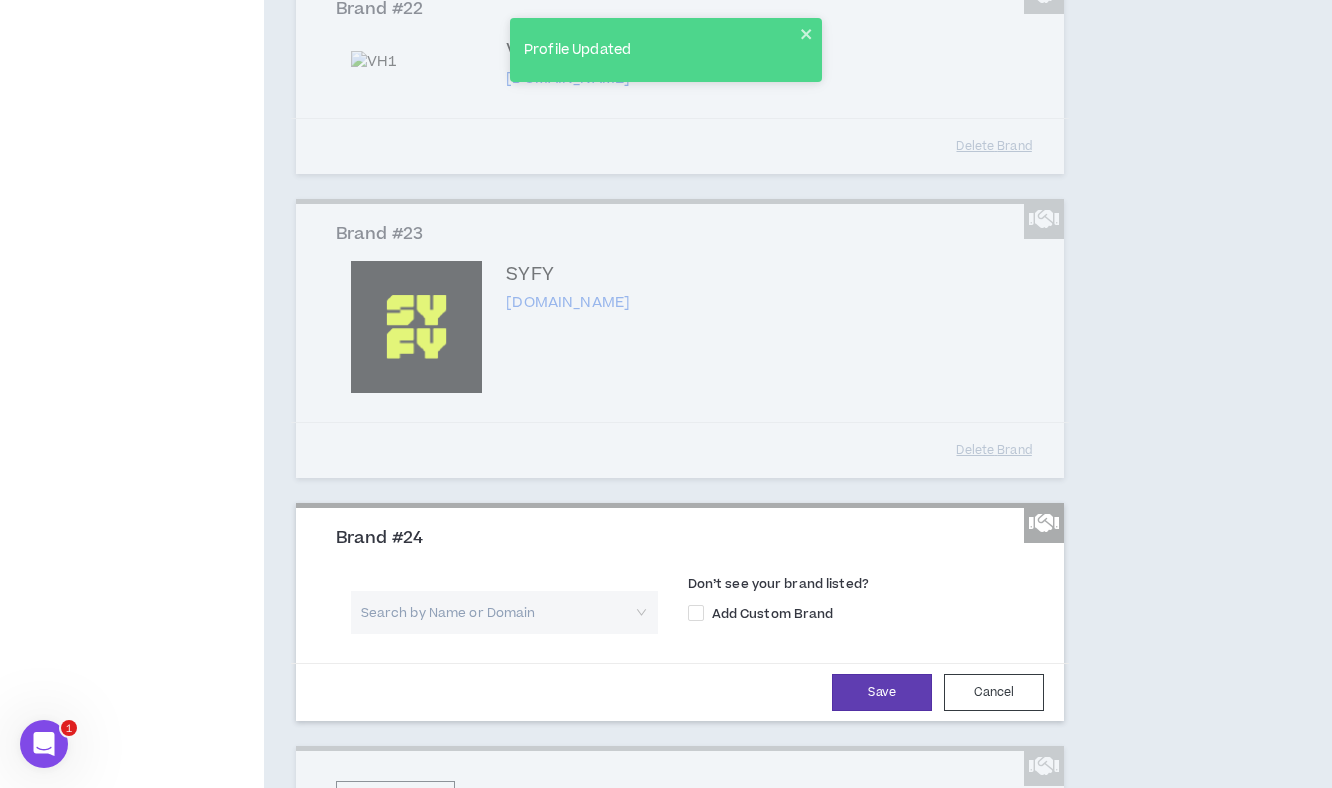 click at bounding box center [497, 612] 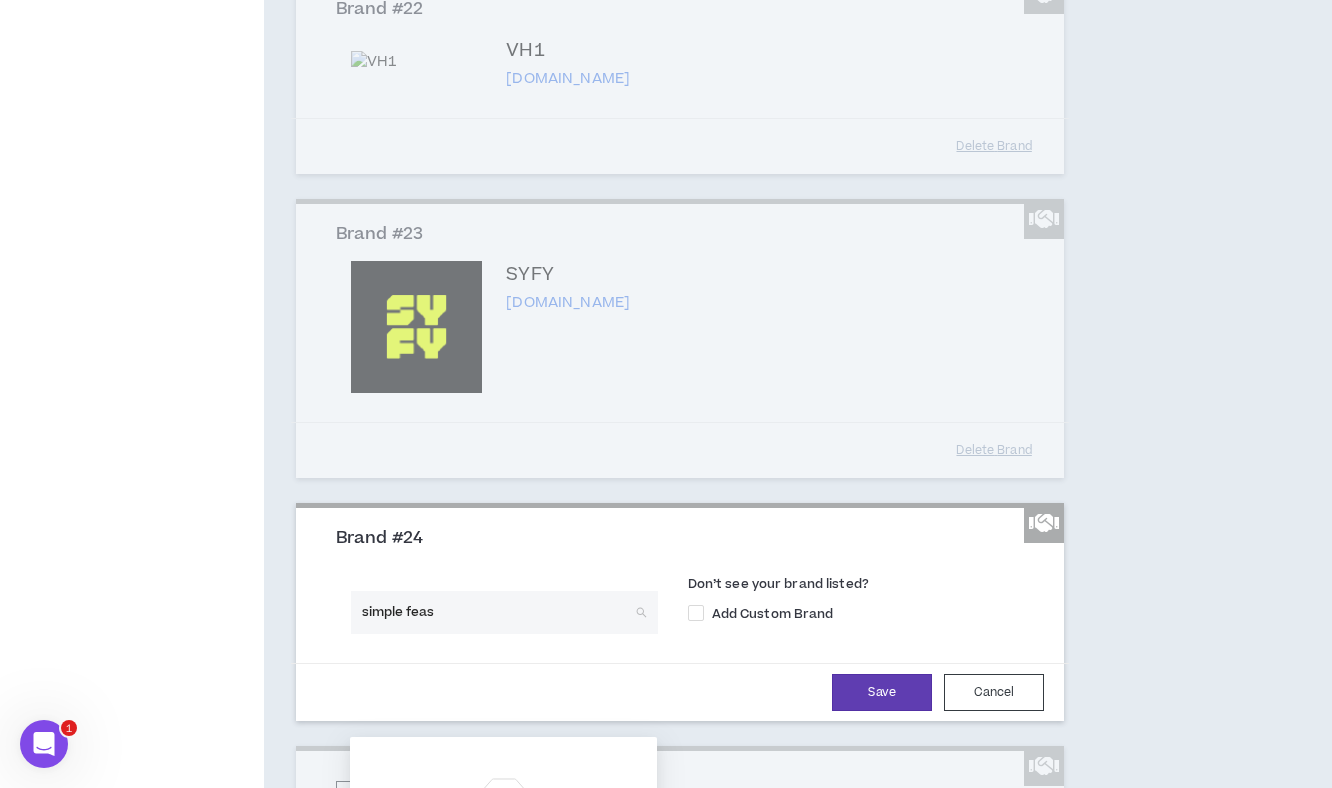 type on "simple feast" 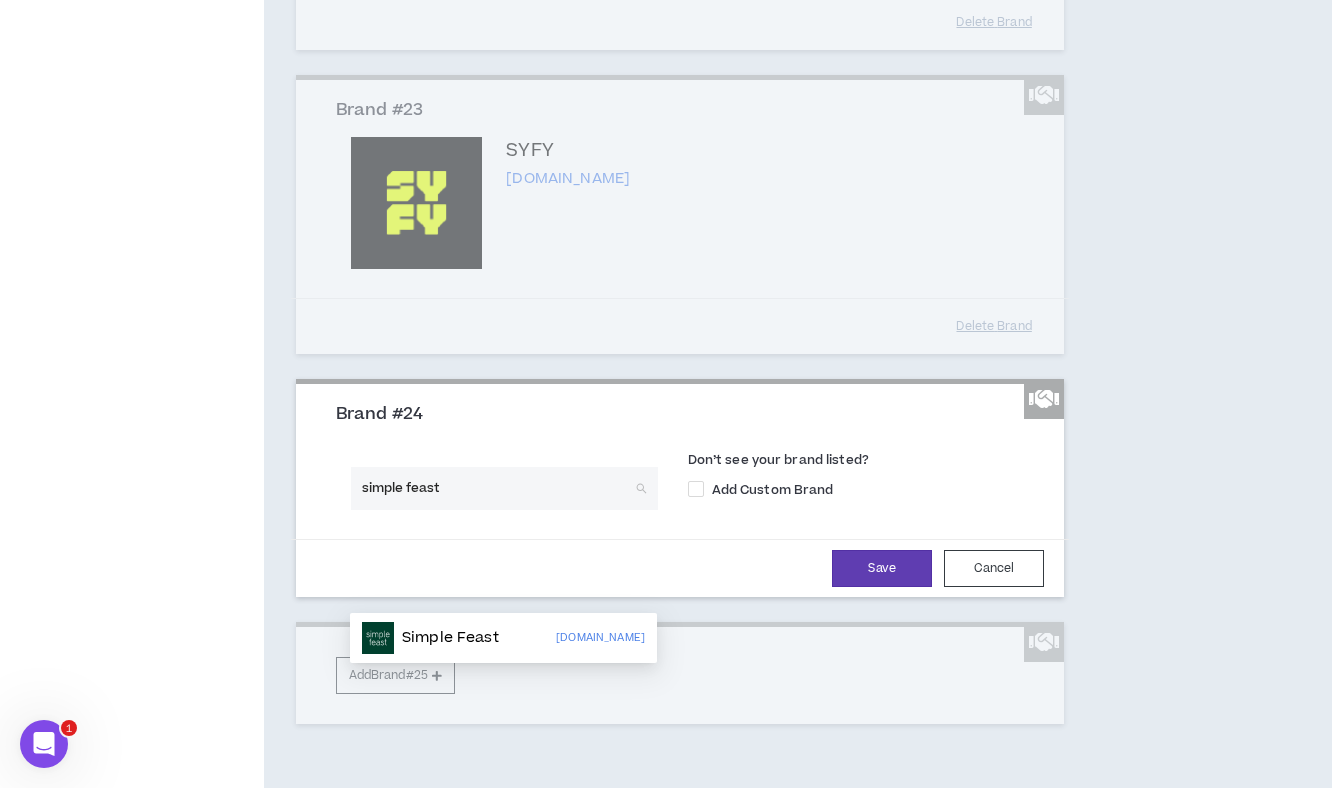 scroll, scrollTop: 5701, scrollLeft: 0, axis: vertical 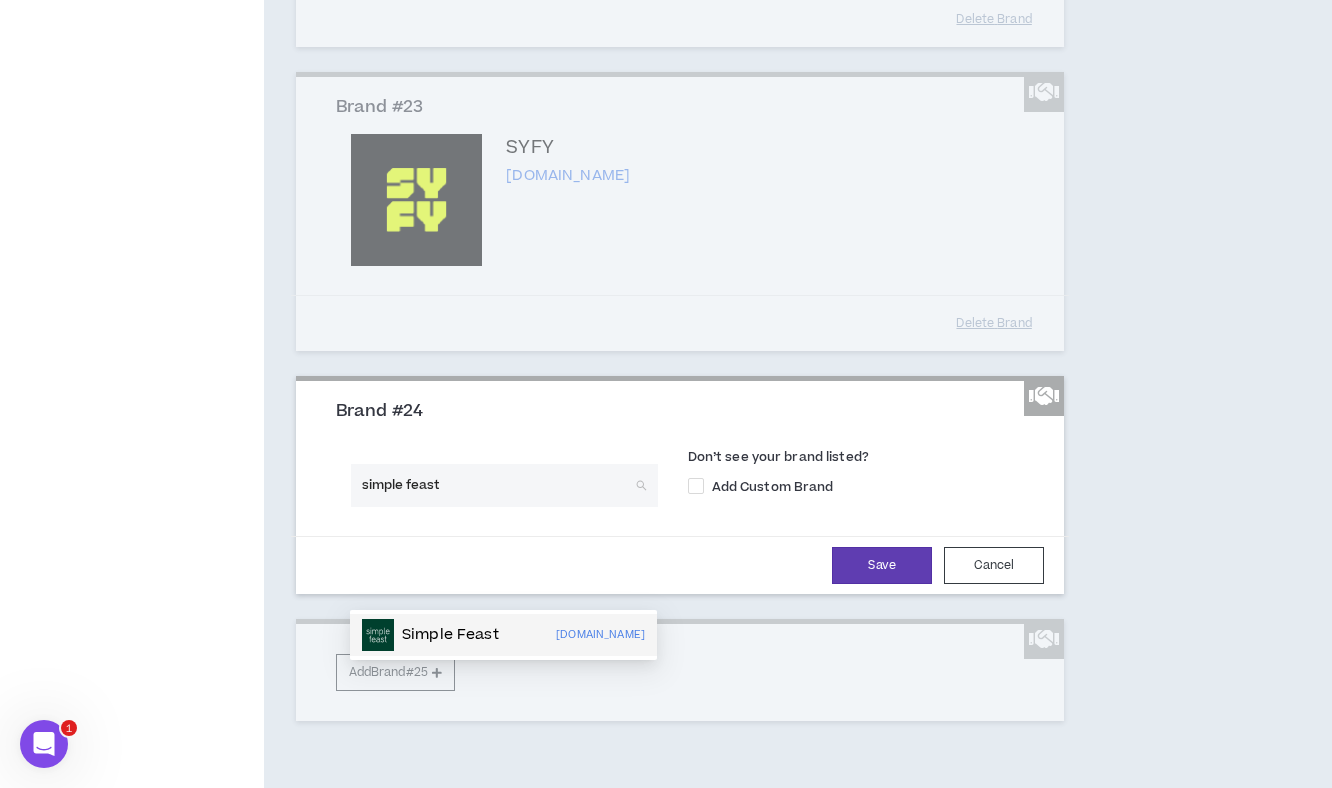 click on "Simple Feast" at bounding box center [450, 635] 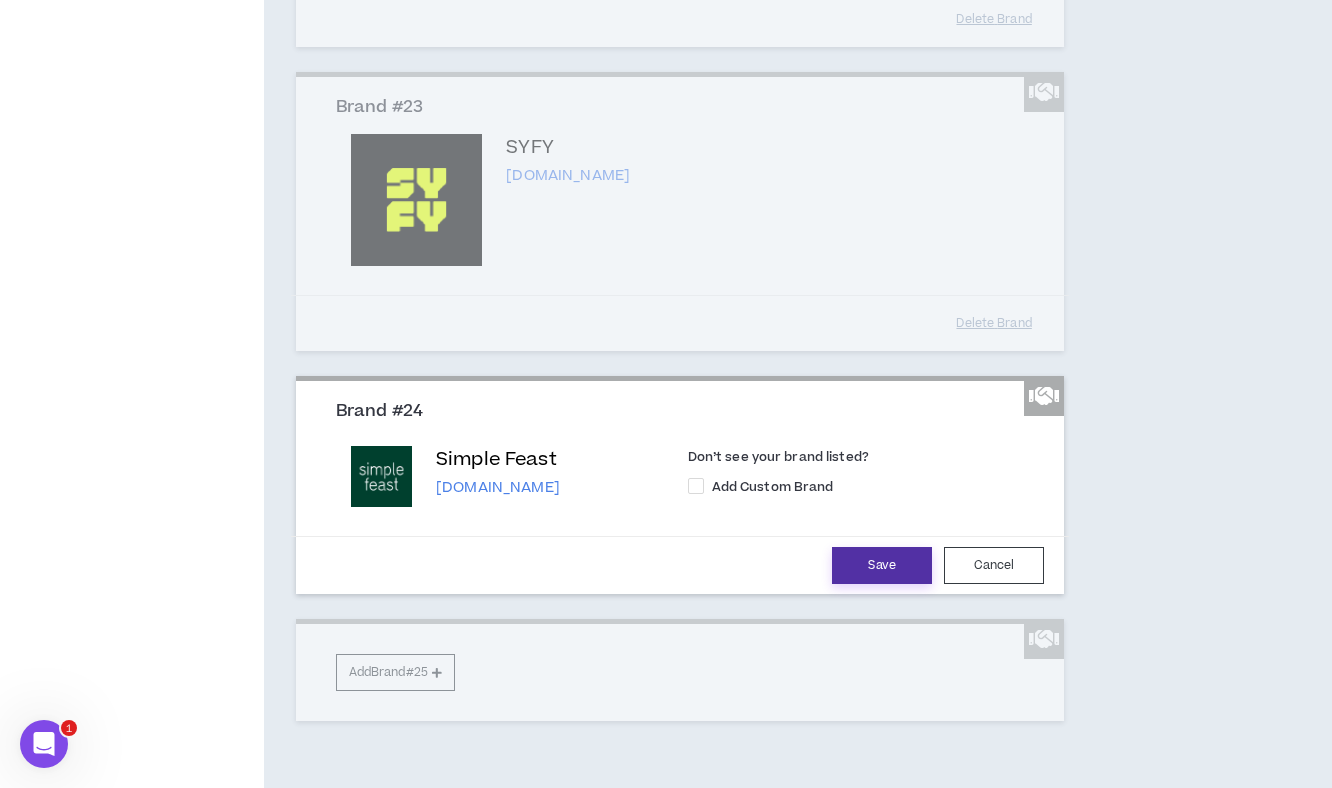 click on "Save" at bounding box center (882, 565) 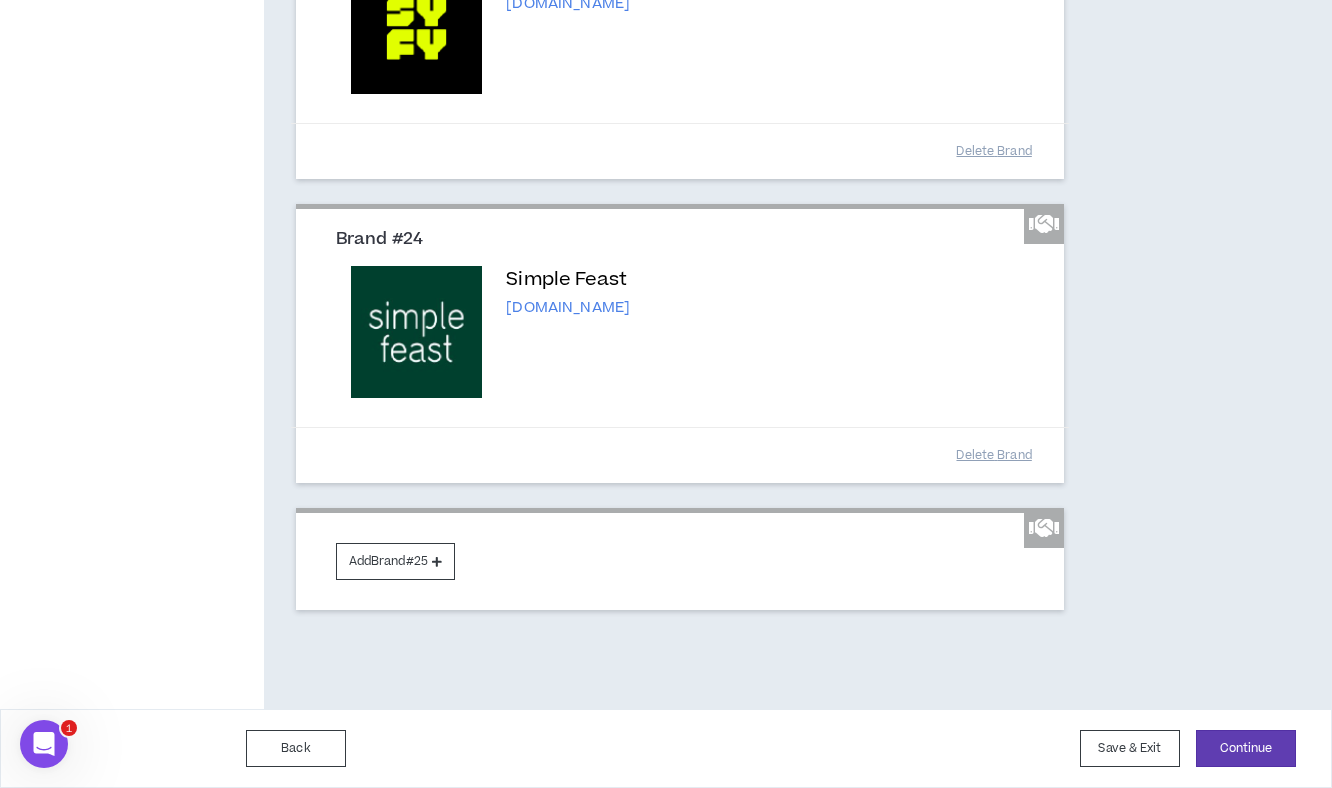 scroll, scrollTop: 5971, scrollLeft: 0, axis: vertical 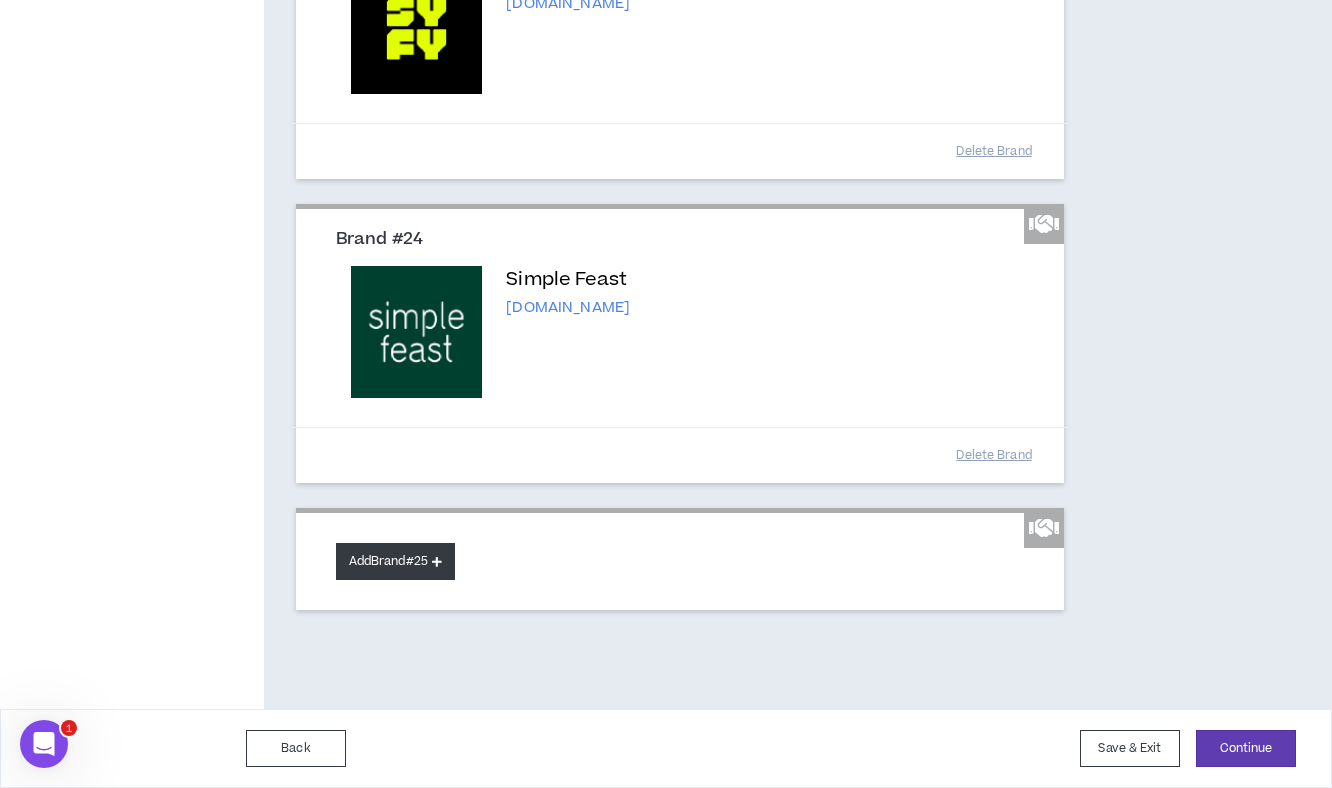 click on "Add  Brand  #25" at bounding box center [395, 561] 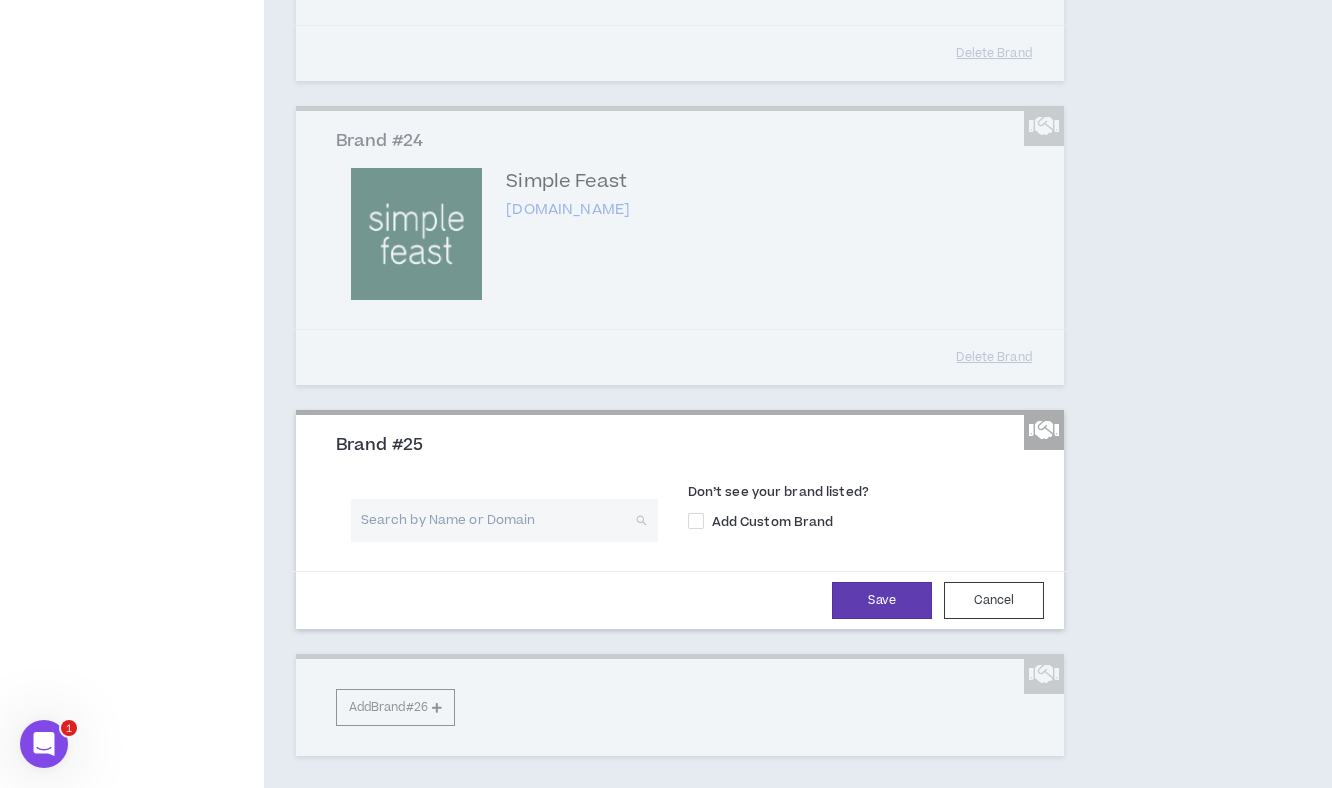 click at bounding box center (497, 520) 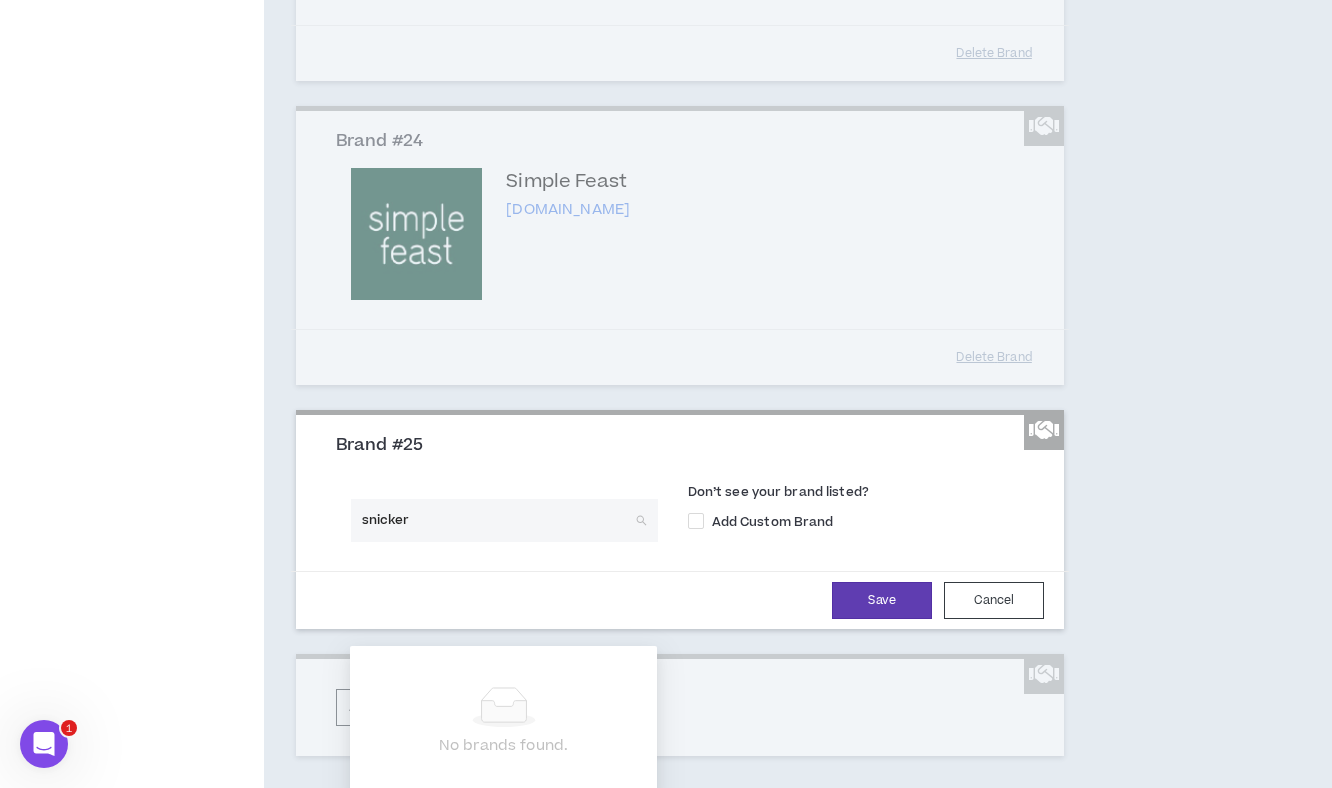 type on "snickers" 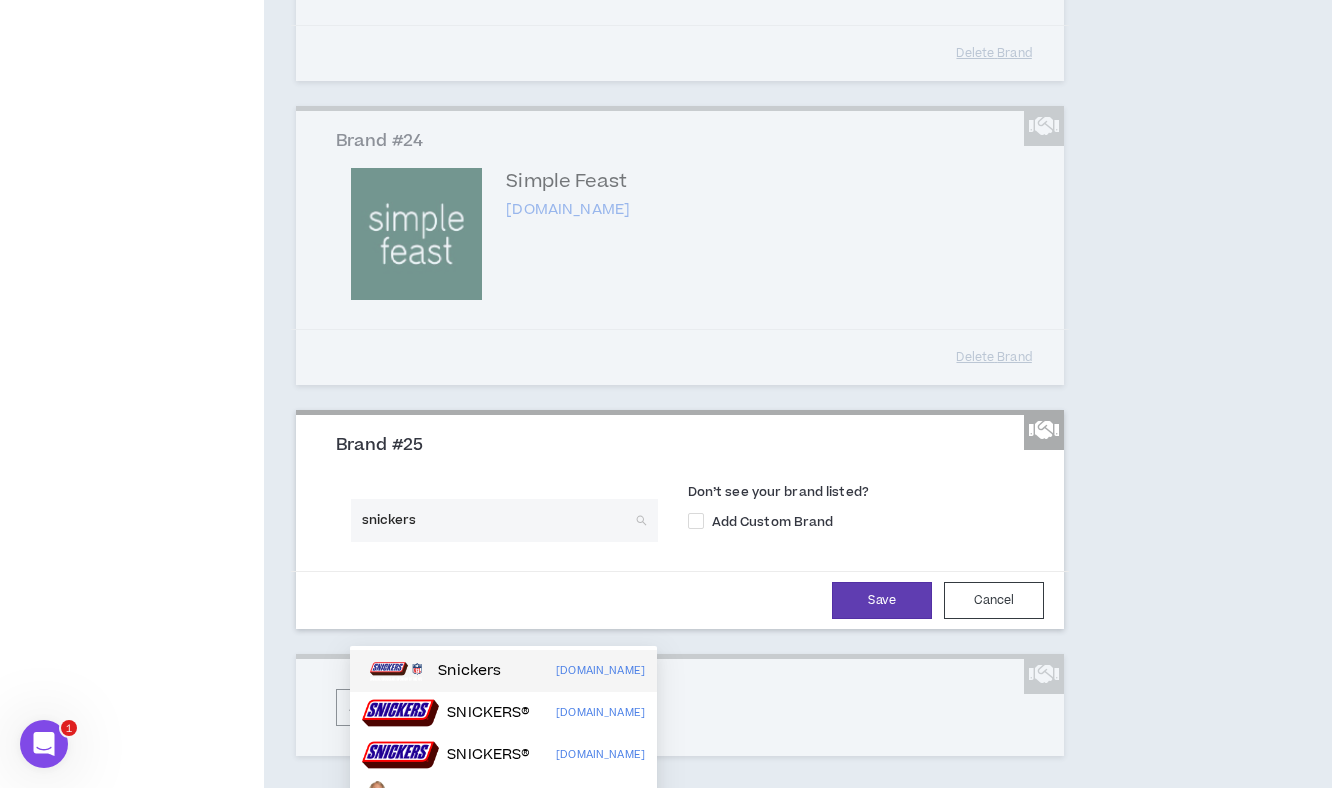 click on "Snickers snickers.com" at bounding box center [503, 671] 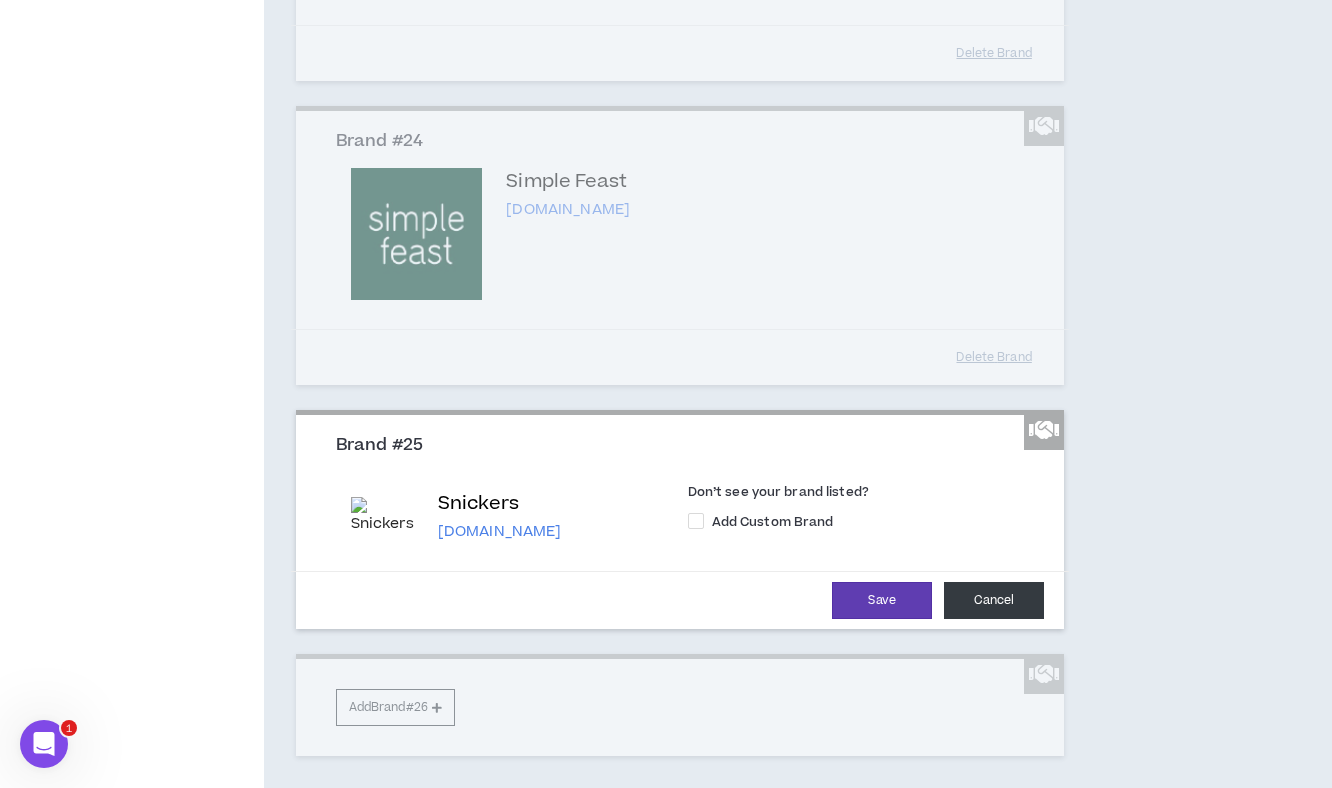 click on "Cancel" at bounding box center (994, 600) 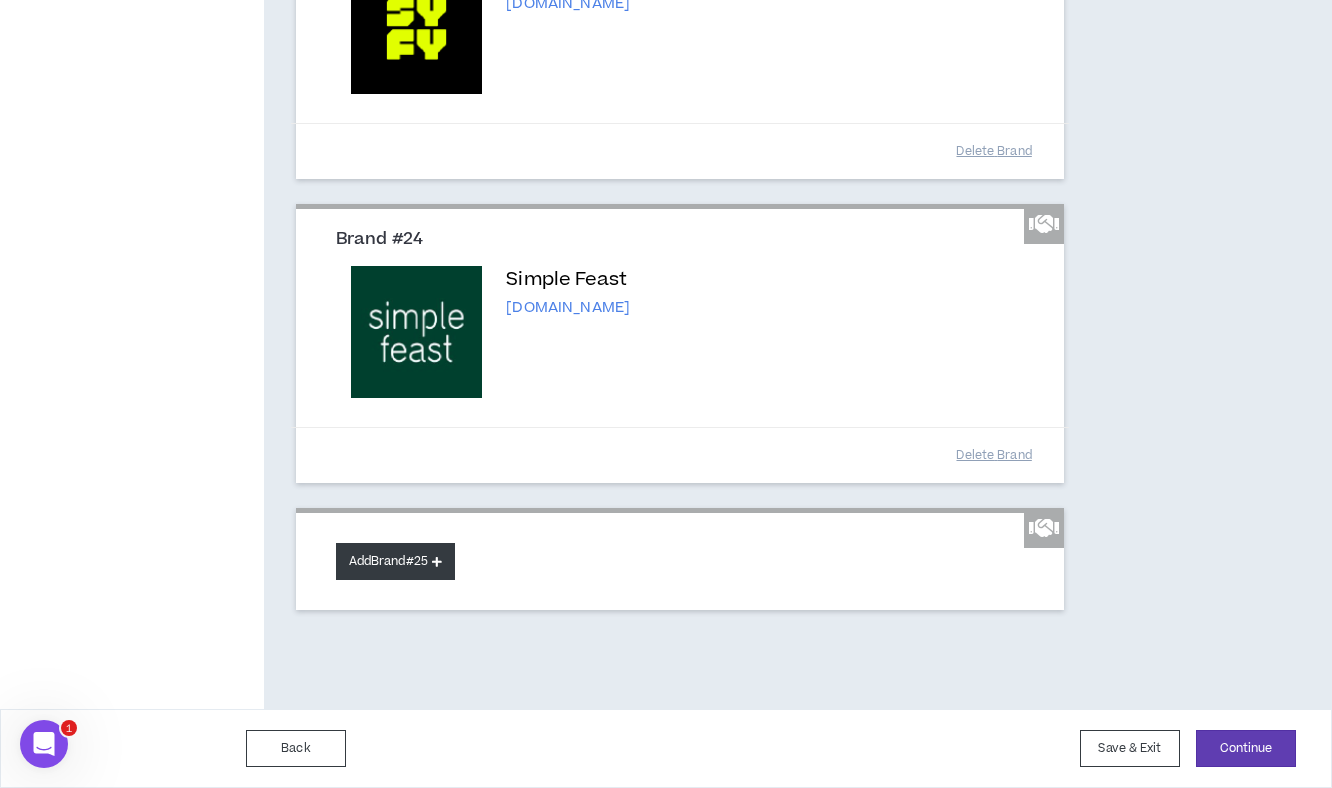 click on "Add  Brand  #25" at bounding box center (395, 561) 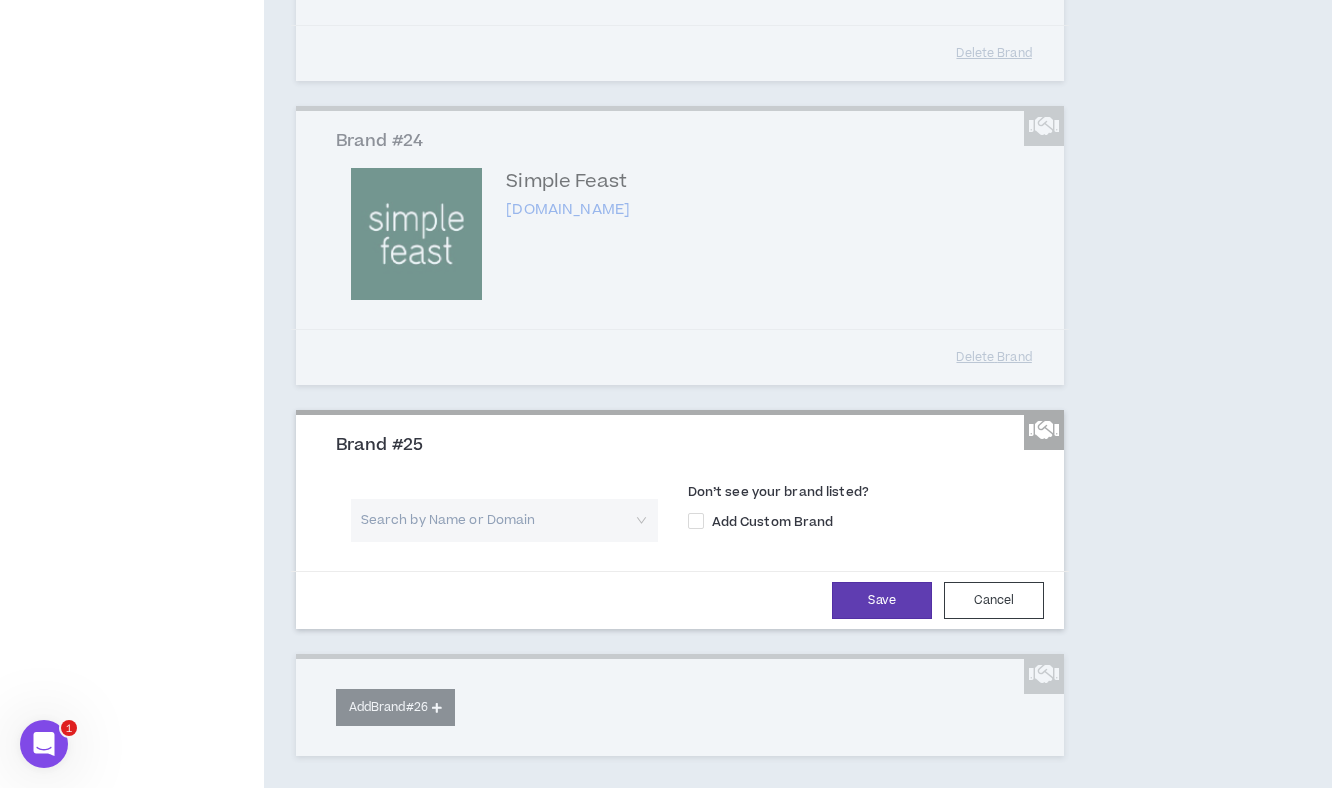 click on "Brand #25" at bounding box center (680, 454) 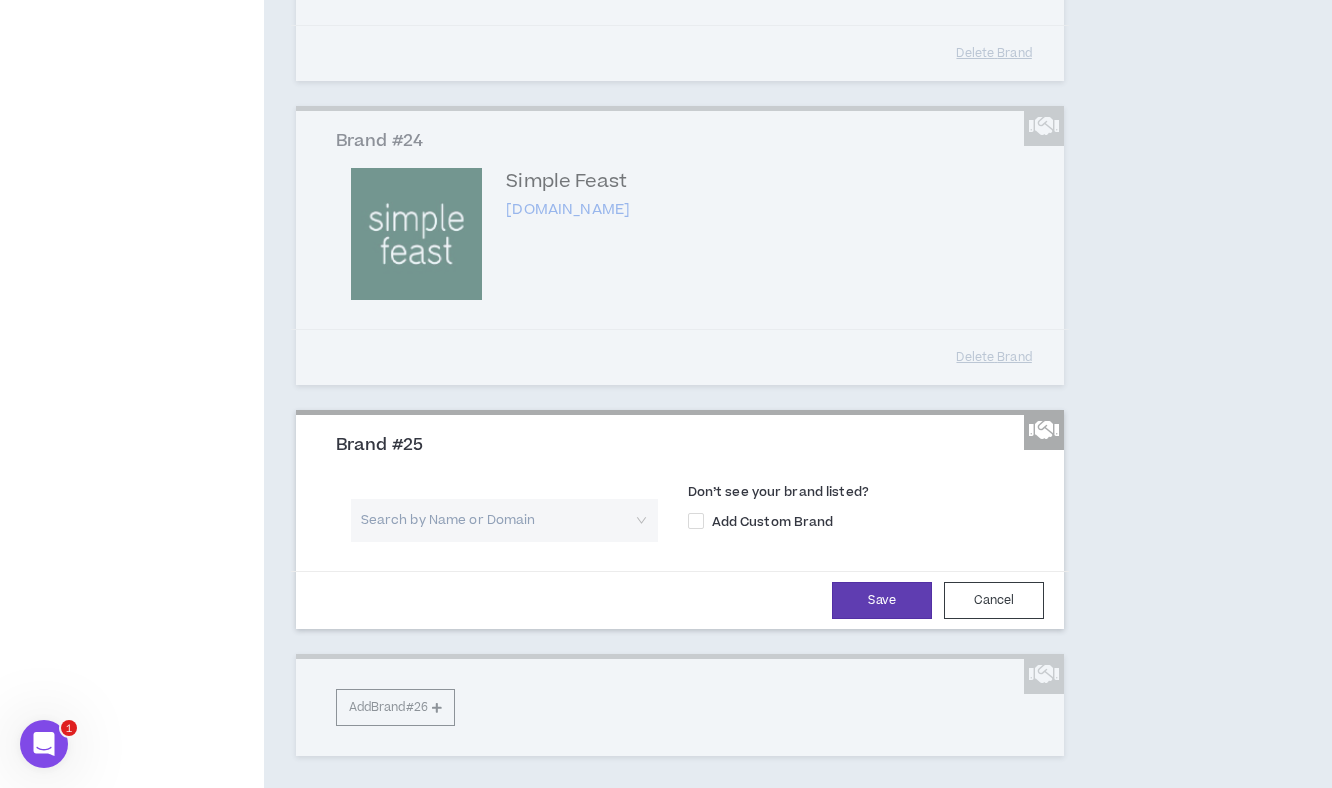 click at bounding box center (497, 520) 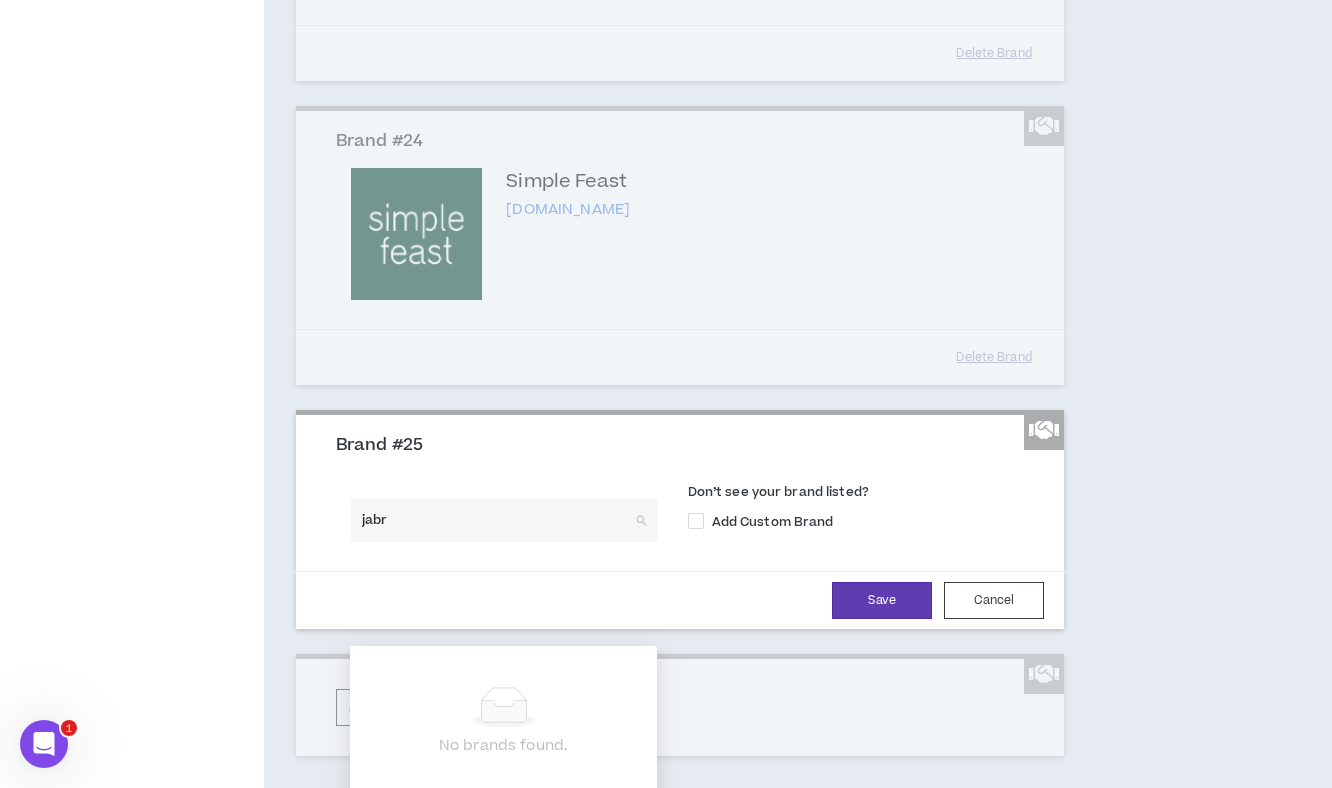 type on "jabra" 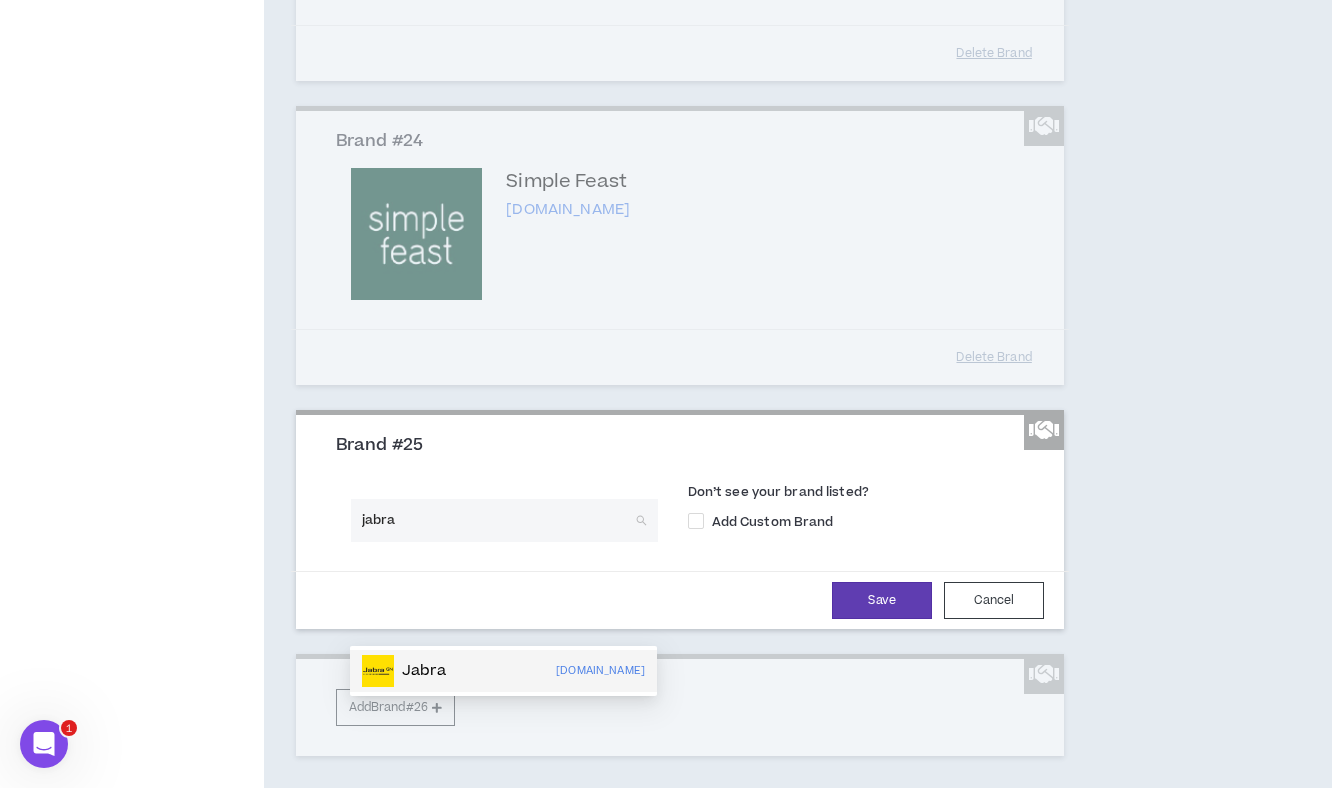 click on "Jabra" at bounding box center [424, 671] 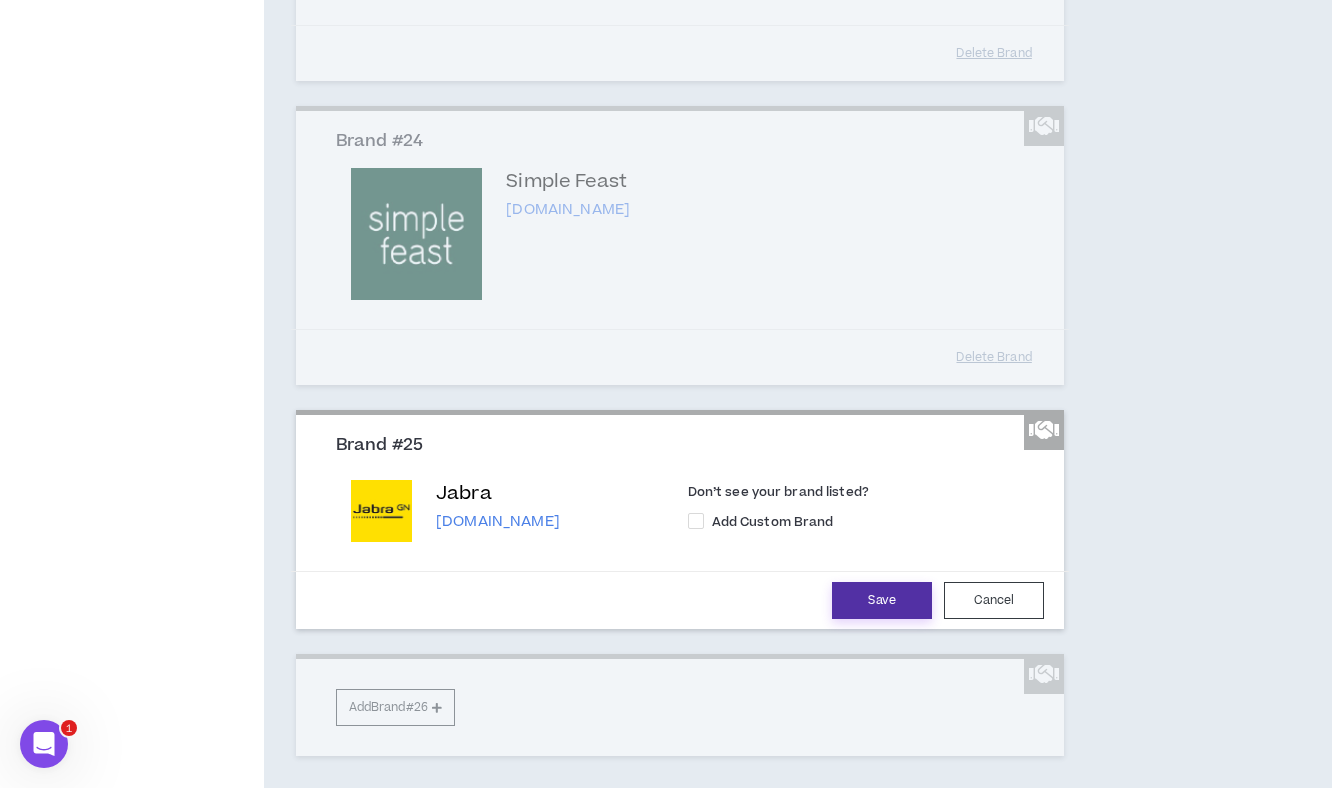 click on "Save" at bounding box center [882, 600] 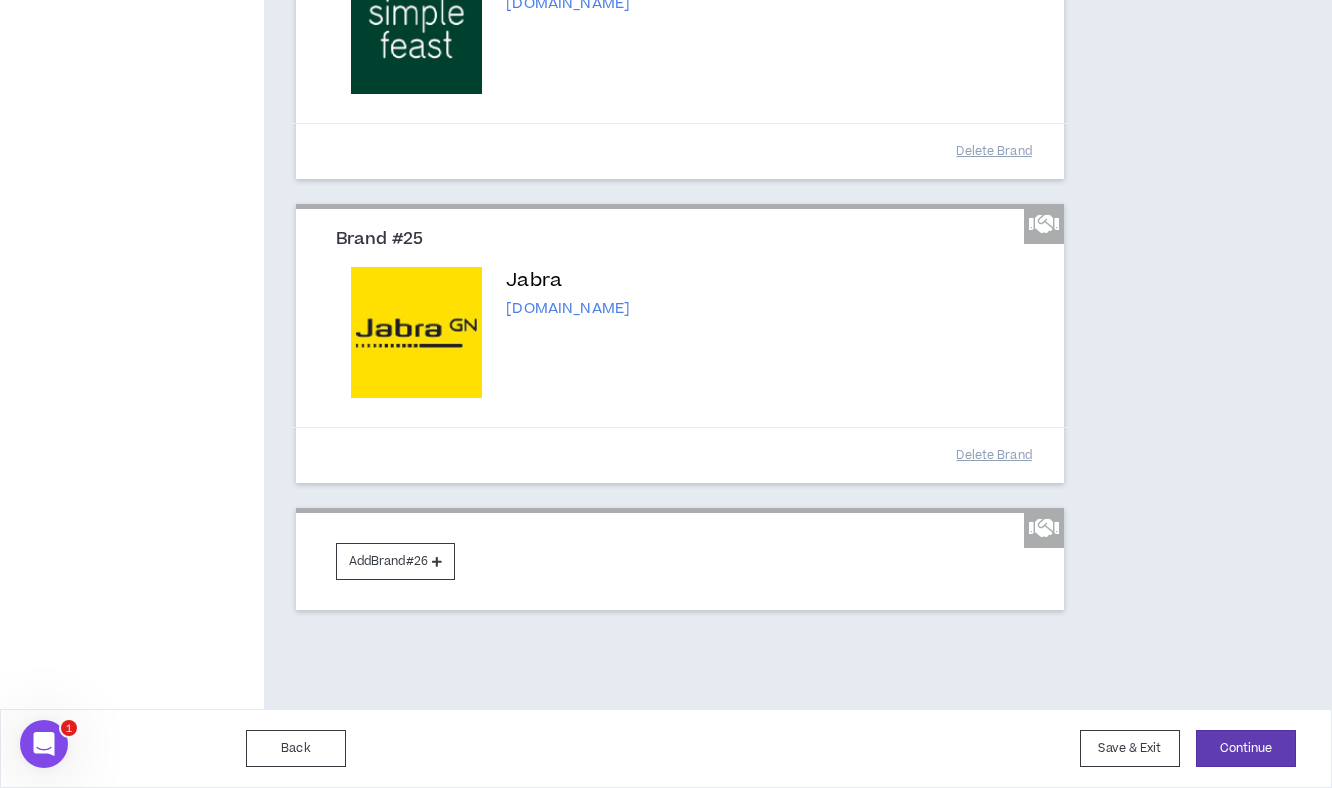 scroll, scrollTop: 6251, scrollLeft: 0, axis: vertical 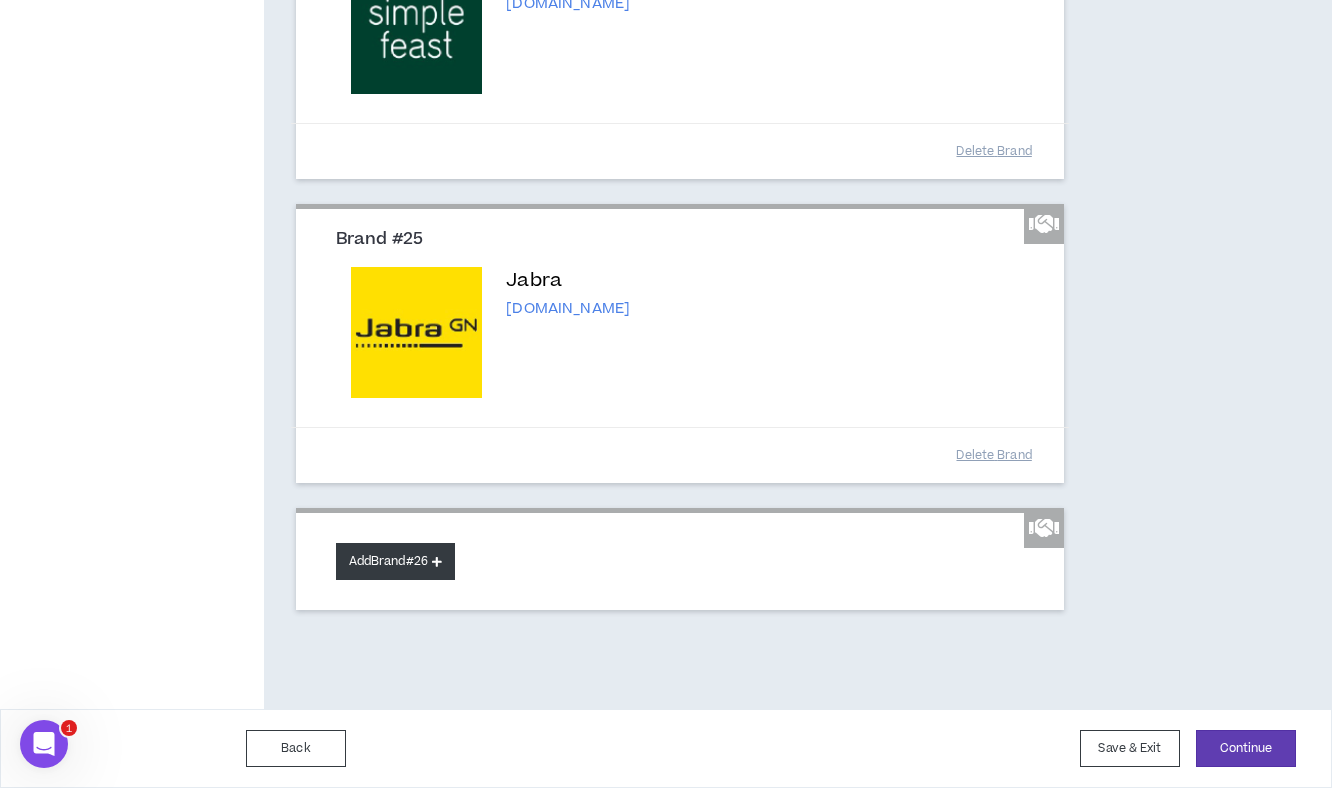 click on "Add  Brand  #26" at bounding box center [395, 561] 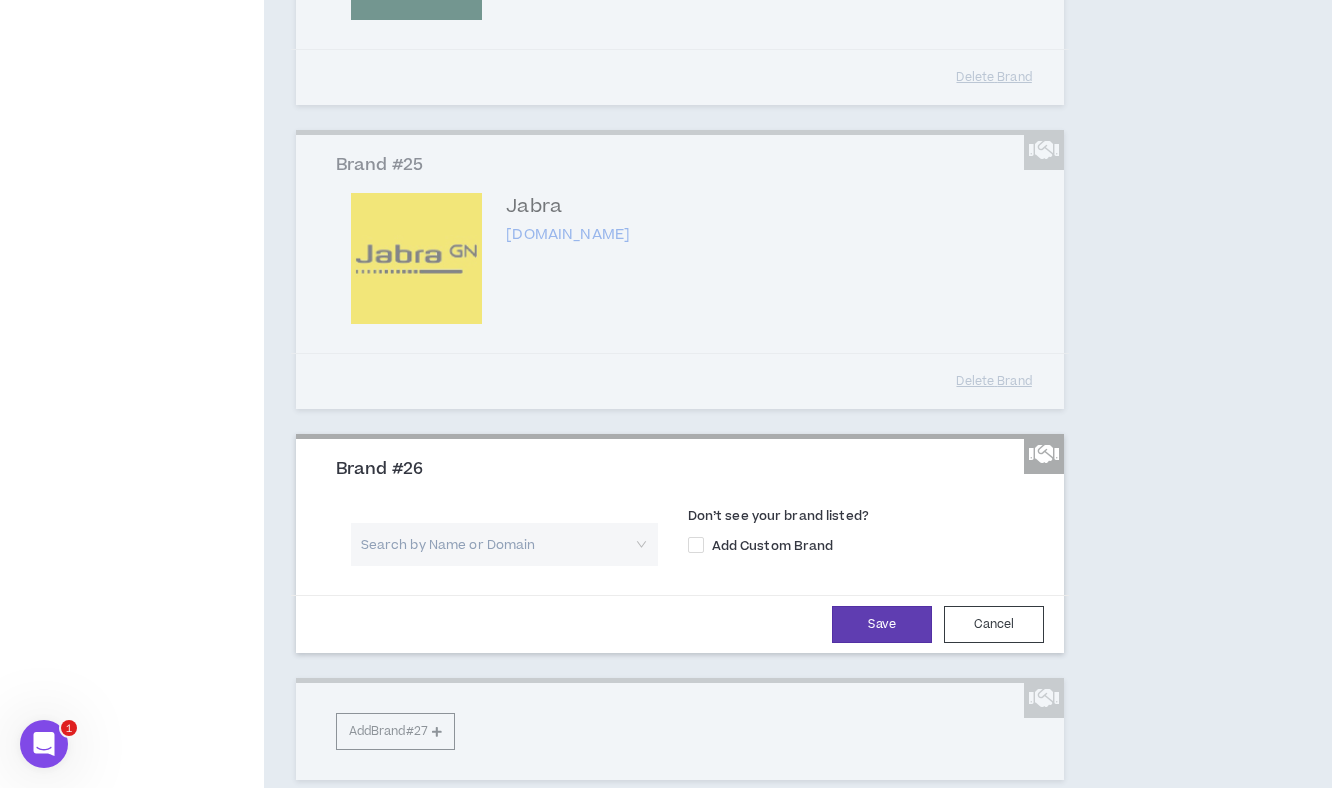 click at bounding box center (497, 544) 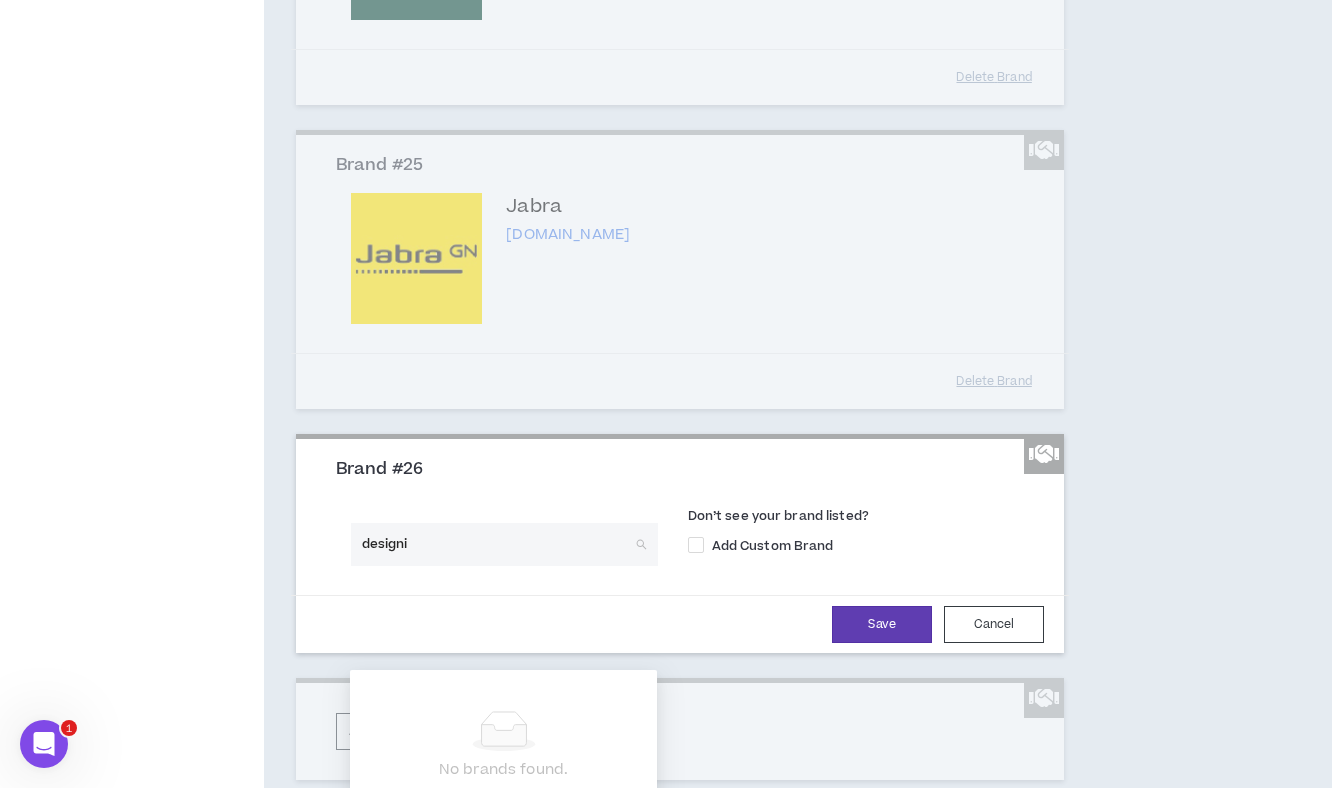 type on "designit" 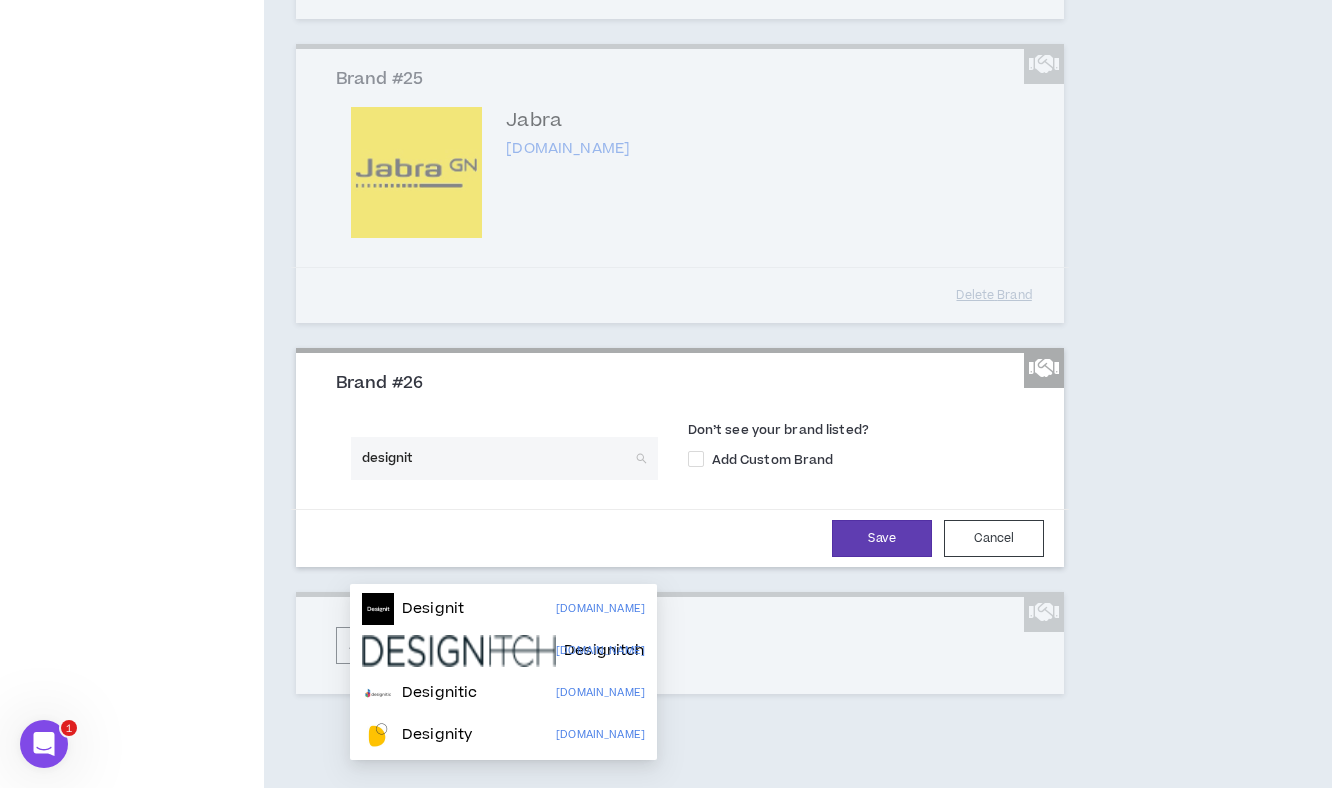 scroll, scrollTop: 6348, scrollLeft: 0, axis: vertical 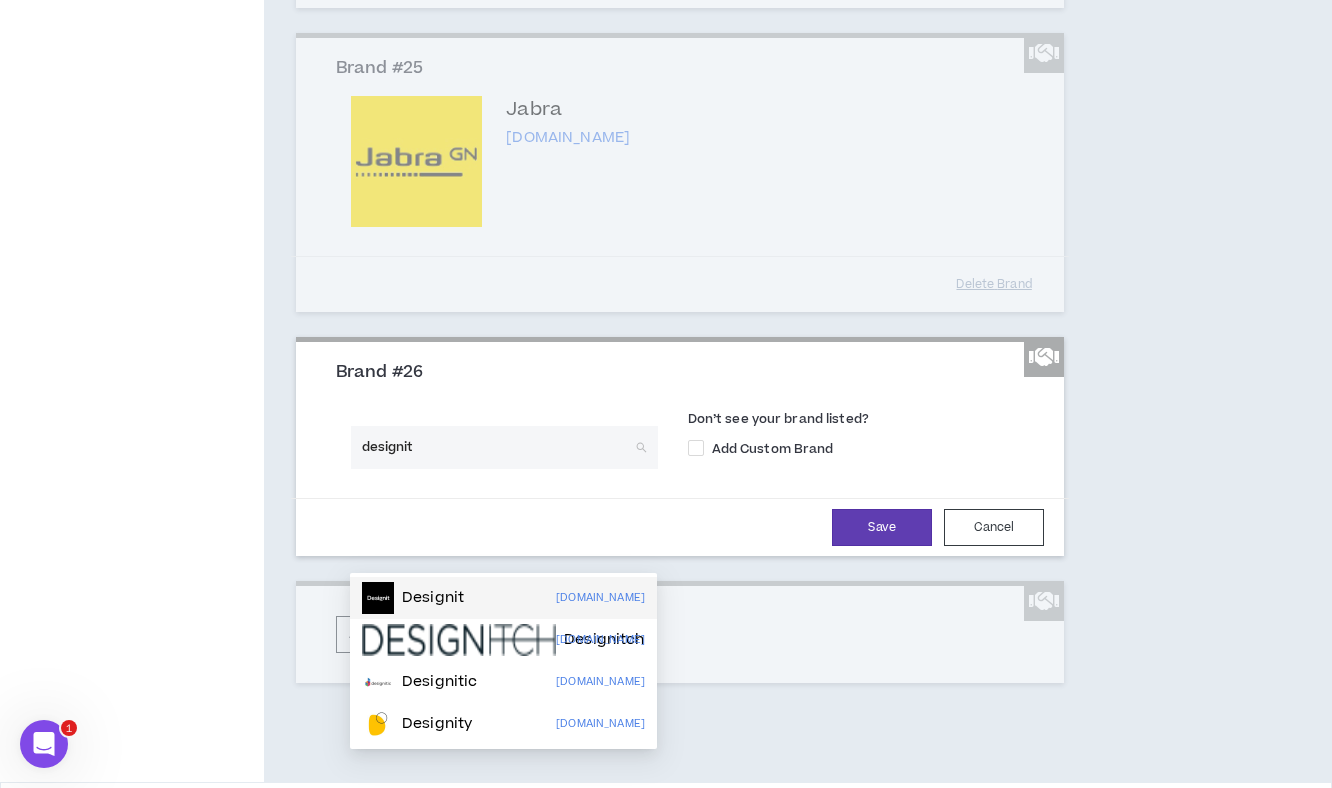 click on "Designit designit.com" at bounding box center (503, 598) 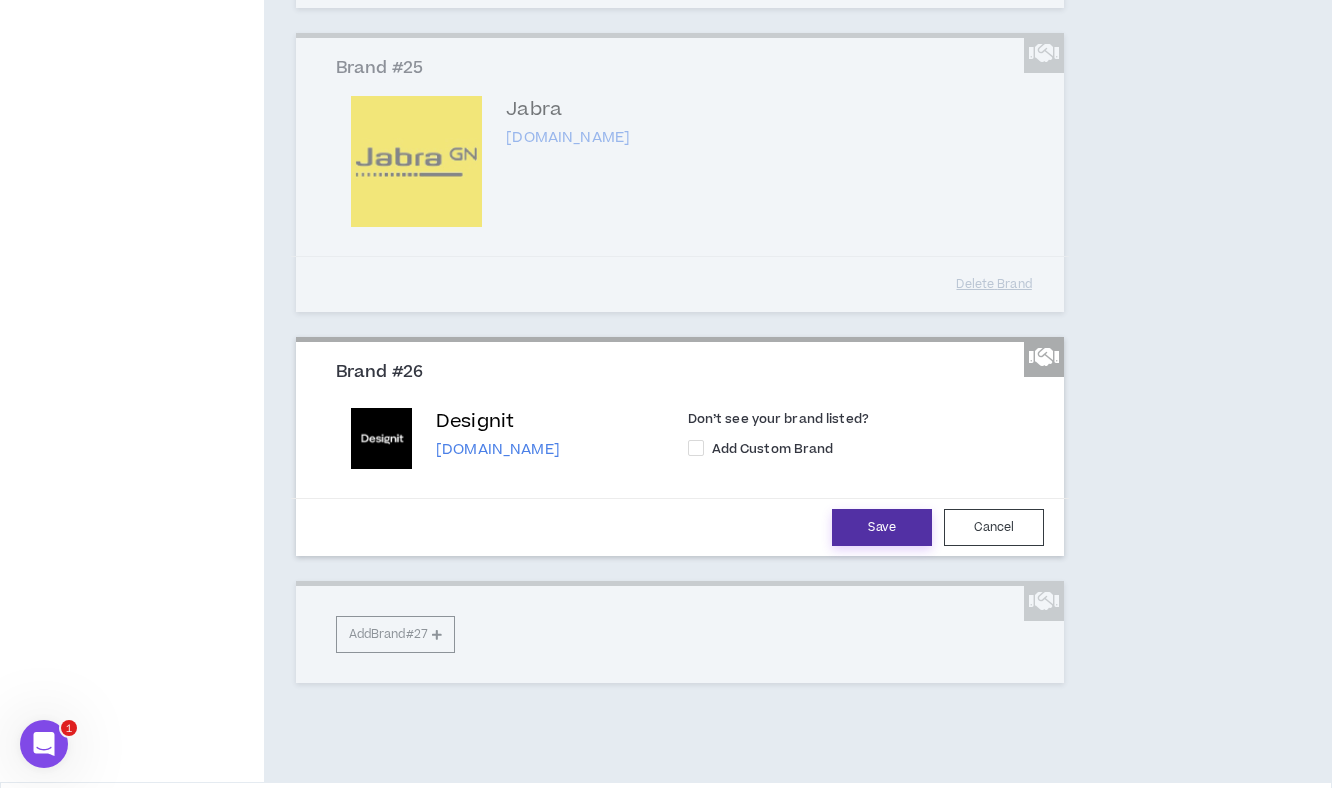 click on "Save" at bounding box center [882, 527] 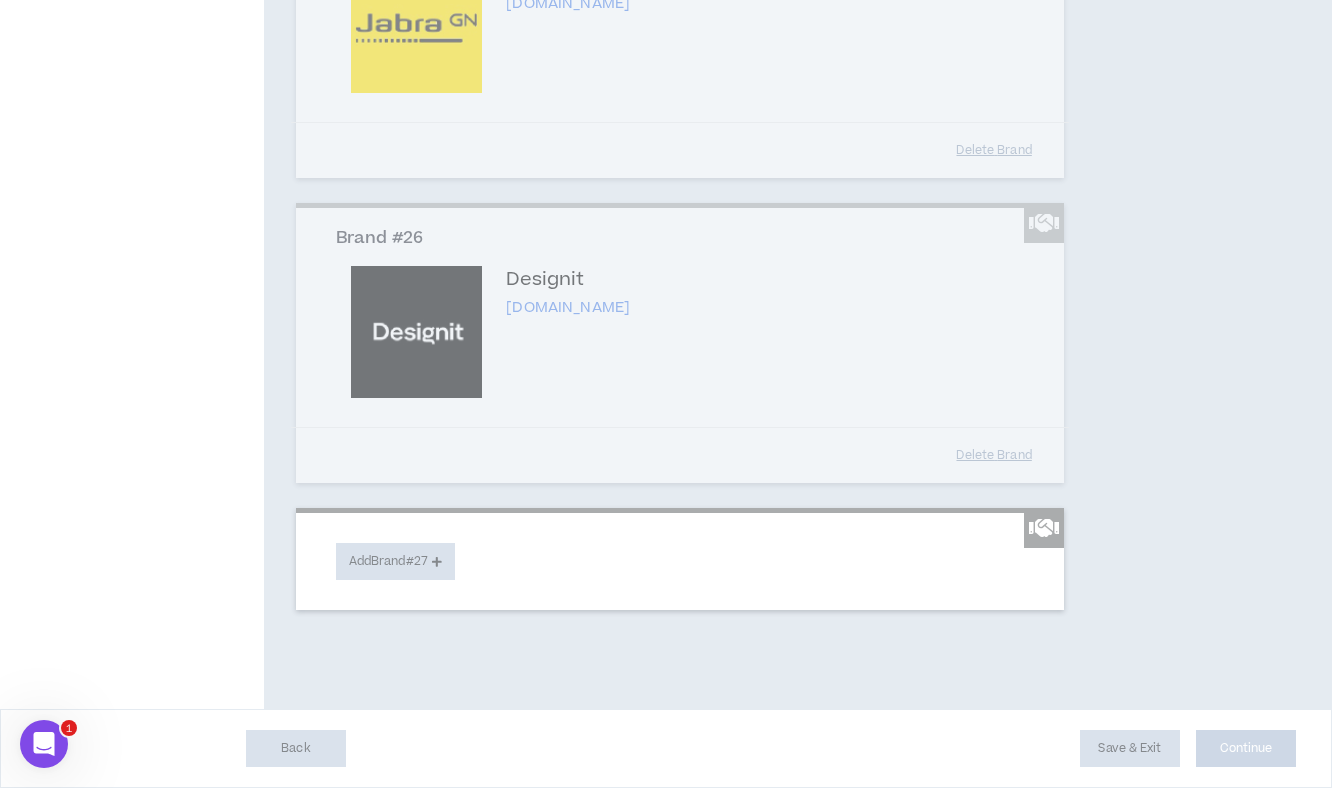 scroll, scrollTop: 6580, scrollLeft: 0, axis: vertical 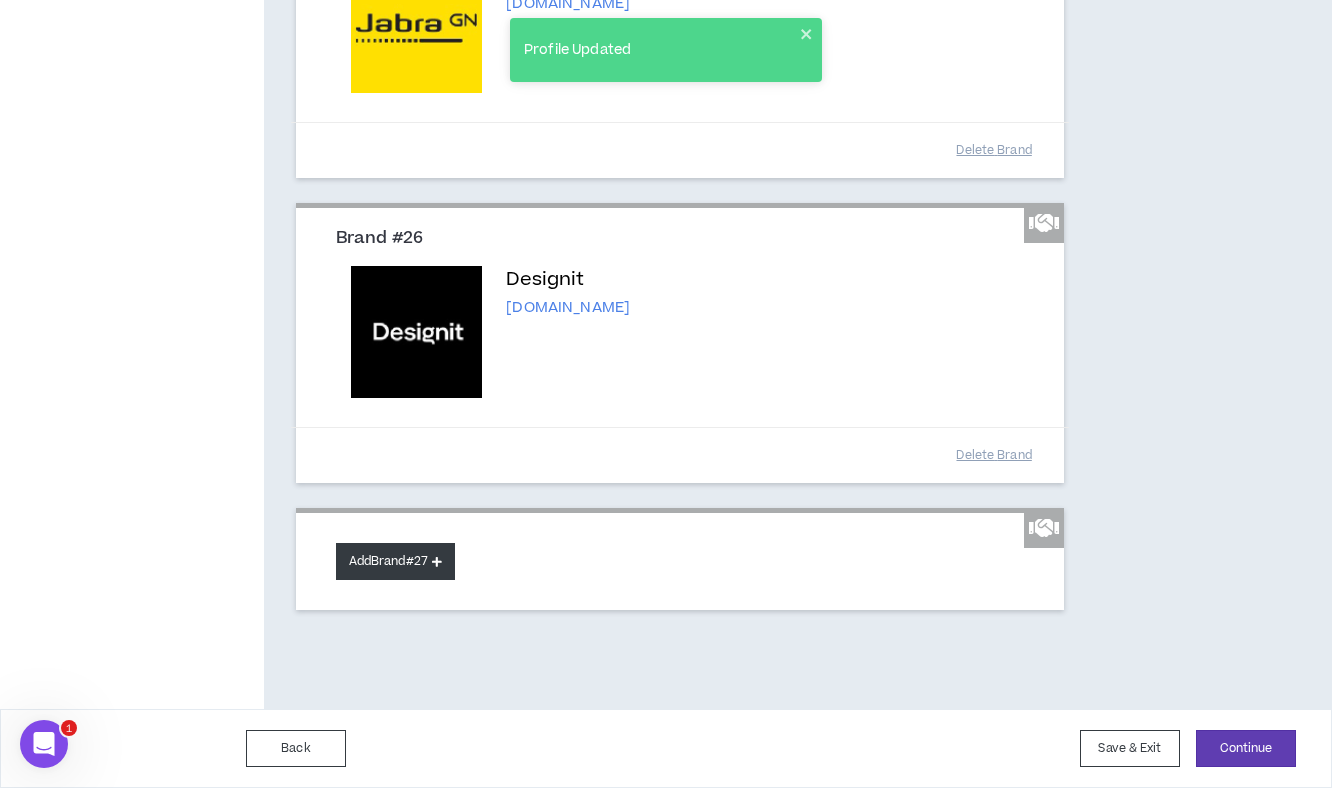 click on "Add  Brand  #27" at bounding box center (395, 561) 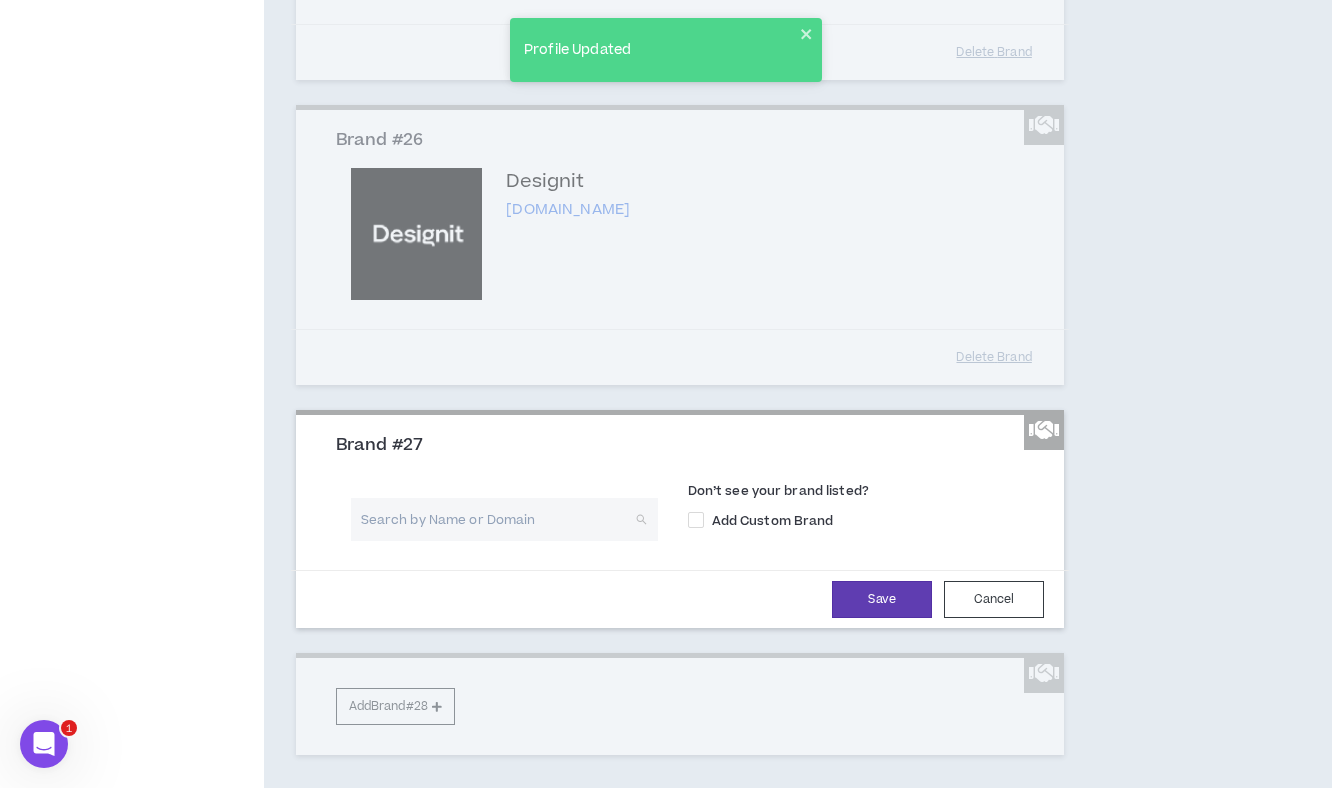 click at bounding box center [497, 519] 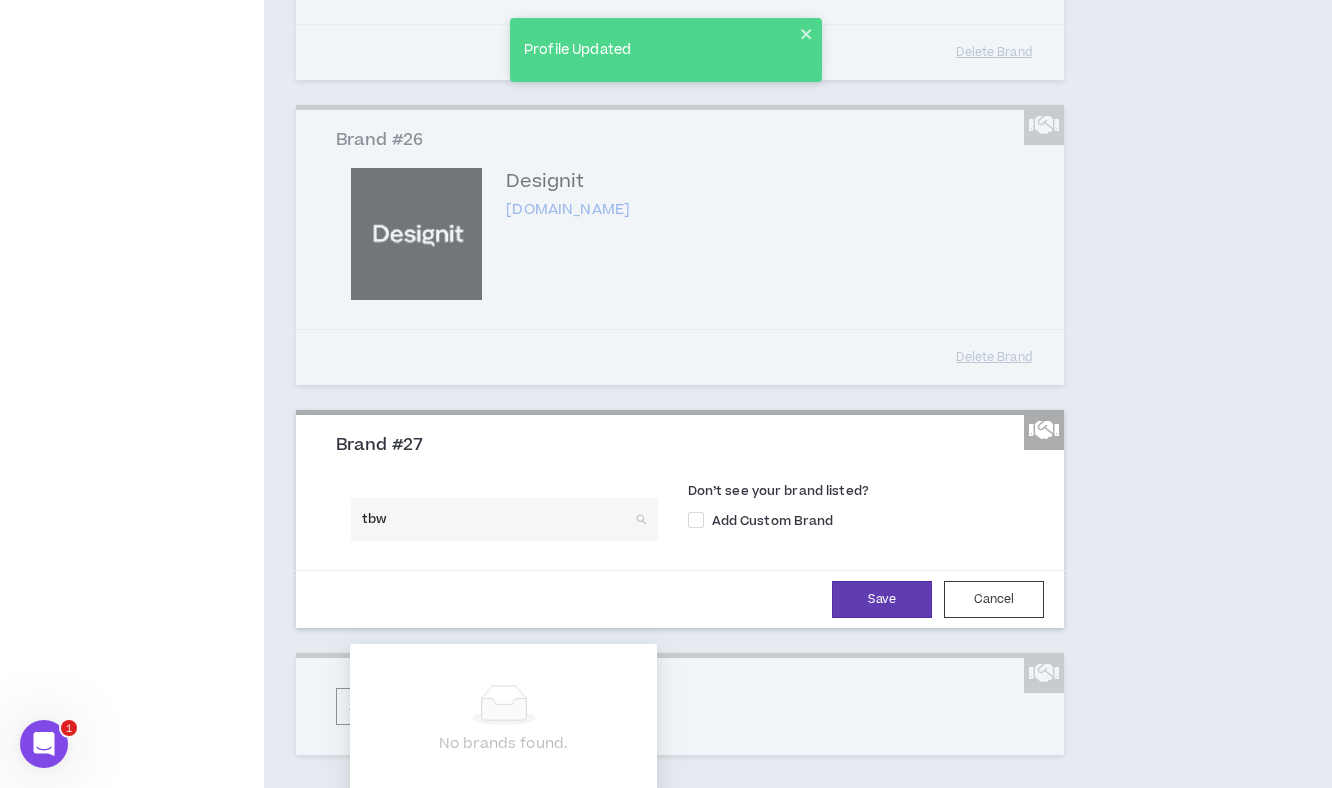 type on "tbwa" 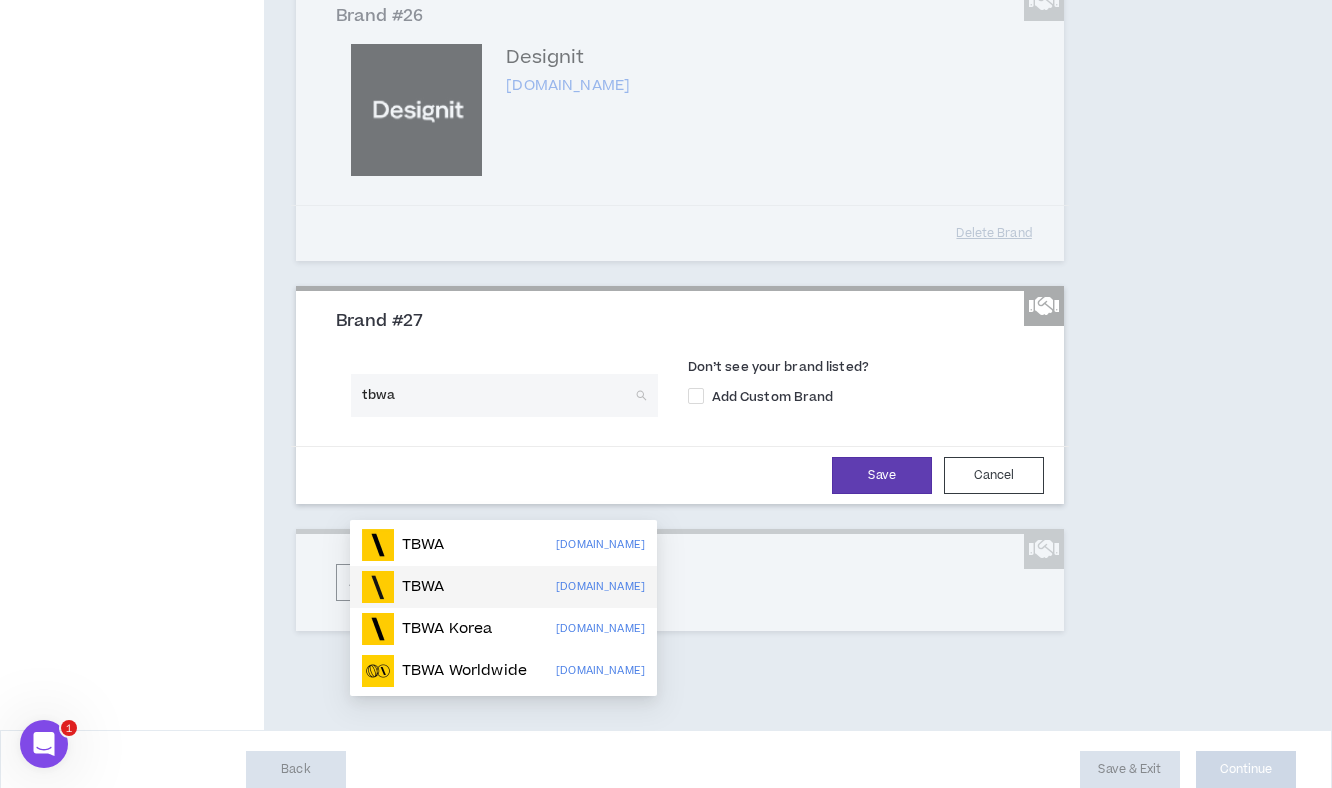 scroll, scrollTop: 6711, scrollLeft: 0, axis: vertical 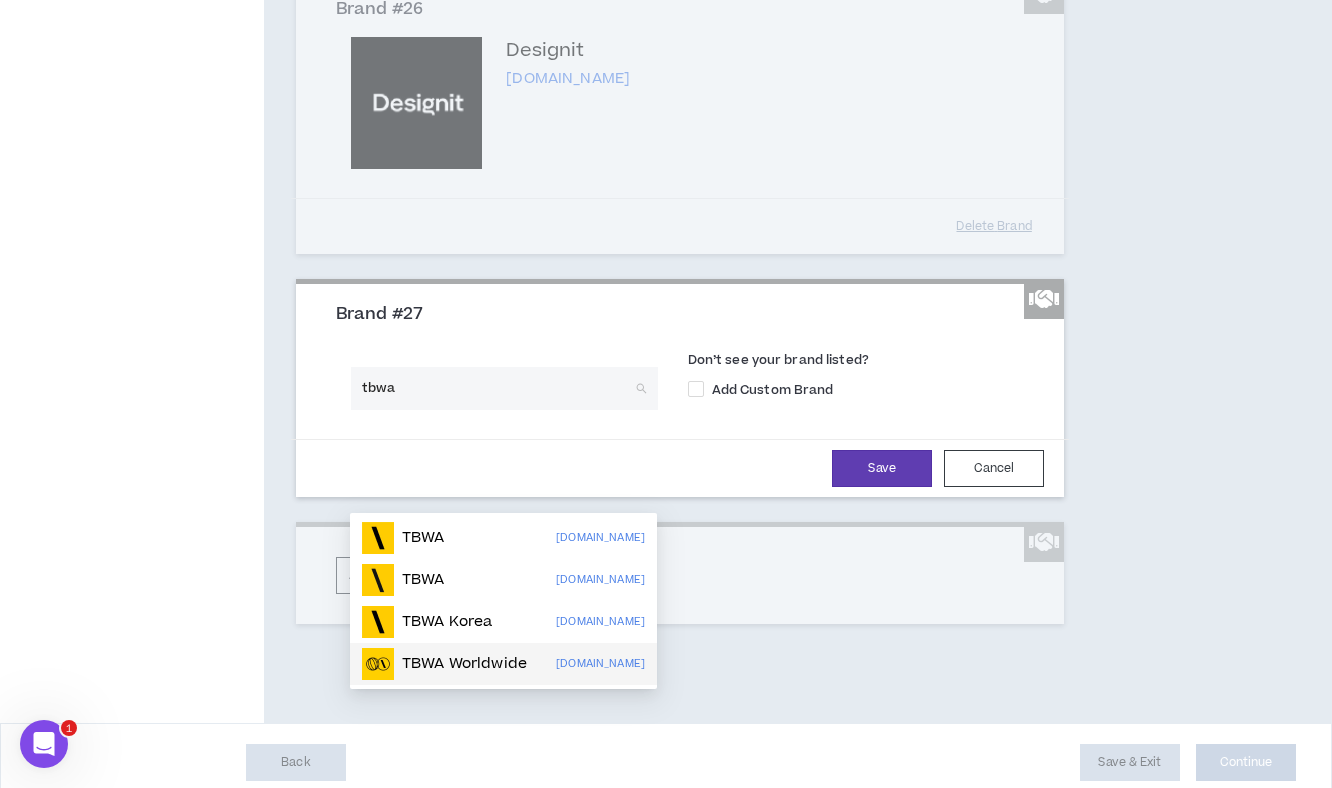 click on "TBWA Worldwide" at bounding box center [464, 664] 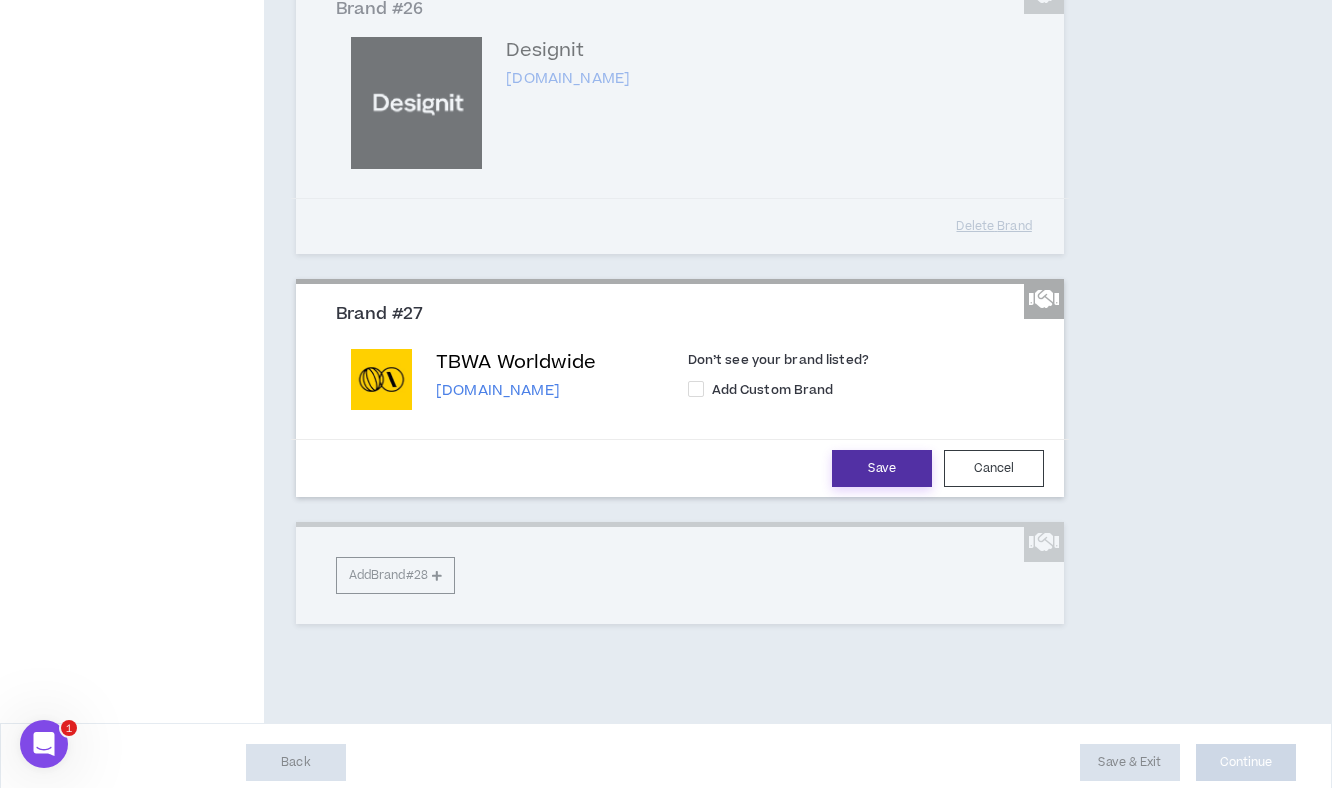click on "Save" at bounding box center (882, 468) 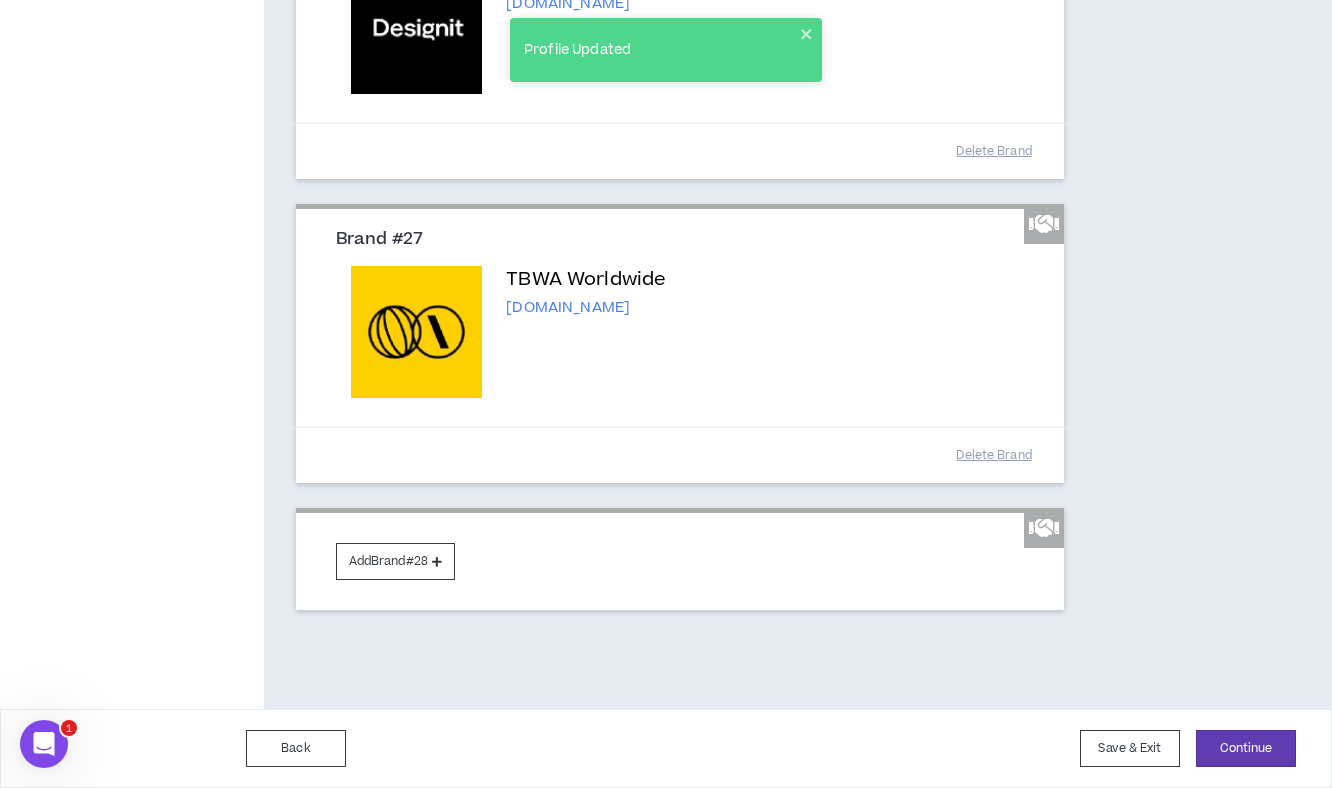 scroll, scrollTop: 6830, scrollLeft: 0, axis: vertical 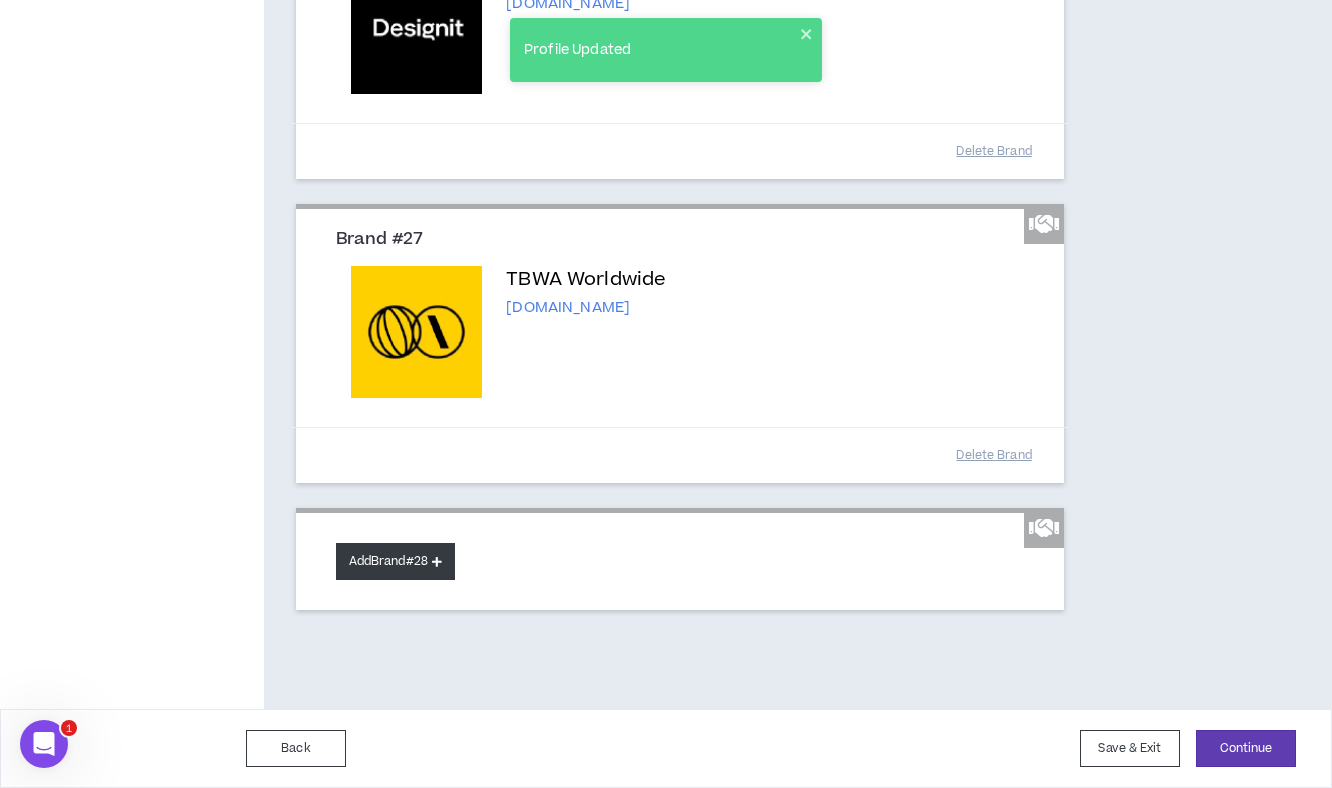 click on "Add  Brand  #28" at bounding box center [395, 561] 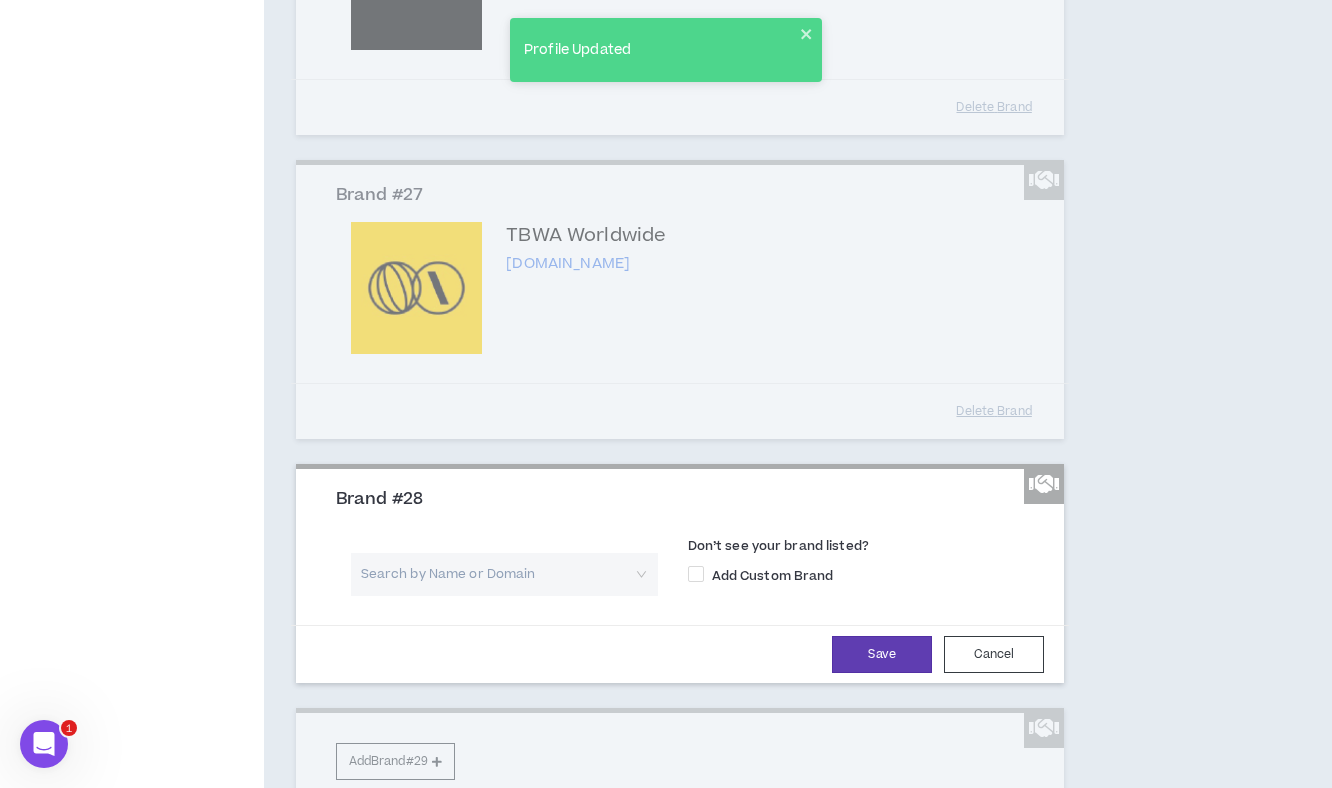 click at bounding box center [497, 574] 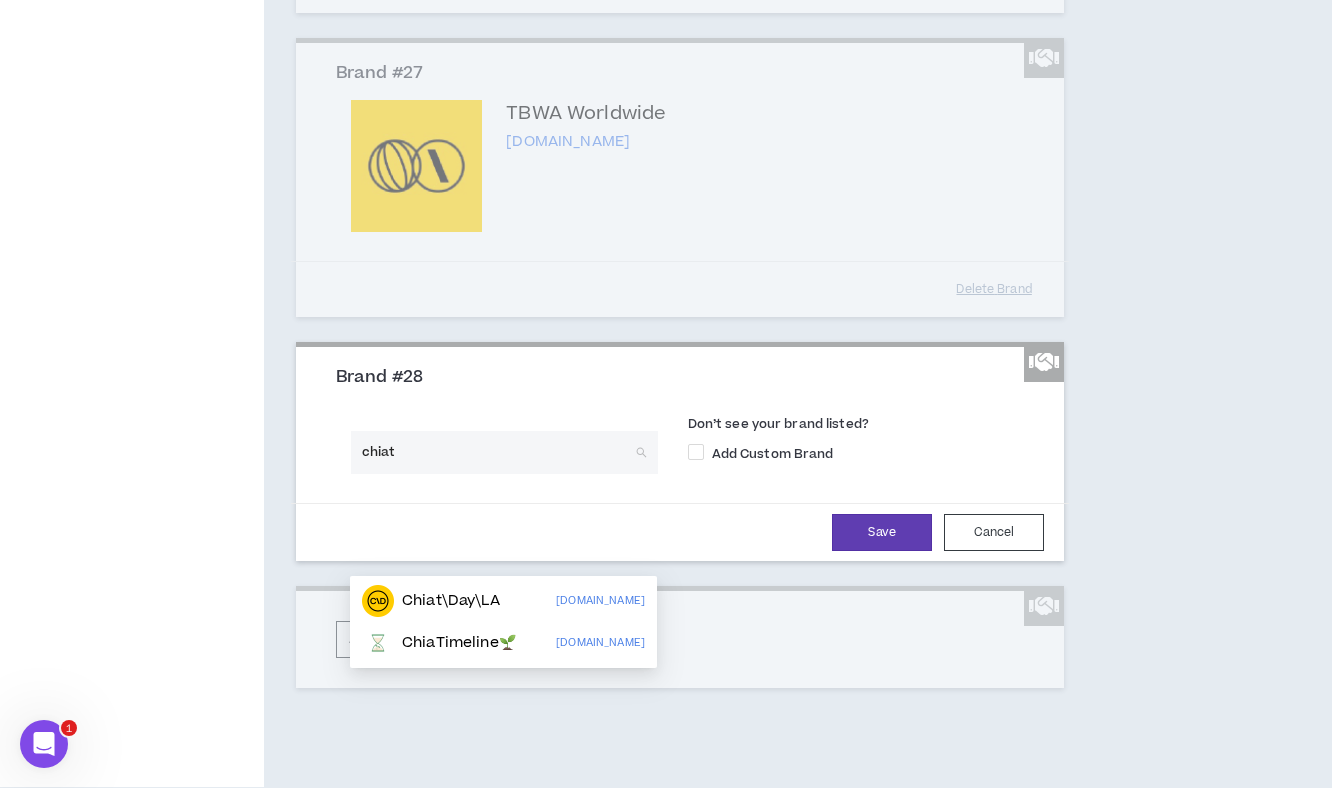 scroll, scrollTop: 6954, scrollLeft: 0, axis: vertical 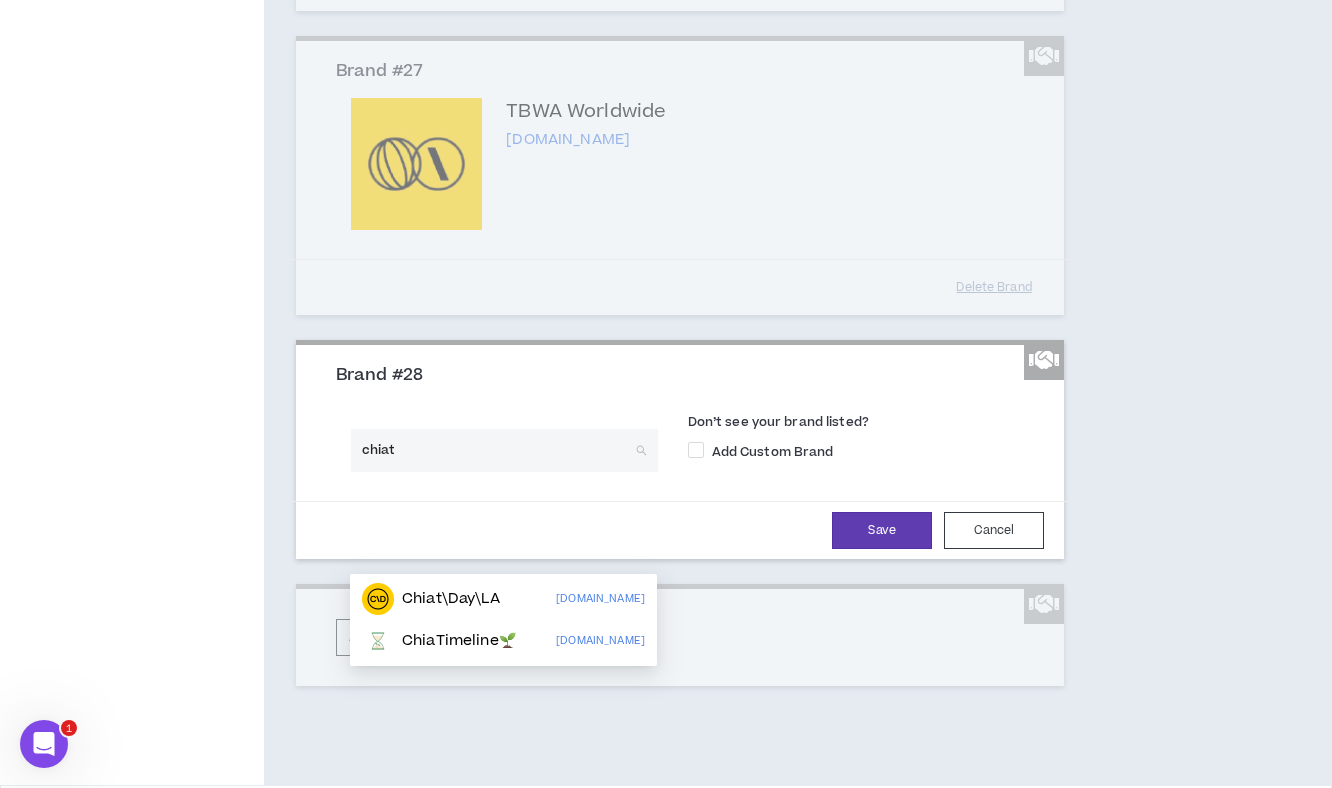 click on "chiat" at bounding box center (497, 450) 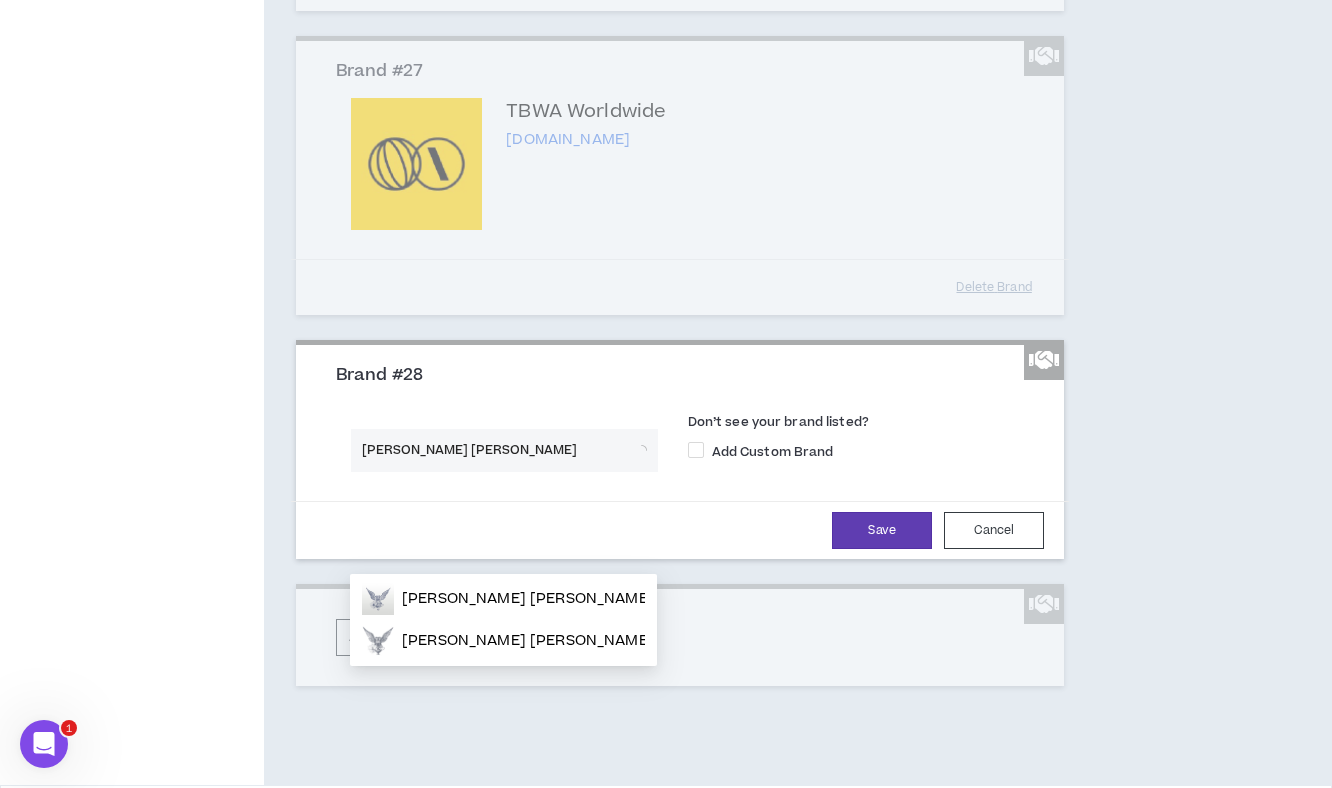 type on "j. walter thompson" 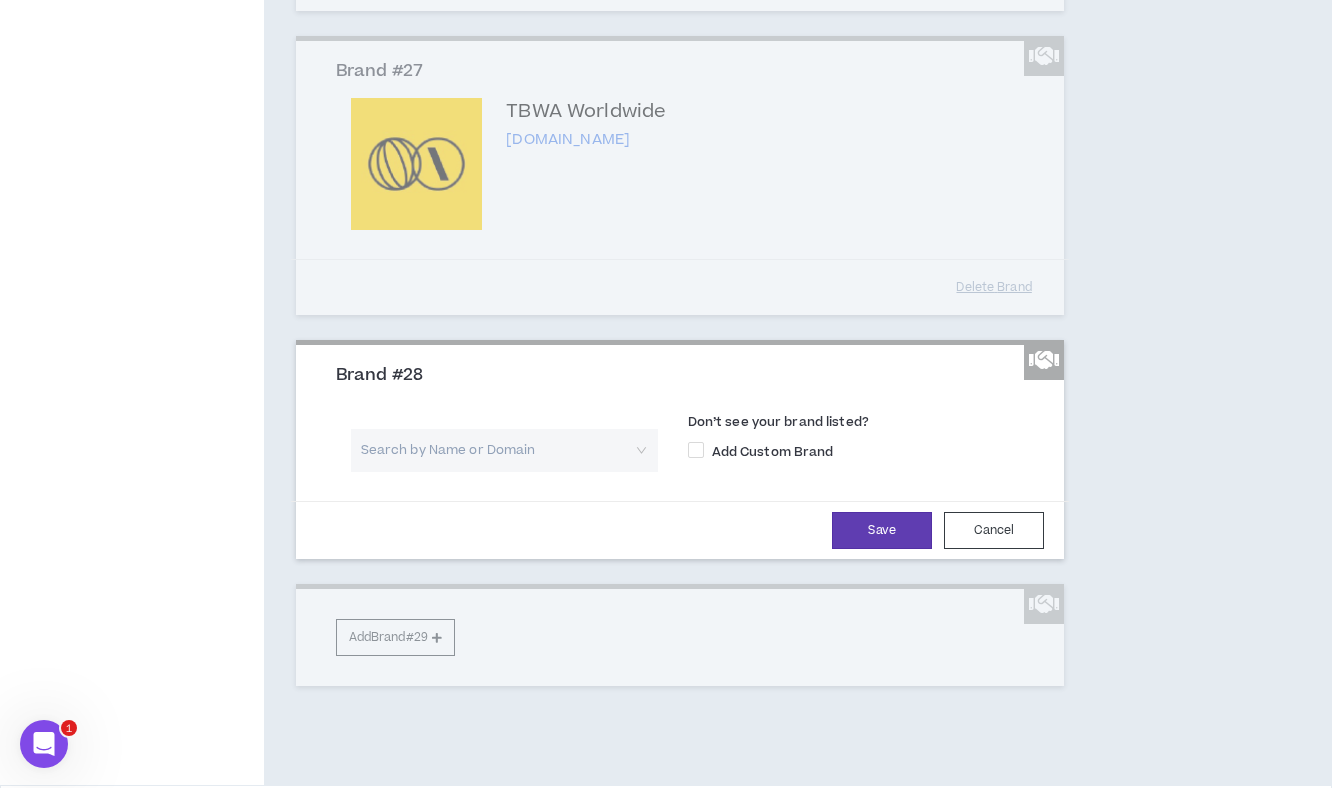 click at bounding box center (497, 450) 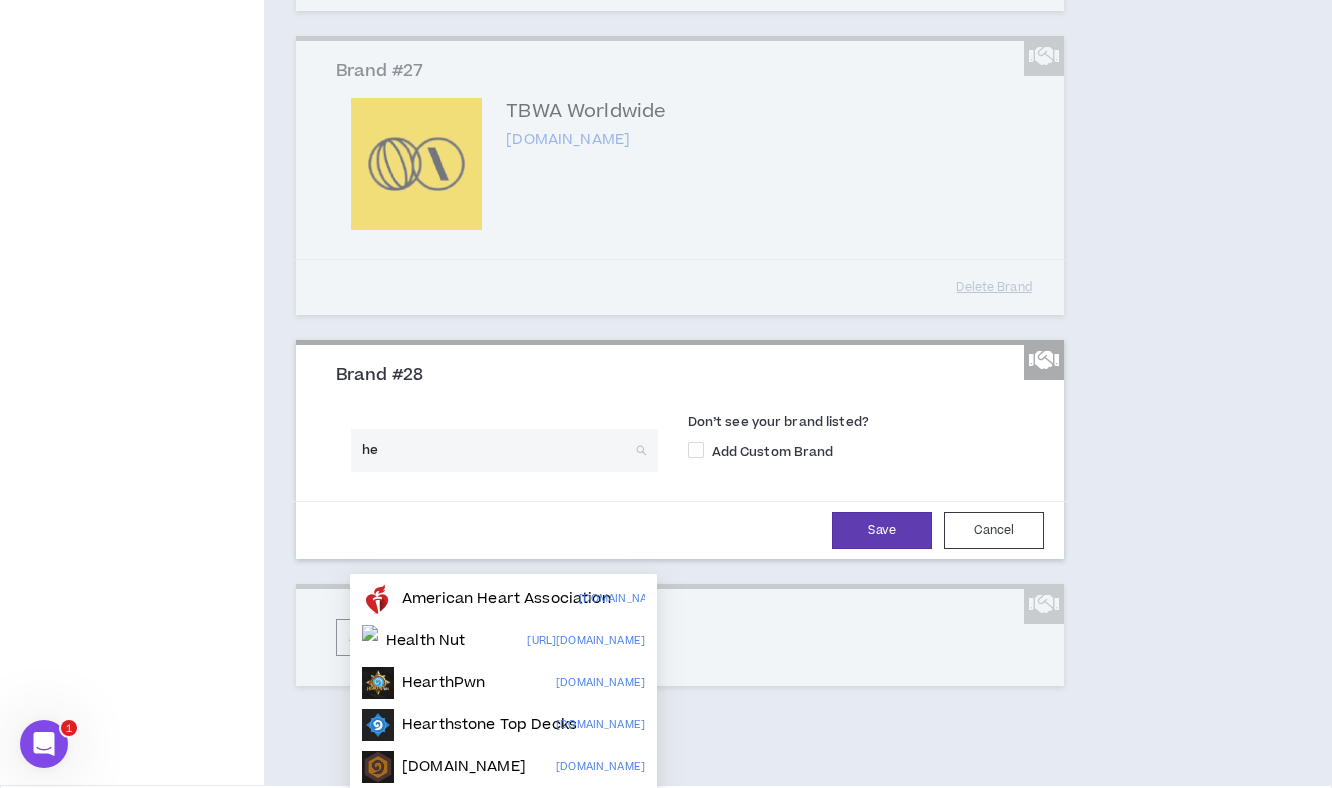 type on "h" 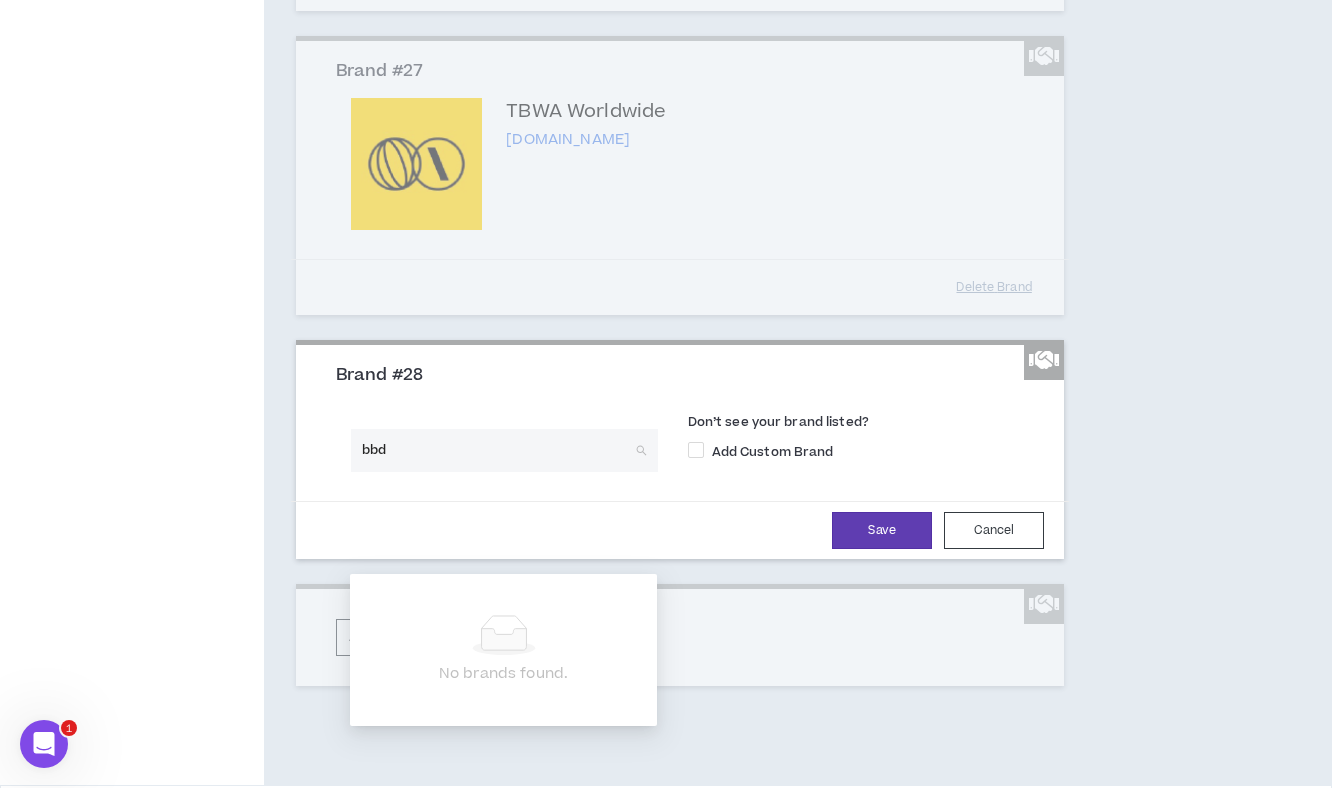 type on "bbdo" 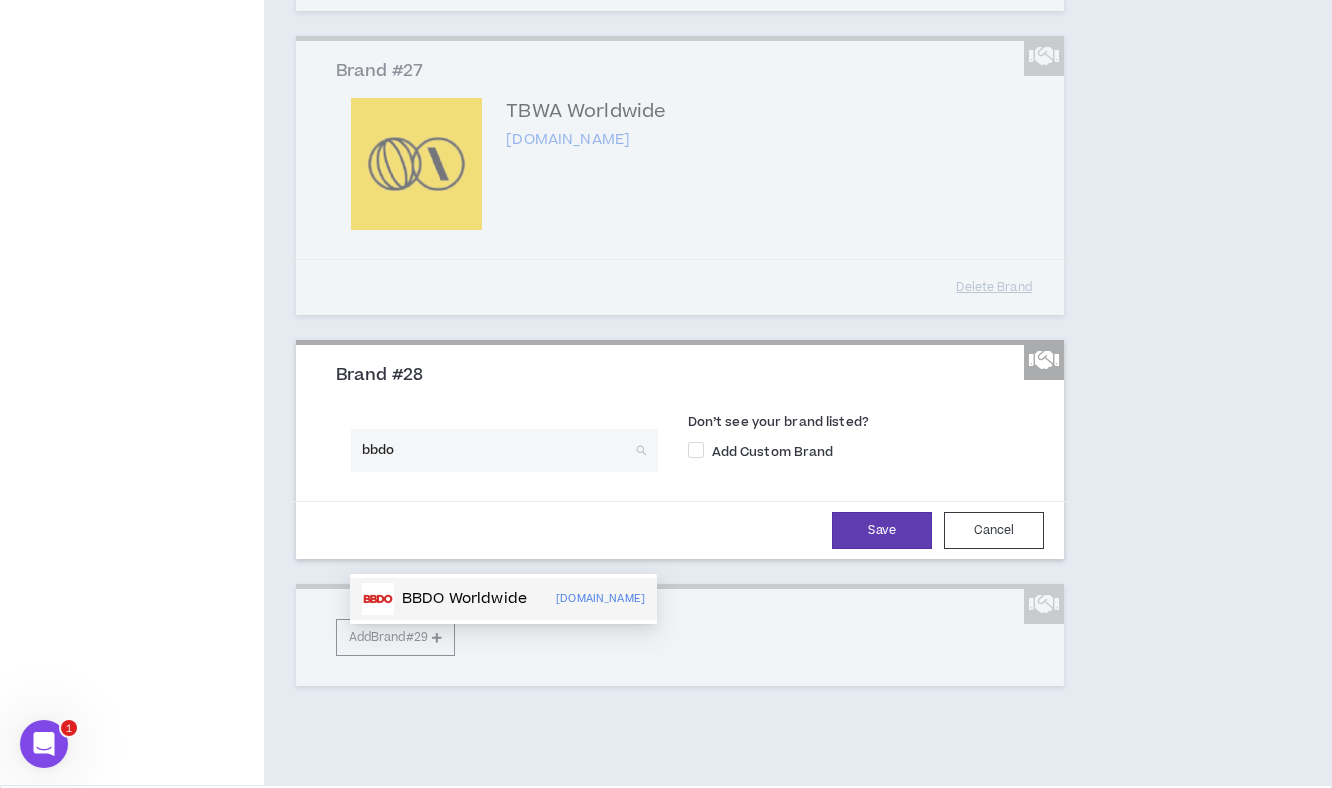 click on "BBDO Worldwide bbdo.com" at bounding box center [503, 599] 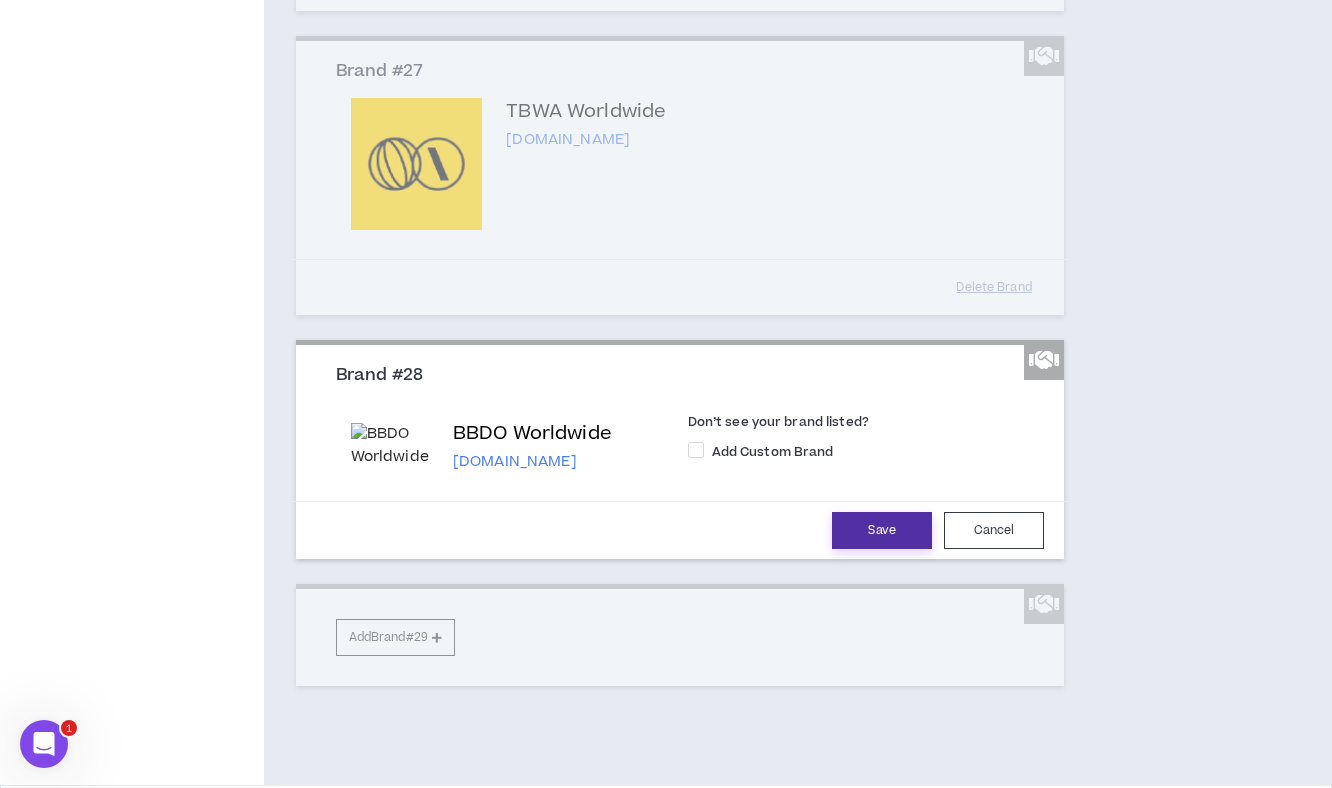 click on "Save" at bounding box center (882, 530) 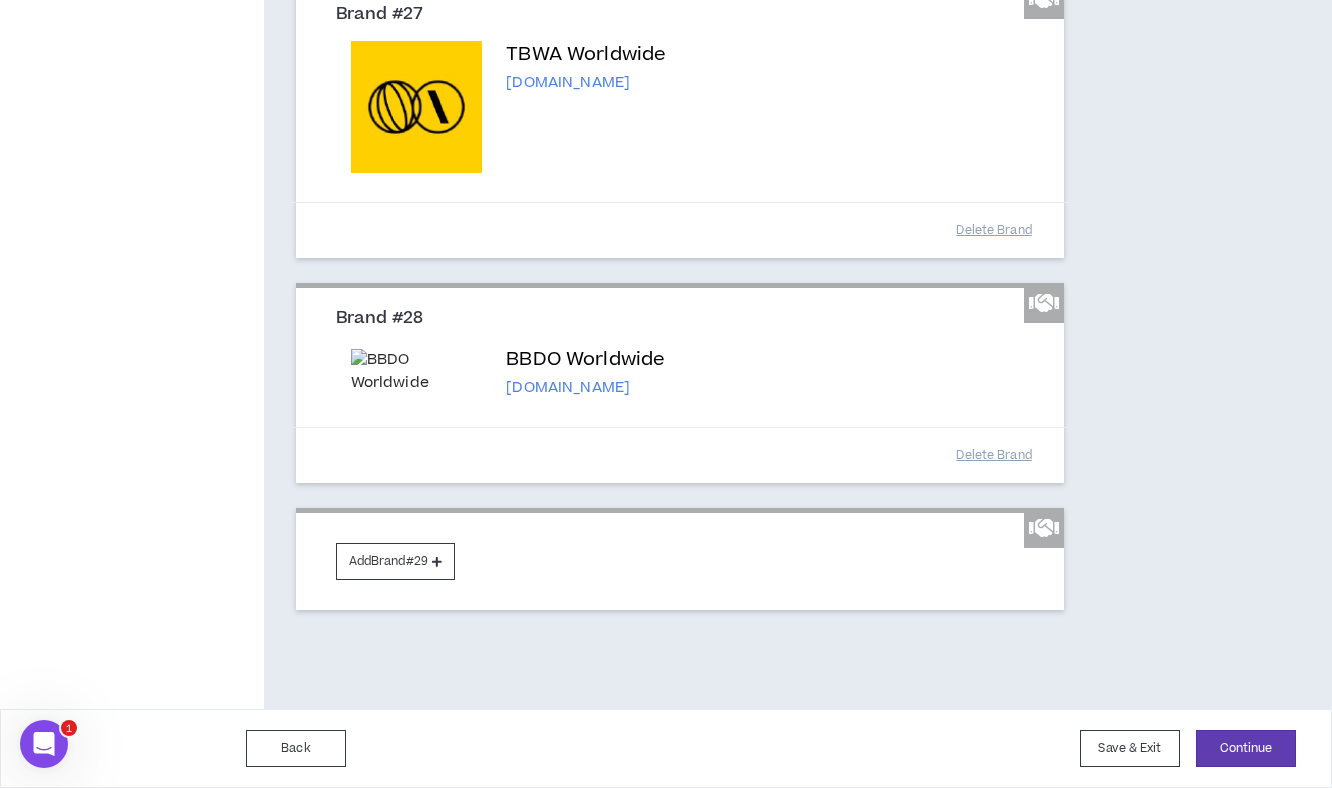 scroll, scrollTop: 7054, scrollLeft: 0, axis: vertical 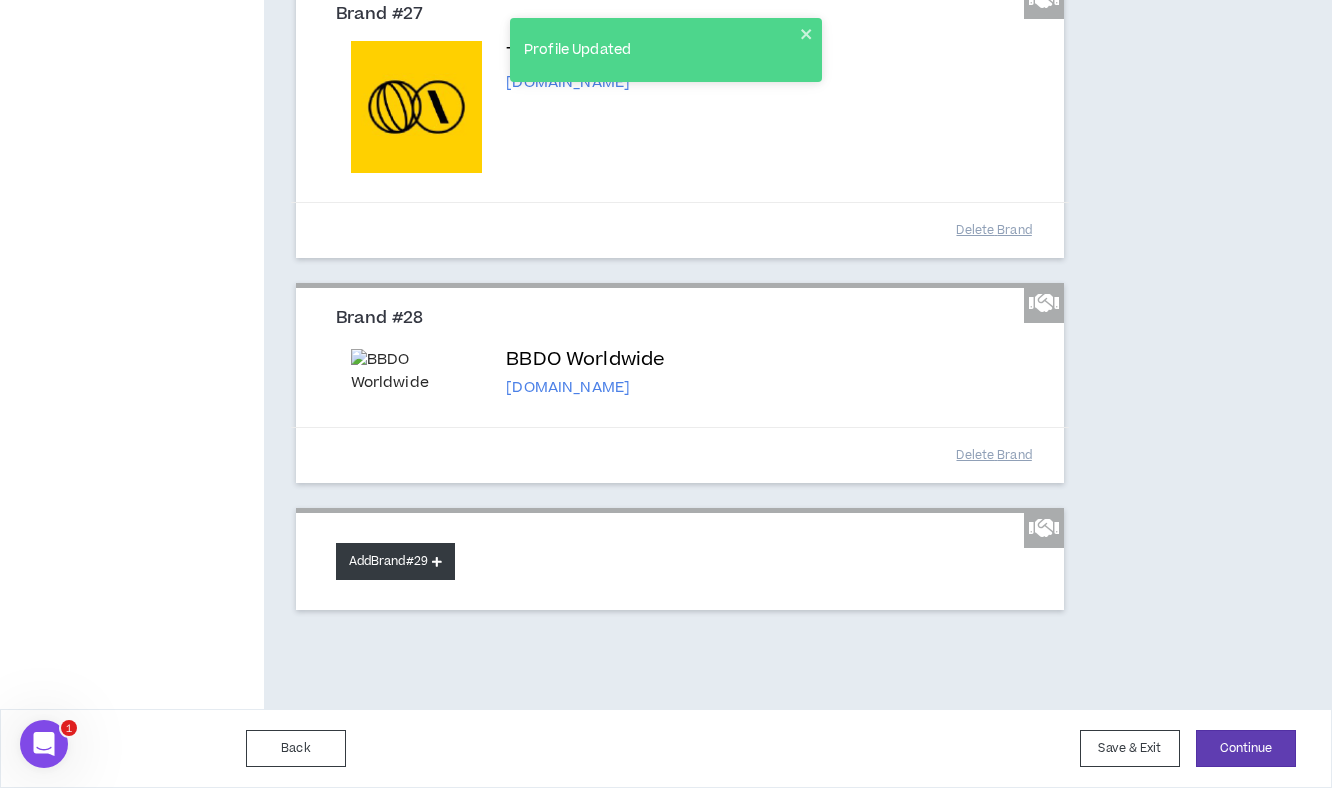 click on "Add  Brand  #29" at bounding box center (395, 561) 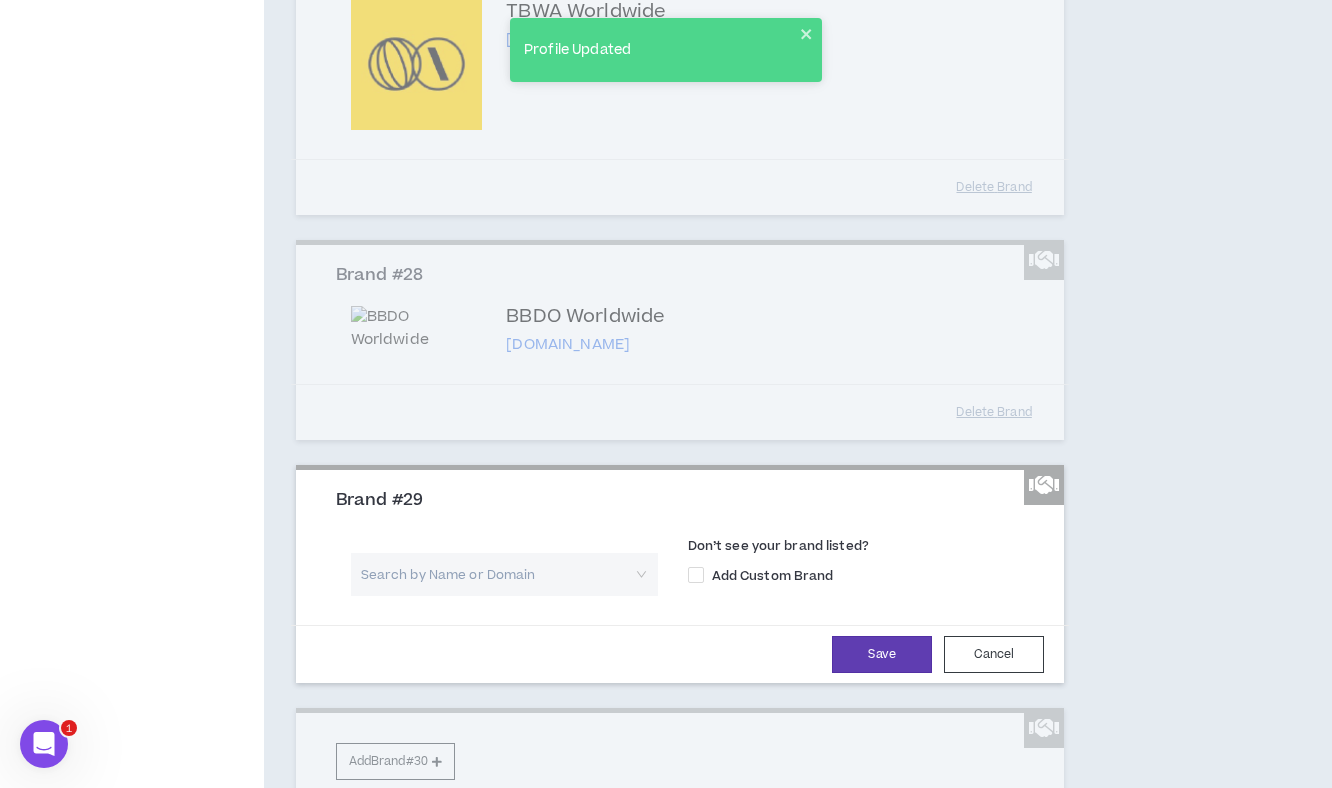 click at bounding box center (497, 574) 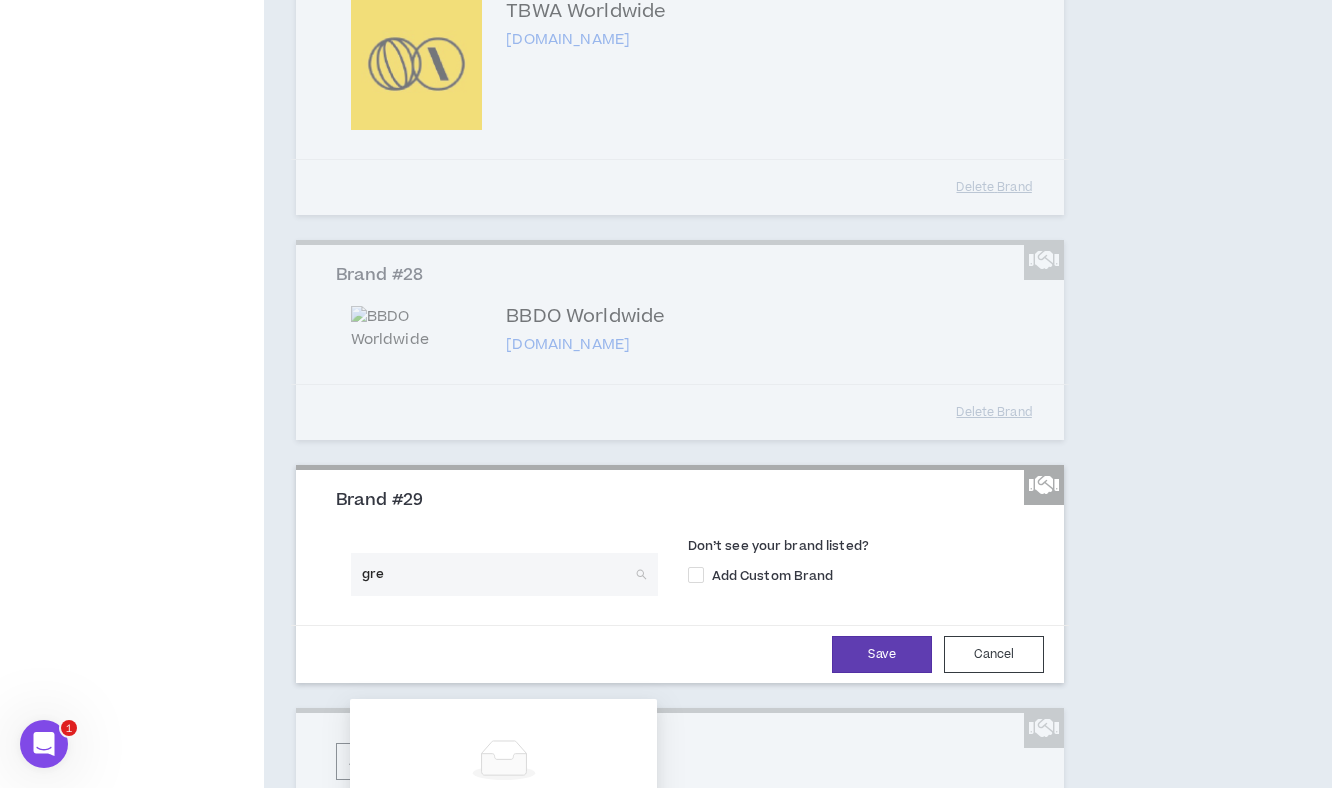 type on "grey" 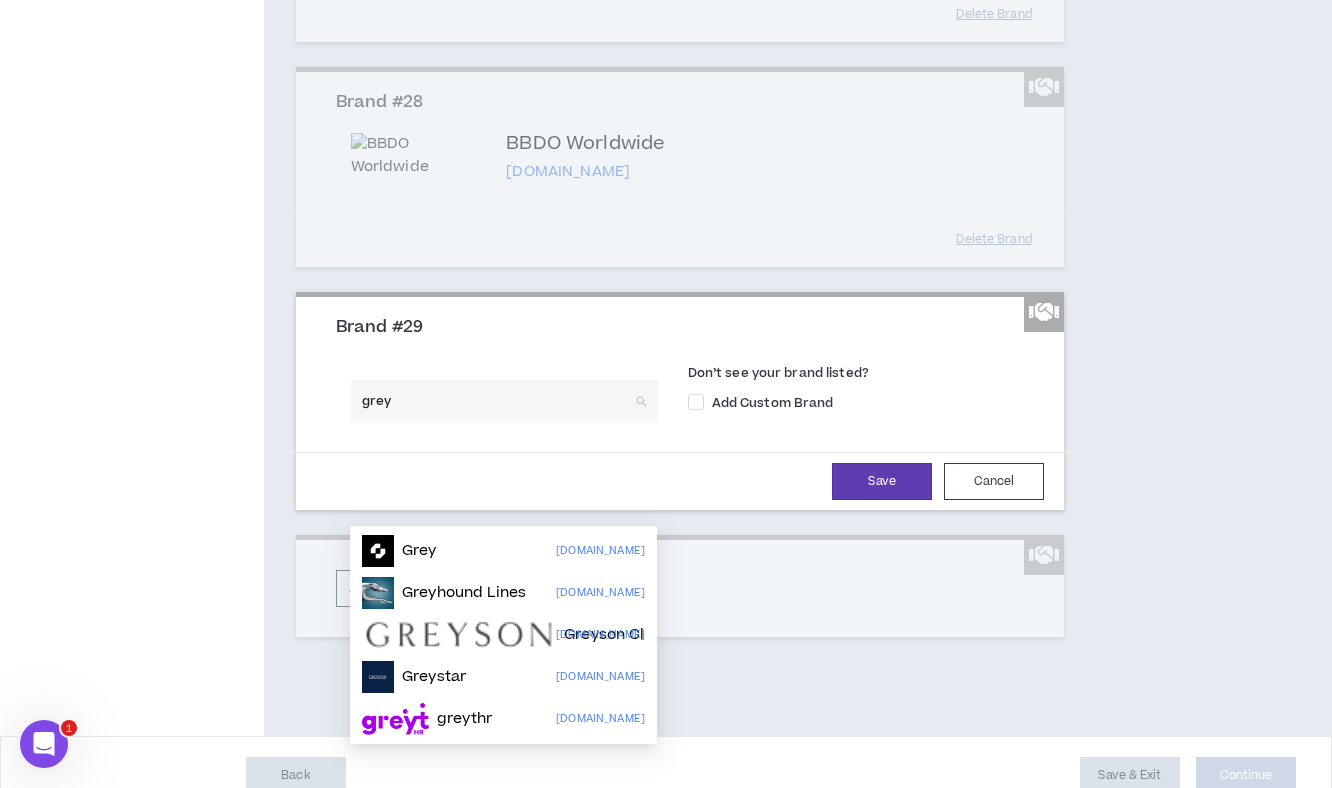 scroll, scrollTop: 7248, scrollLeft: 0, axis: vertical 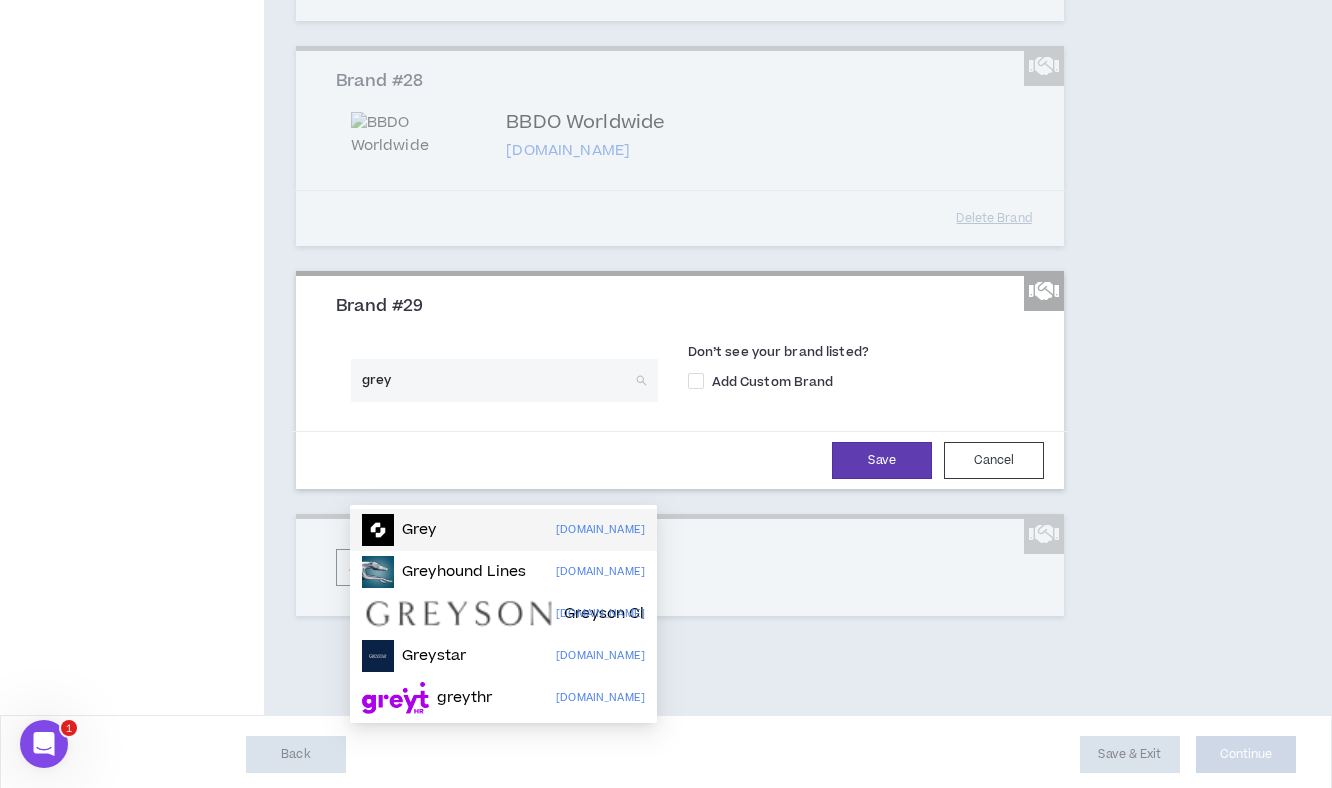 click on "Grey grey.co" at bounding box center [503, 530] 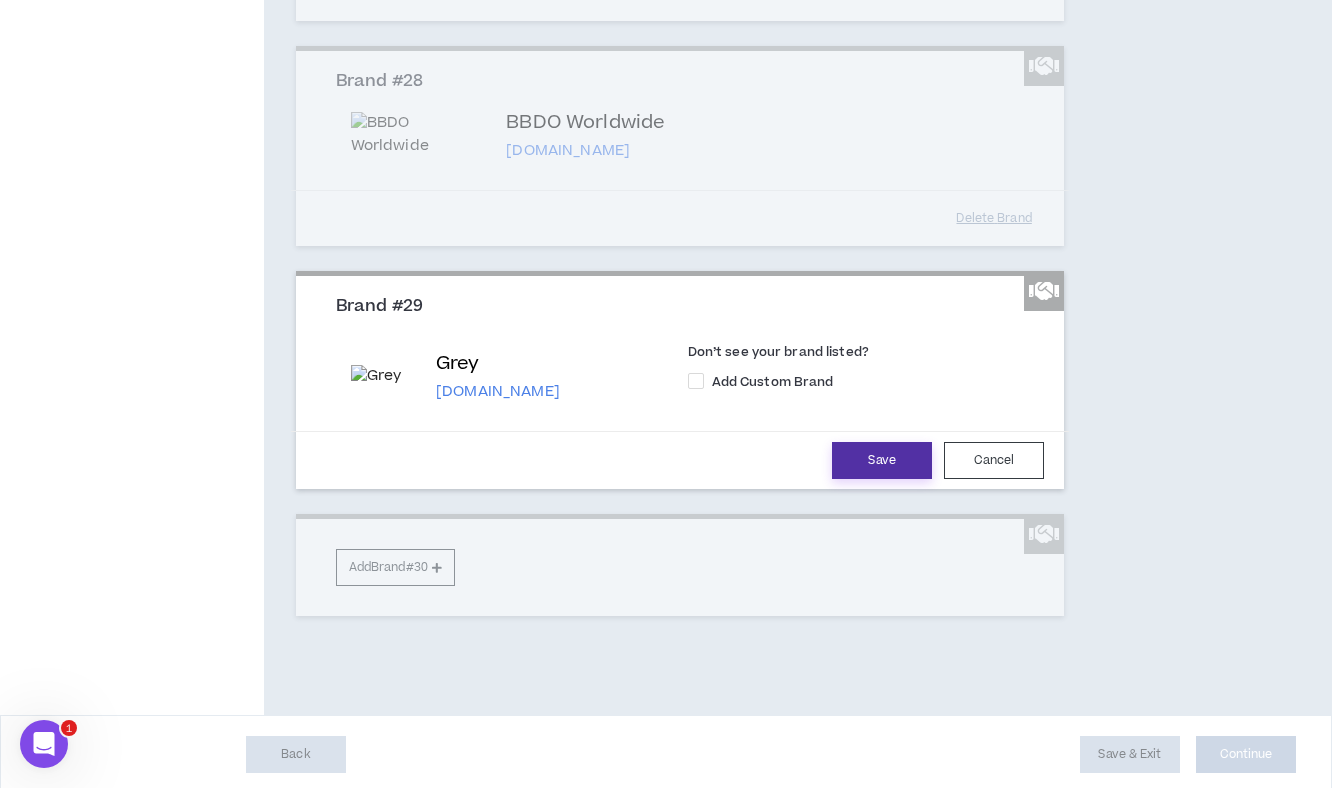 click on "Save" at bounding box center [882, 460] 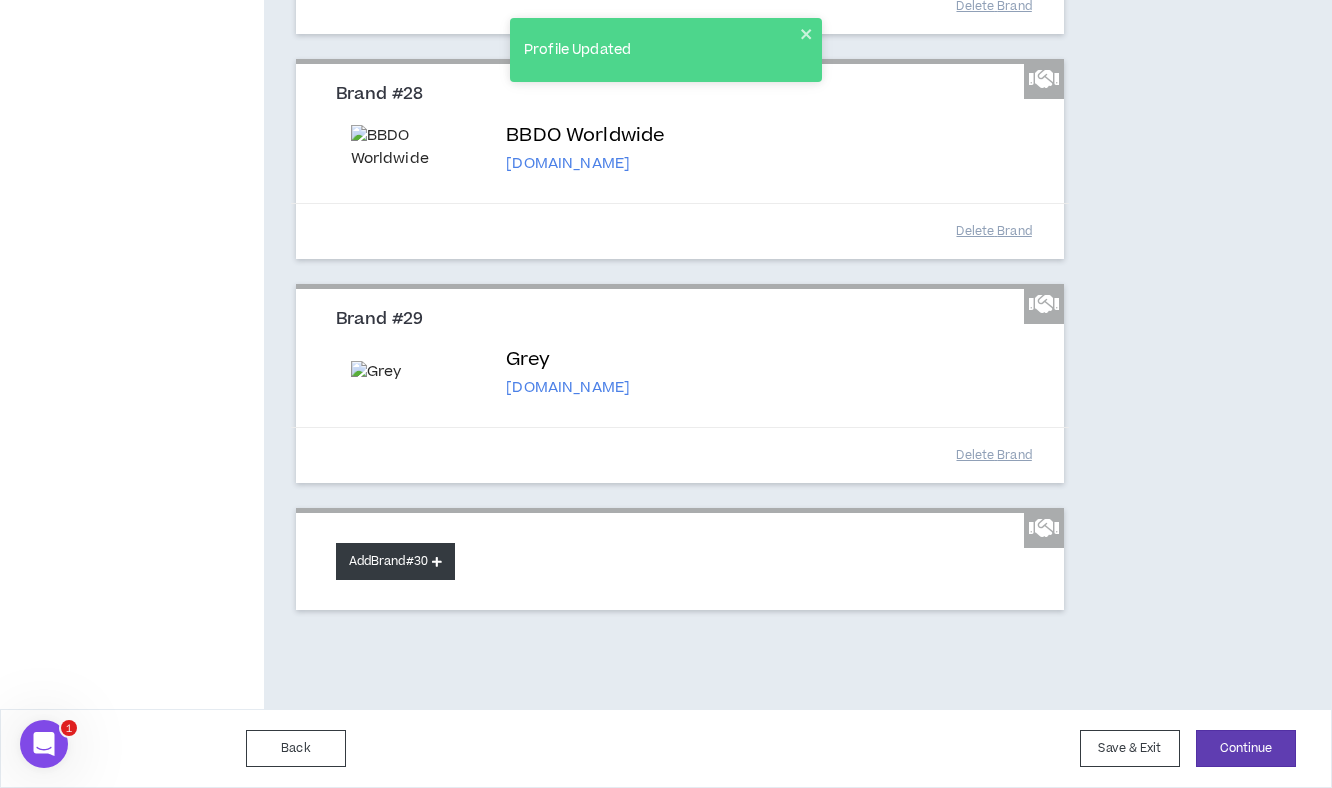 click on "Add  Brand  #30" at bounding box center (395, 561) 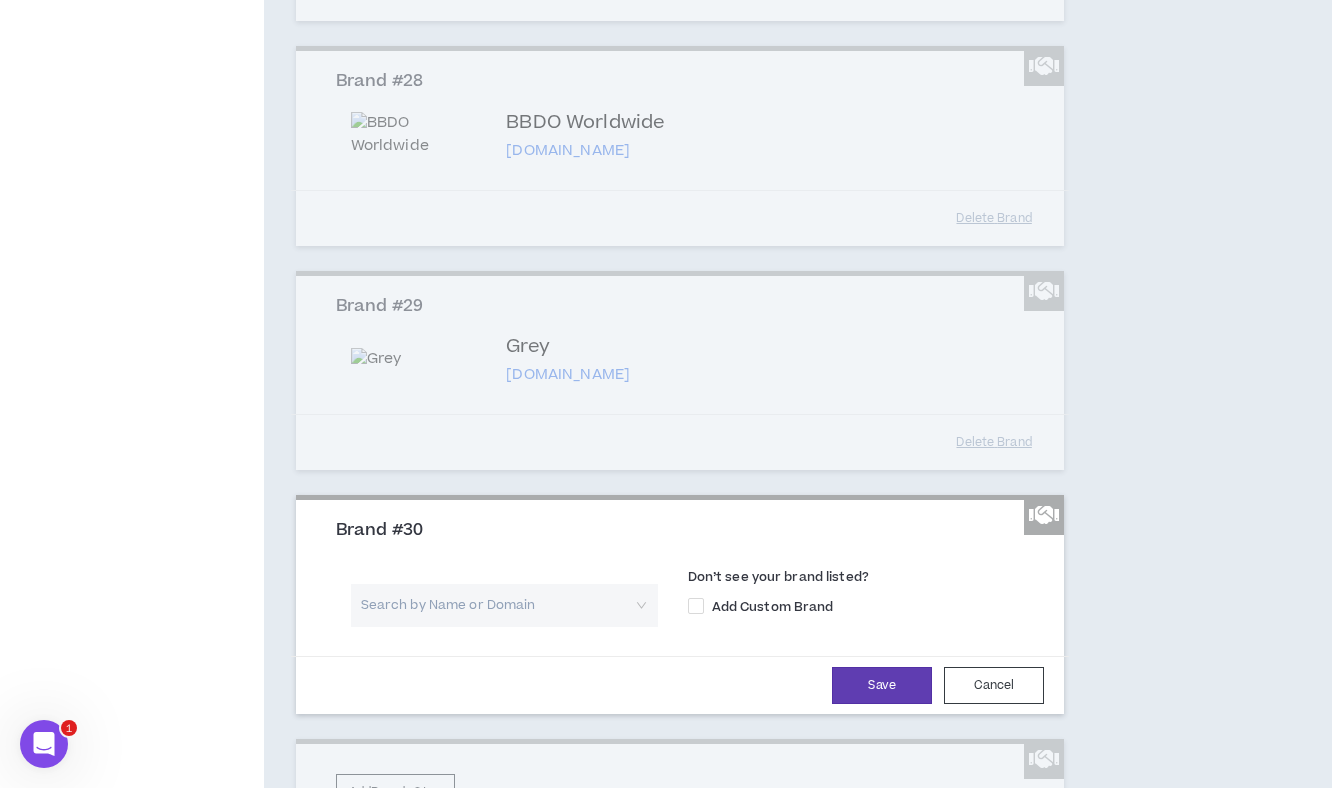 click at bounding box center [497, 605] 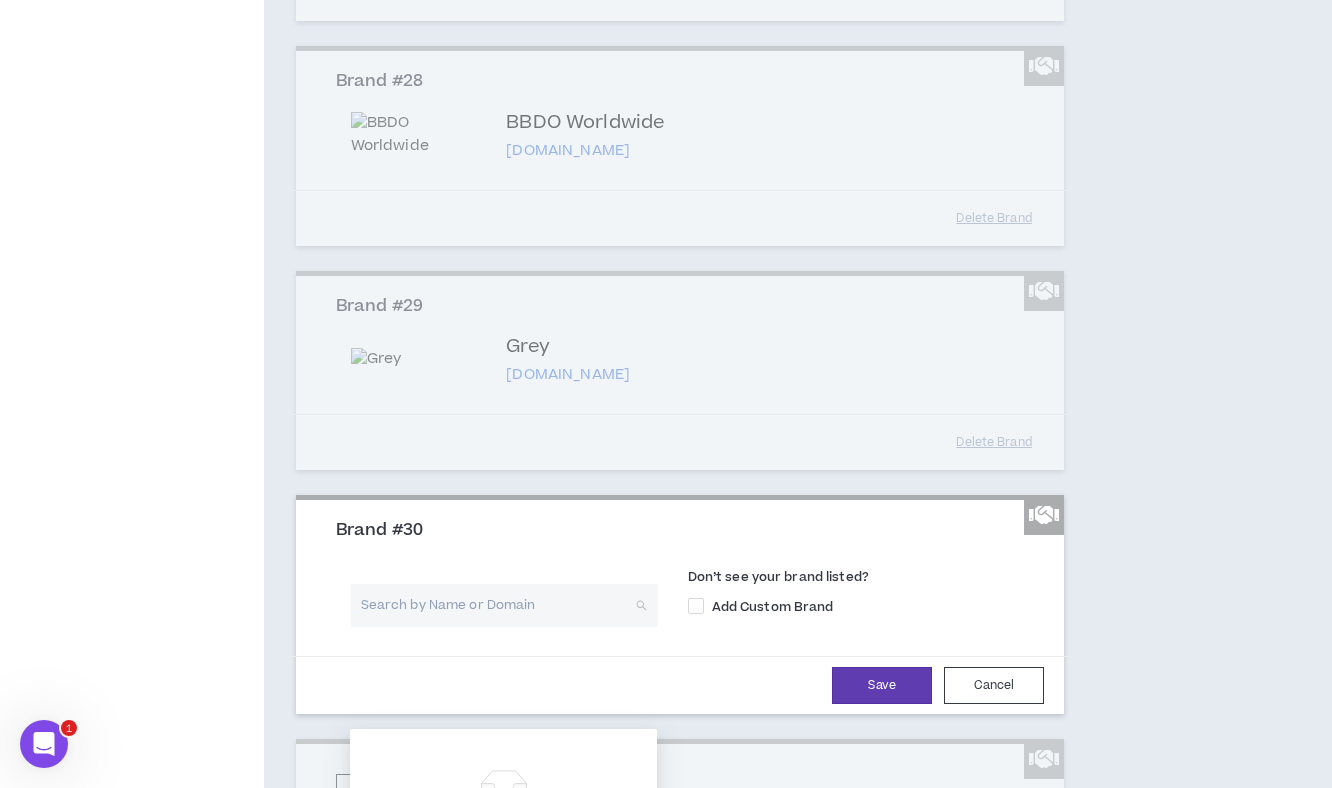 click at bounding box center (497, 605) 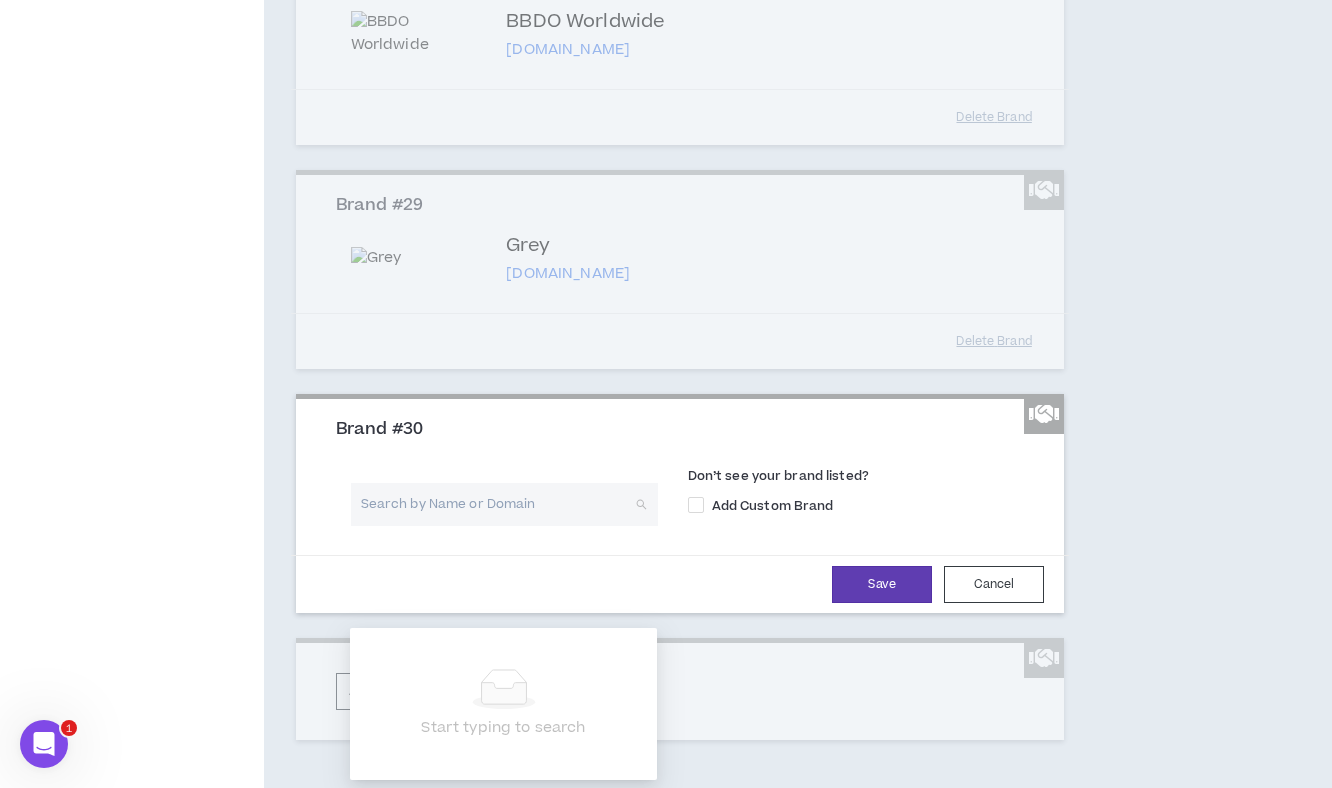 scroll, scrollTop: 7356, scrollLeft: 0, axis: vertical 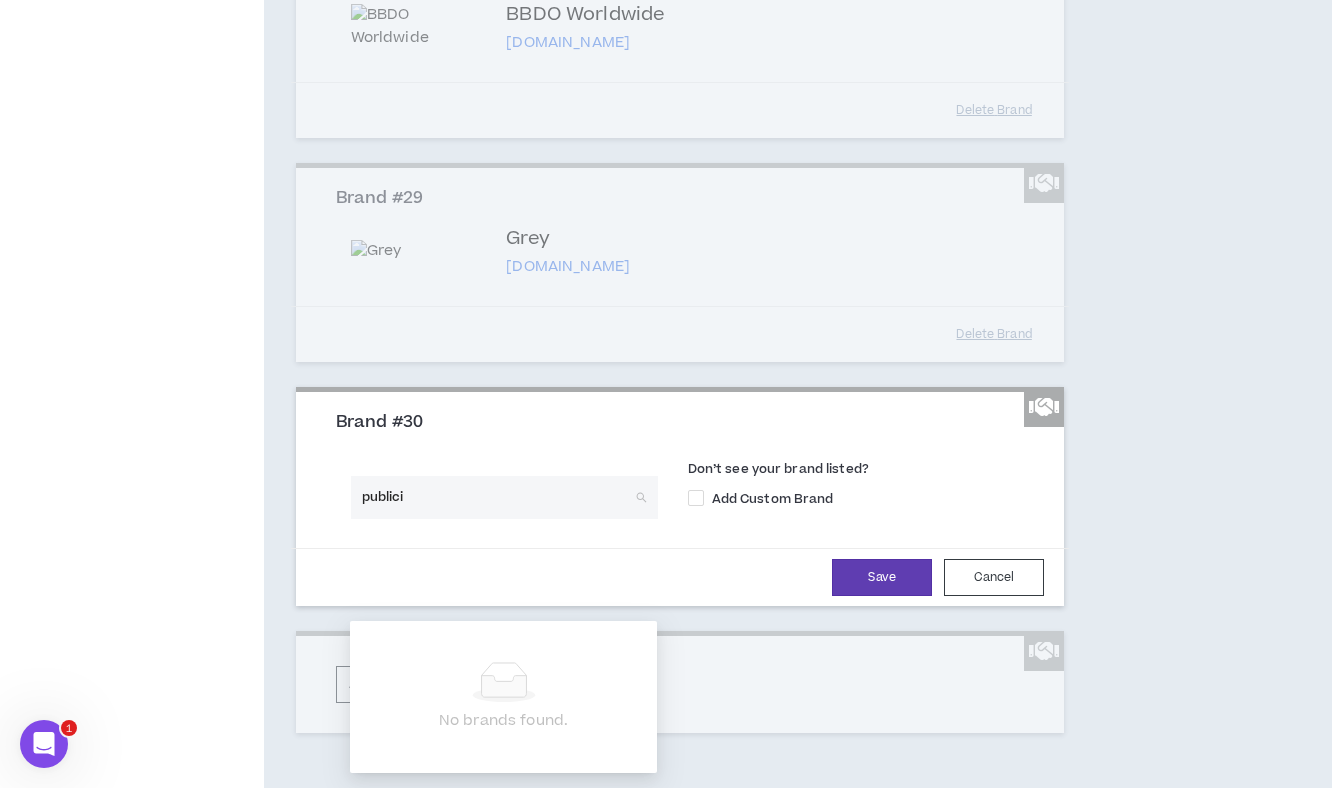 type on "publicis" 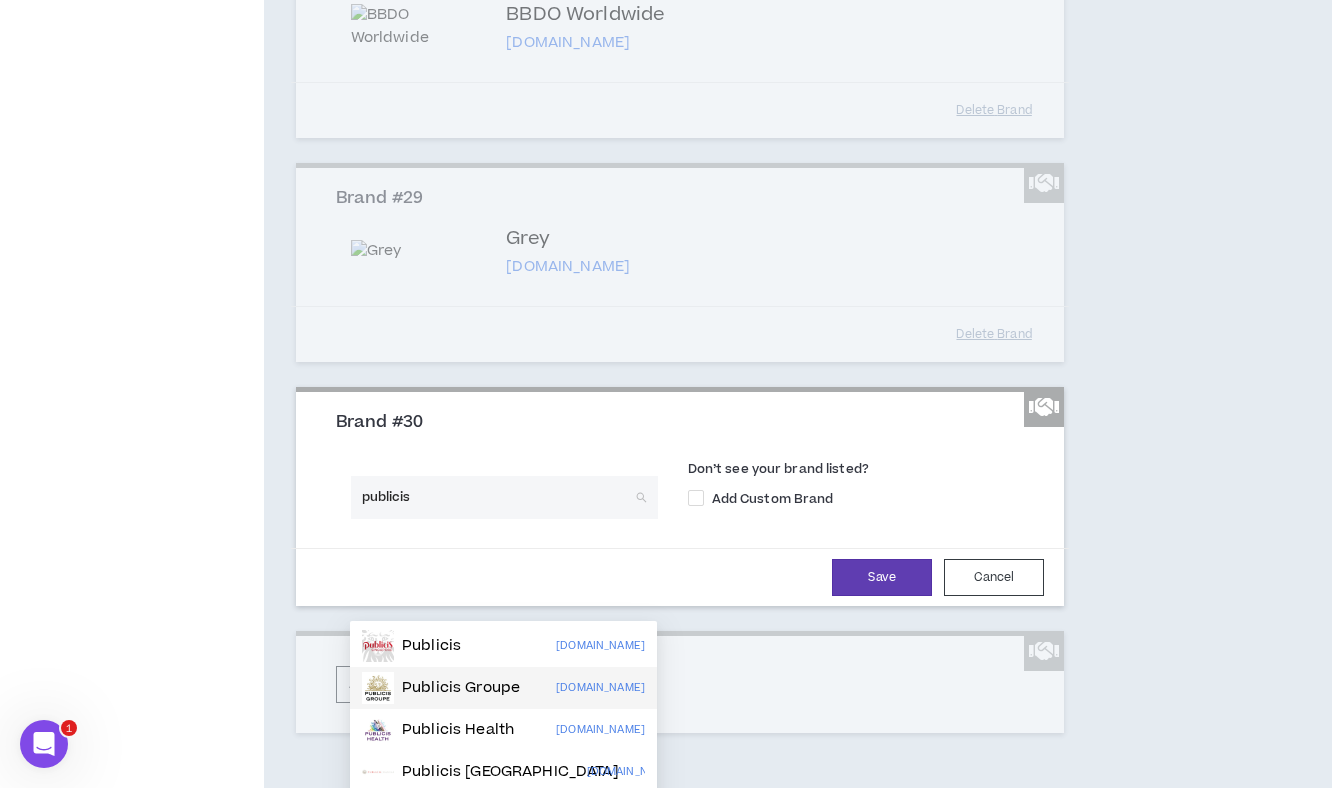 click on "Publicis Groupe" at bounding box center (461, 688) 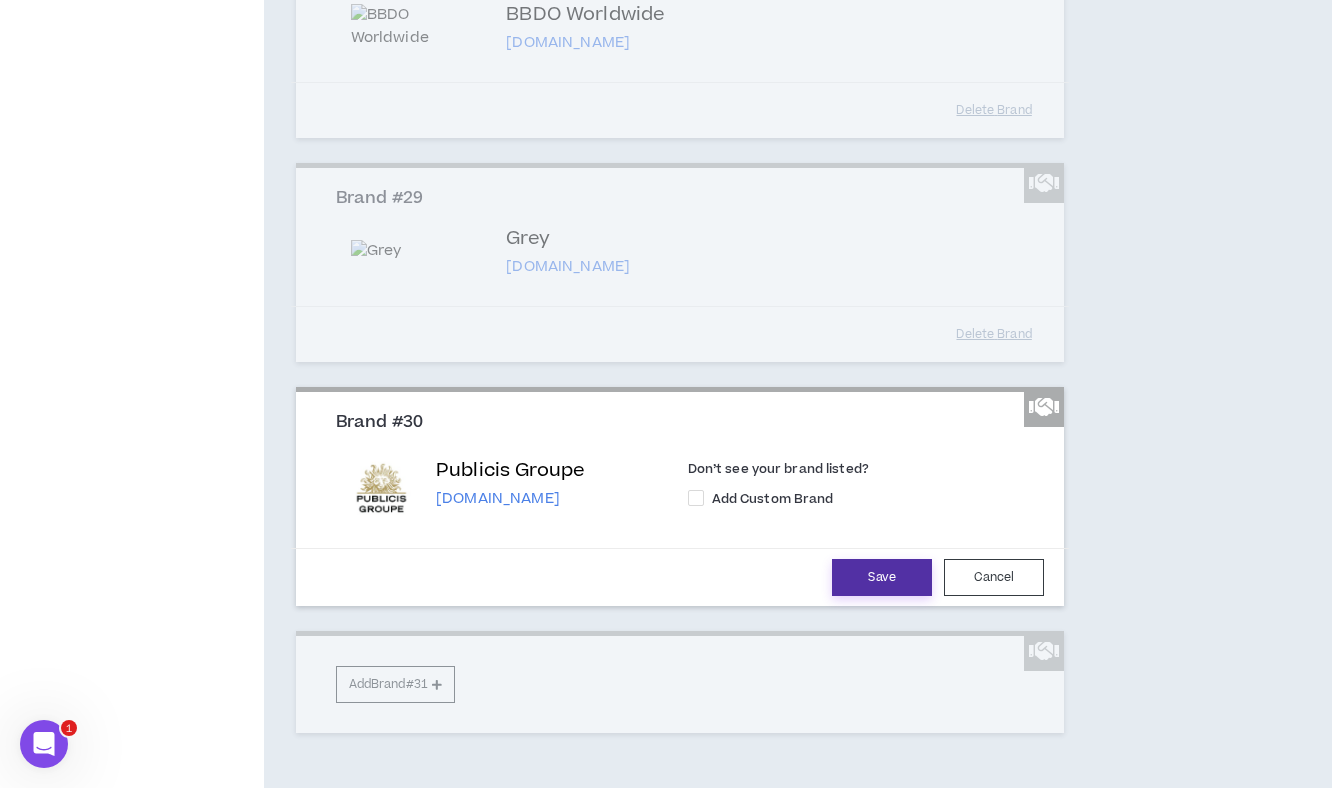 click on "Save" at bounding box center (882, 577) 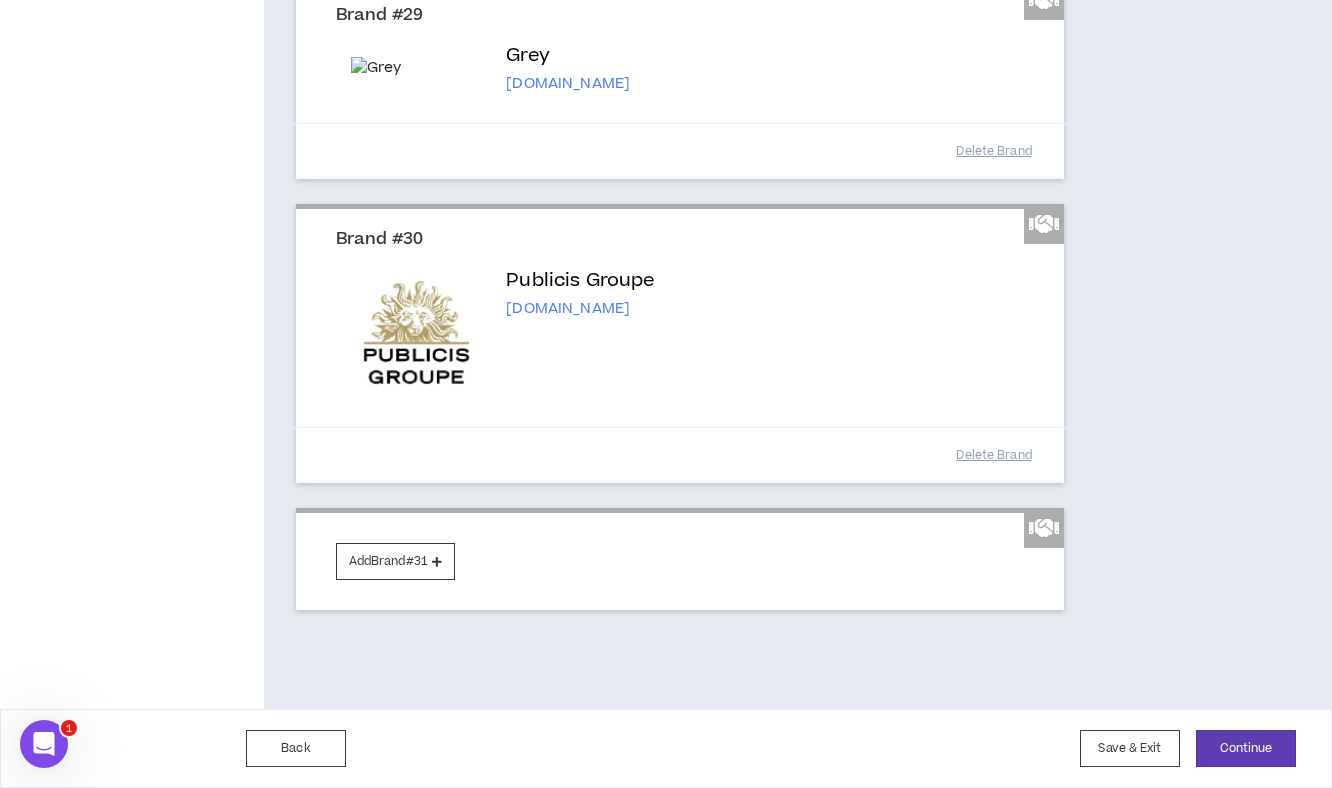 scroll, scrollTop: 7573, scrollLeft: 0, axis: vertical 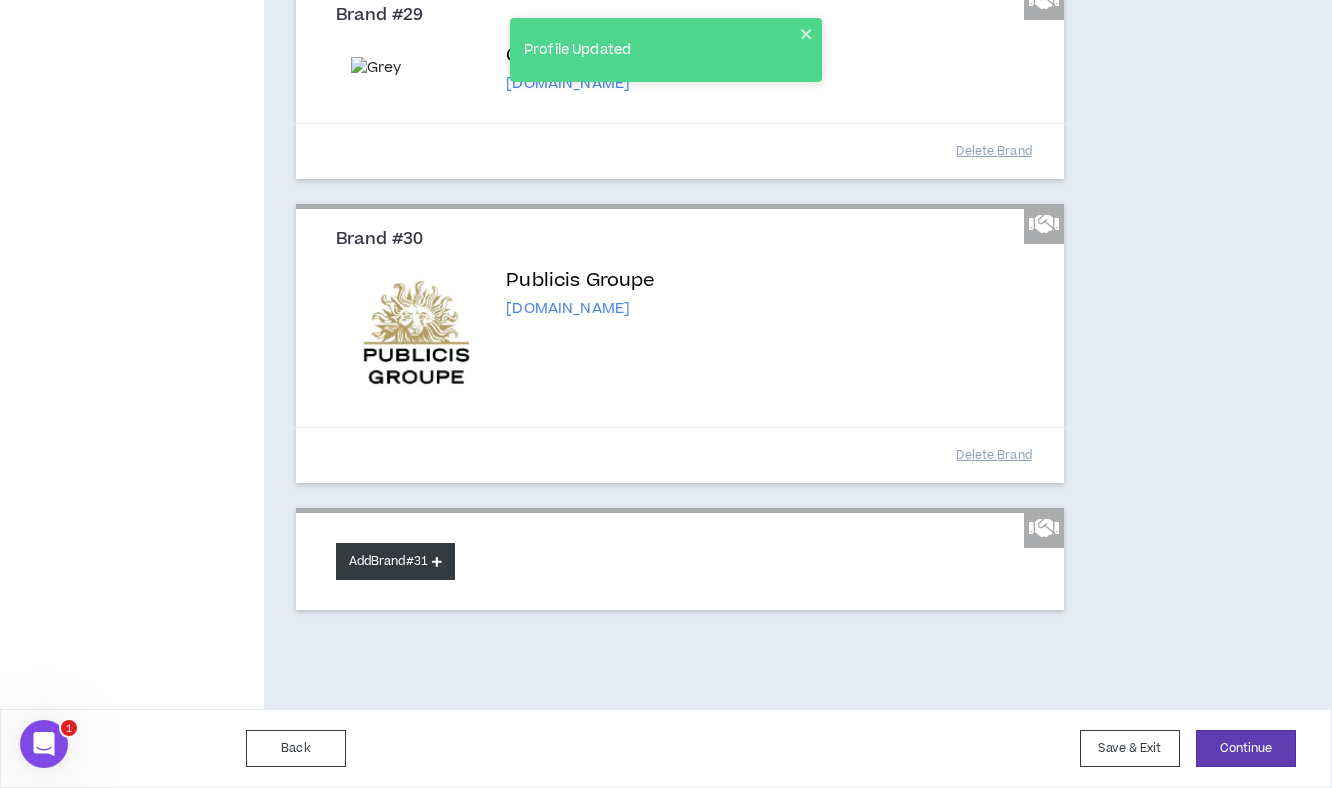 click at bounding box center [437, 561] 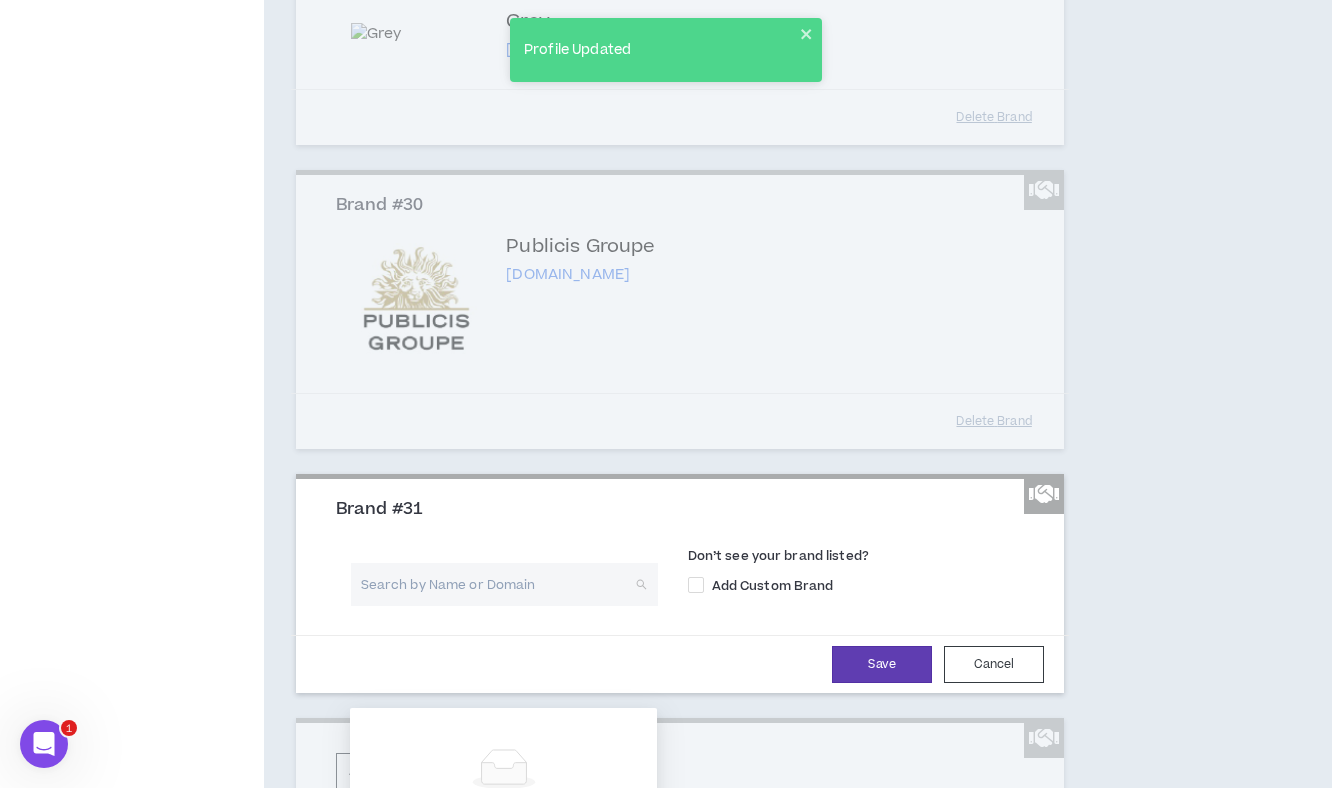 click at bounding box center [497, 584] 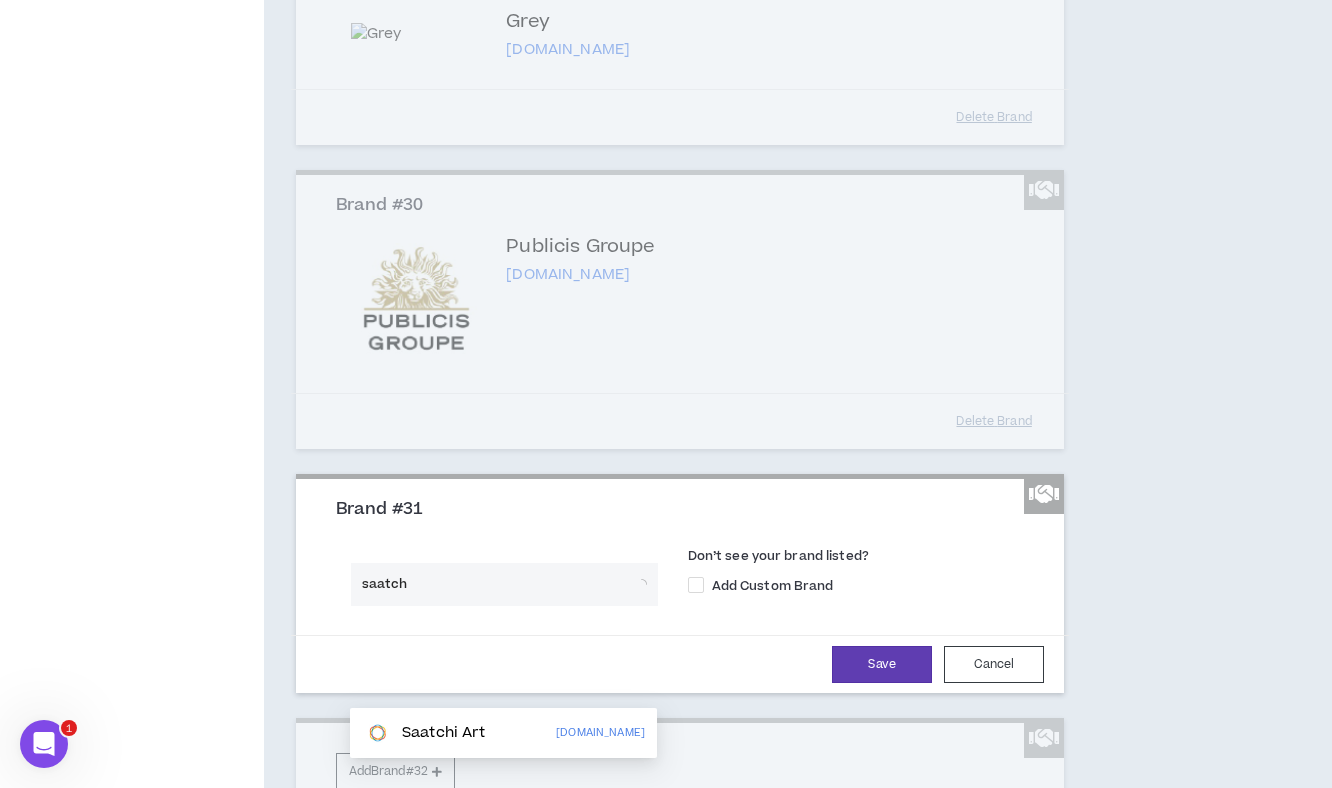 type on "saatchi" 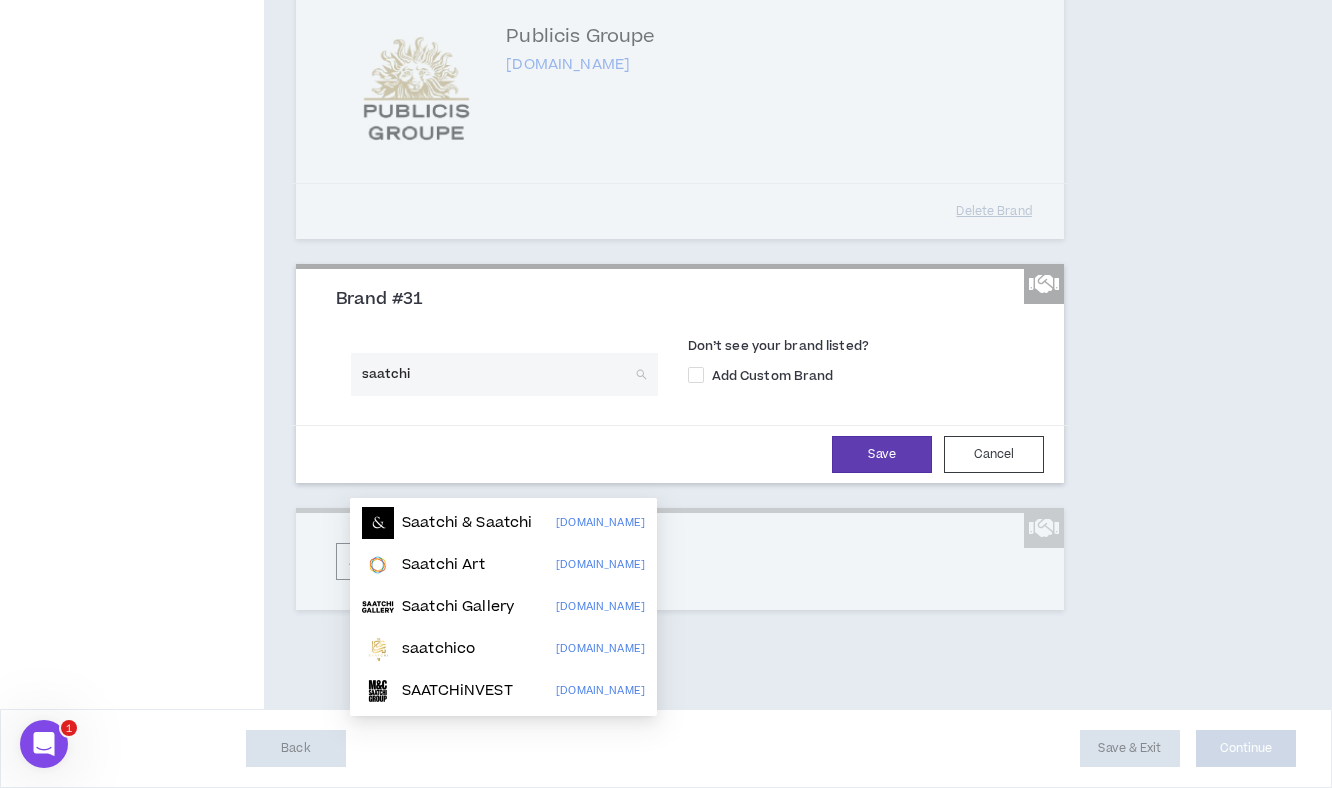 scroll, scrollTop: 7789, scrollLeft: 0, axis: vertical 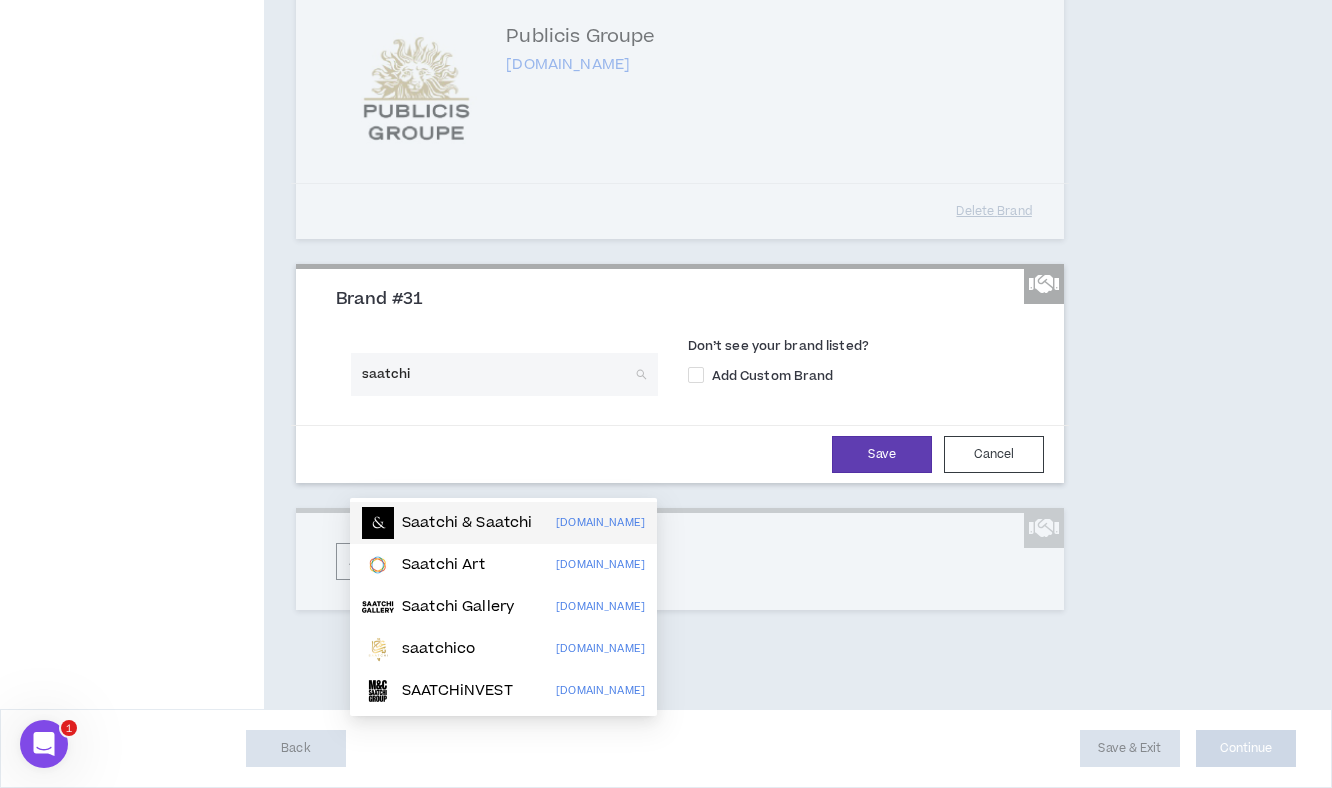 click on "Saatchi & Saatchi" at bounding box center [467, 523] 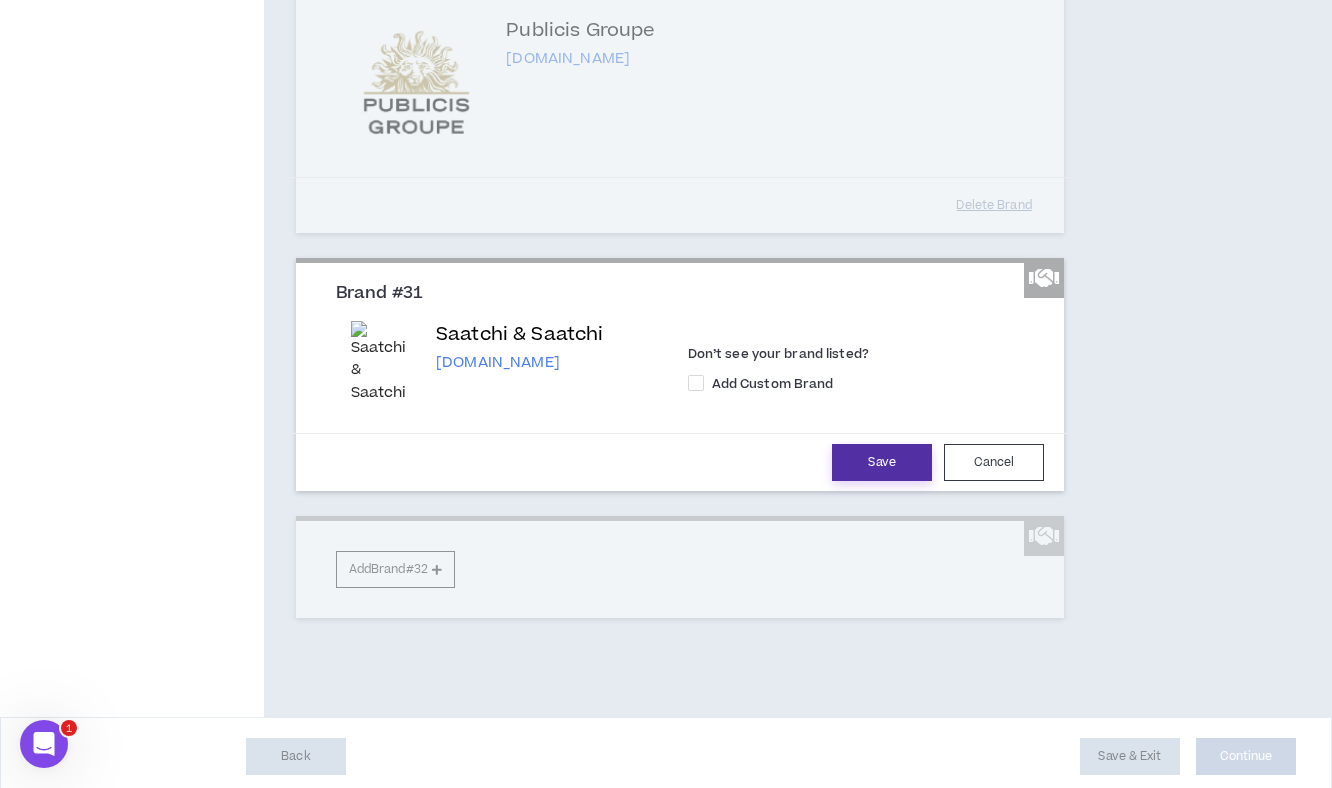 click on "Save" at bounding box center [882, 462] 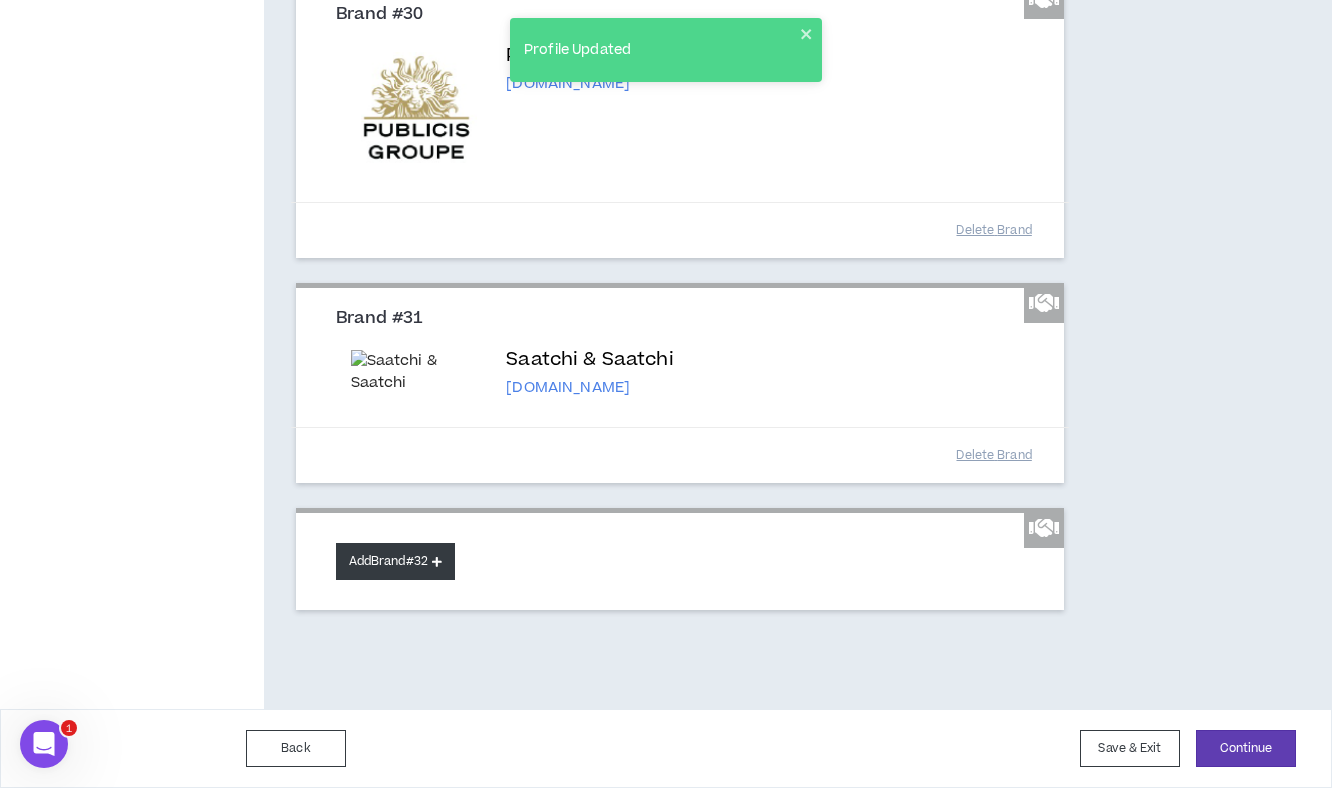 click on "Add  Brand  #32" at bounding box center (395, 561) 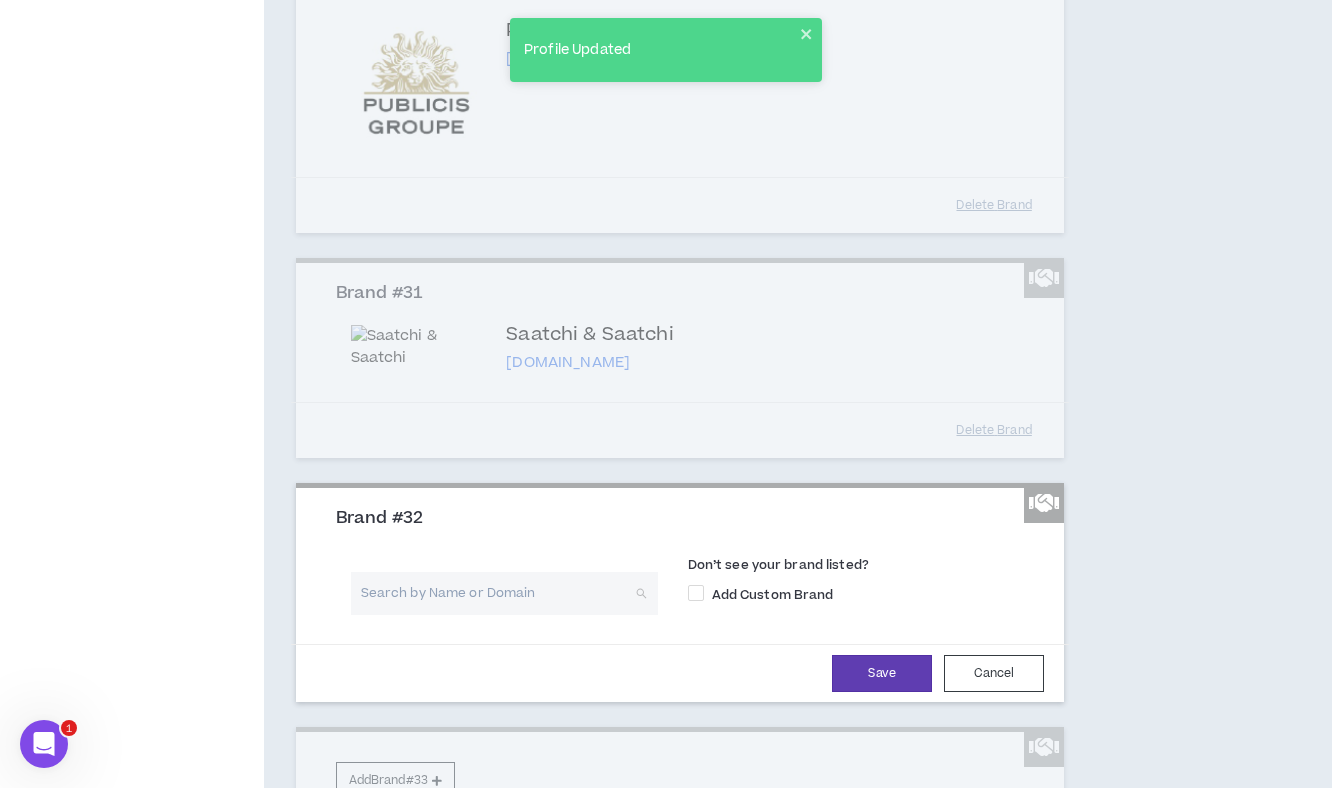 click at bounding box center (497, 593) 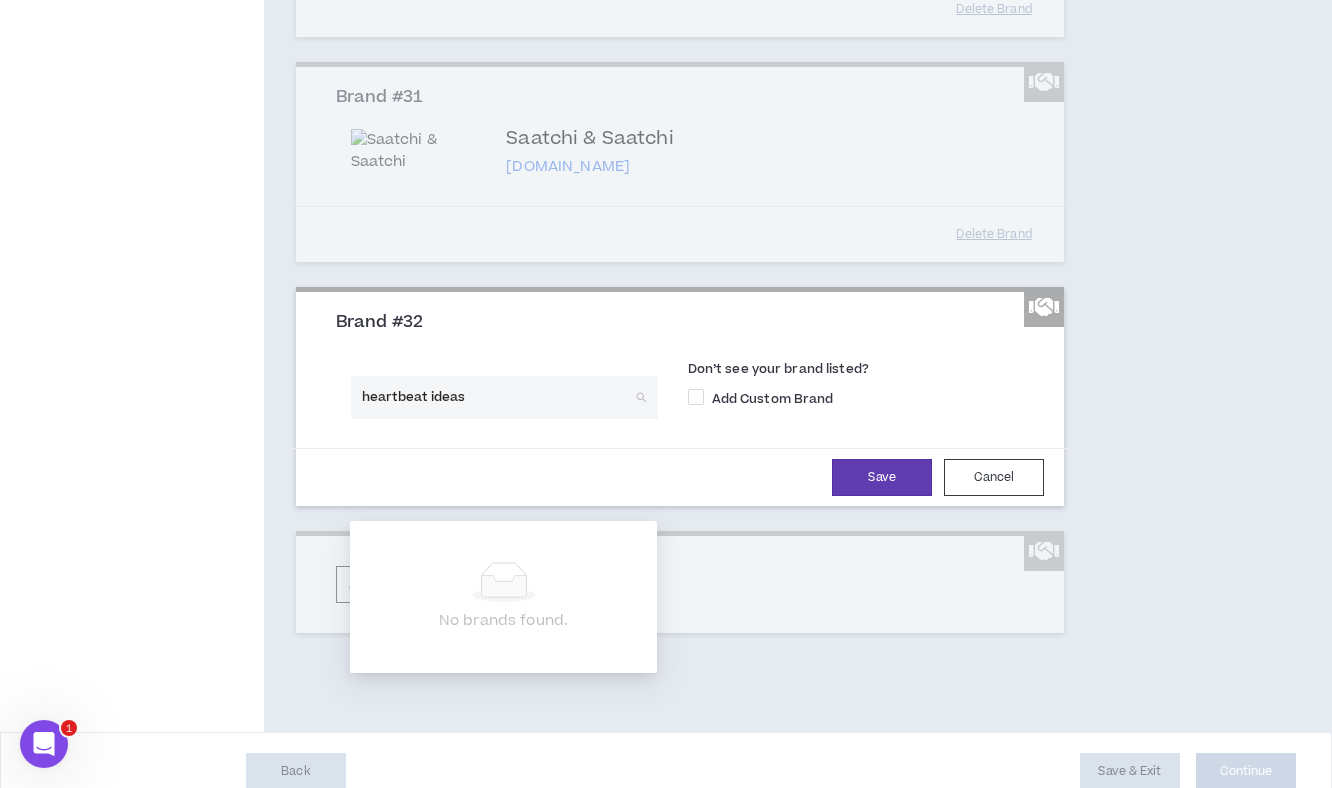 scroll, scrollTop: 7988, scrollLeft: 0, axis: vertical 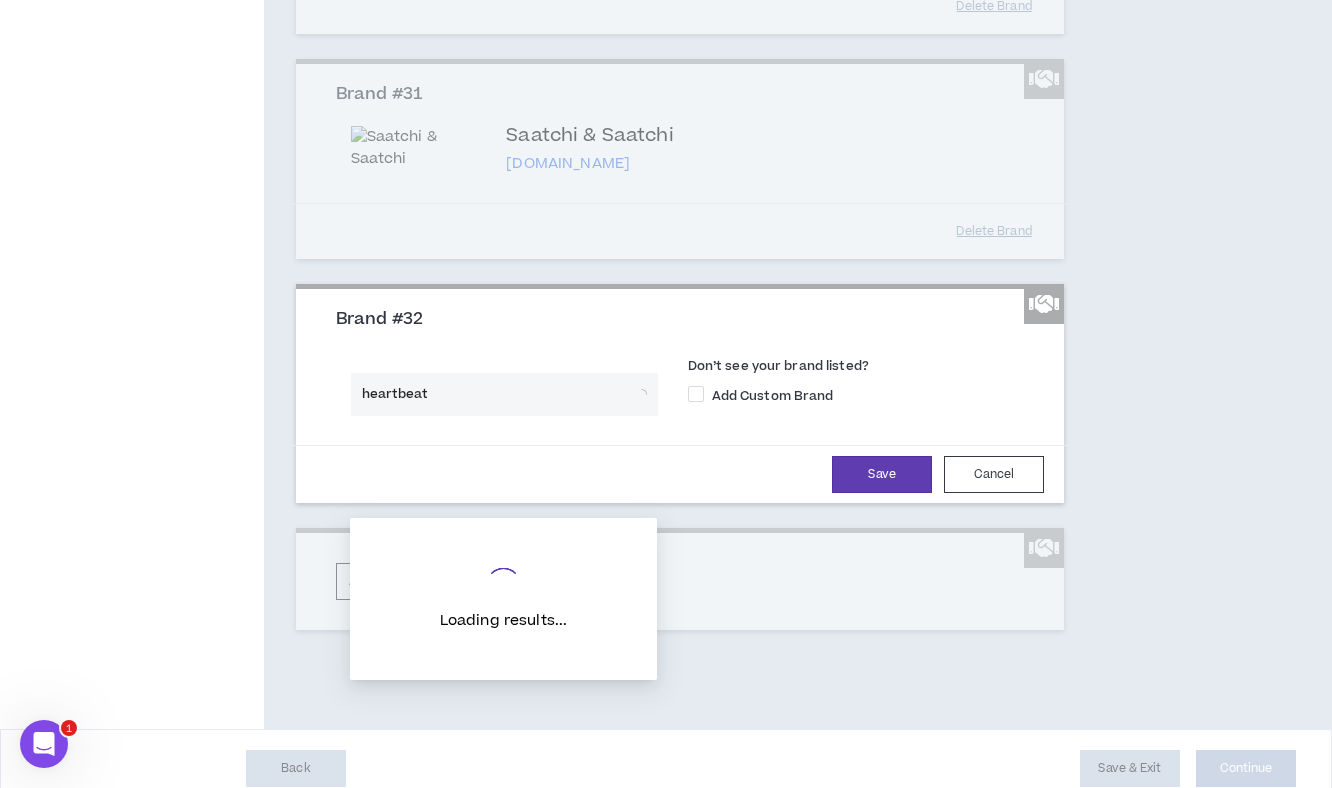 type on "heartbeat" 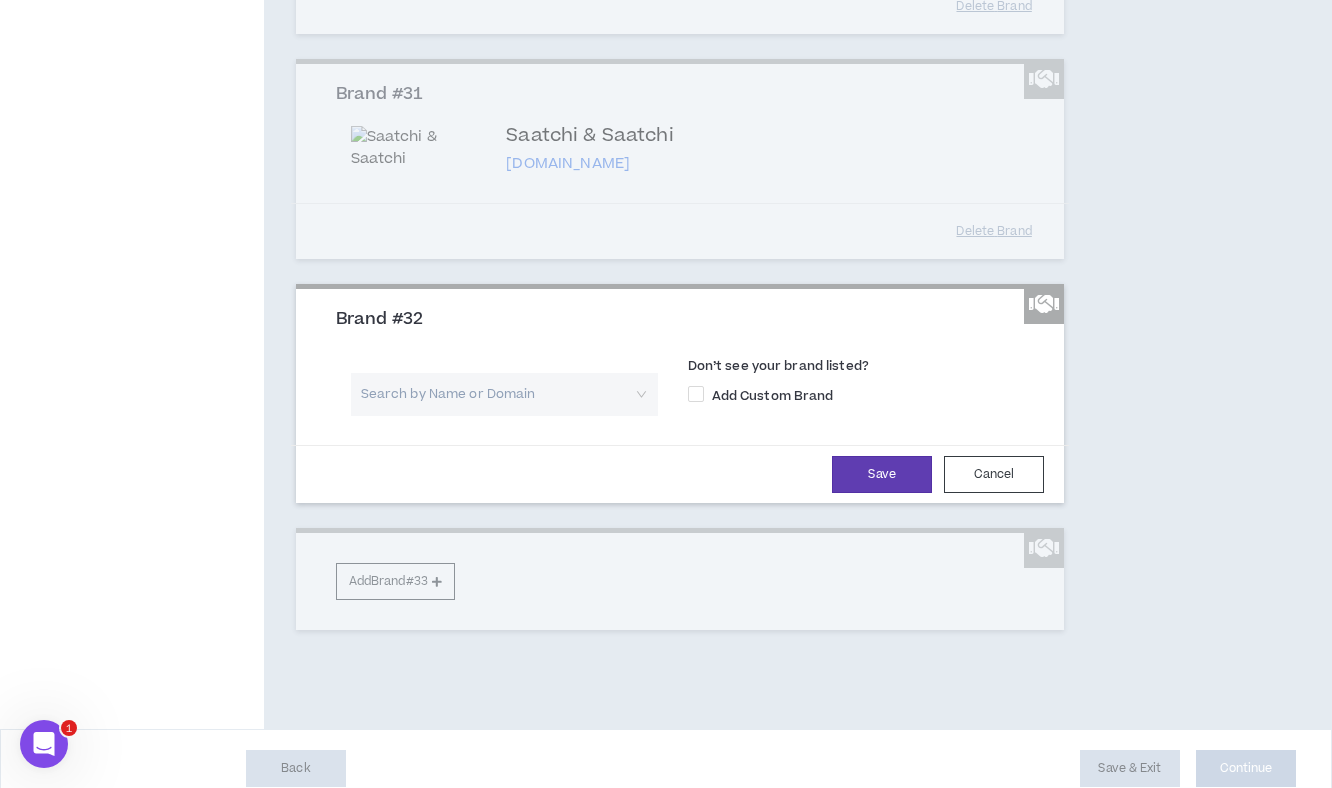 click on "Brands    0 days ago At least 1 brand is required. Add companies below that you have worked with that reflect your overall experience and expertise. If you have worked for an agency or consultancy, be sure to include the end clients that your work supported. Brand #1 Michelin michelin.com Don’t see your brand listed? Add Custom Brand Delete   Brand Brand #2 AT&T att.com Don’t see your brand listed? Add Custom Brand Delete   Brand Brand #3 Southwest Airlines southwest.com Don’t see your brand listed? Add Custom Brand Delete   Brand Brand #4 Citi citi.com Don’t see your brand listed? Add Custom Brand Delete   Brand Brand #5 American Express americanexpress.com Don’t see your brand listed? Add Custom Brand Delete   Brand Brand #6 Memorial Sloan Kettering Cancer Center mskcc.org Don’t see your brand listed? Add Custom Brand Delete   Brand Brand #7 Cablevision cablevision.qc.ca Don’t see your brand listed? Add Custom Brand Delete   Brand Brand #8 AARP aarp.org Don’t see your brand listed? Delete" at bounding box center [763, -3585] 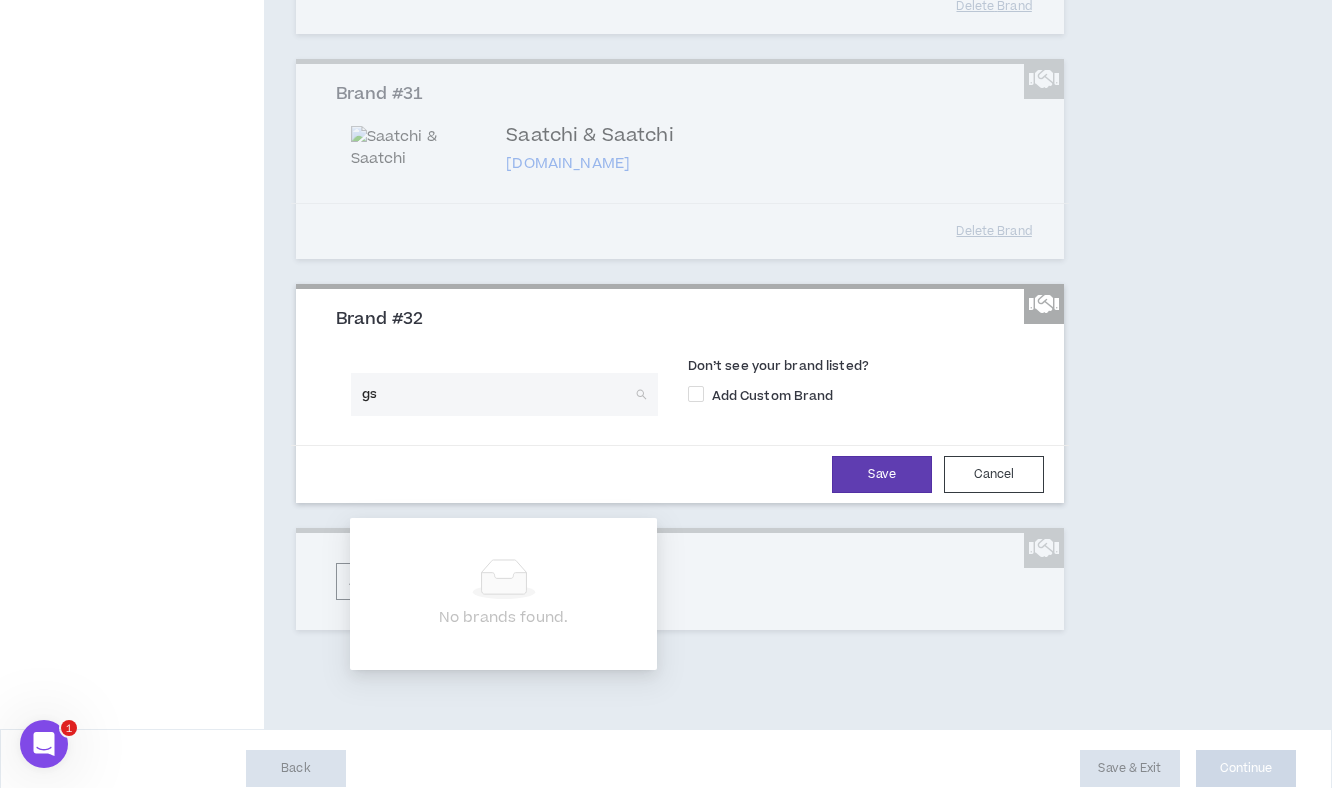 type on "gsd" 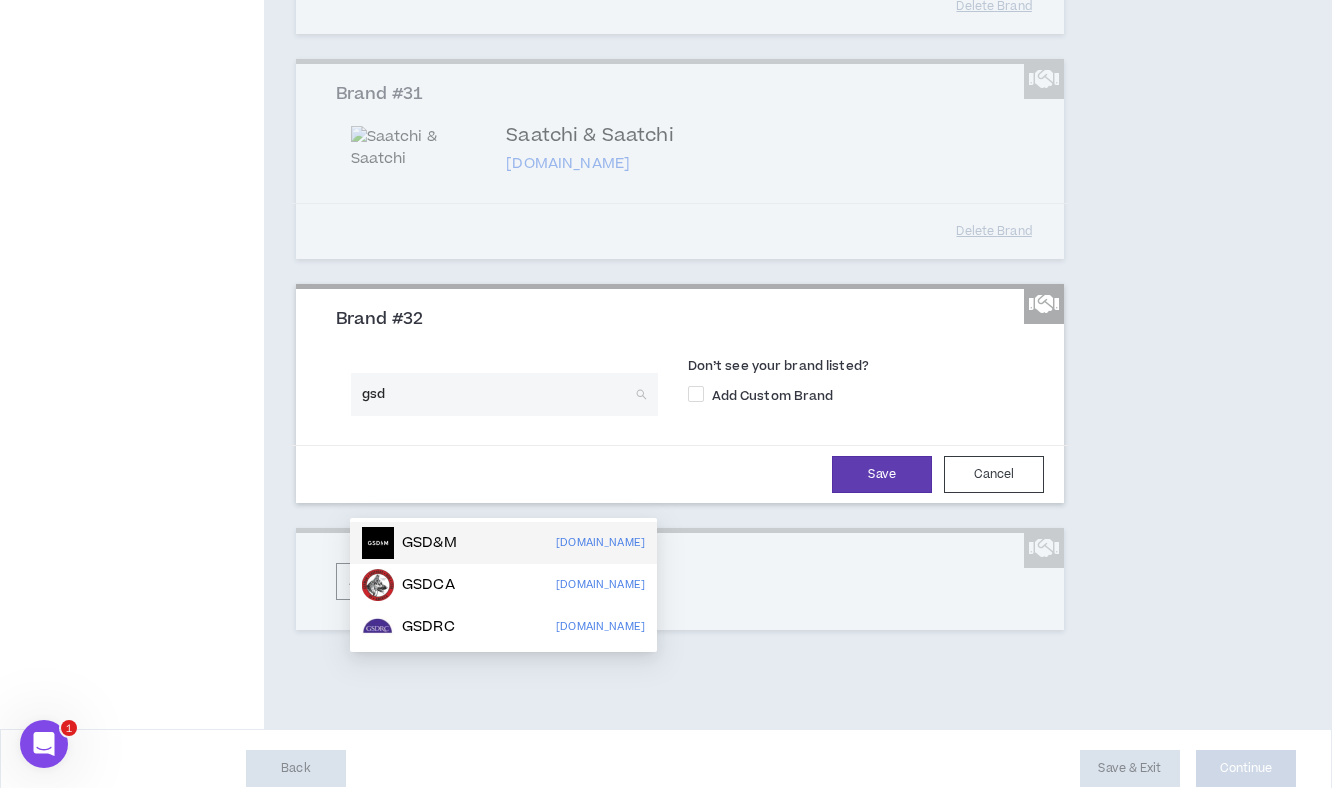 click on "GSD&M" at bounding box center [429, 543] 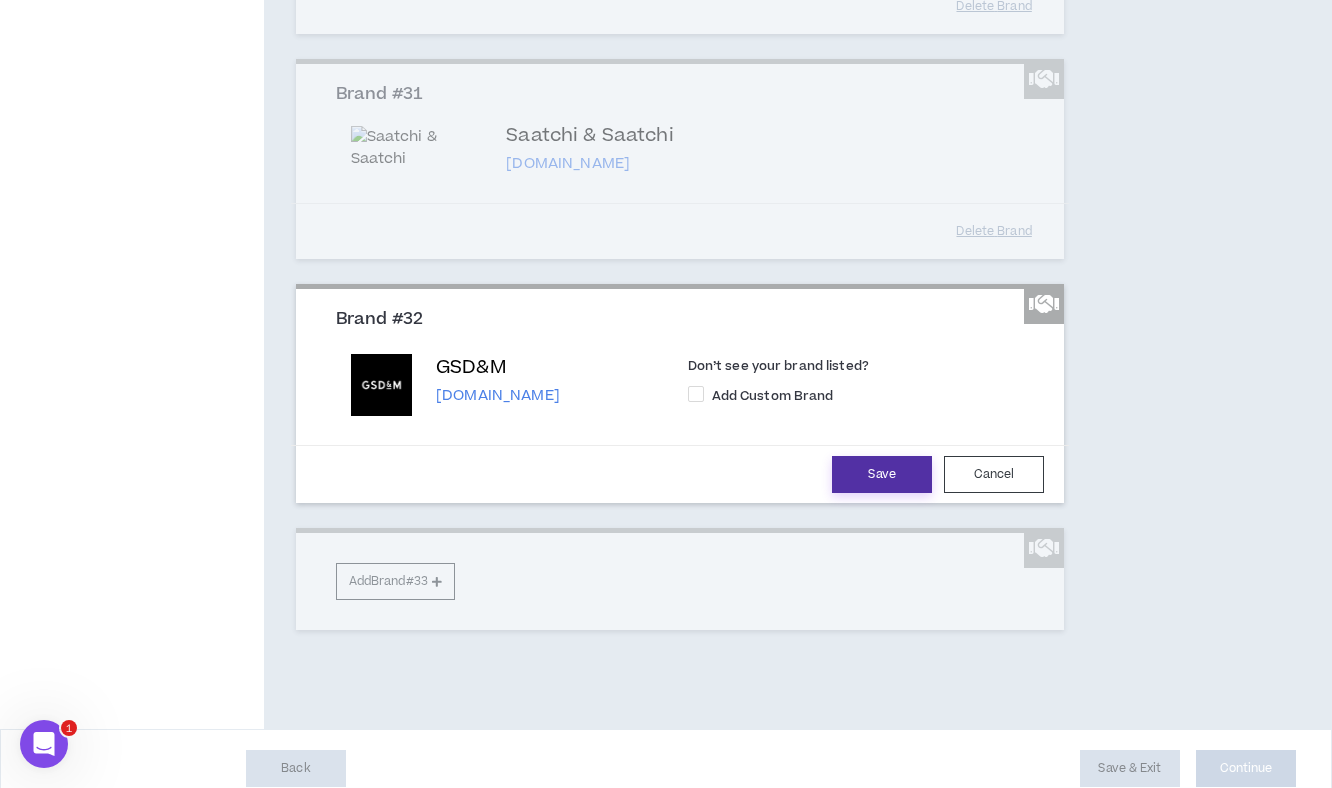 click on "Save" at bounding box center (882, 474) 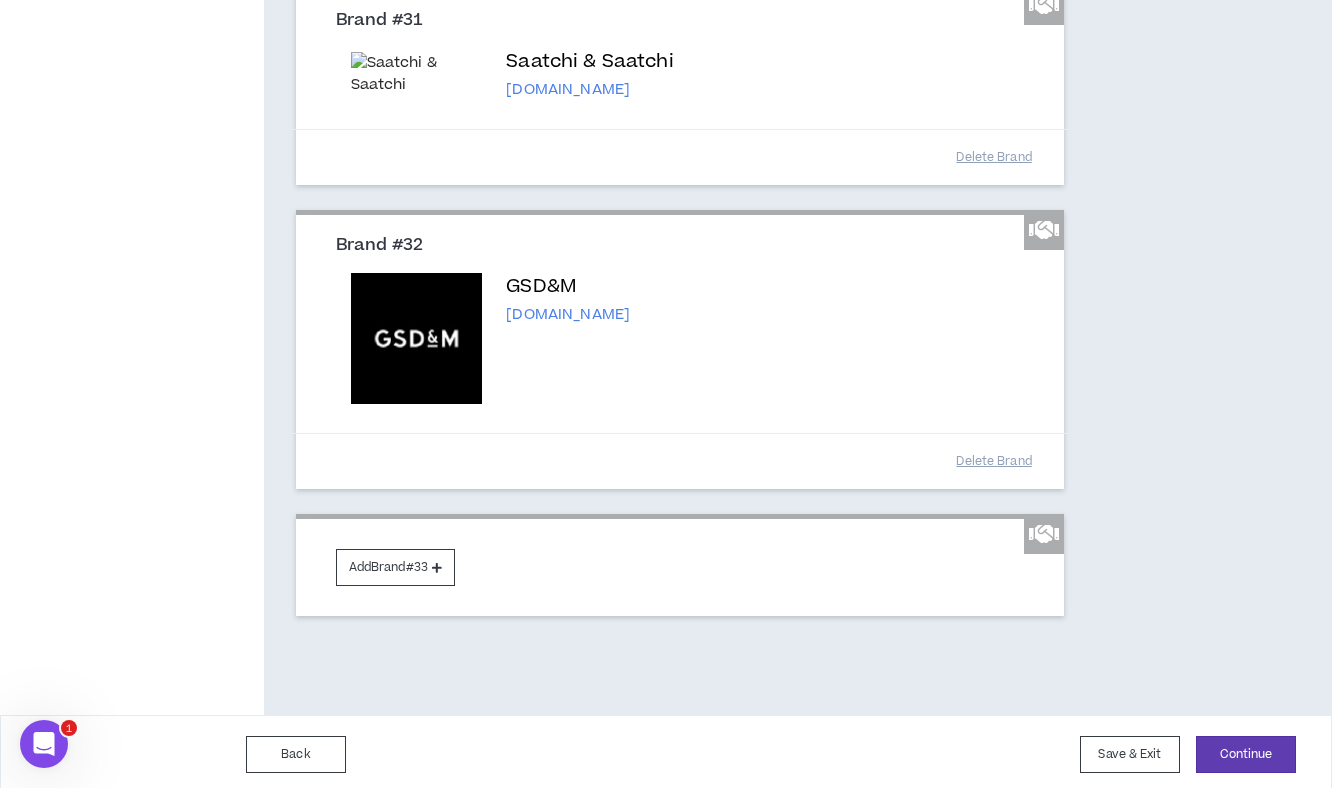 scroll, scrollTop: 8127, scrollLeft: 0, axis: vertical 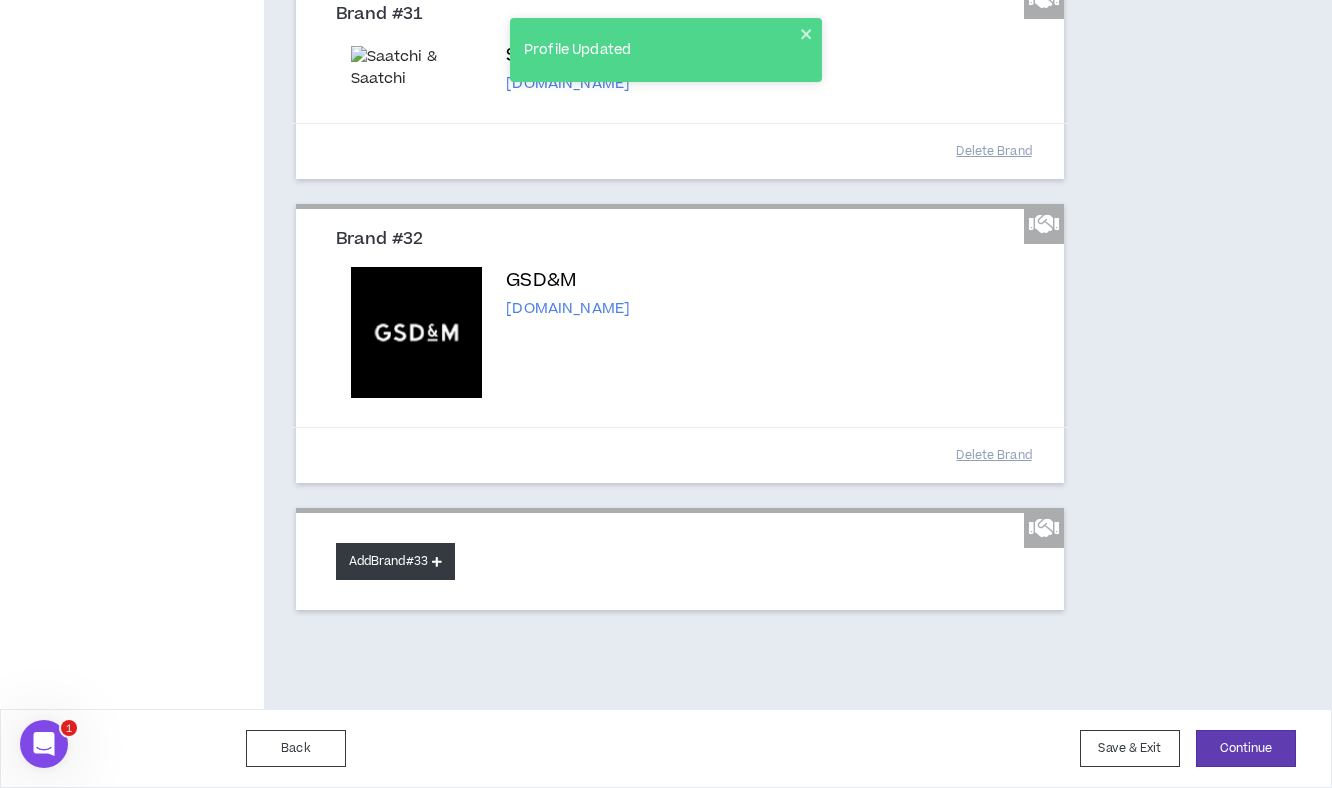 click on "Add  Brand  #33" at bounding box center (395, 561) 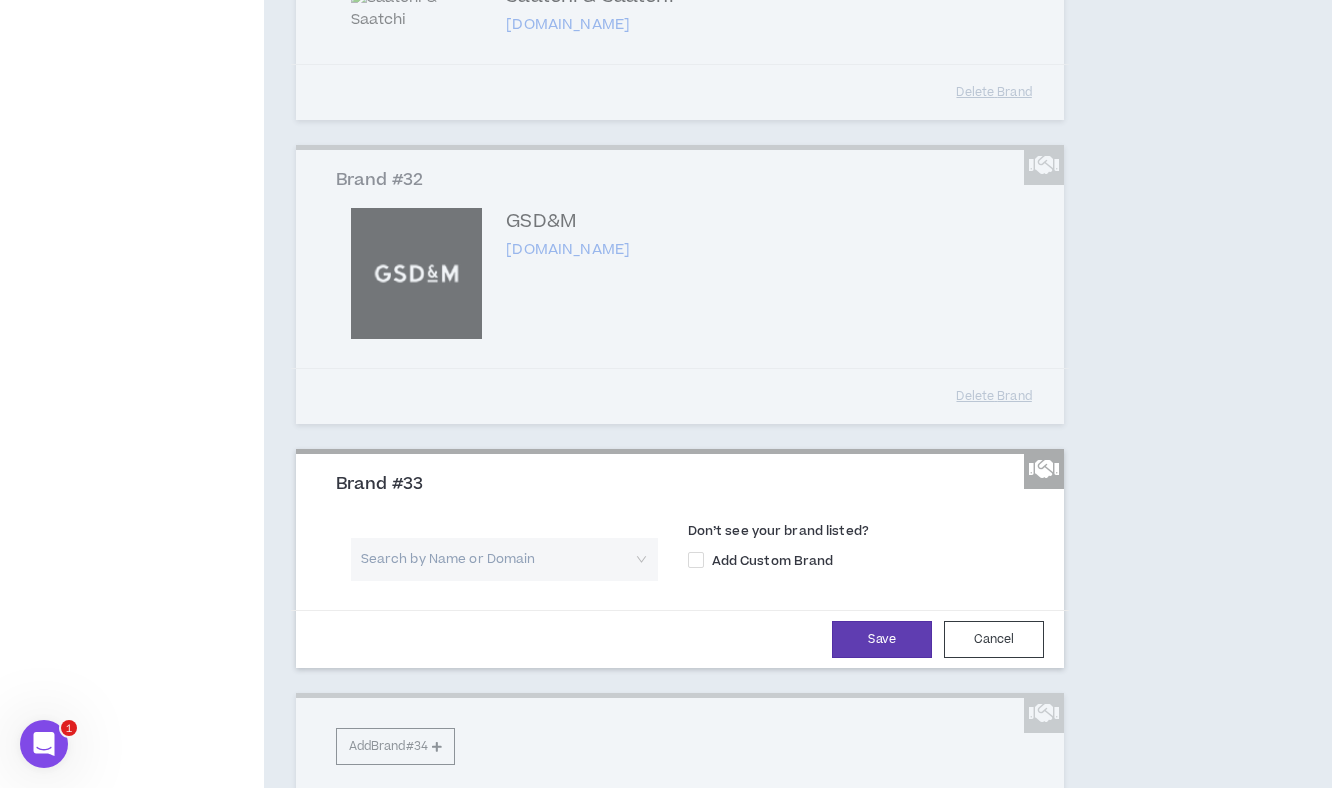 click at bounding box center (497, 559) 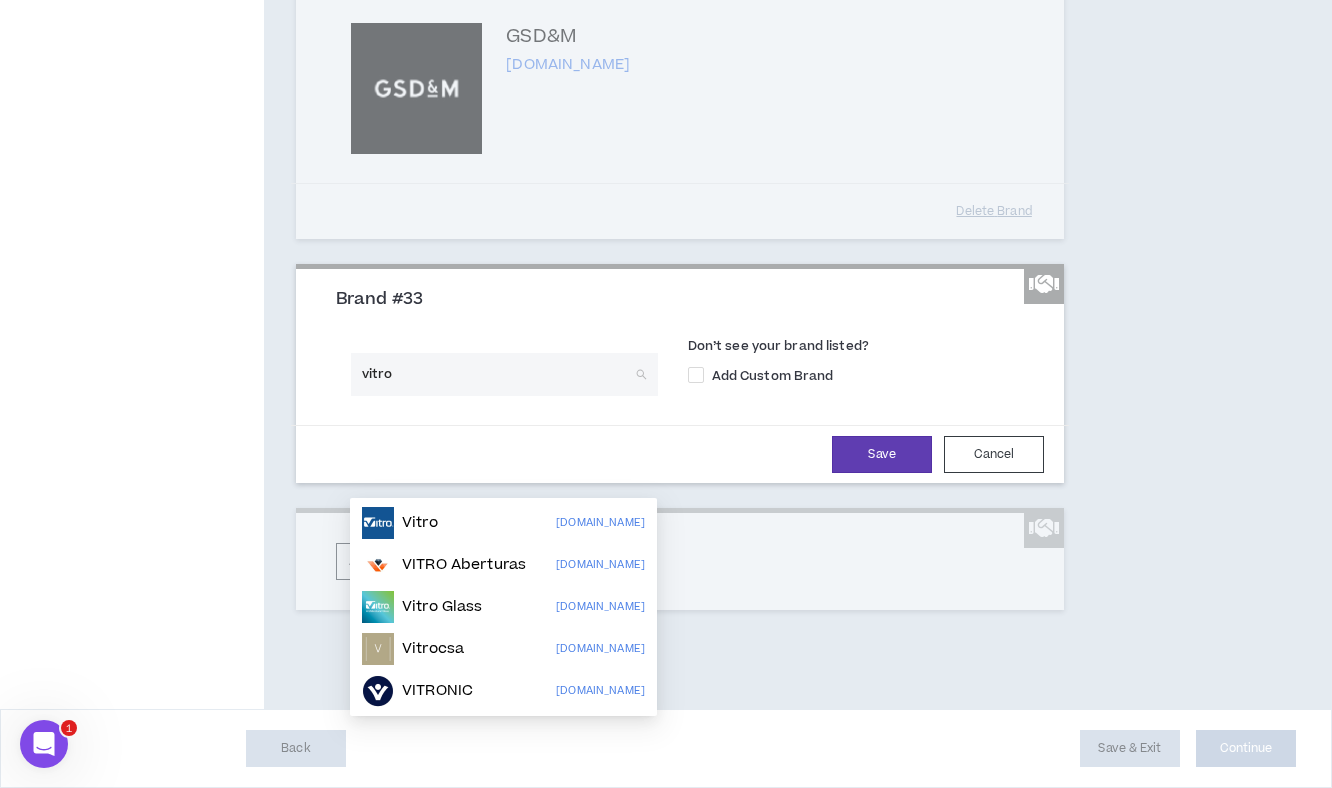scroll, scrollTop: 8328, scrollLeft: 0, axis: vertical 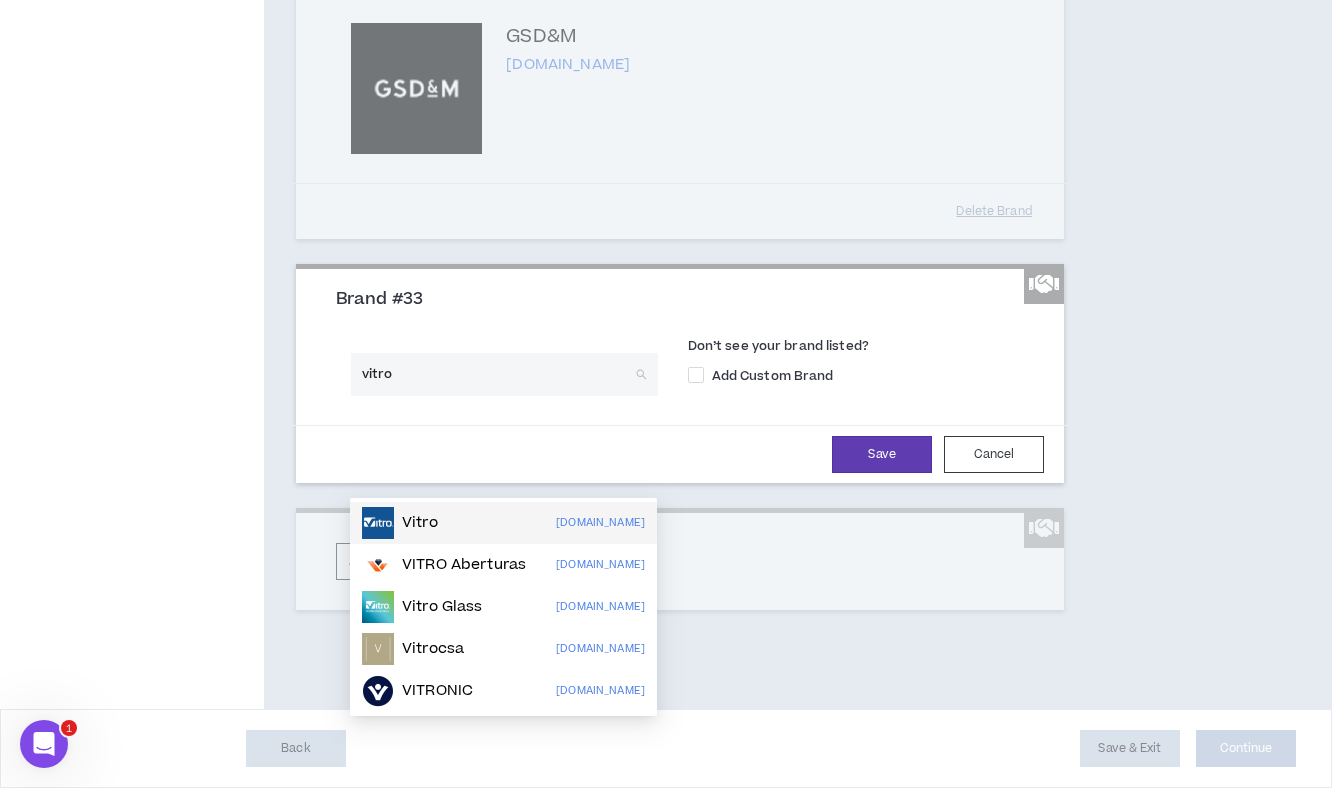 type on "vitro" 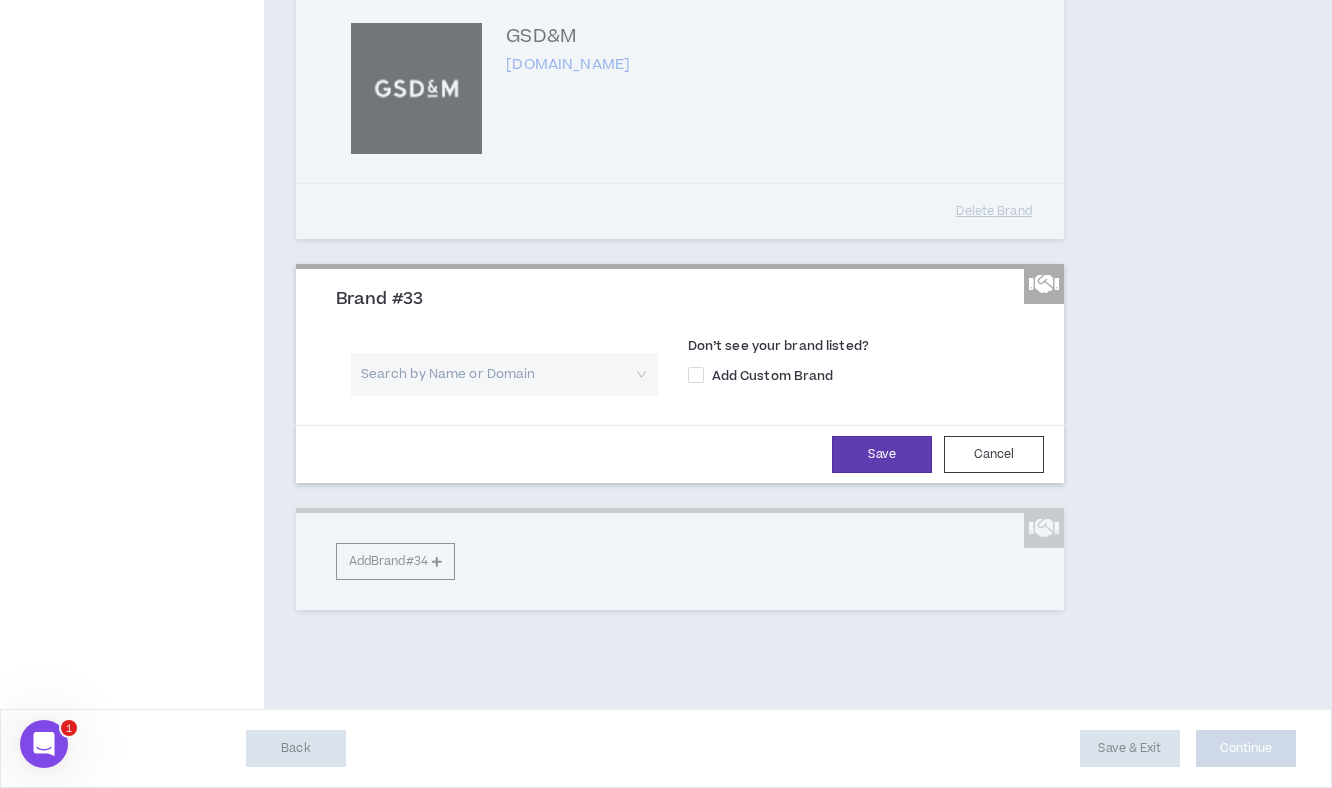 click at bounding box center [497, 374] 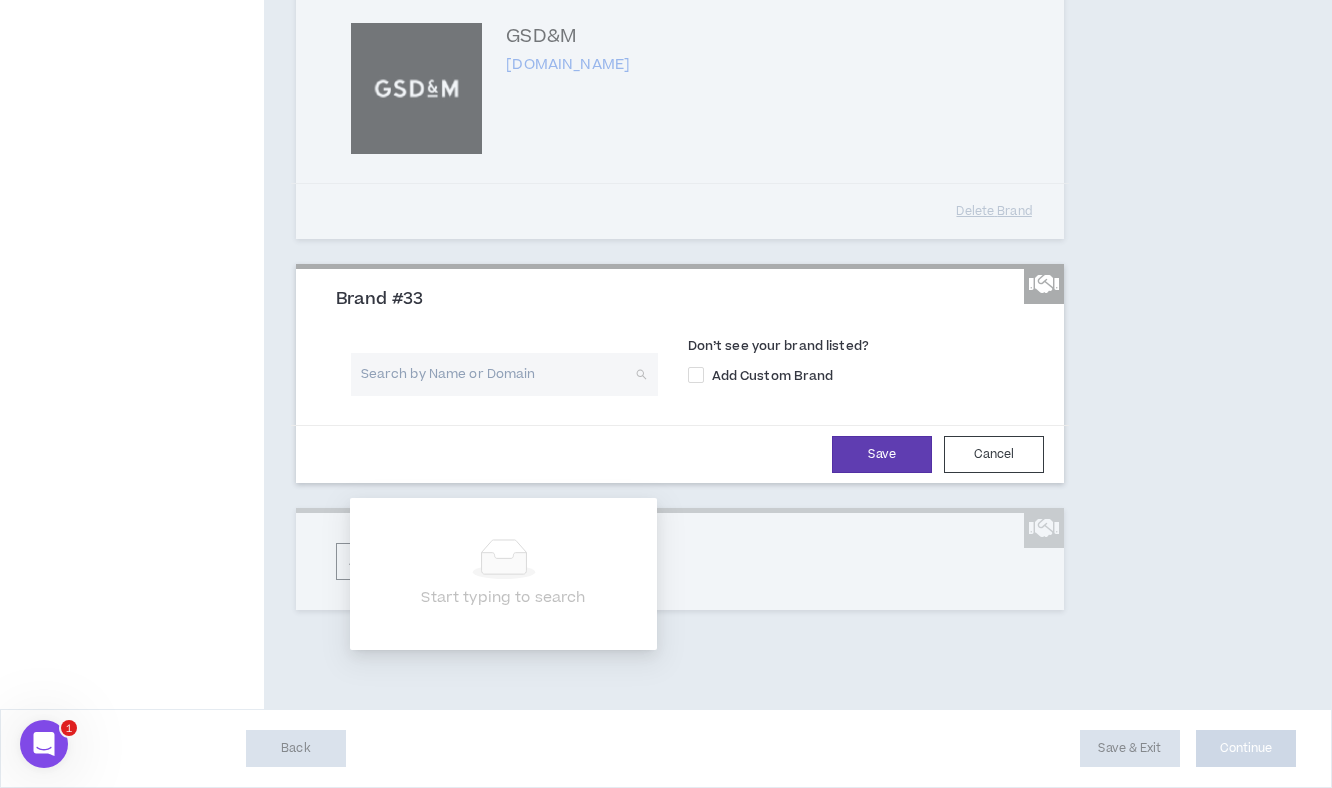 click at bounding box center (497, 374) 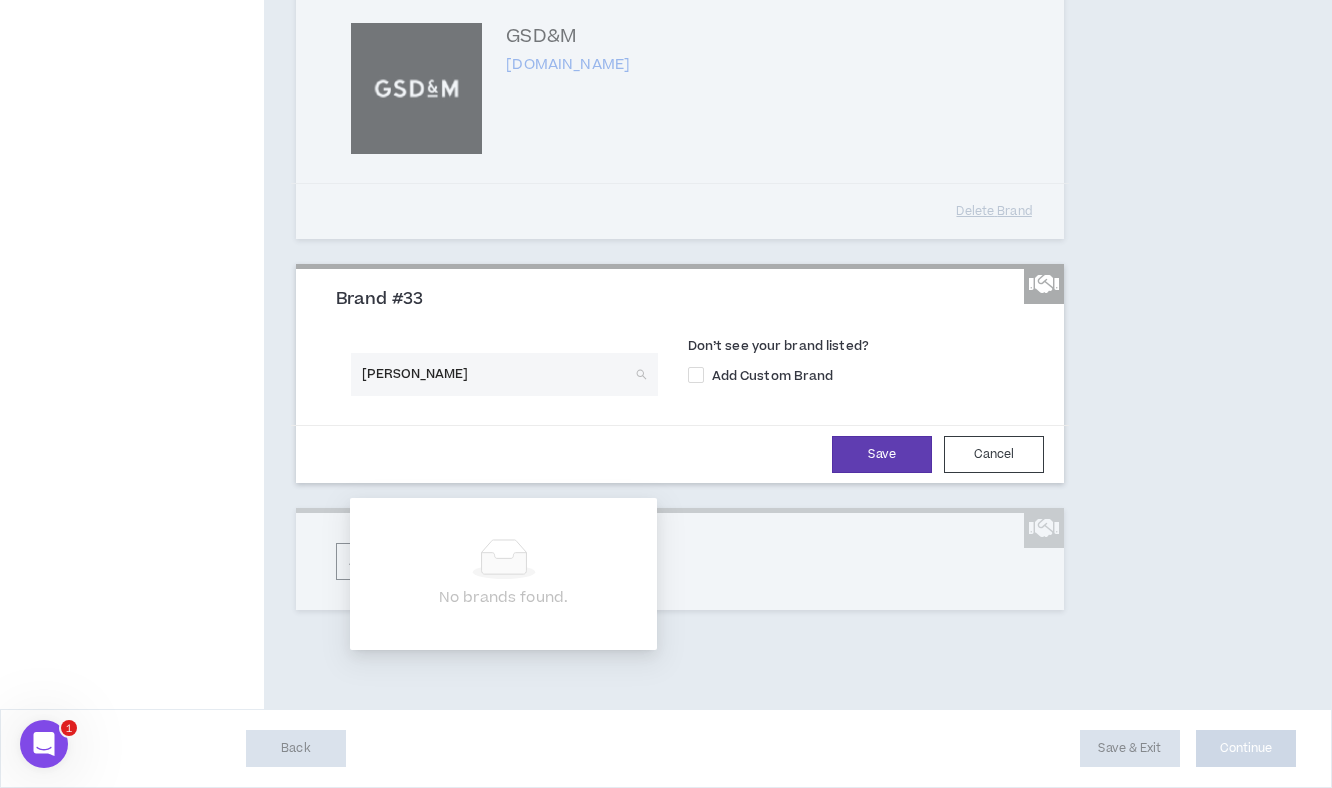 type on "gallegos" 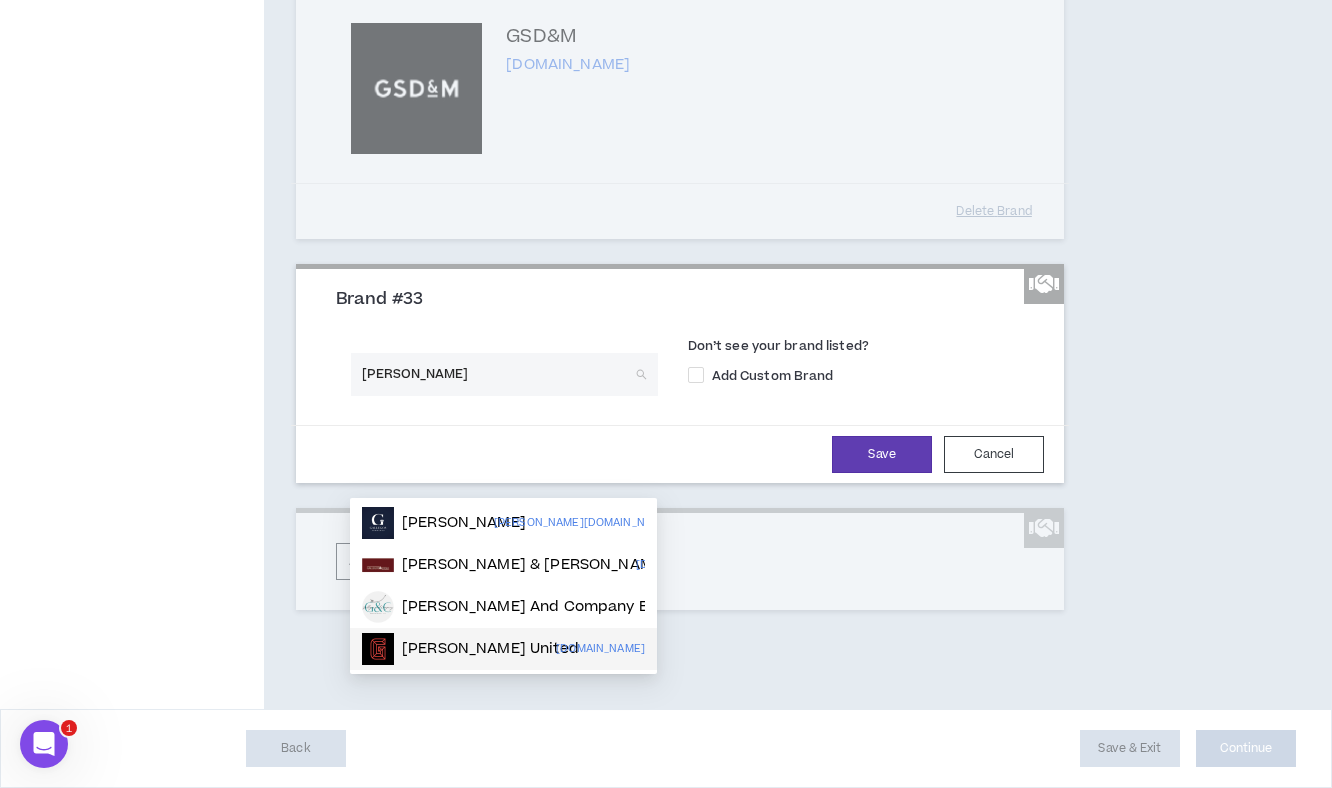 click on "GALLEGOS United" at bounding box center (490, 649) 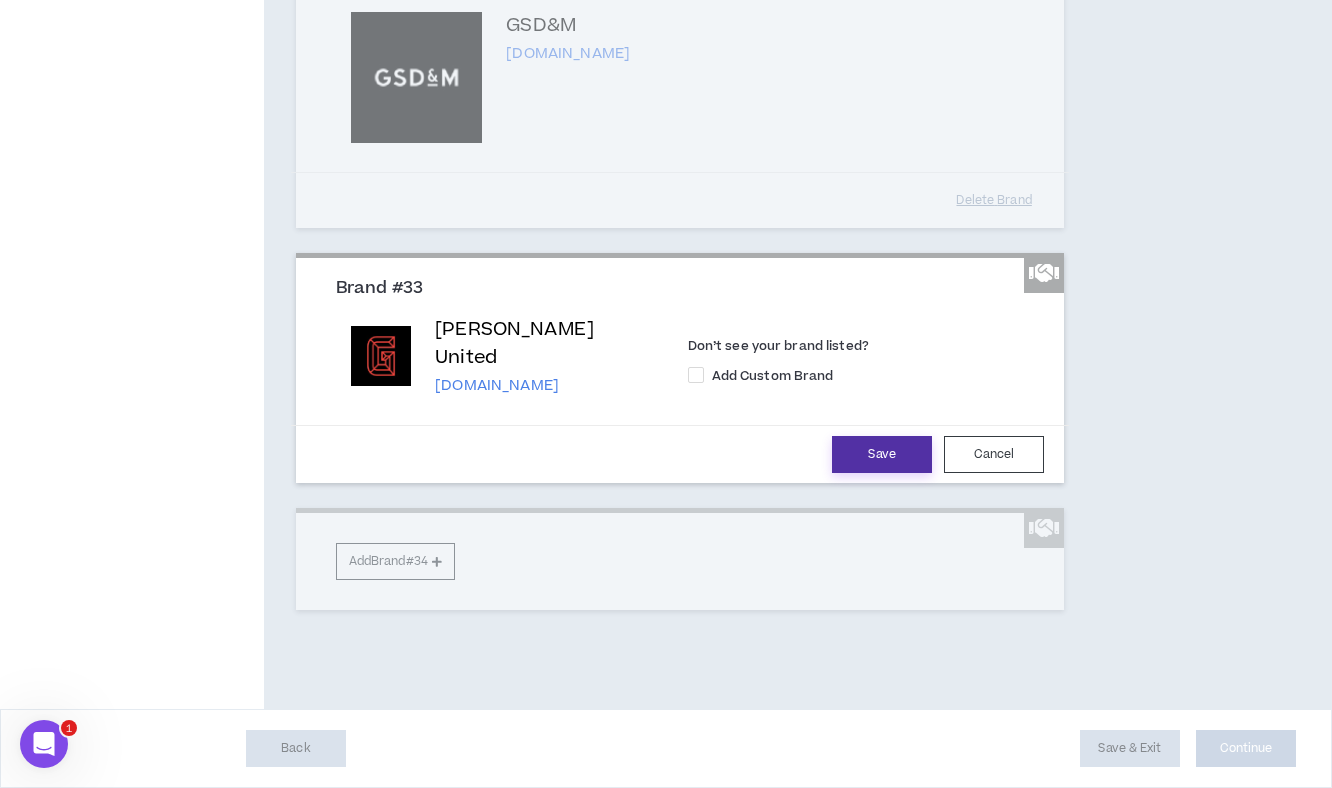 click on "Save" at bounding box center (882, 454) 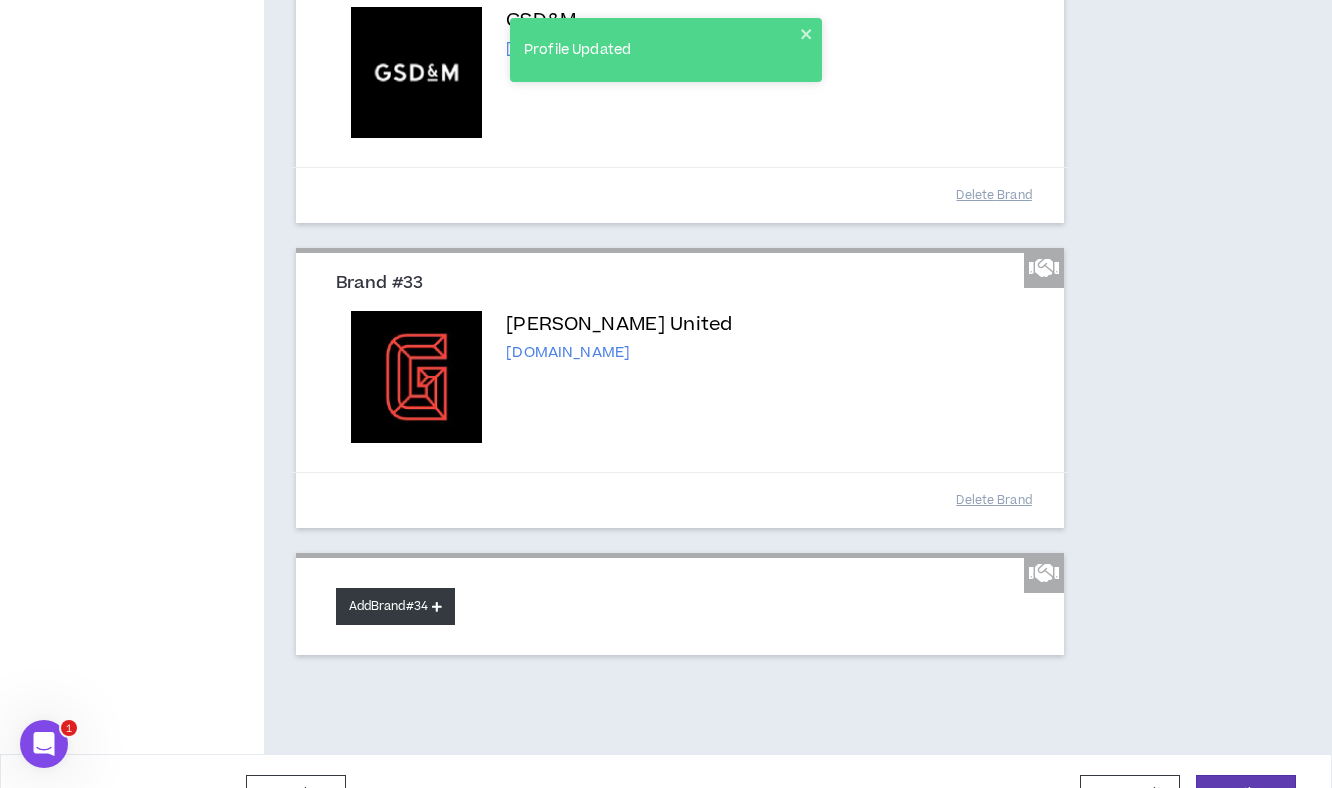 click at bounding box center (437, 606) 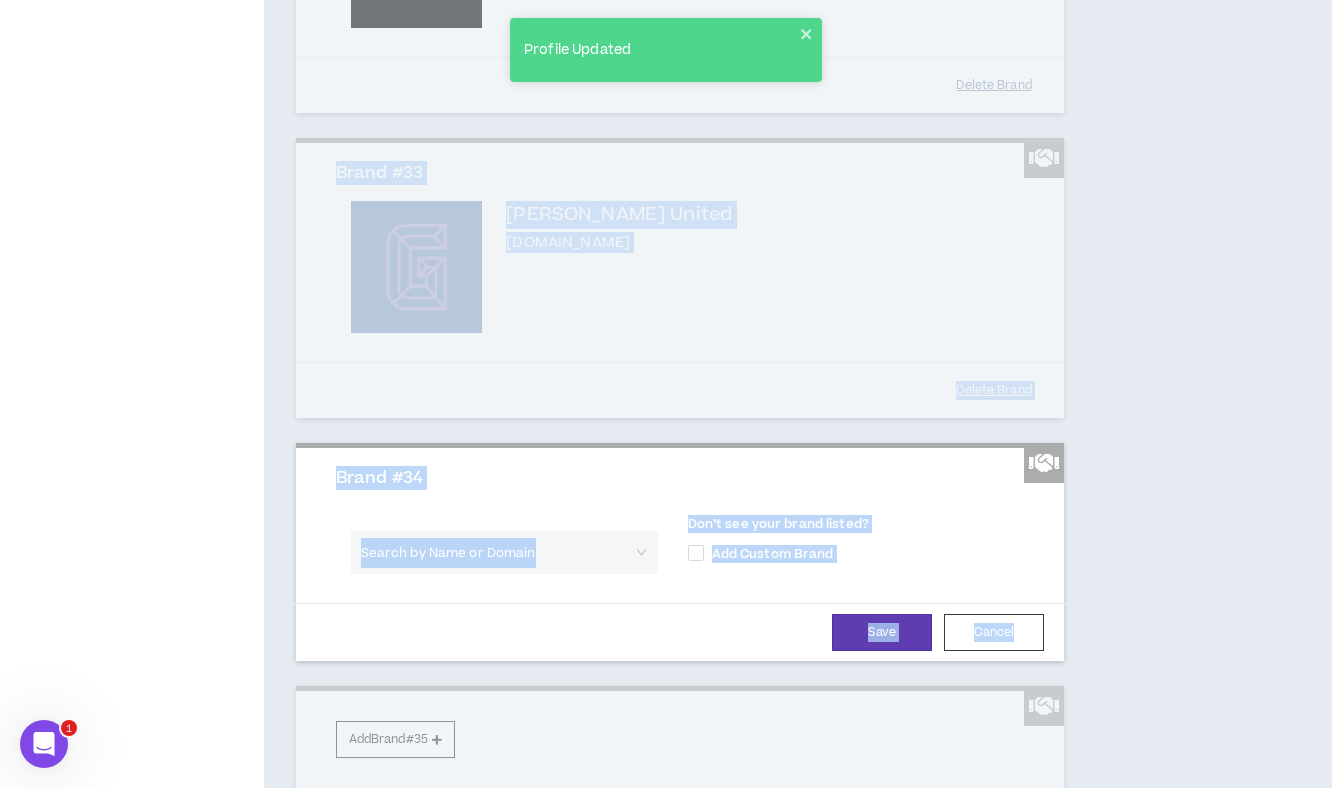 scroll, scrollTop: 8444, scrollLeft: 0, axis: vertical 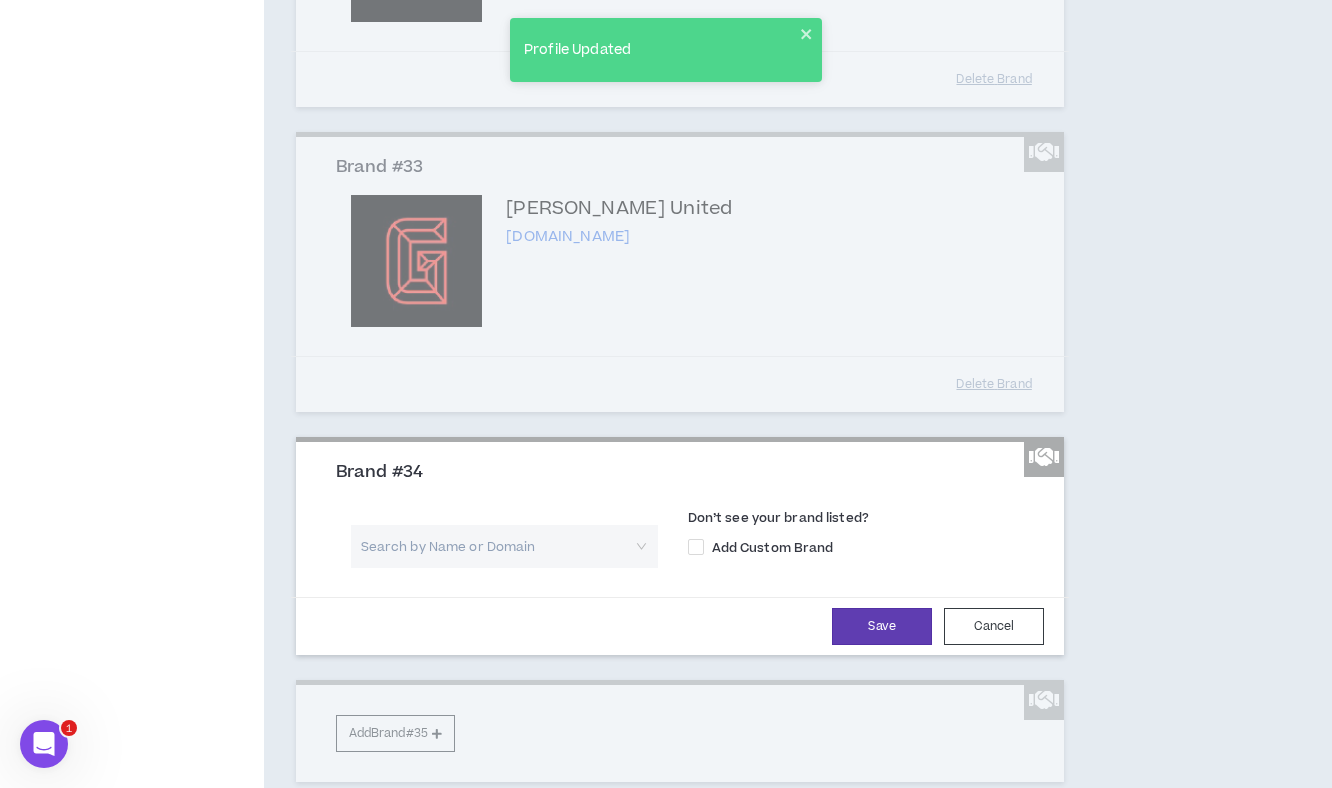 click at bounding box center (497, 546) 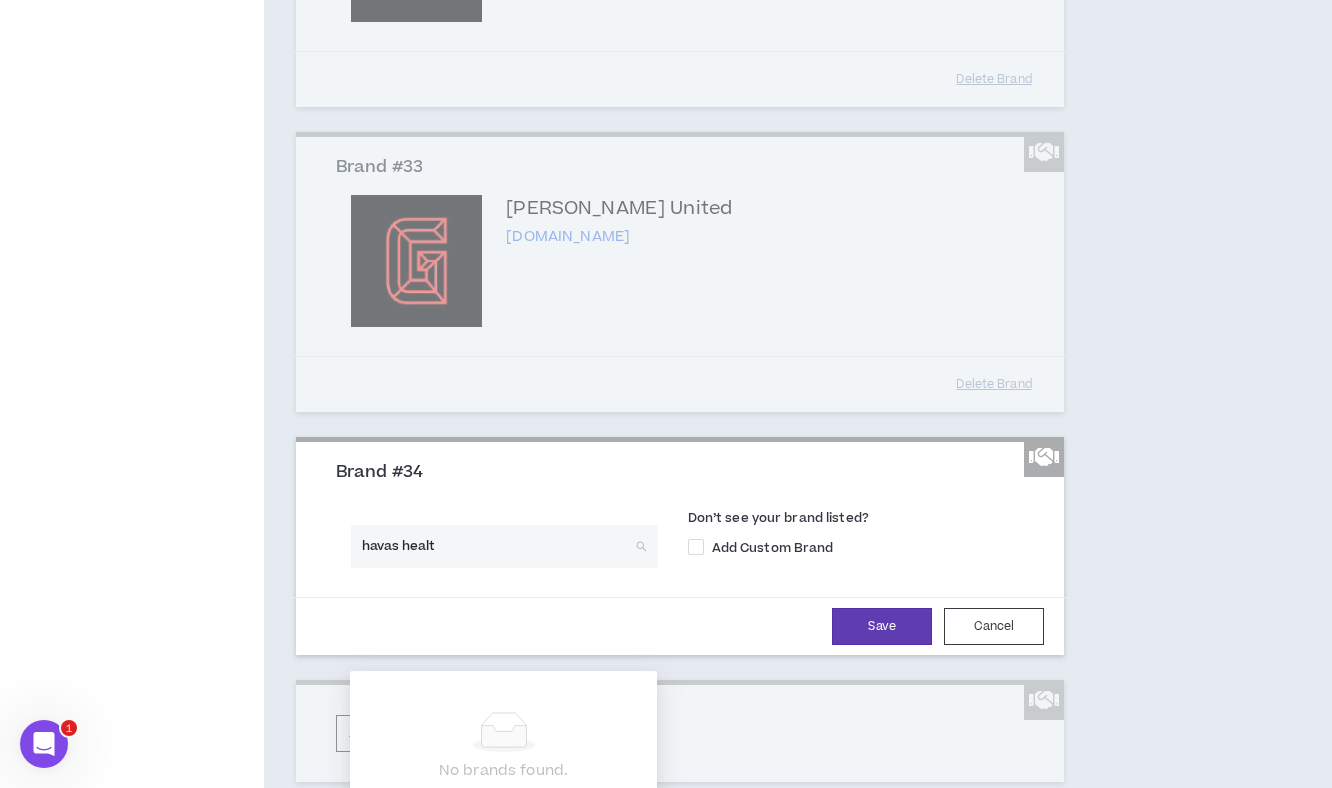 type on "havas health" 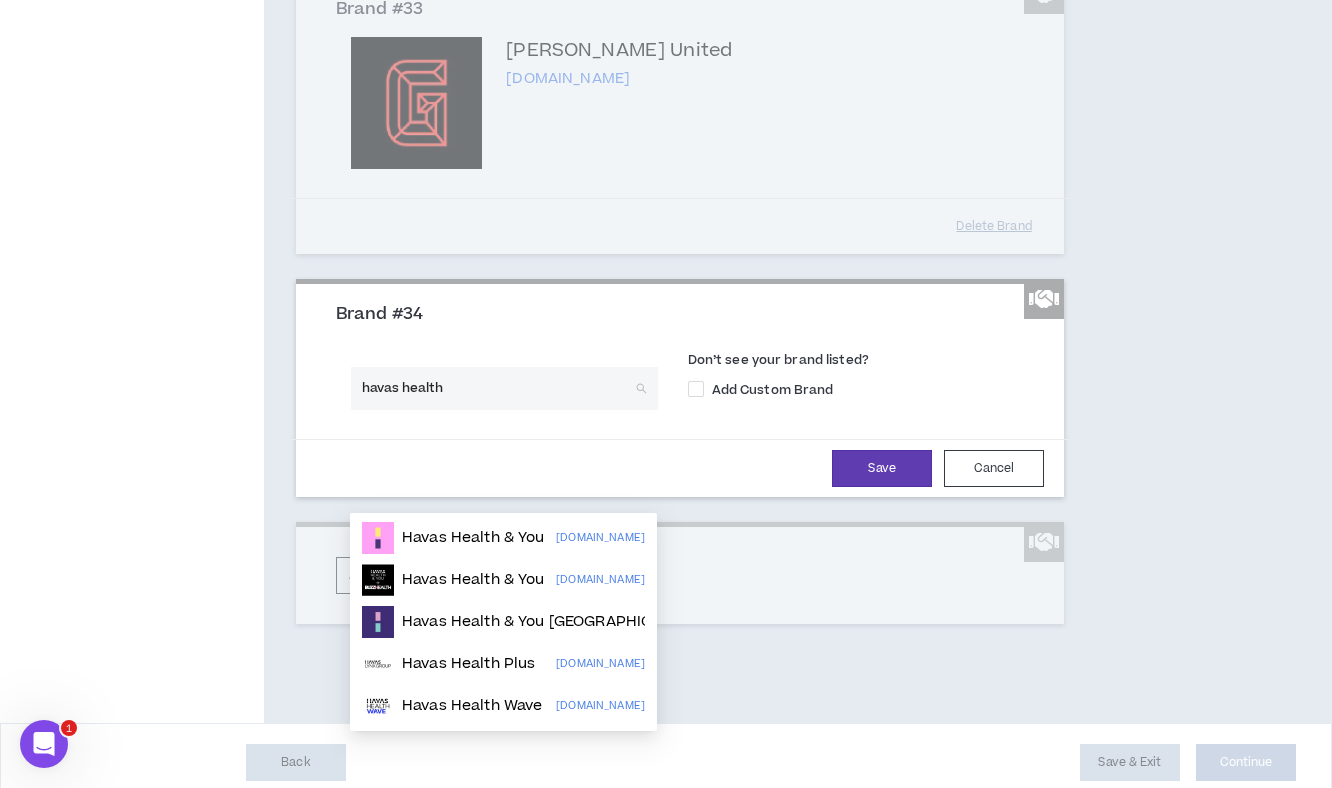 scroll, scrollTop: 8608, scrollLeft: 0, axis: vertical 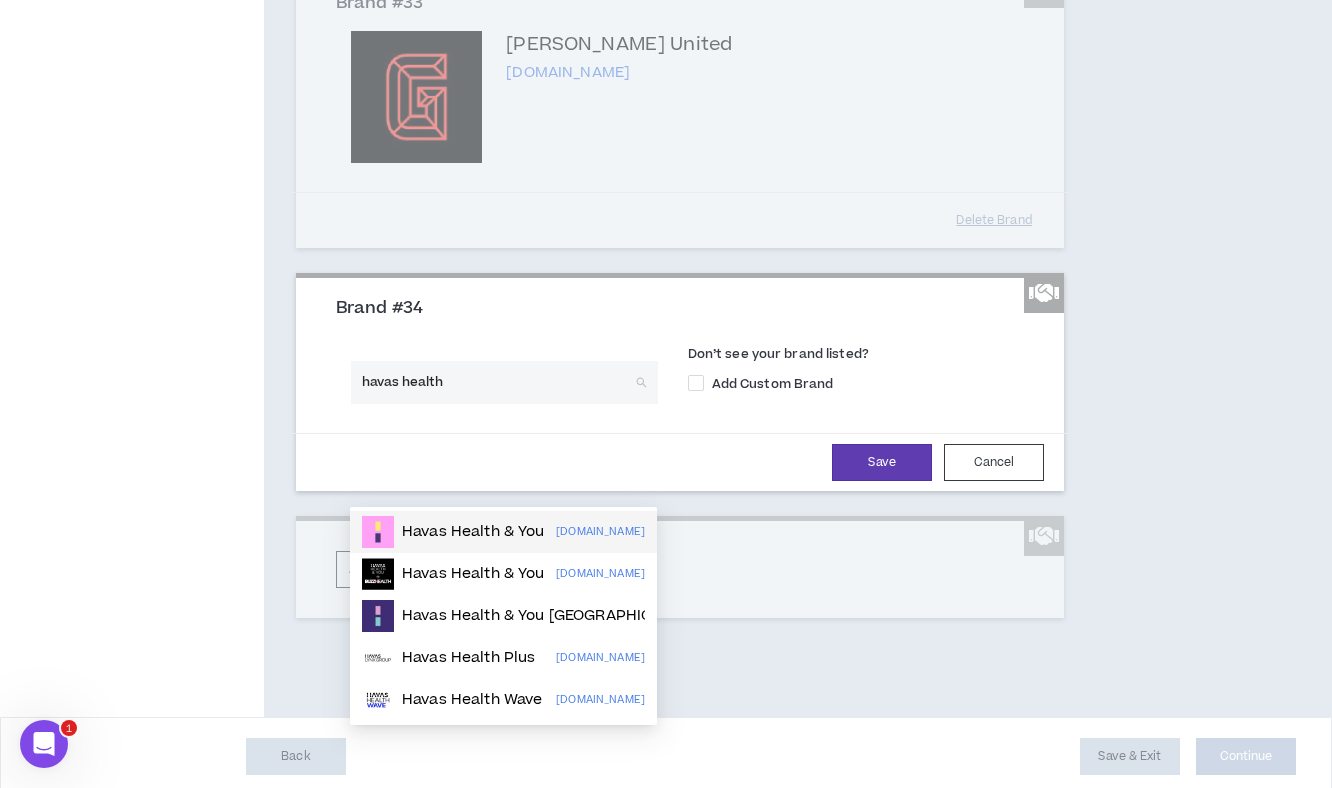click on "Havas Health & You" at bounding box center [473, 532] 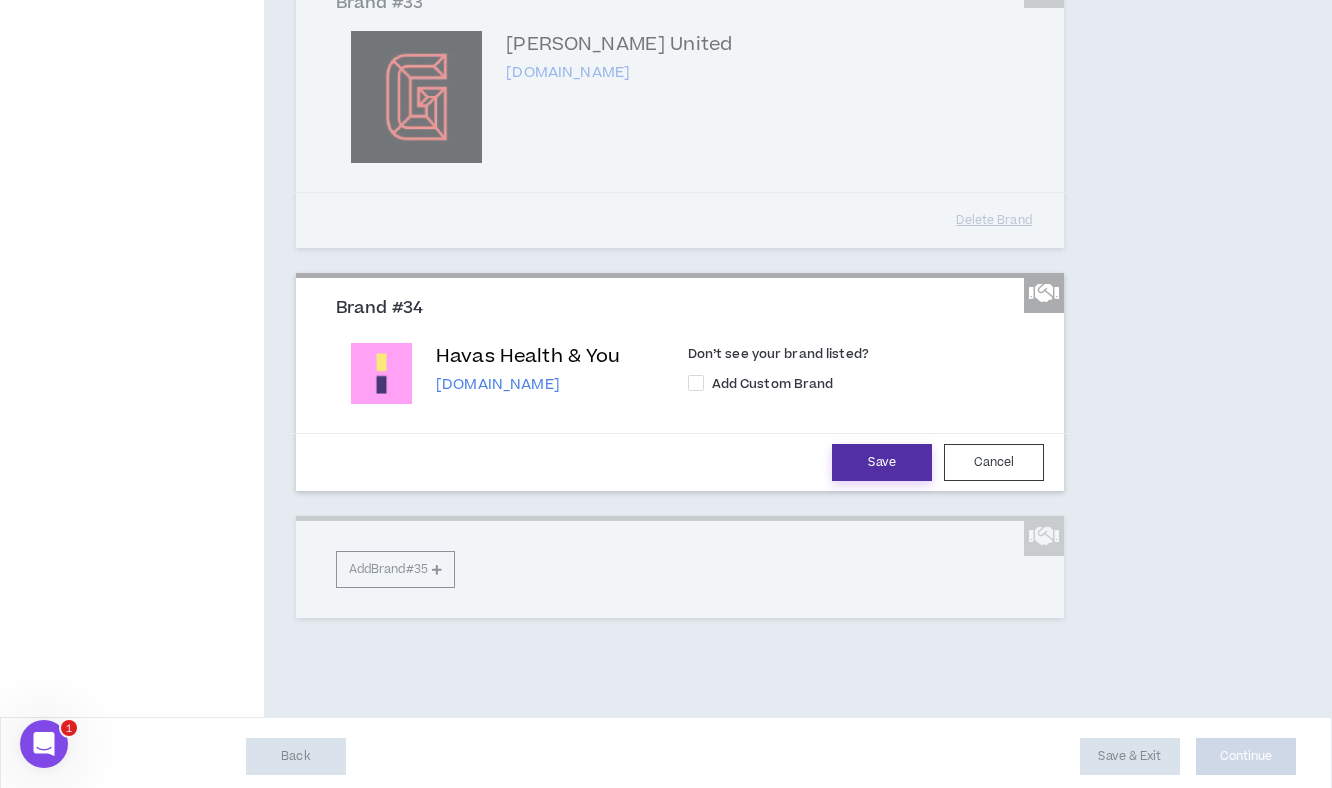 click on "Save" at bounding box center (882, 462) 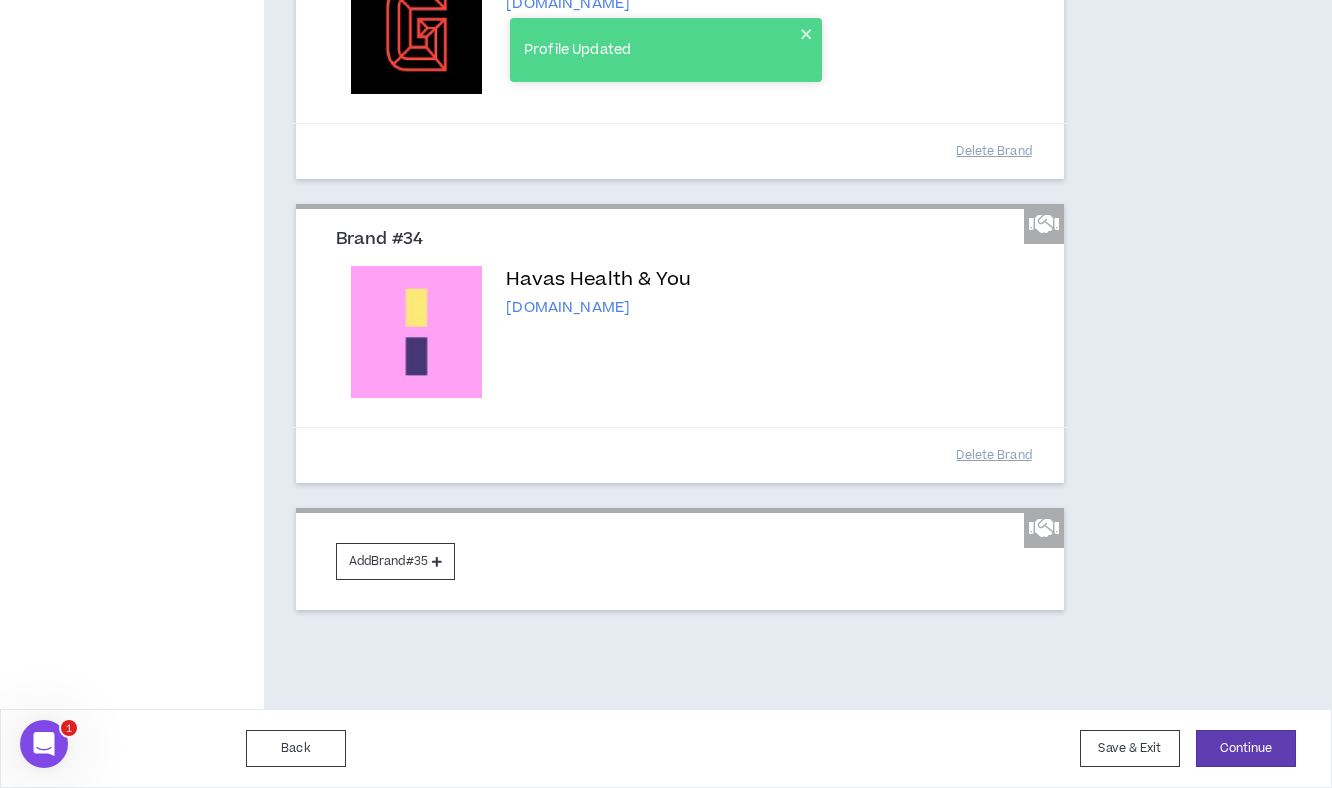 scroll, scrollTop: 8746, scrollLeft: 0, axis: vertical 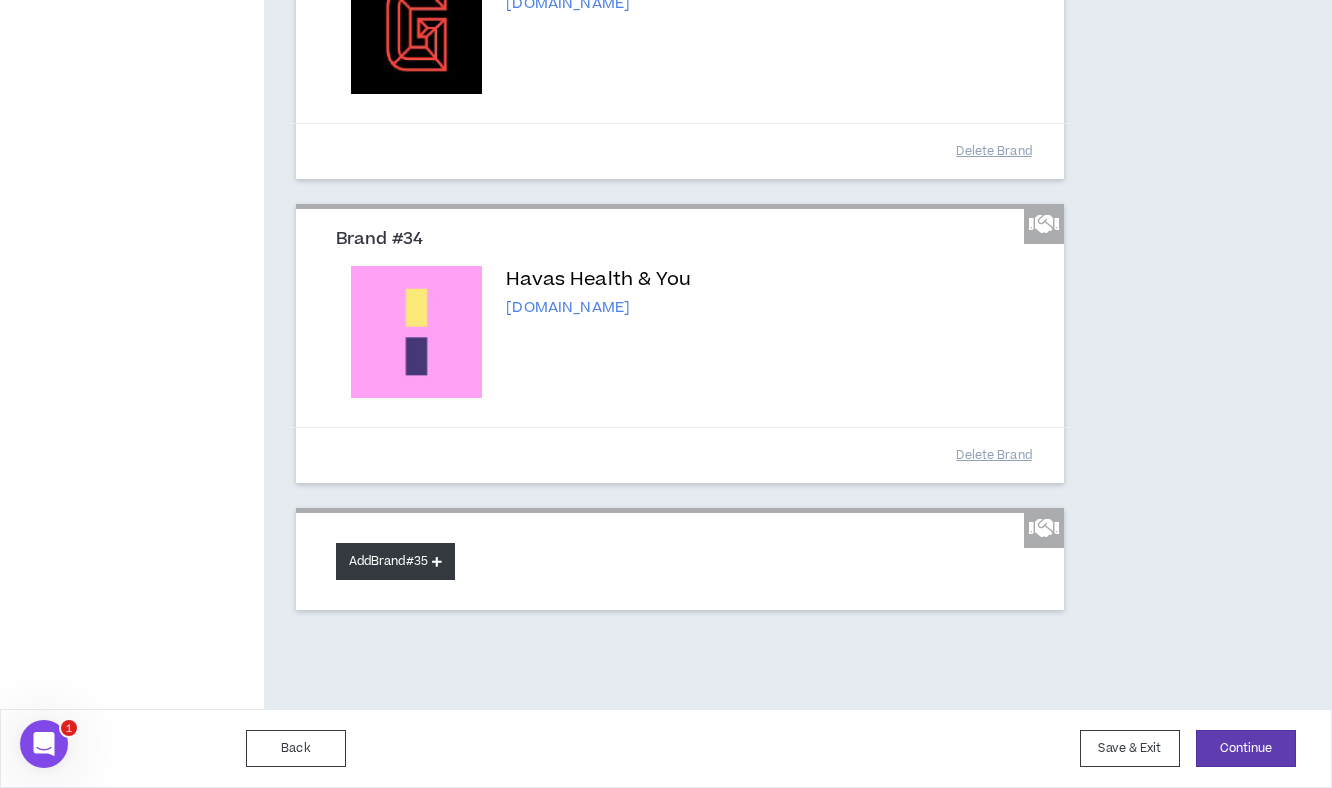 click on "Add  Brand  #35" at bounding box center [395, 561] 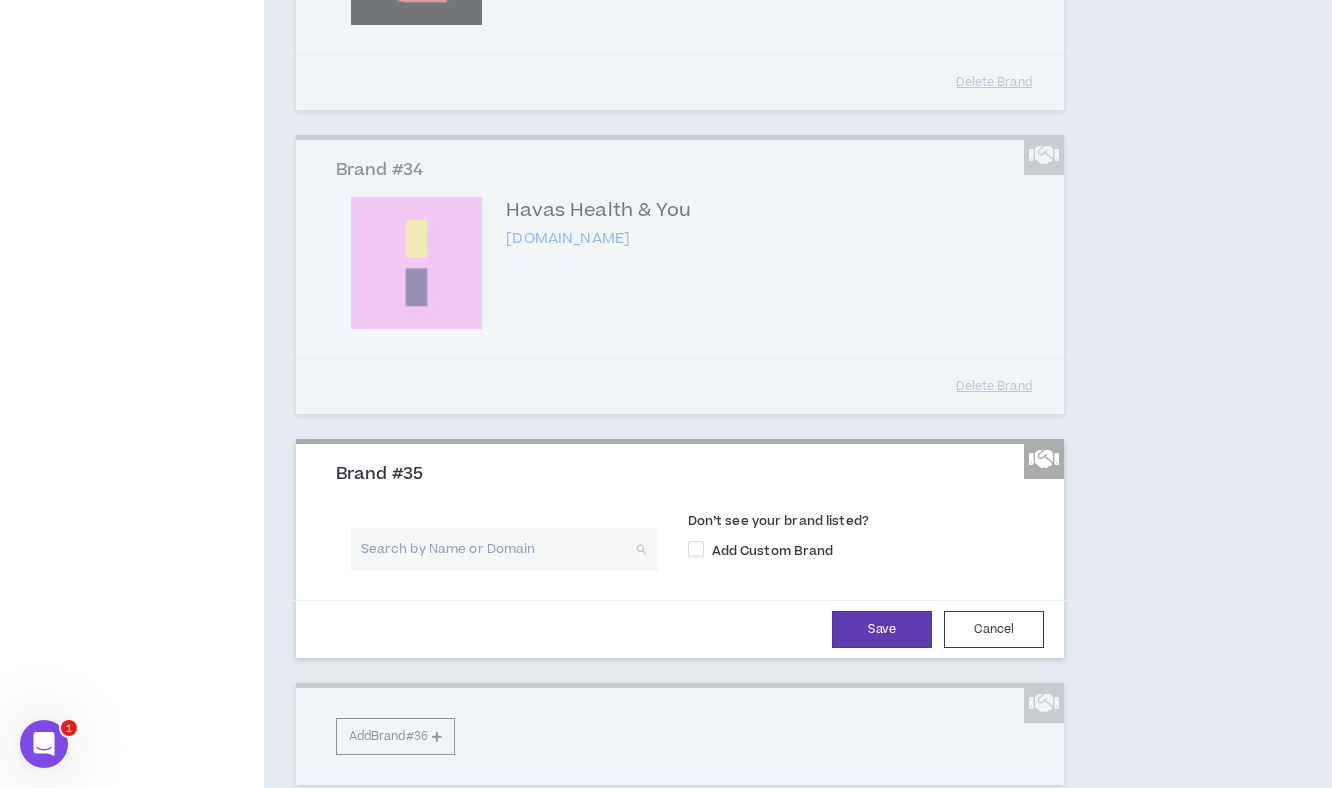click at bounding box center [497, 549] 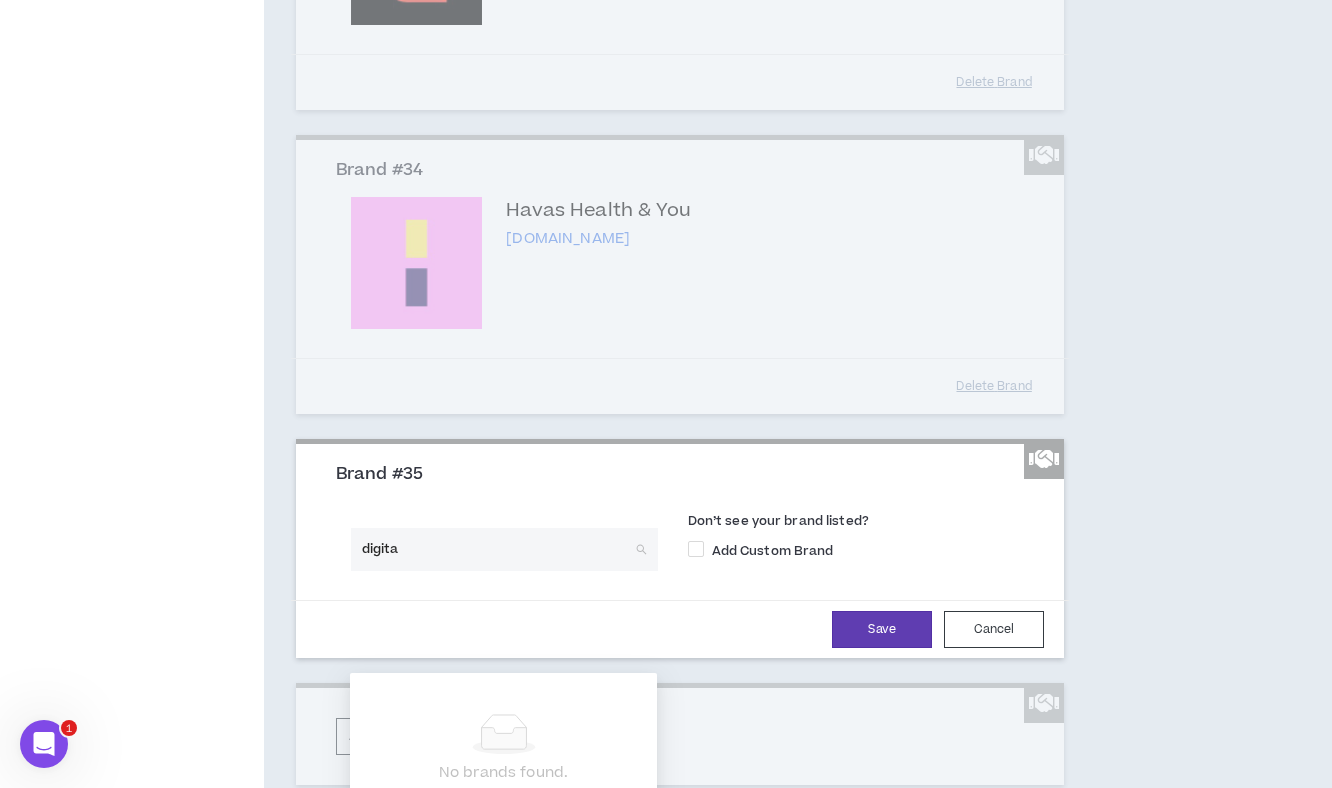type on "digitas" 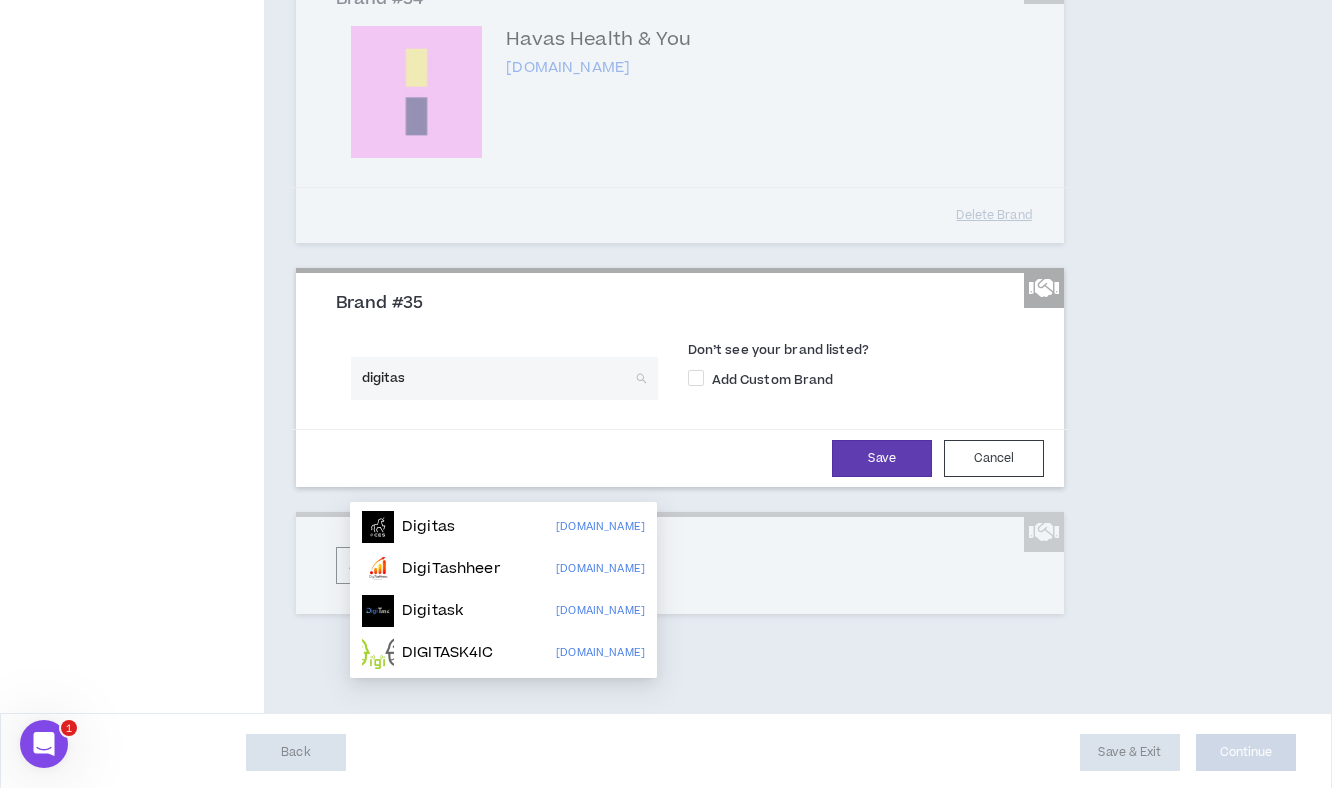 scroll, scrollTop: 8922, scrollLeft: 0, axis: vertical 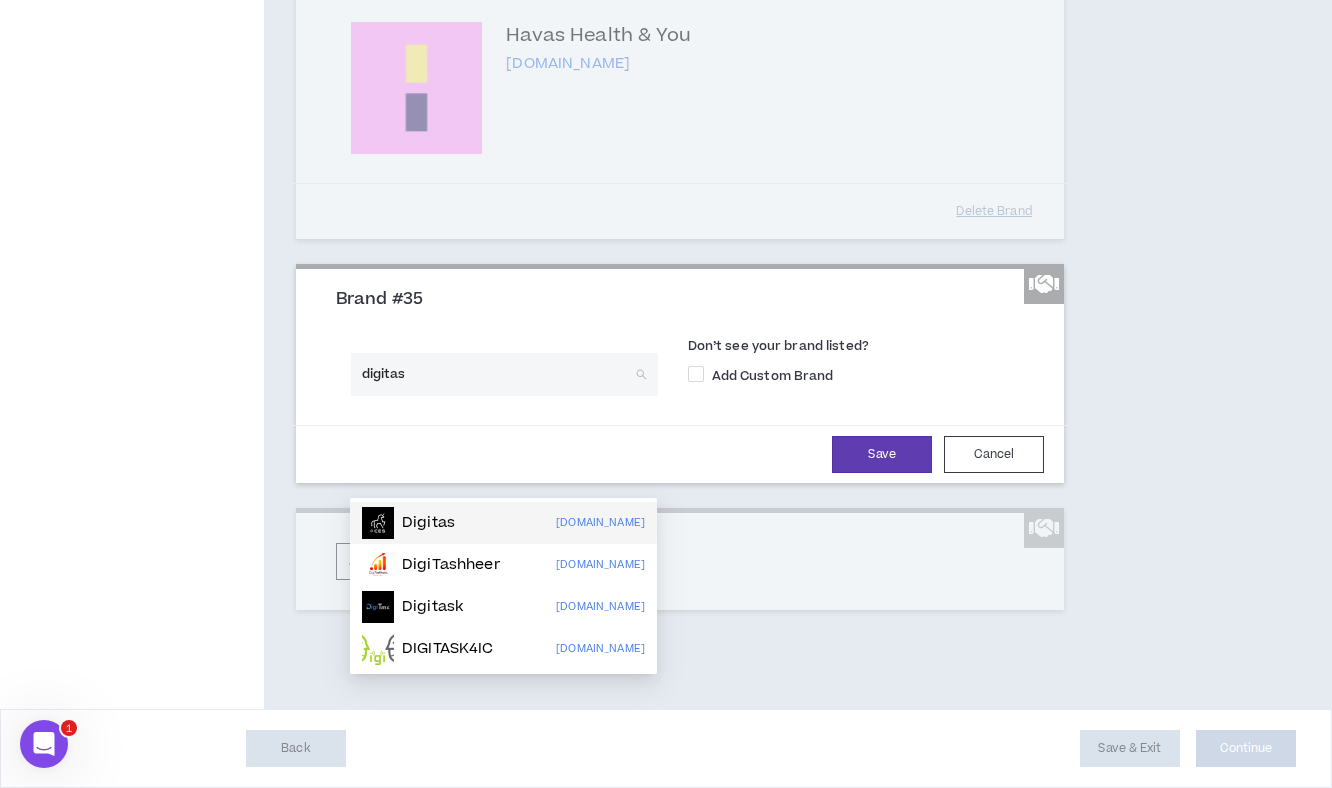 click on "Digitas digitas.com" at bounding box center [503, 523] 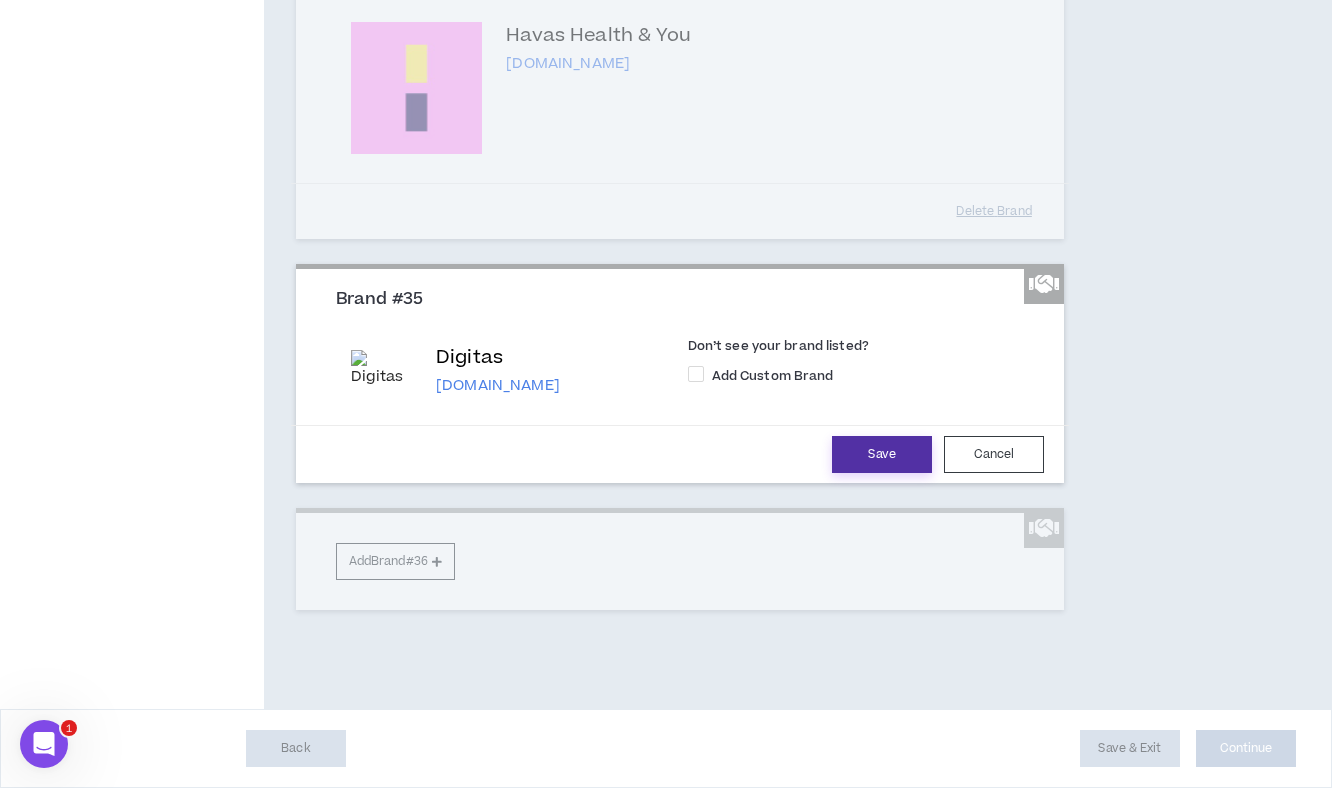 click on "Save" at bounding box center (882, 454) 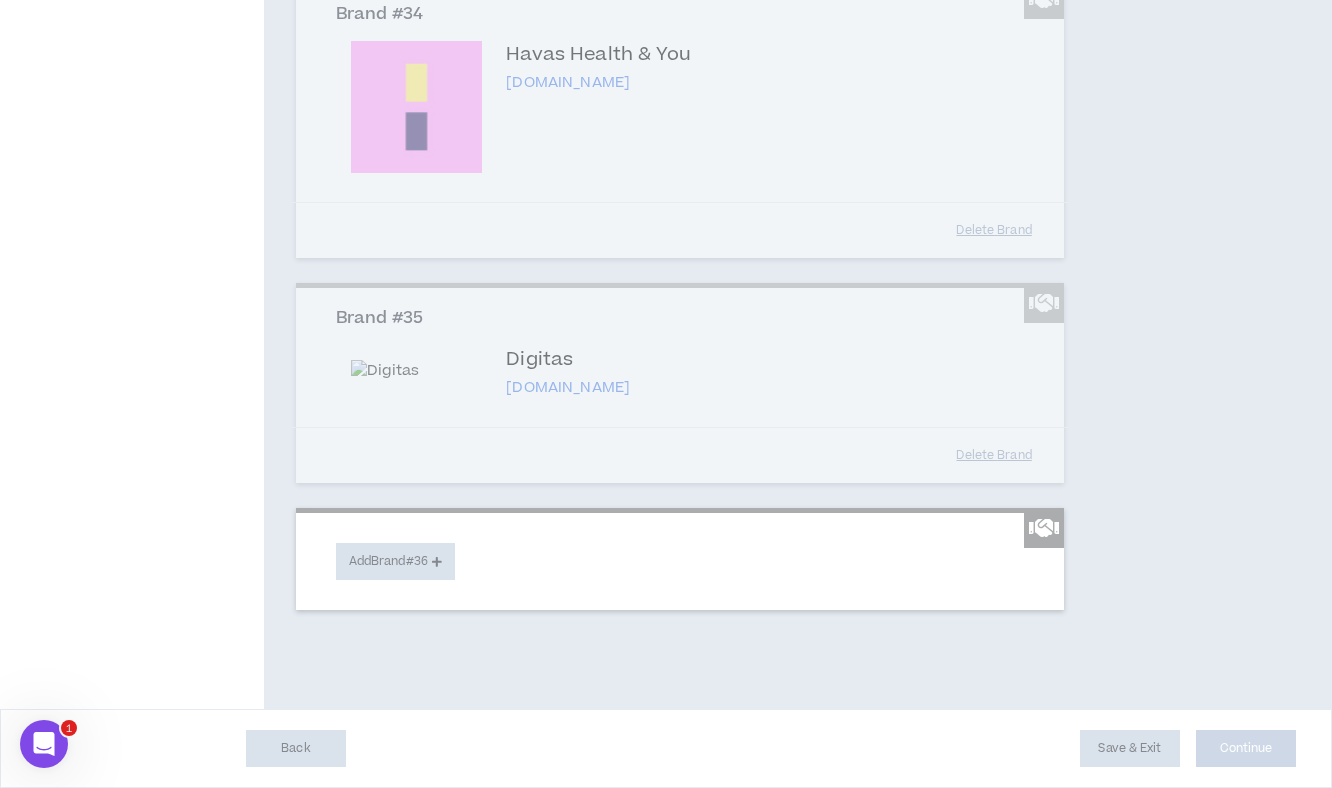 scroll, scrollTop: 9049, scrollLeft: 0, axis: vertical 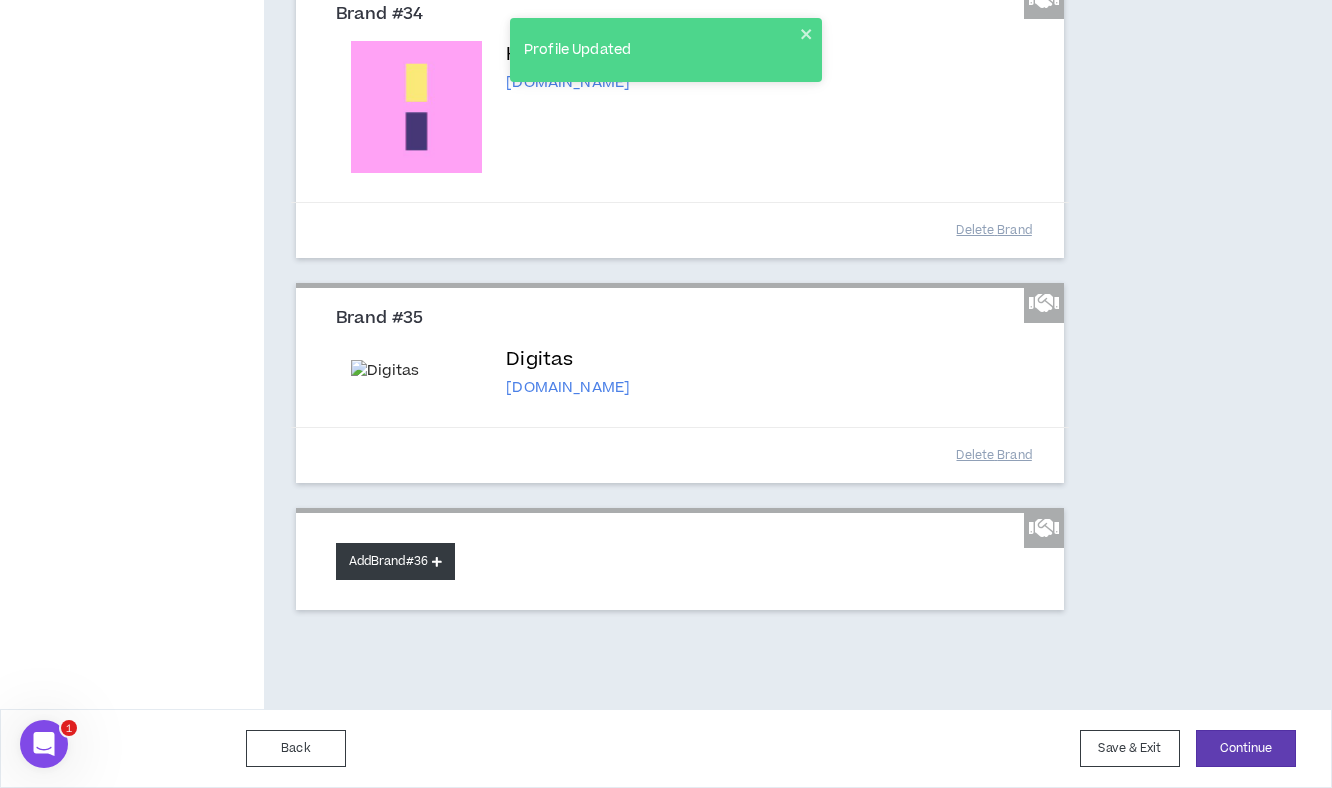 click at bounding box center (437, 561) 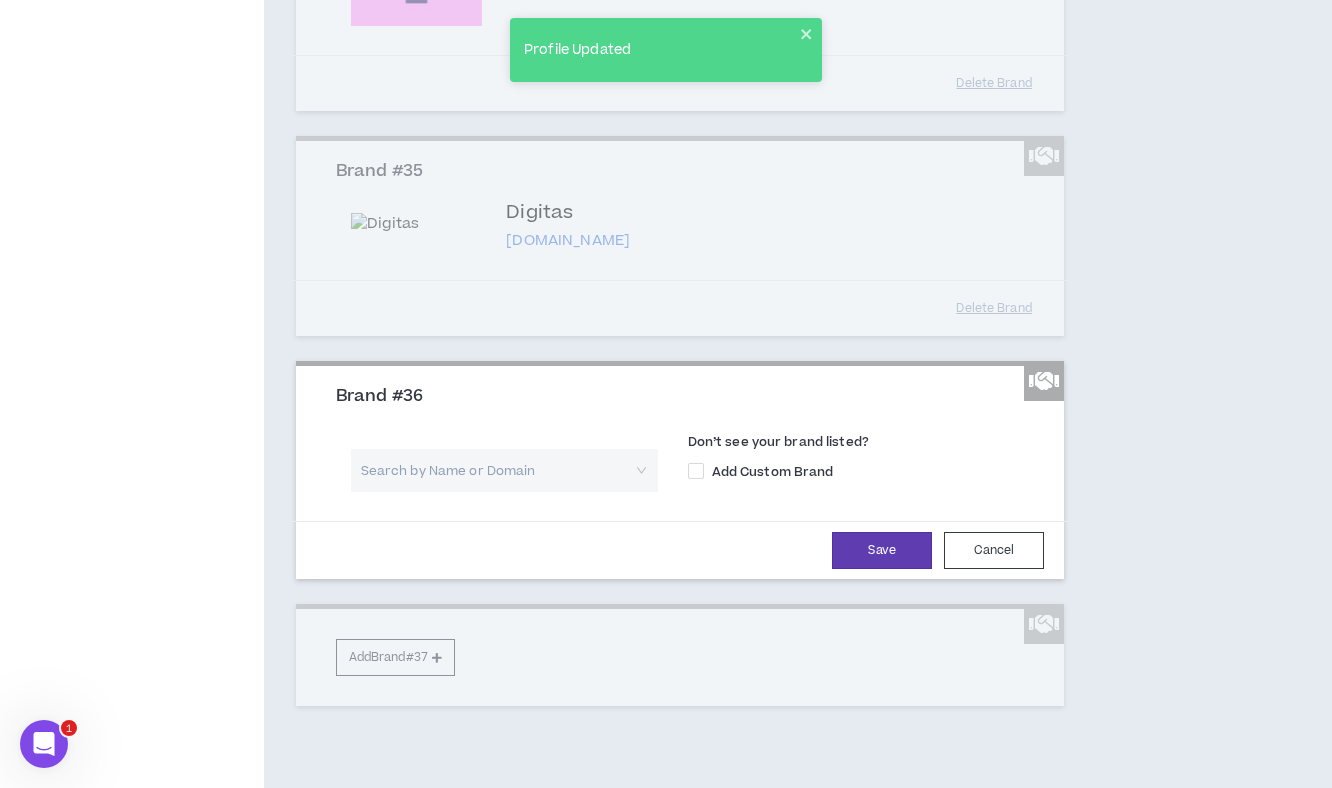 click at bounding box center [497, 470] 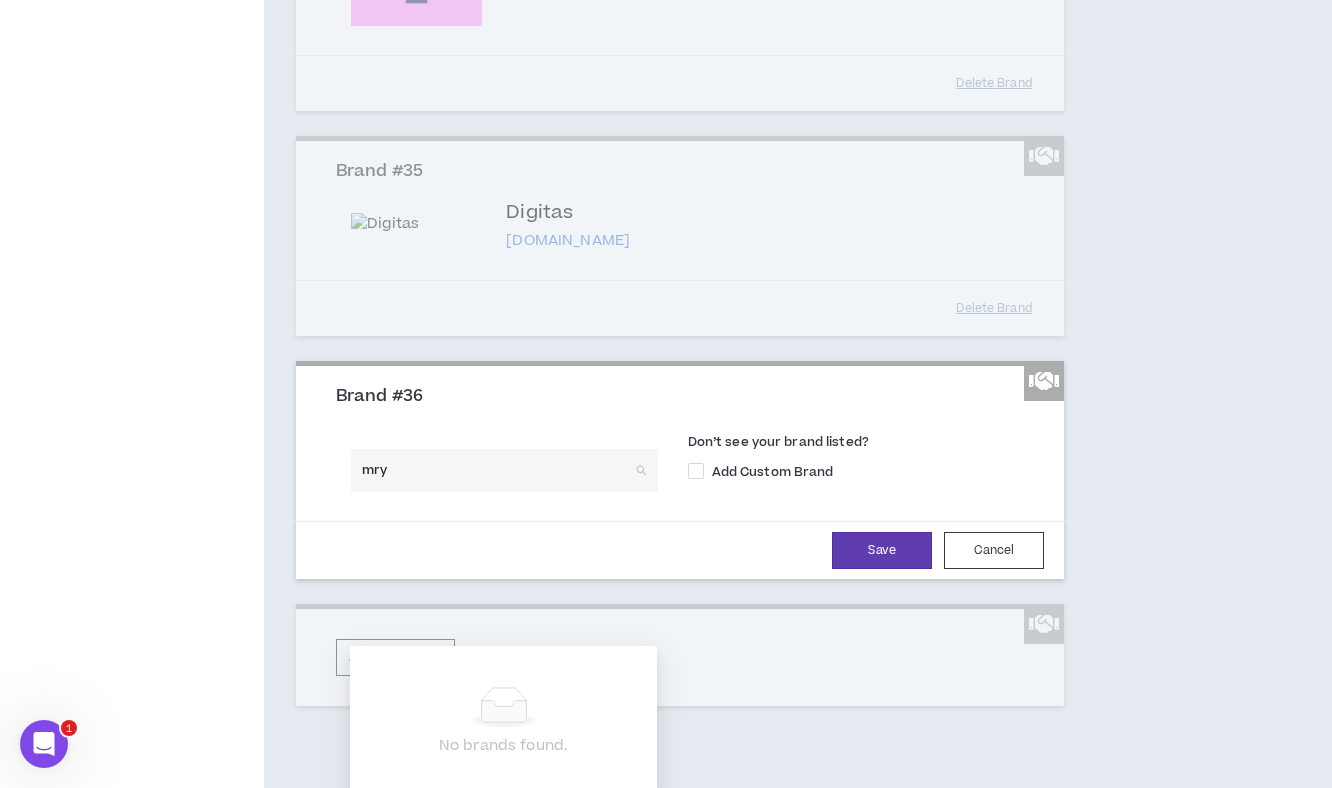 click on "mry" at bounding box center [497, 470] 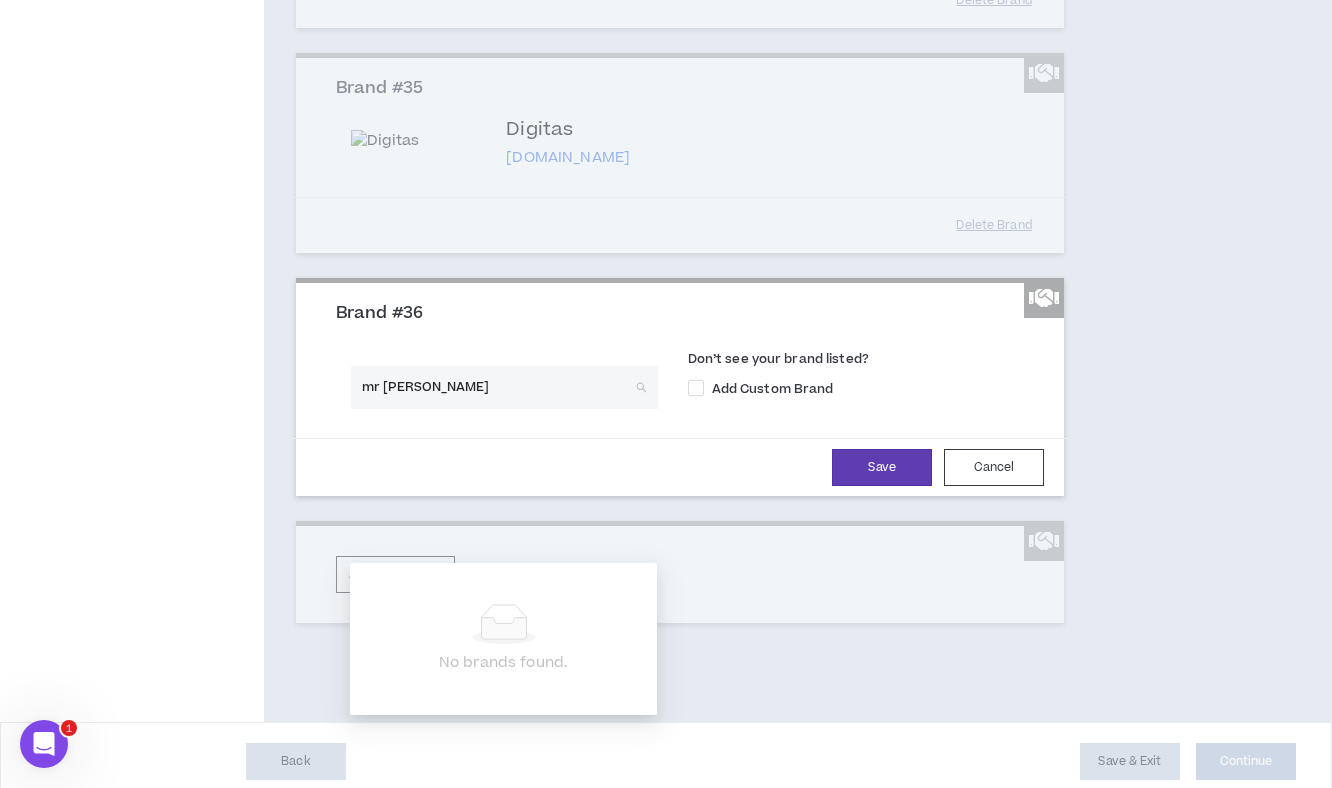 scroll, scrollTop: 9145, scrollLeft: 0, axis: vertical 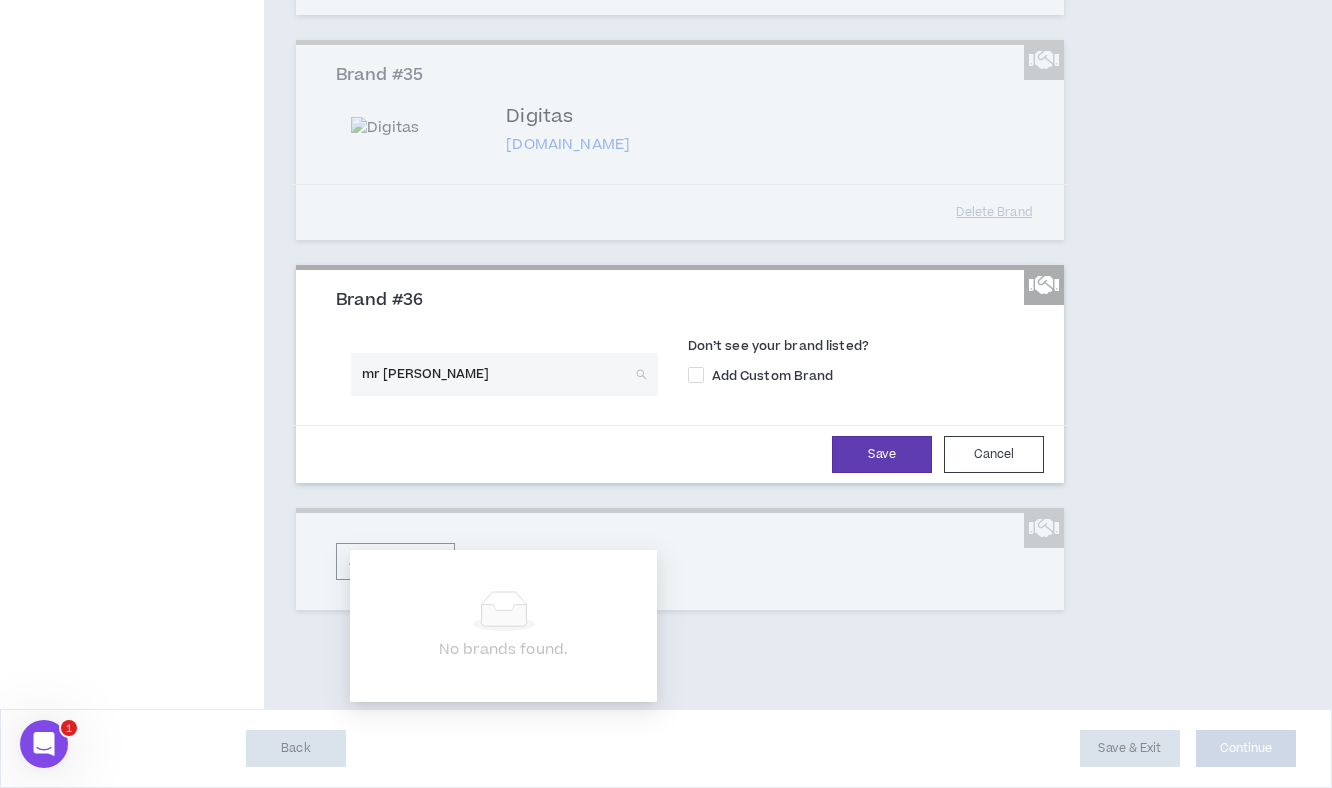 click on "mr youth" at bounding box center (497, 374) 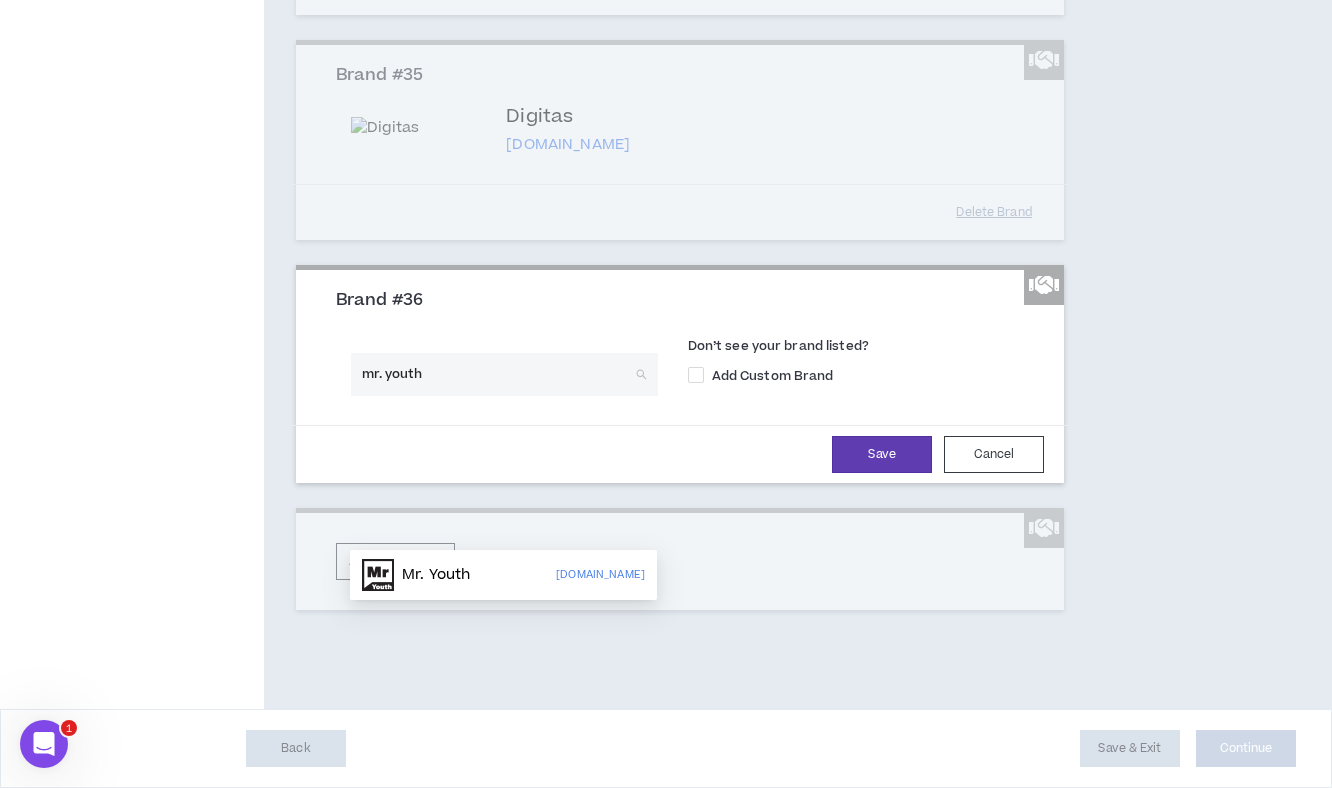 type on "mr. youth" 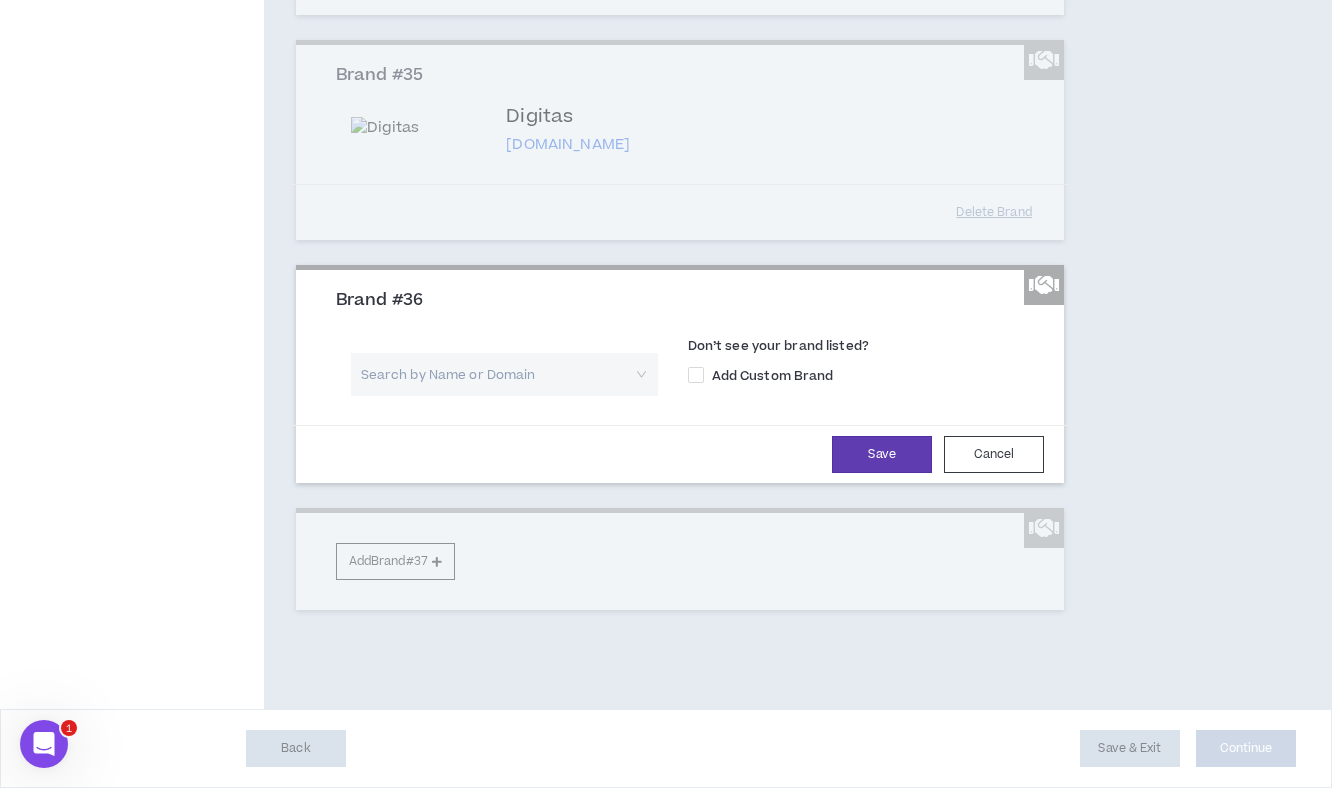 click at bounding box center (497, 374) 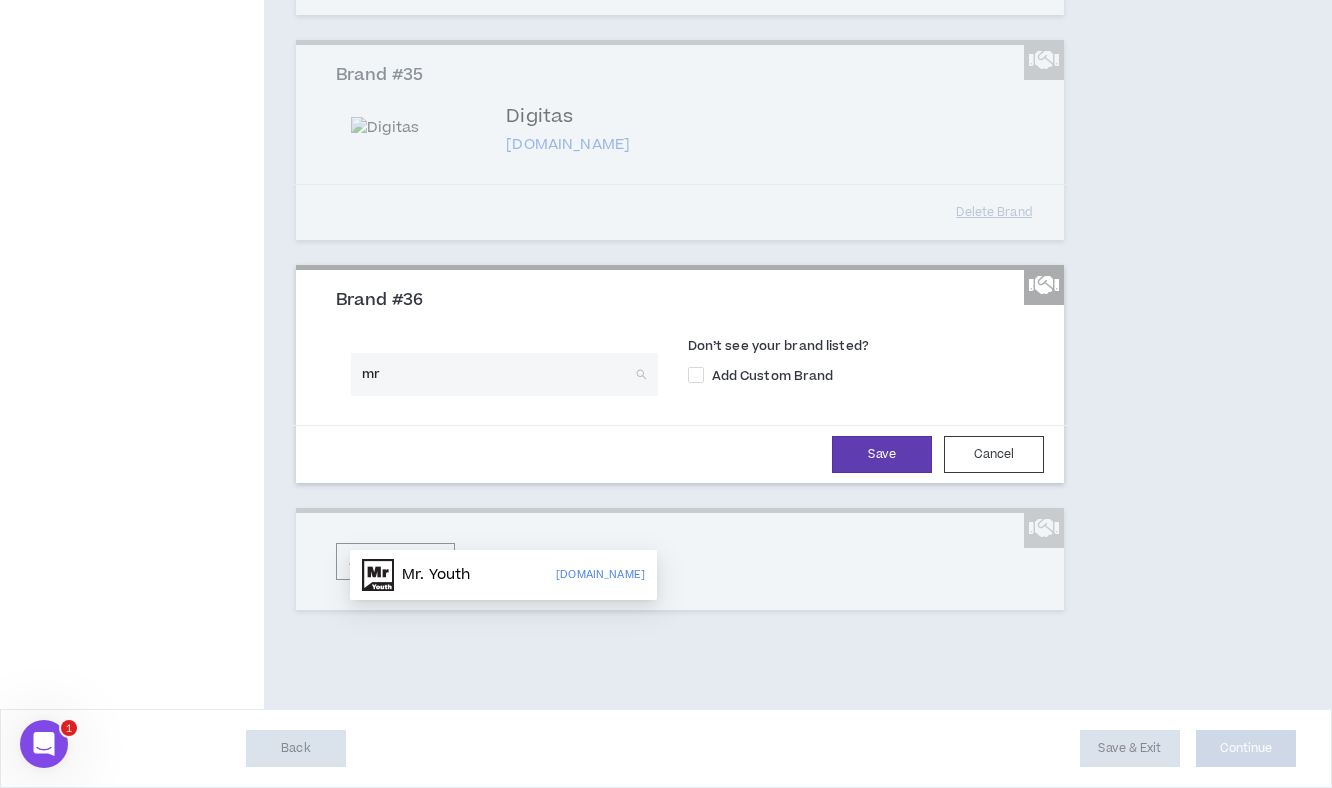 type on "m" 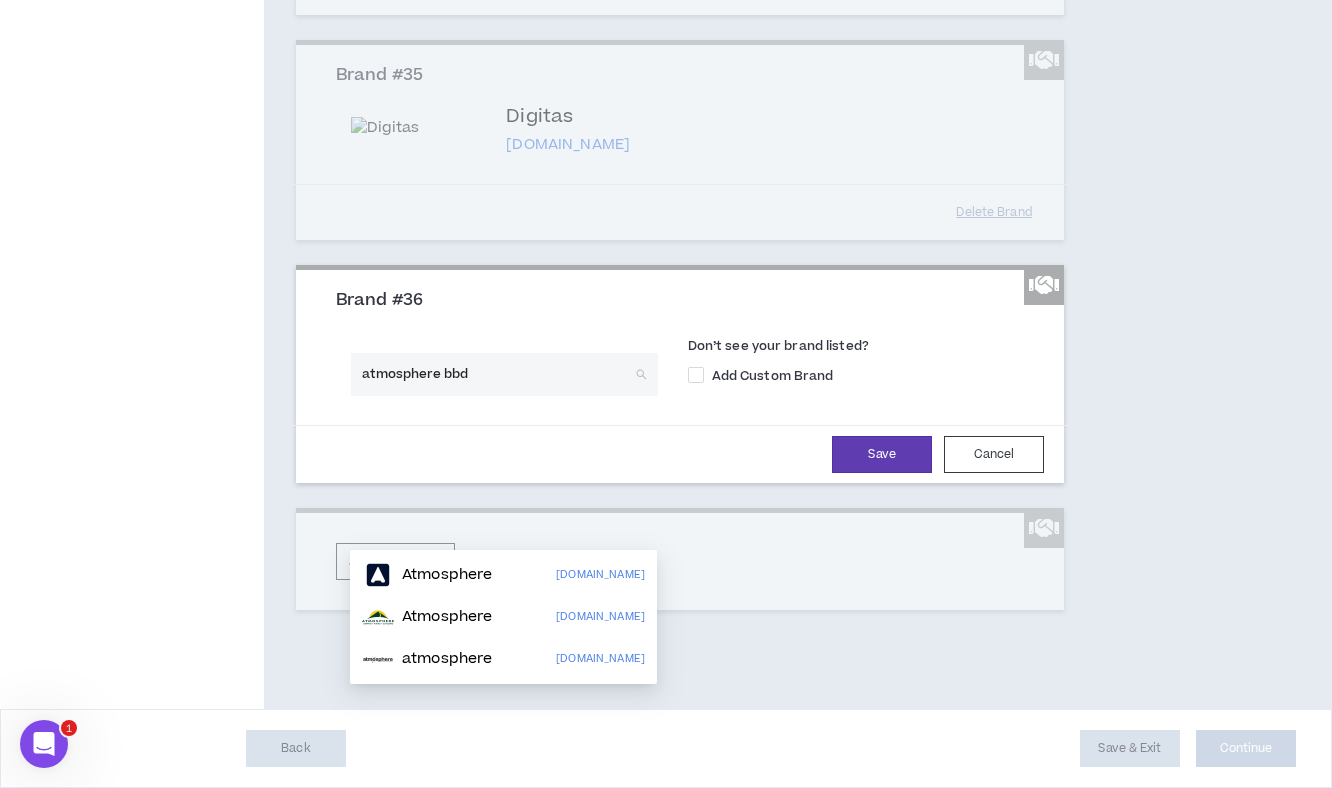 type on "atmosphere bbdo" 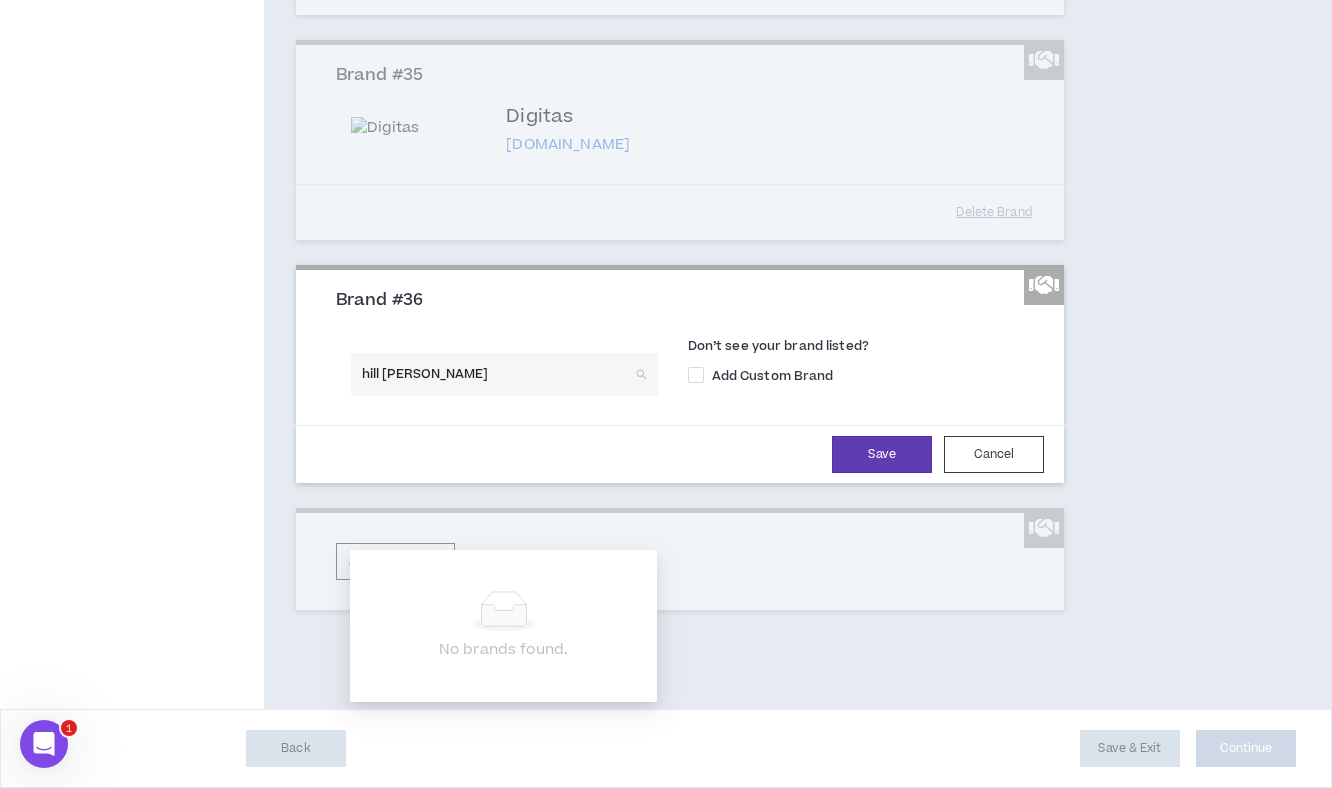 type on "hill holliday" 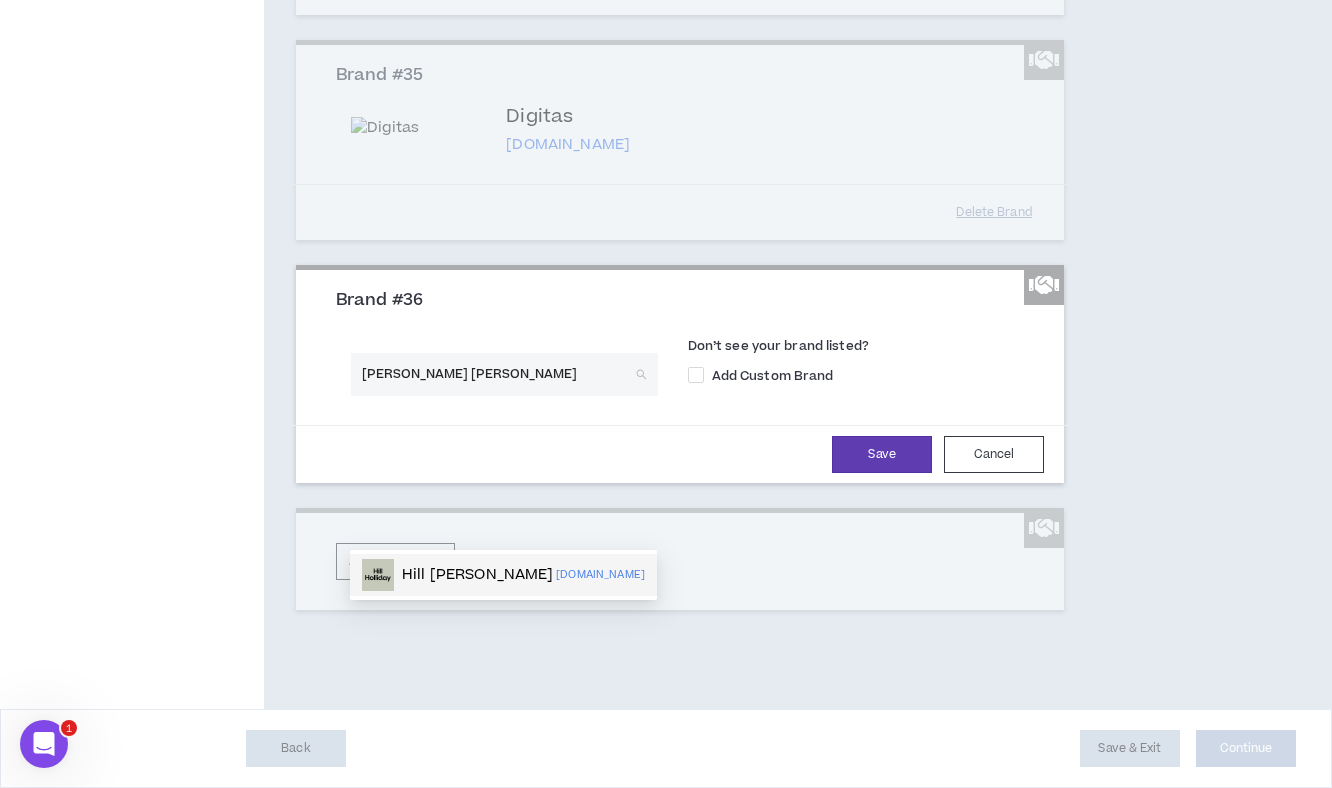 click on "Hill Holliday" at bounding box center (478, 575) 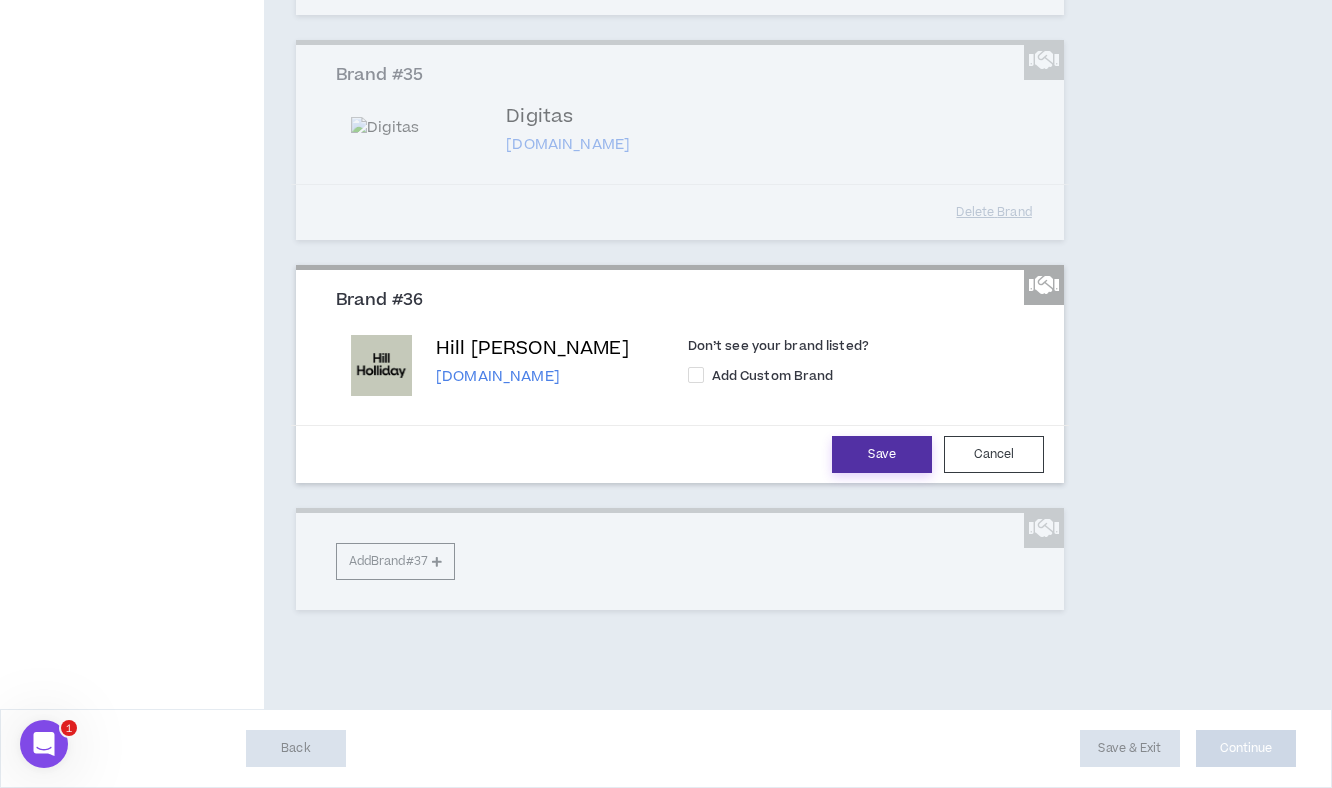 click on "Save" at bounding box center [882, 454] 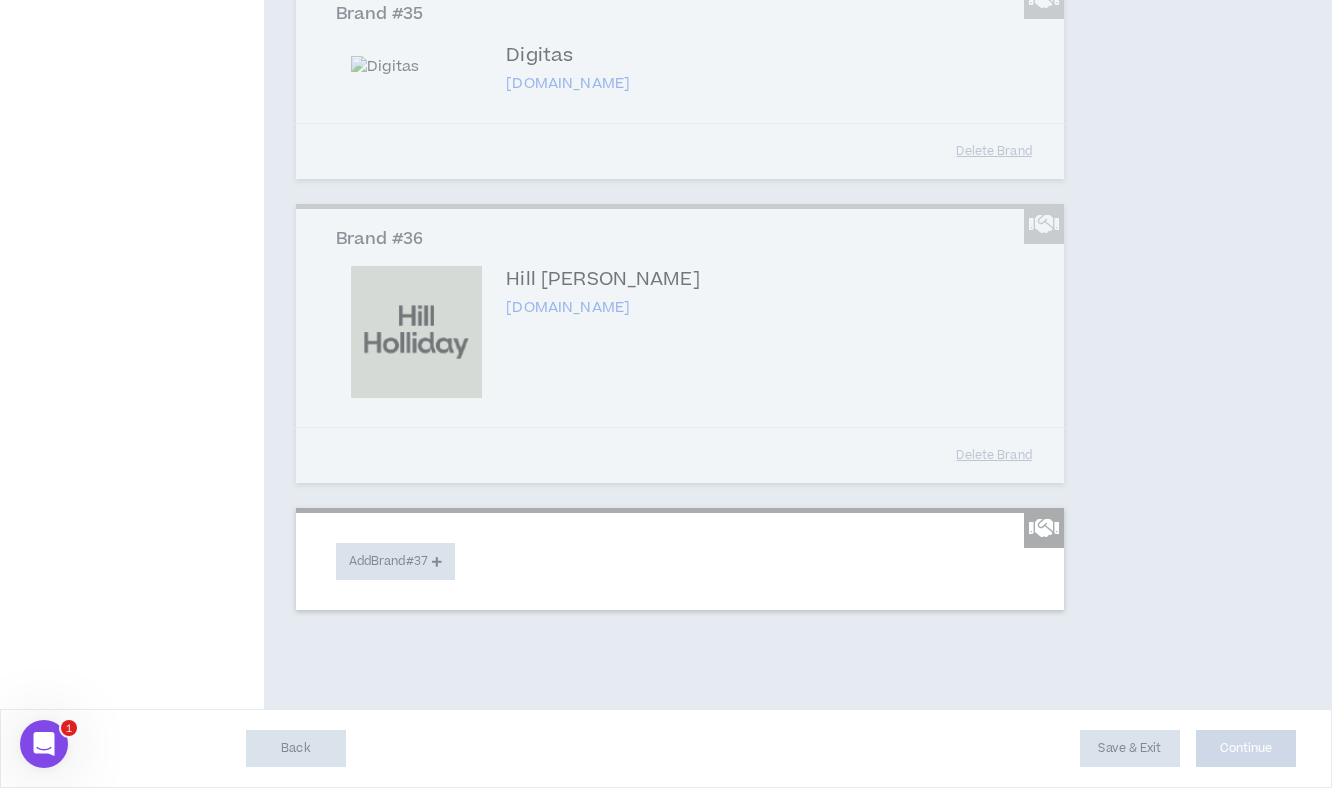 scroll, scrollTop: 9305, scrollLeft: 0, axis: vertical 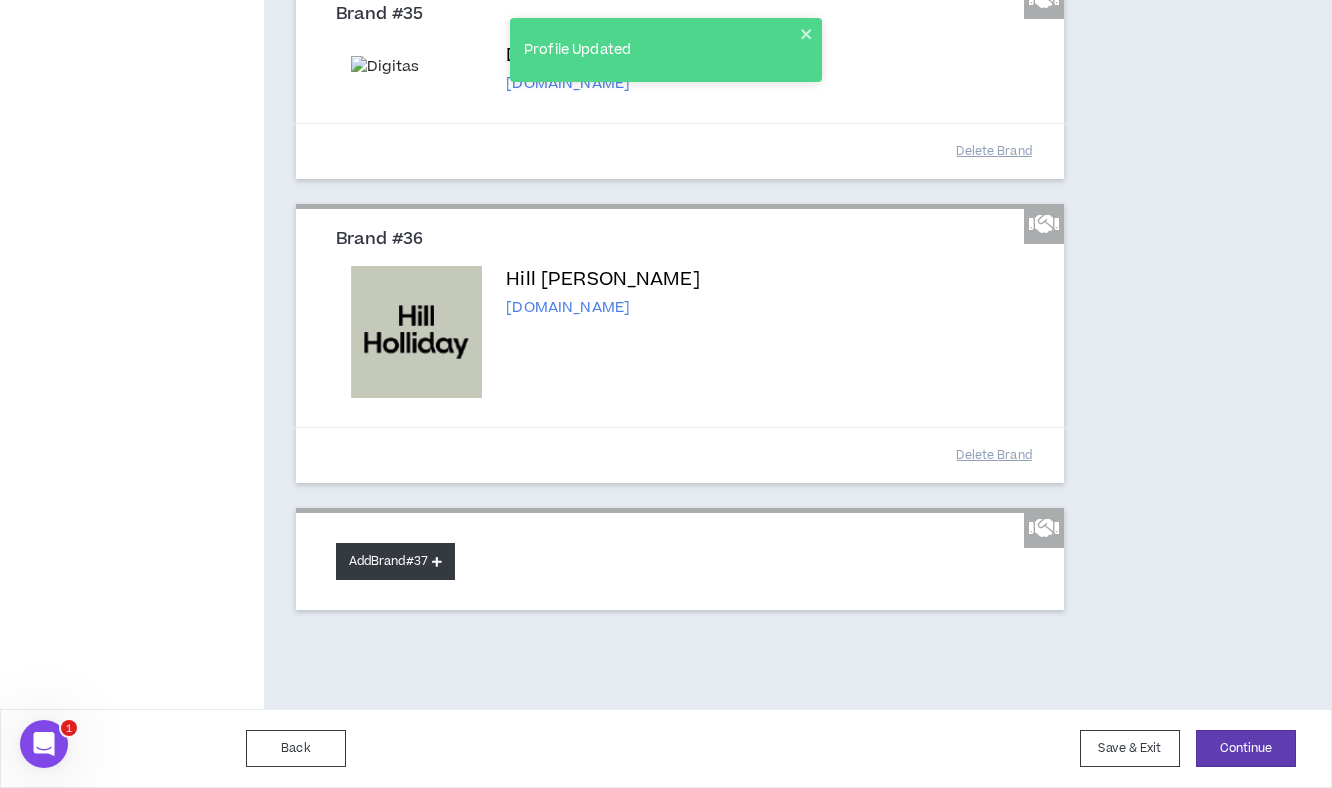click on "Add  Brand  #37" at bounding box center (395, 561) 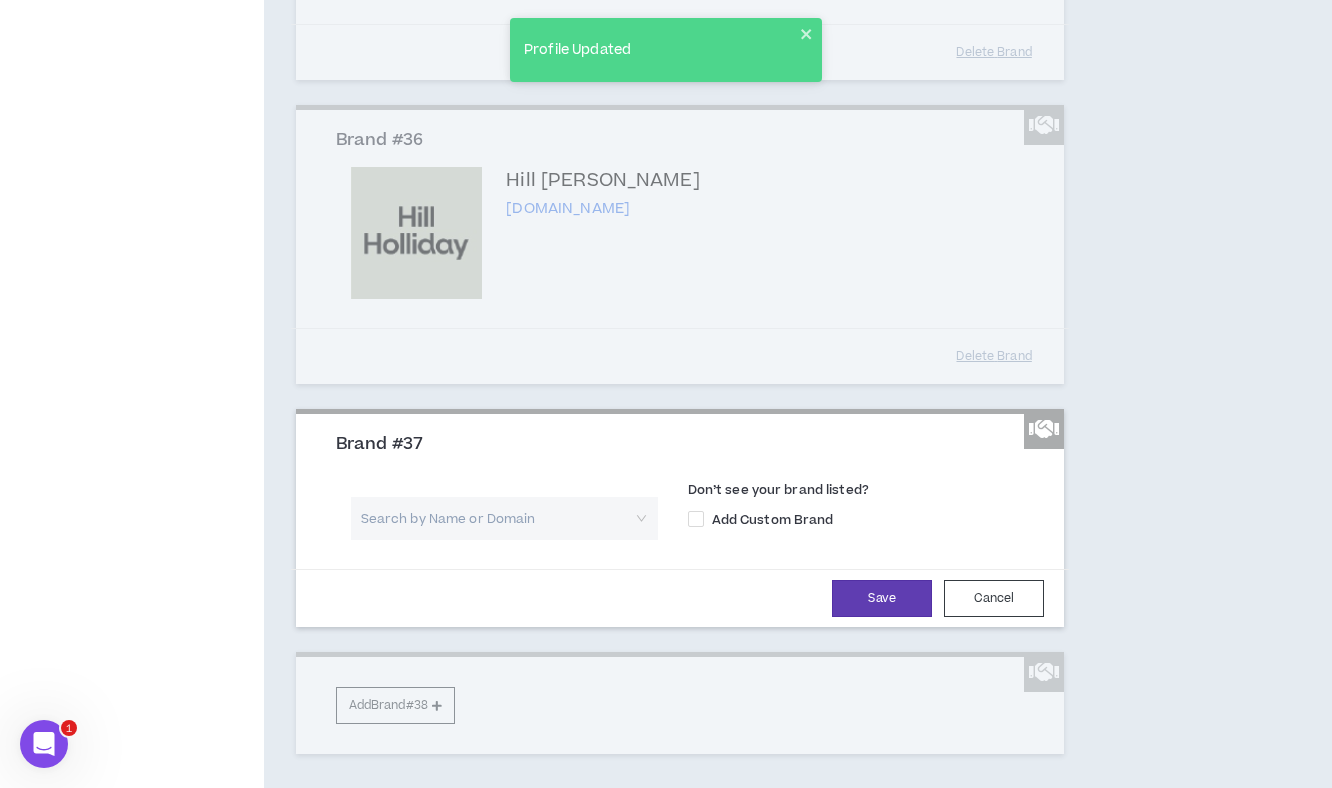 click at bounding box center (497, 518) 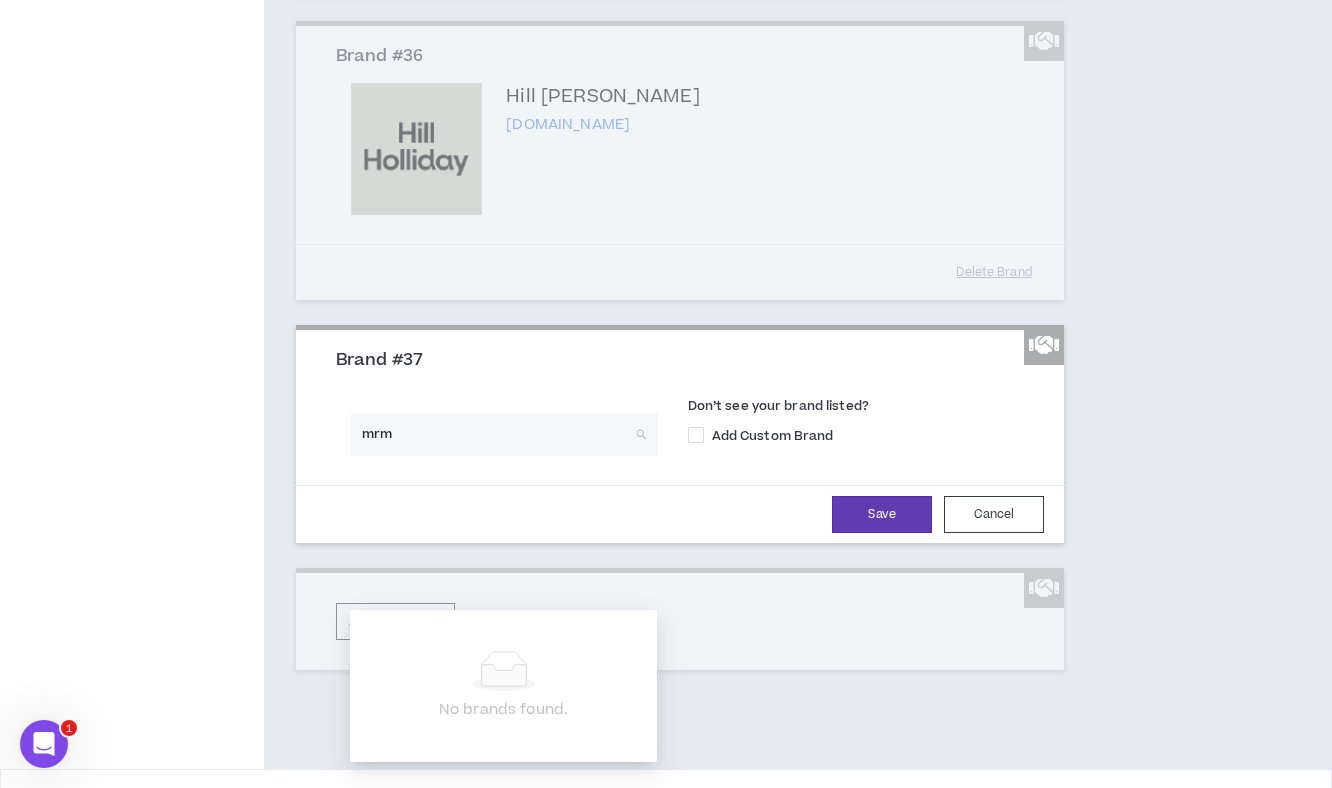 scroll, scrollTop: 9414, scrollLeft: 0, axis: vertical 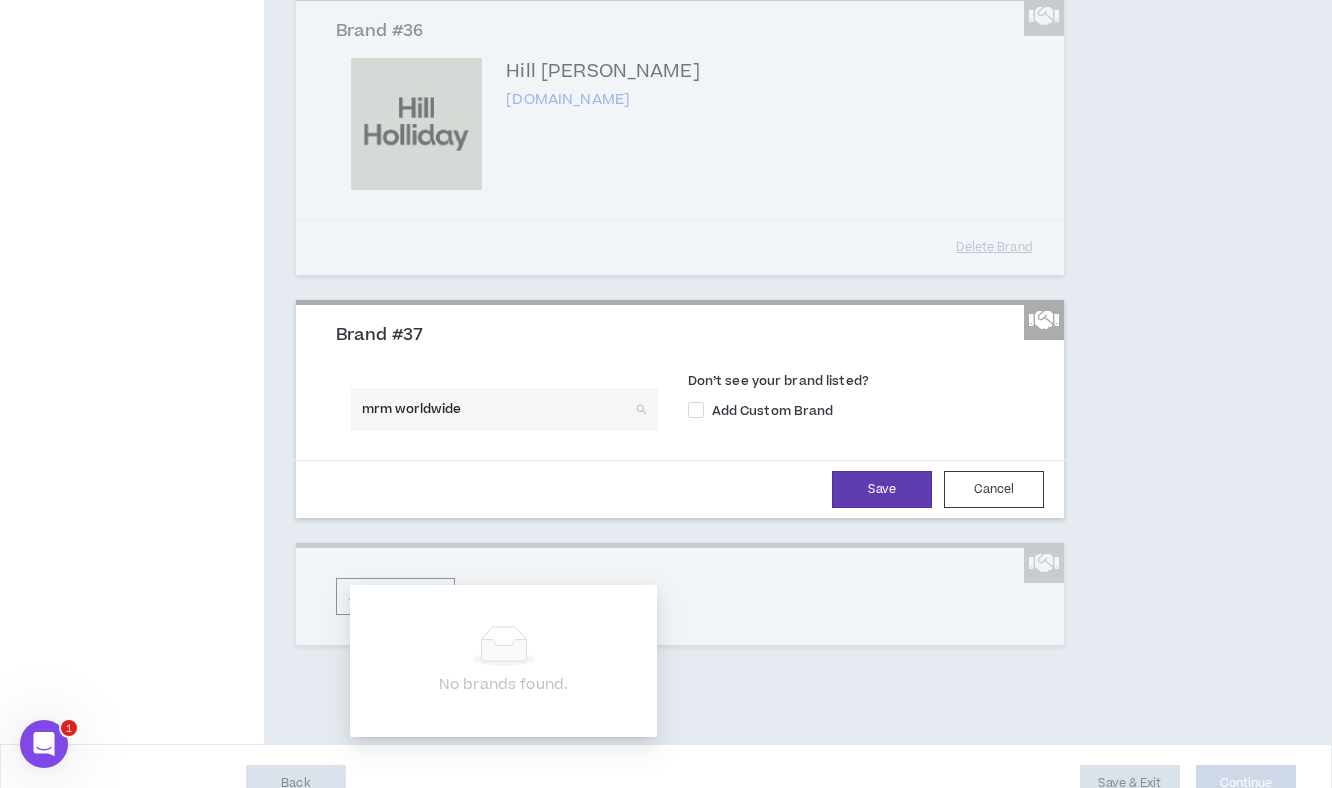 type on "mrm worldwide" 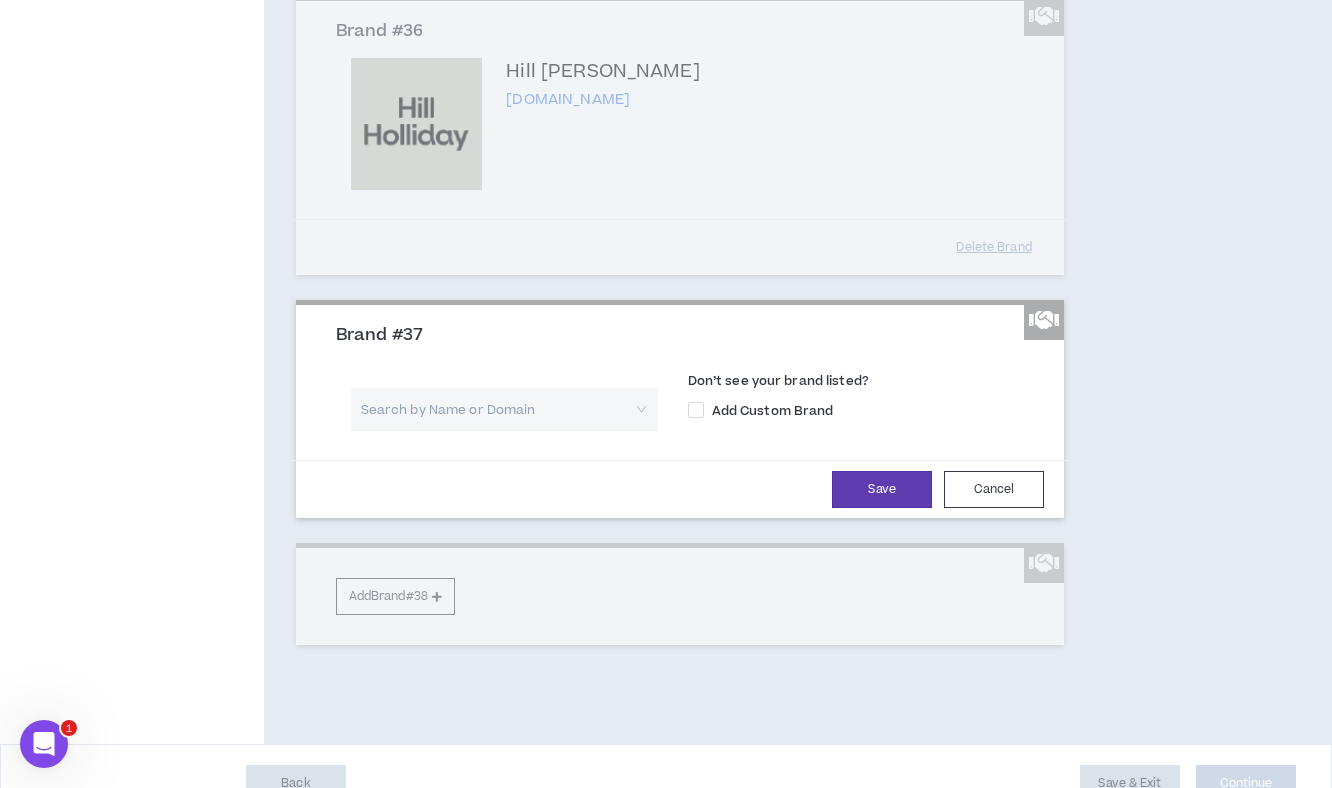 click at bounding box center (497, 409) 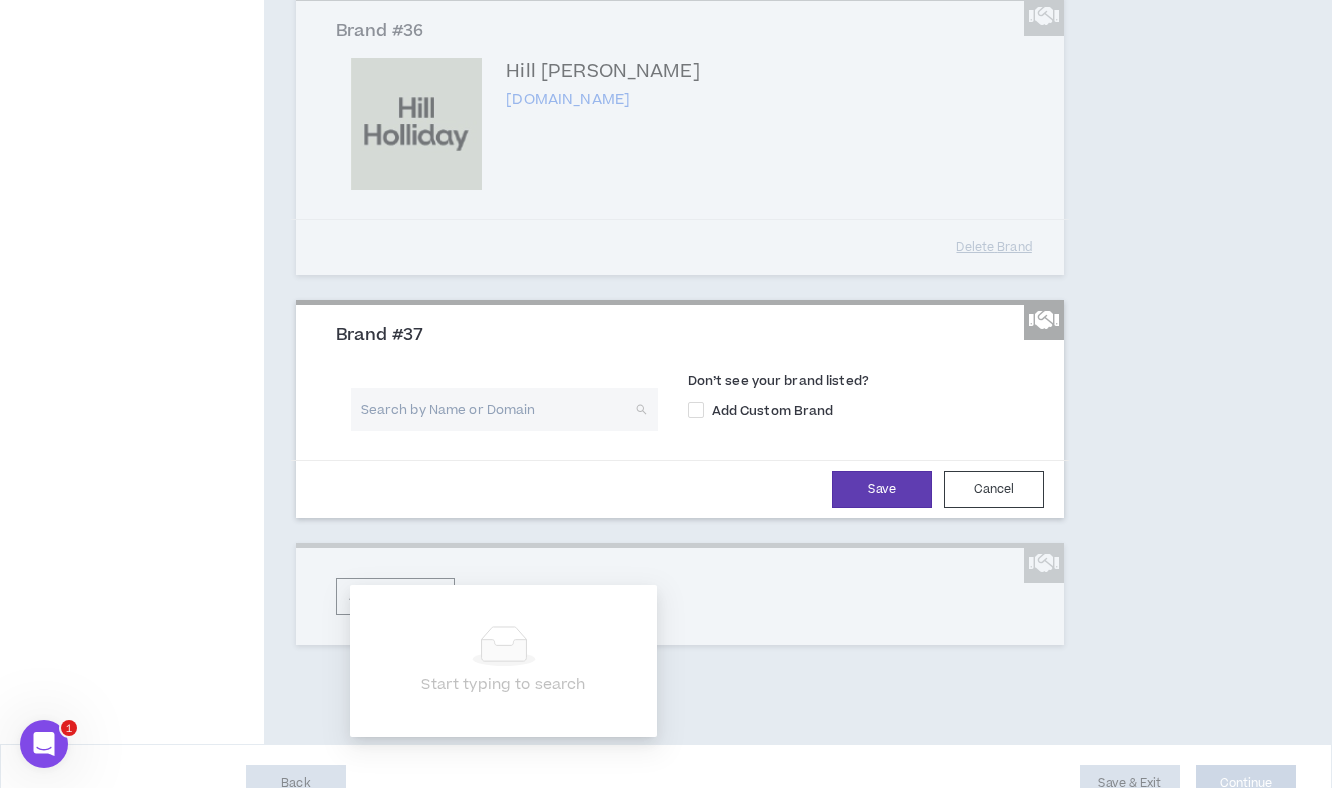 paste on "https://www.mrm.com/" 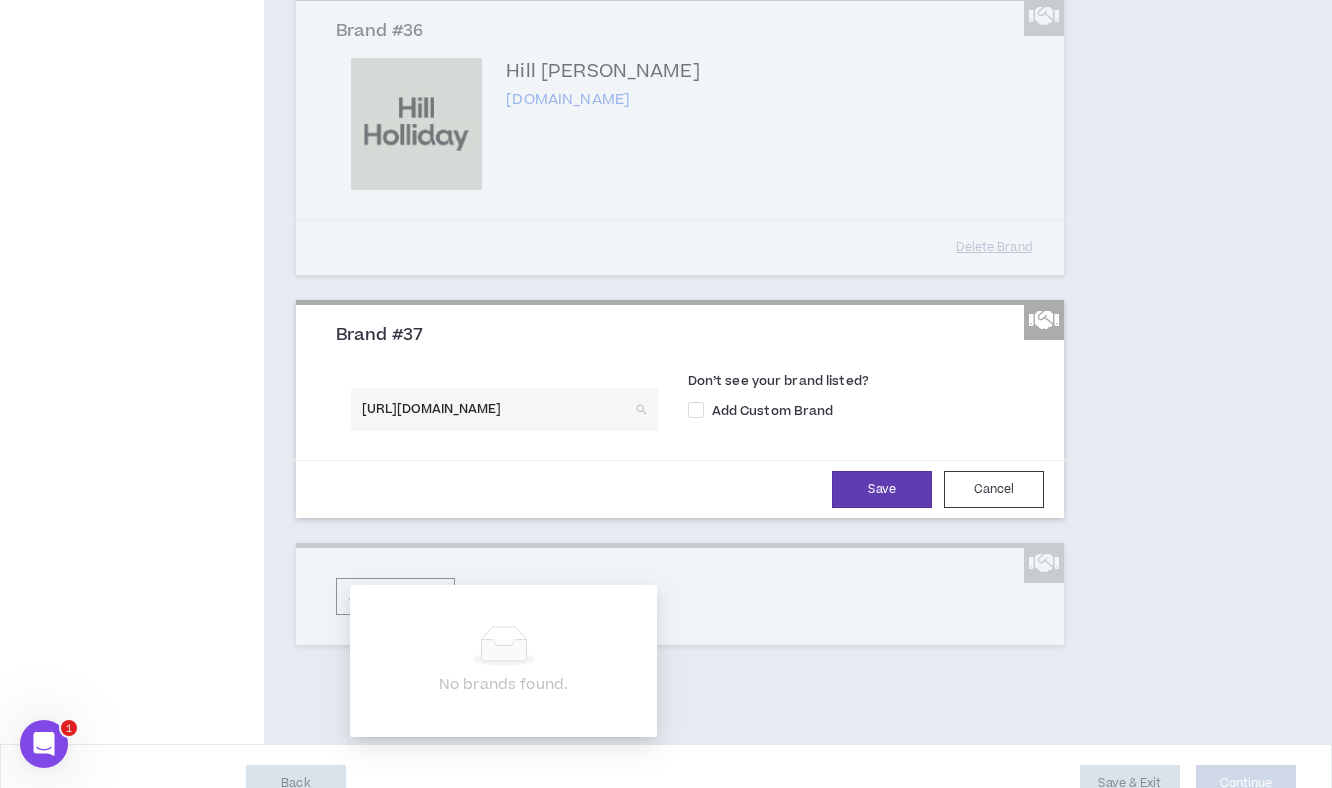 click on "https://www.mrm.com/" at bounding box center (497, 409) 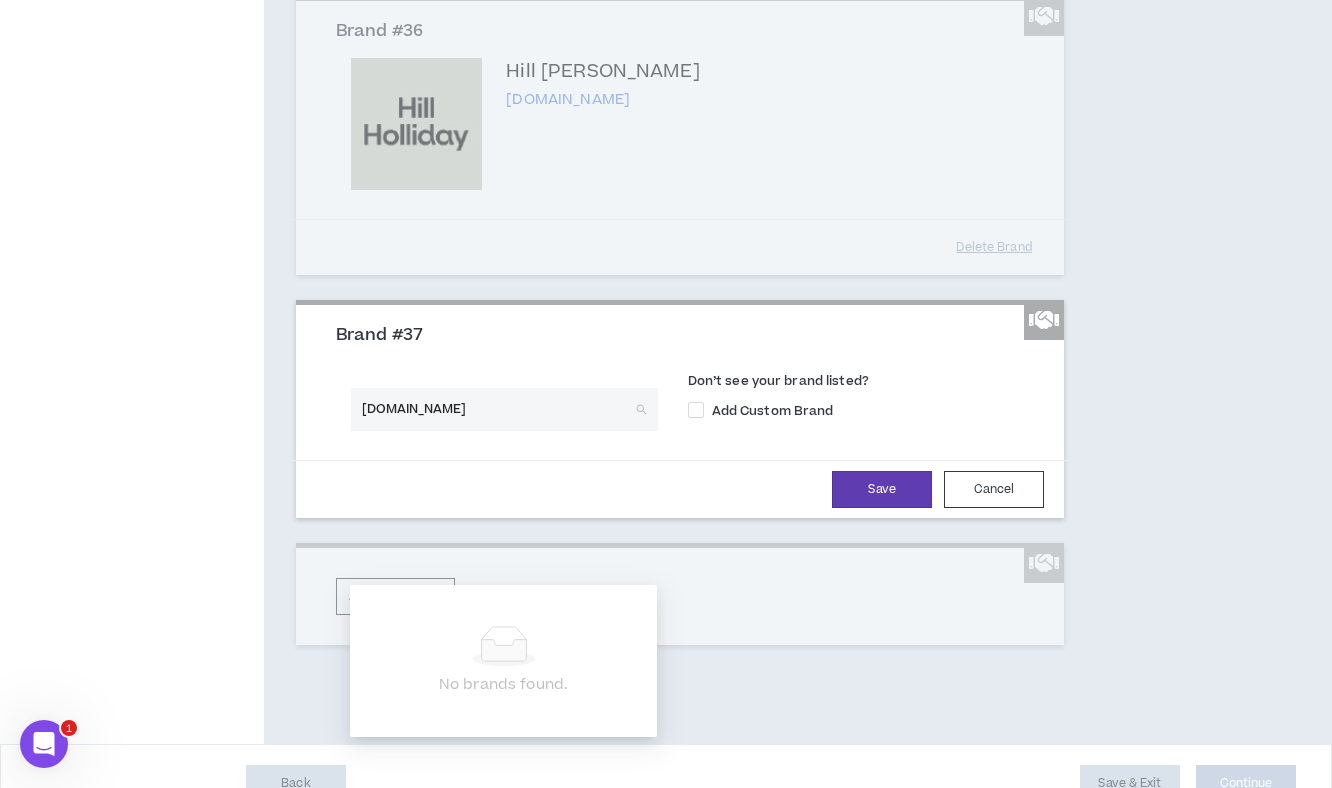type on "mrm.com" 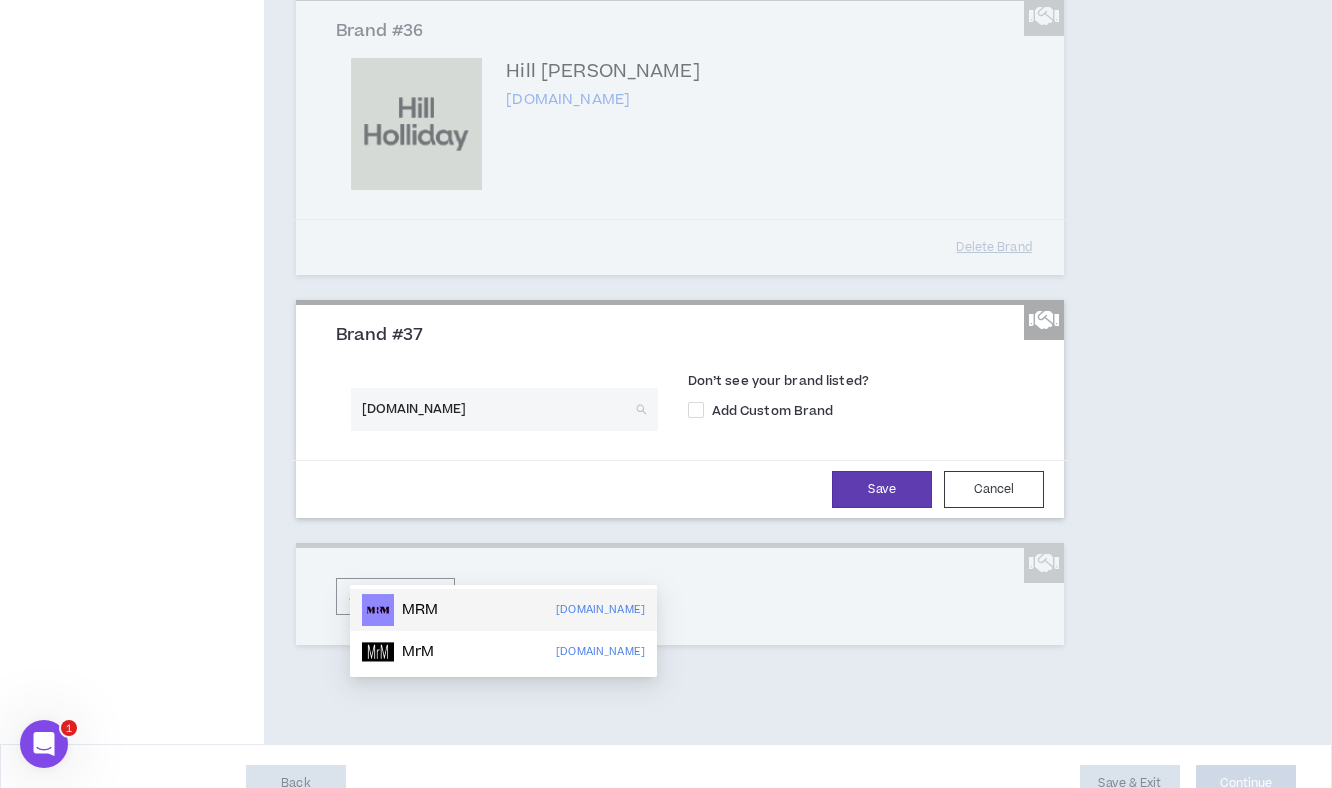 click on "MRM mrm.com" at bounding box center [503, 610] 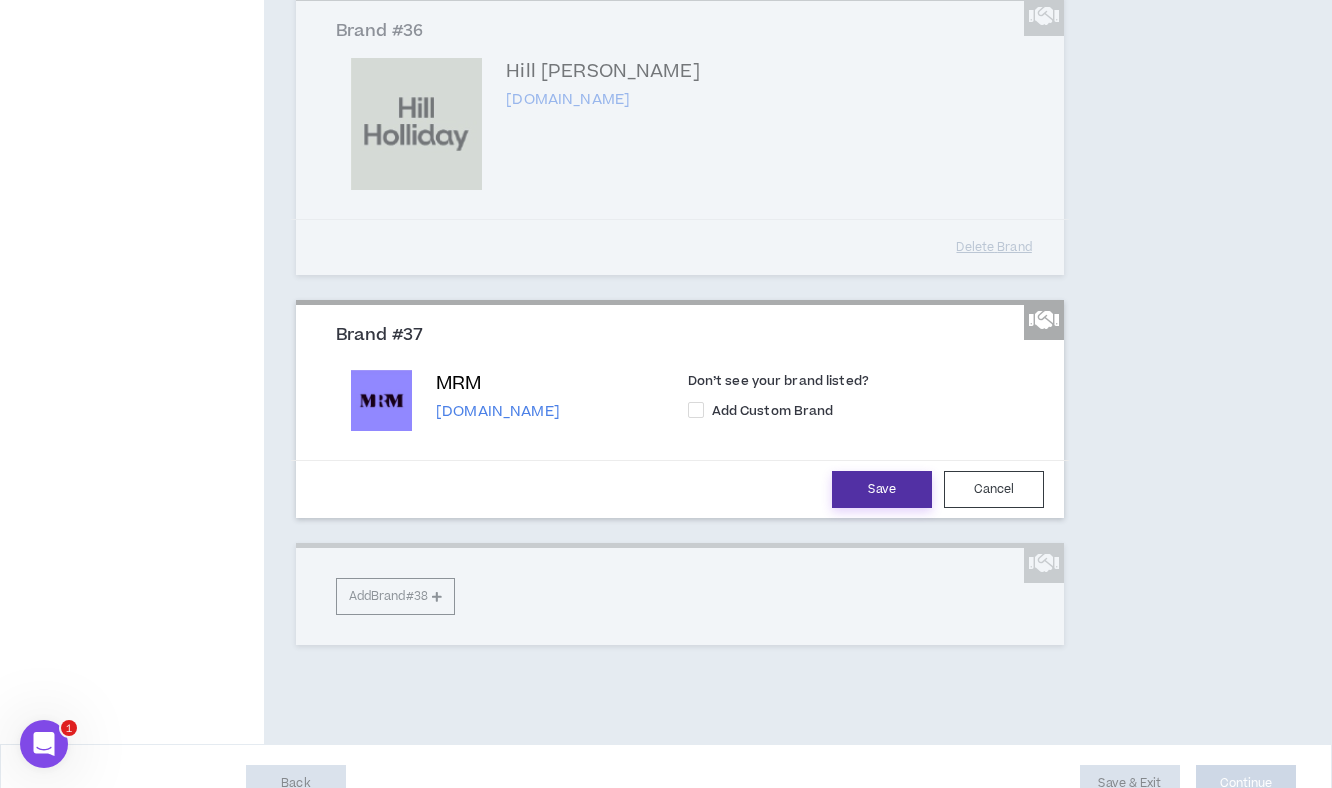 click on "Save" at bounding box center [882, 489] 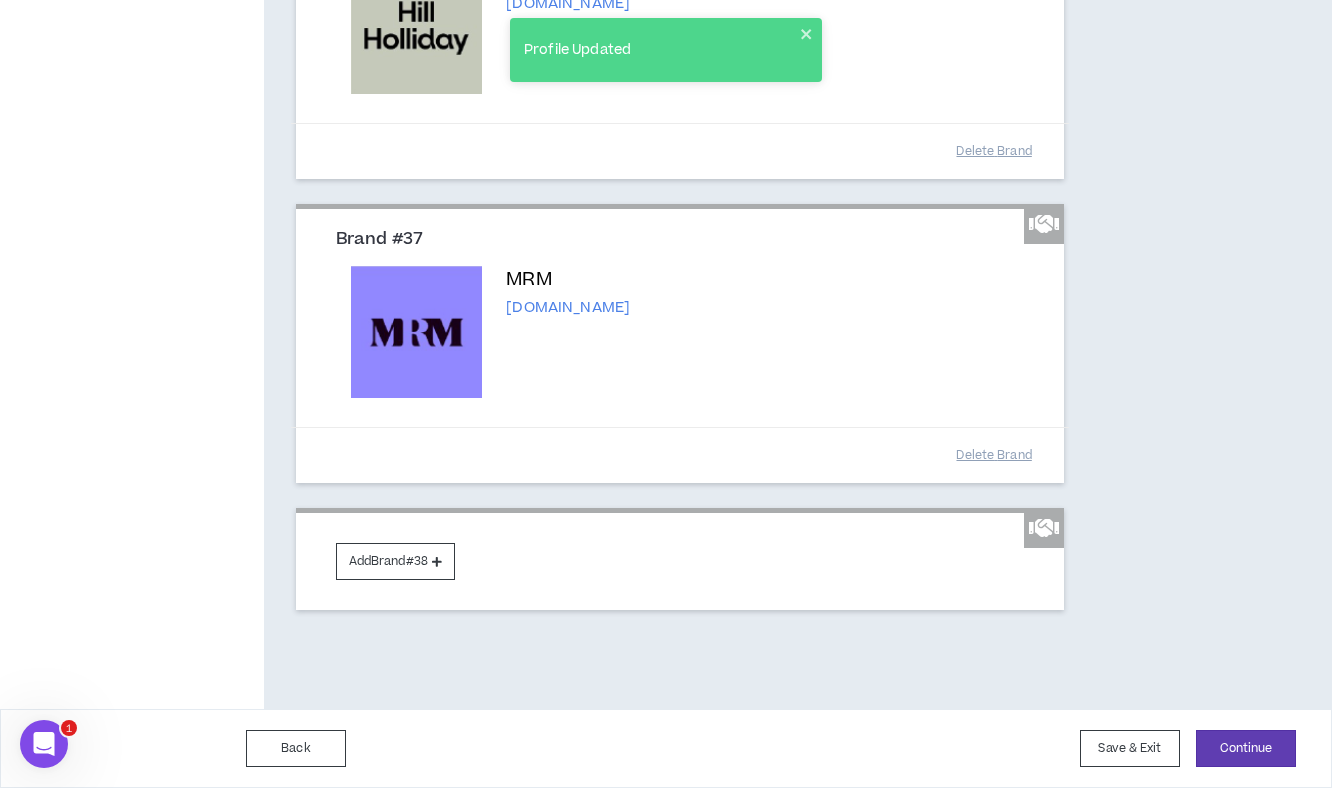 scroll, scrollTop: 9634, scrollLeft: 0, axis: vertical 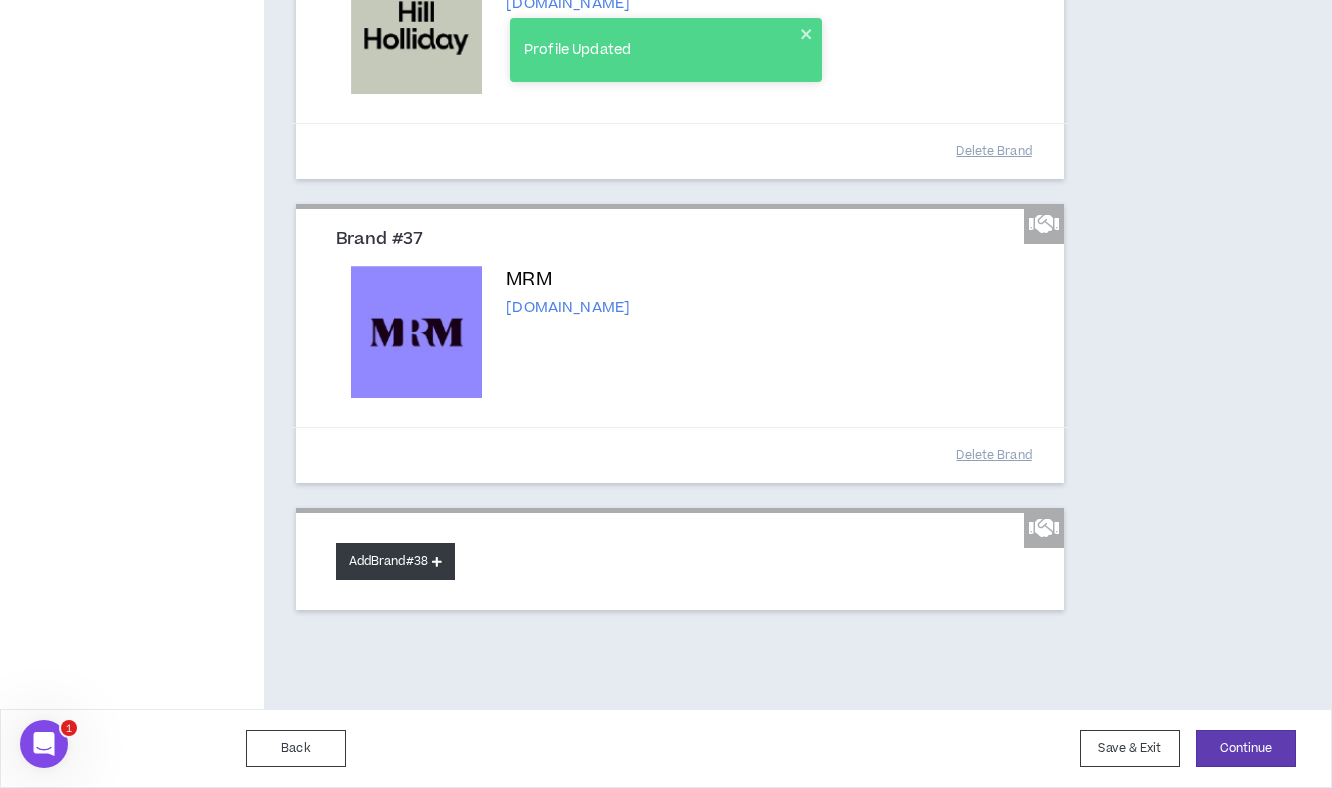click on "Add  Brand  #38" at bounding box center (395, 561) 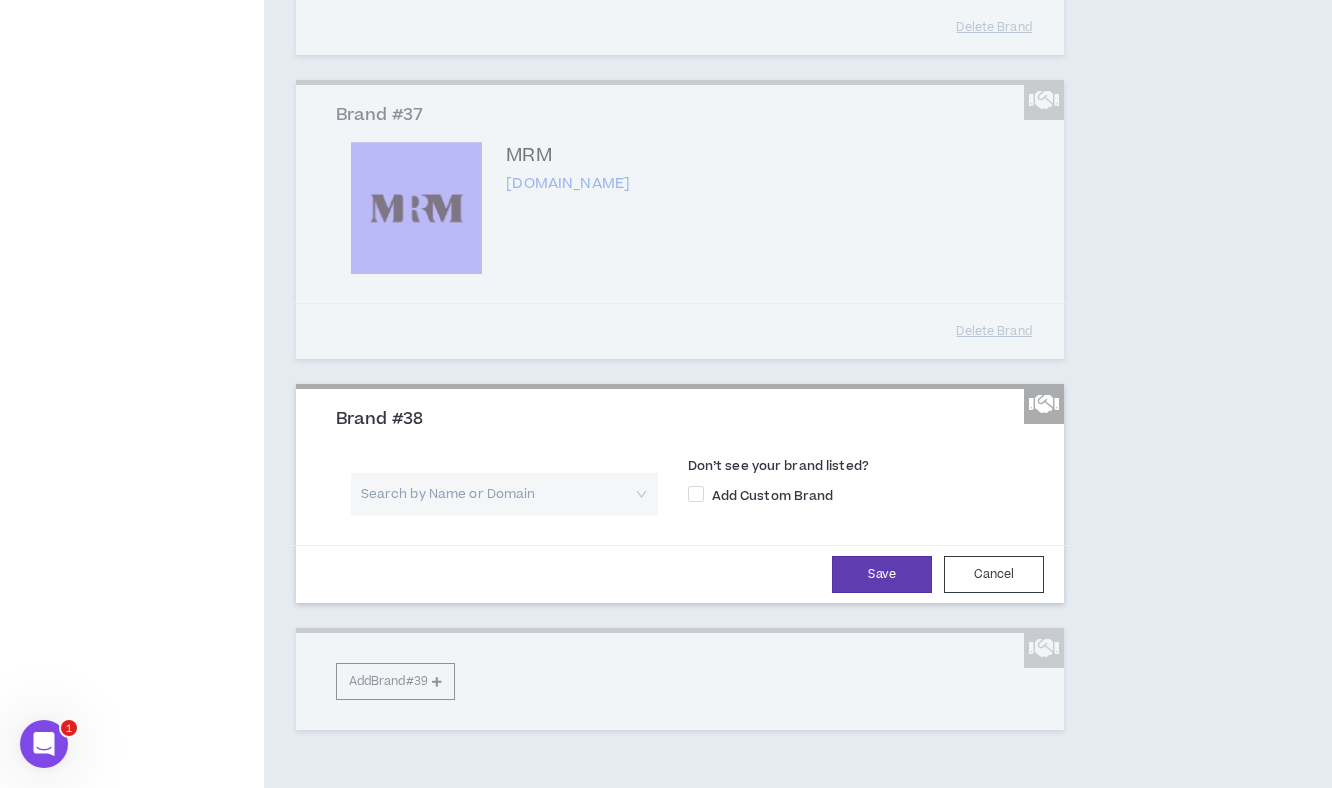 click at bounding box center (497, 494) 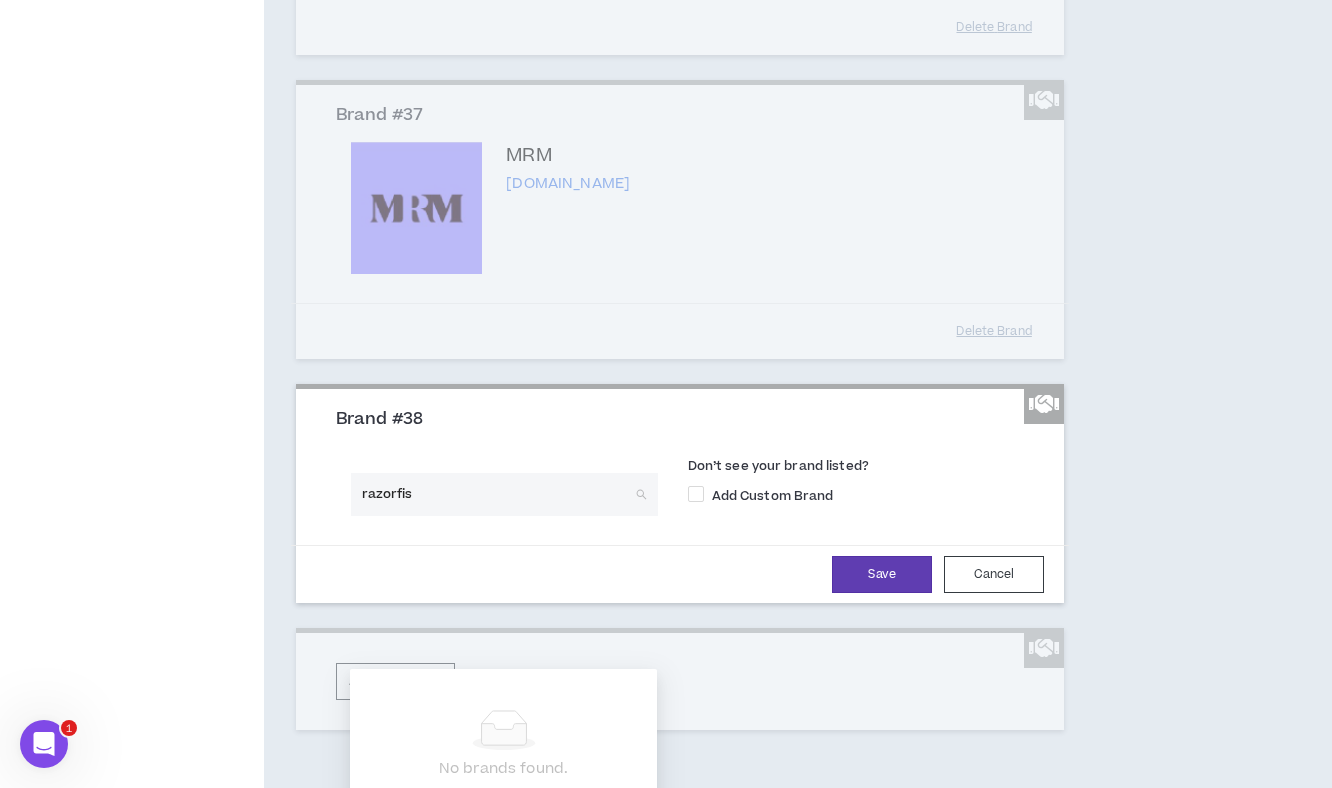 type on "razorfish" 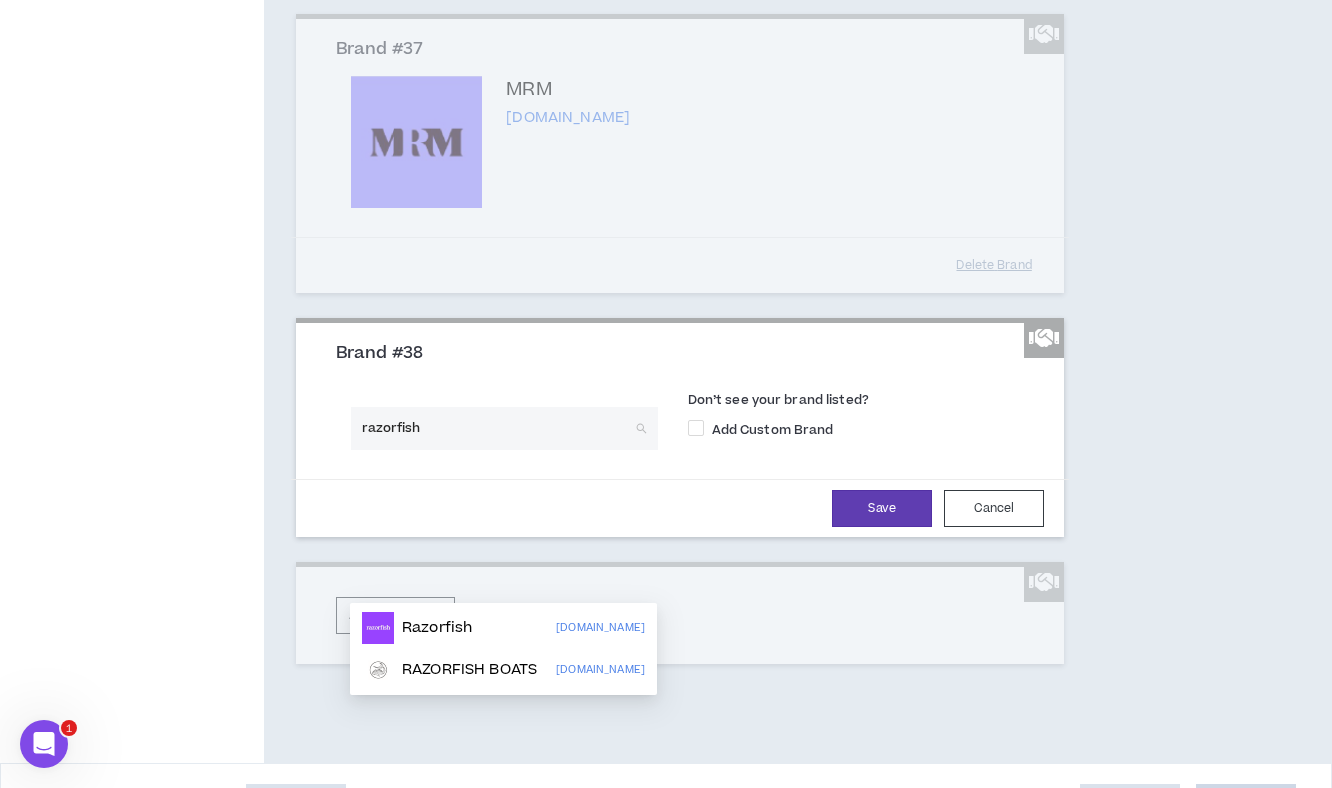 scroll, scrollTop: 9709, scrollLeft: 0, axis: vertical 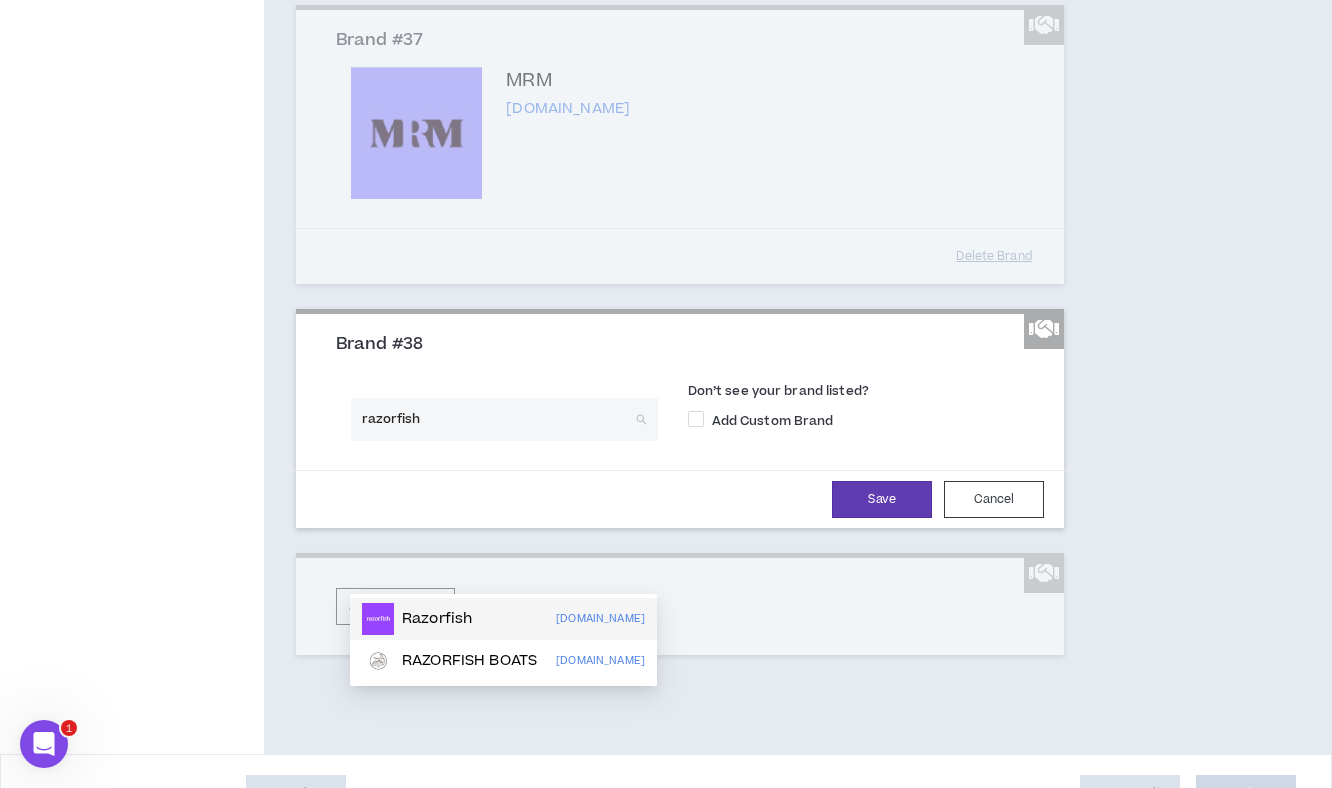 click on "Razorfish razorfish.com" at bounding box center [503, 619] 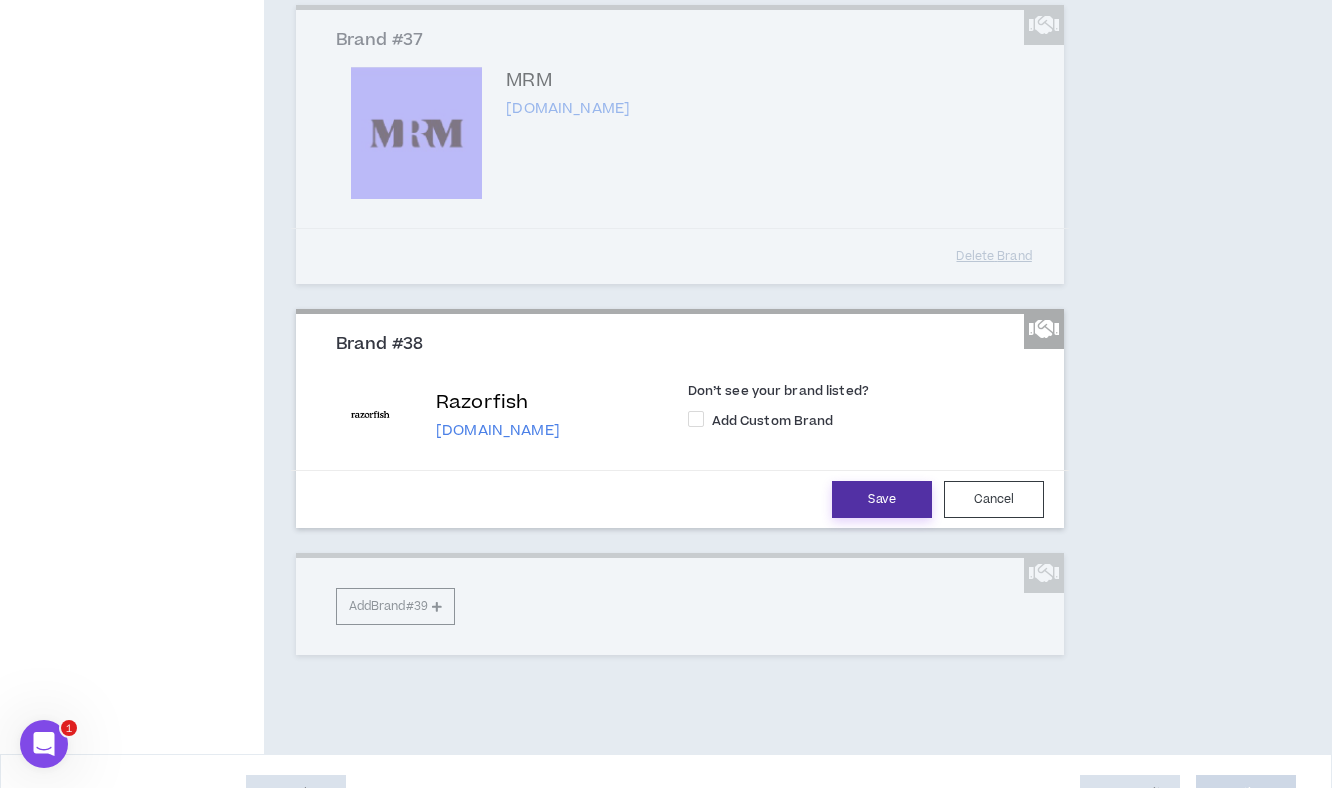 click on "Save" at bounding box center [882, 499] 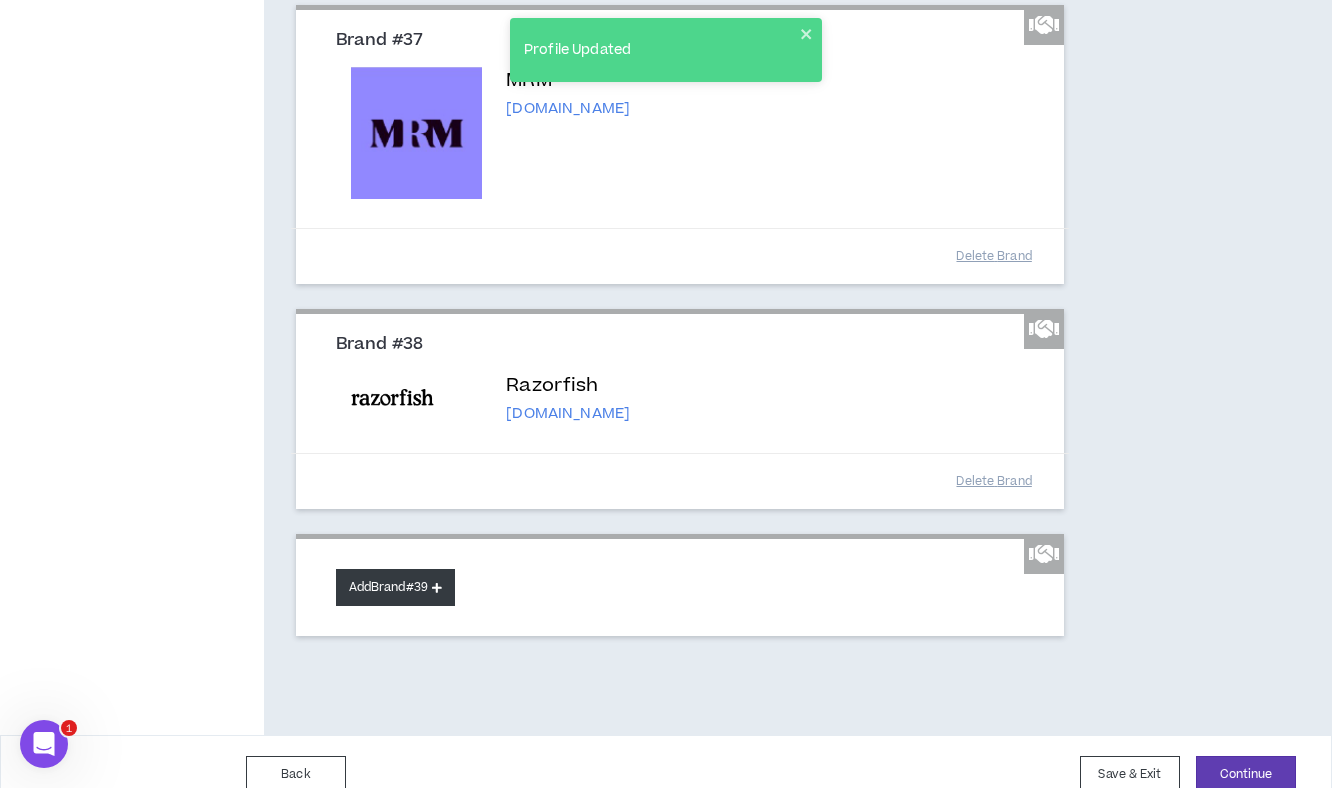 click on "Add  Brand  #39" at bounding box center [395, 587] 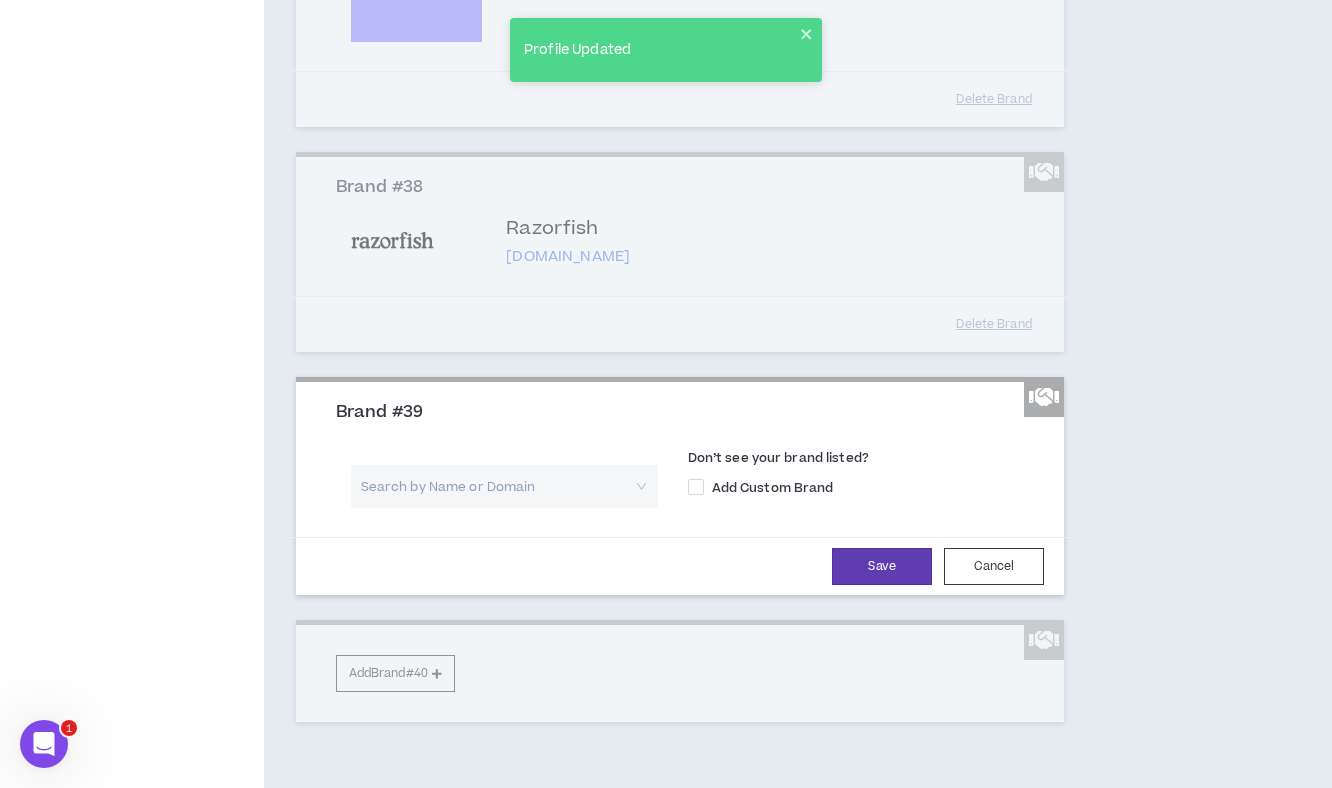 scroll, scrollTop: 9874, scrollLeft: 0, axis: vertical 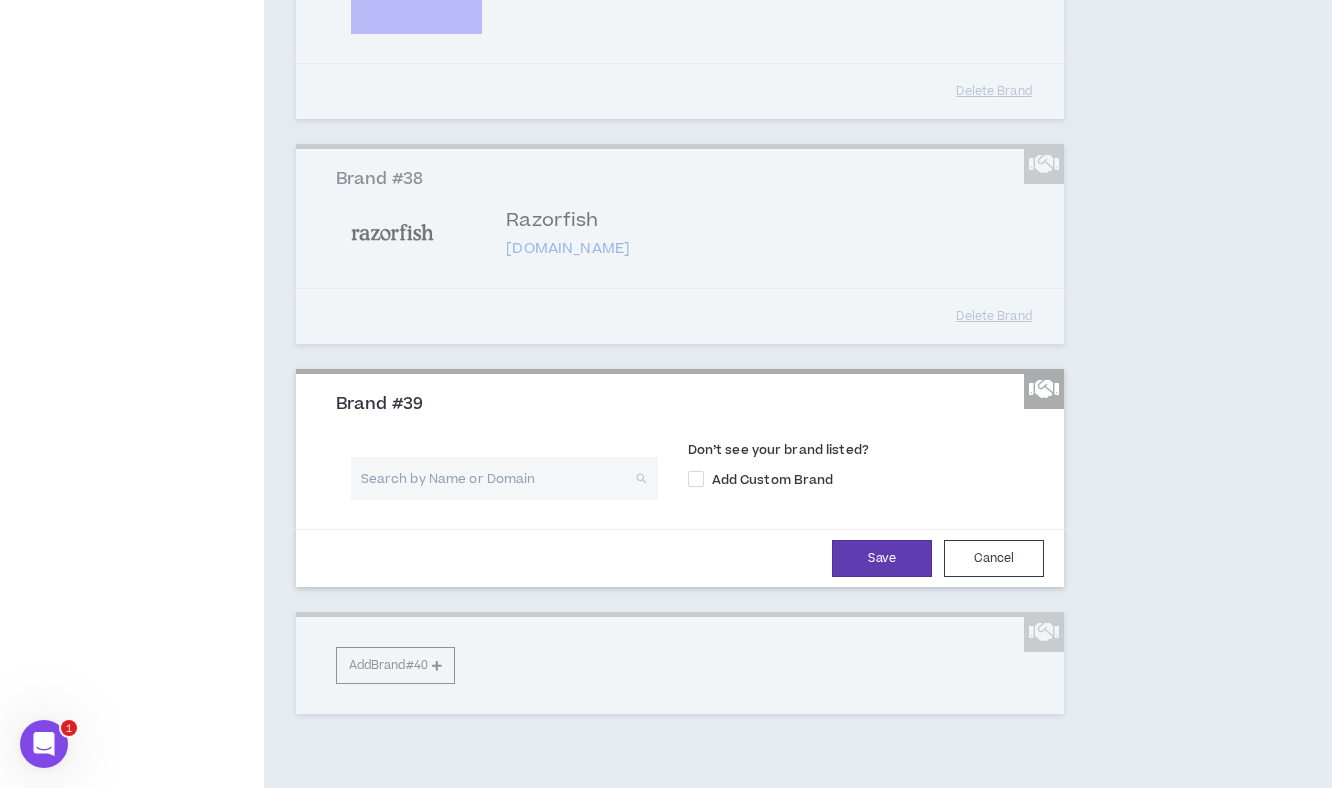 click at bounding box center [497, 478] 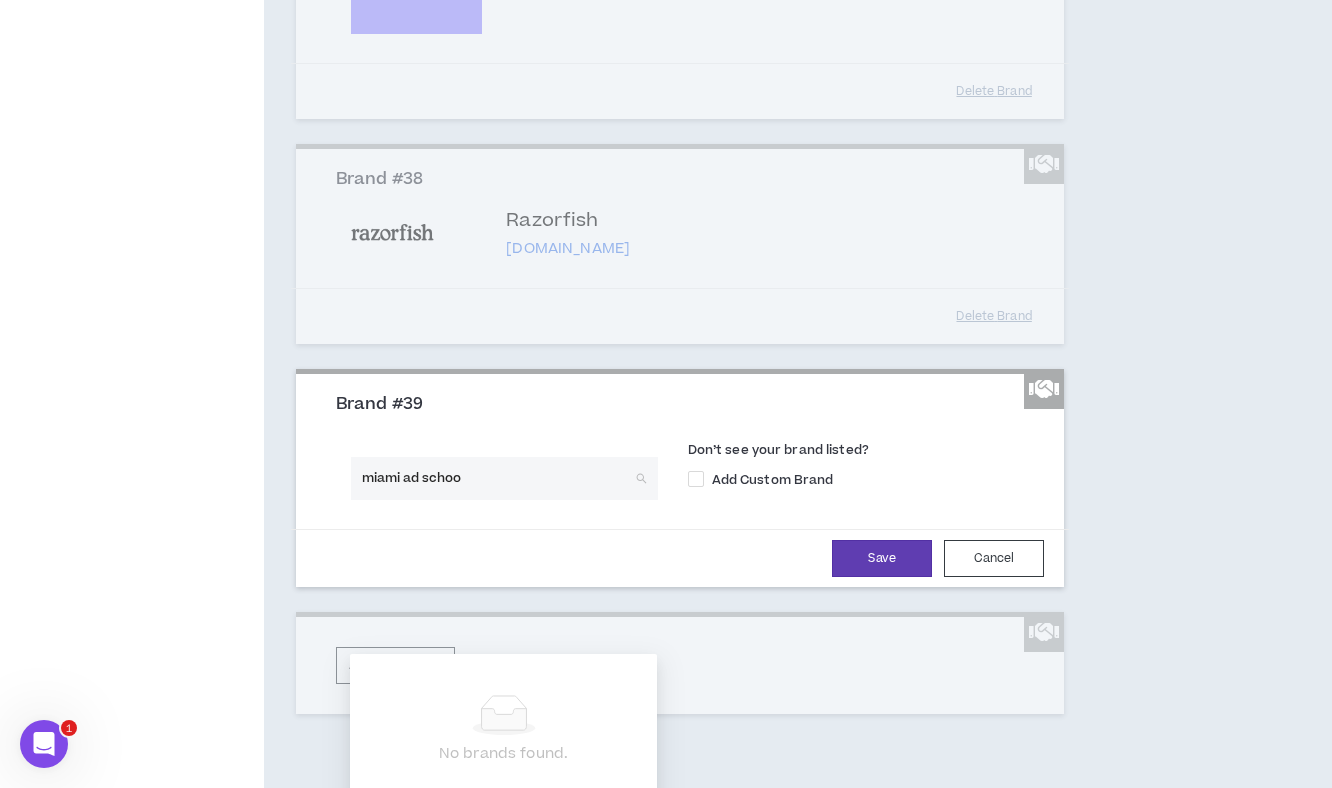 type on "miami ad school" 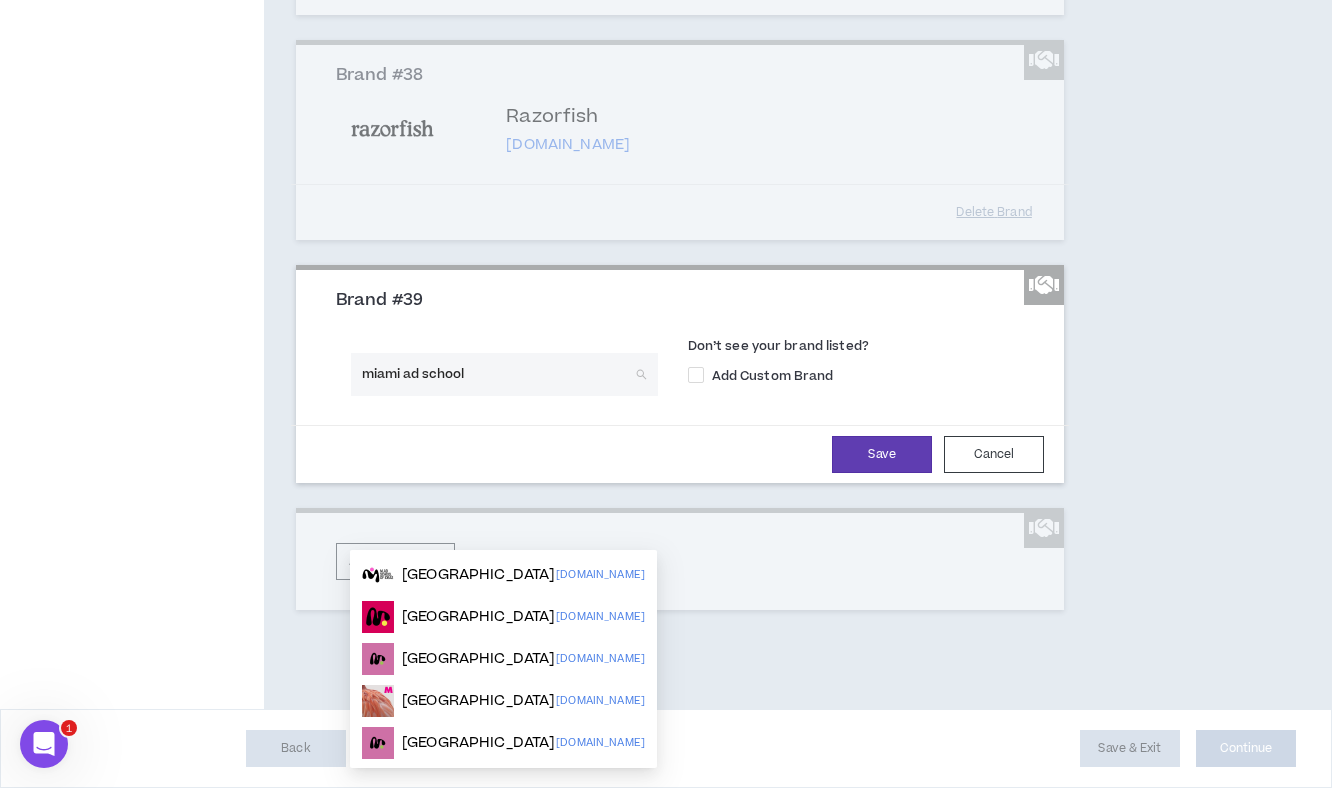 scroll, scrollTop: 9999, scrollLeft: 0, axis: vertical 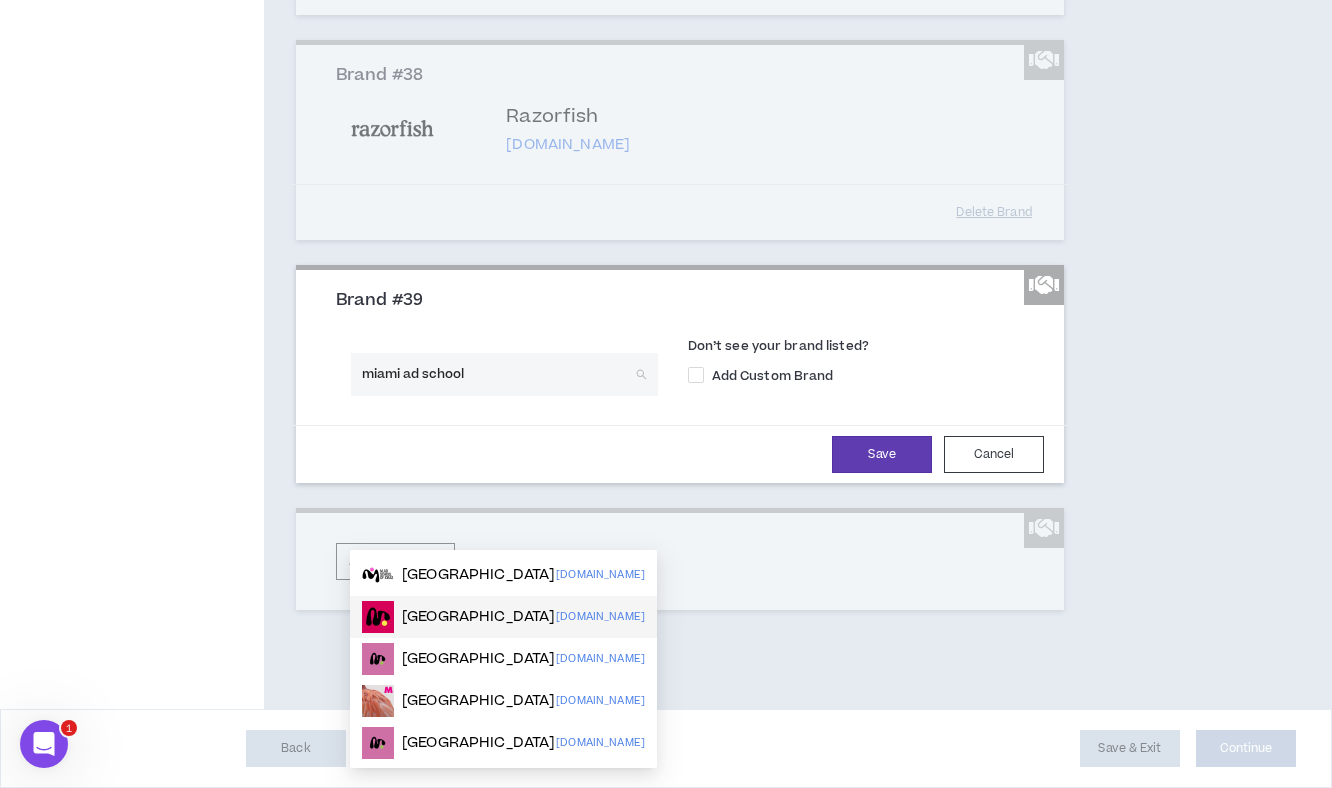 click on "miamiadschool.com" at bounding box center [600, 617] 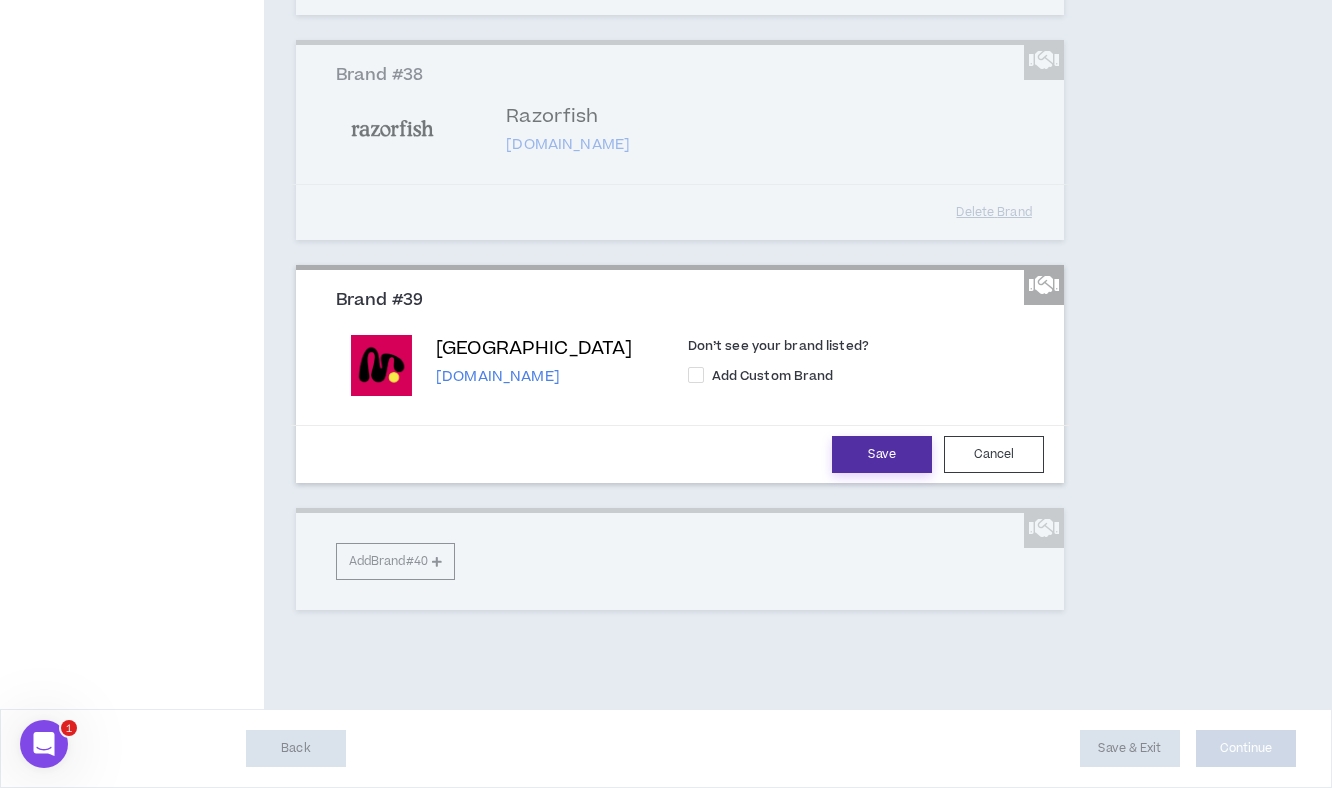 click on "Save" at bounding box center (882, 454) 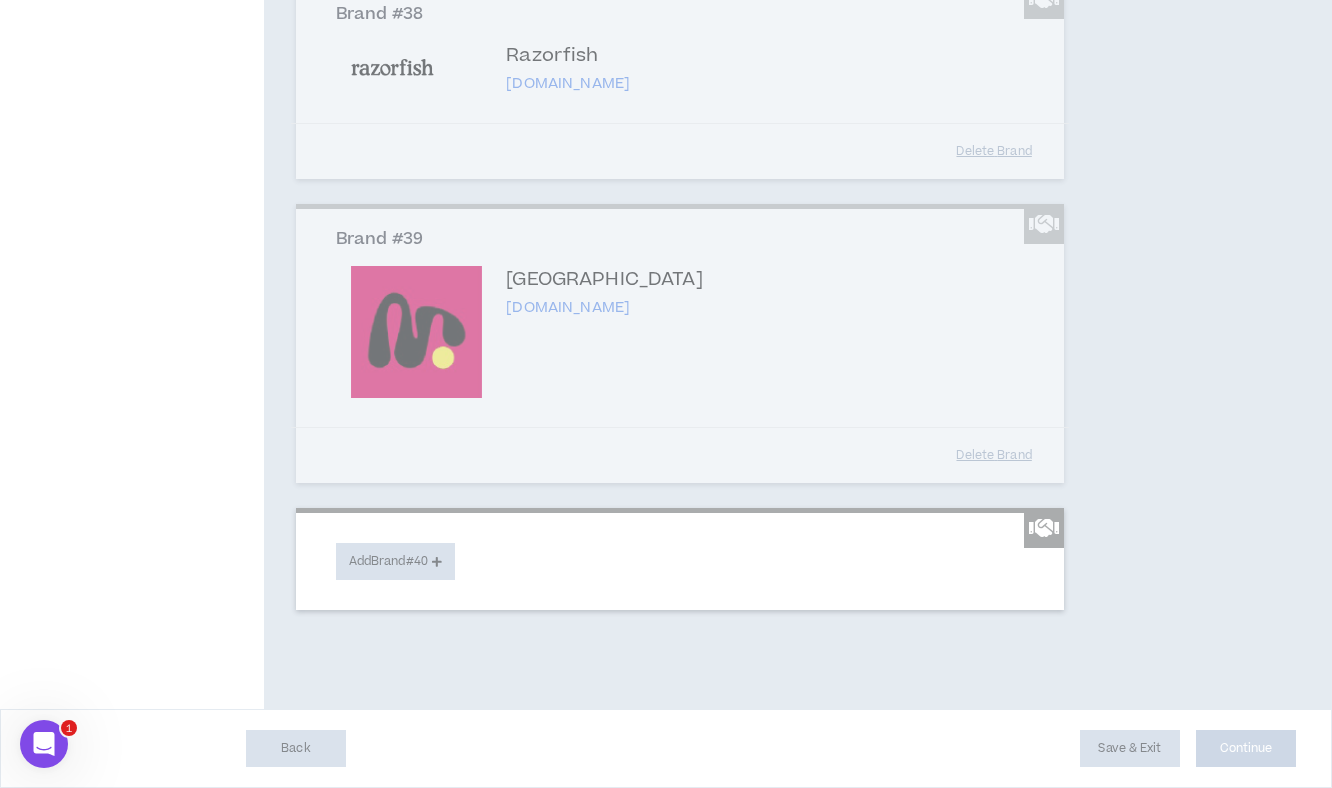 scroll, scrollTop: 10113, scrollLeft: 0, axis: vertical 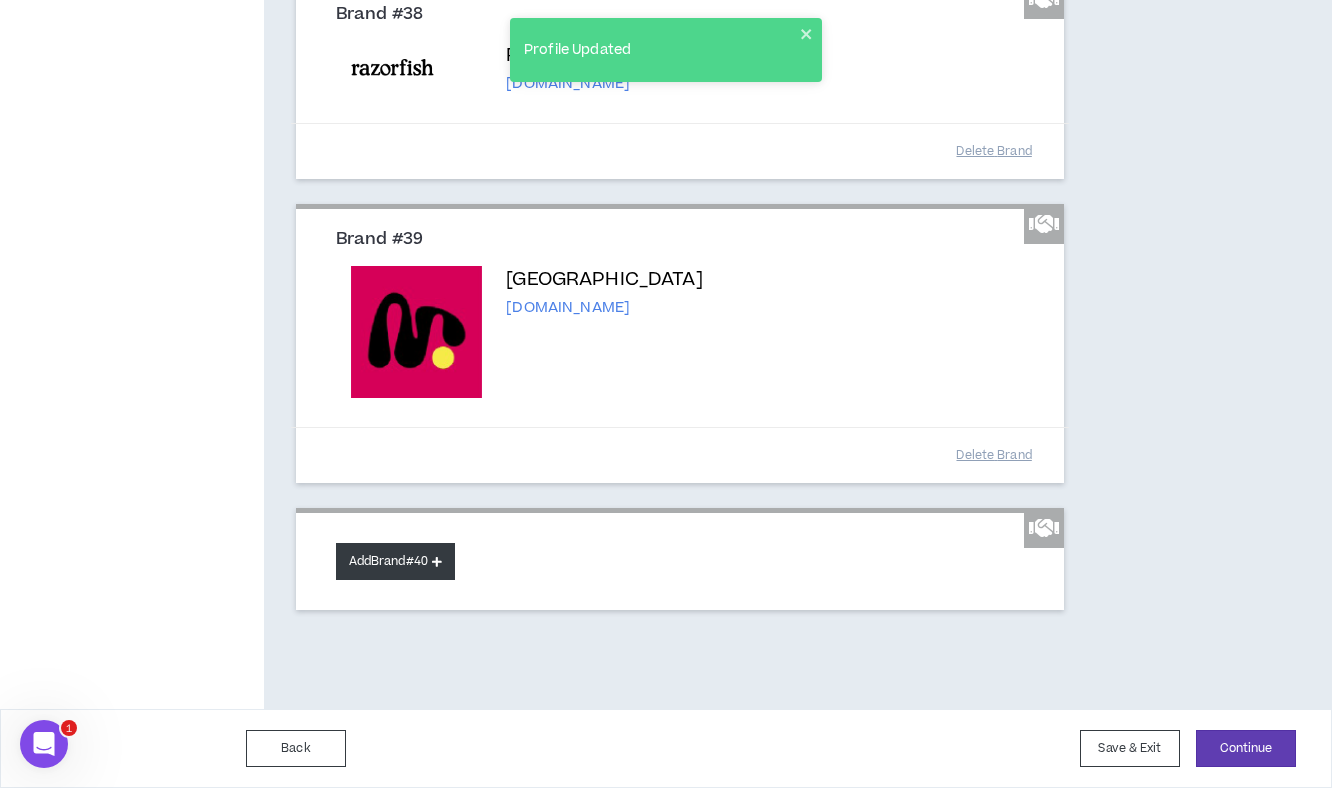 click on "Add  Brand  #40" at bounding box center (395, 561) 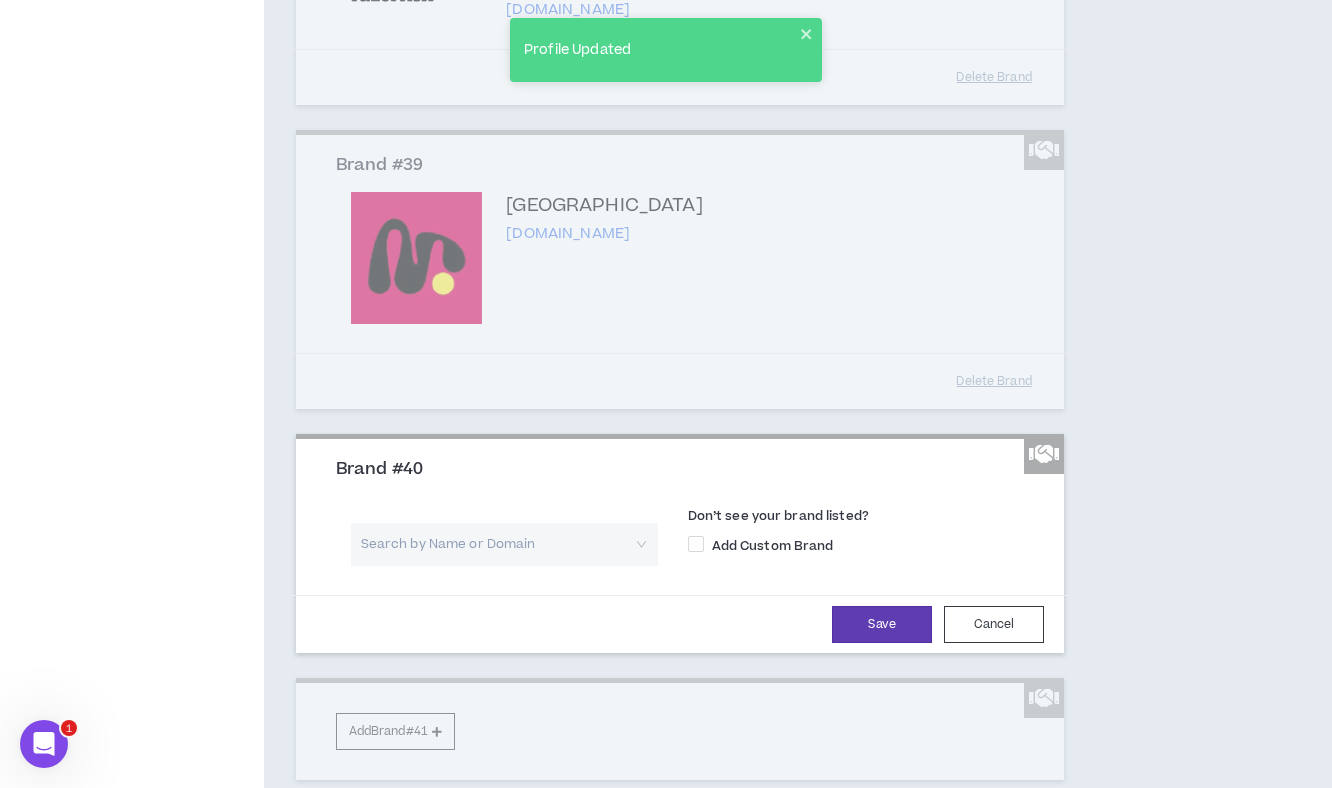 click at bounding box center (497, 544) 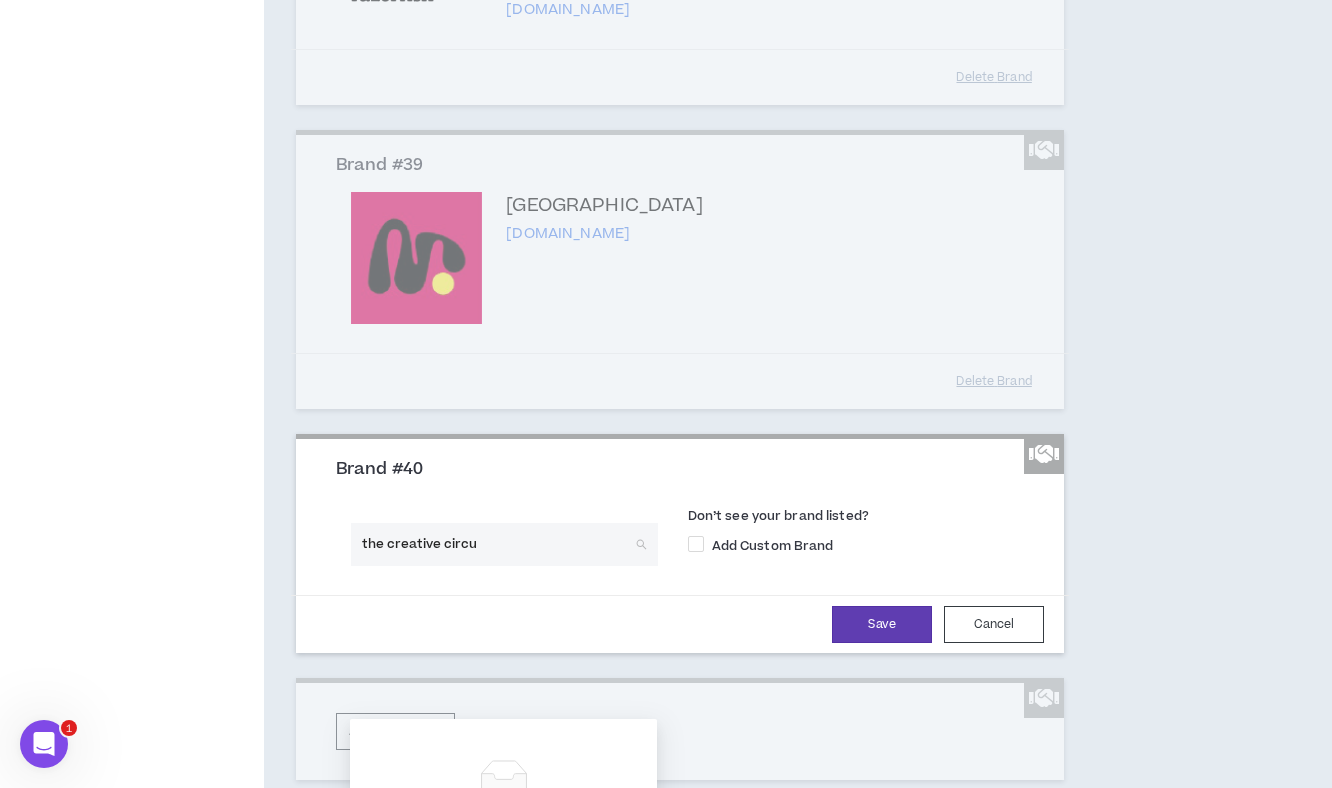 type on "the creative circus" 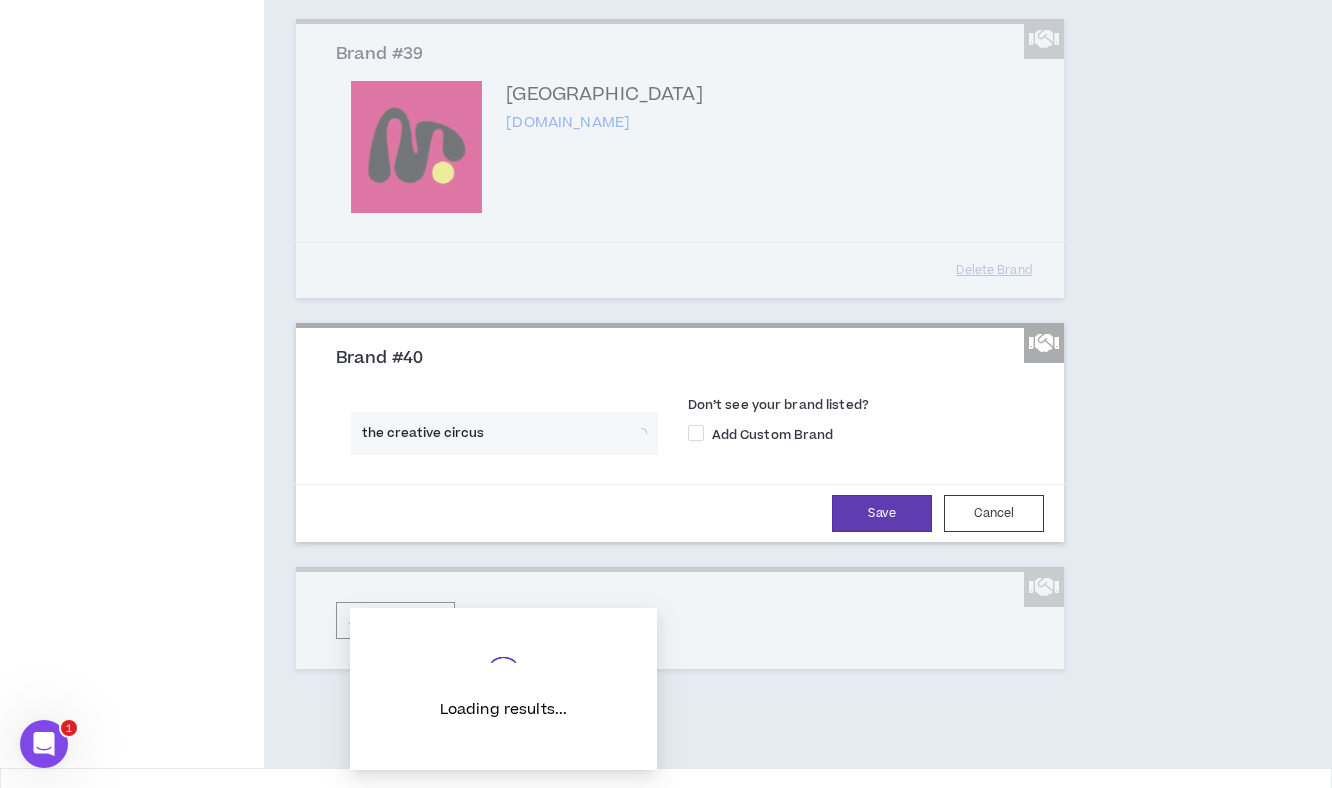 scroll, scrollTop: 10228, scrollLeft: 0, axis: vertical 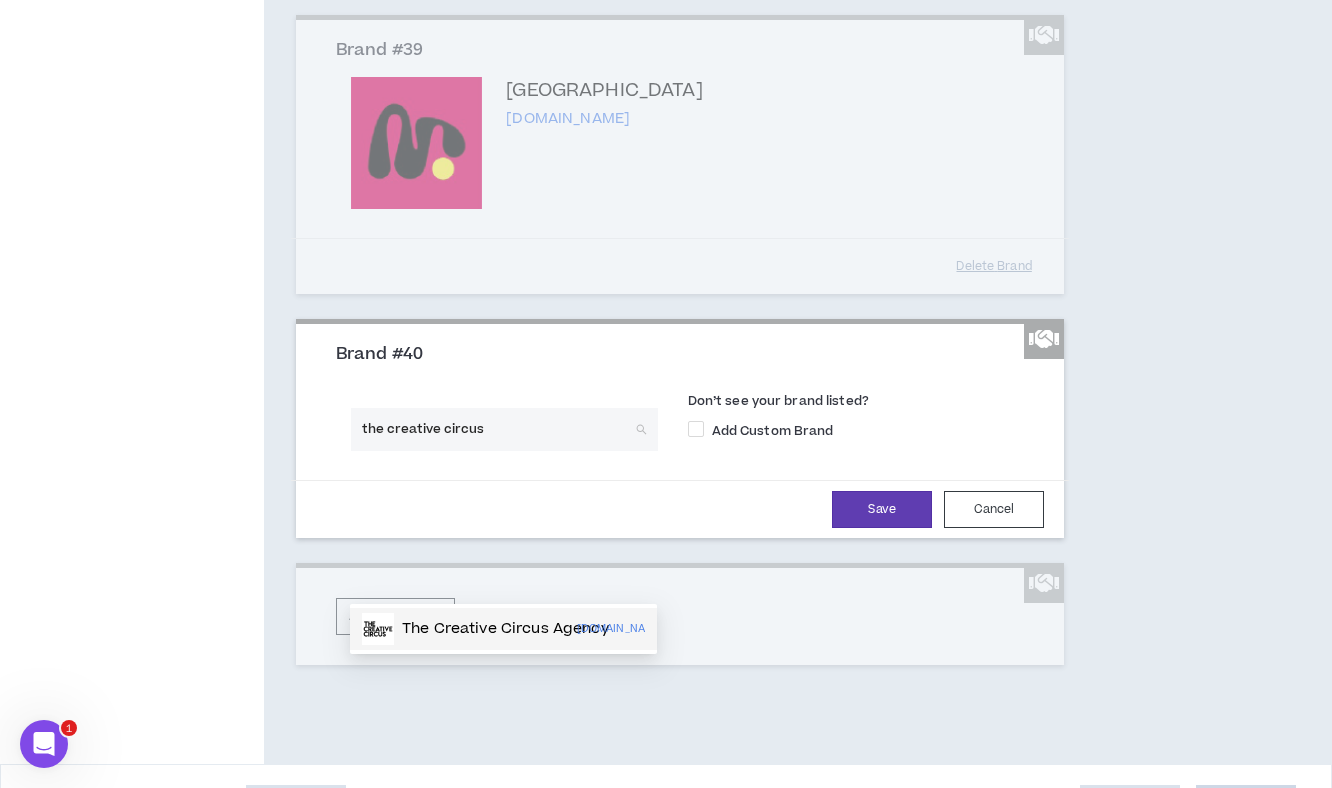 click on "The Creative Circus Agency" at bounding box center [505, 629] 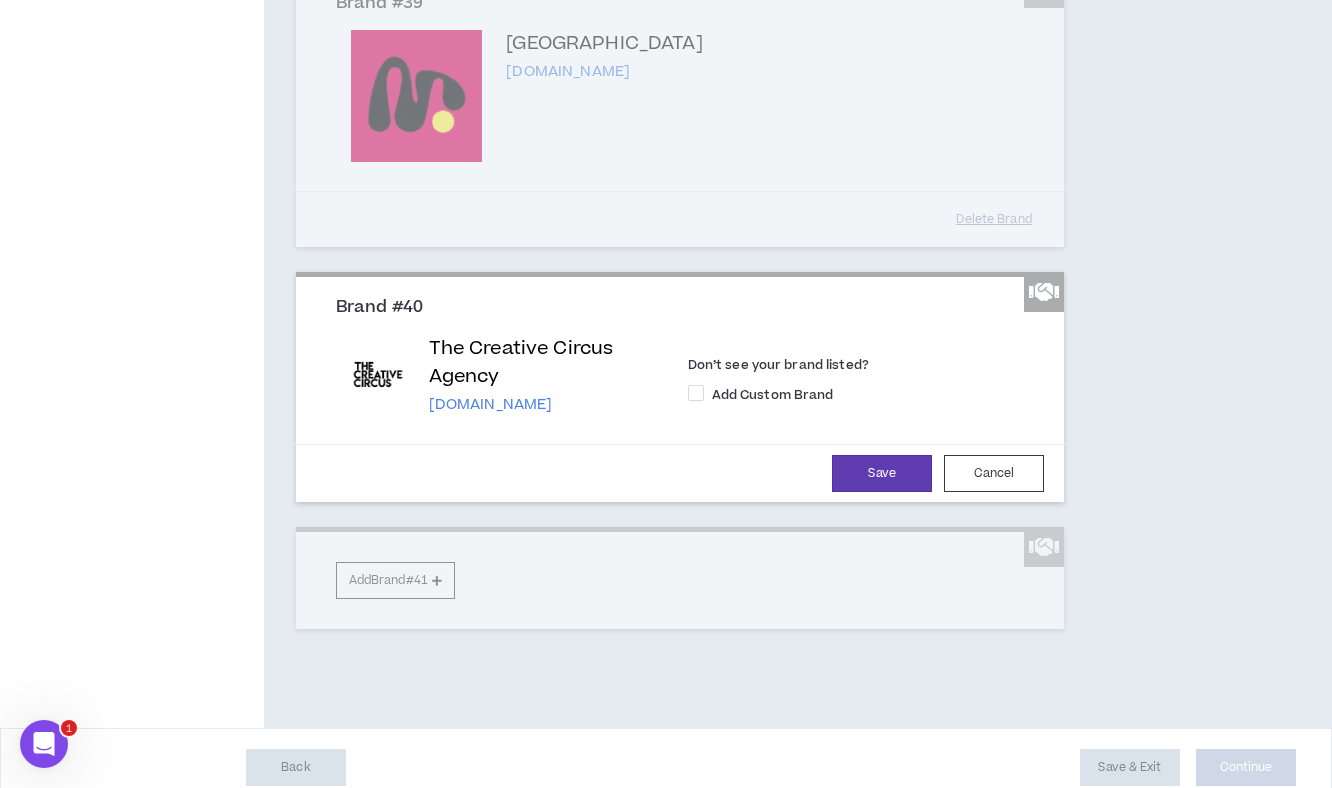 scroll, scrollTop: 10286, scrollLeft: 0, axis: vertical 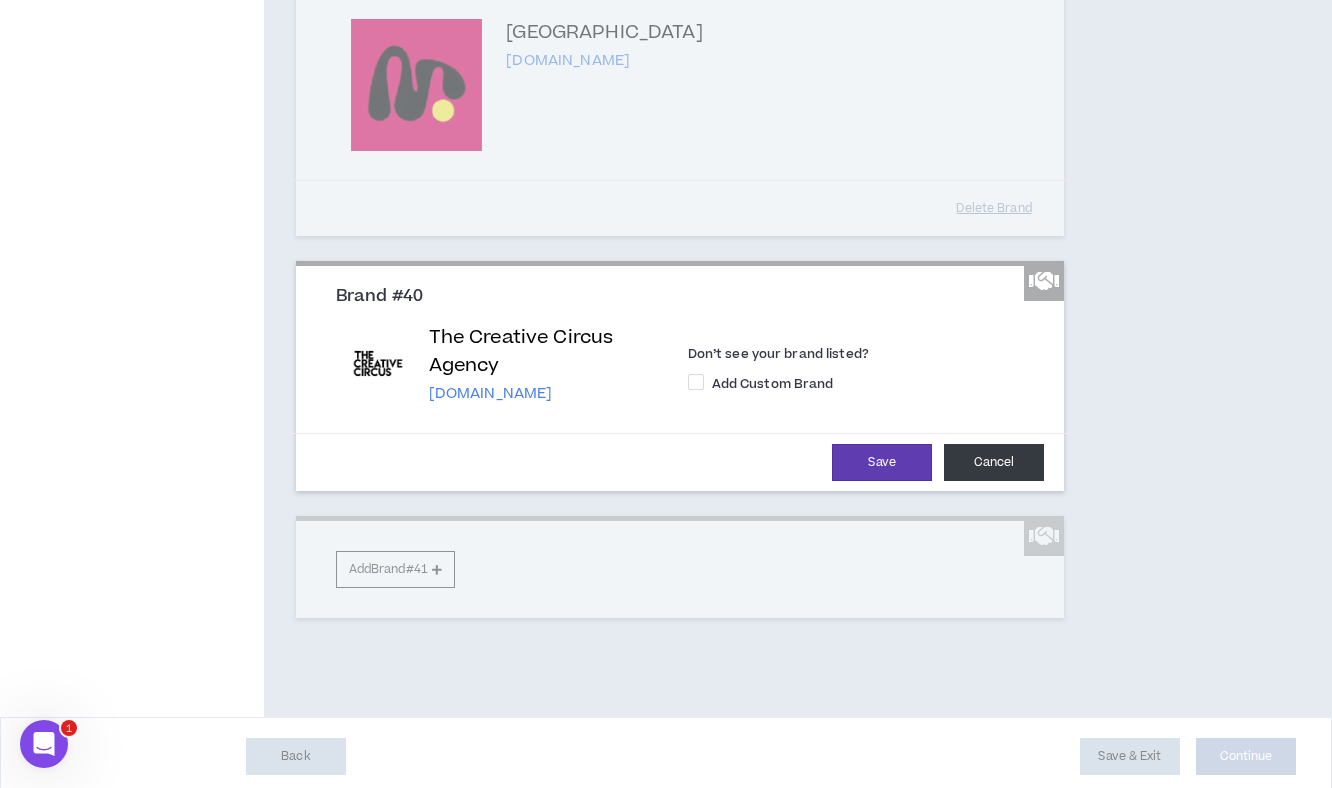click on "Cancel" at bounding box center (994, 462) 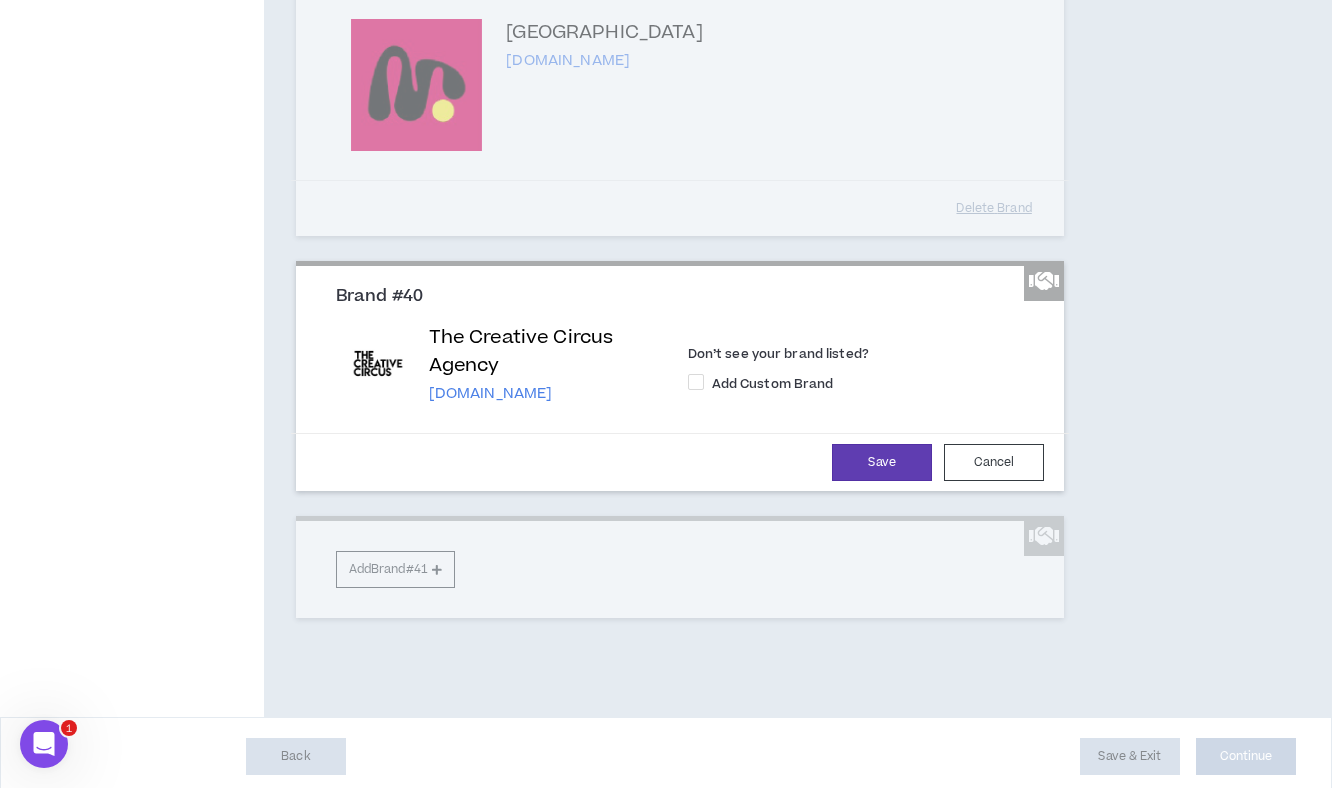 scroll, scrollTop: 10187, scrollLeft: 0, axis: vertical 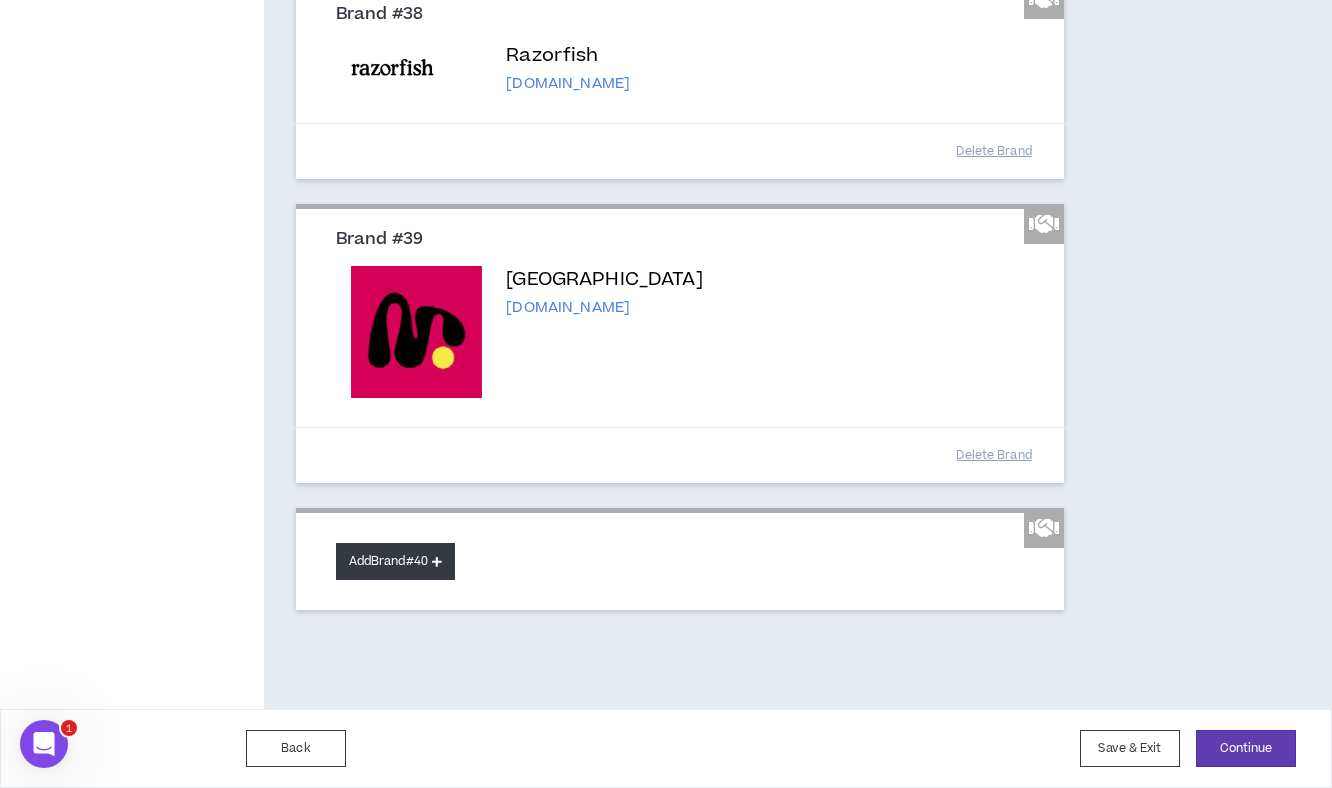 click on "Add  Brand  #40" at bounding box center (395, 561) 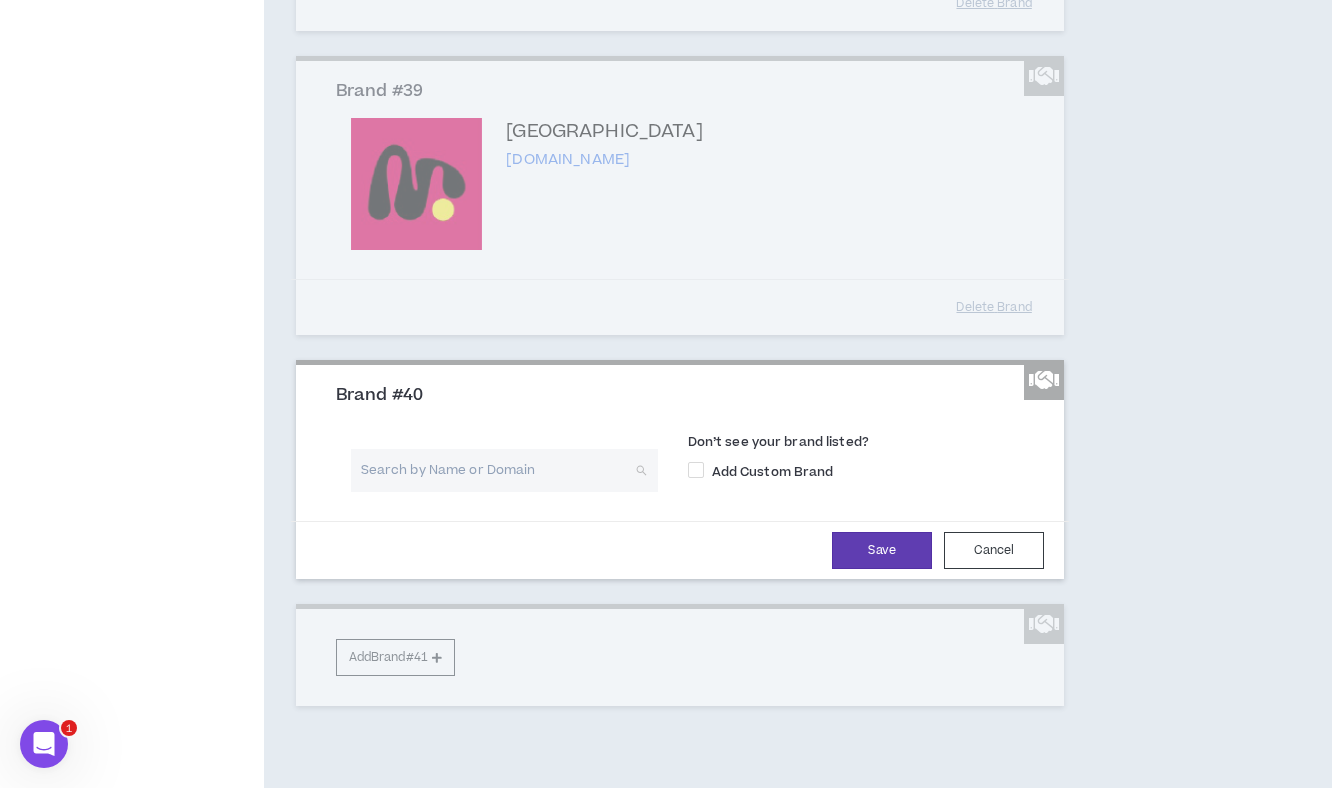 click at bounding box center [497, 470] 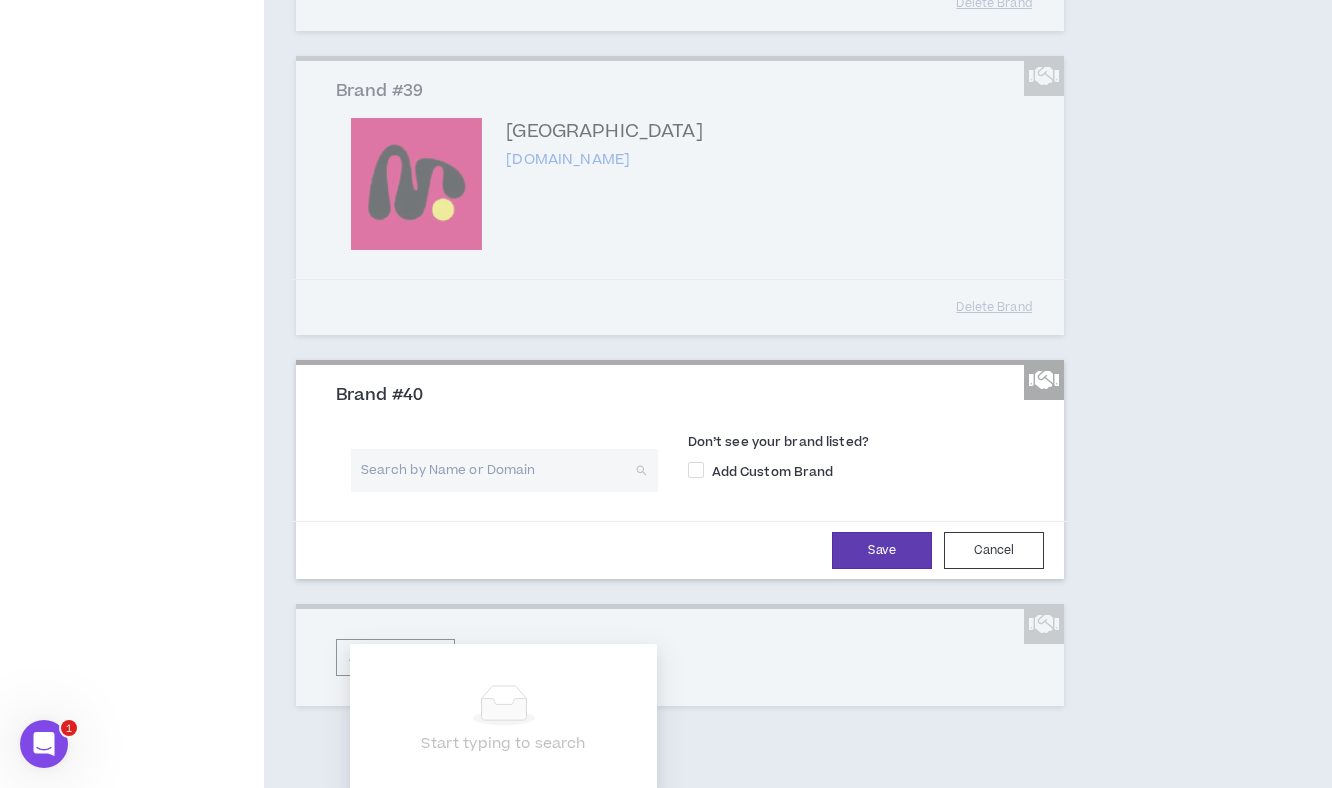 paste on "https://creativecircus.com/" 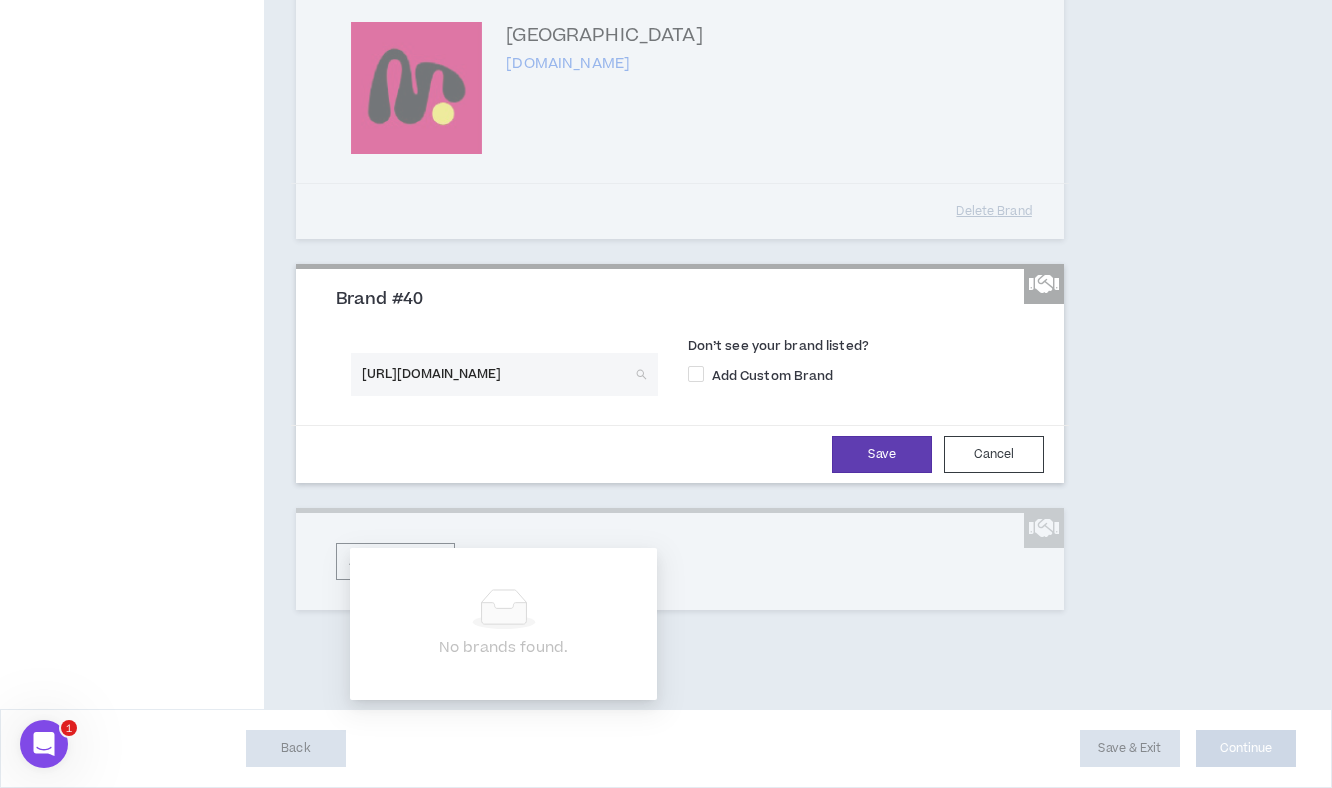scroll, scrollTop: 10336, scrollLeft: 0, axis: vertical 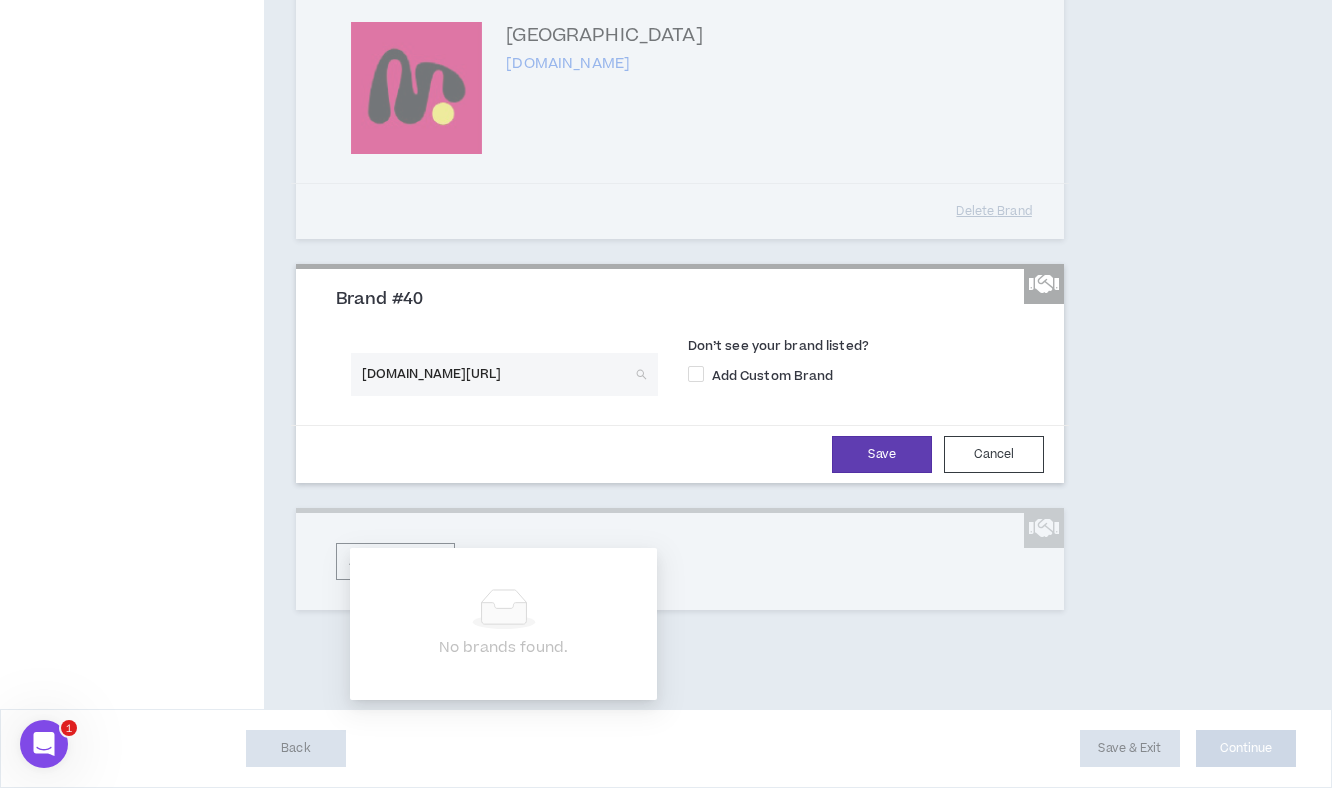 click on "creativecircus.com/" at bounding box center [497, 374] 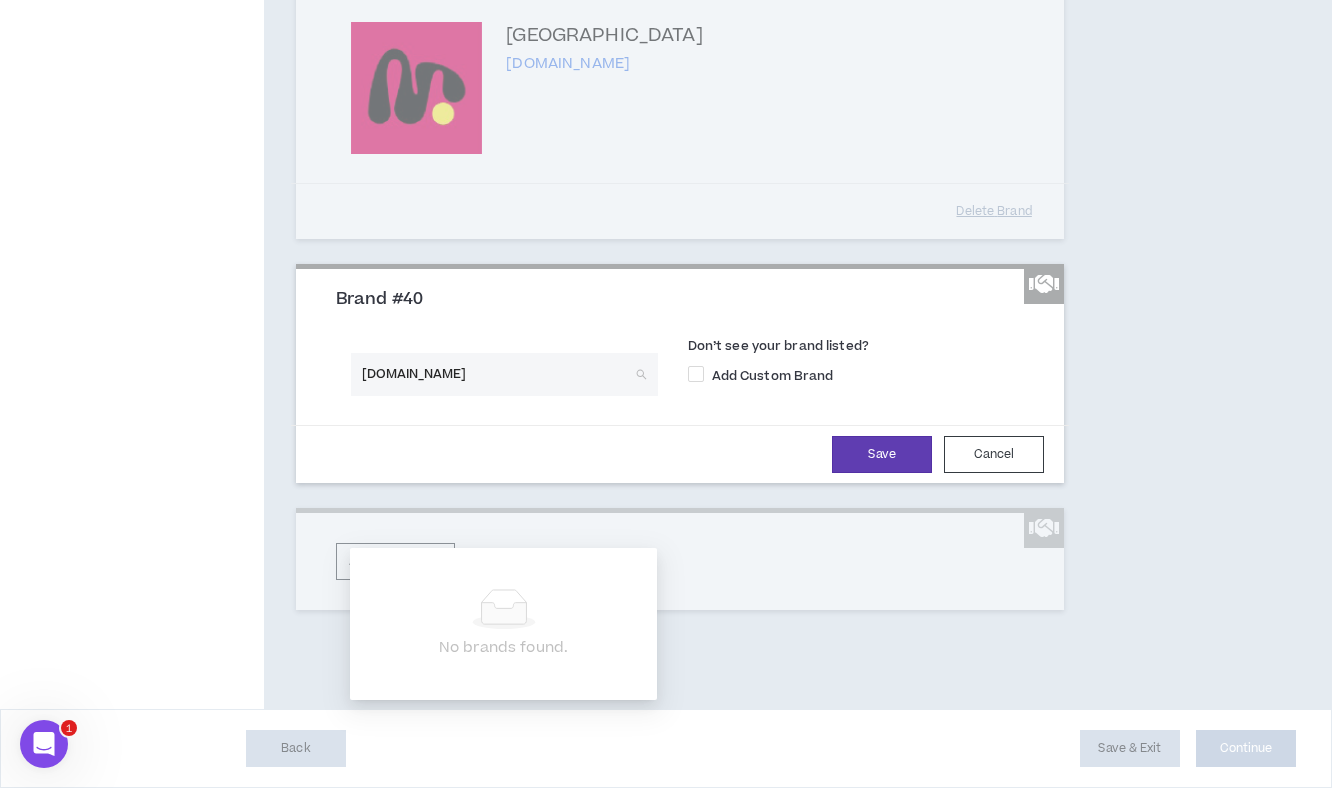 click on "creativecircus.com" at bounding box center (497, 374) 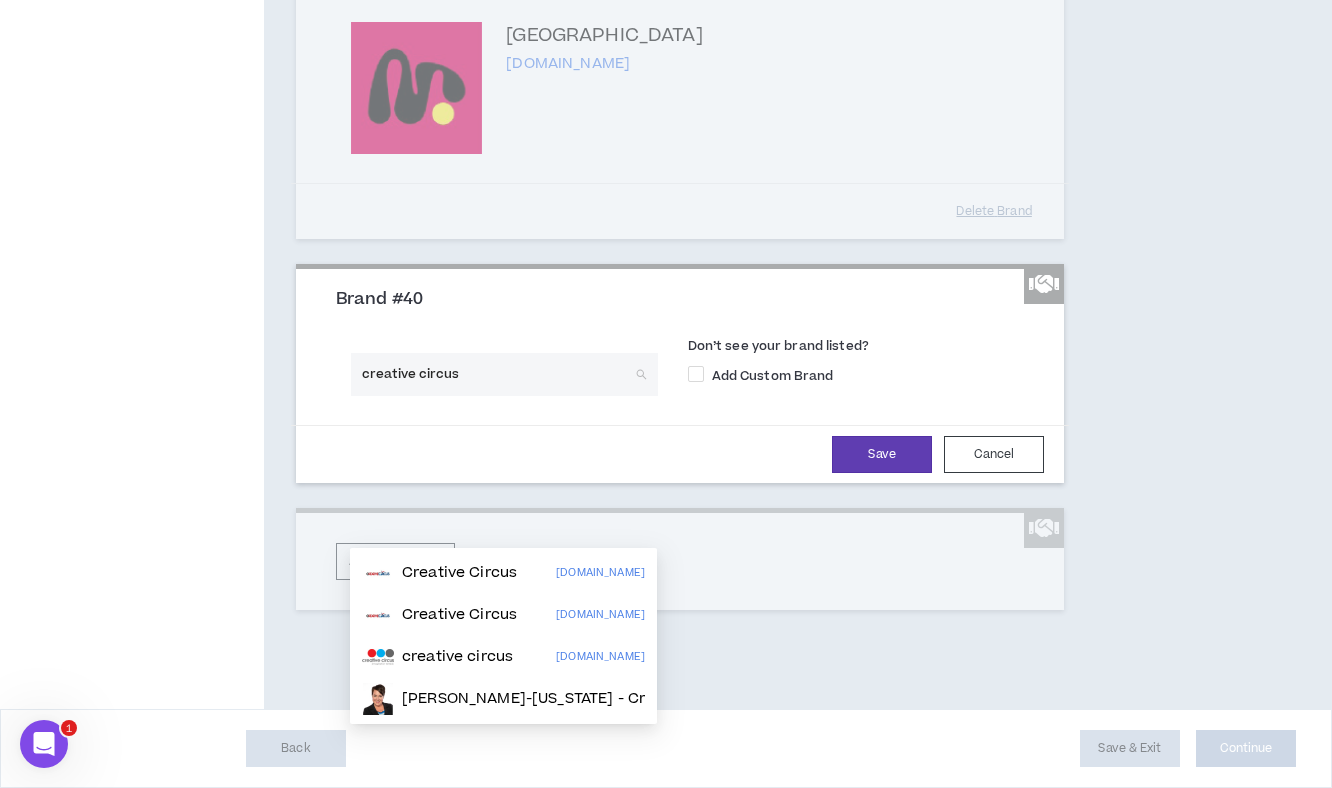 type on "creative circus" 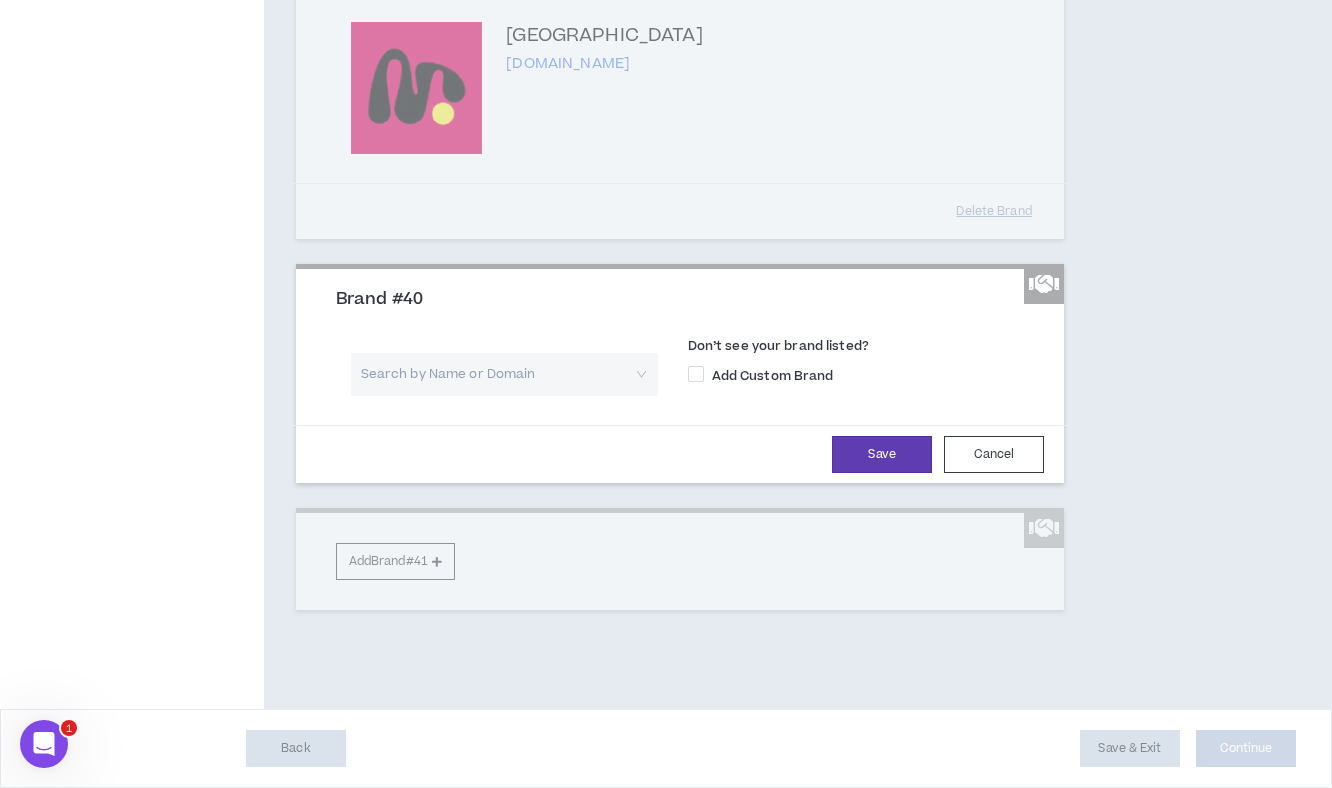 click at bounding box center (497, 374) 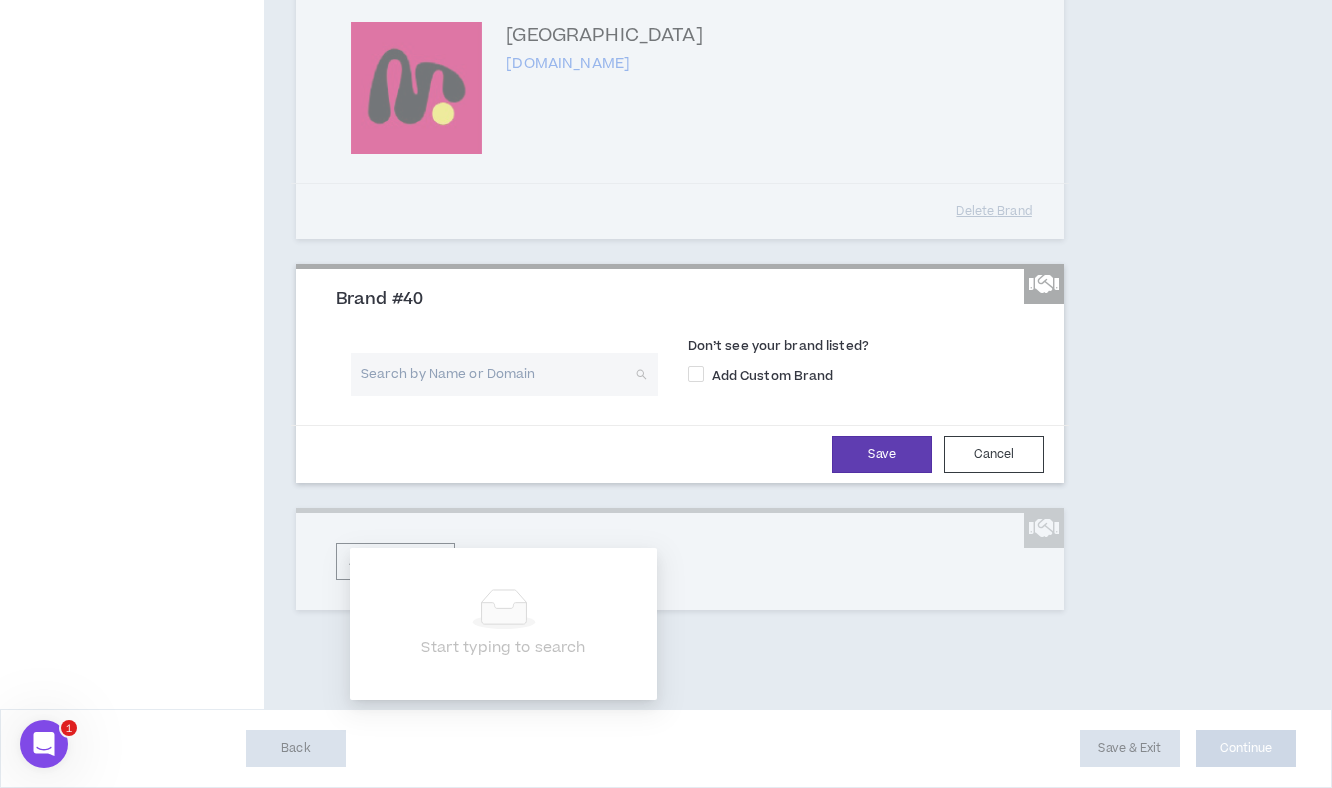 type on "c" 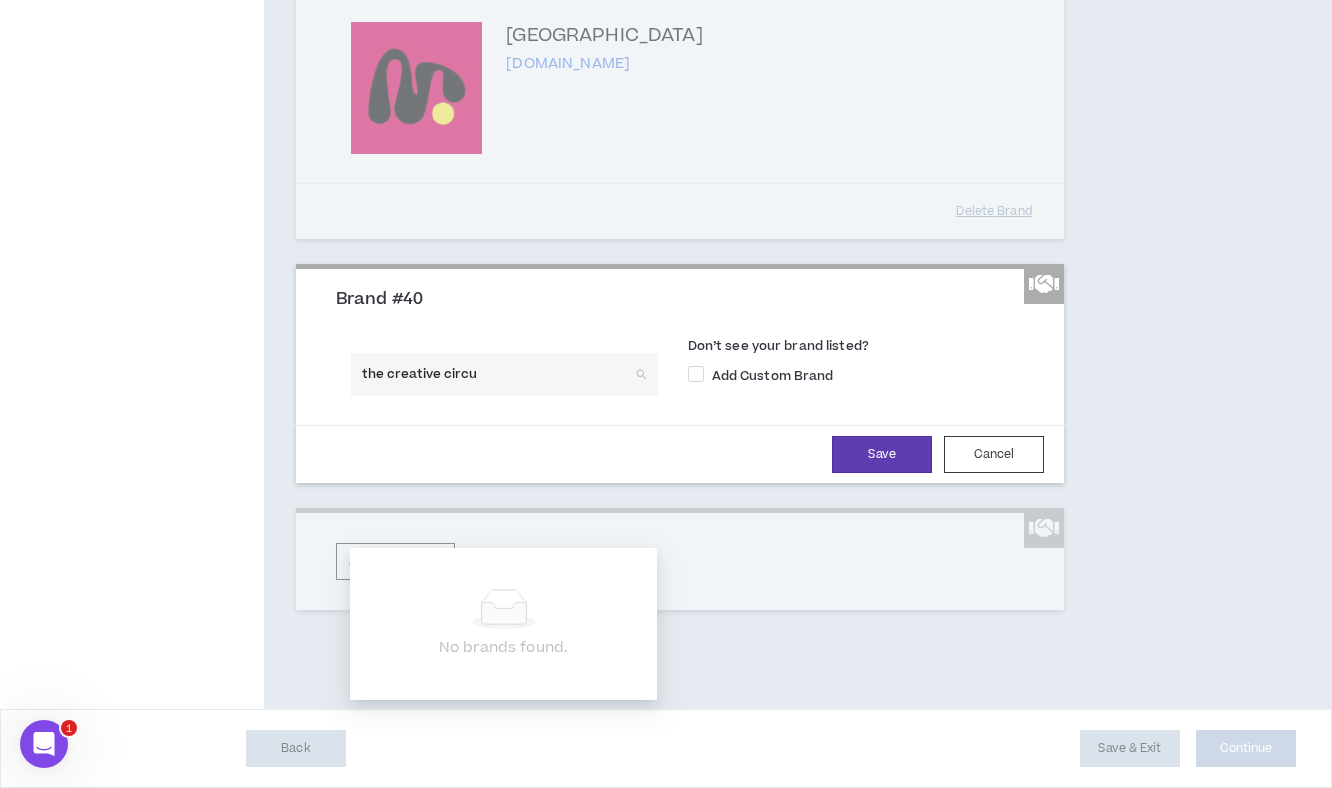 type on "the creative circus" 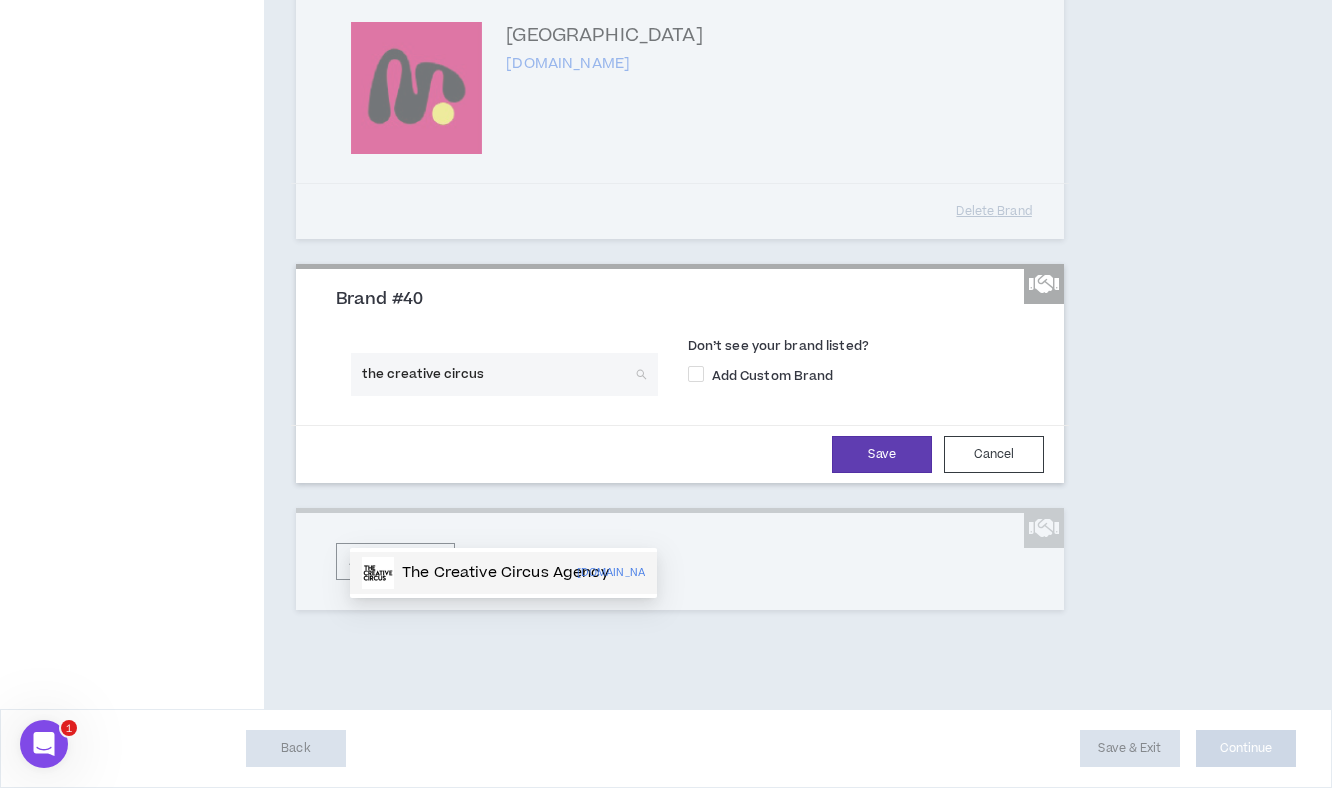 click on "The Creative Circus Agency" at bounding box center (505, 573) 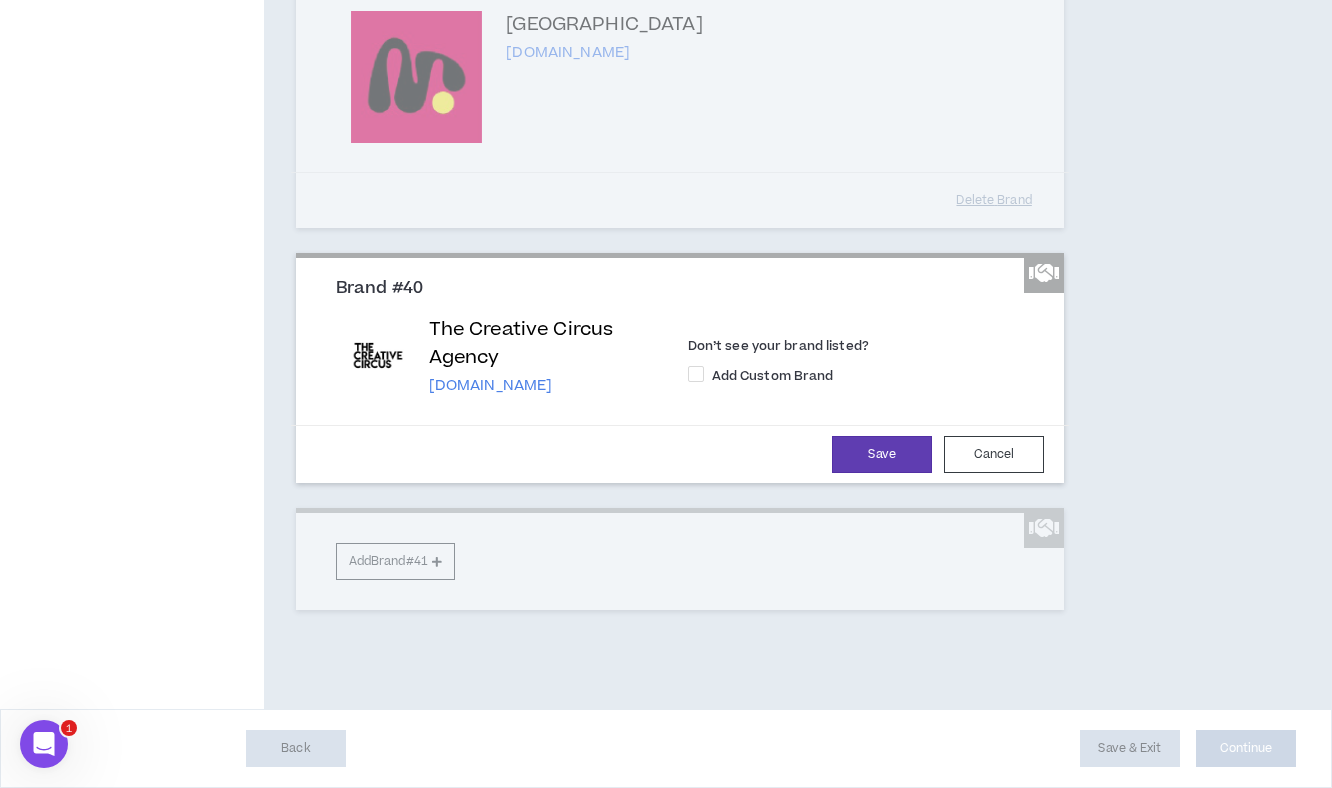 scroll, scrollTop: 10442, scrollLeft: 0, axis: vertical 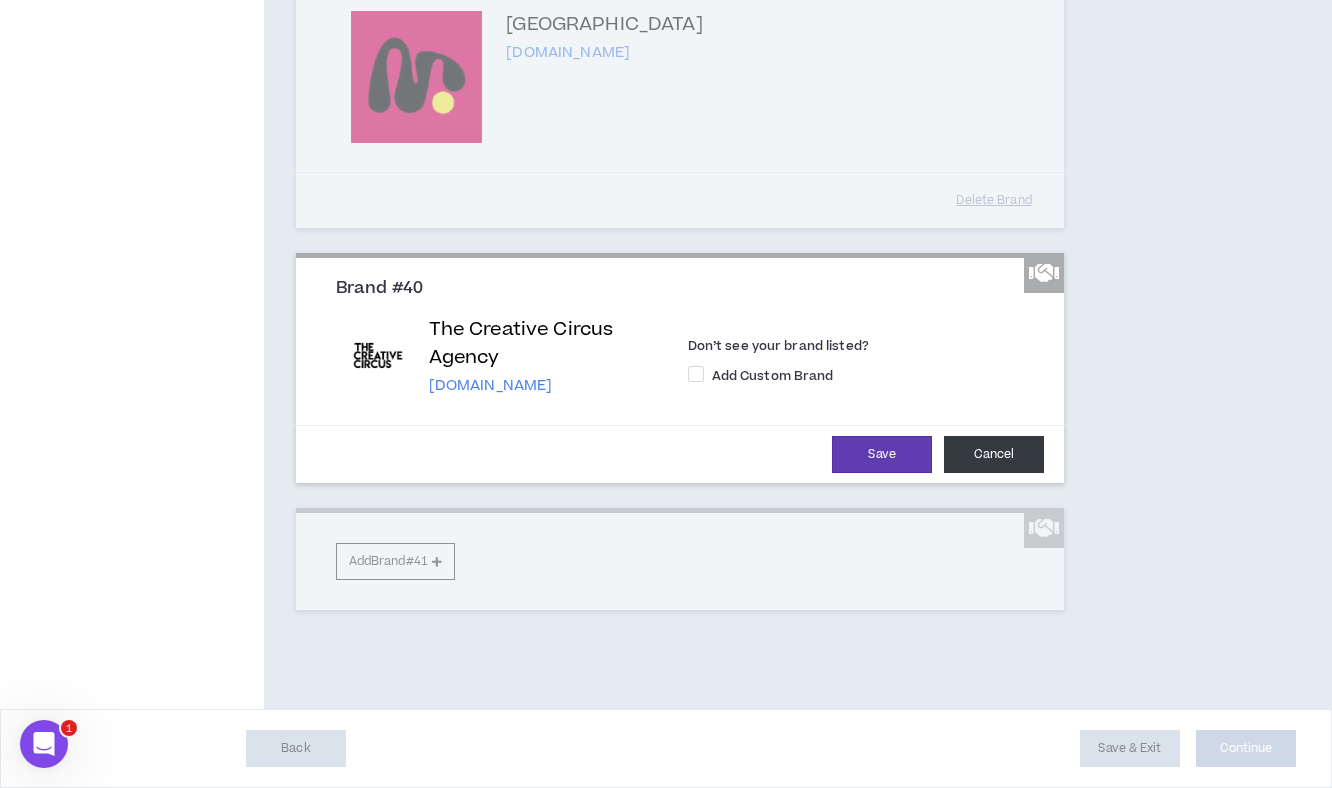 click on "Cancel" at bounding box center (994, 454) 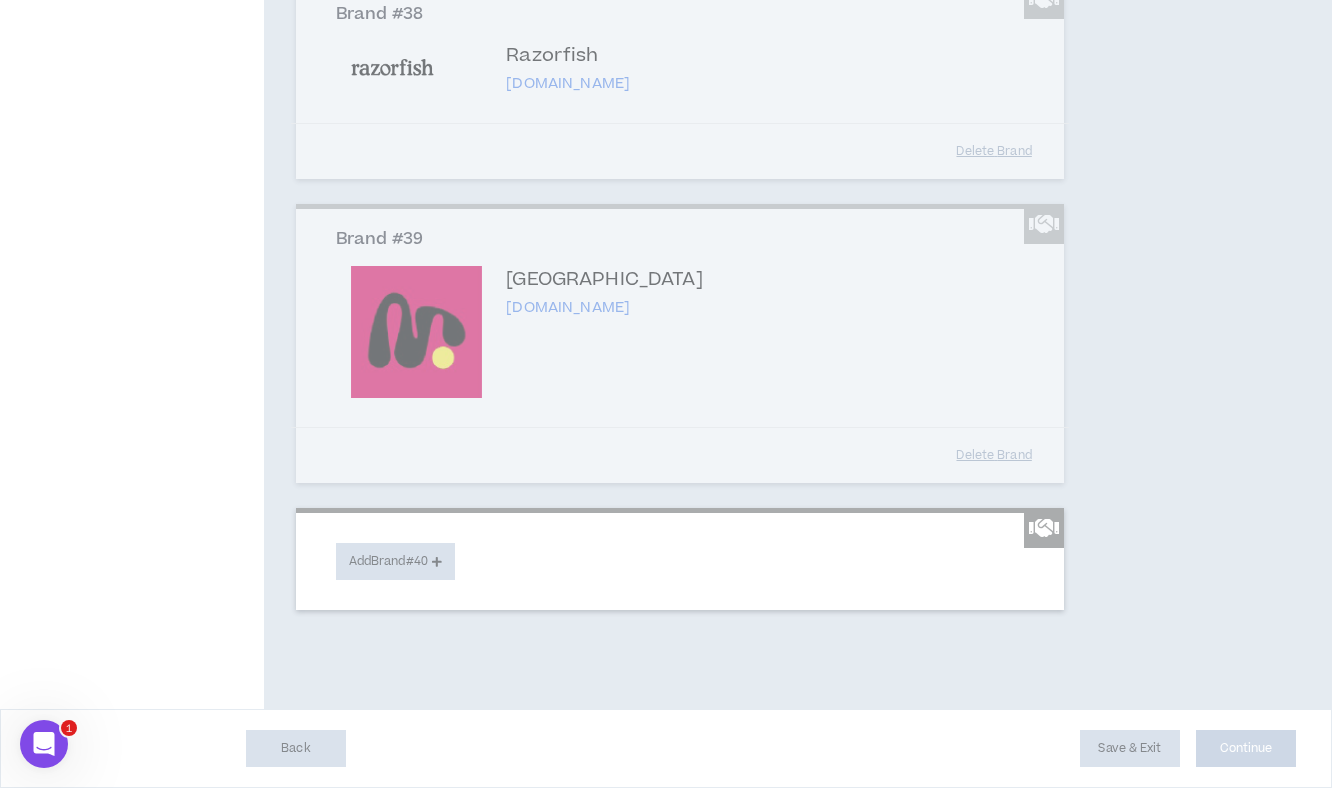 scroll, scrollTop: 10187, scrollLeft: 0, axis: vertical 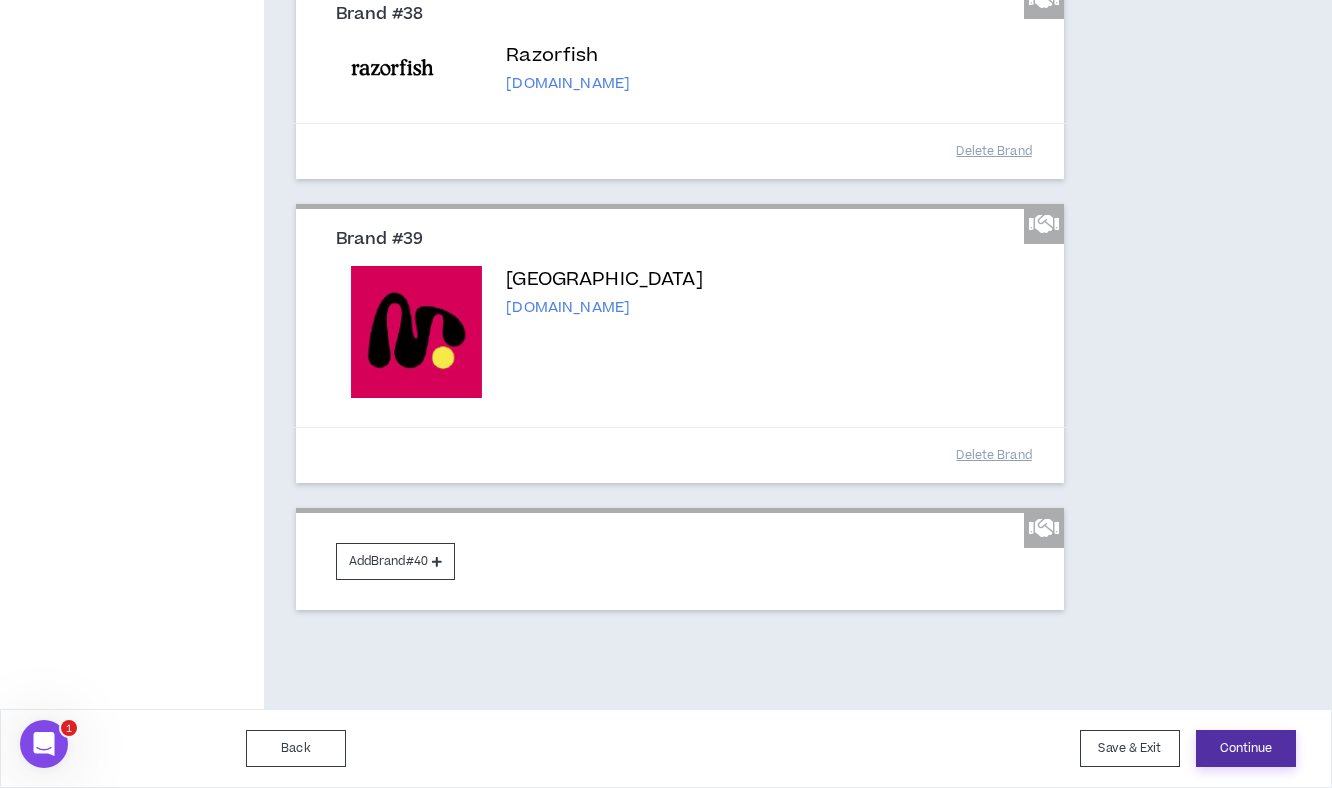 click on "Continue" at bounding box center (1246, 748) 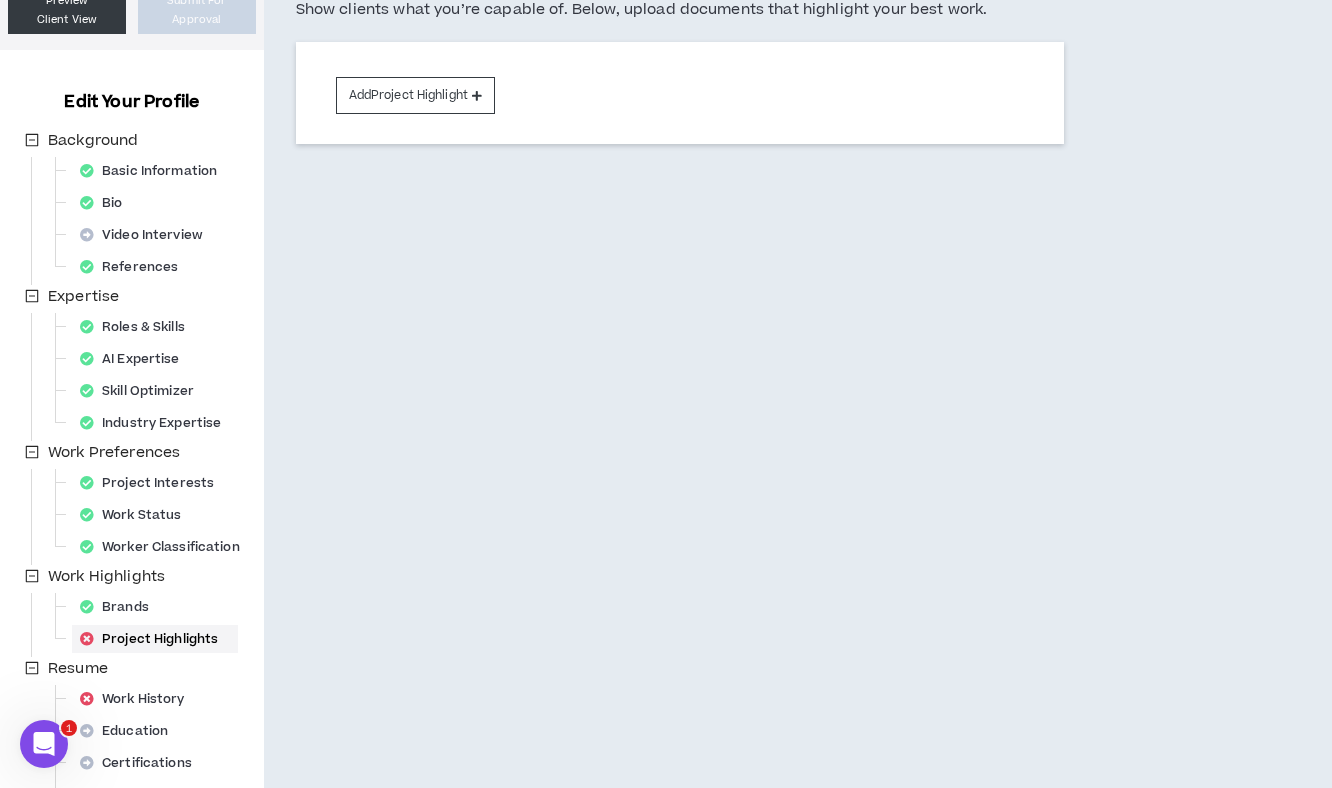 scroll, scrollTop: 0, scrollLeft: 0, axis: both 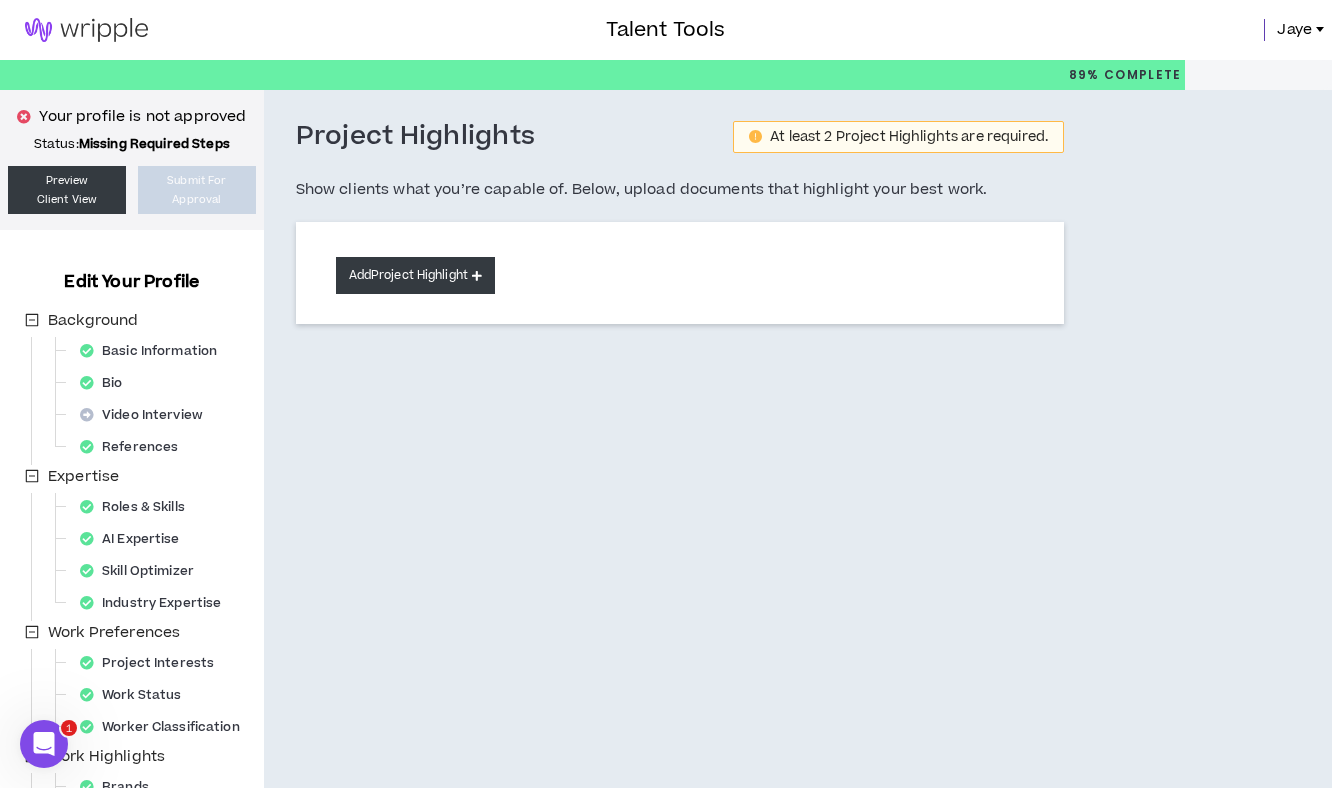 click on "Add  Project Highlight" at bounding box center [415, 275] 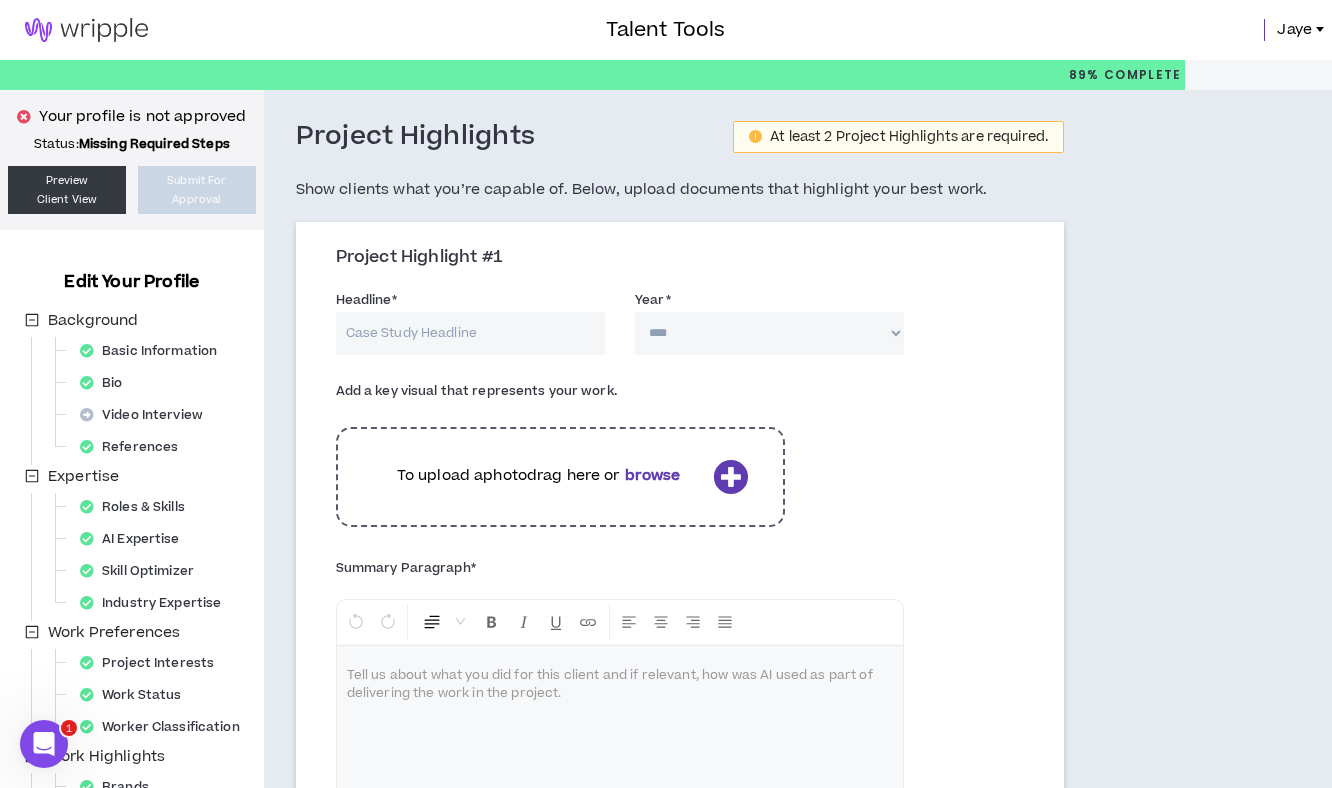 type 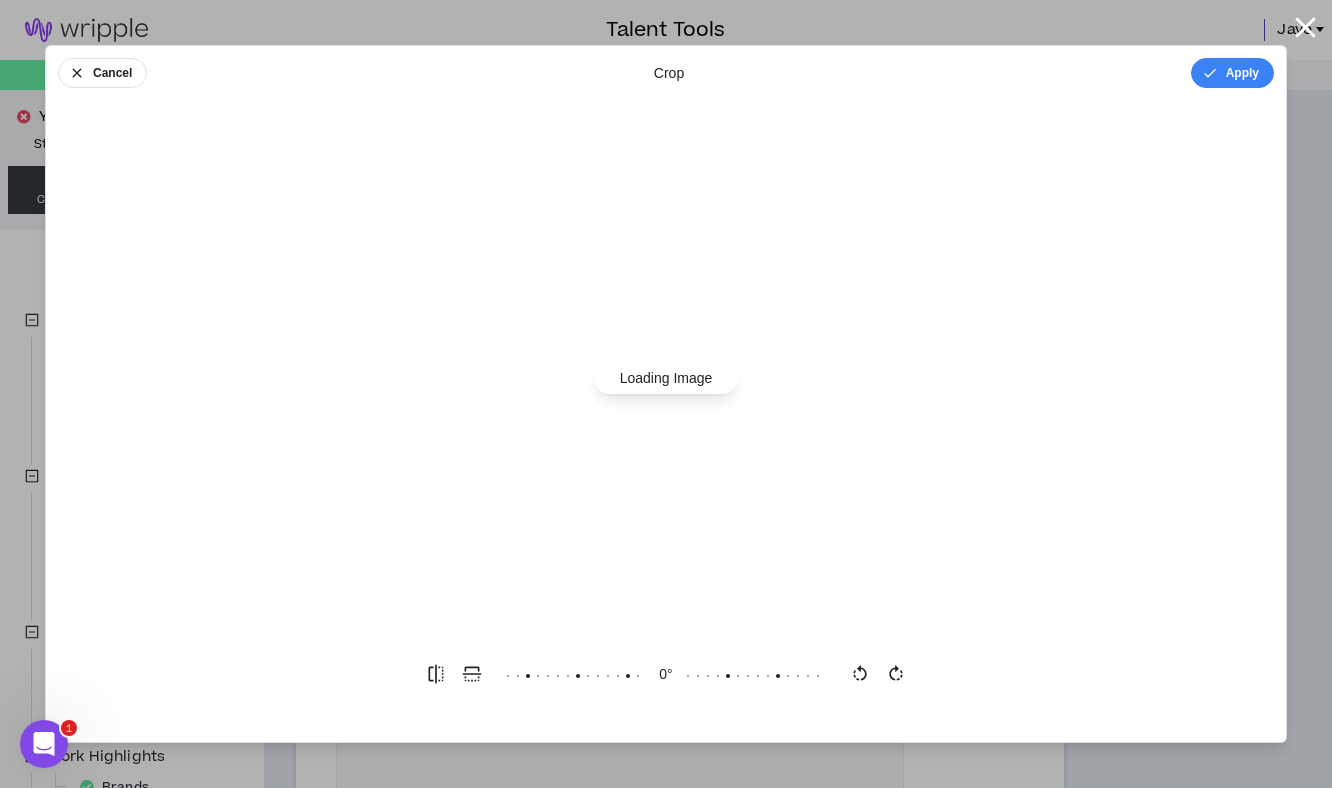 scroll, scrollTop: 0, scrollLeft: 0, axis: both 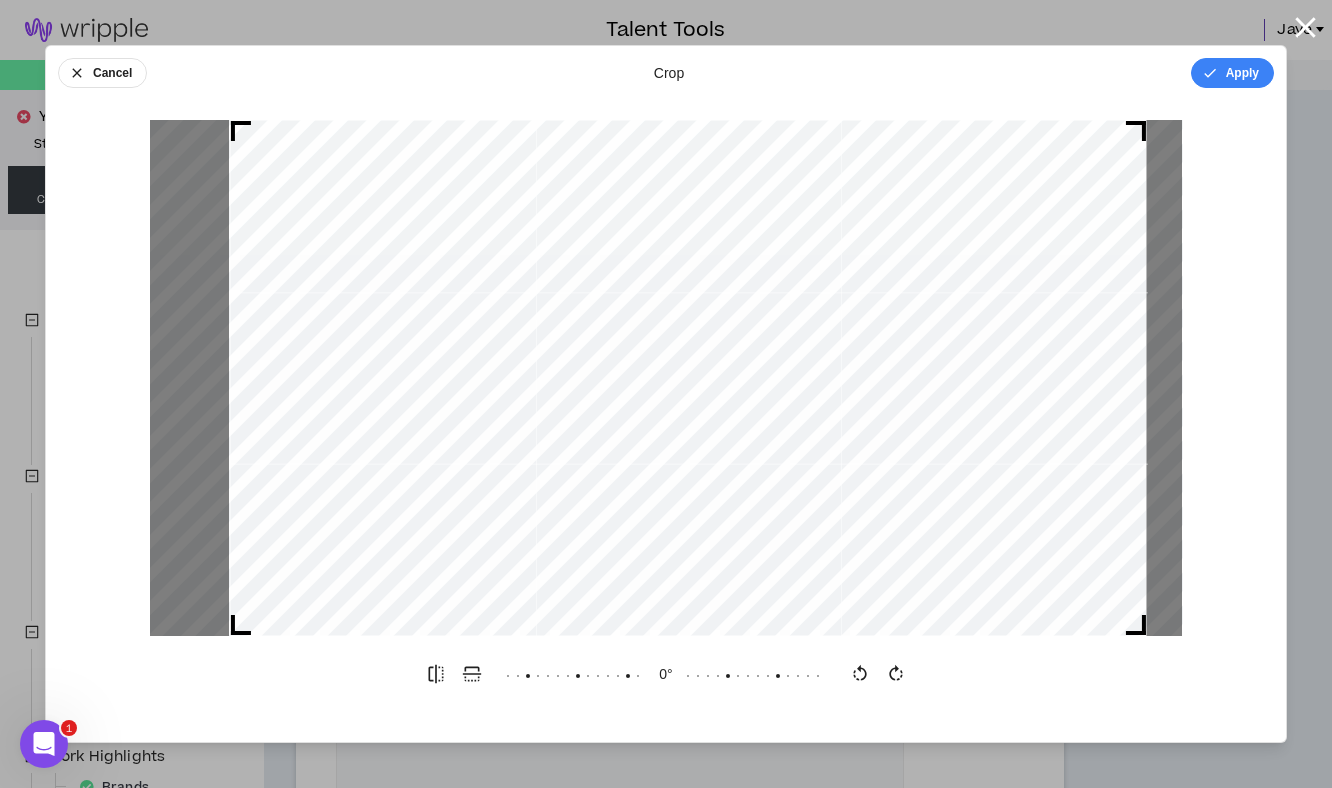 drag, startPoint x: 790, startPoint y: 493, endPoint x: 816, endPoint y: 486, distance: 26.925823 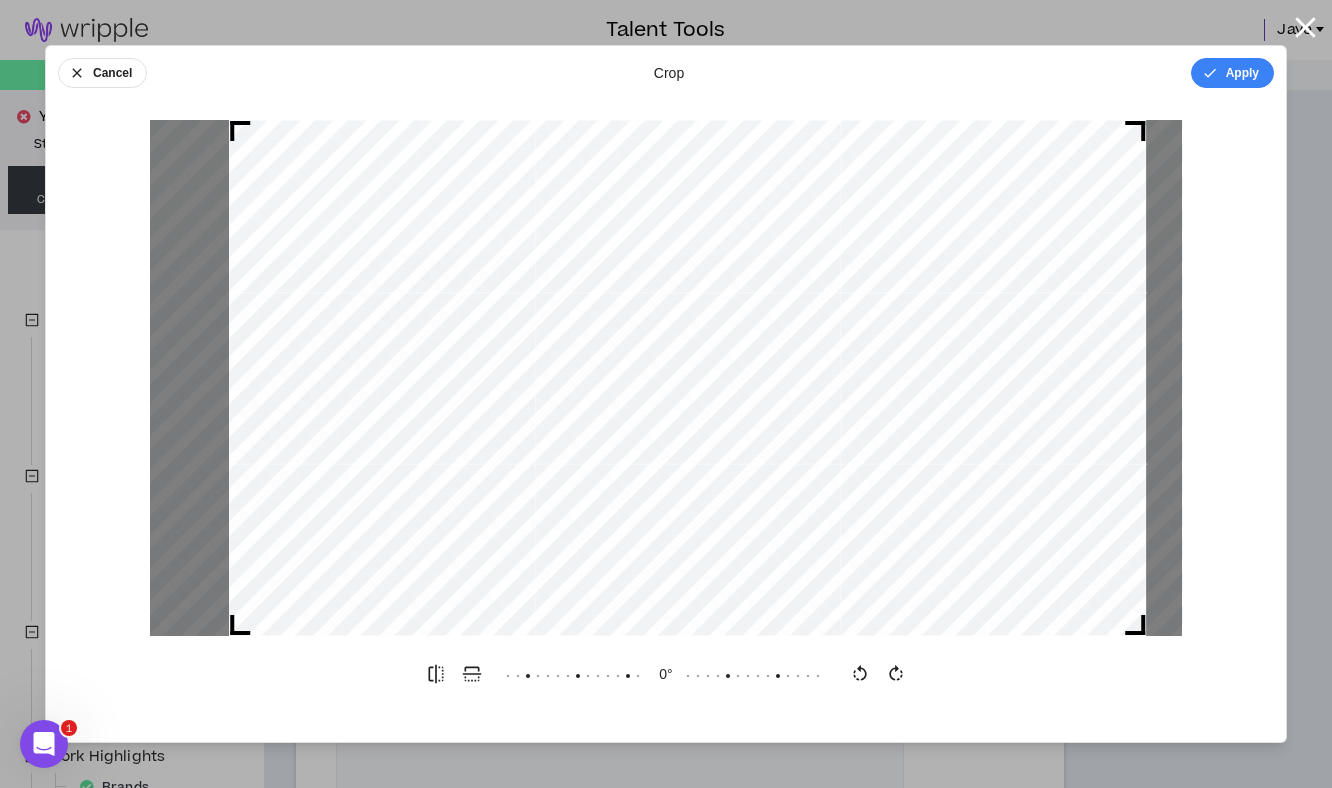 click at bounding box center [687, 378] 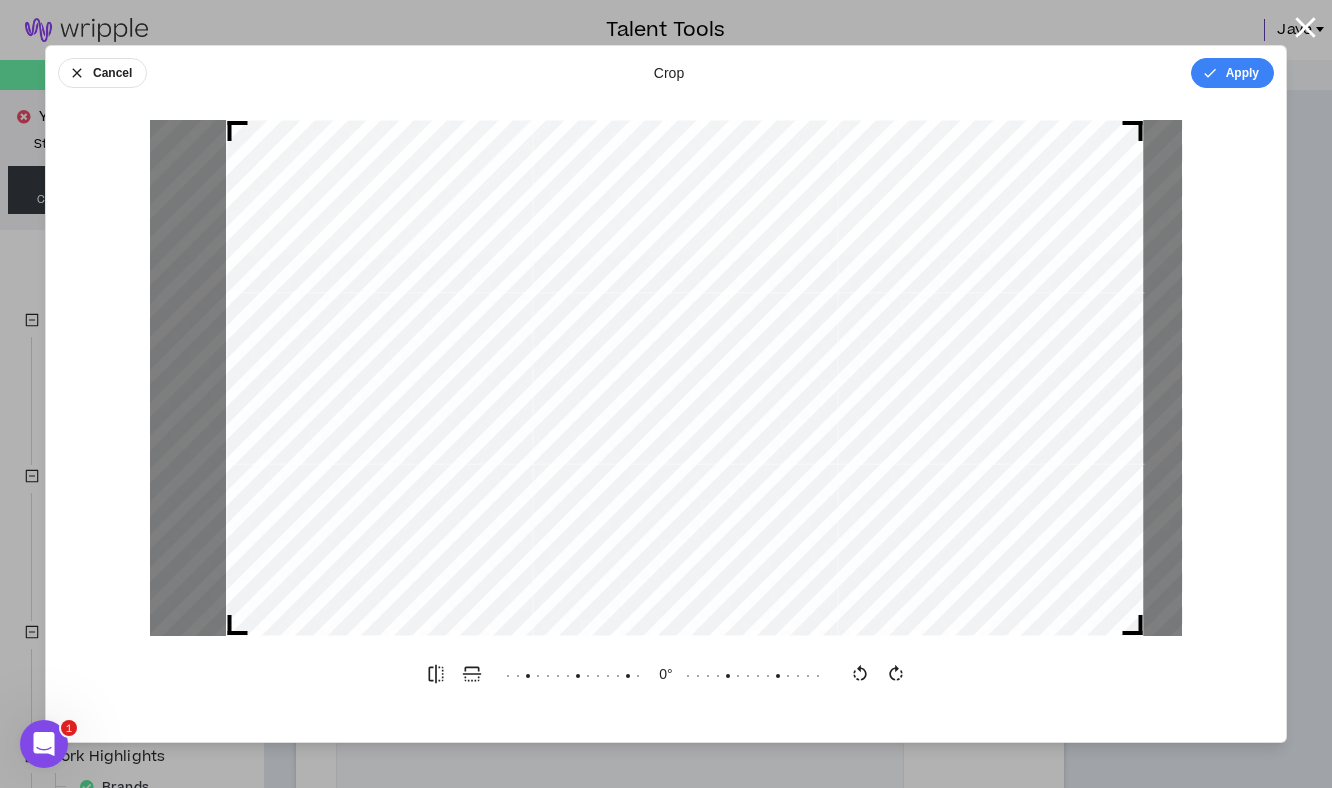 click at bounding box center (684, 378) 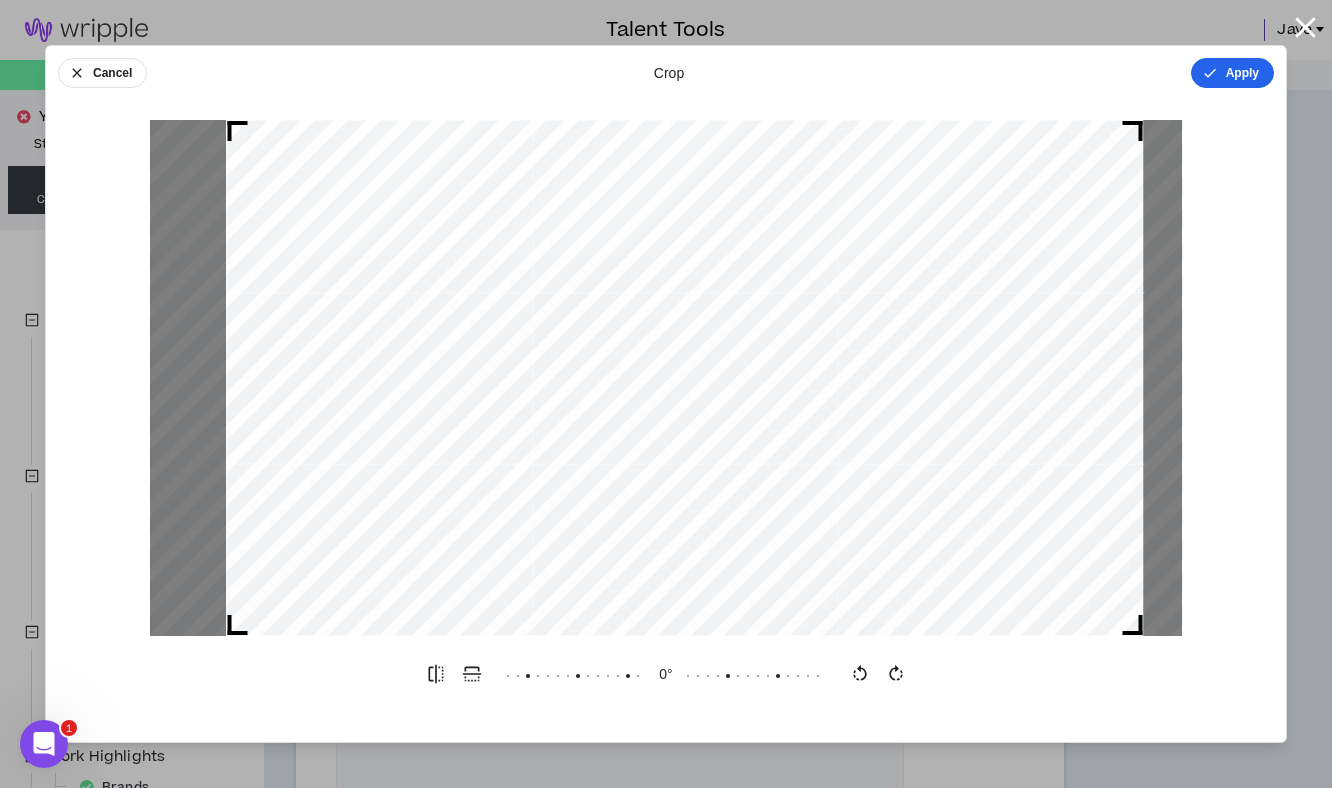 click on "Apply" at bounding box center [1232, 73] 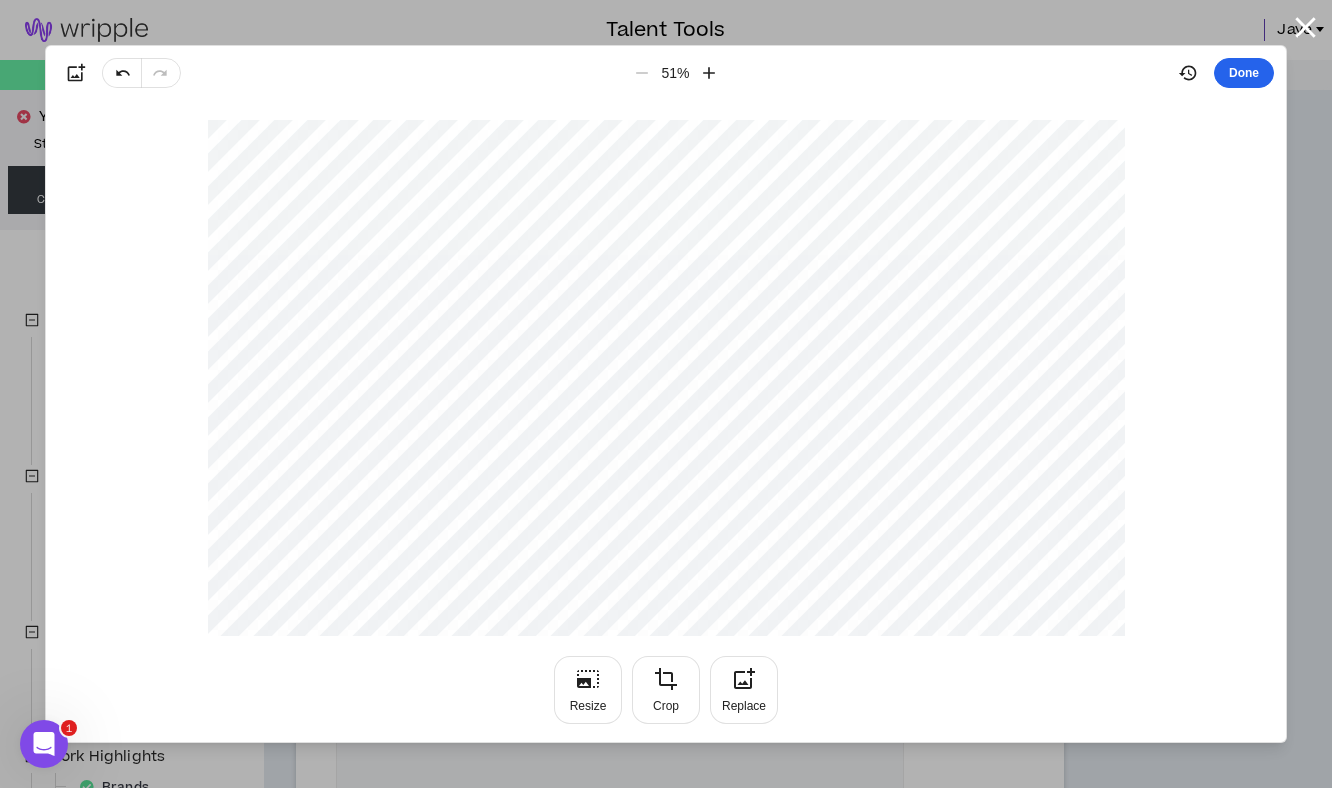 click on "Done" at bounding box center (1244, 73) 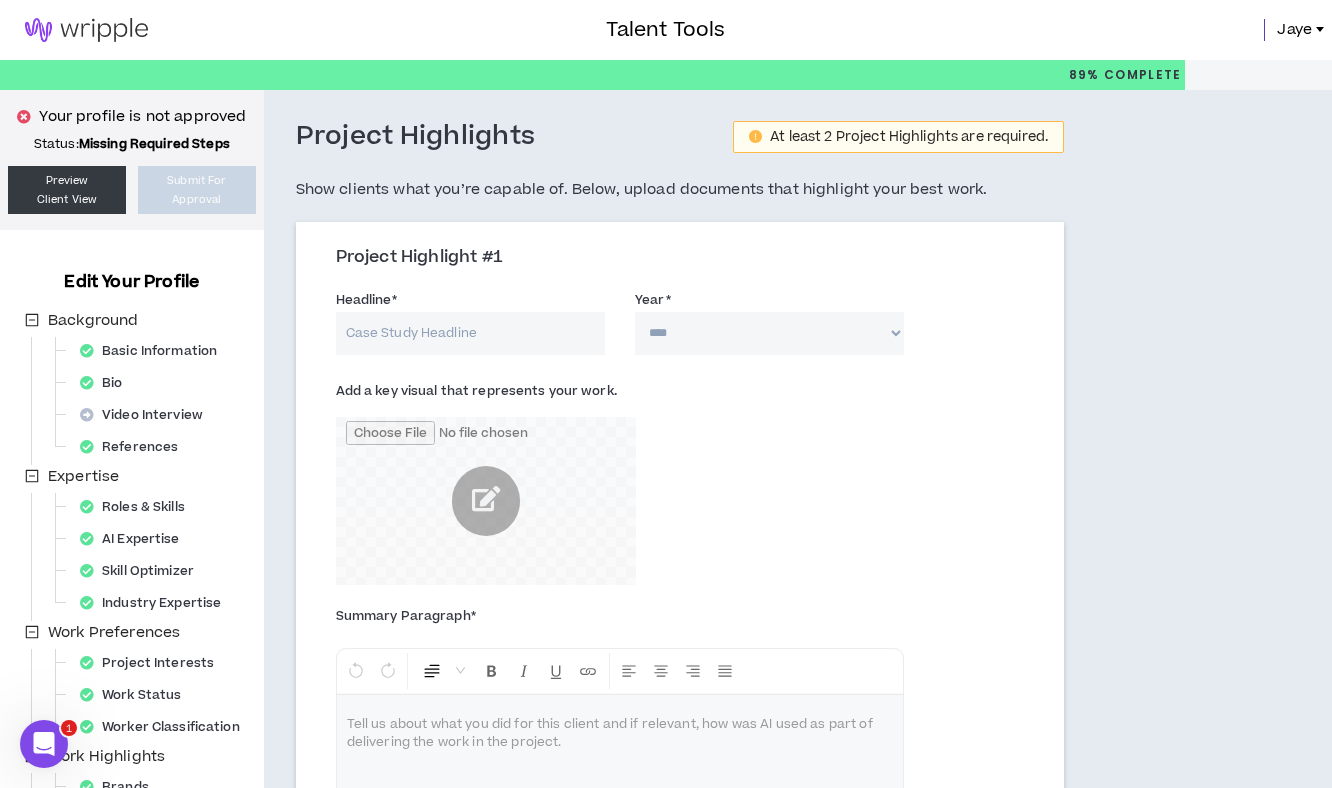 click on "**** **** **** **** **** **** **** **** **** **** **** **** **** **** **** **** **** **** **** **** **** **** **** **** **** **** **** **** **** **** **** **** **** **** **** **** **** **** **** **** **** **** **** **** **** **** **** **** **** **** **** **** **** **** **** **** **** **** **** **** **** **** **** **** **** **** **** **** **** **** **** **** **** **** **** **** **** **** **** **** **** **** **** **** **** **** **** **** **** **** **** **** **** **** **** **** **** **** **** **** **** **** **** **** **** **** **** **** **** **** **** **** **** **** **** **** **** **** **** **** **** **** **** **** **** **** ****" at bounding box center [769, 333] 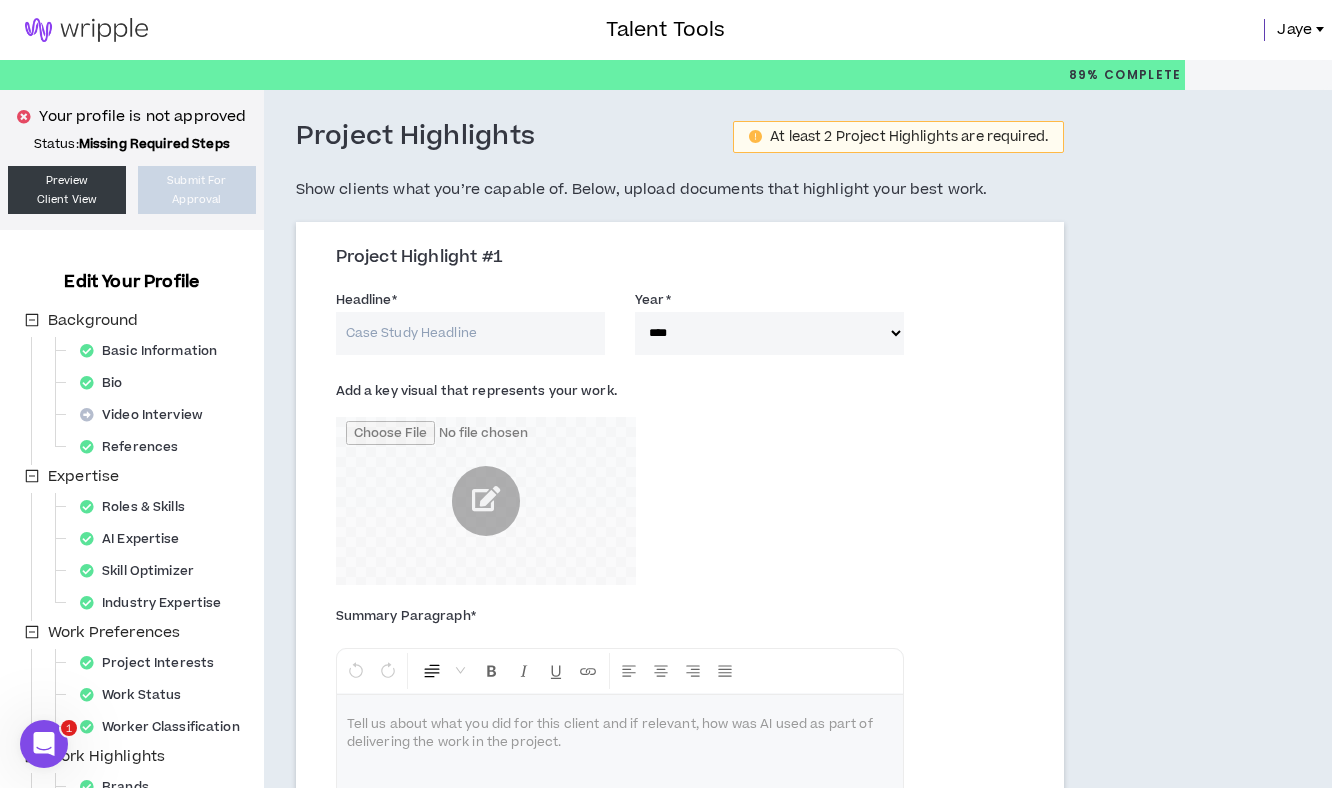 click on "Headline  *" at bounding box center [470, 333] 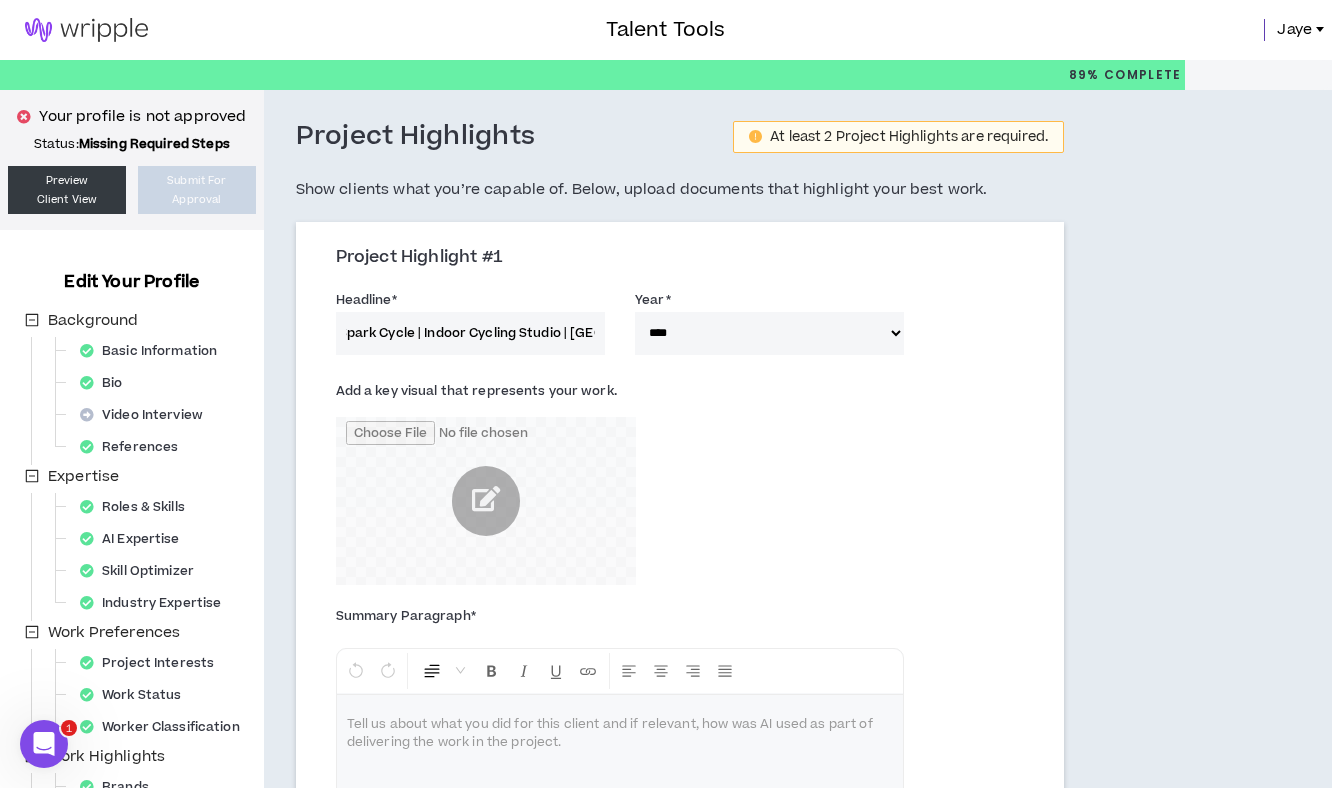 scroll, scrollTop: 0, scrollLeft: 23, axis: horizontal 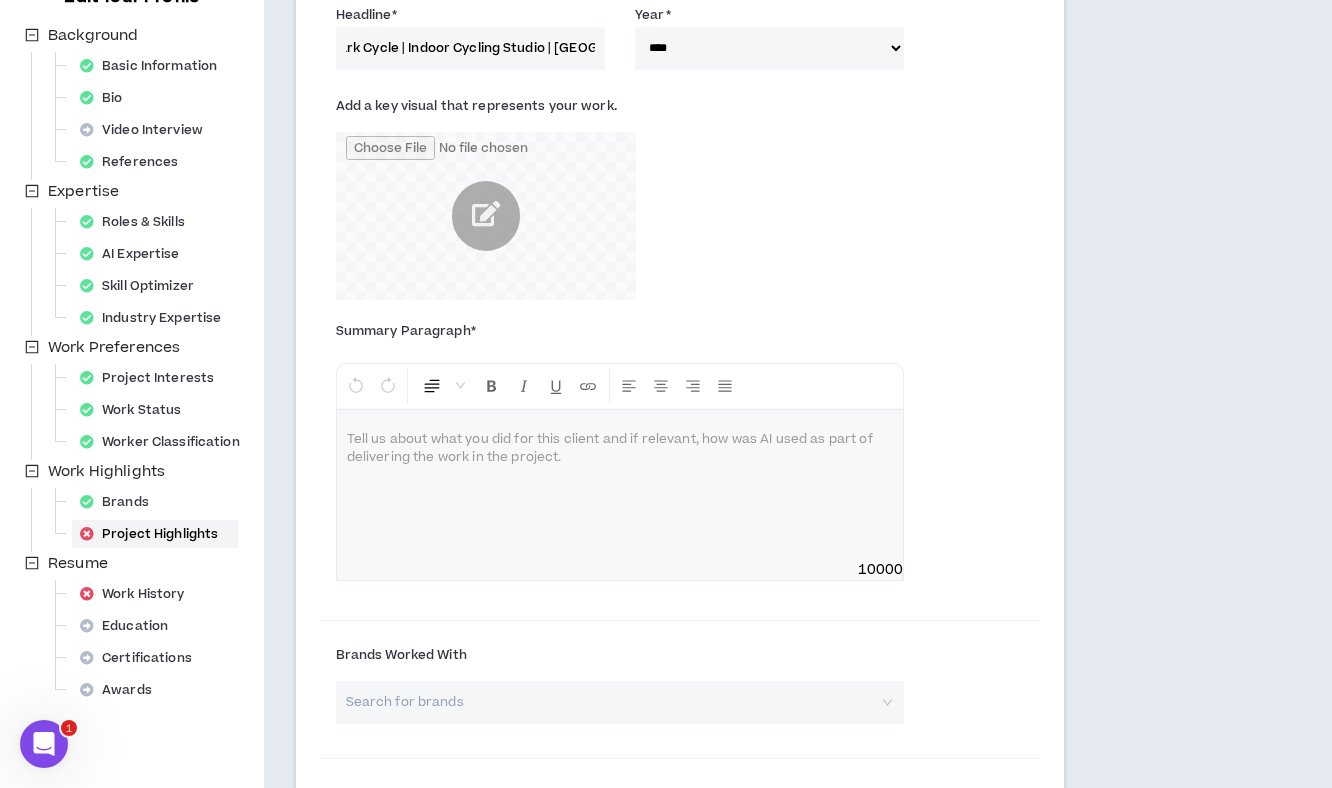 type on "Spark Cycle | Indoor Cycling Studio | [GEOGRAPHIC_DATA]" 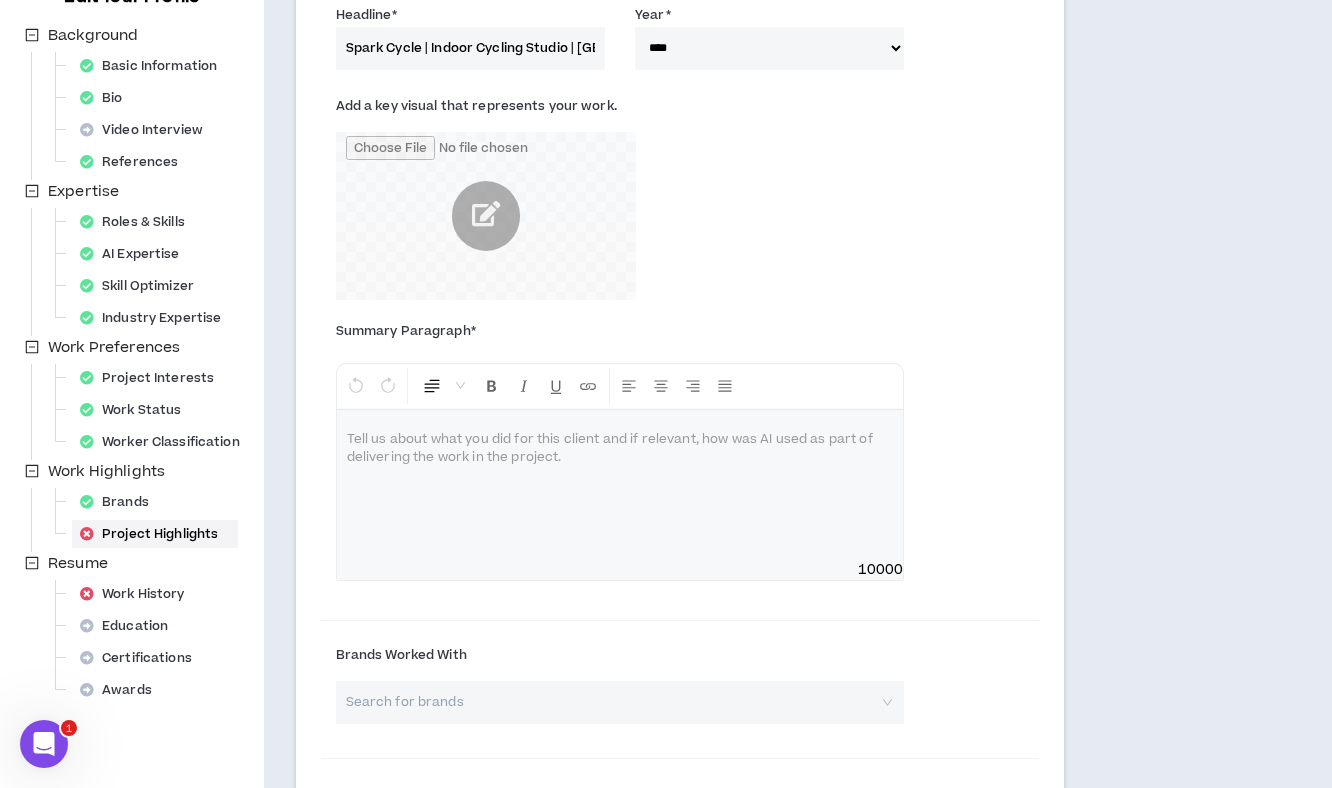 click at bounding box center (620, 485) 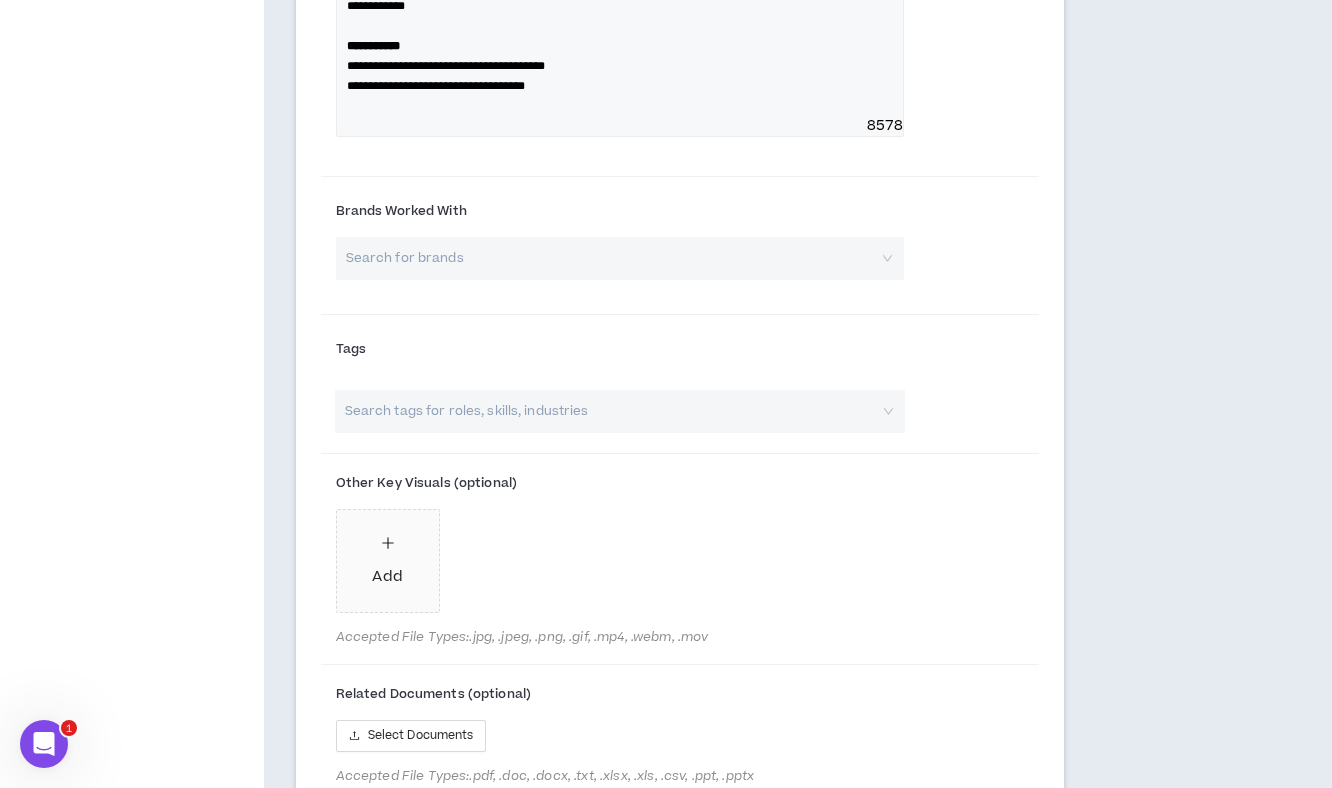scroll, scrollTop: 1120, scrollLeft: 0, axis: vertical 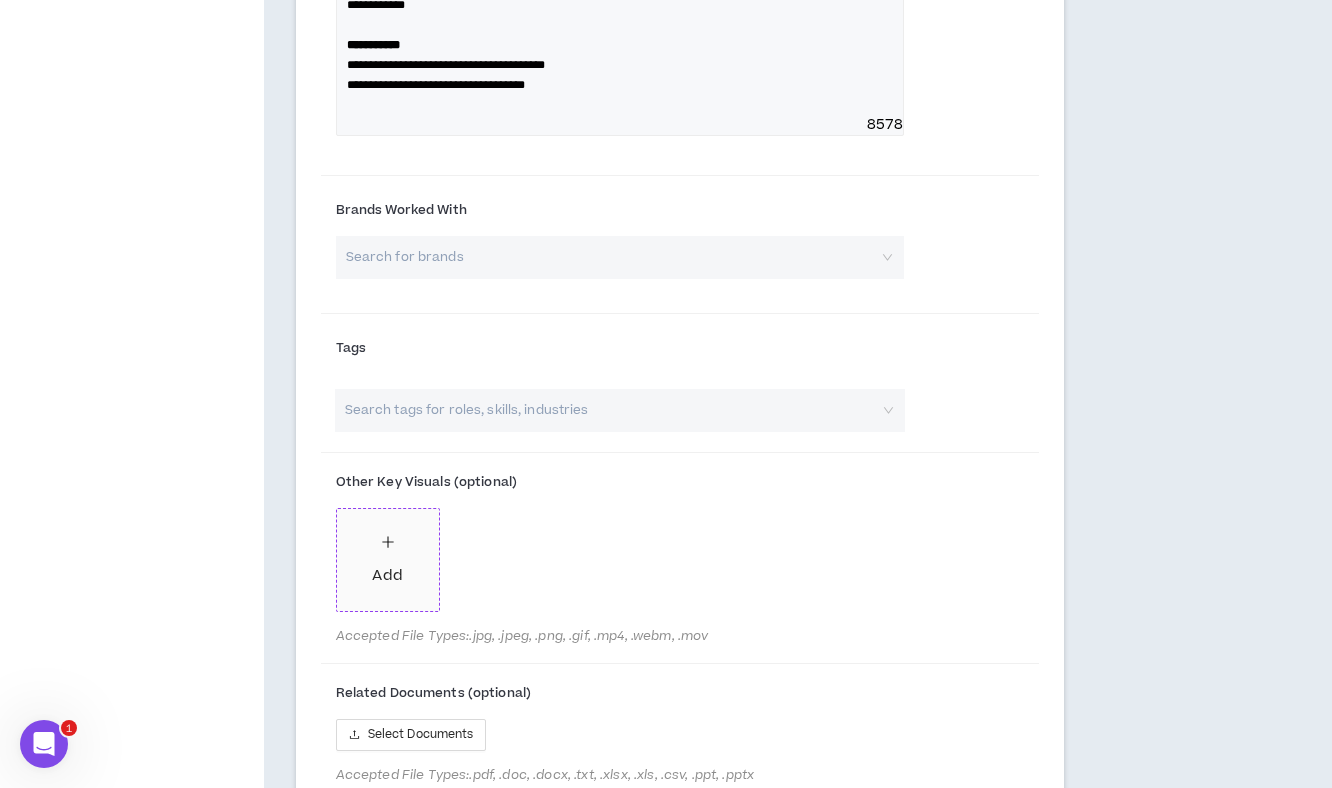 click on "Add" at bounding box center (388, 560) 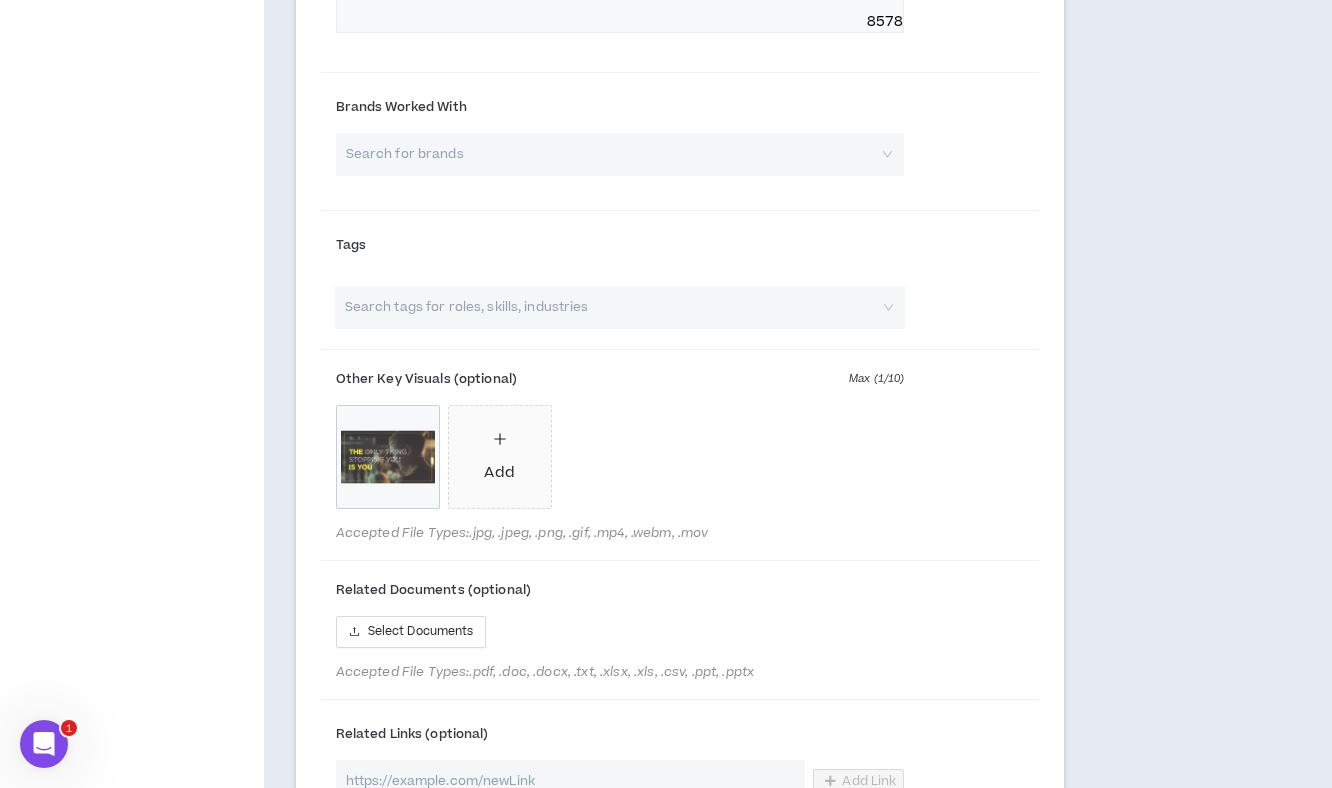 scroll, scrollTop: 1232, scrollLeft: 0, axis: vertical 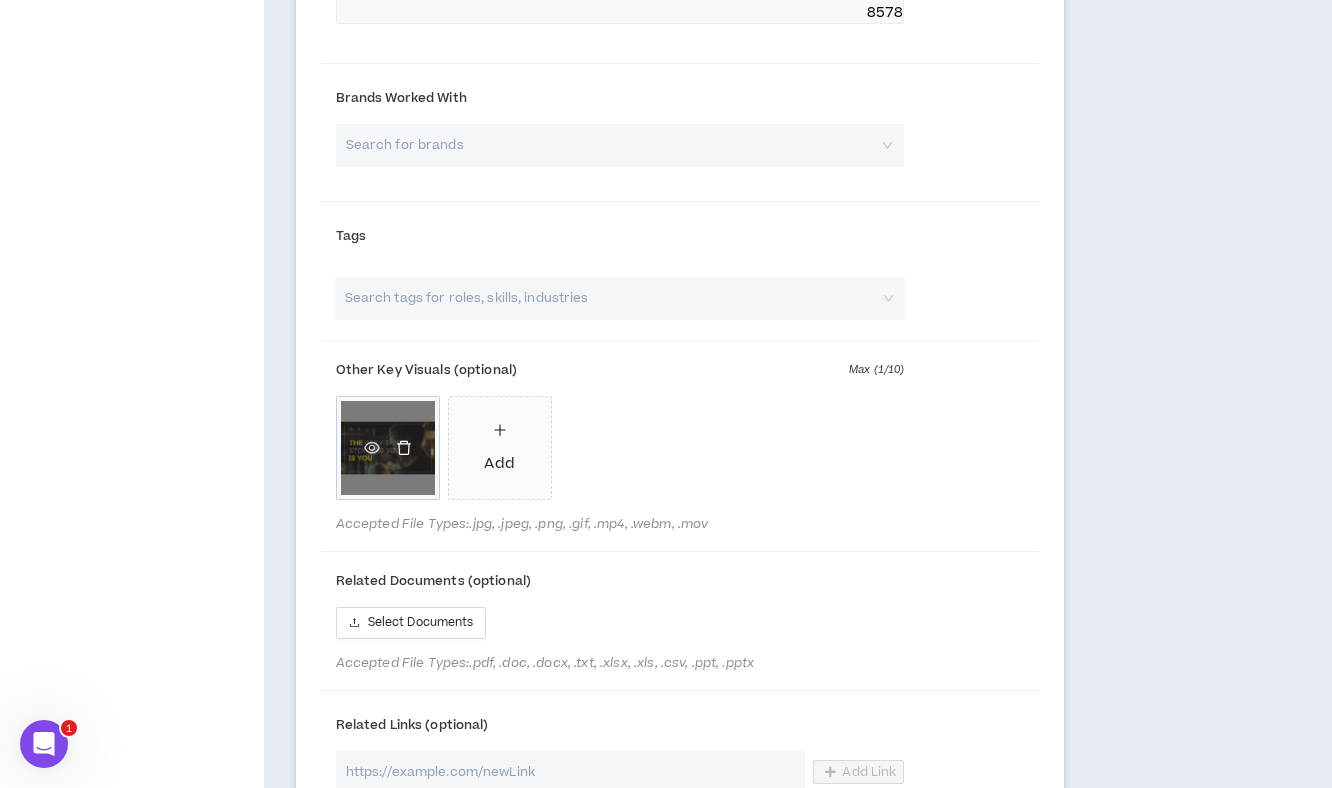 click 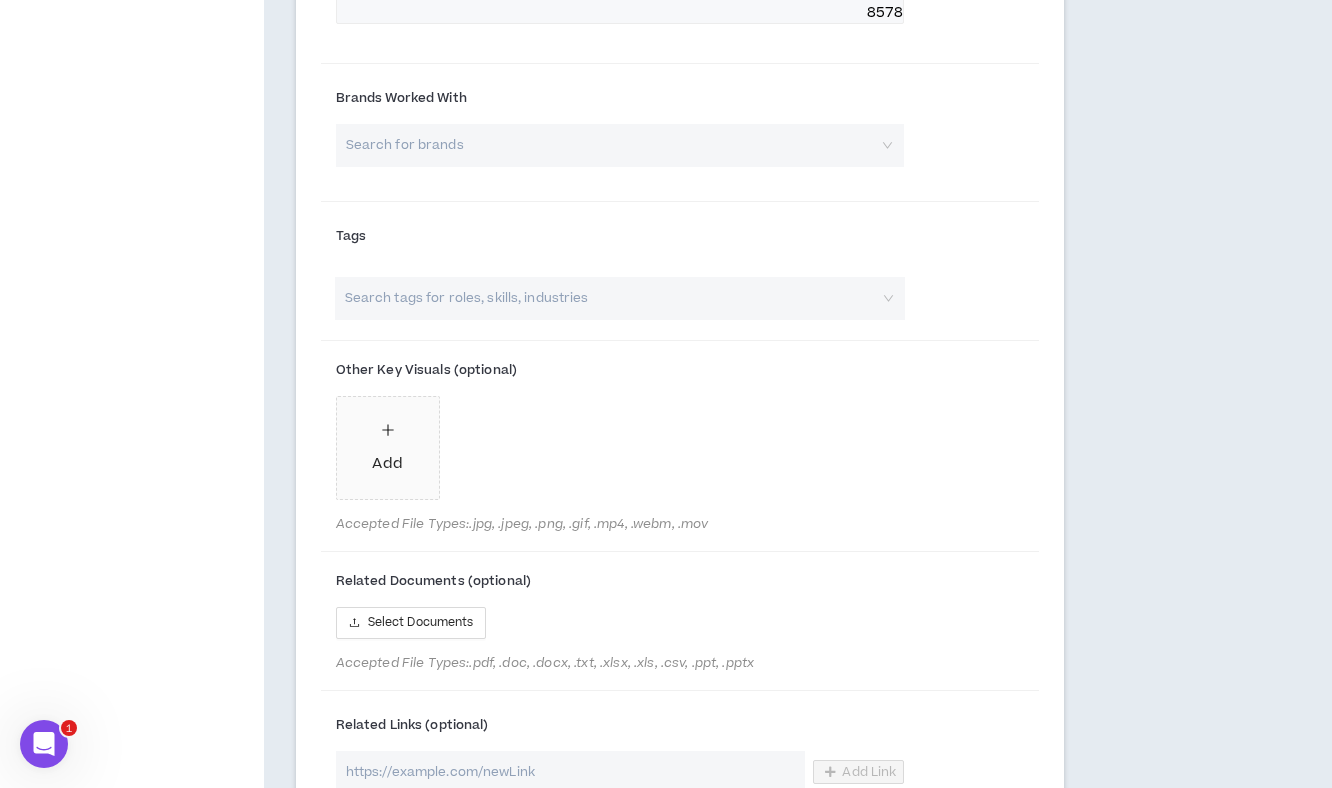 click on "Add" at bounding box center [388, 448] 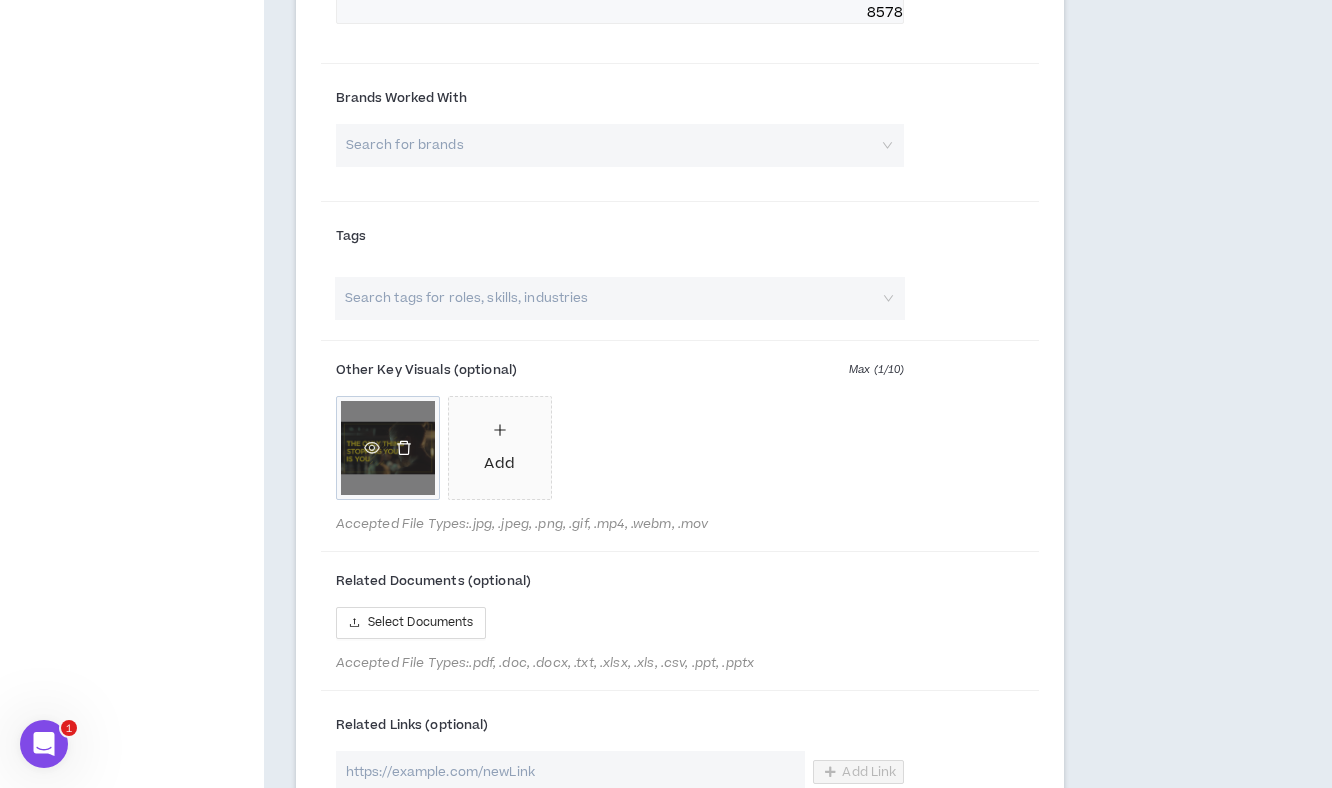 click 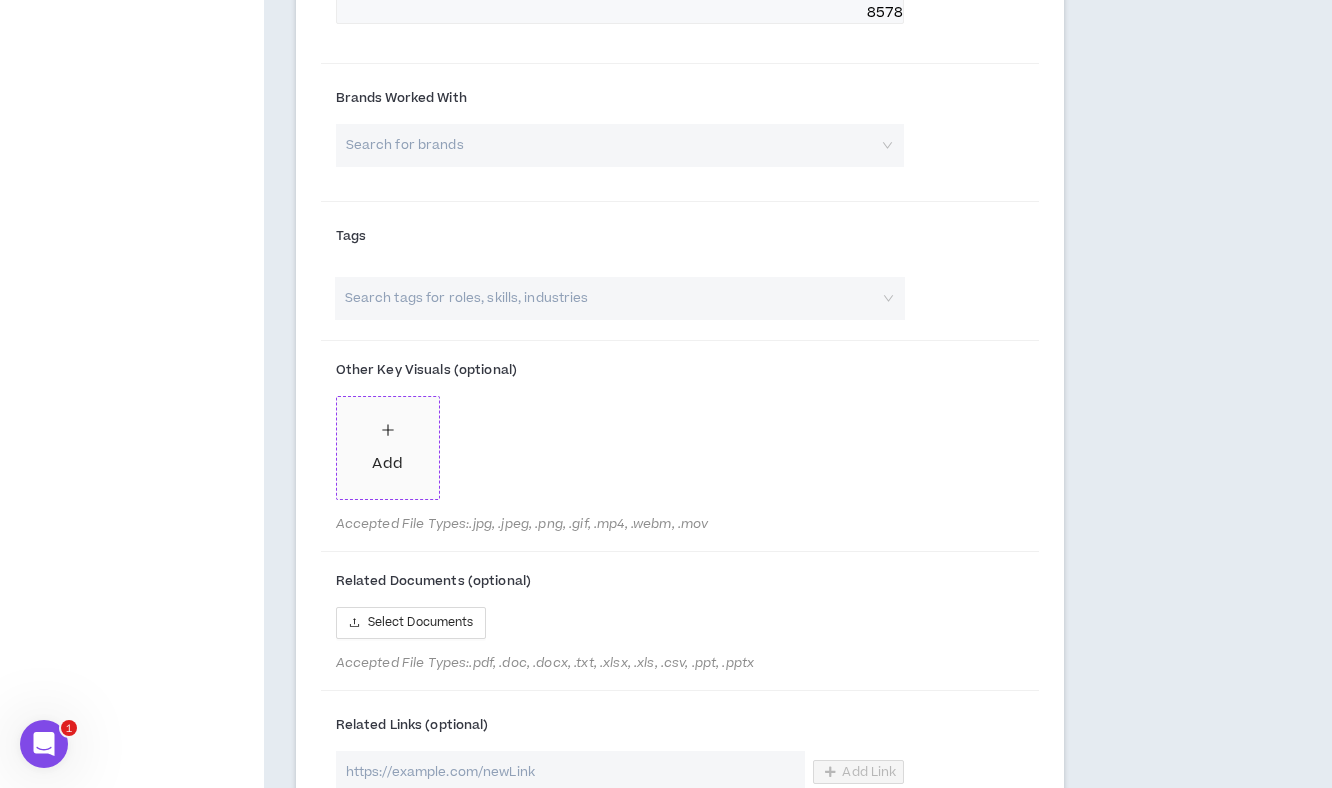 click on "Add" at bounding box center (387, 447) 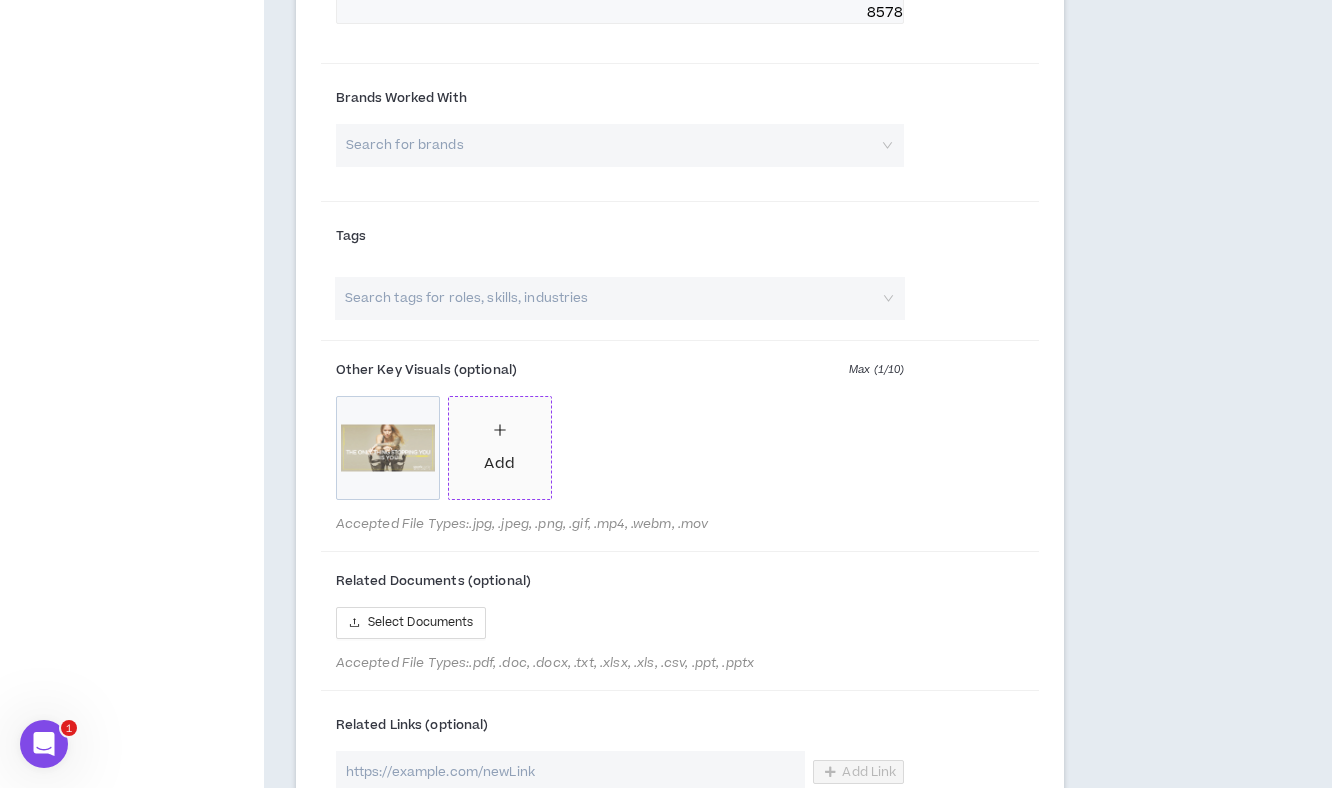 click on "Add" at bounding box center (500, 448) 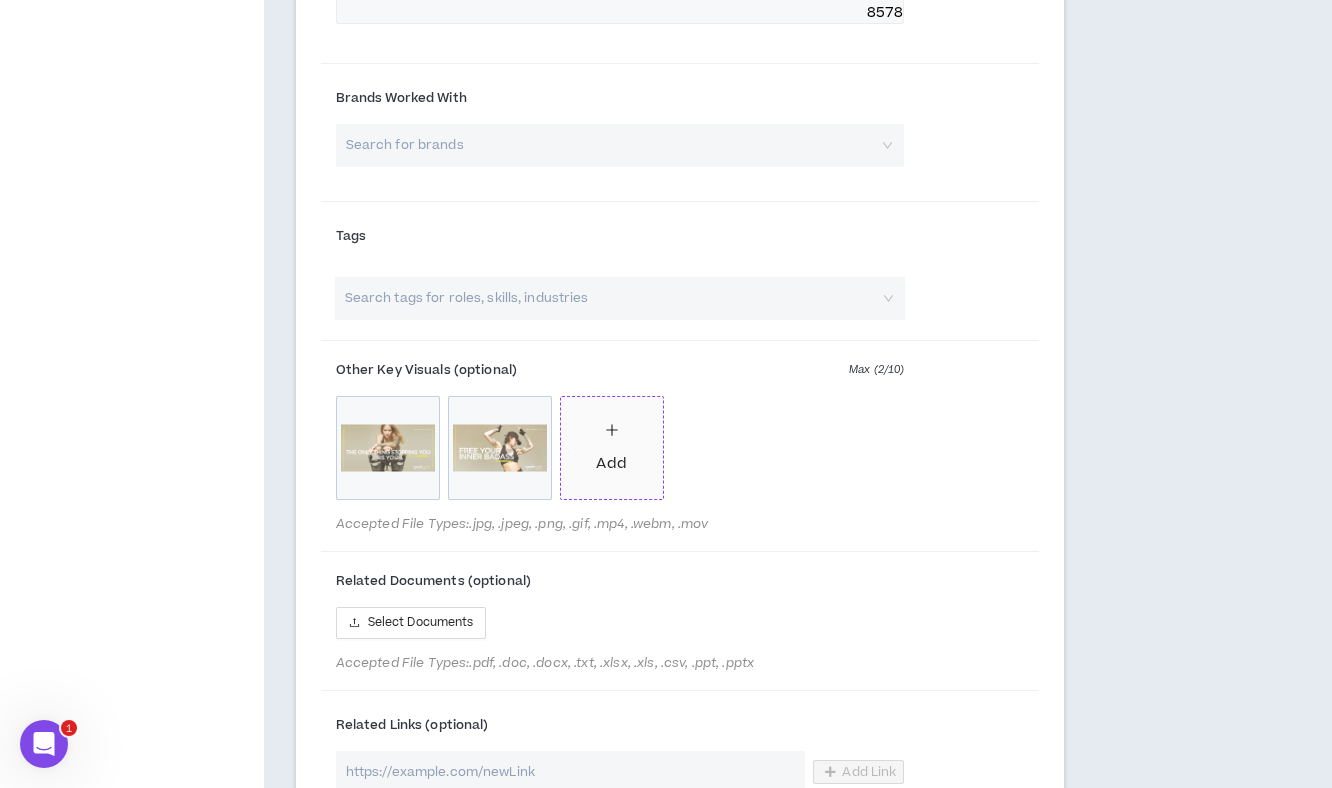 click on "Add" at bounding box center [612, 448] 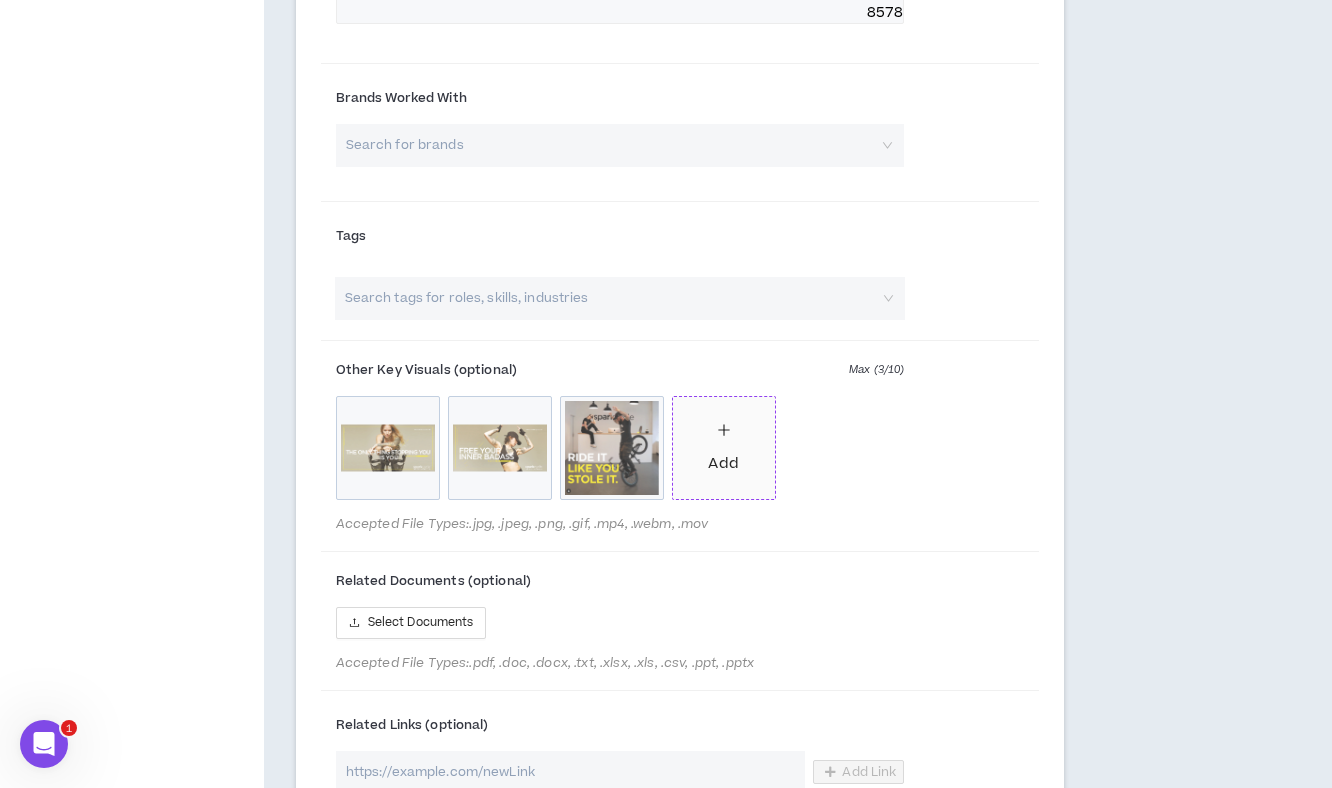 click on "Add" at bounding box center [724, 448] 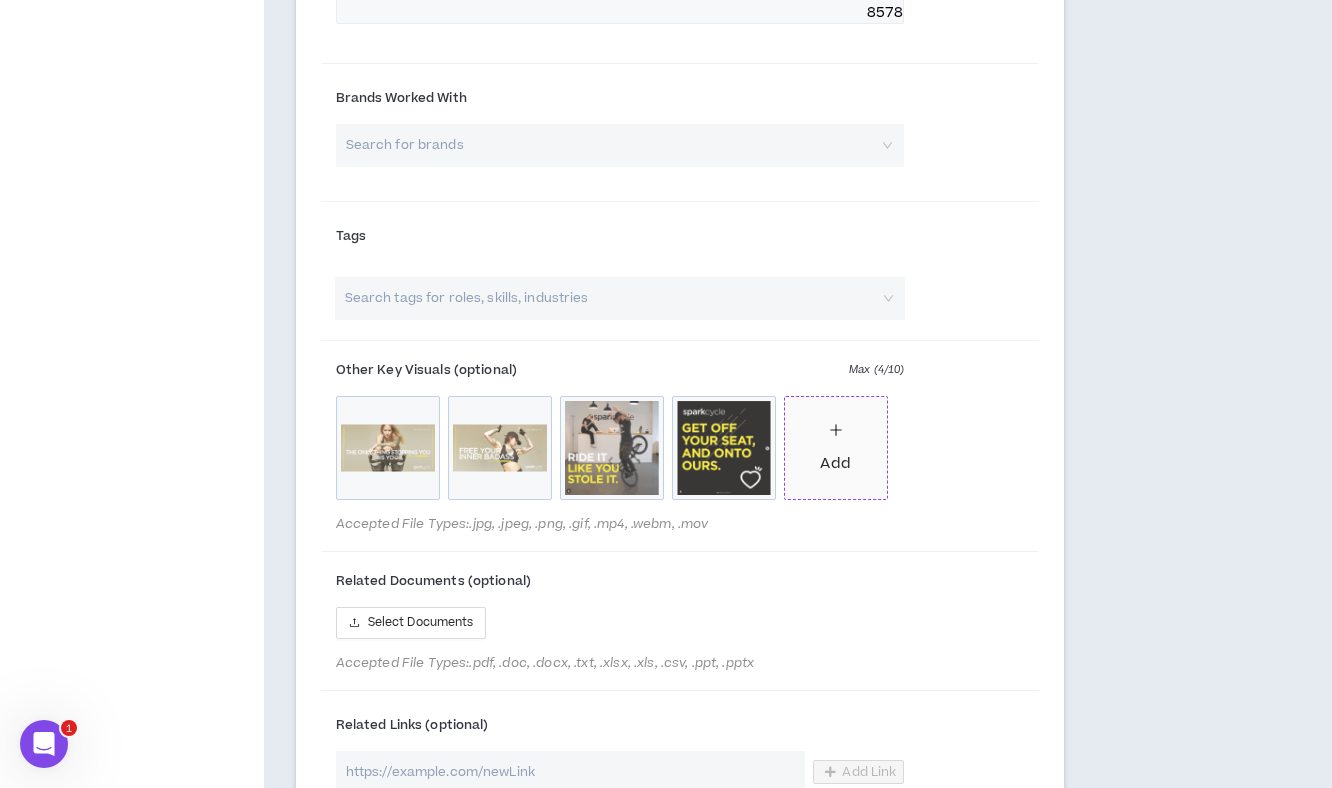 click on "Add" at bounding box center [835, 447] 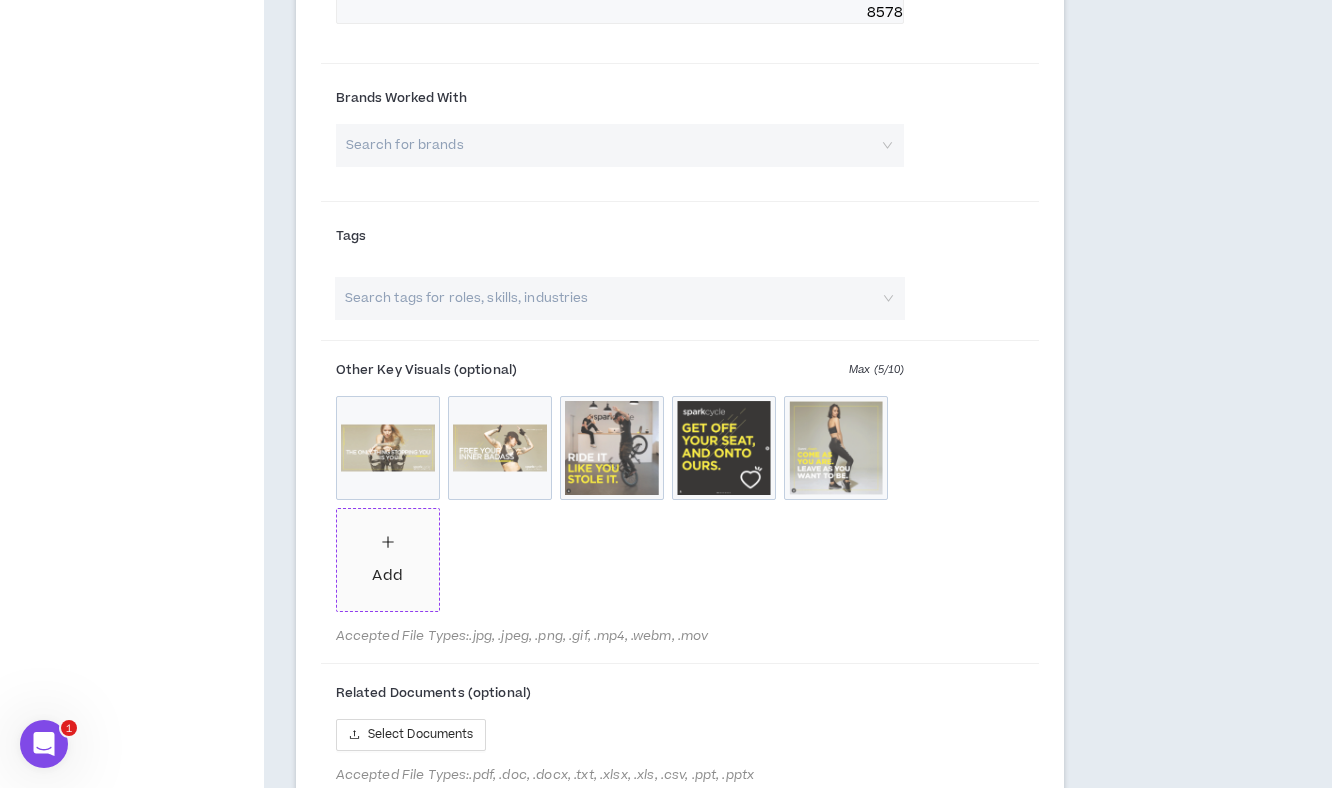 click on "Add" at bounding box center (388, 560) 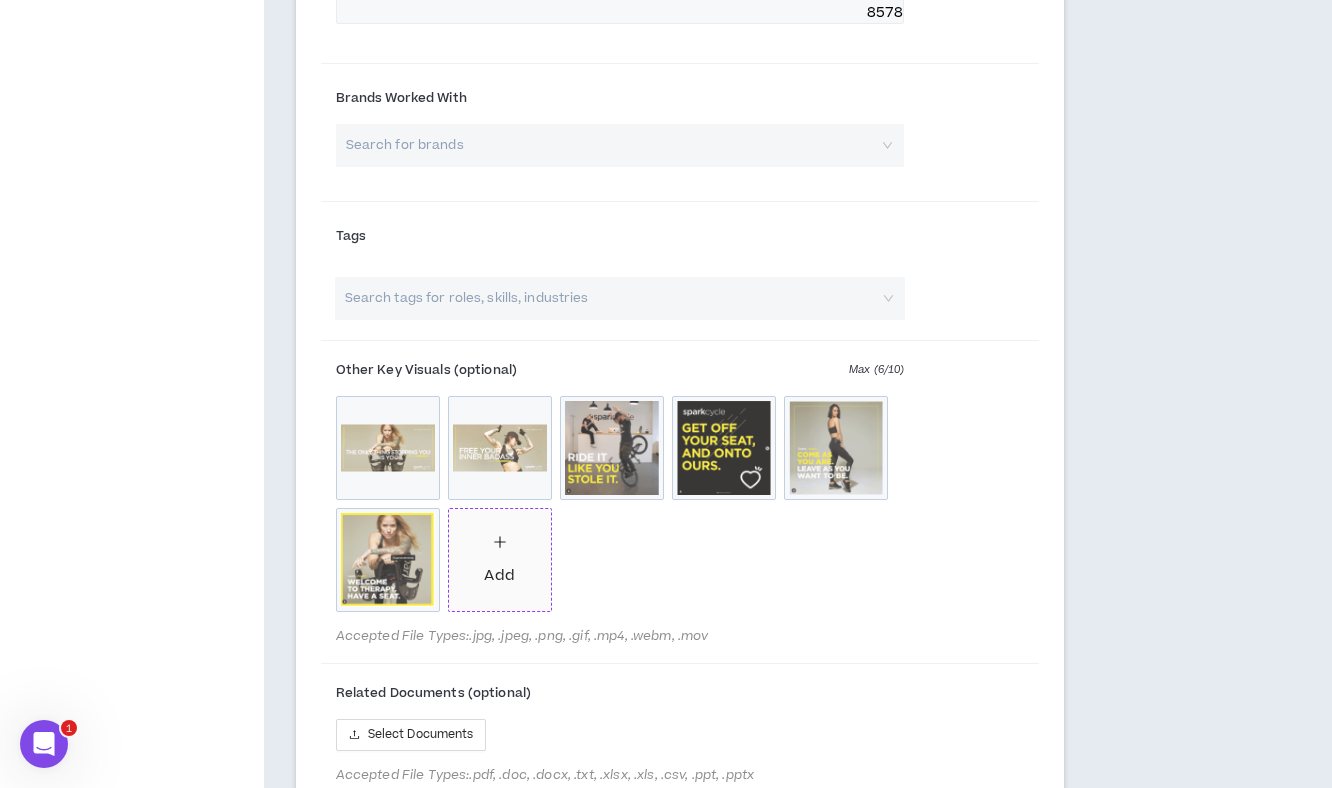 click on "Add" at bounding box center [499, 559] 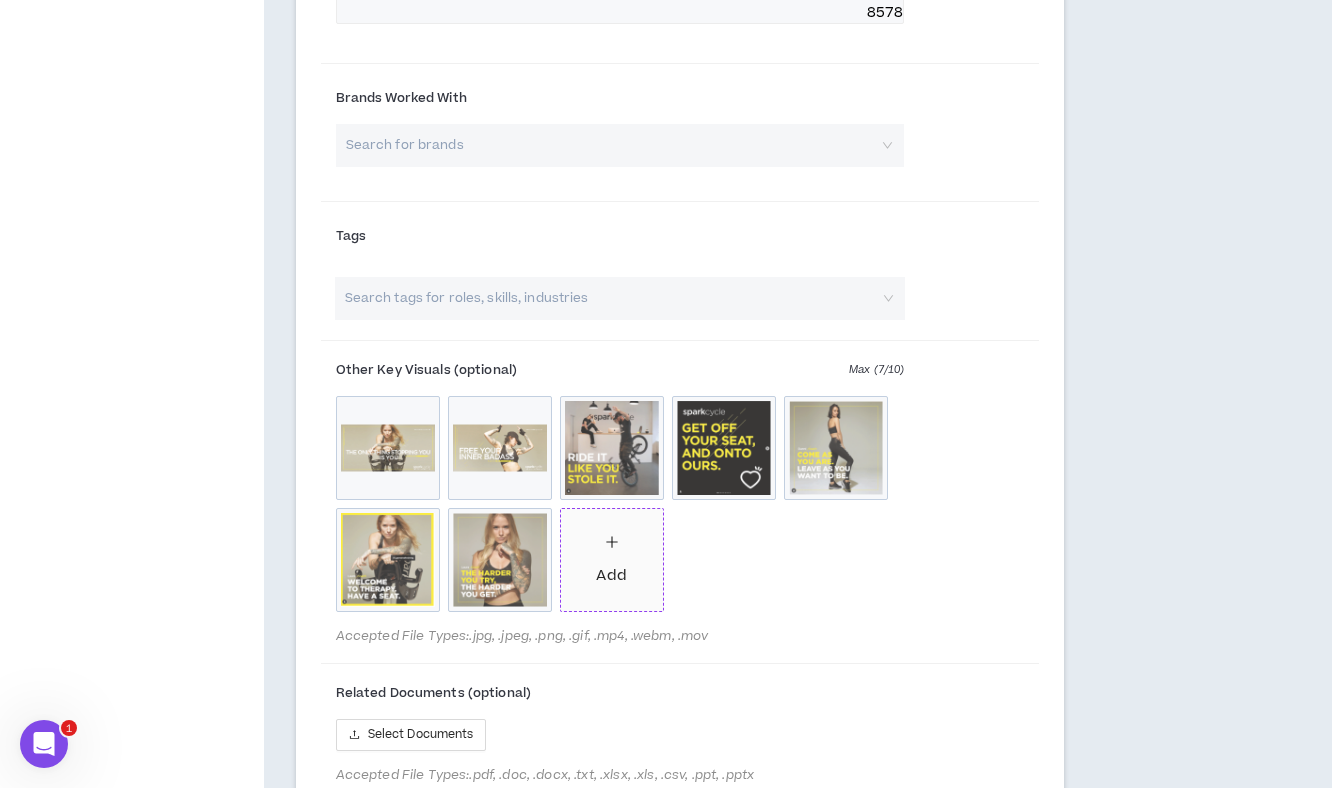 click on "Add" at bounding box center (611, 576) 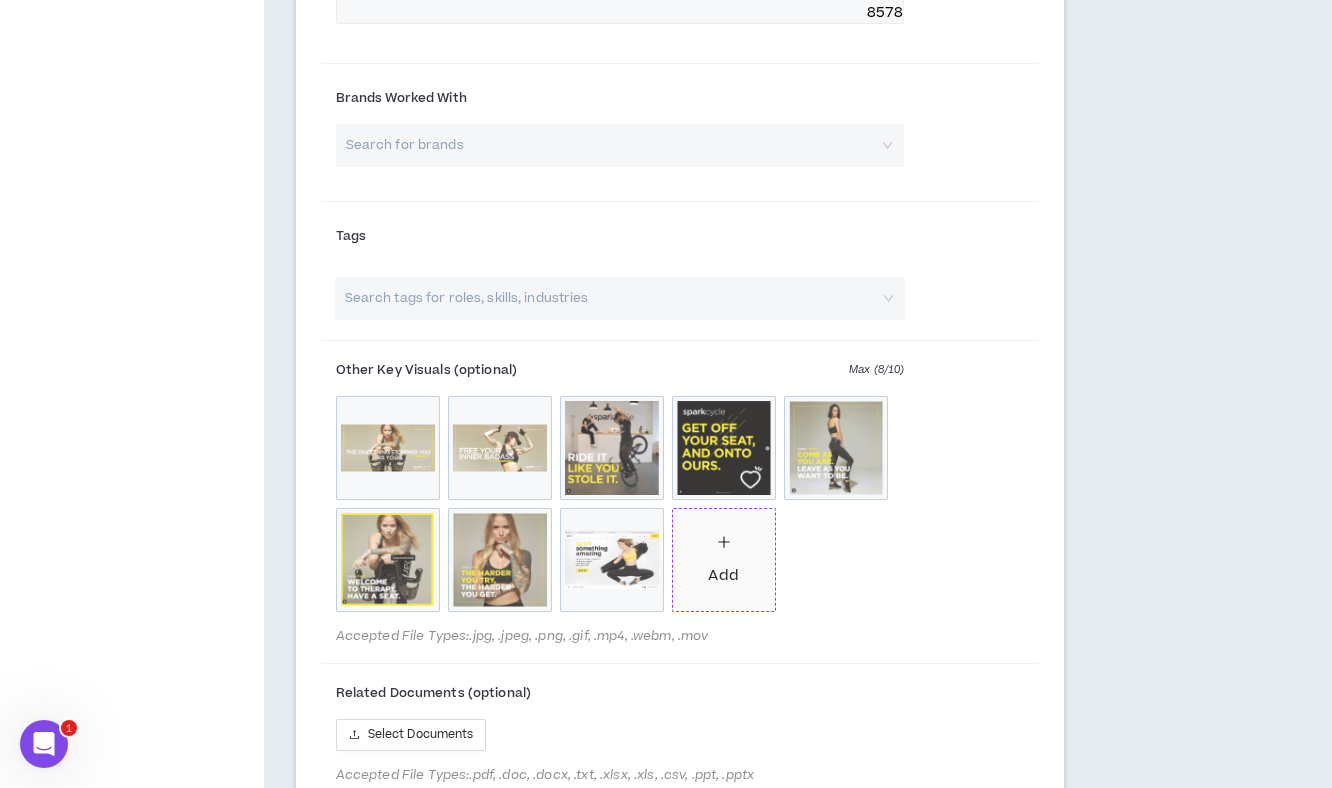 click on "Add" at bounding box center [723, 559] 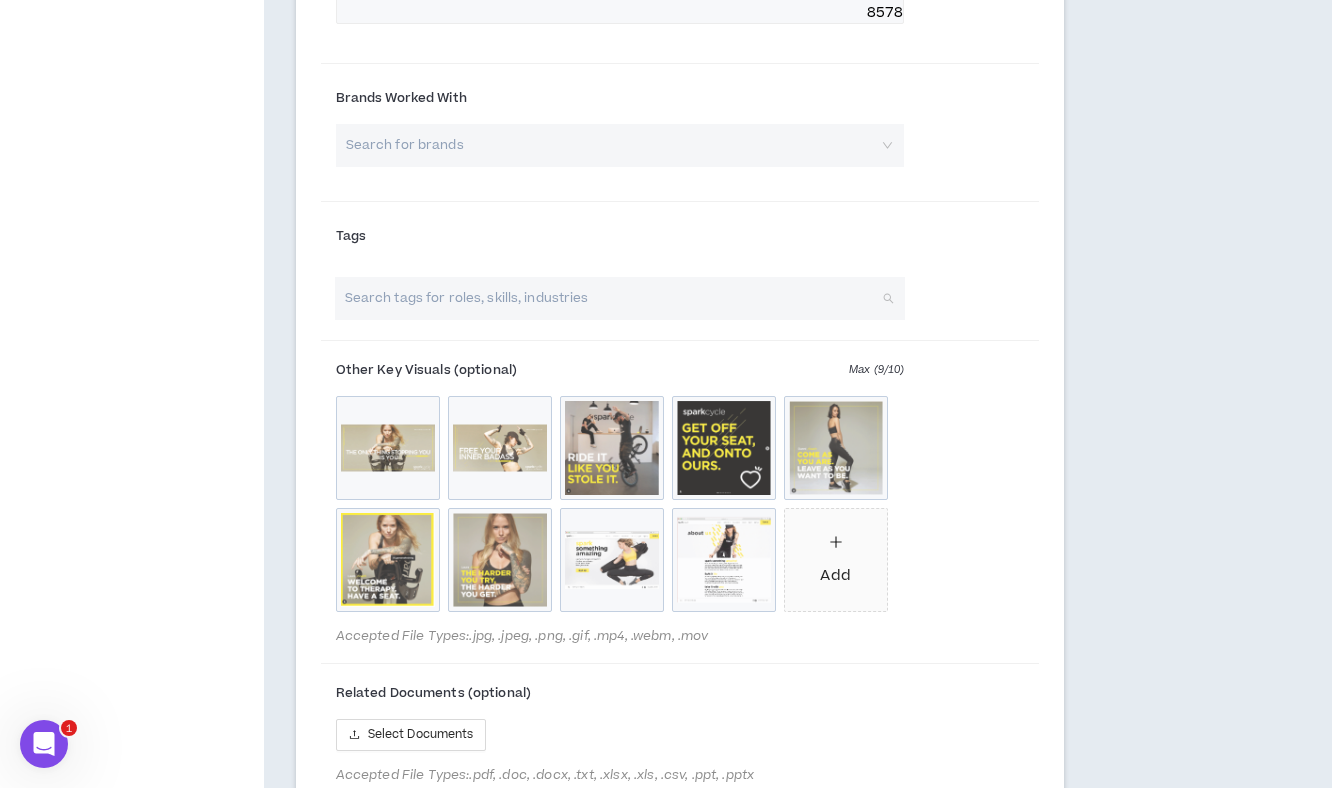 click at bounding box center [610, 298] 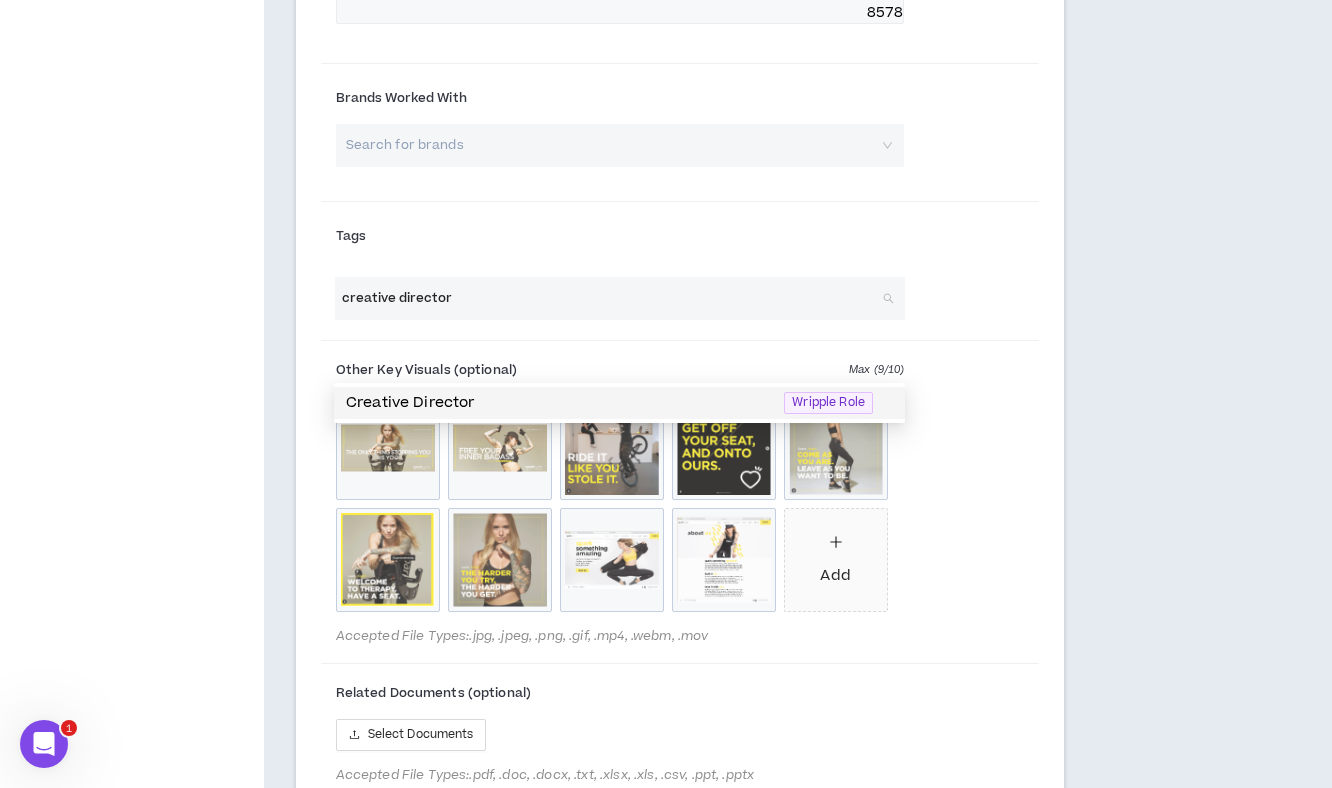 click on "Creative Director" at bounding box center (559, 403) 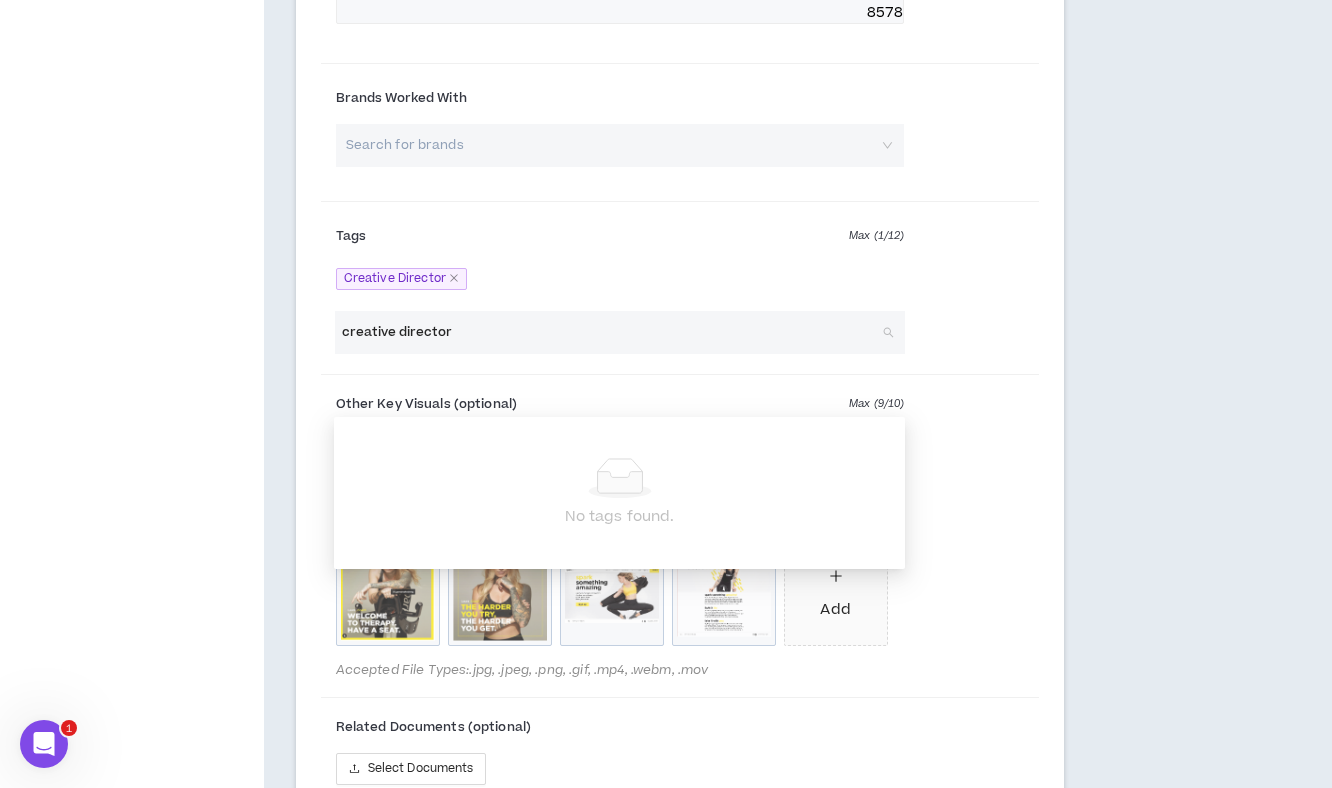click on "creative director" at bounding box center (610, 332) 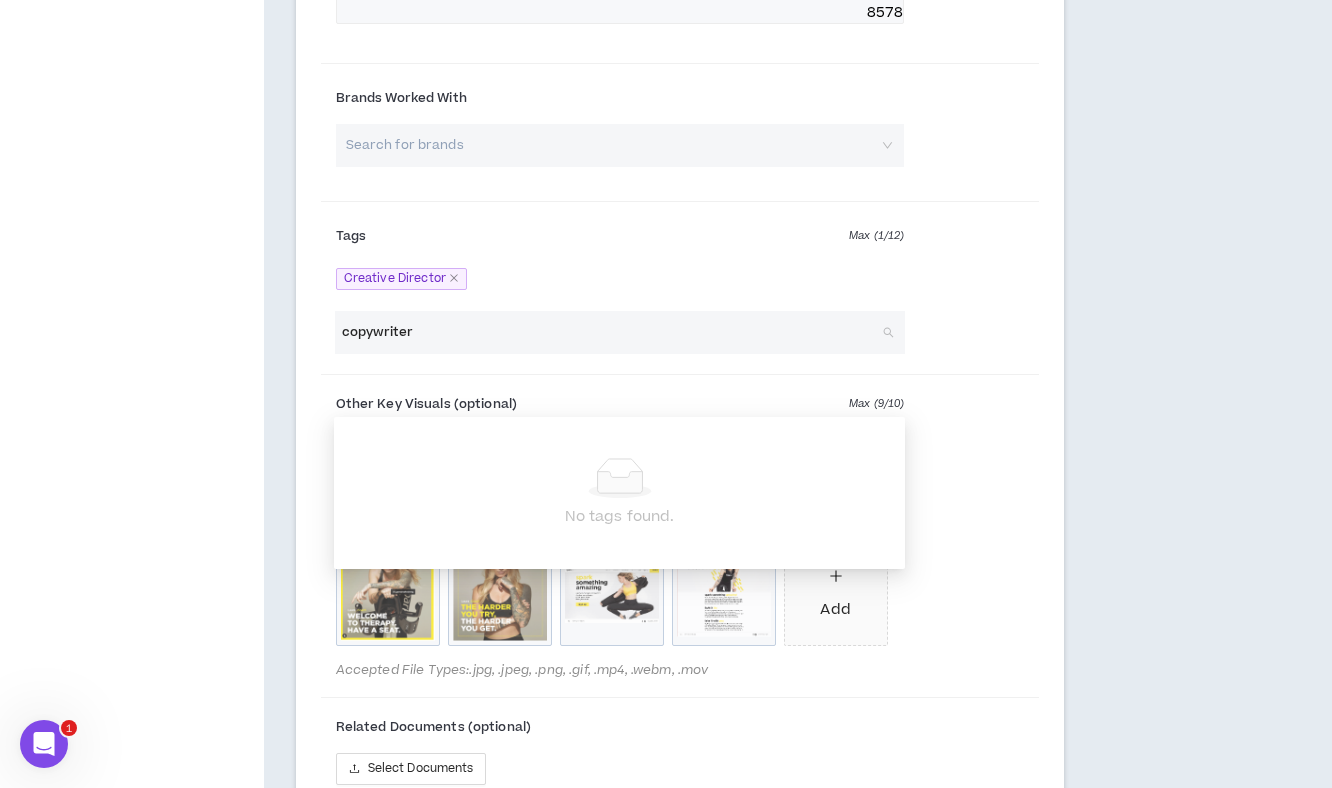 type on "copywriter" 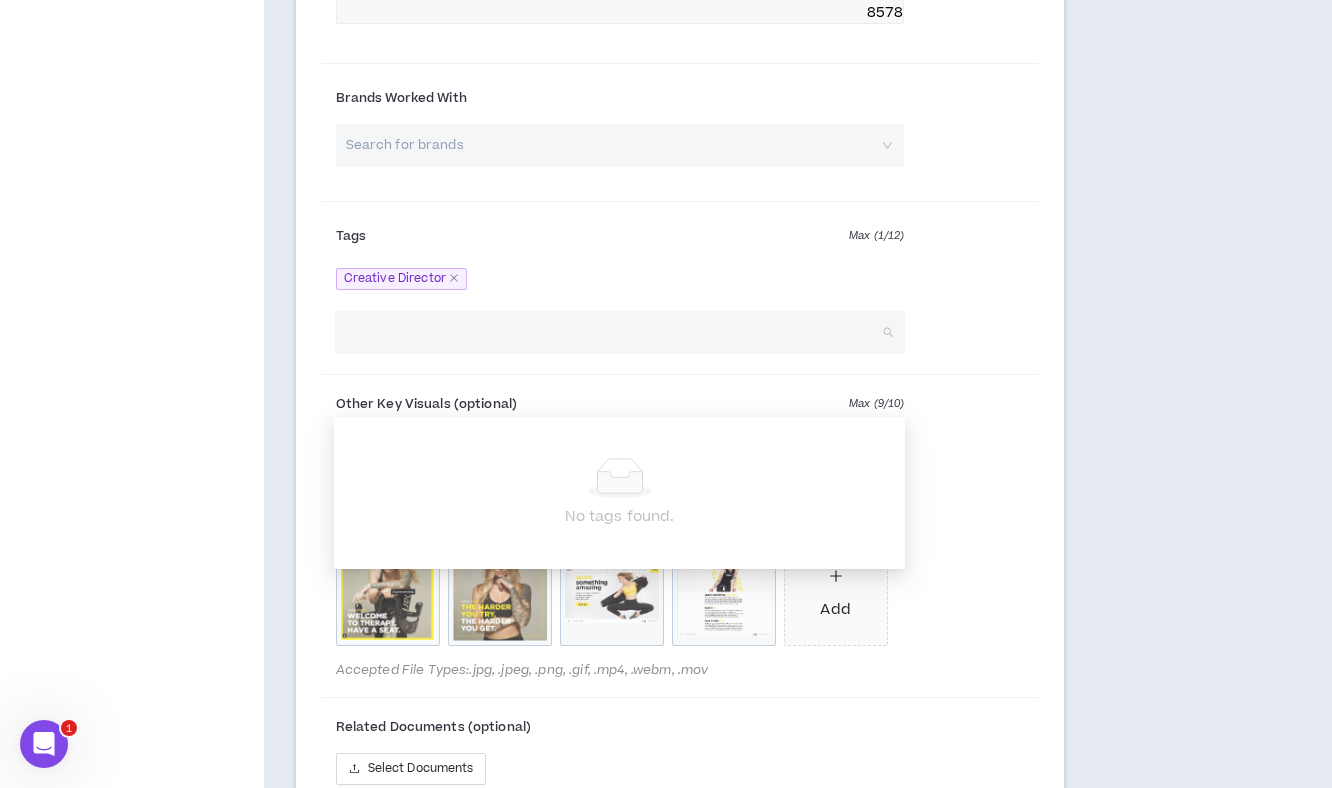 click on "Creative Director" at bounding box center [620, 279] 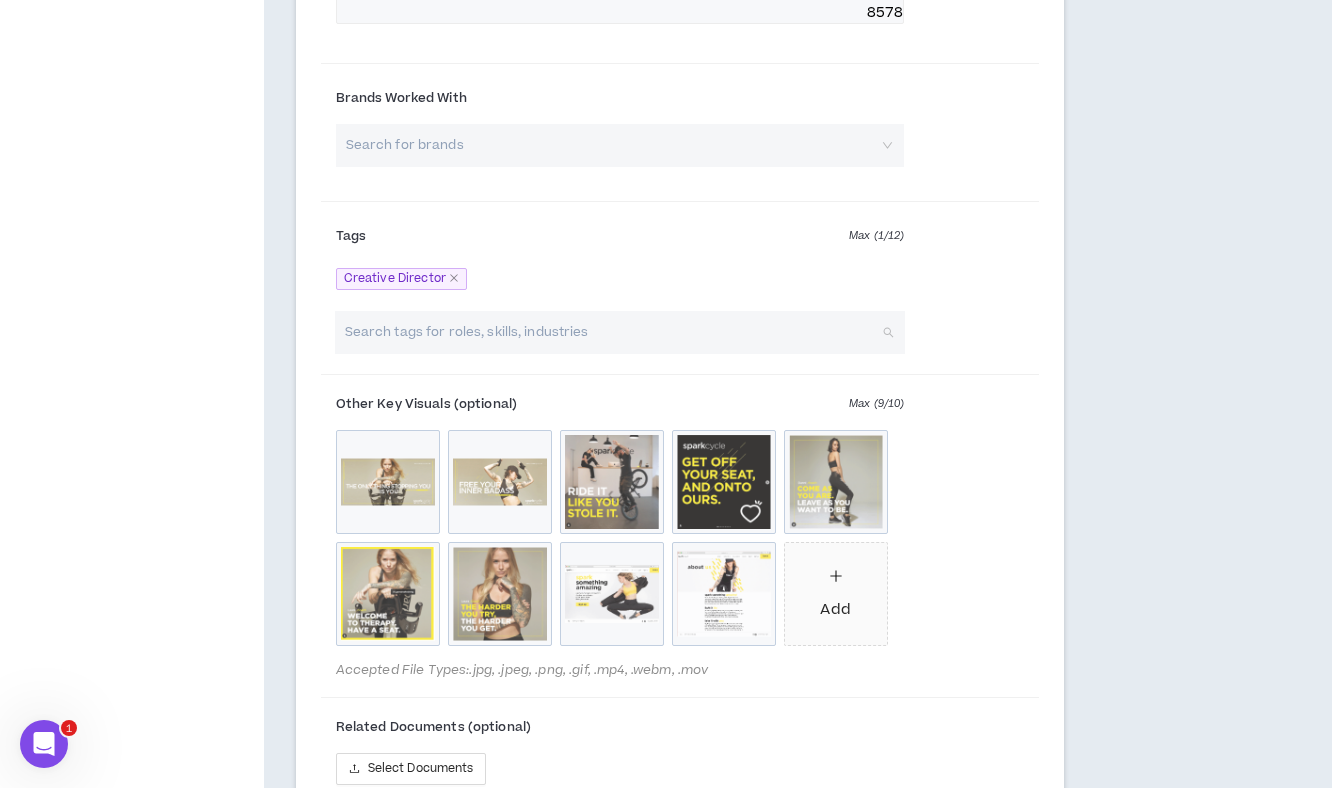 click at bounding box center (610, 332) 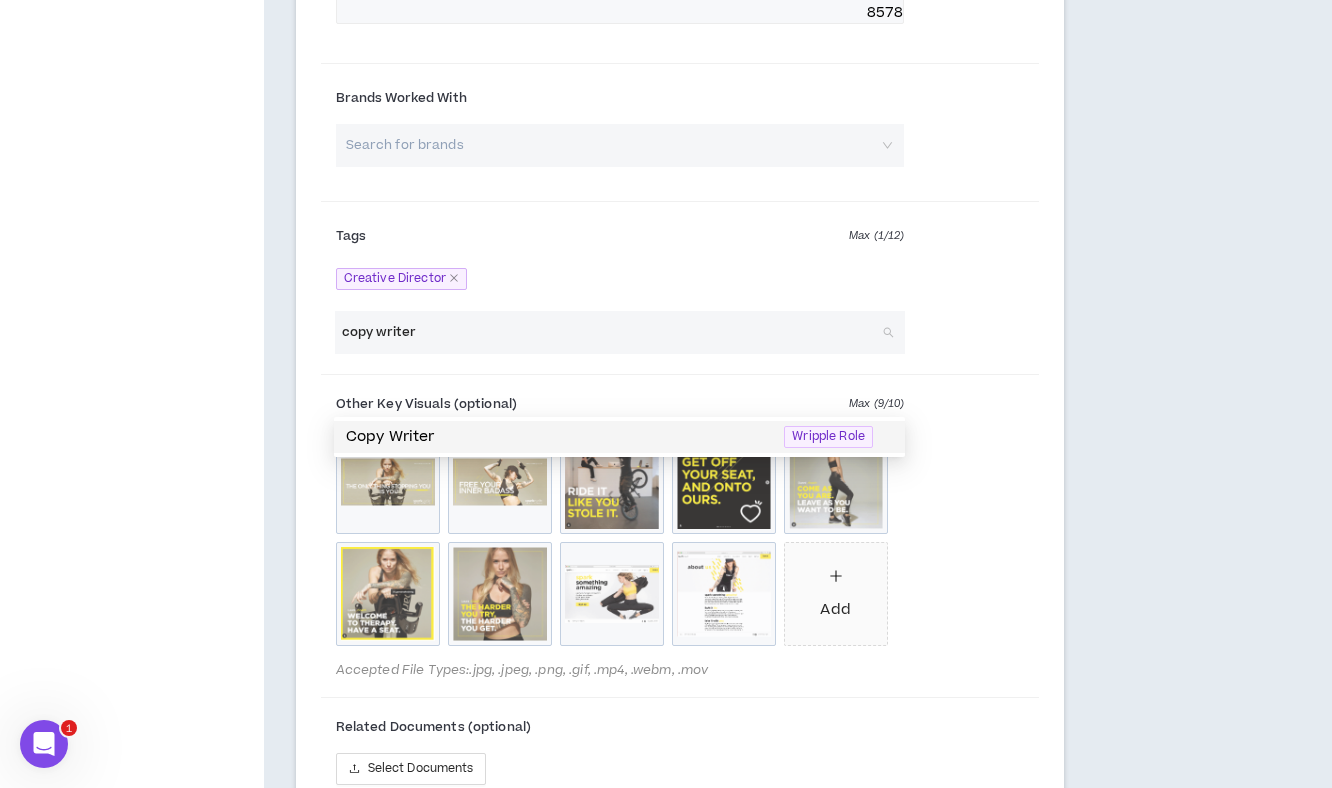click on "Copy Writer" at bounding box center [559, 437] 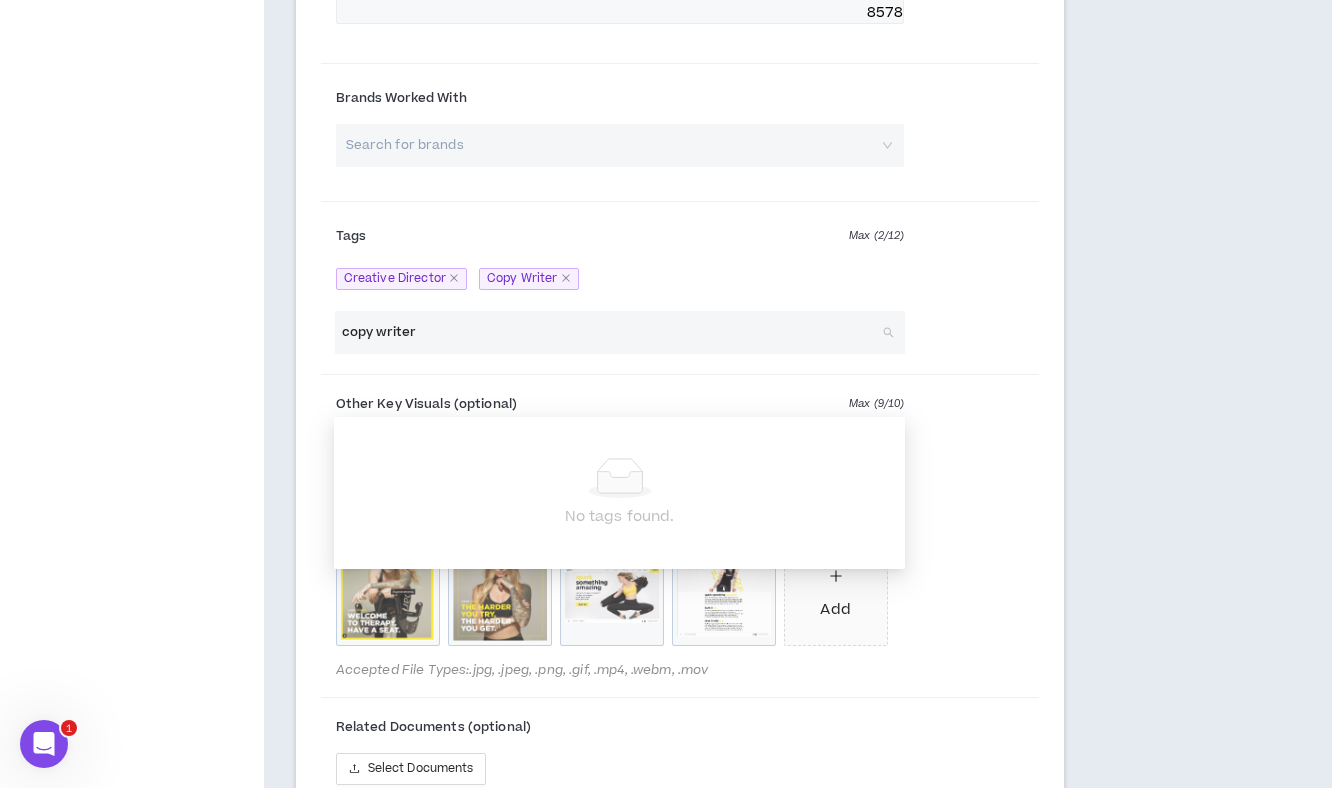 click on "copy writer" at bounding box center (610, 332) 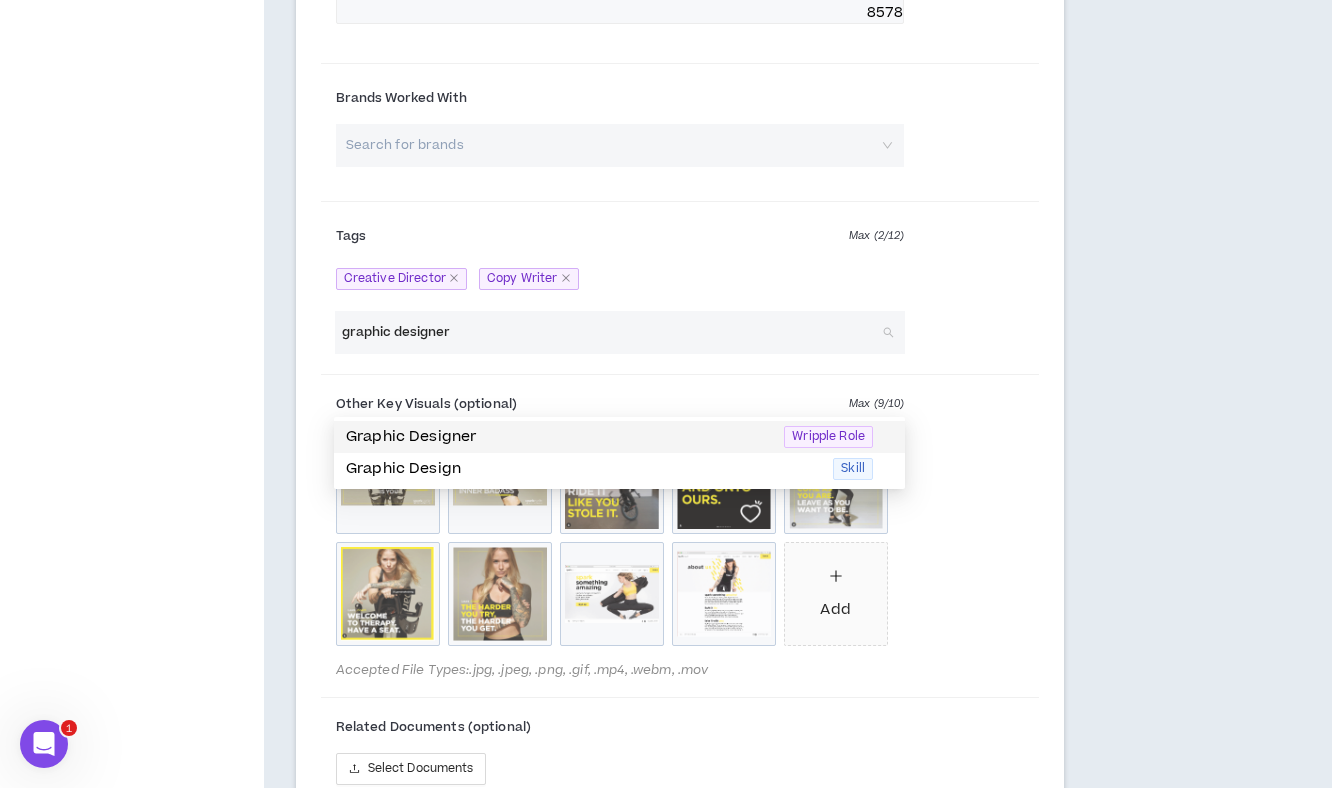 click on "Graphic Designer" at bounding box center [559, 437] 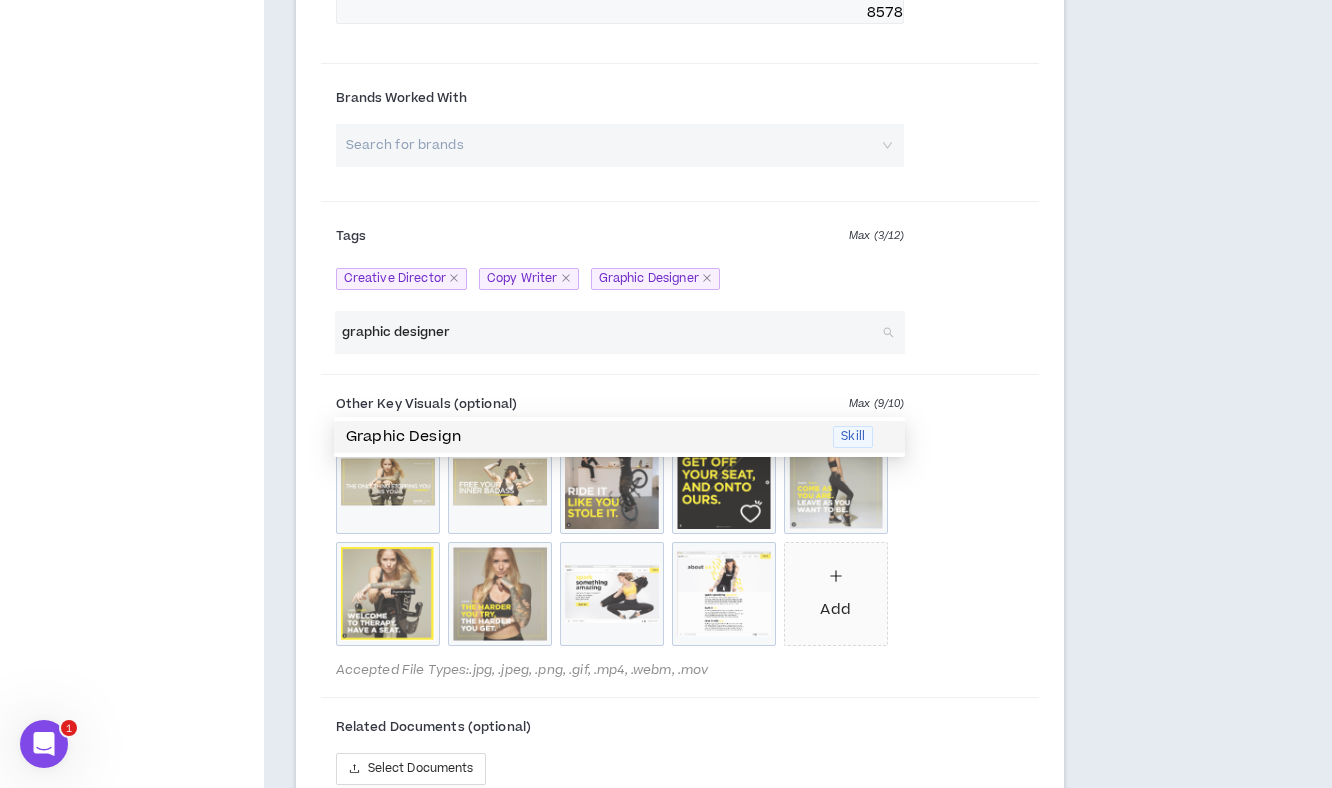 click on "graphic designer" at bounding box center (610, 332) 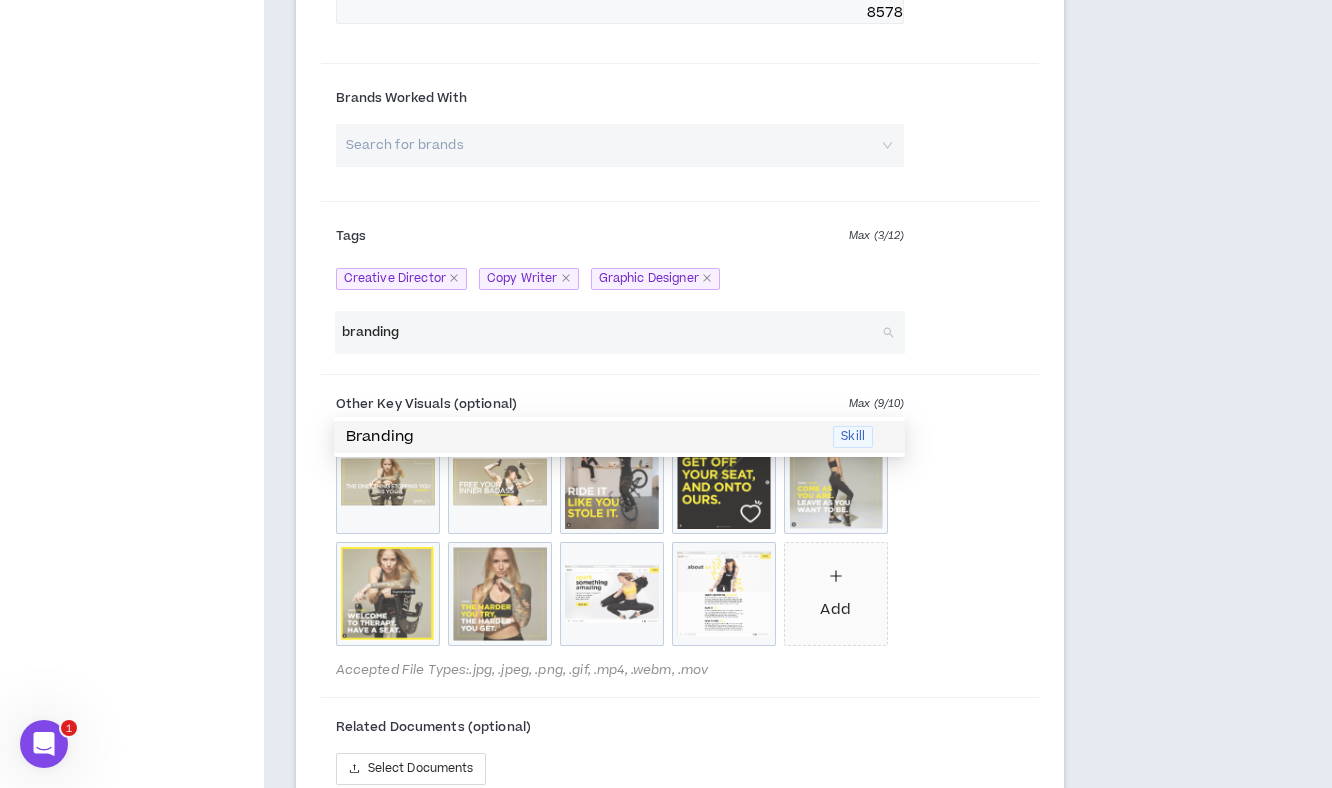 click on "Branding" at bounding box center (583, 437) 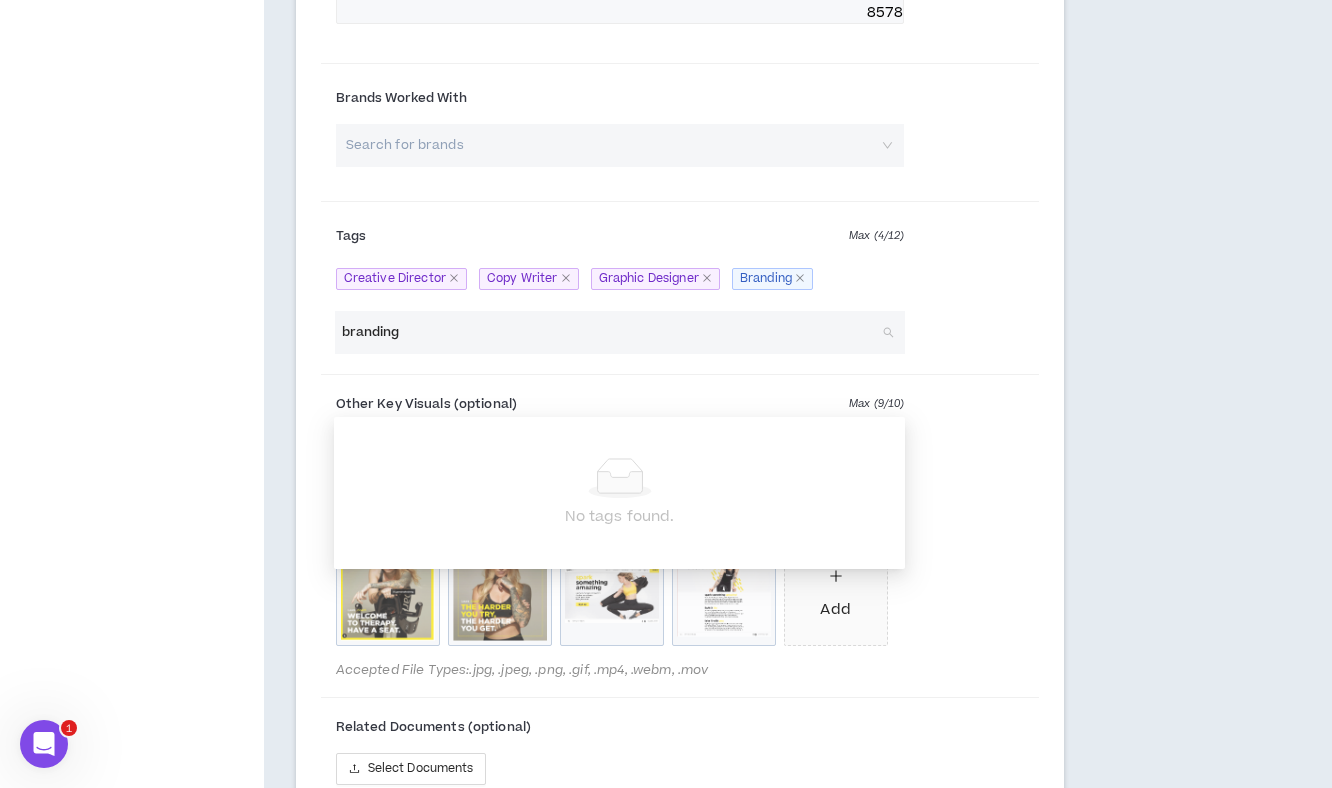click on "branding" at bounding box center [610, 332] 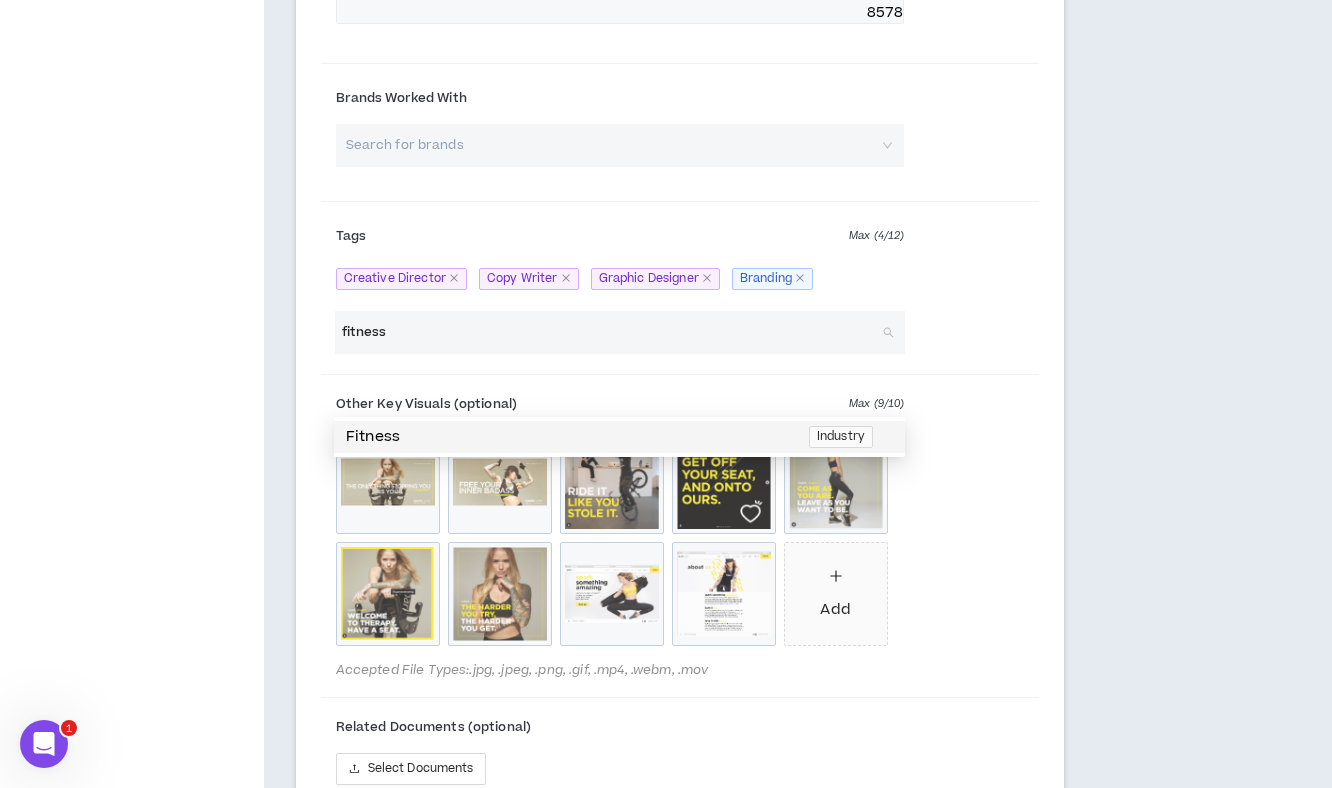 type on "fitness" 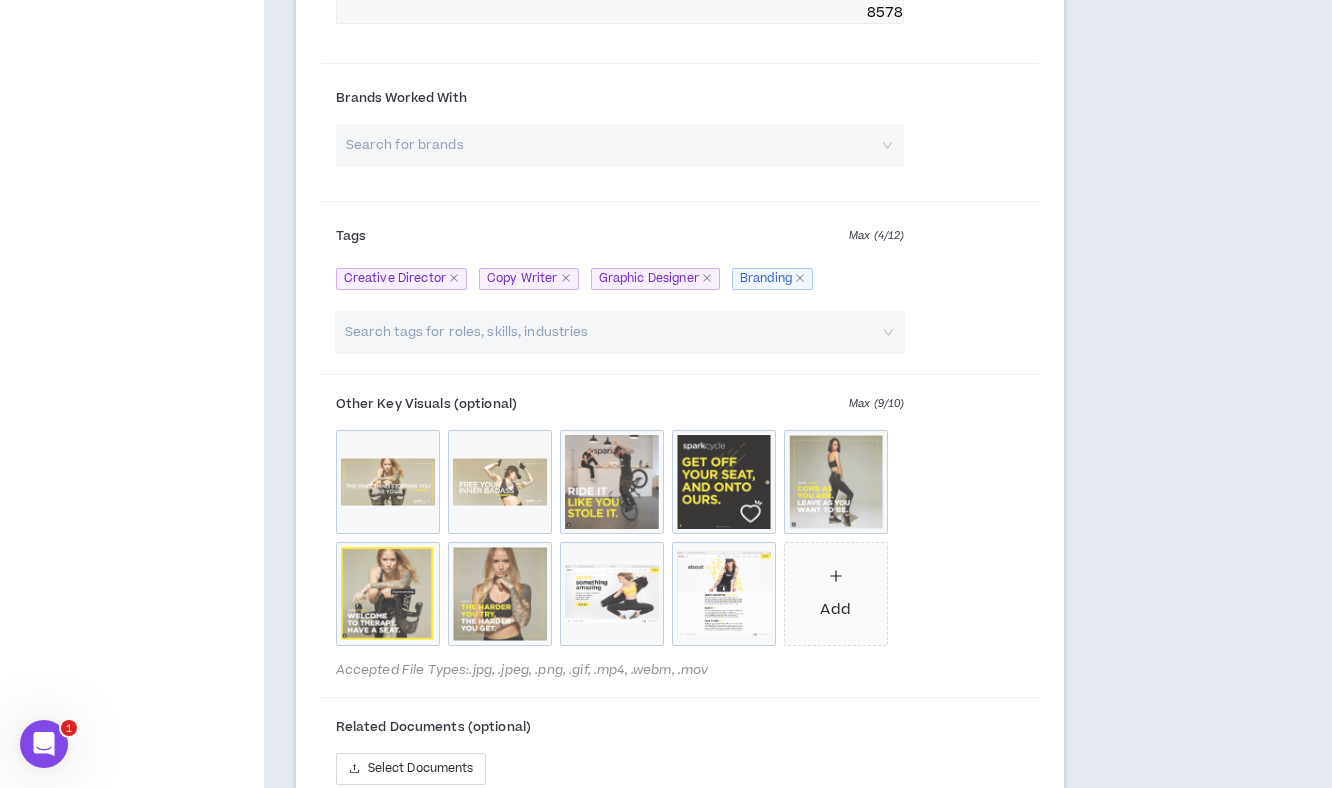 click on "Tags Max ( 4  /  12 ) Creative Director Copy Writer Graphic Designer Branding" at bounding box center [680, 260] 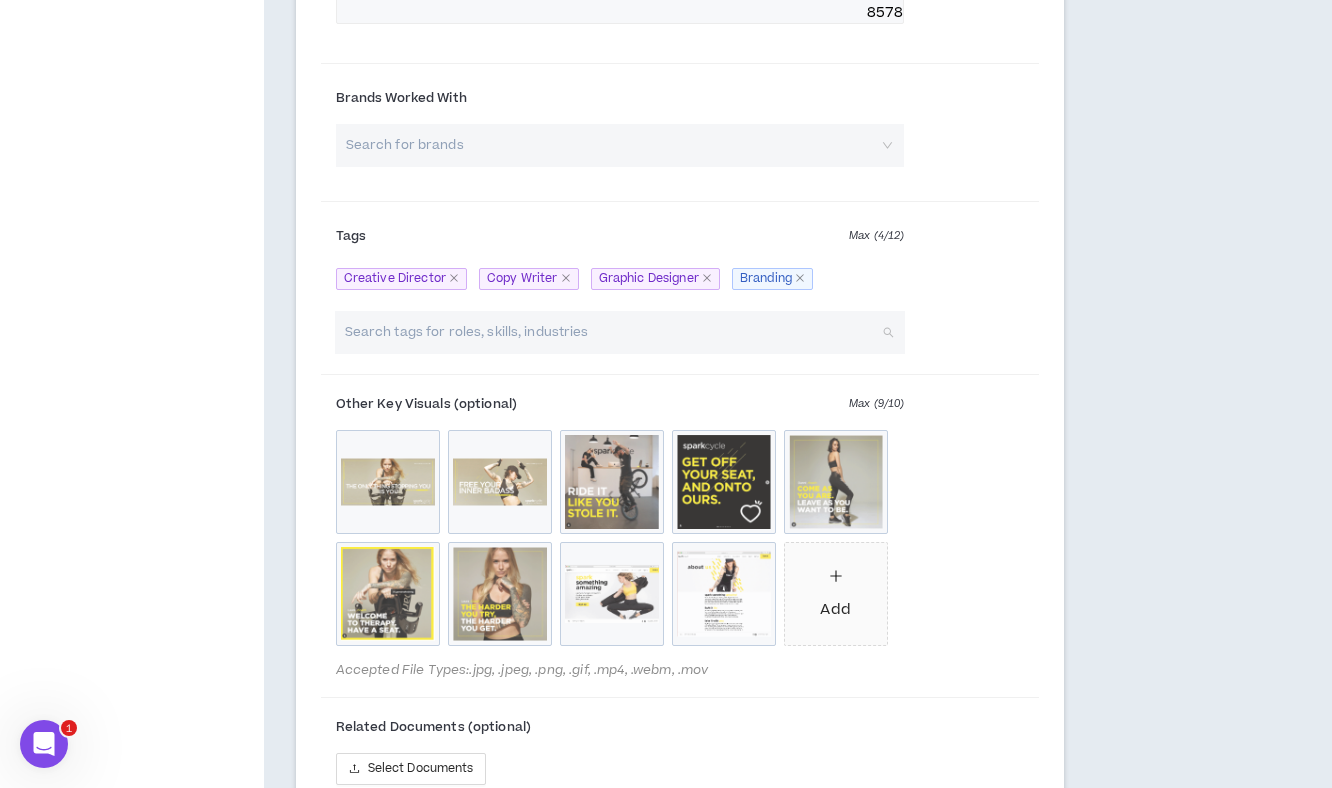click at bounding box center [610, 332] 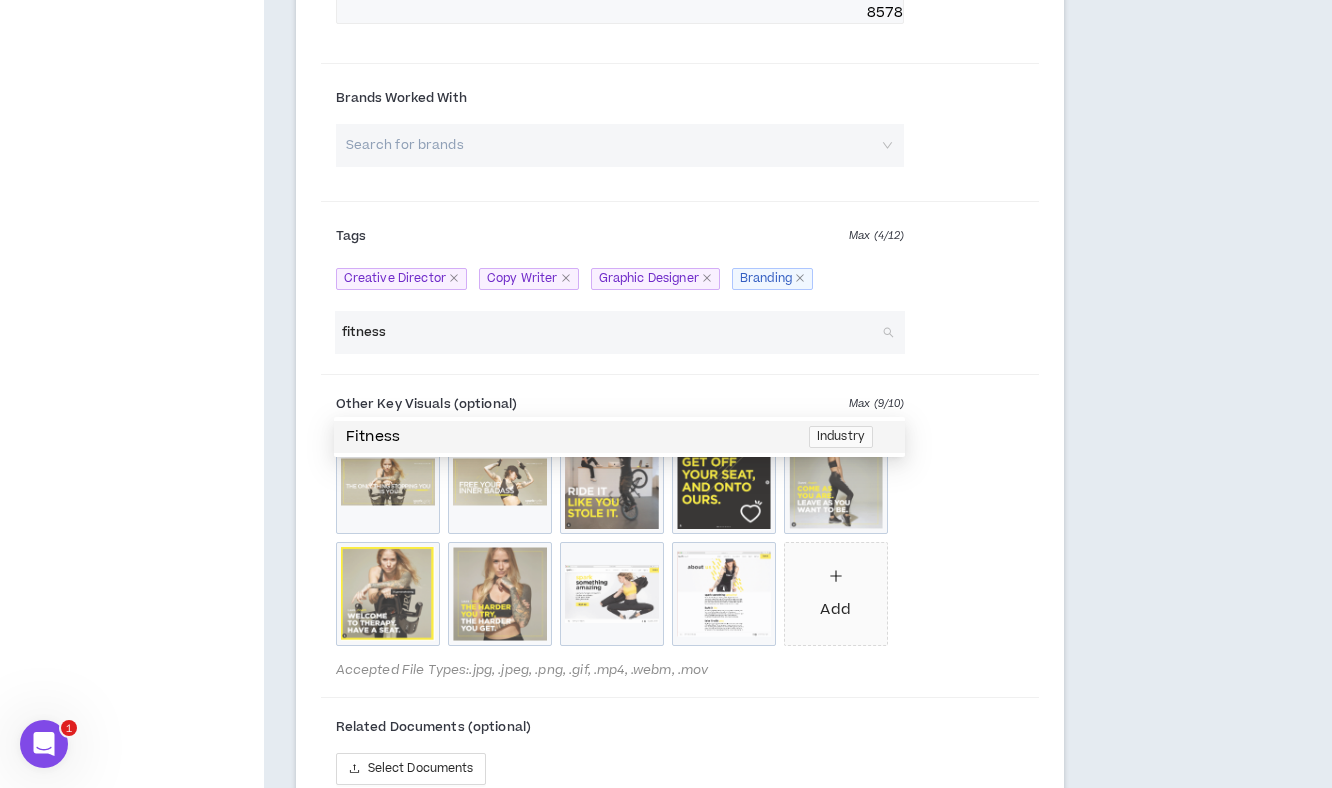 click on "Fitness" at bounding box center [571, 437] 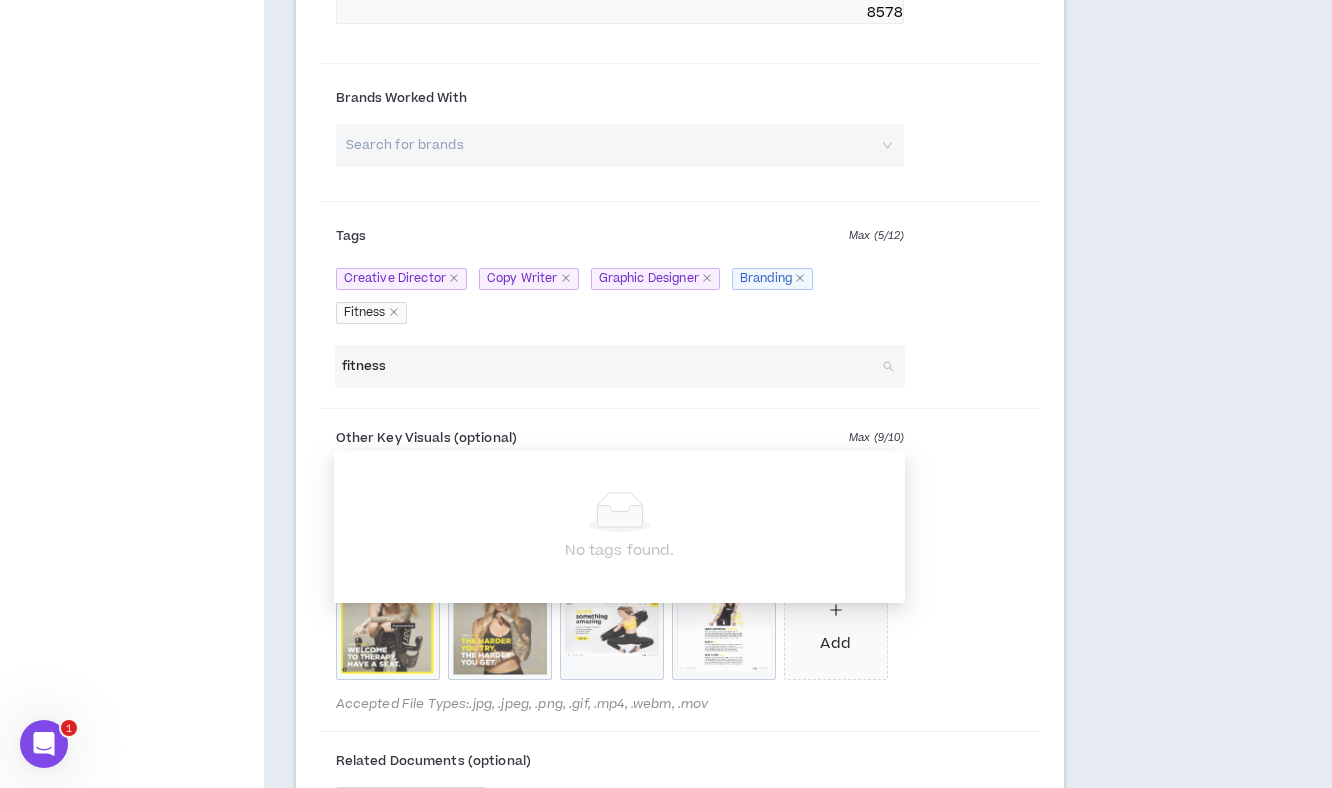 click on "fitness" at bounding box center [610, 366] 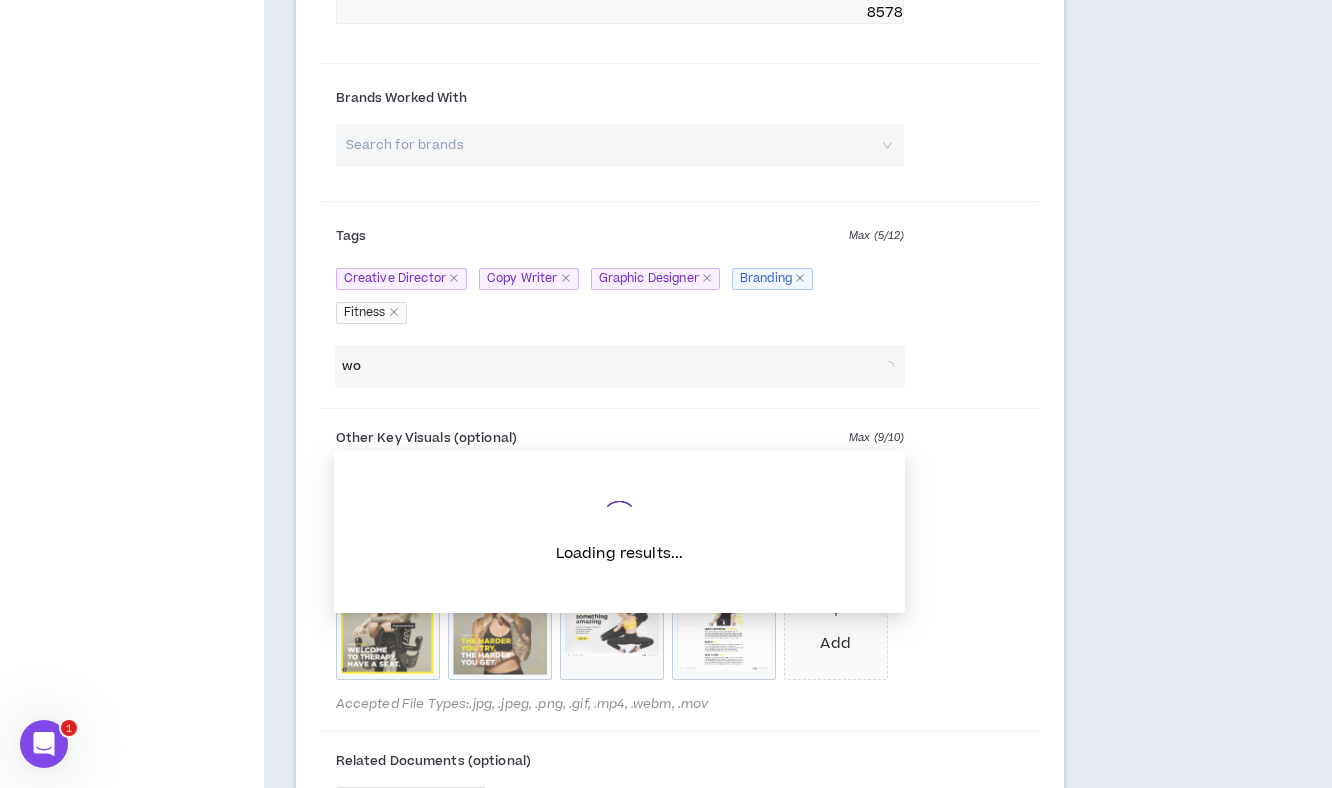 type on "w" 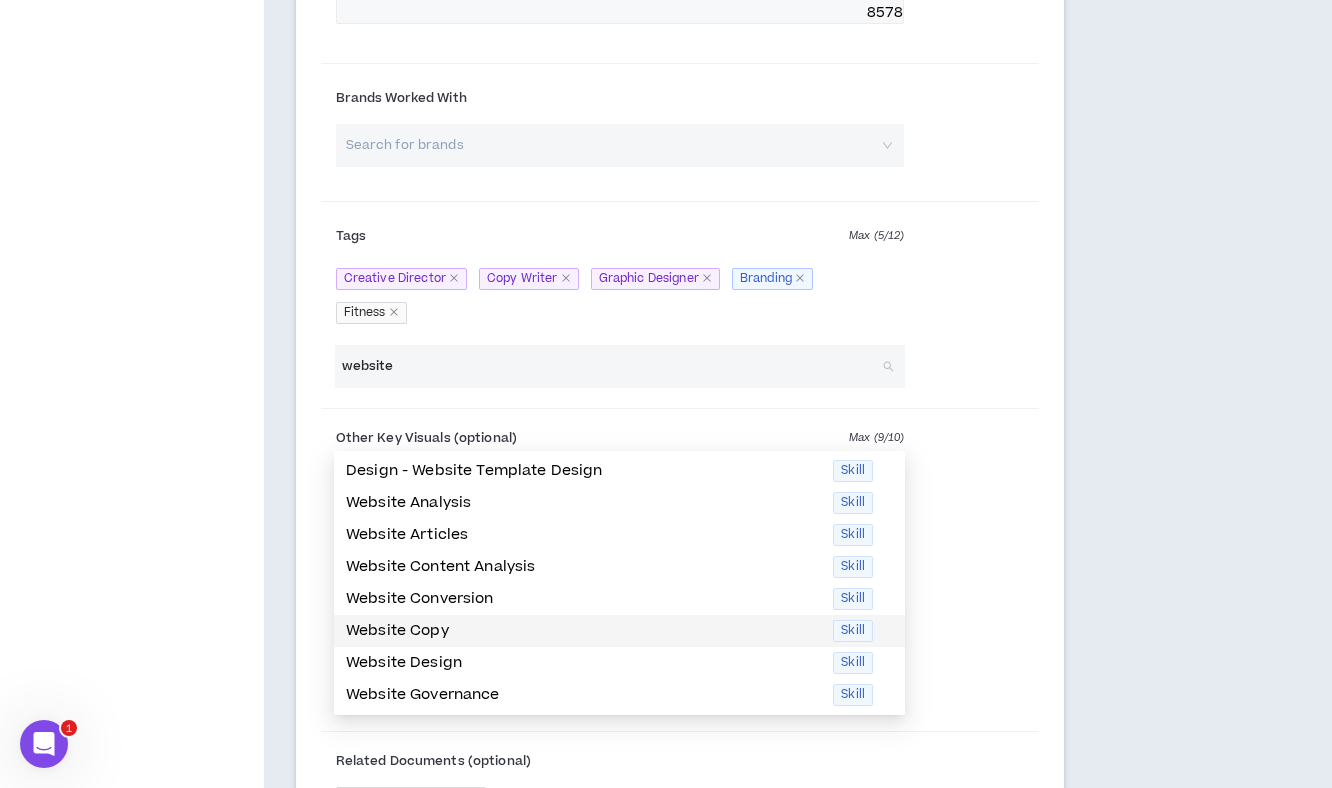 click on "Website Copy" at bounding box center (583, 631) 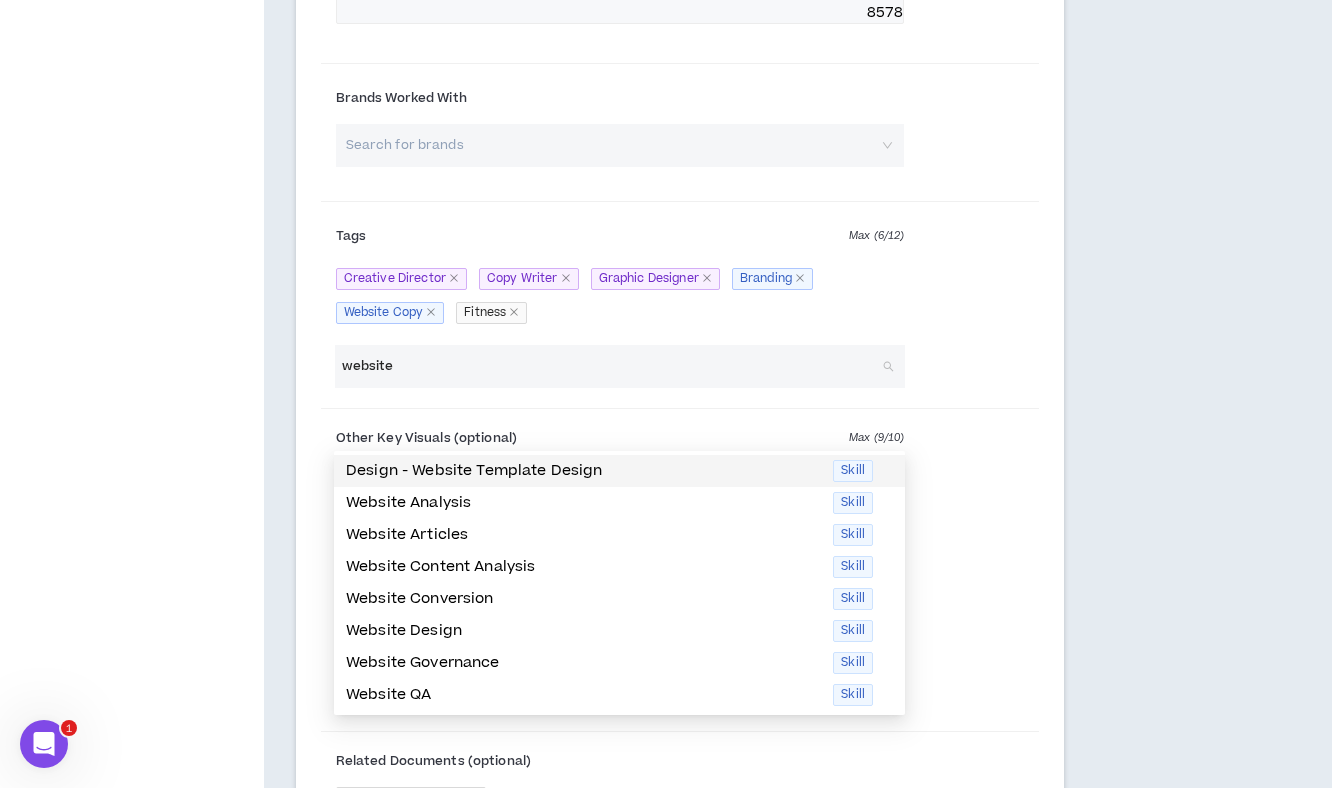 click on "website" at bounding box center [610, 366] 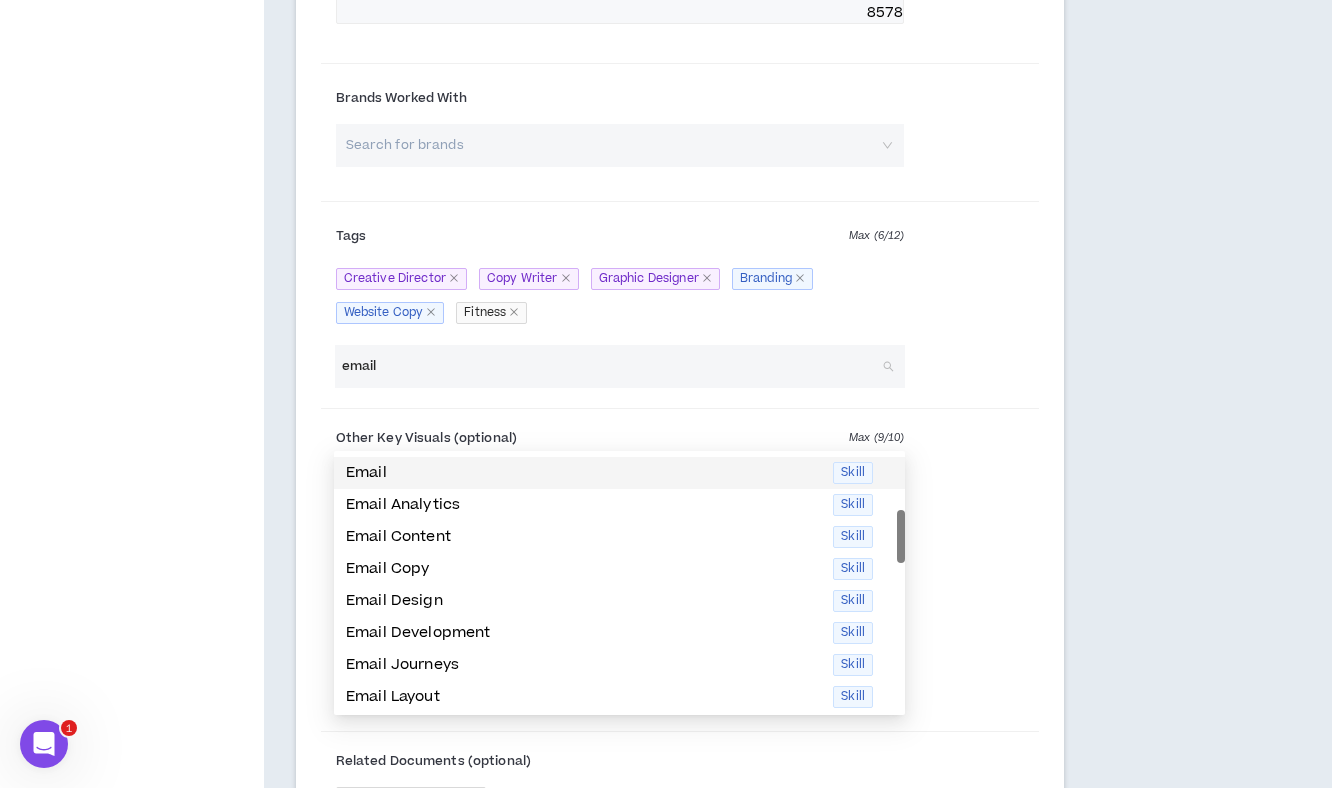 scroll, scrollTop: 63, scrollLeft: 0, axis: vertical 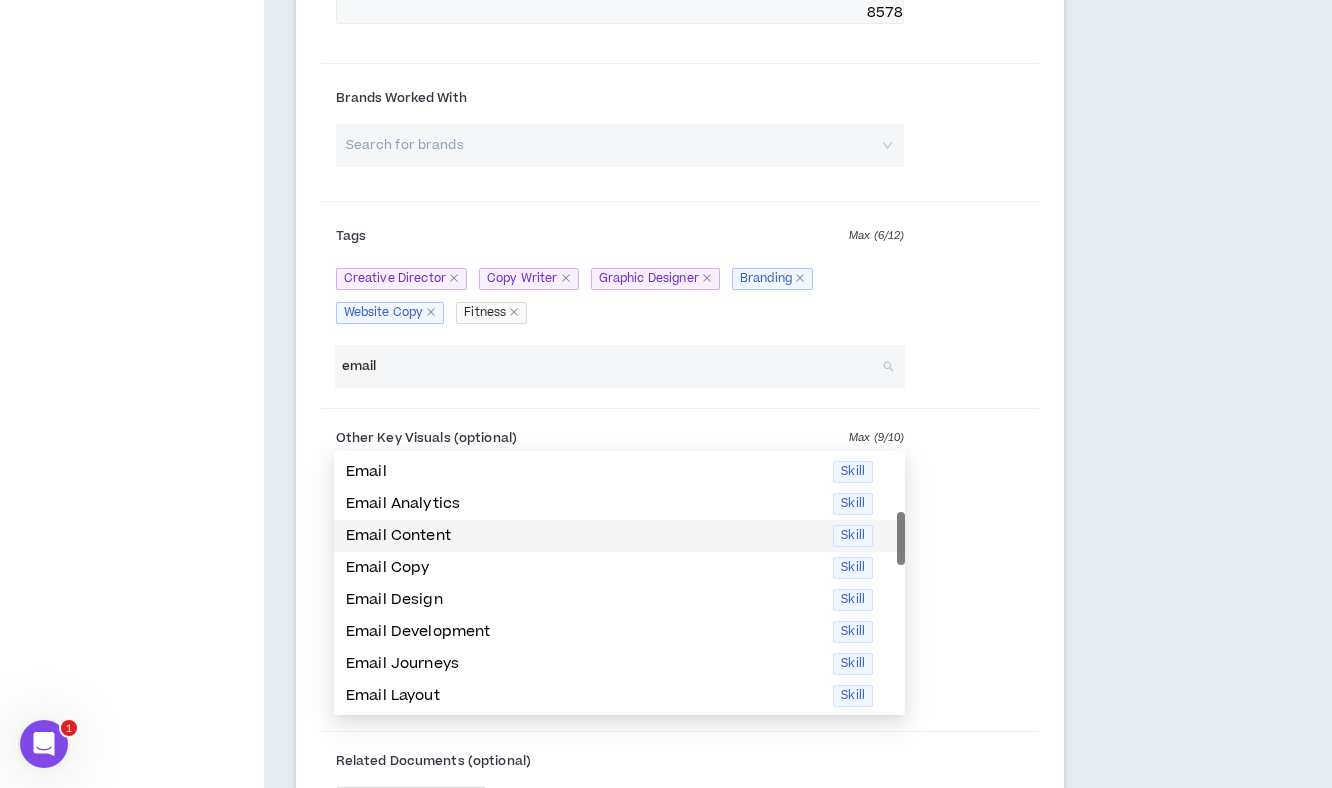 click on "Email Content" at bounding box center [583, 536] 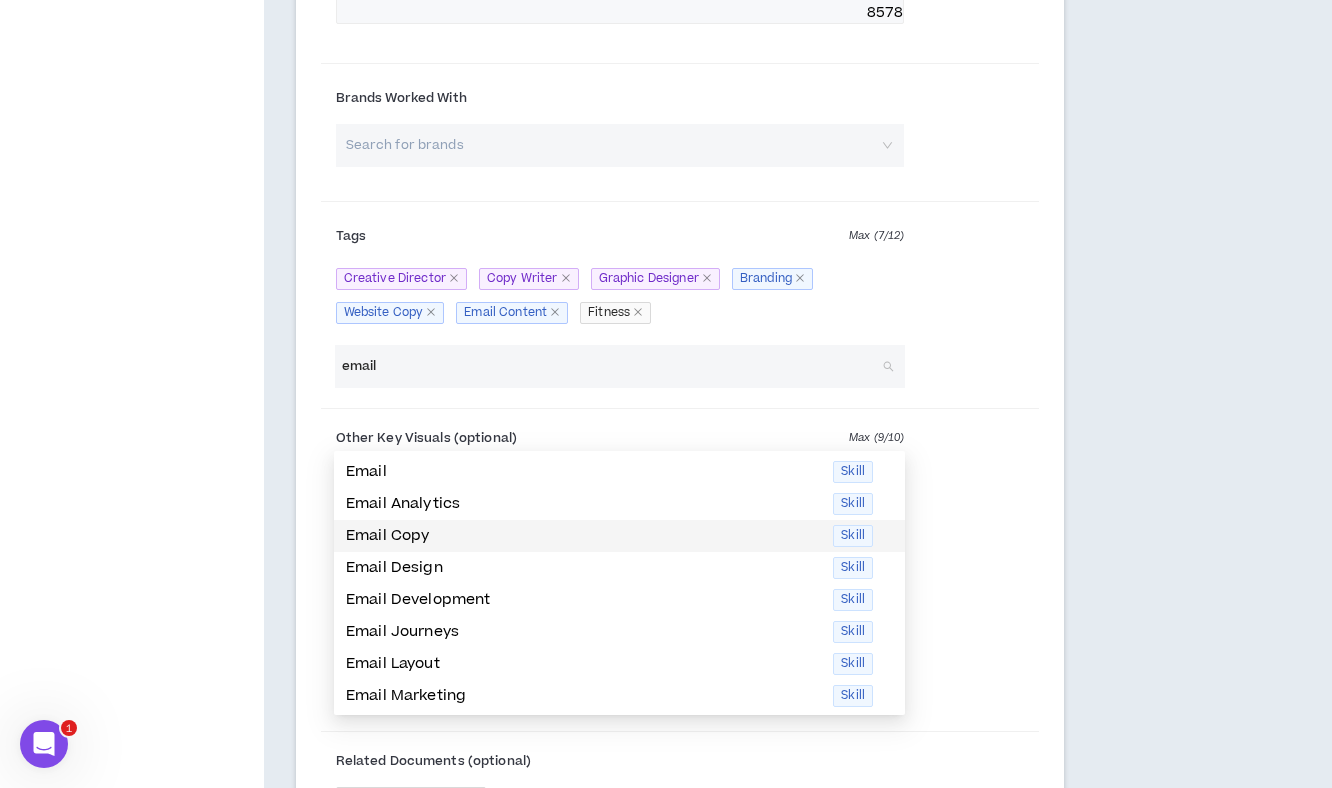 click on "Email Copy" at bounding box center (583, 536) 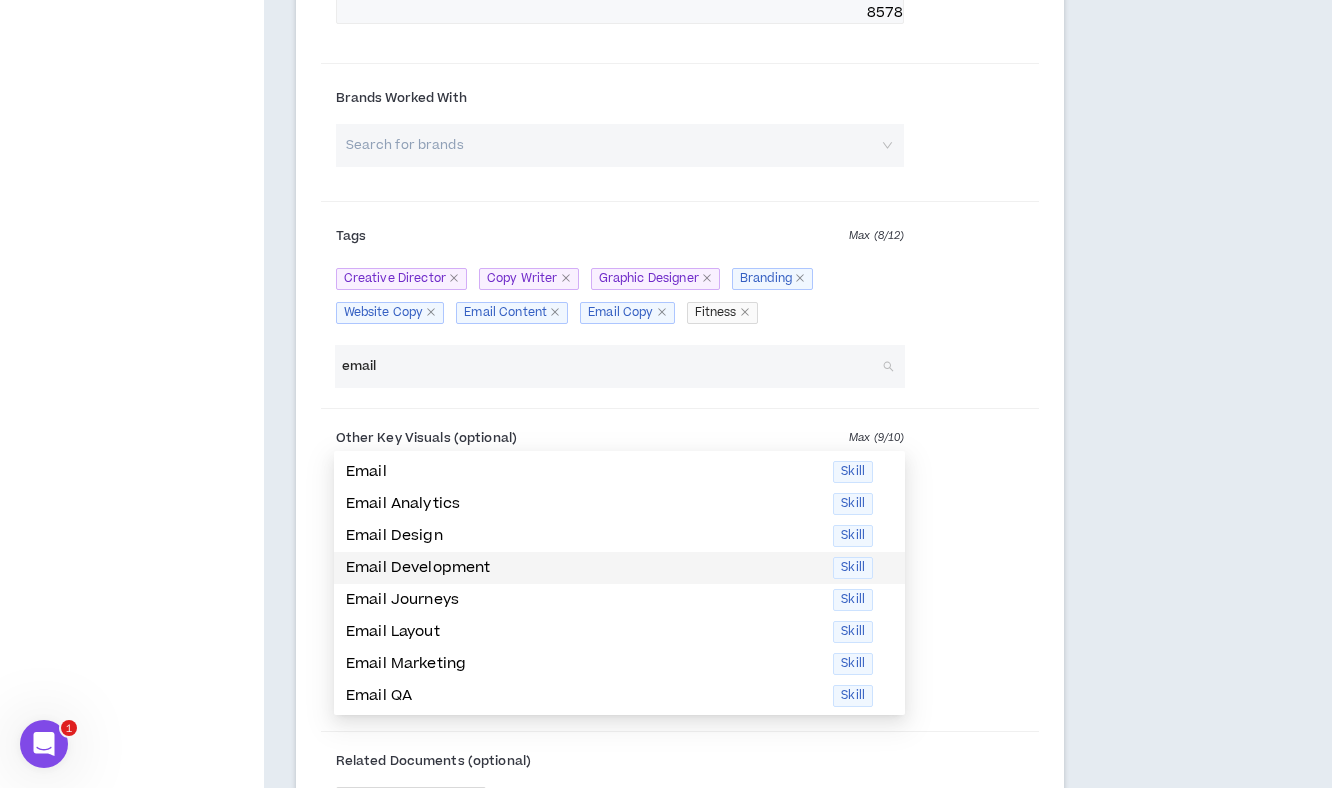 click on "Email Development" at bounding box center (583, 568) 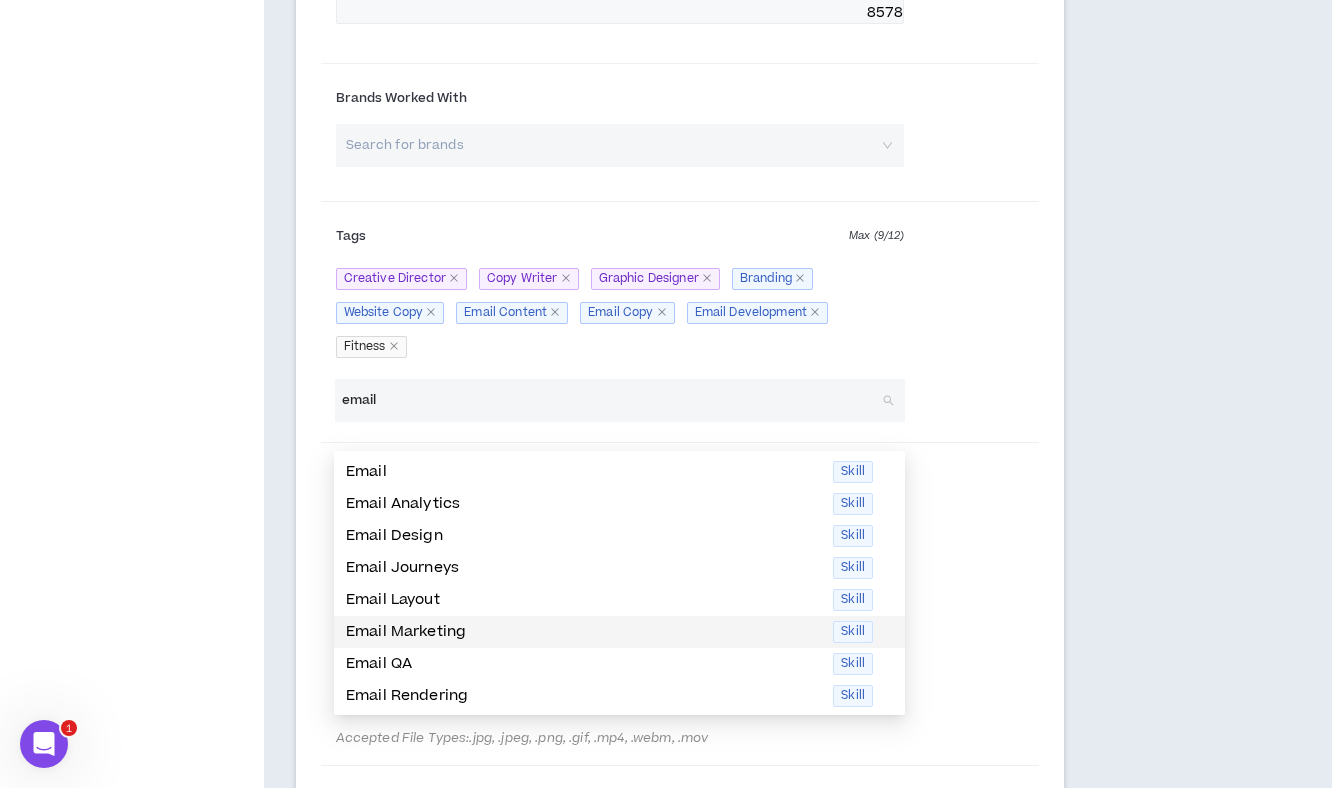 click on "Email Marketing" at bounding box center [583, 632] 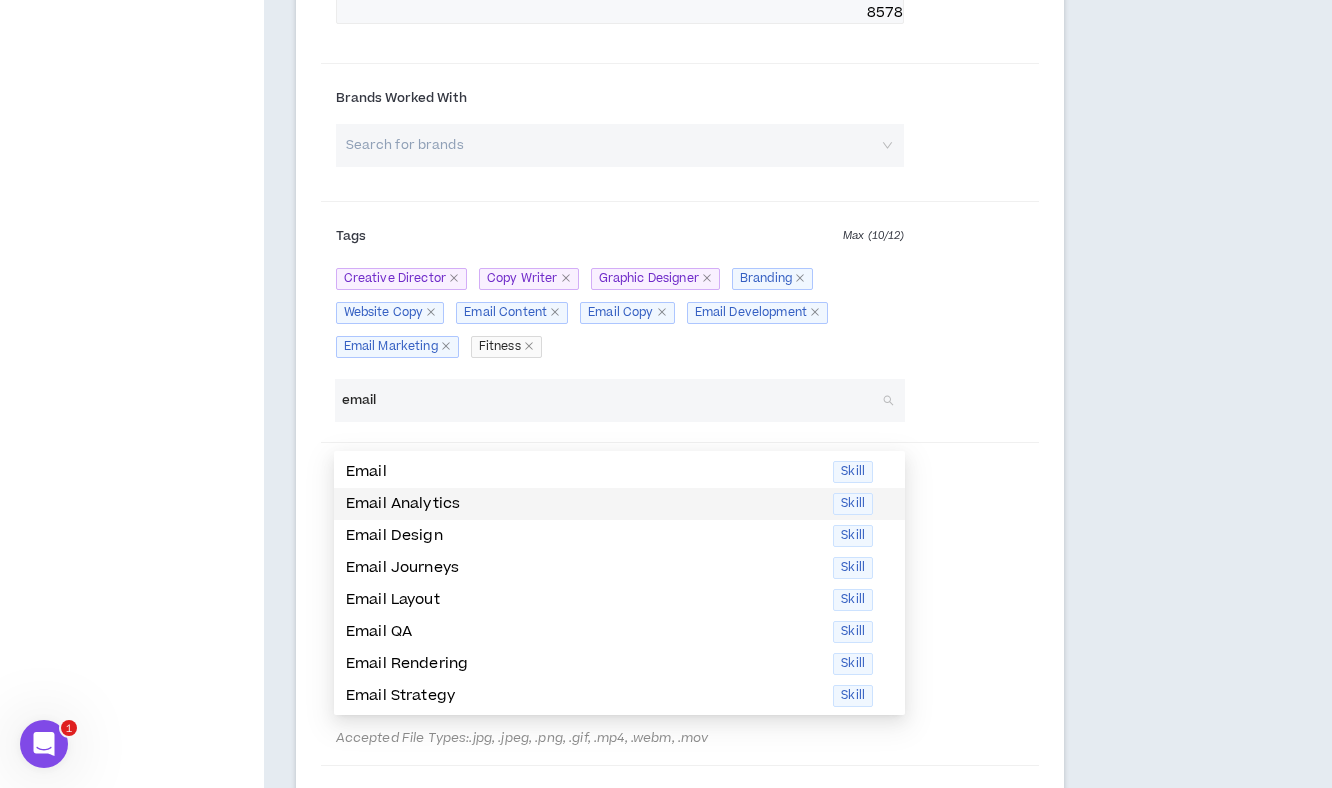 scroll, scrollTop: 0, scrollLeft: 0, axis: both 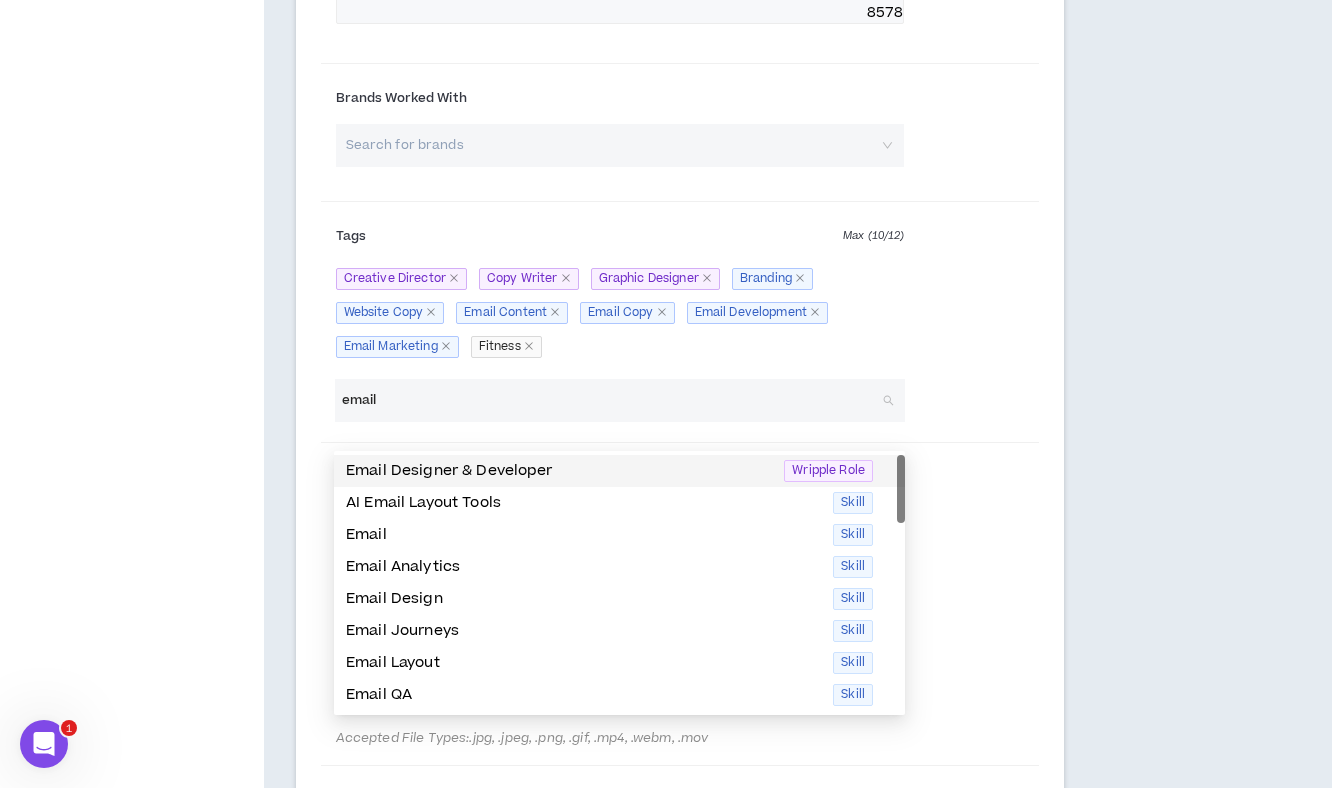 type on "email" 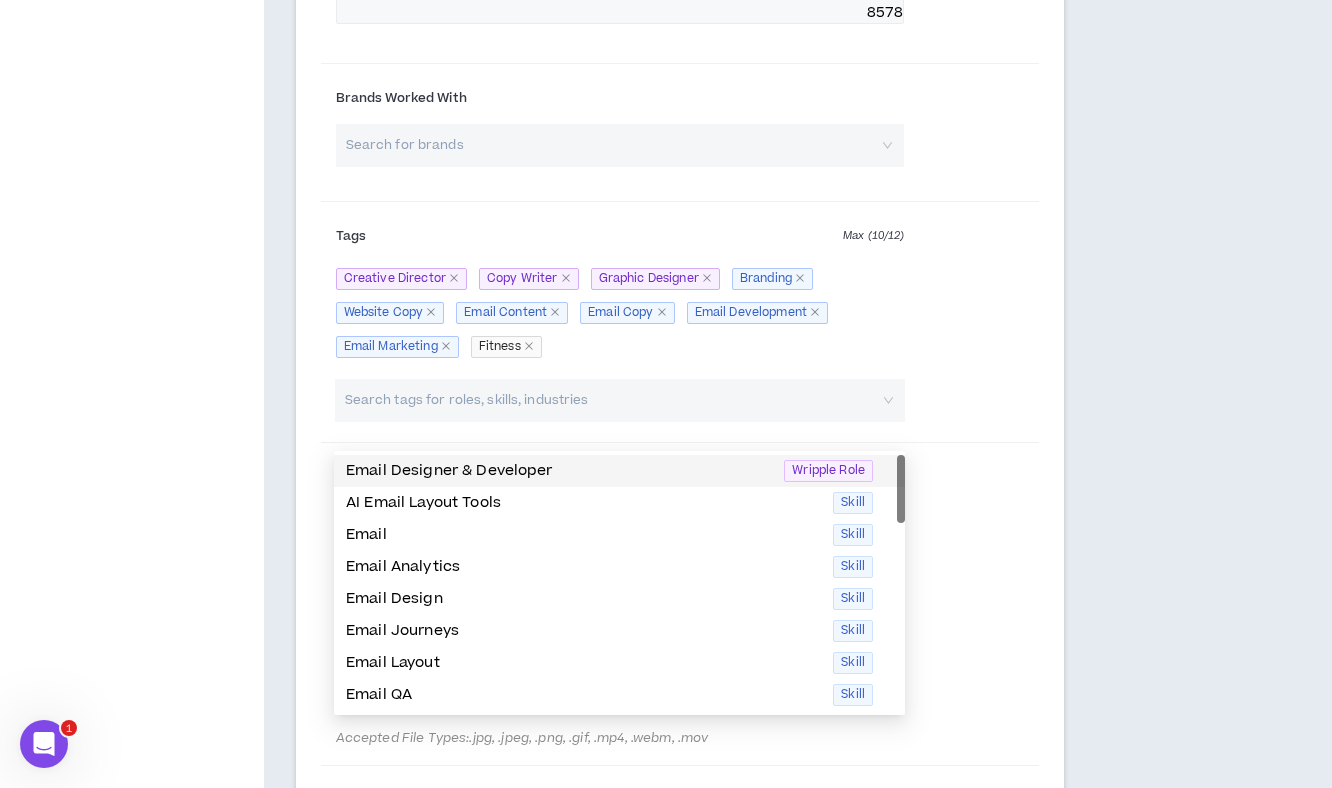 click on "Creative Director Copy Writer Graphic Designer Branding Website Copy Email Content Email Copy Email Development Email Marketing Fitness" at bounding box center [620, 313] 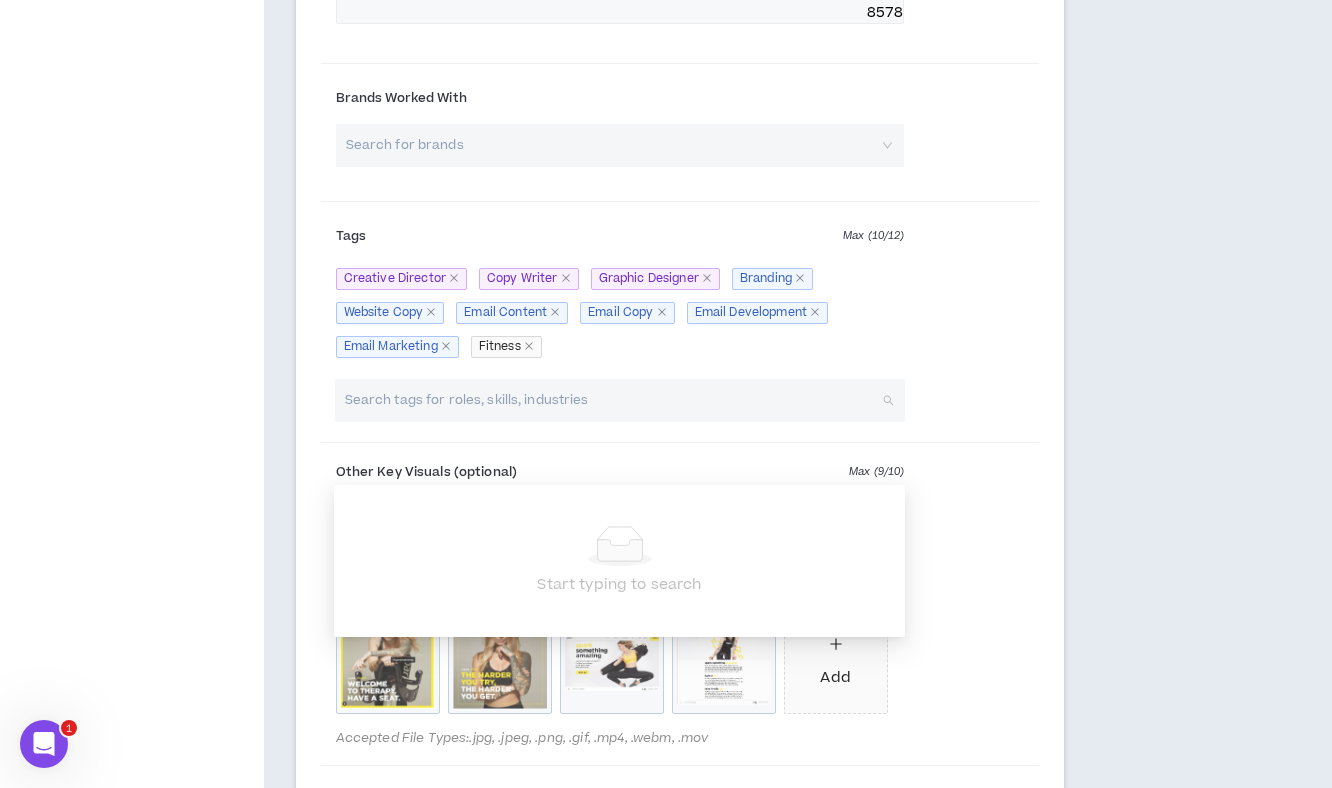 click at bounding box center (610, 400) 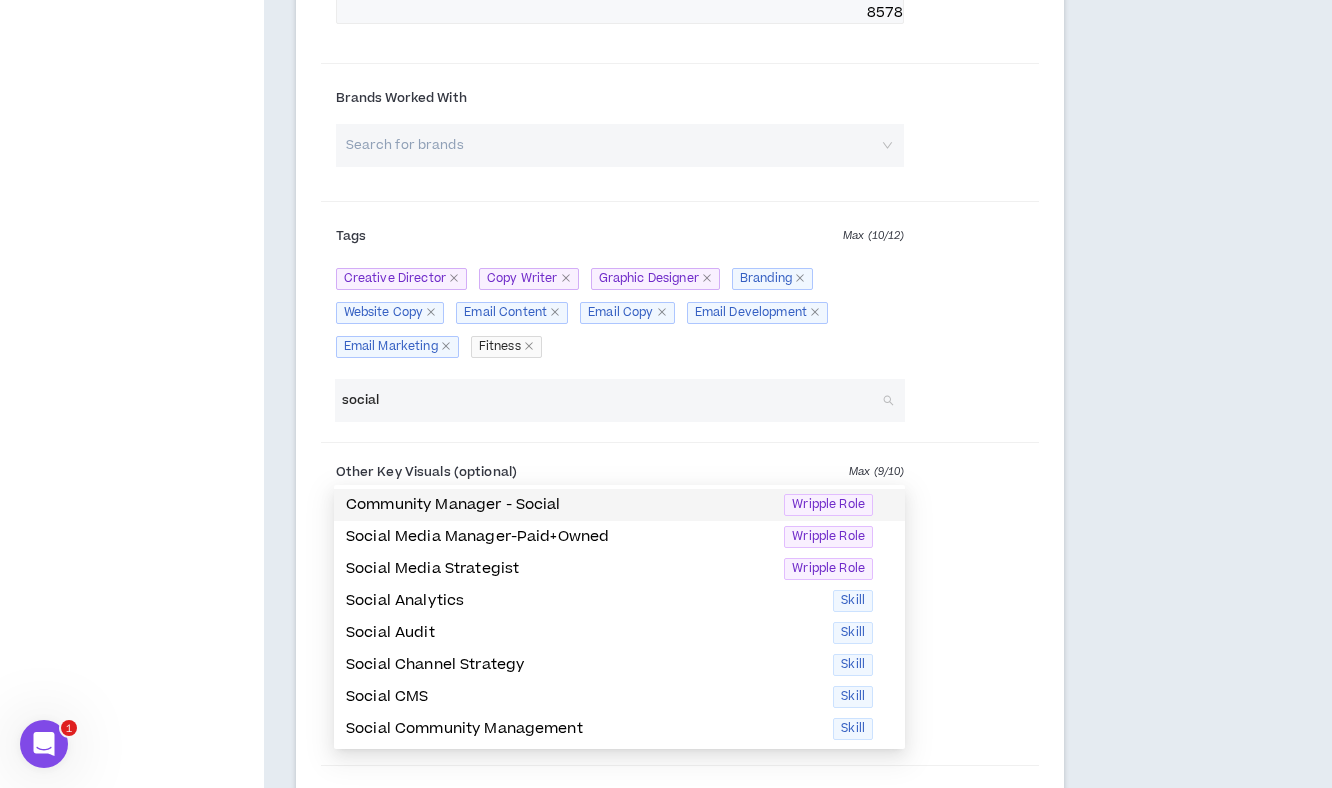 click on "Community Manager - Social" at bounding box center (559, 505) 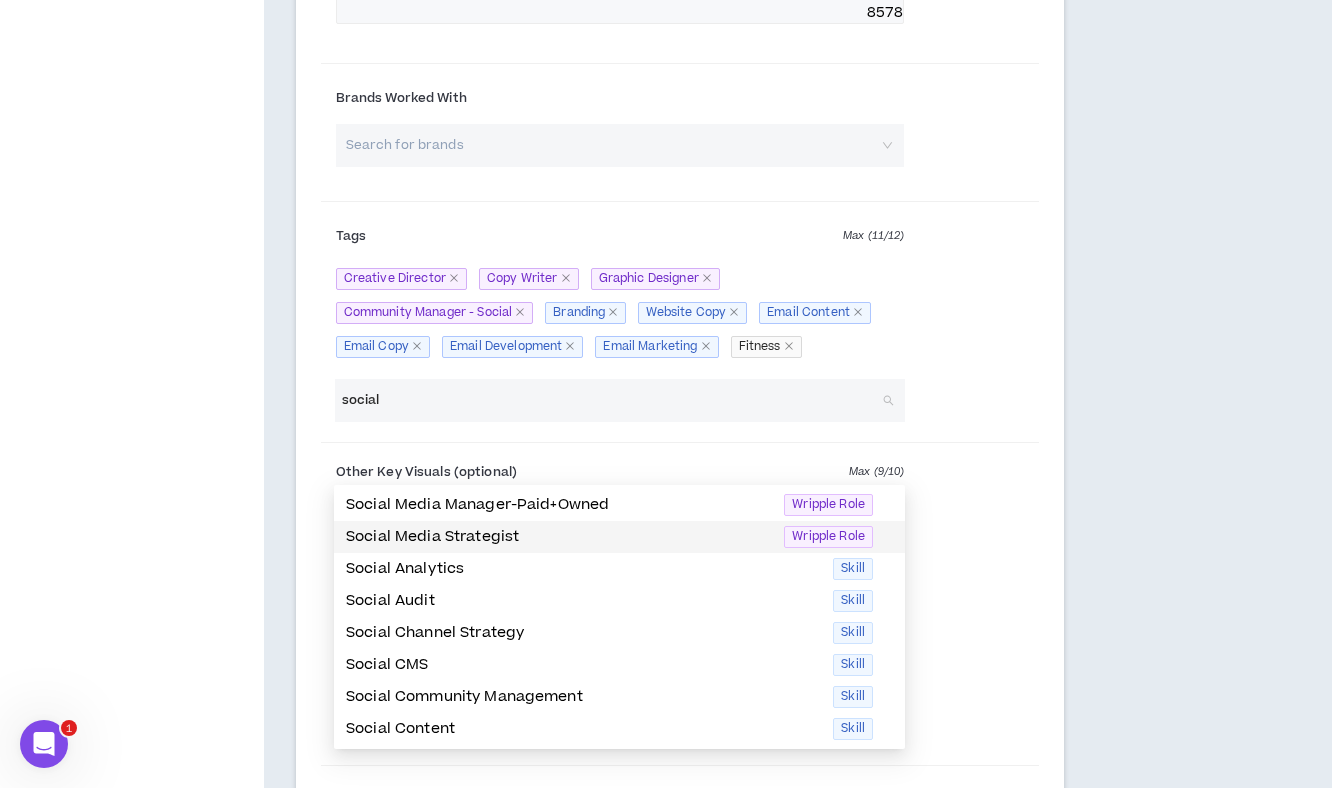 click on "Social Media Strategist" at bounding box center (559, 537) 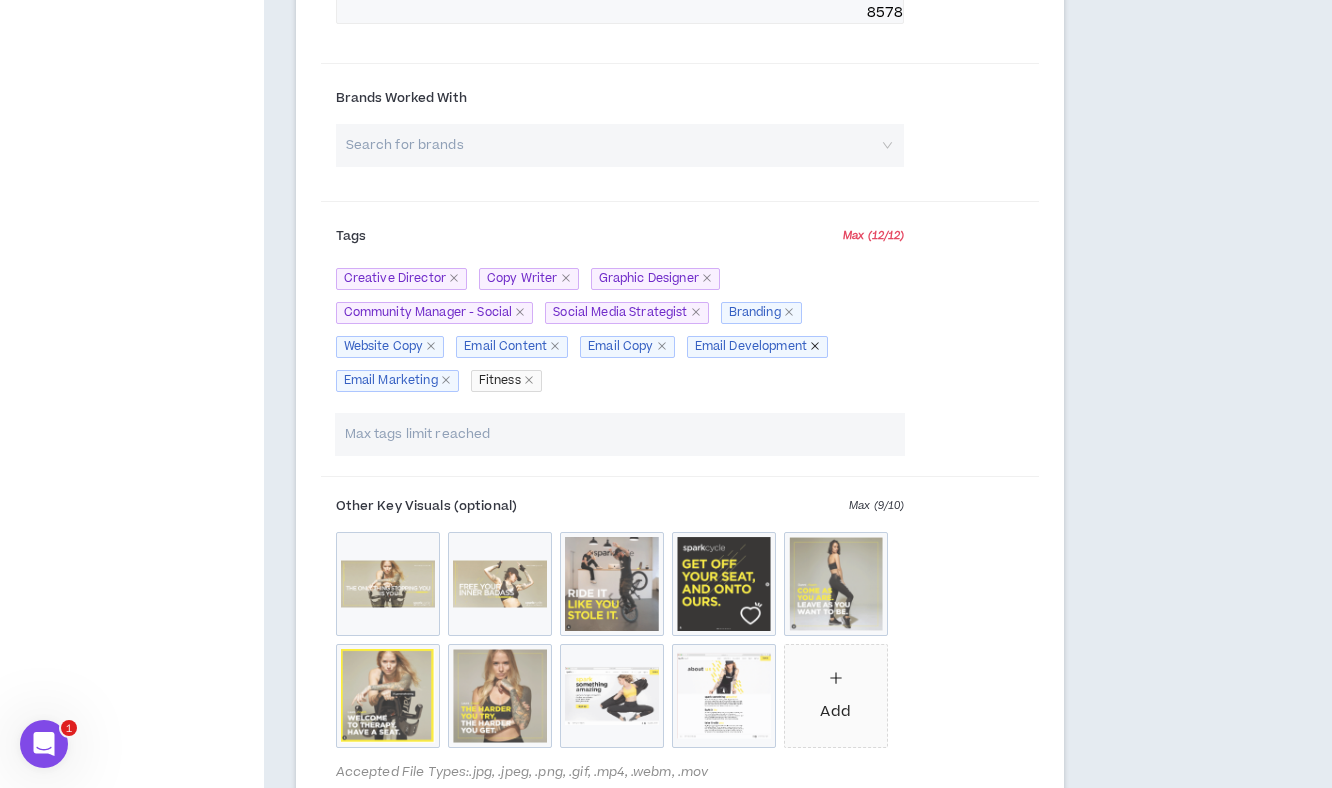 click 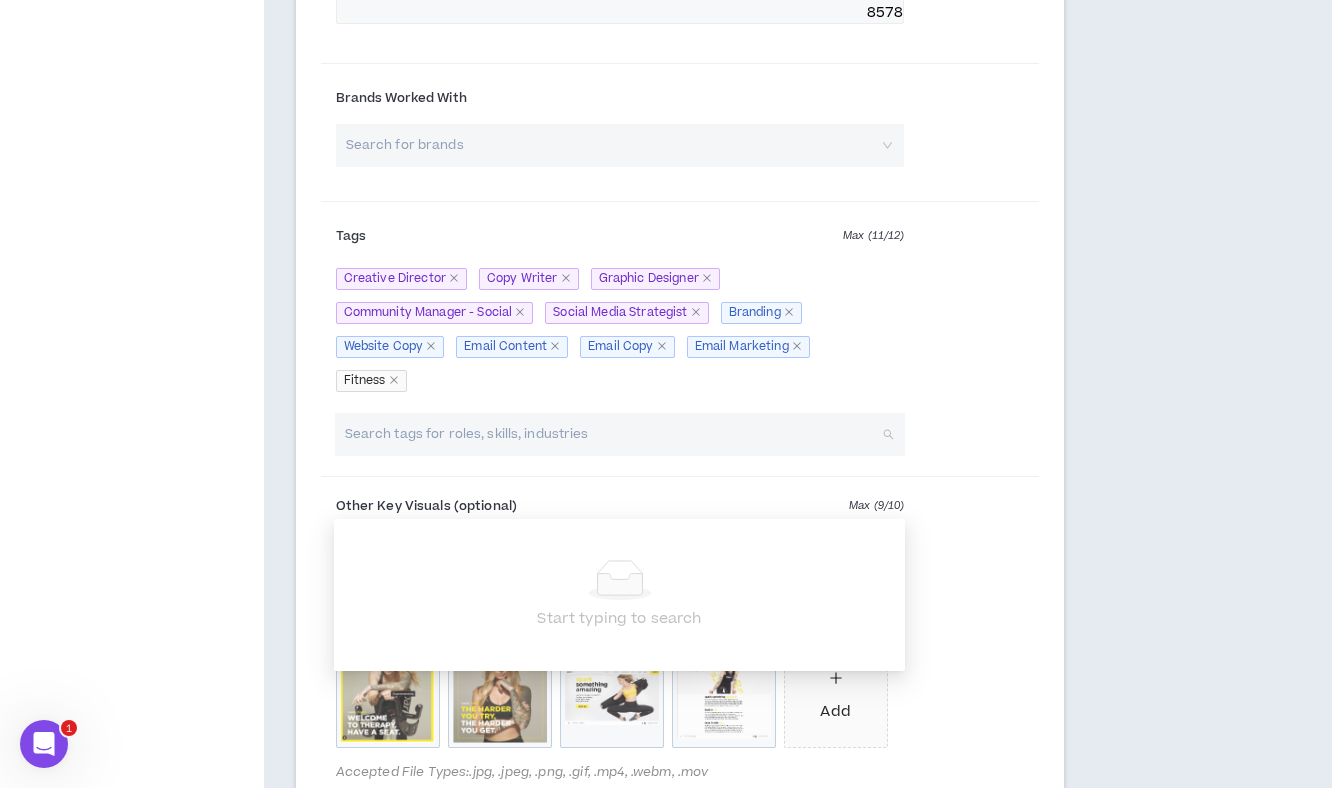 click at bounding box center [610, 434] 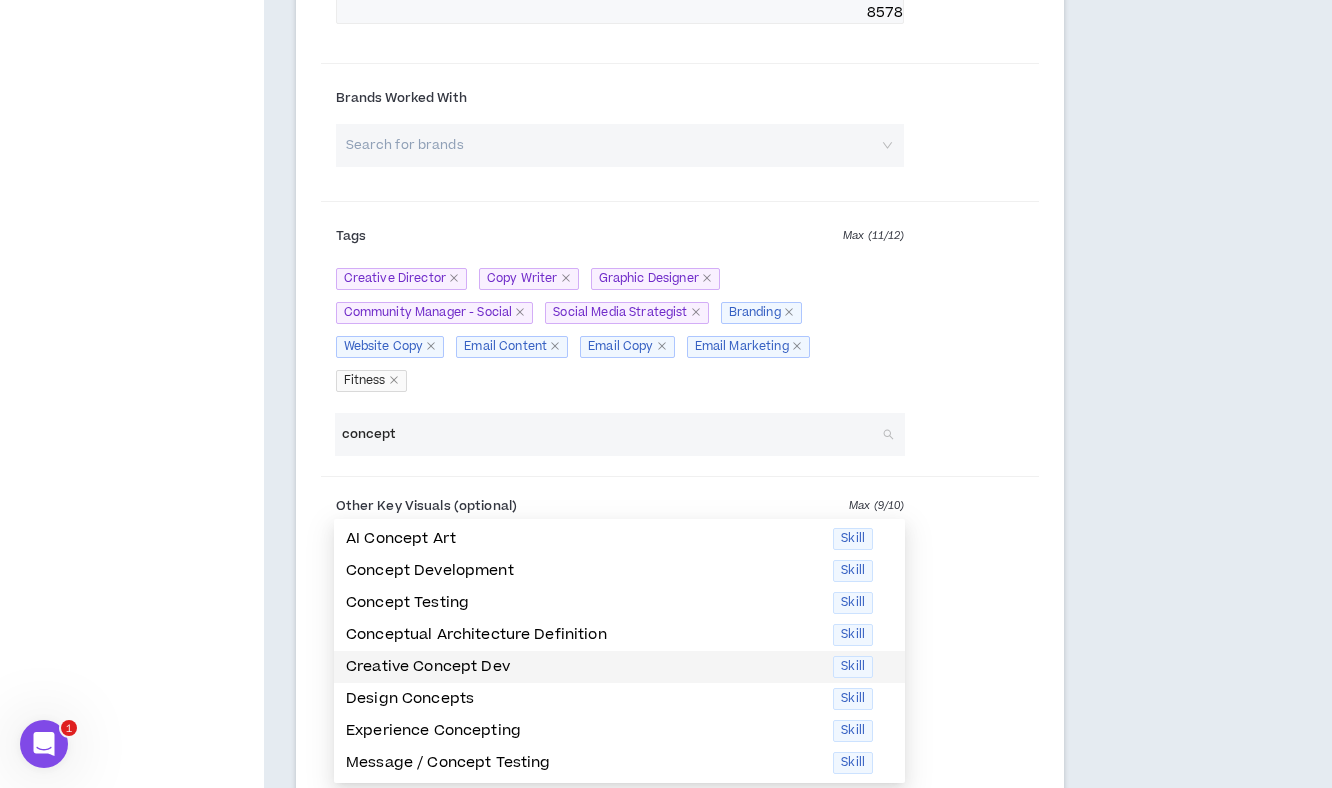 click on "Creative Concept Dev" at bounding box center (583, 667) 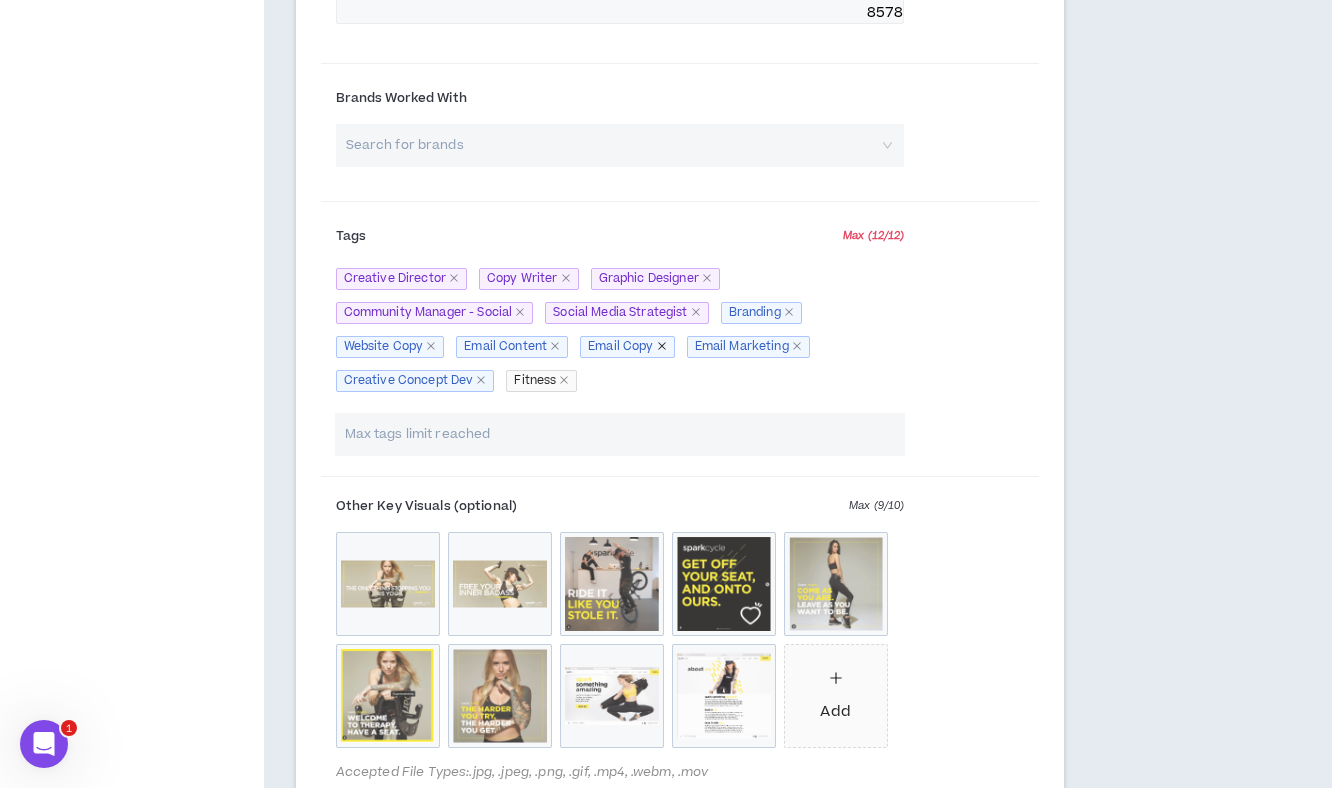 click 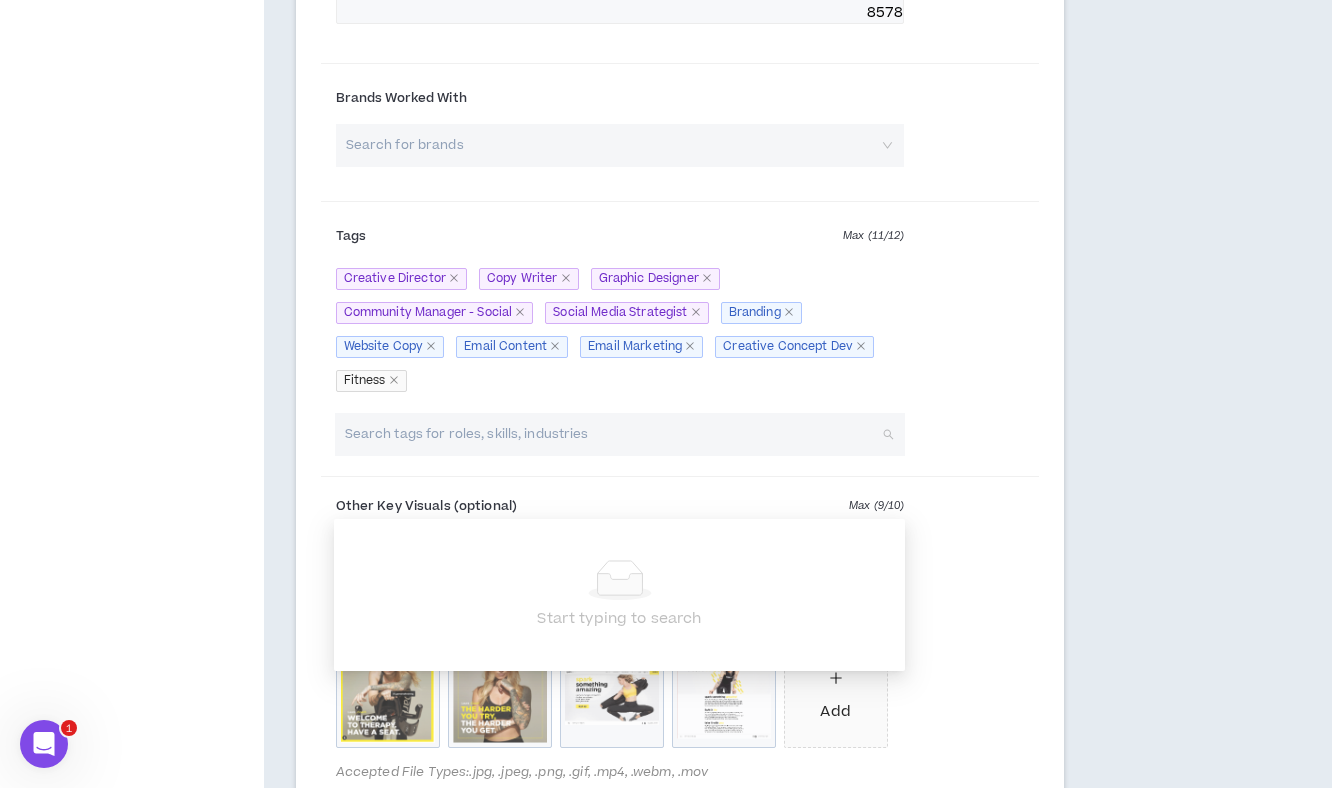 click at bounding box center (610, 434) 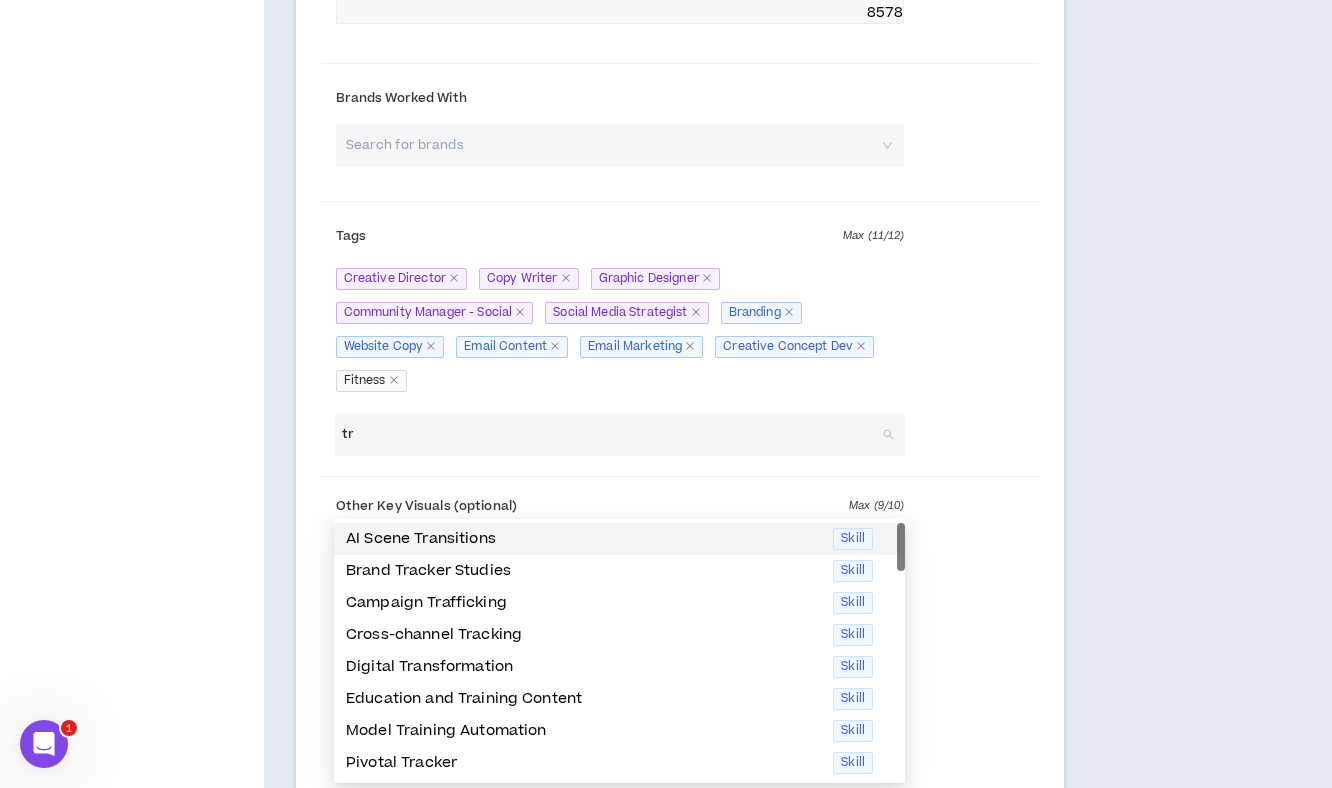 type on "t" 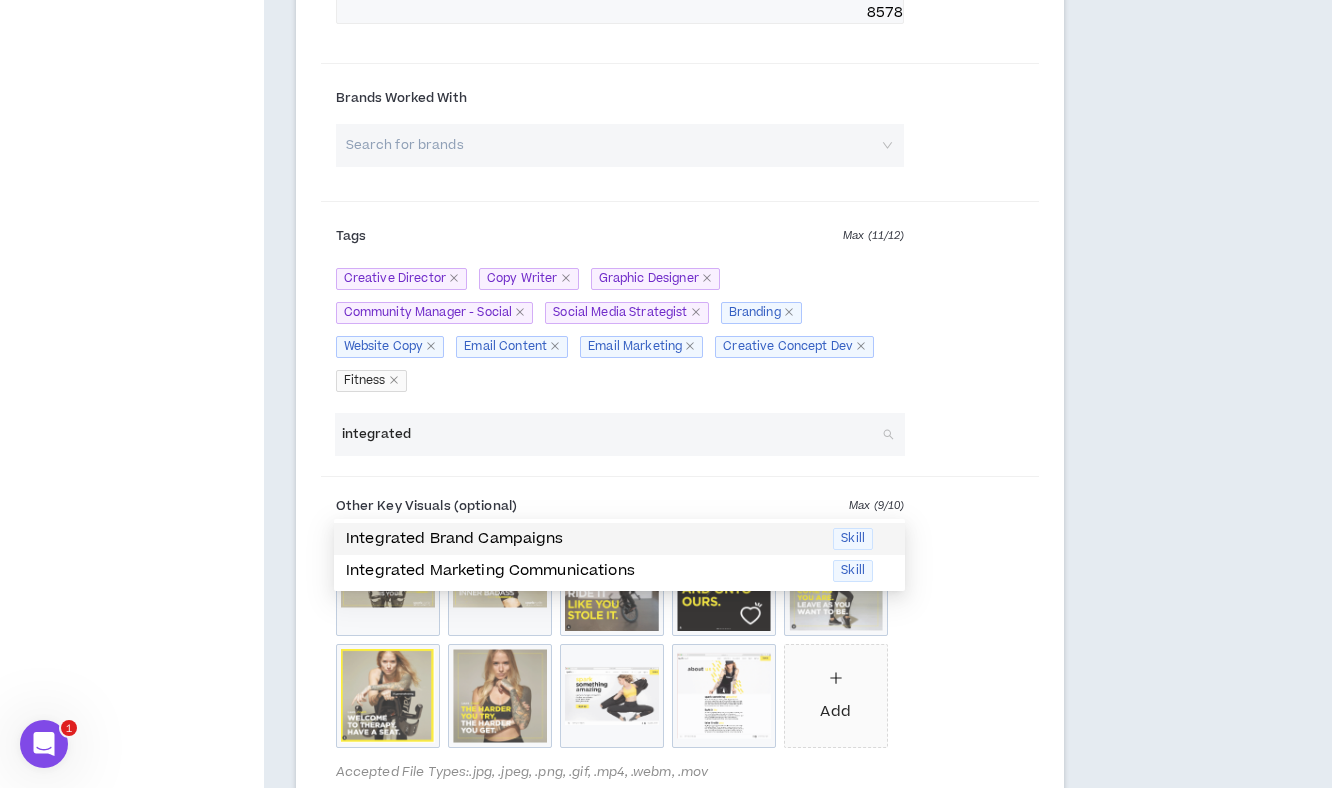 click on "Integrated Brand Campaigns" at bounding box center [583, 539] 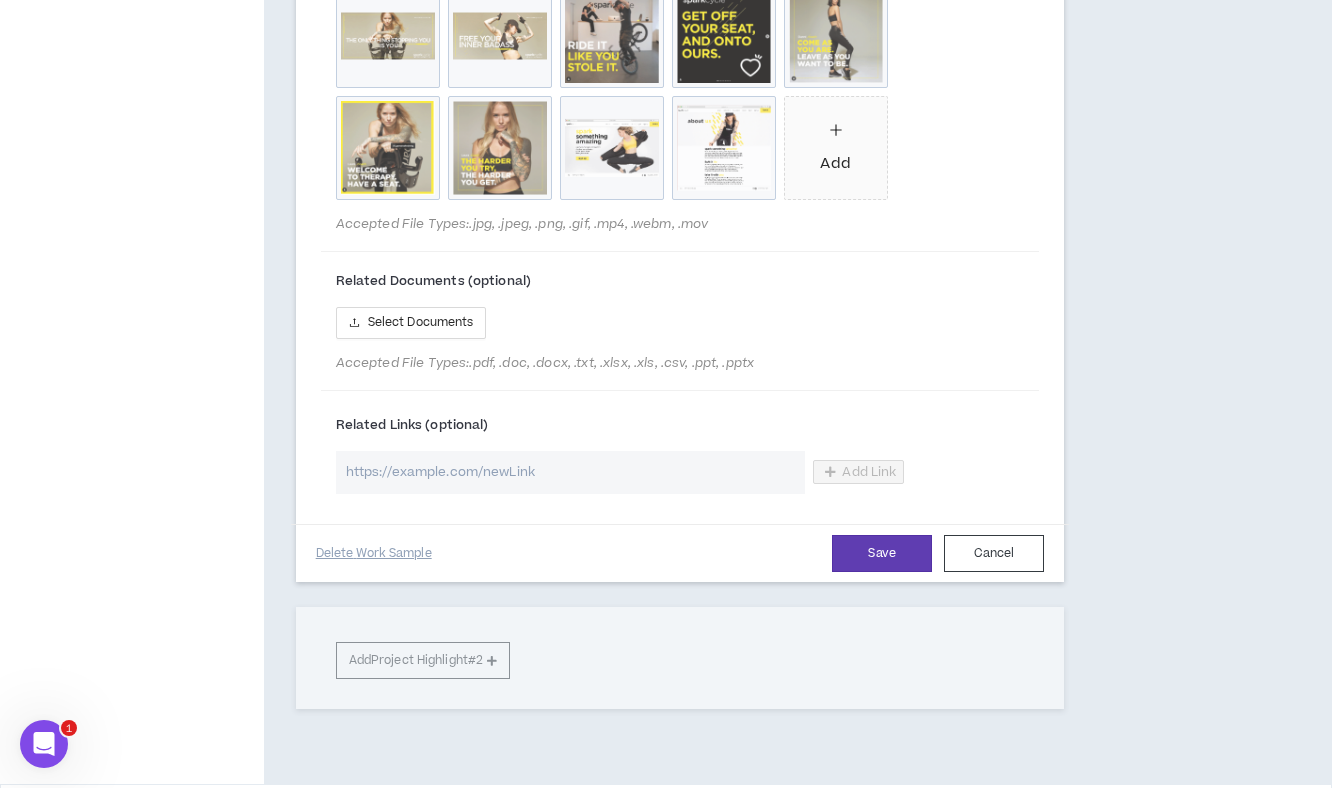 scroll, scrollTop: 1793, scrollLeft: 0, axis: vertical 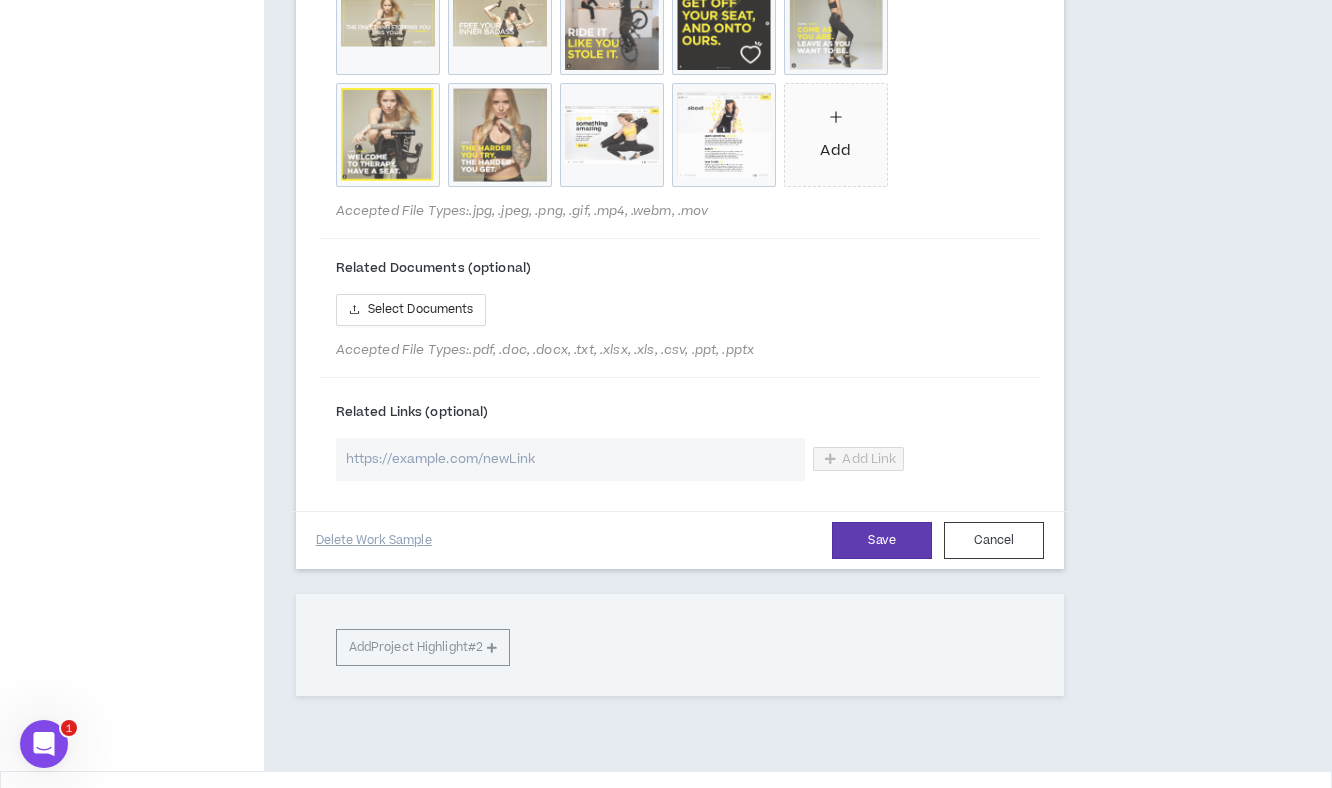 click at bounding box center (571, 459) 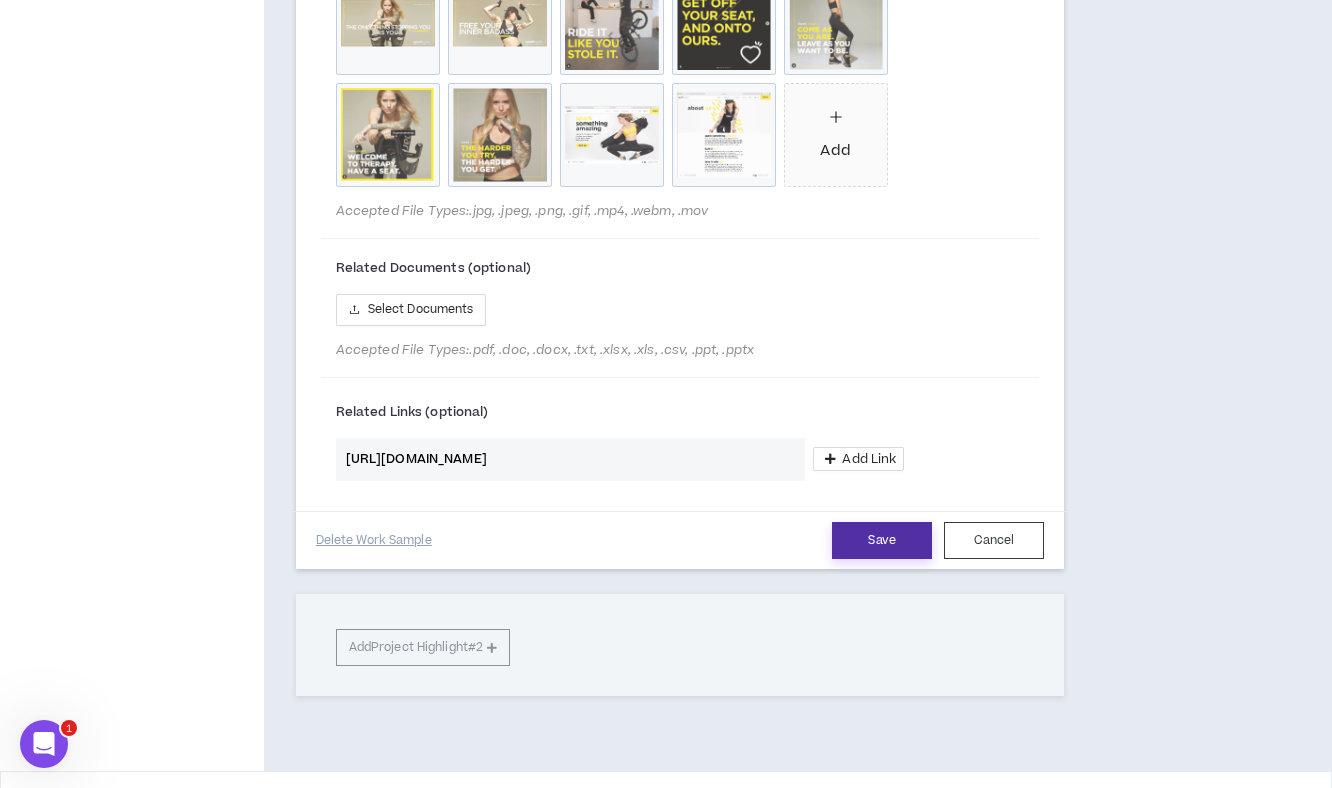 type on "https://crazygirlproductions.com/spark-cycle" 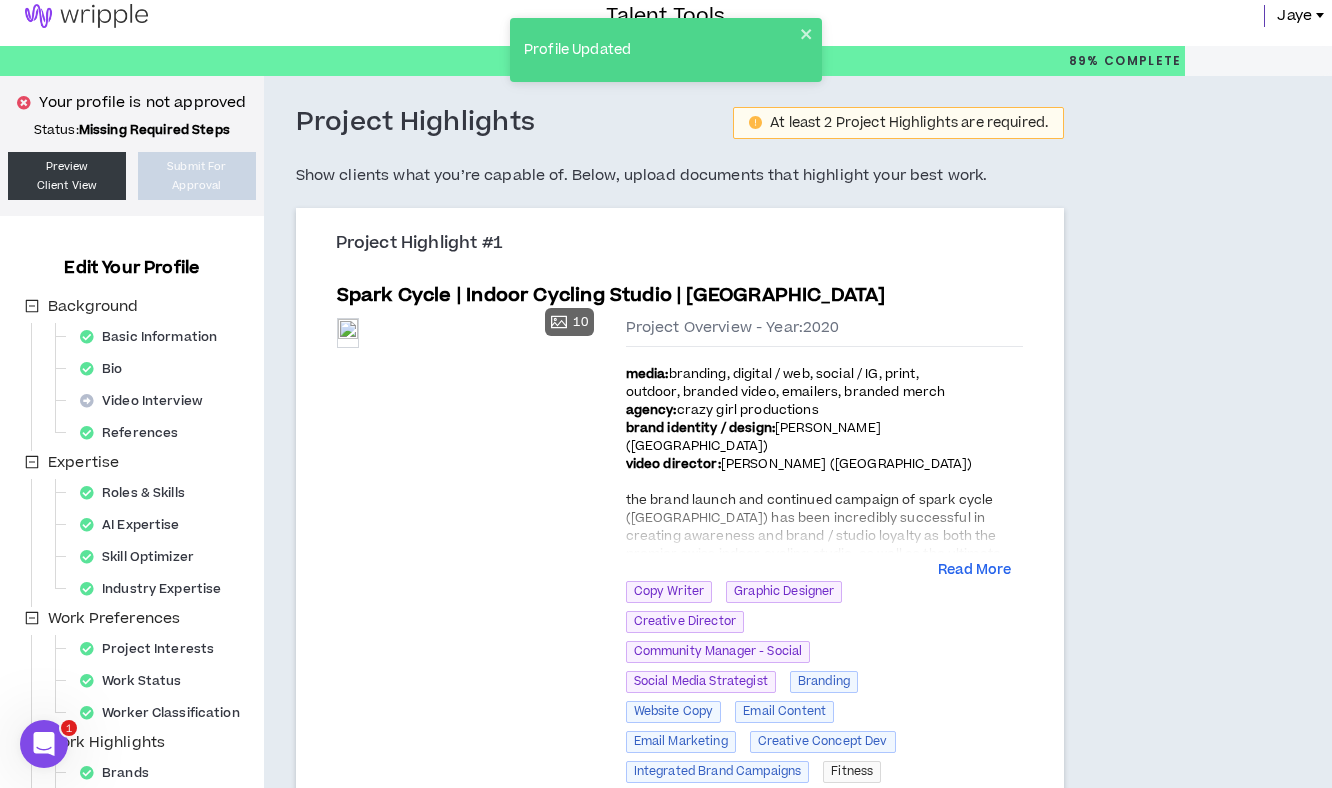 scroll, scrollTop: 0, scrollLeft: 0, axis: both 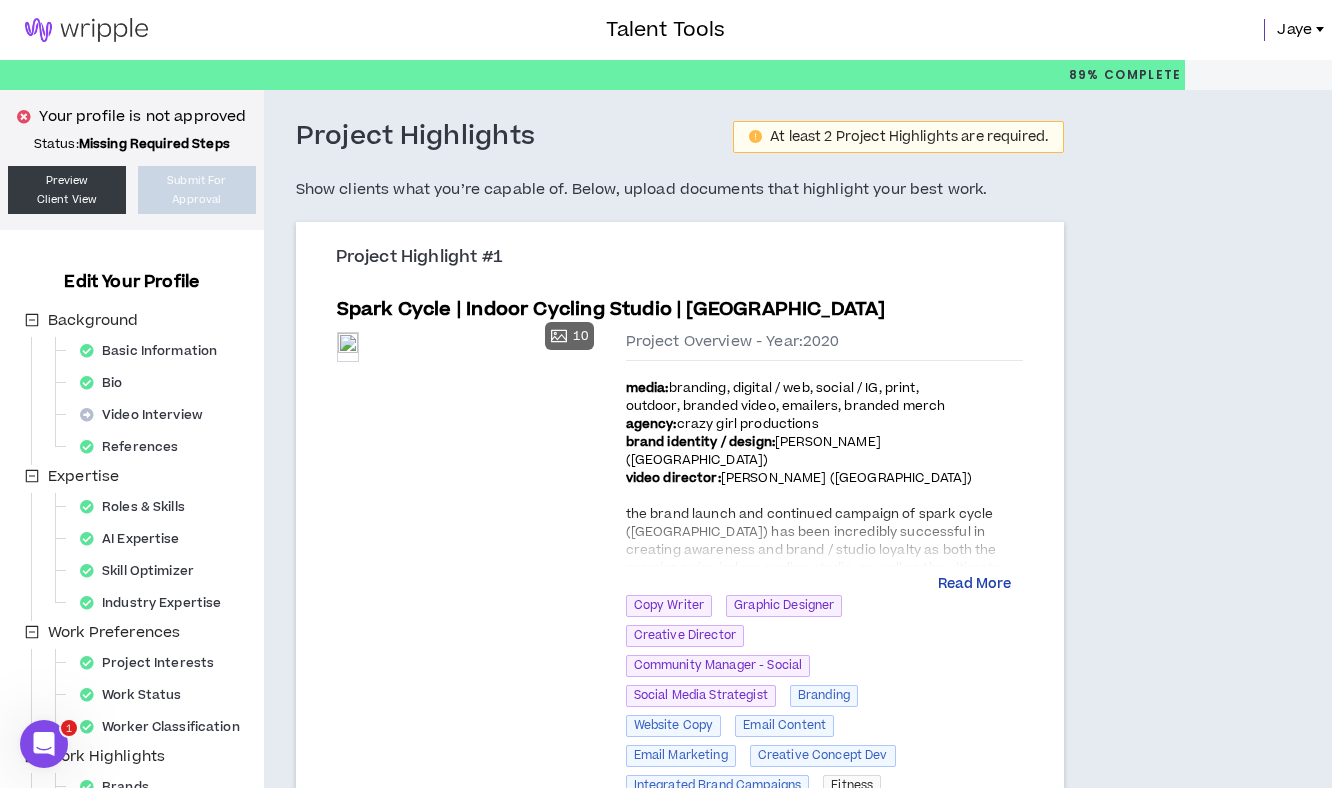 click on "Read More" at bounding box center (974, 585) 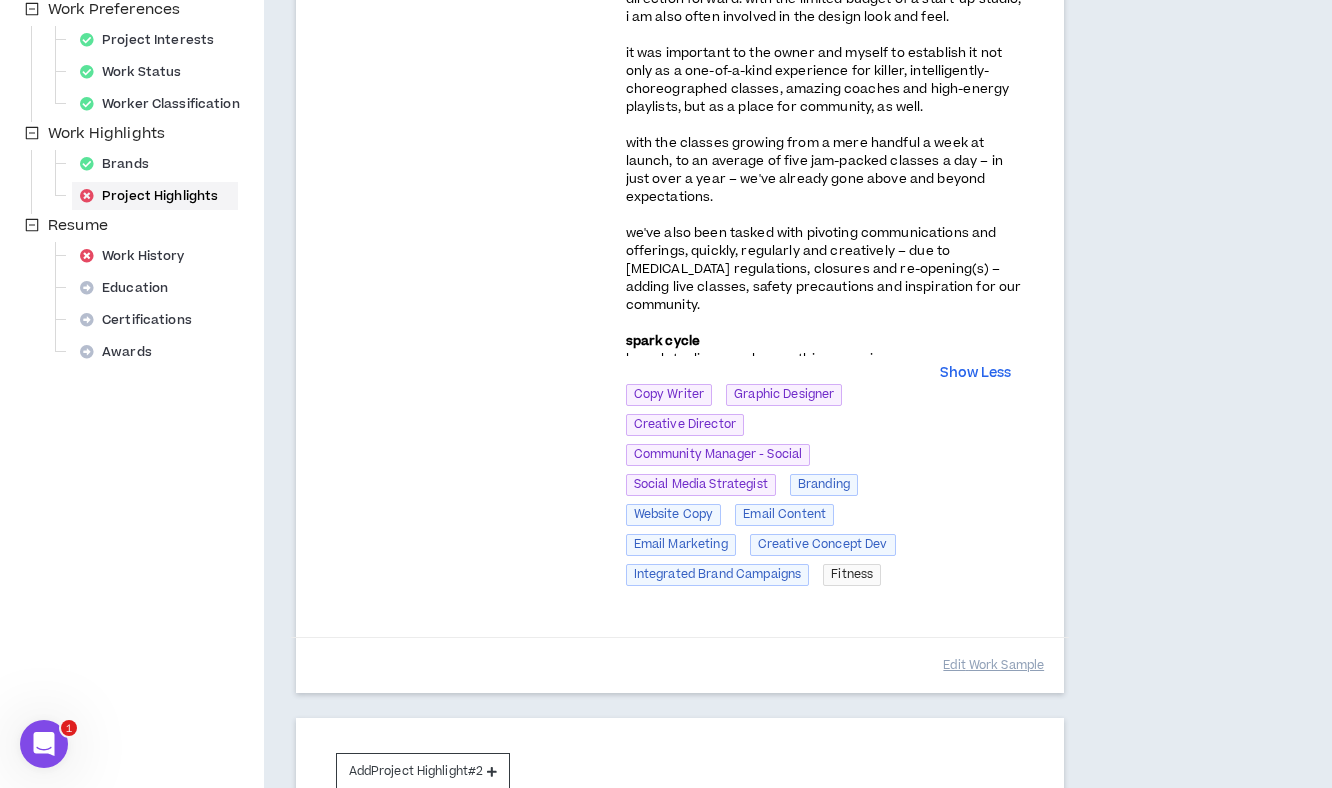 scroll, scrollTop: 809, scrollLeft: 0, axis: vertical 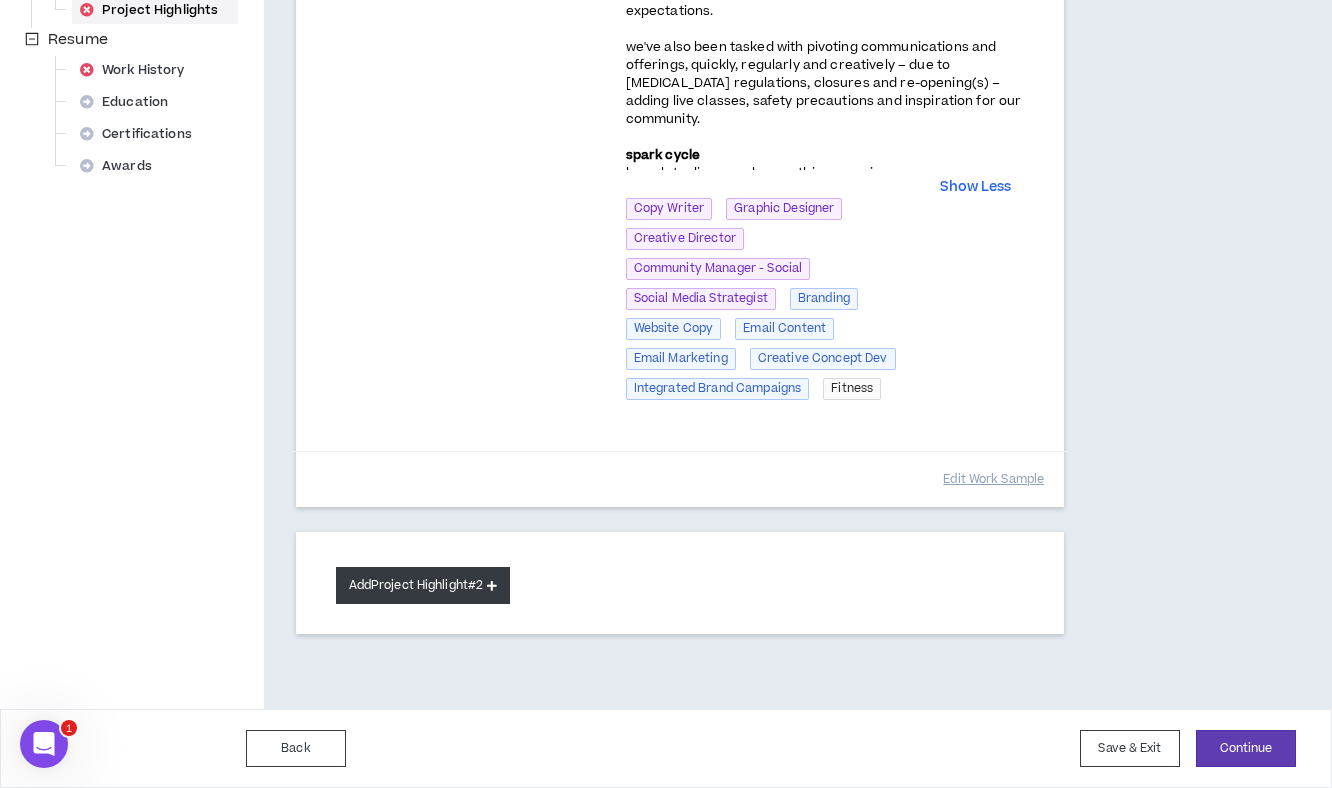 click on "Add  Project Highlight  #2" at bounding box center (423, 585) 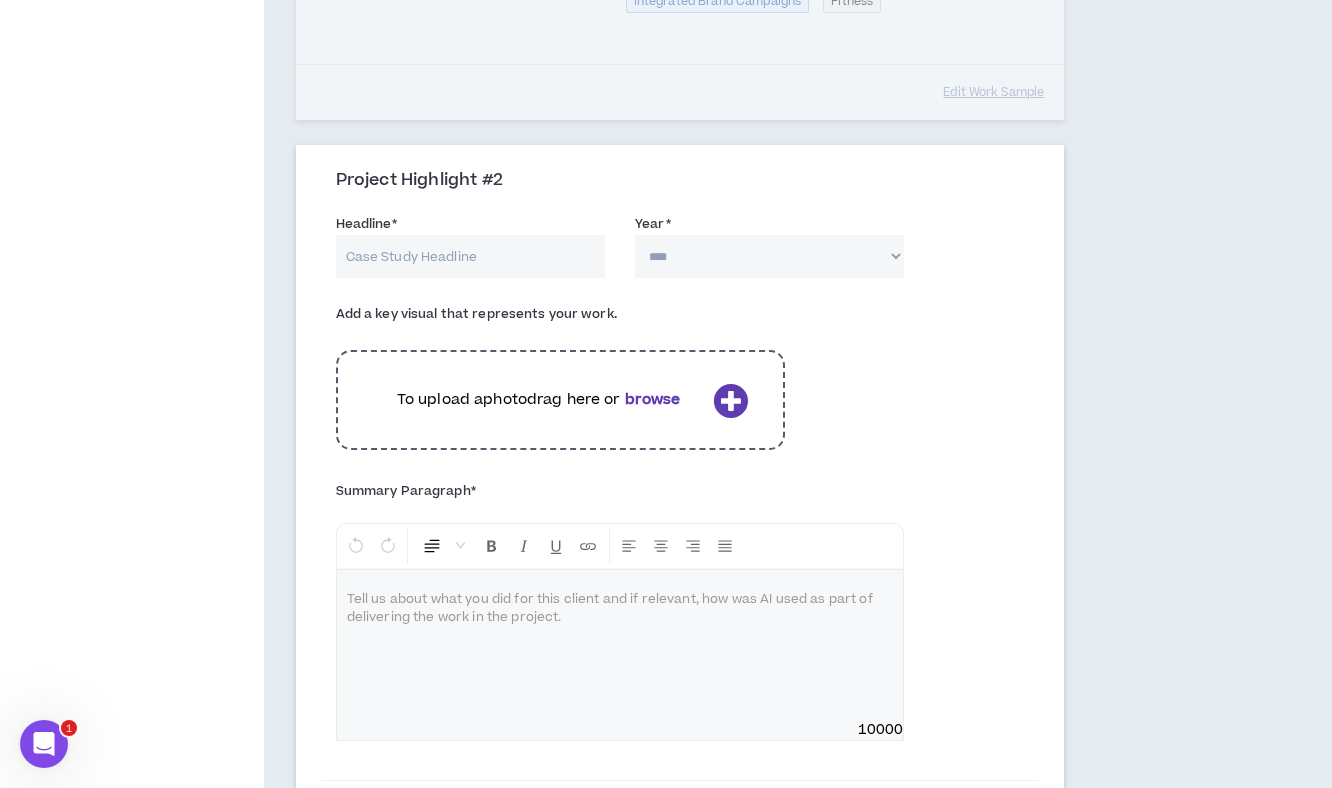 scroll, scrollTop: 1199, scrollLeft: 0, axis: vertical 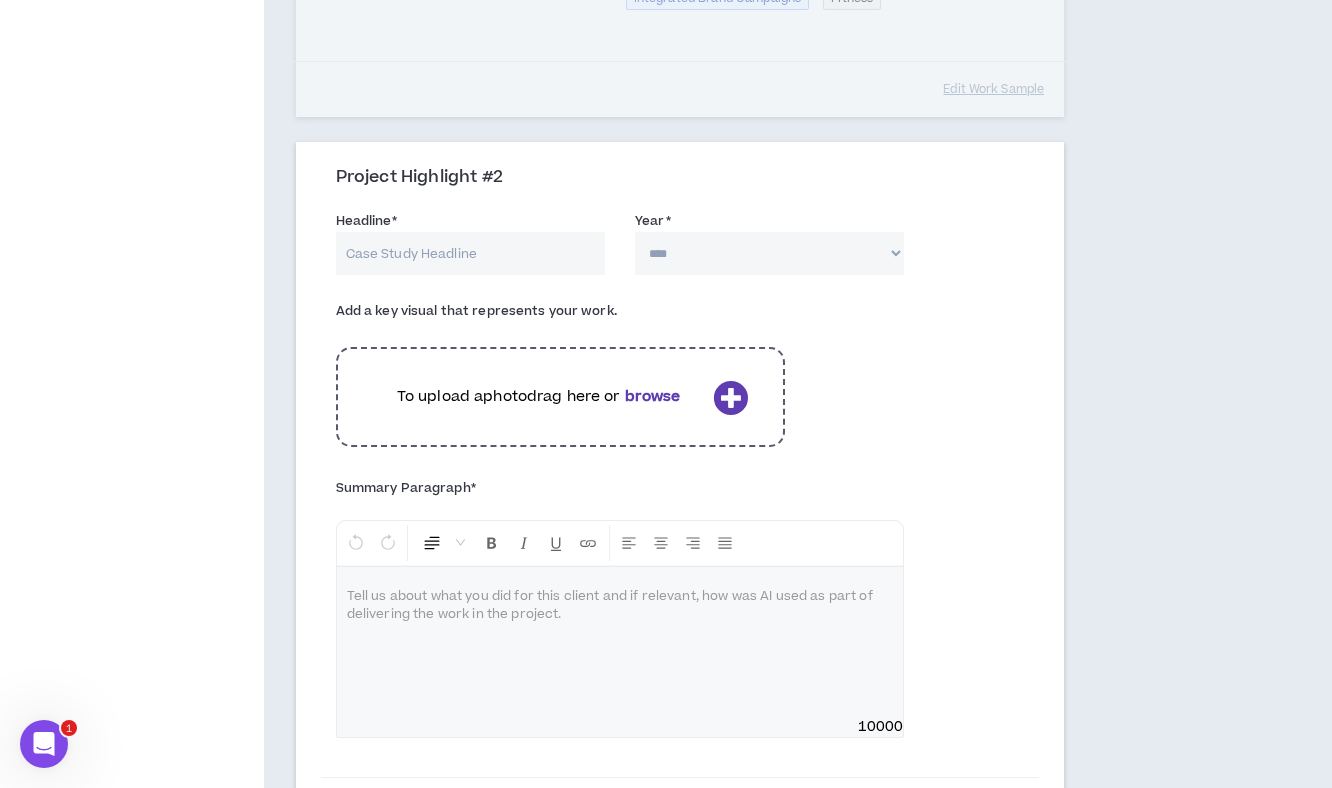click on "To upload a  photo  drag here or browse" at bounding box center (560, 397) 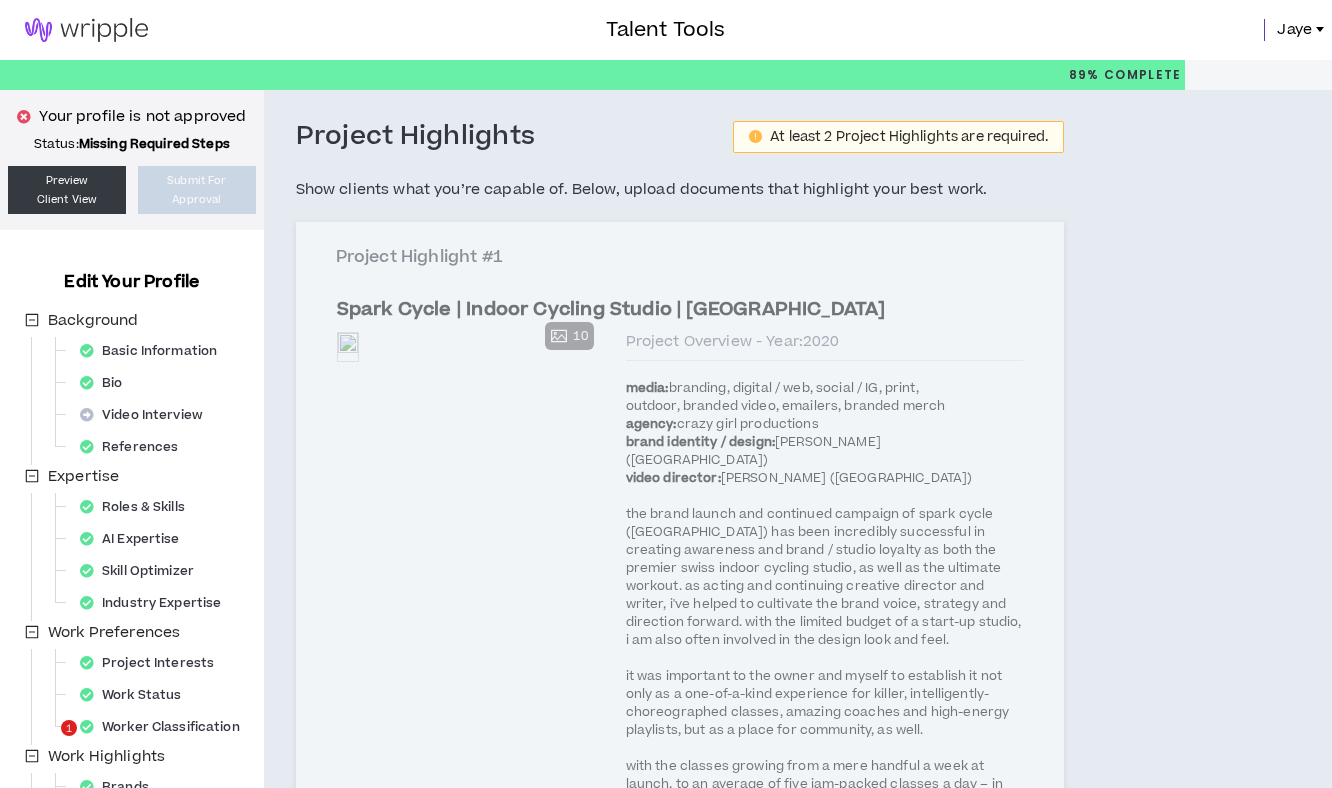 scroll, scrollTop: 1199, scrollLeft: 0, axis: vertical 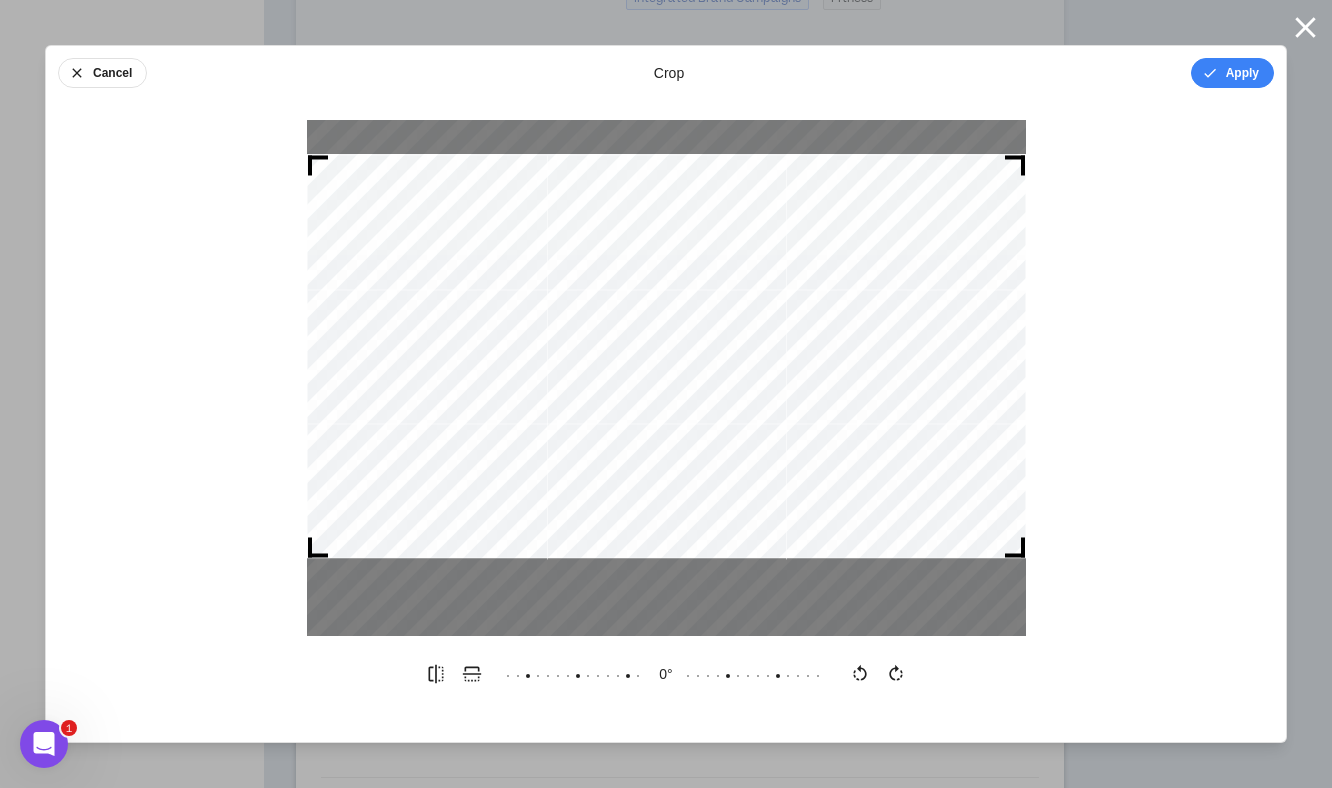 drag, startPoint x: 882, startPoint y: 398, endPoint x: 848, endPoint y: 366, distance: 46.69047 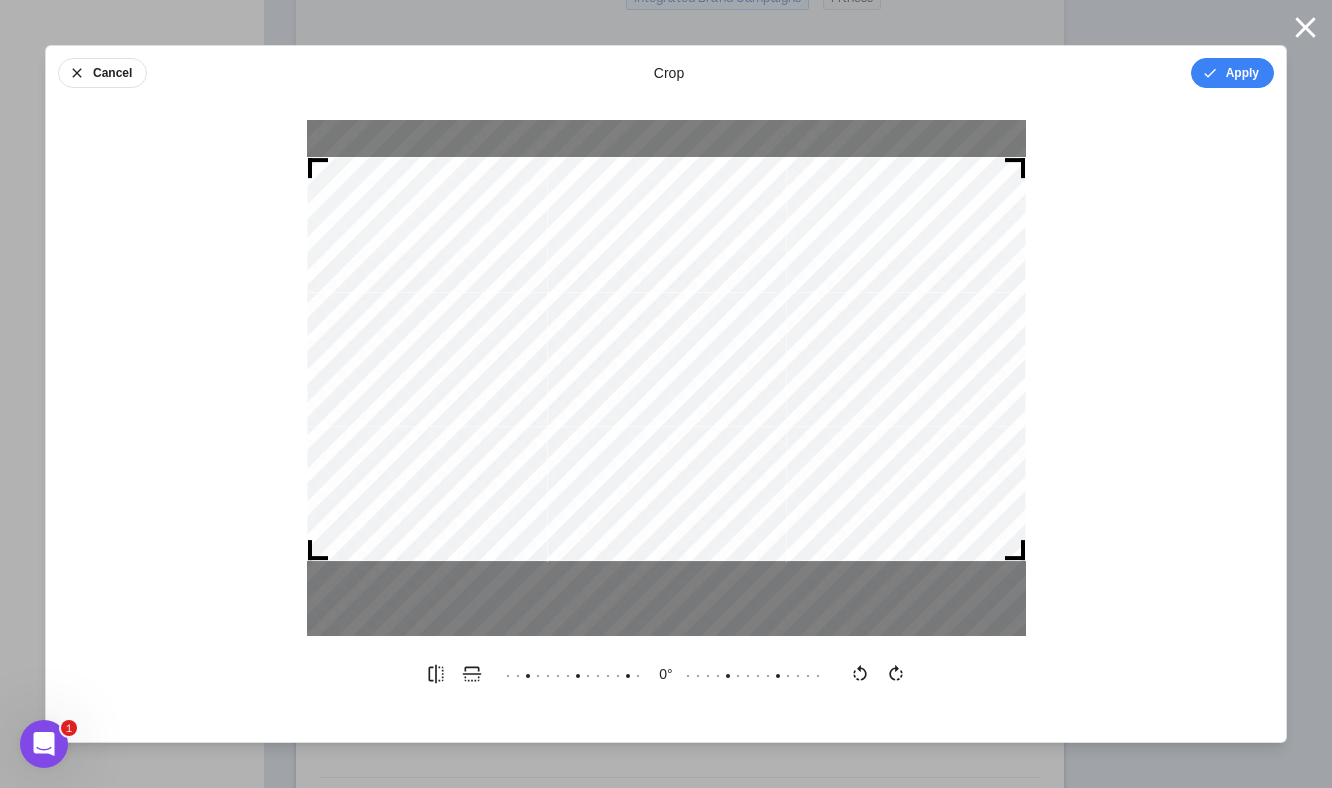 drag, startPoint x: 837, startPoint y: 400, endPoint x: 837, endPoint y: 412, distance: 12 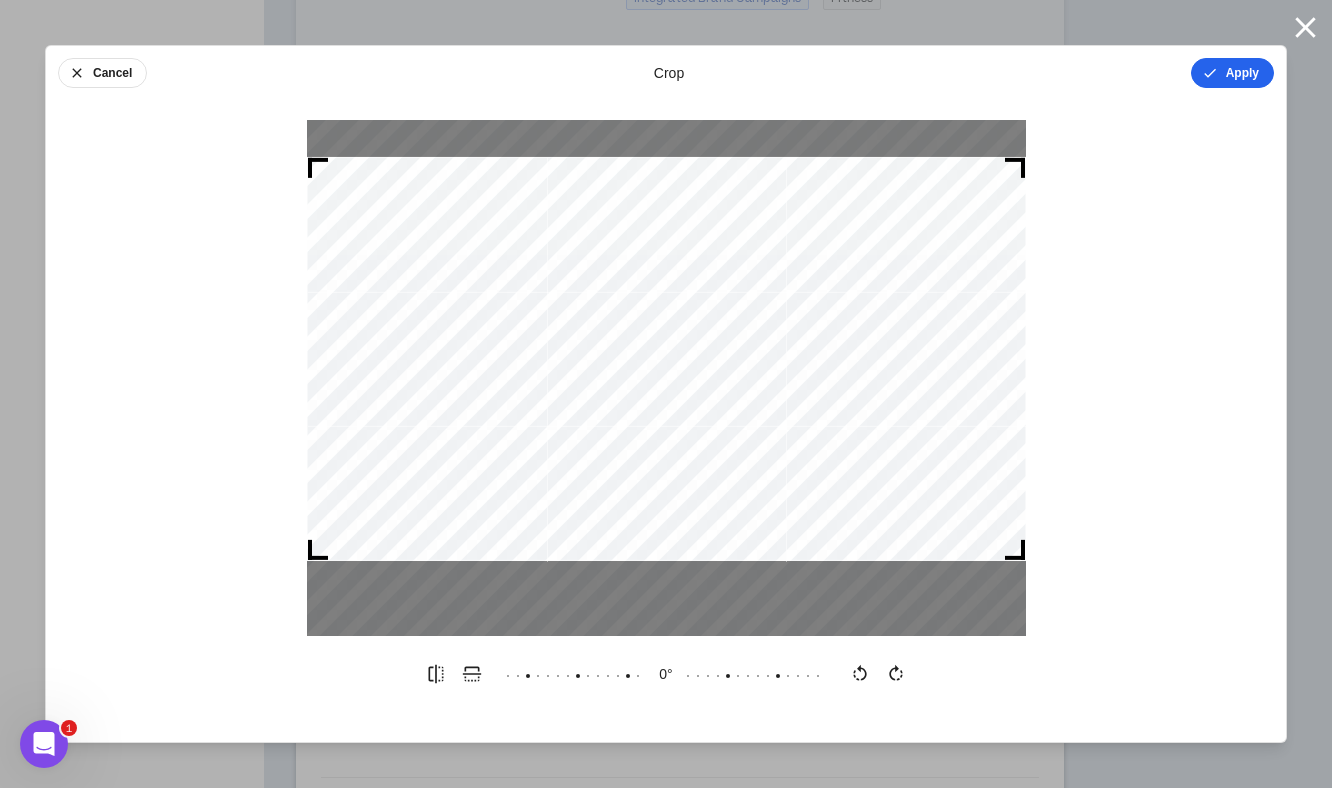 click on "Apply" at bounding box center [1232, 73] 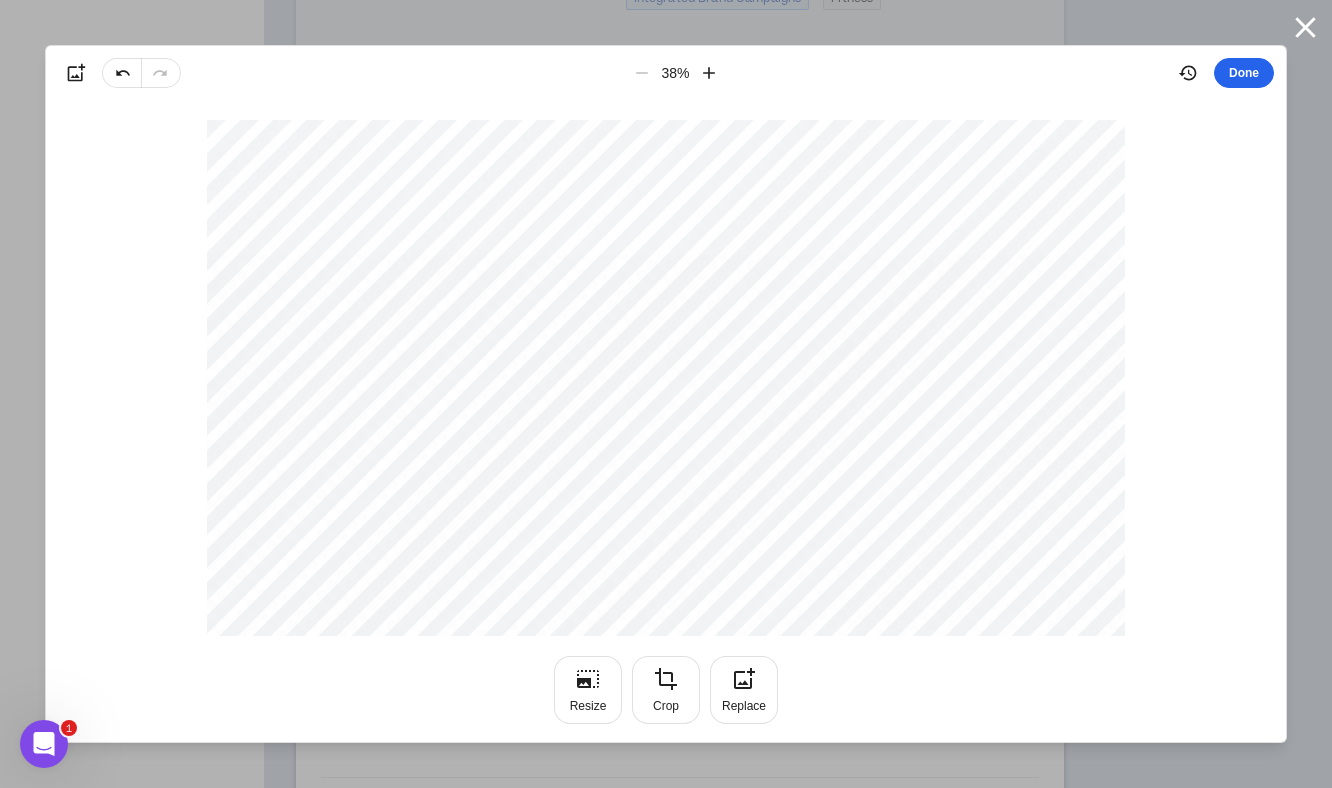 click on "Done" at bounding box center [1244, 73] 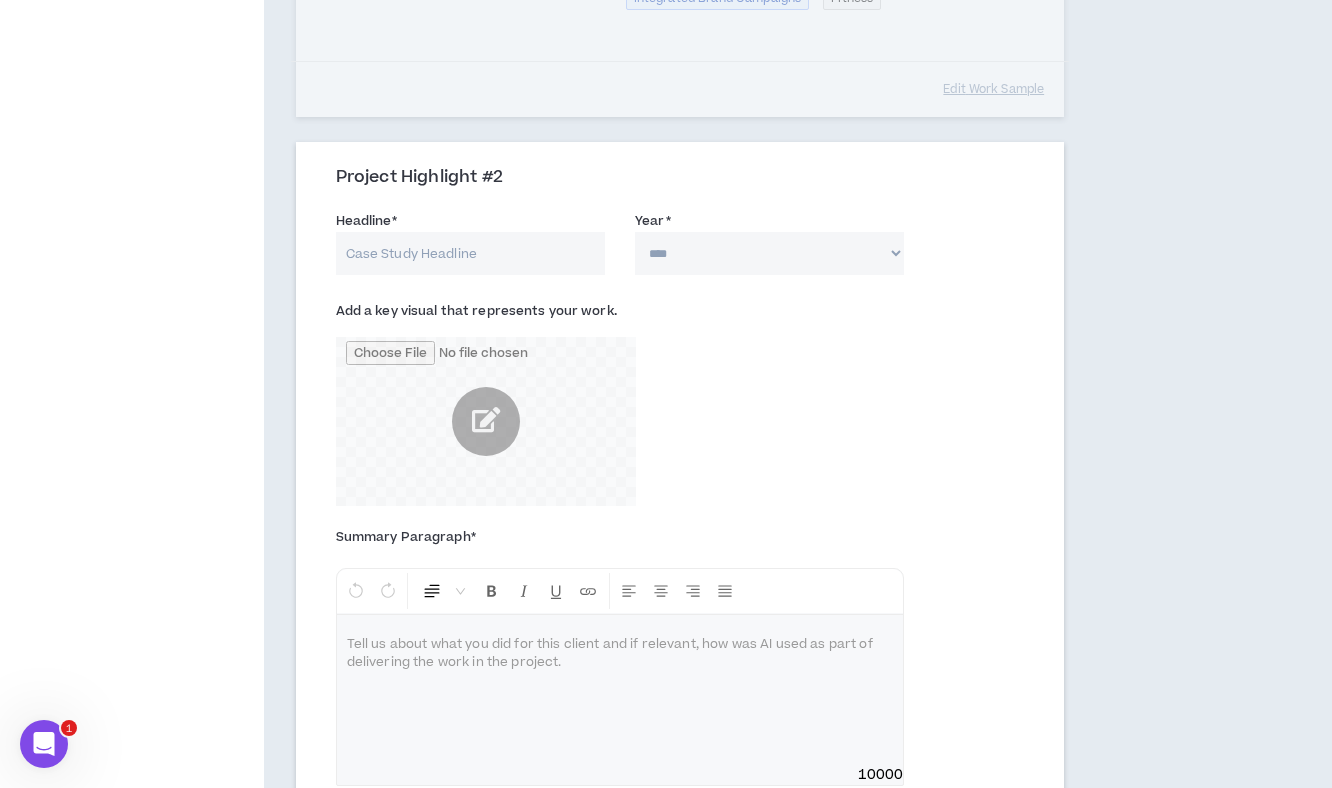 click on "Headline  *" at bounding box center (470, 253) 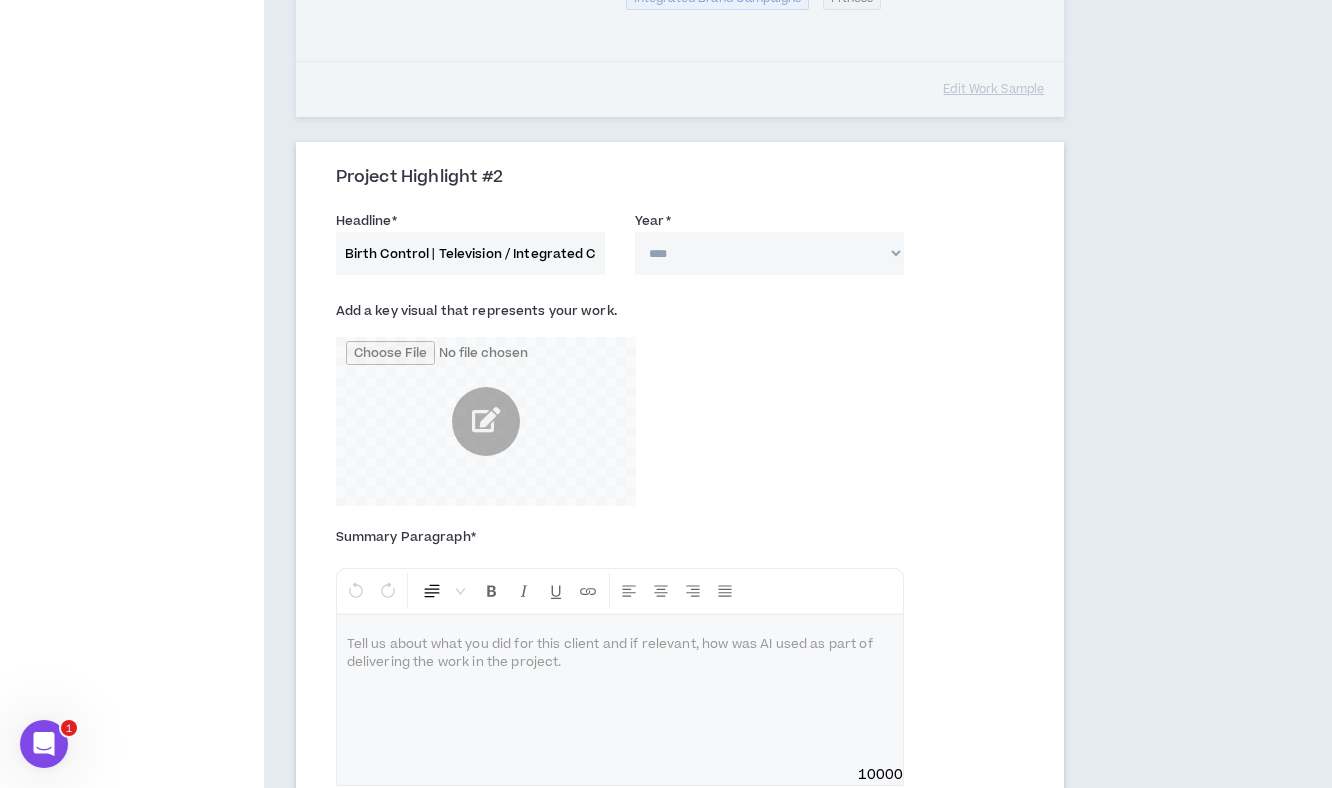 scroll, scrollTop: 0, scrollLeft: 125, axis: horizontal 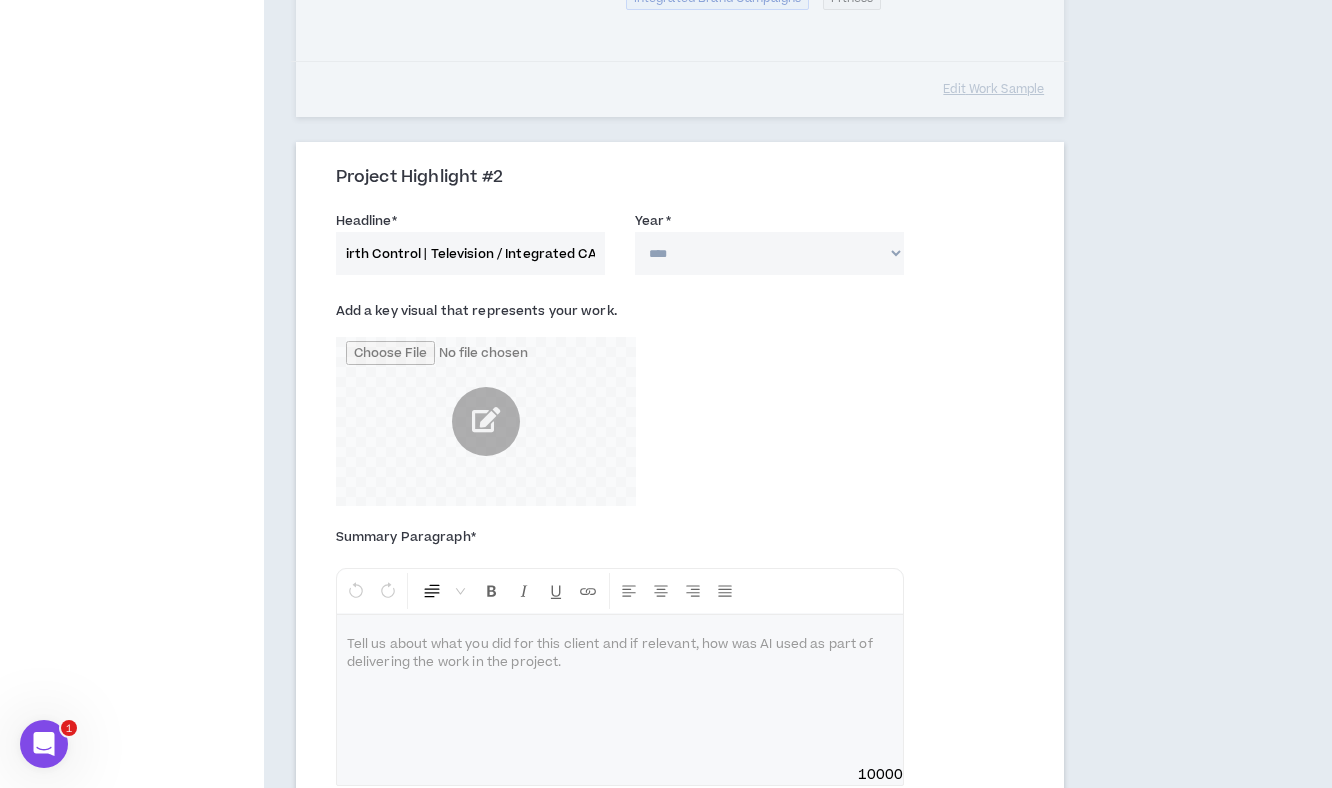 click on "NuvaRing | Birth Control | Television / Integrated CAmpaign" at bounding box center (470, 253) 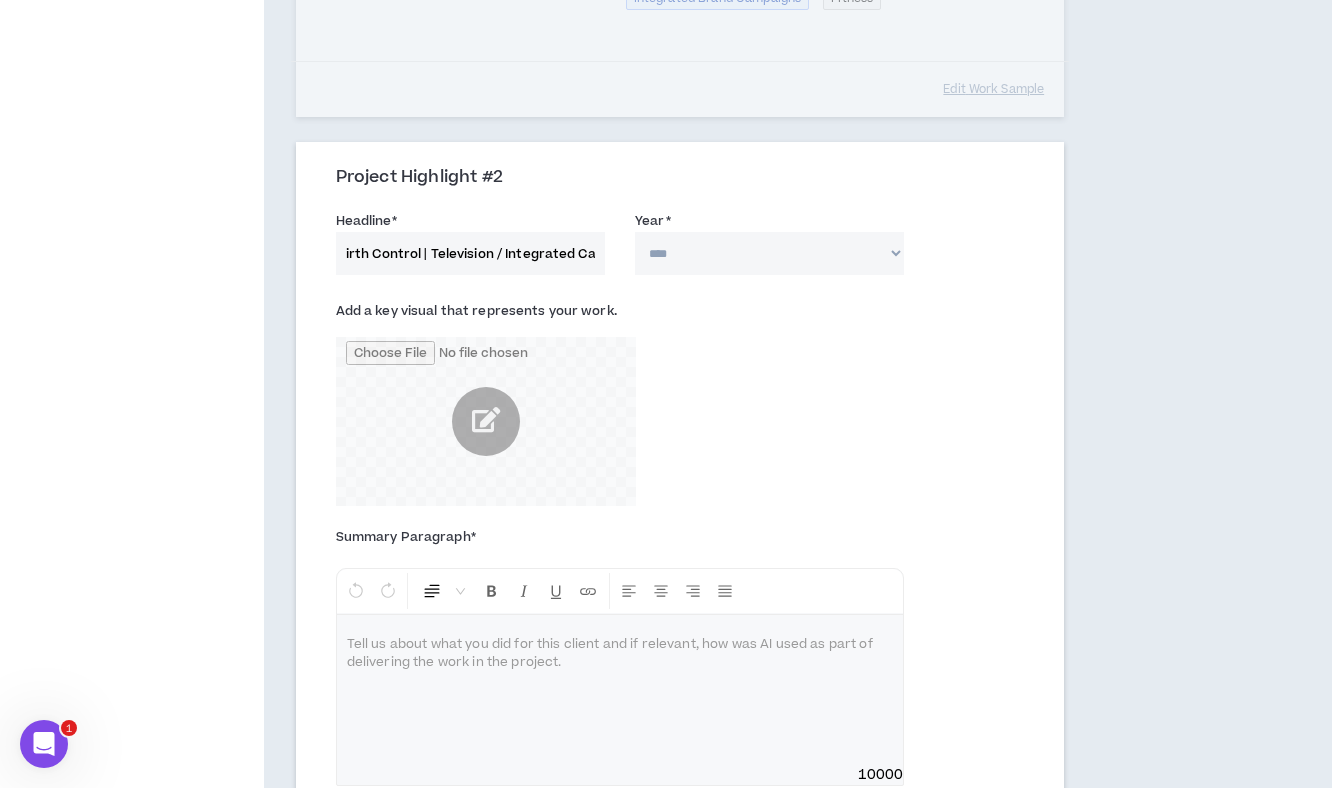 scroll, scrollTop: 0, scrollLeft: 124, axis: horizontal 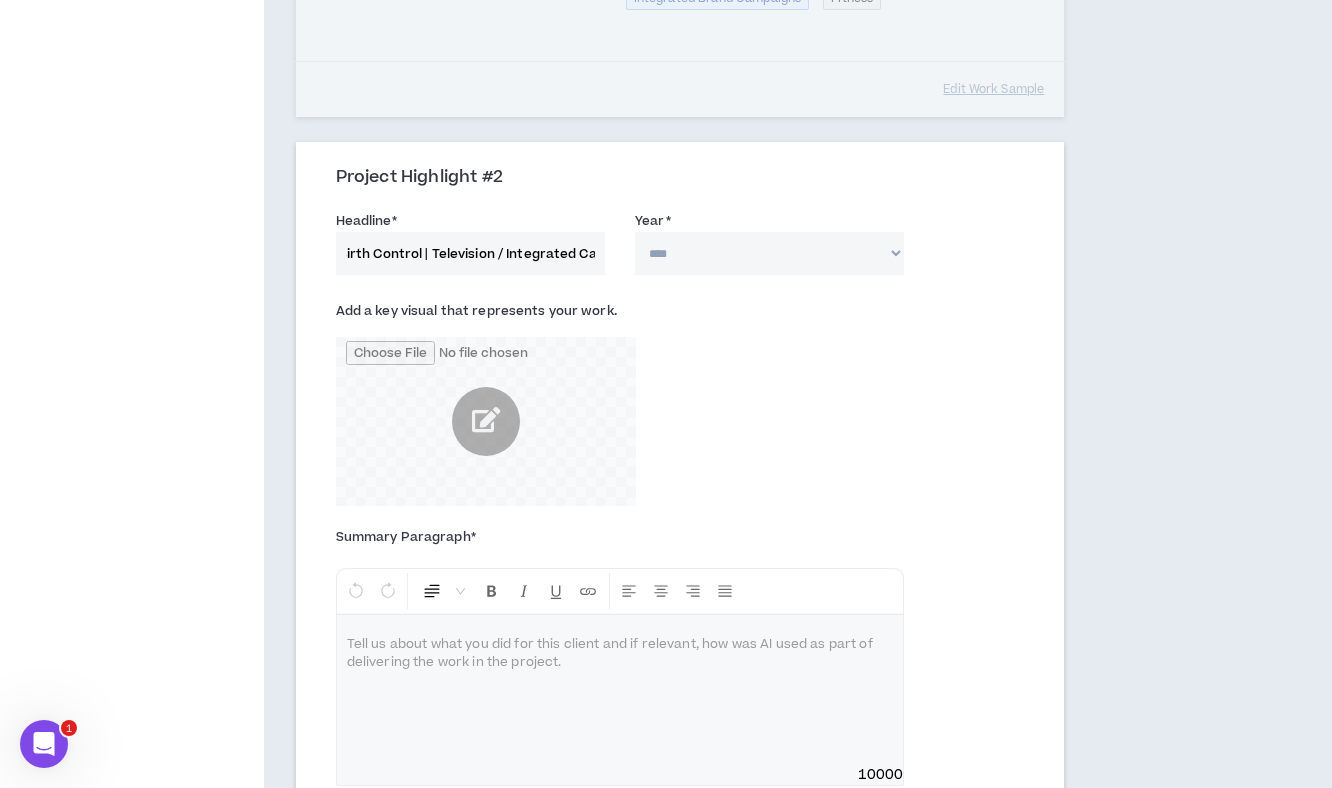 type on "[MEDICAL_DATA] | Birth Control | Television / Integrated Campaign" 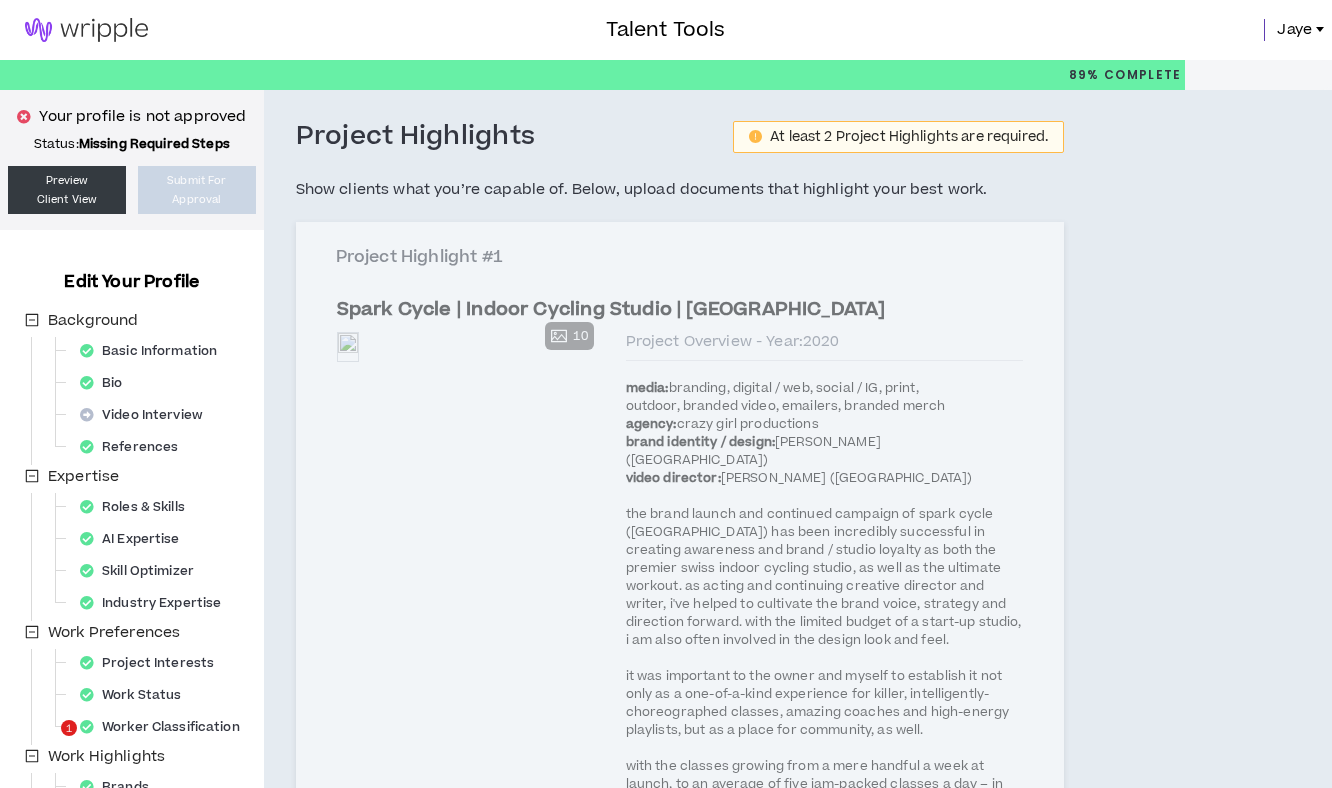 scroll, scrollTop: 1199, scrollLeft: 0, axis: vertical 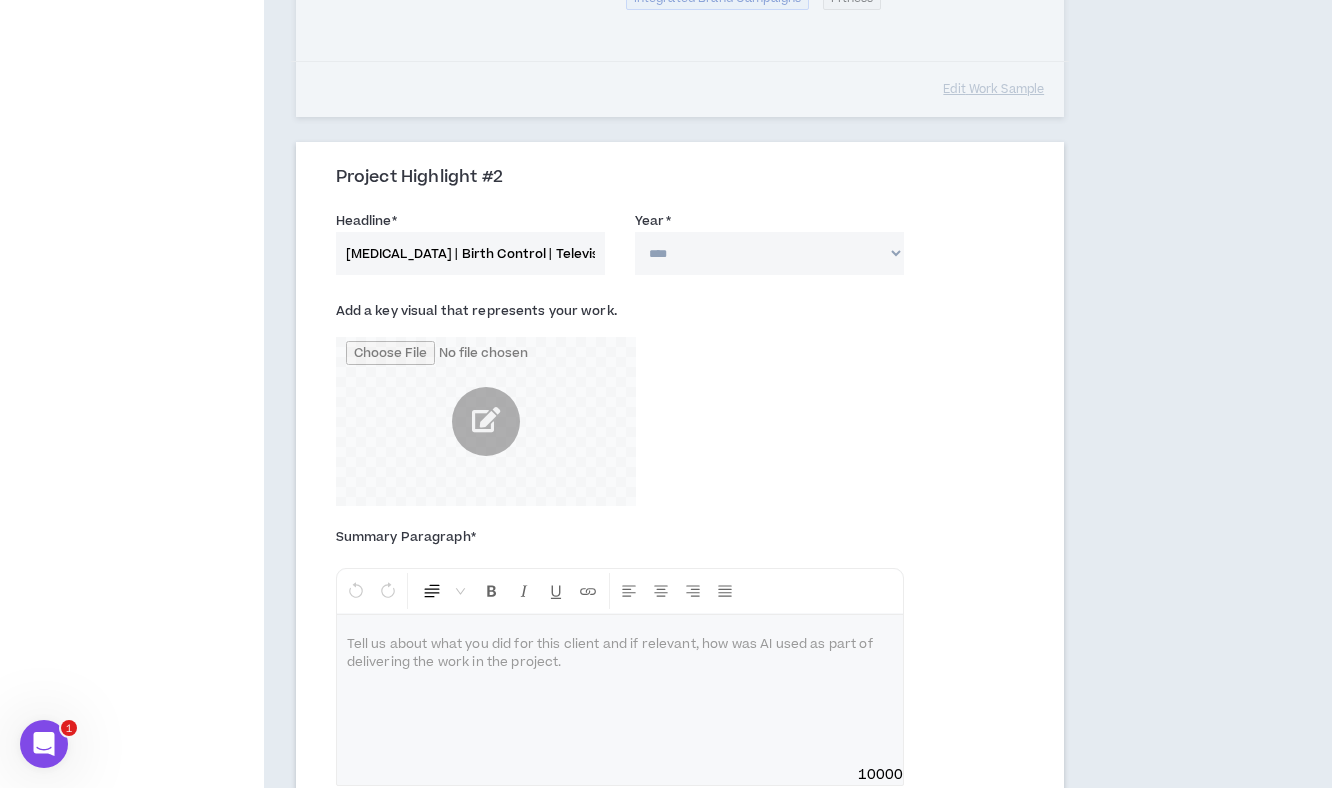select on "****" 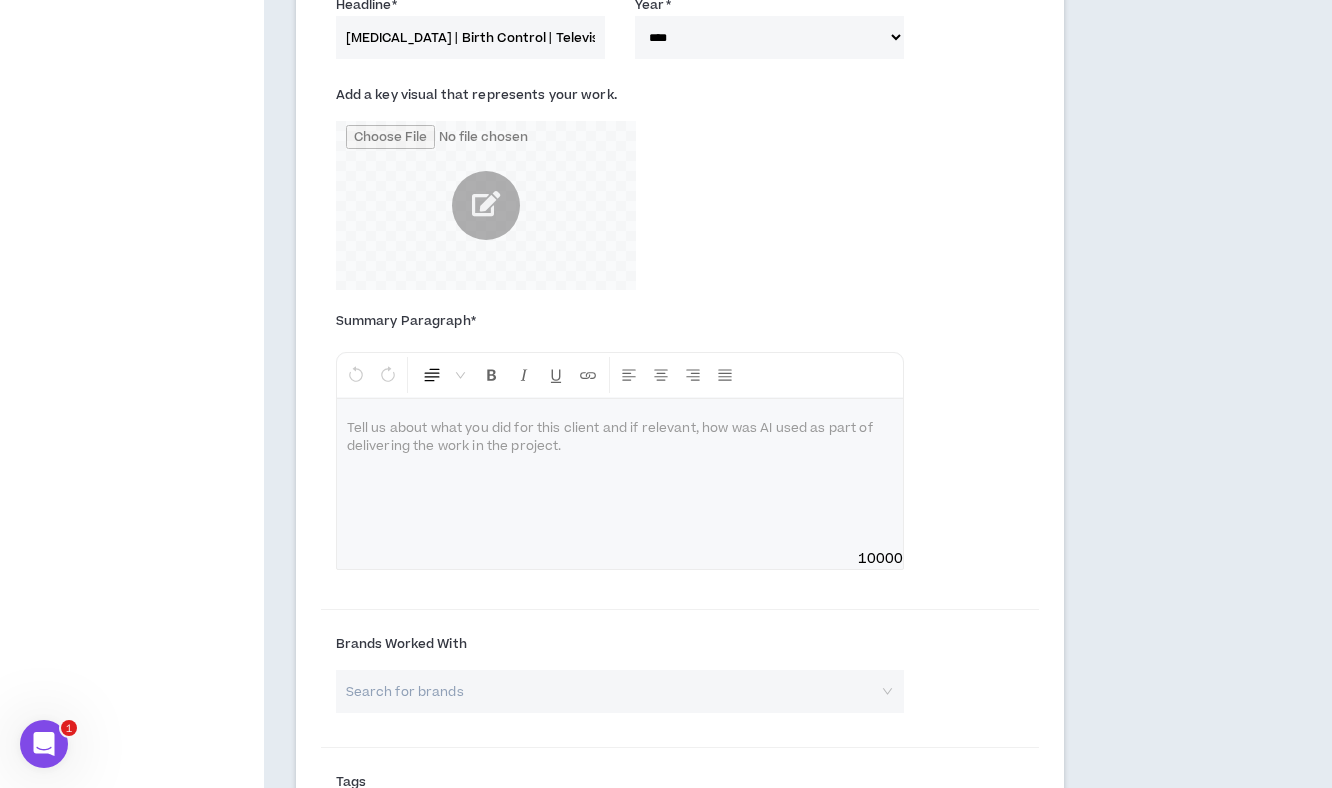 scroll, scrollTop: 1421, scrollLeft: 0, axis: vertical 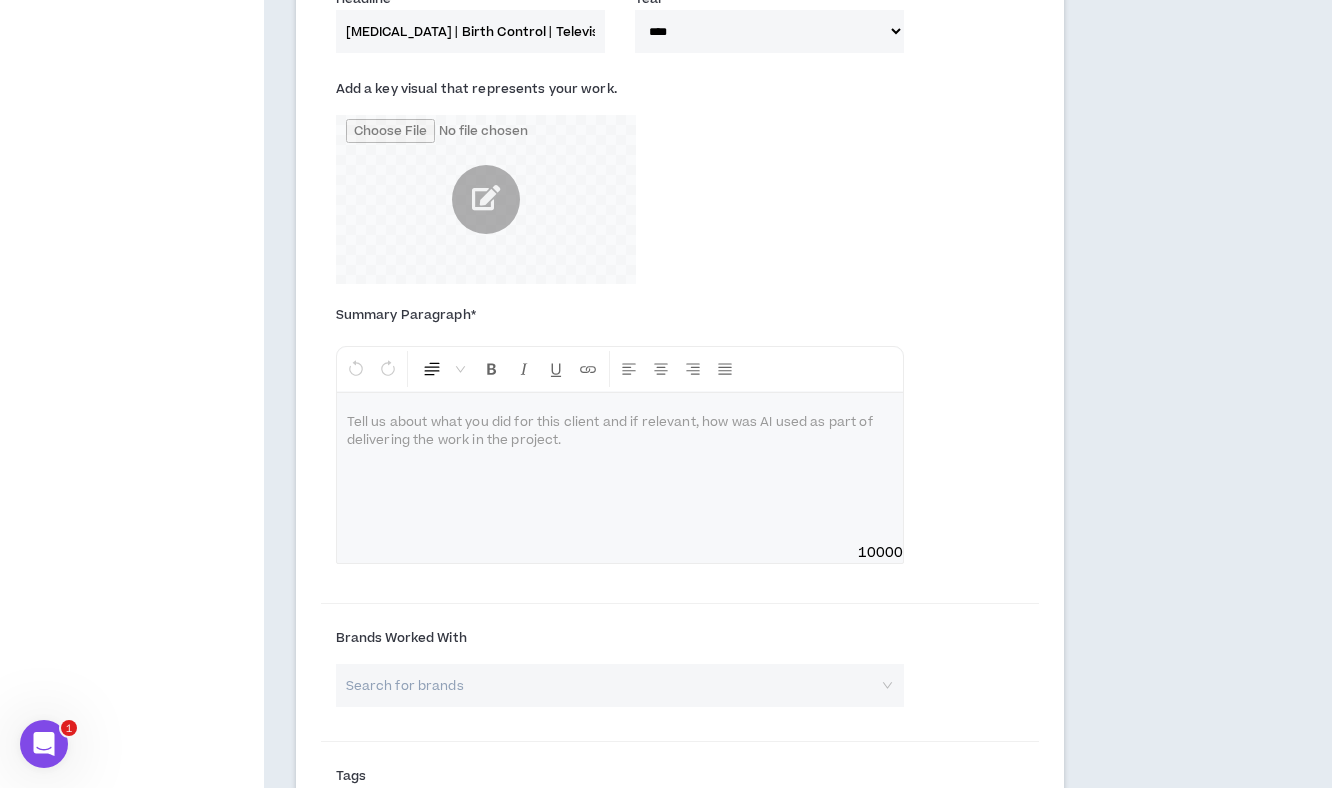 click at bounding box center [620, 468] 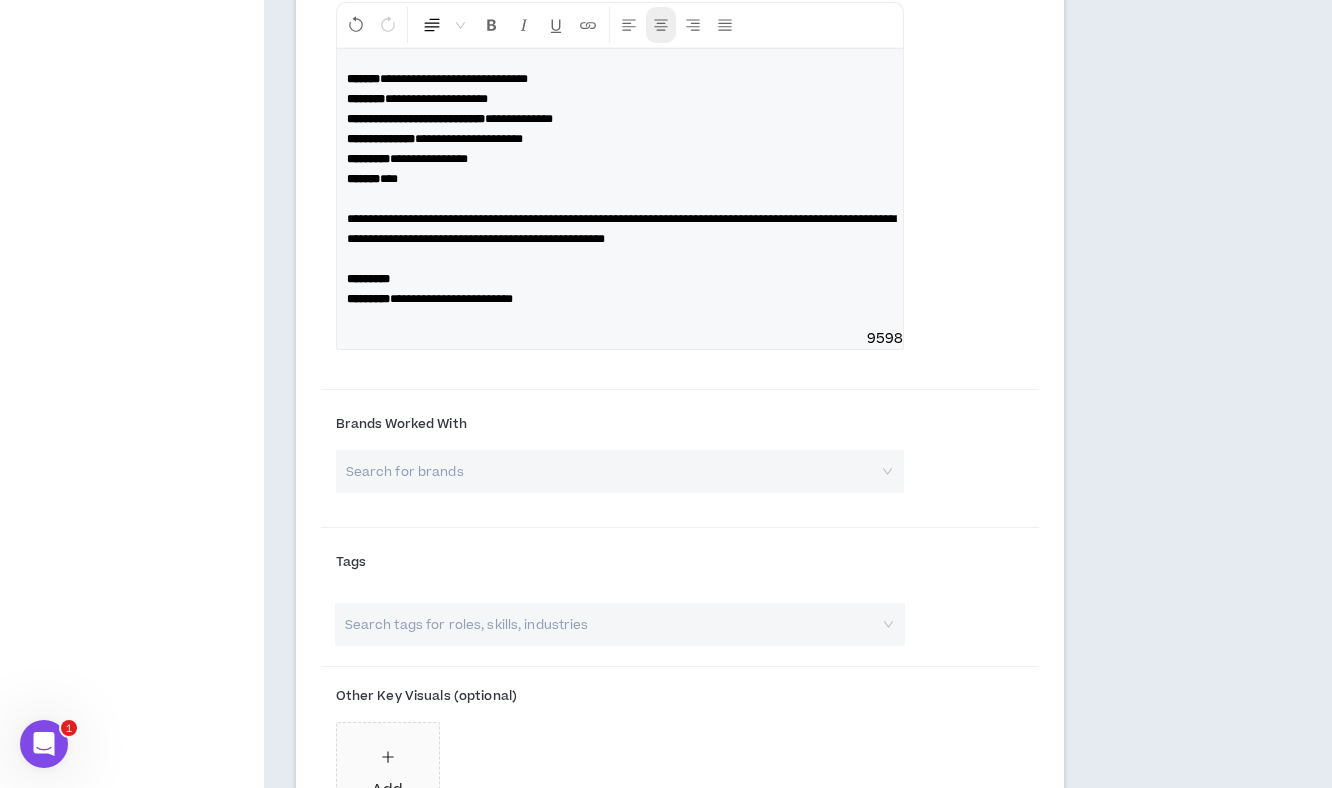 scroll, scrollTop: 1766, scrollLeft: 0, axis: vertical 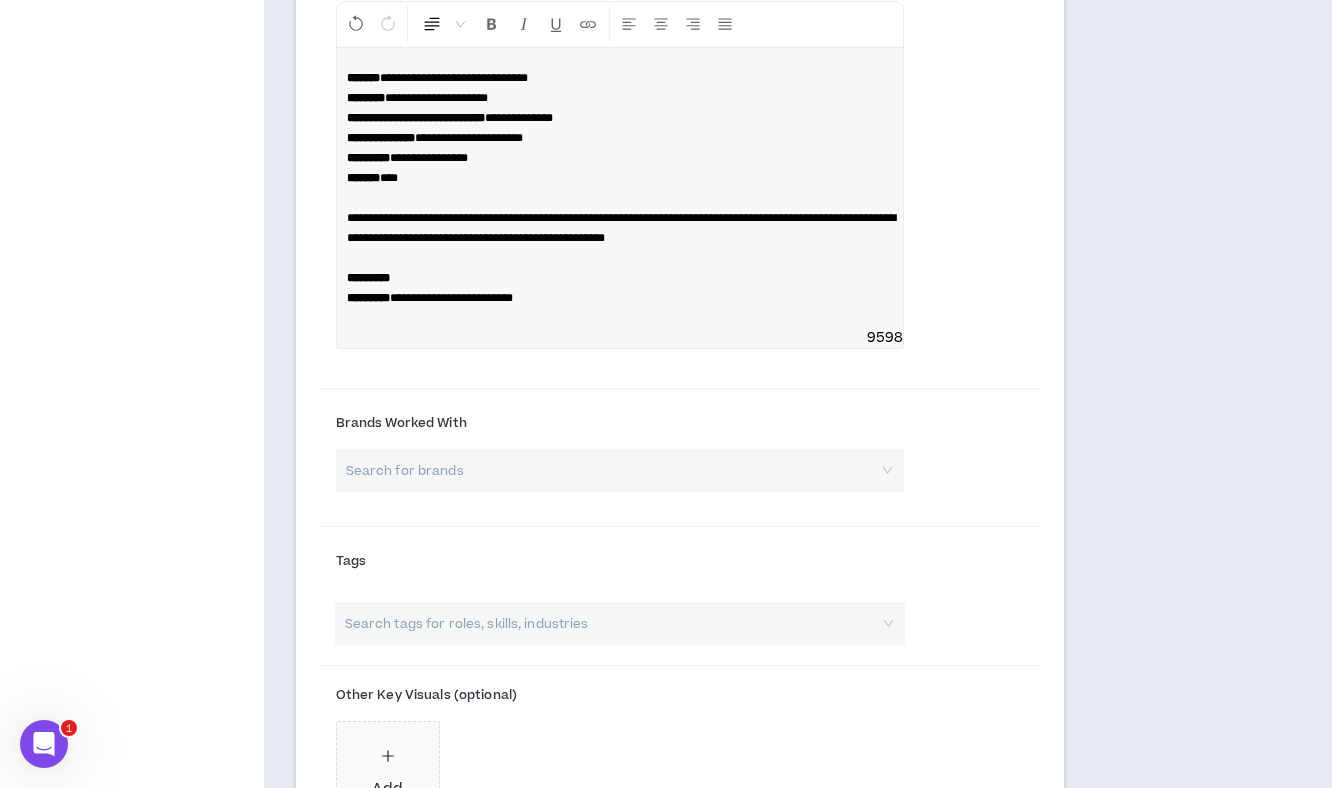 click at bounding box center [613, 470] 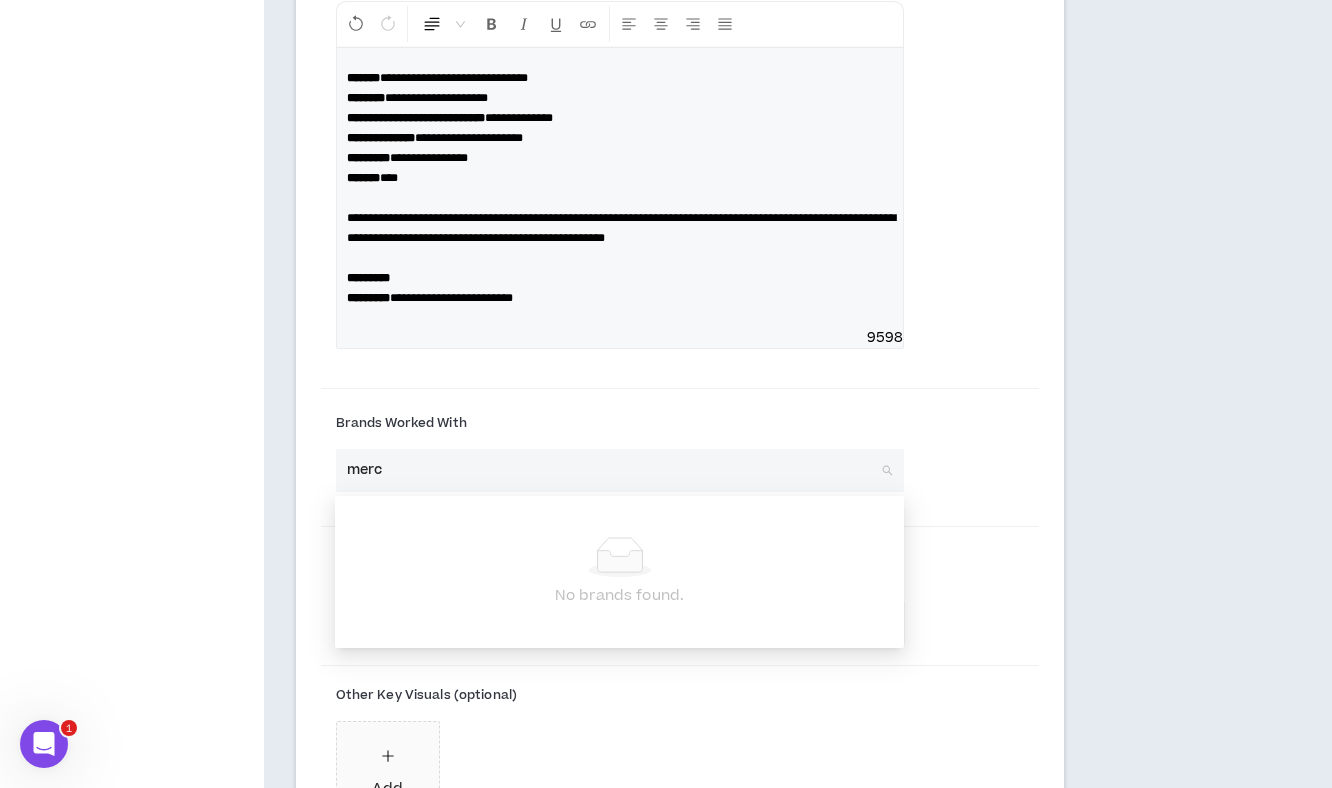type on "merck" 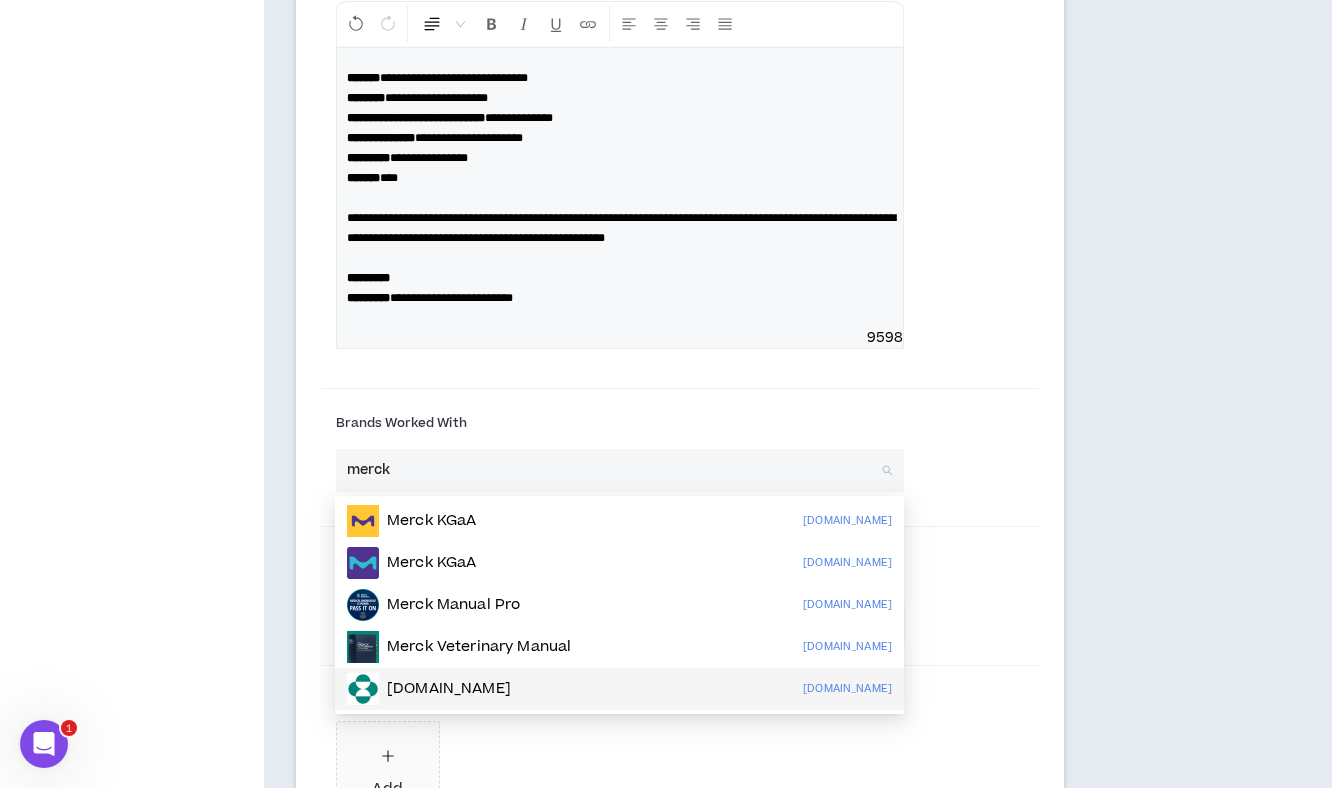 click on "Merck.com merck.com" at bounding box center [619, 689] 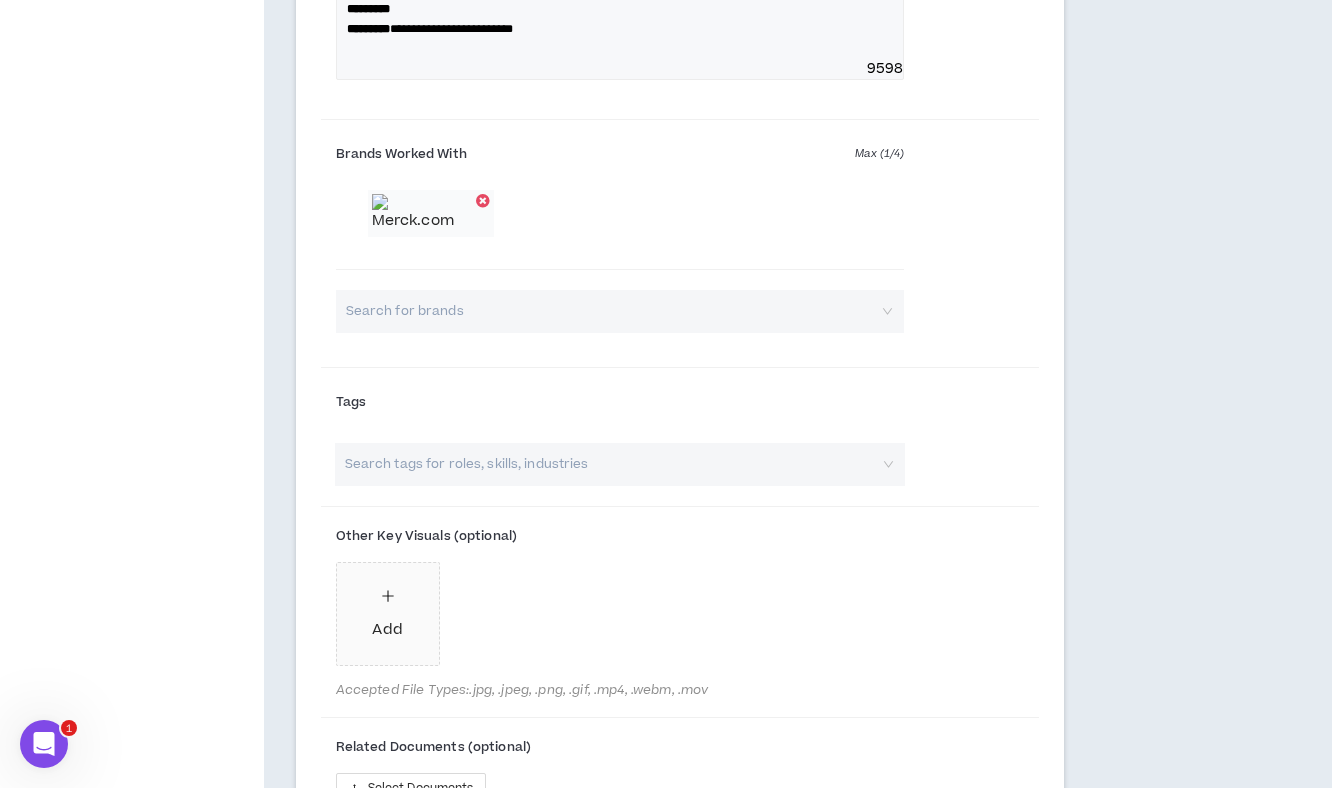 scroll, scrollTop: 2036, scrollLeft: 0, axis: vertical 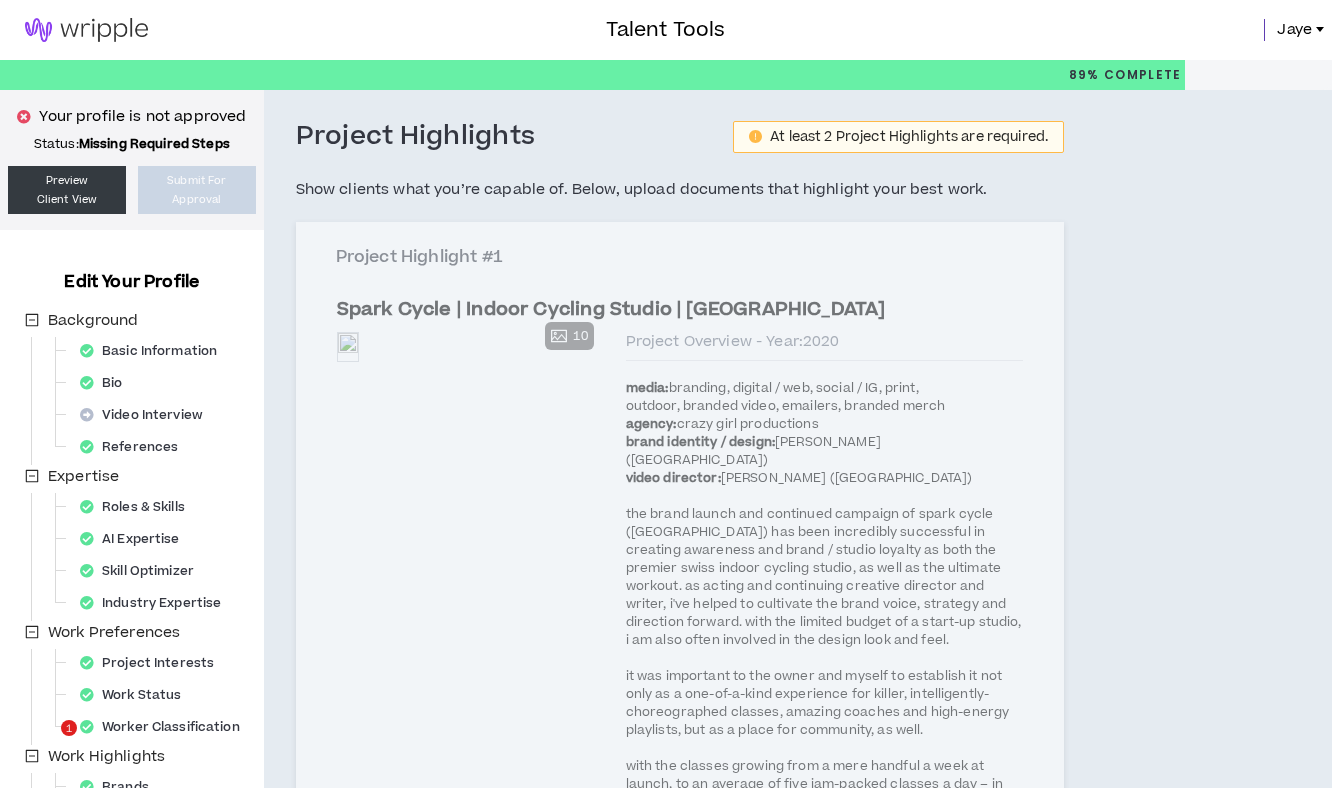 select on "****" 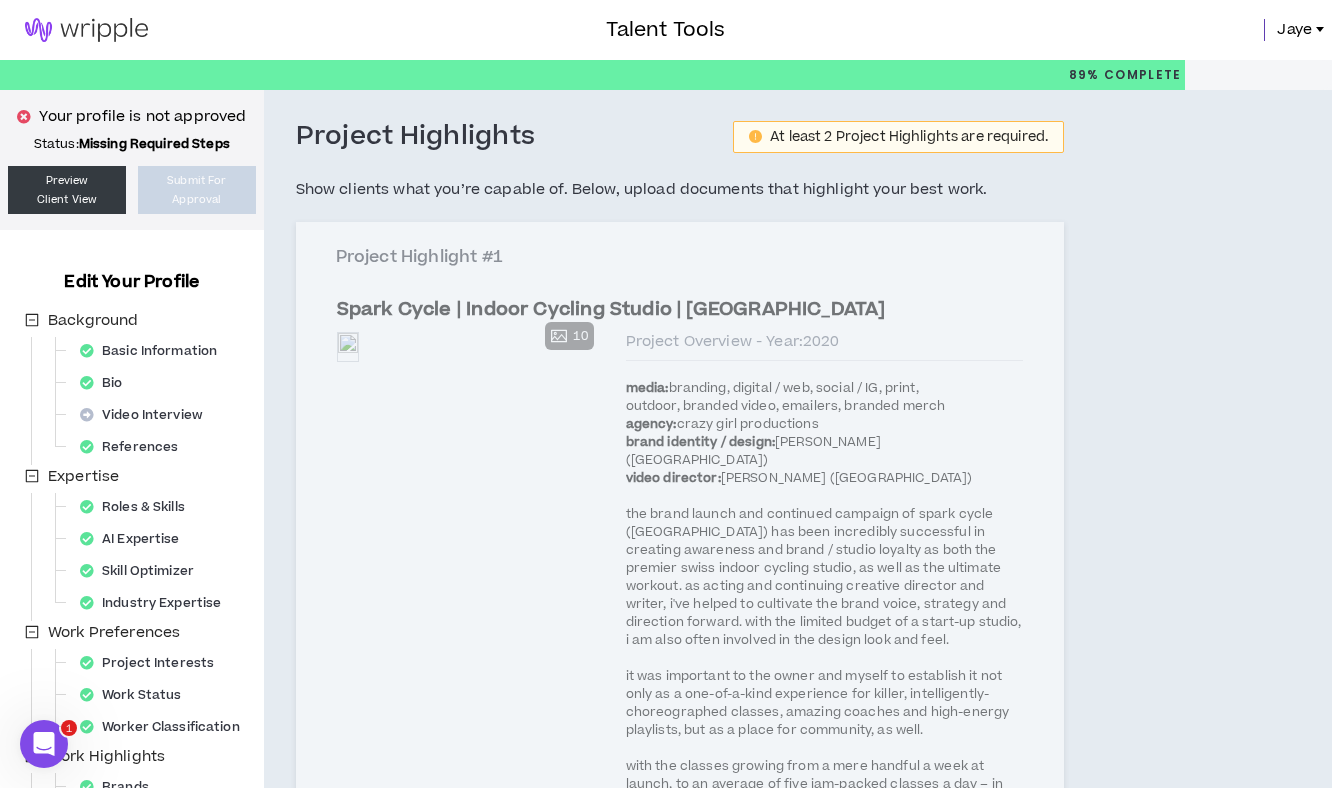 scroll, scrollTop: 2036, scrollLeft: 0, axis: vertical 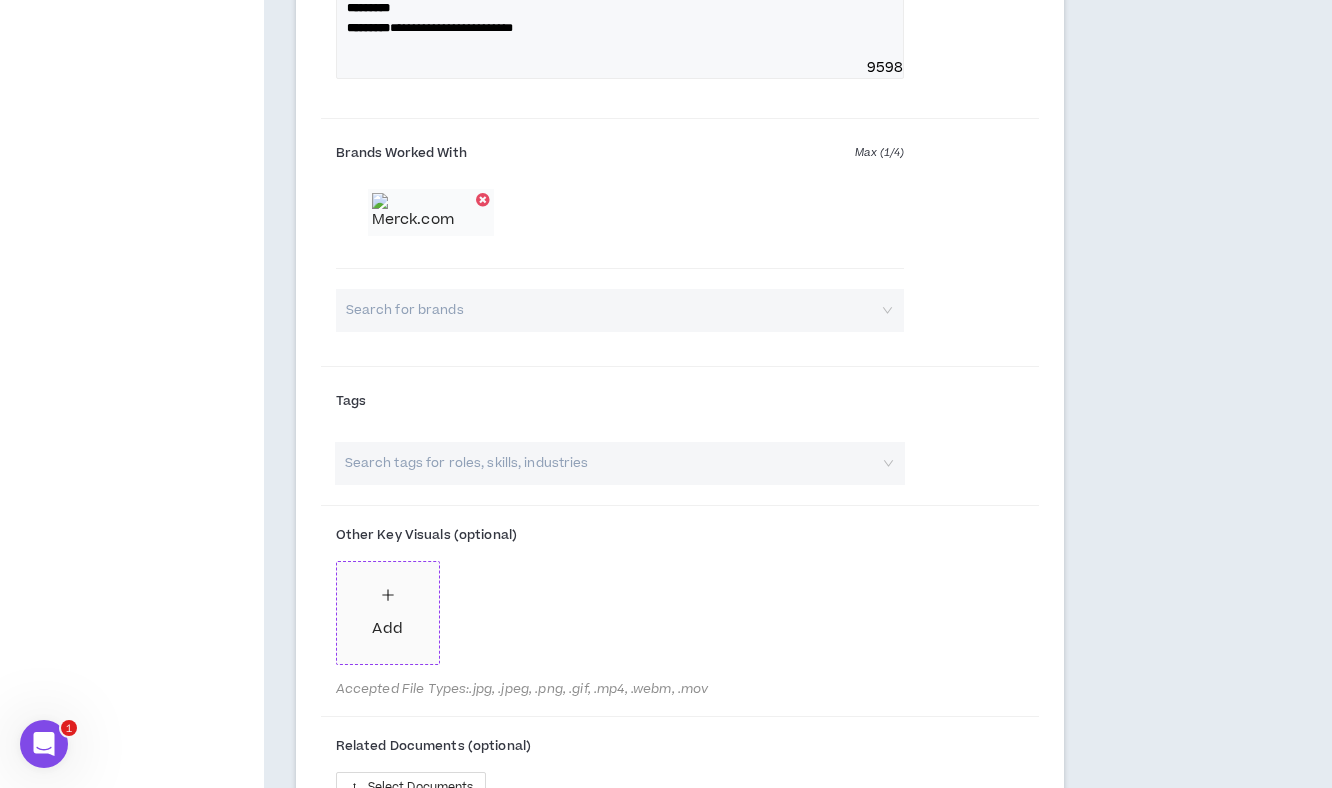 click on "Add" at bounding box center [387, 612] 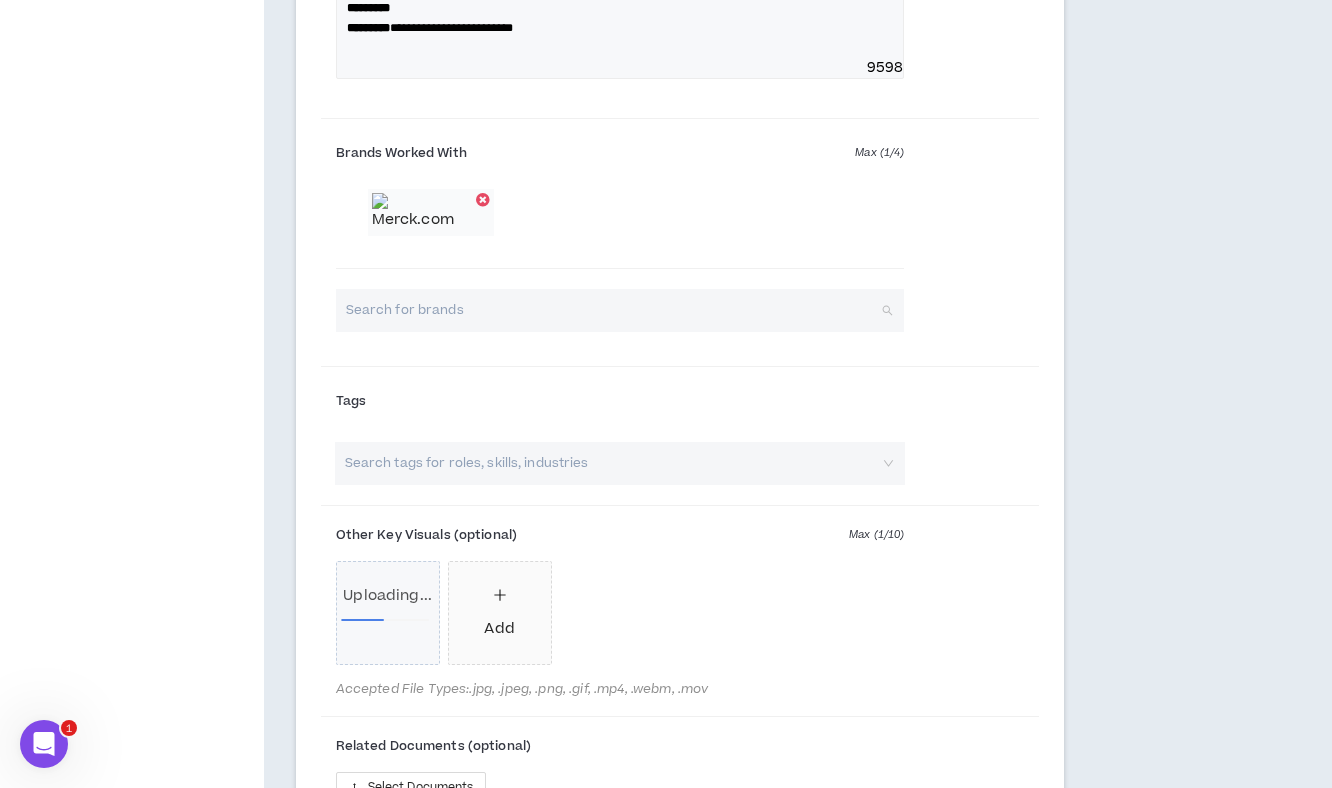 click at bounding box center (613, 310) 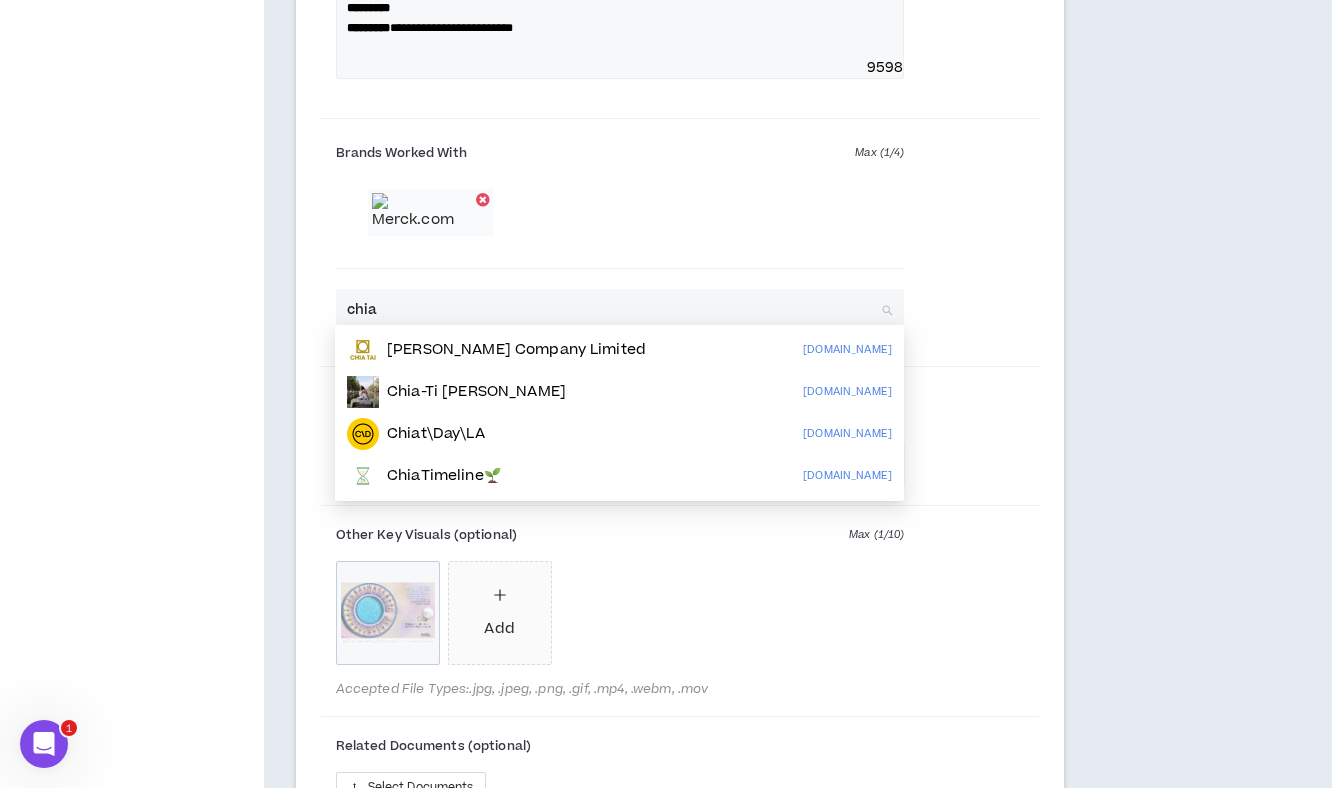 type on "chi" 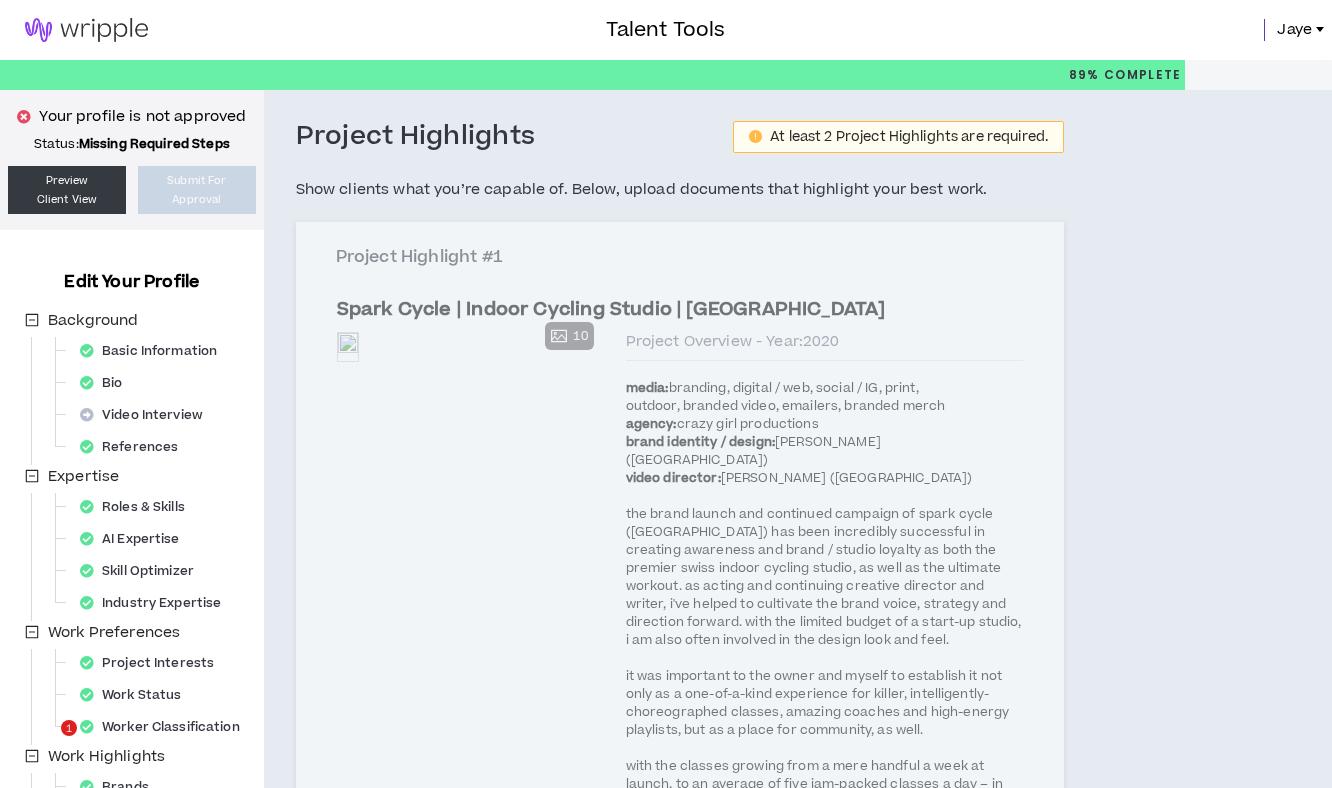 select on "****" 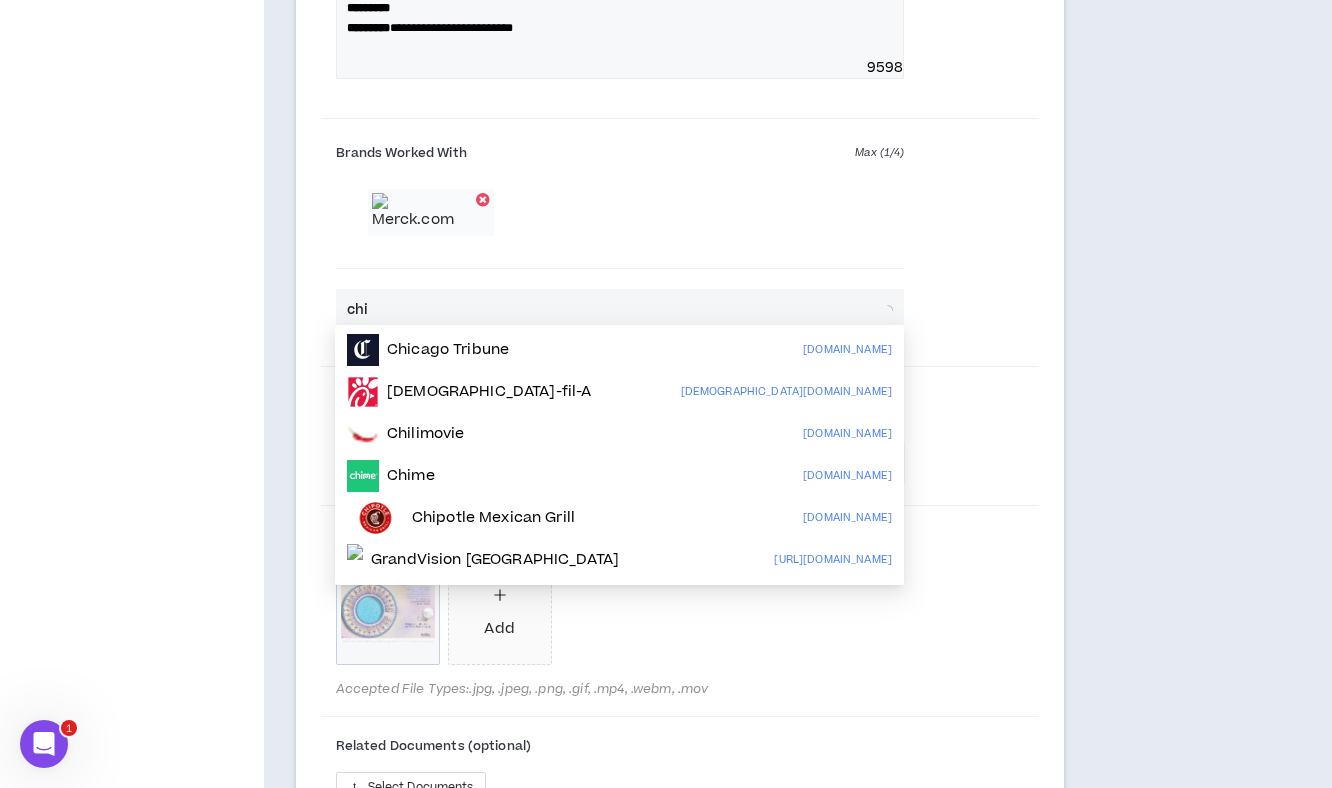 scroll, scrollTop: 0, scrollLeft: 0, axis: both 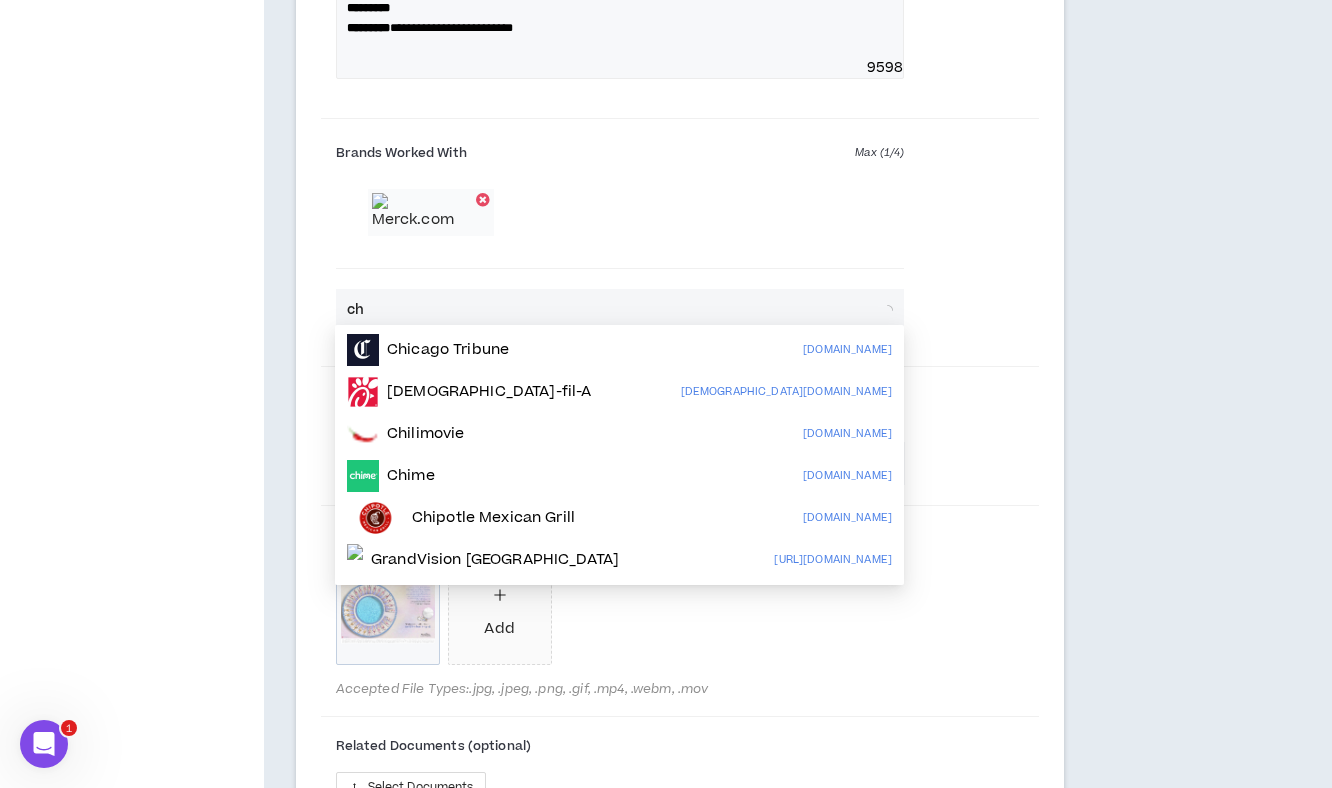 type on "c" 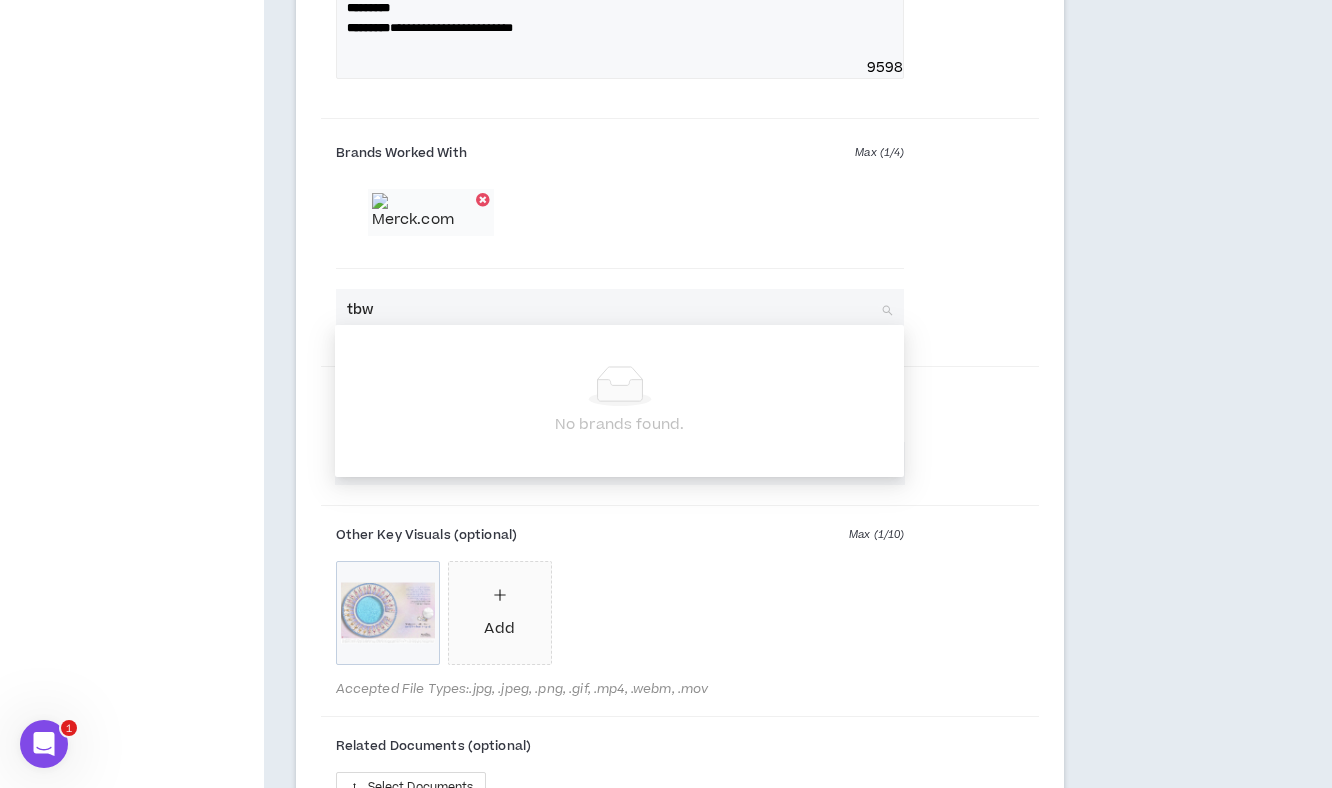 type on "tbwa" 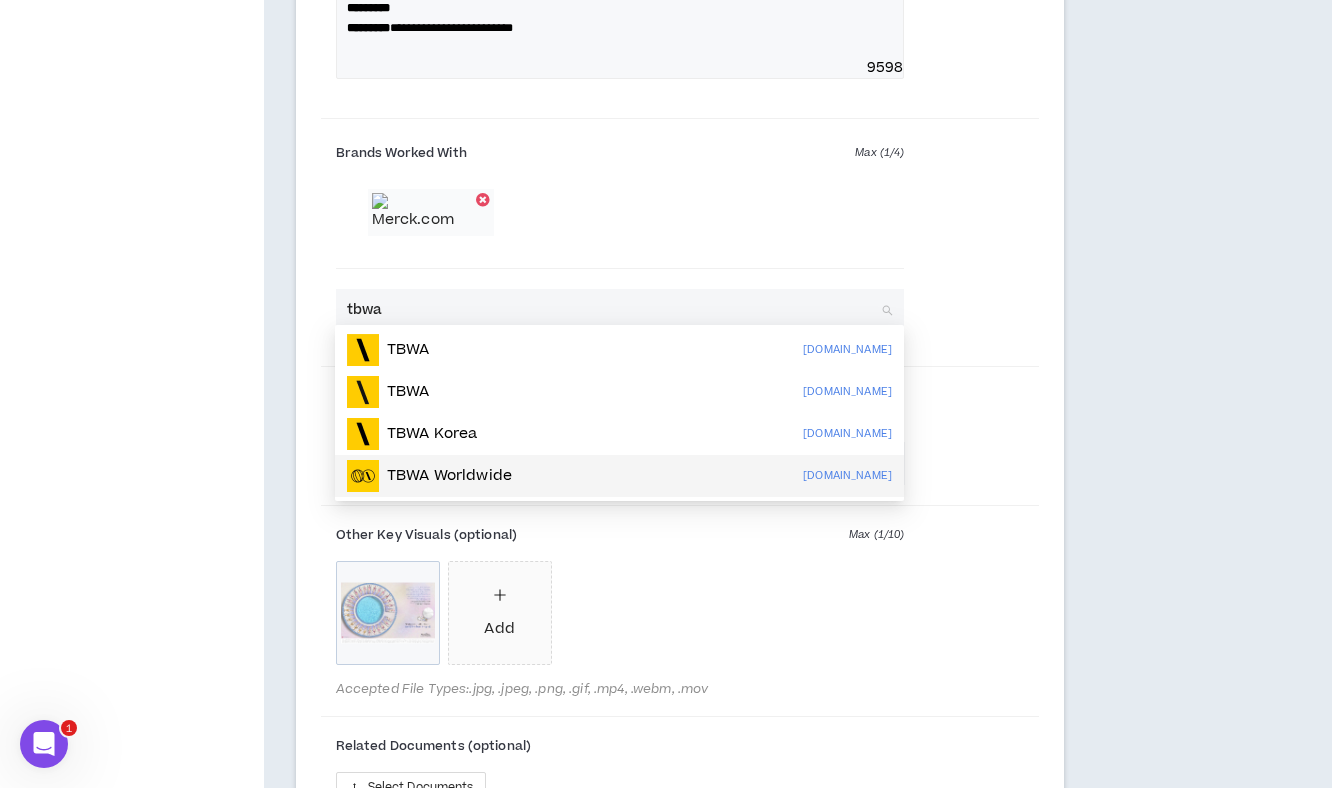 click on "TBWA Worldwide tbwa.com" at bounding box center (619, 476) 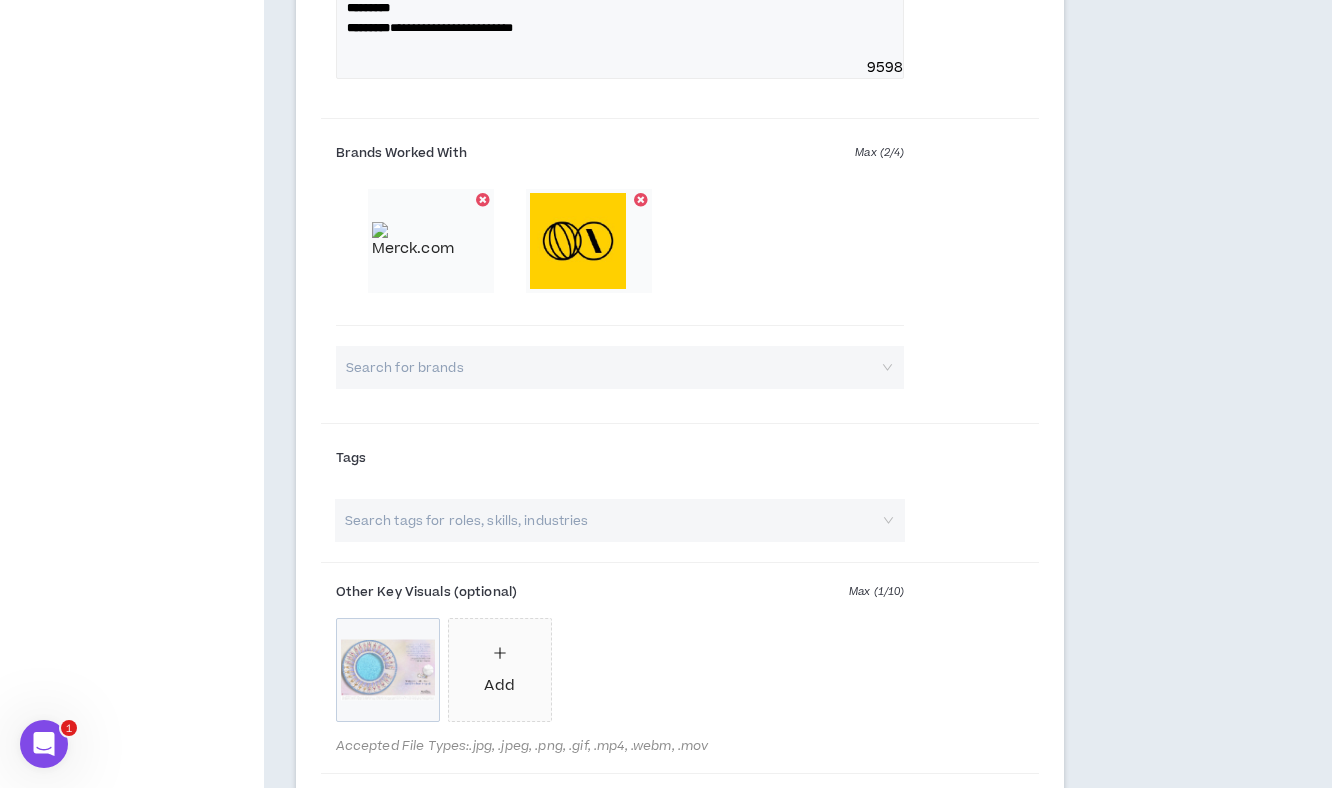 click at bounding box center (610, 520) 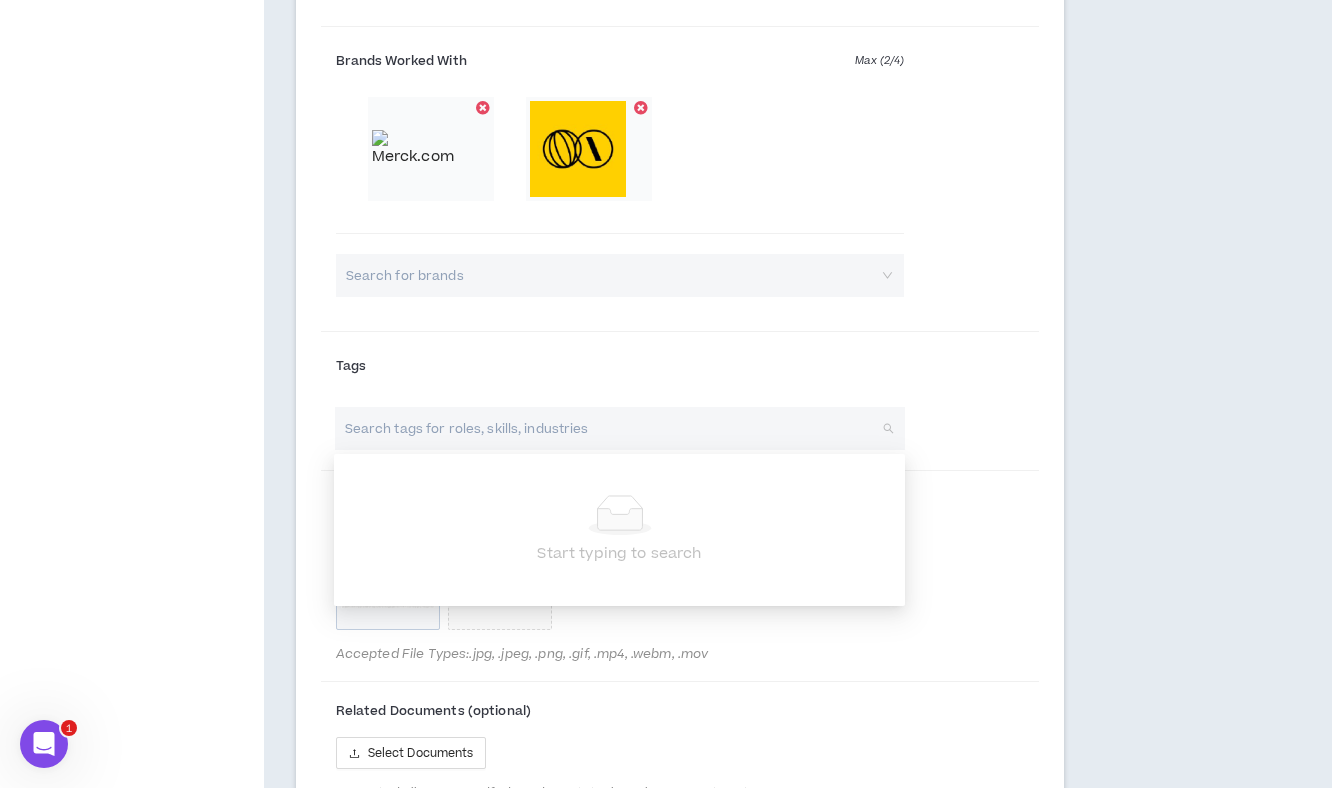 scroll, scrollTop: 2131, scrollLeft: 0, axis: vertical 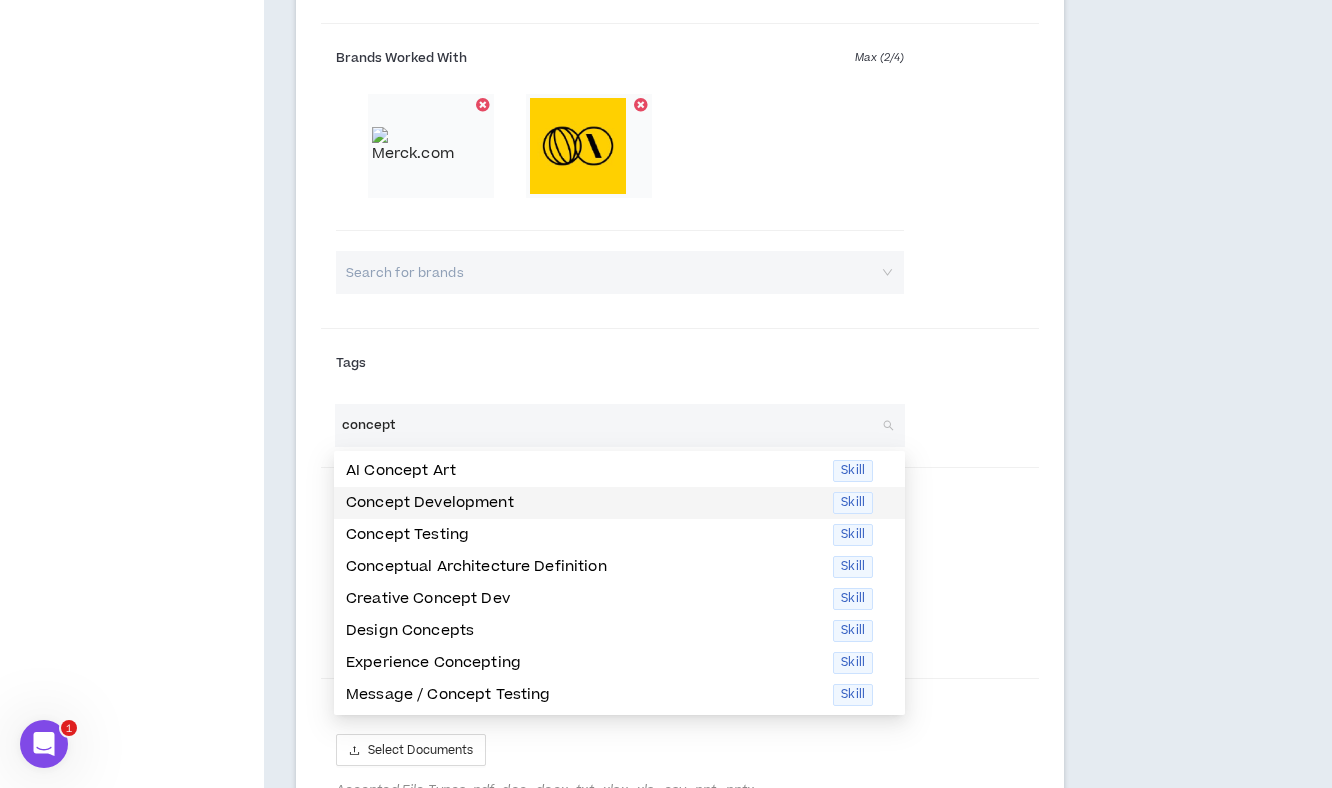 click on "Concept Development" at bounding box center (583, 503) 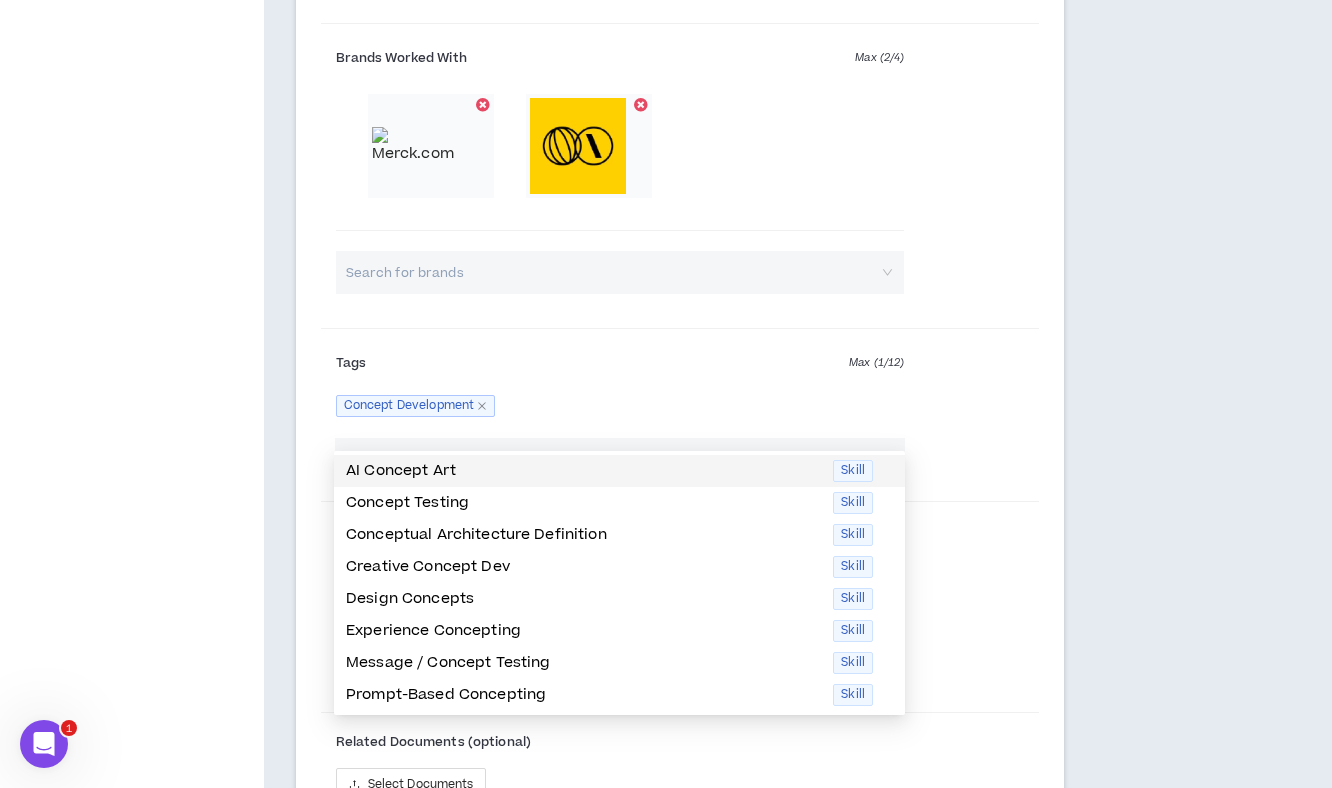 type on "concept" 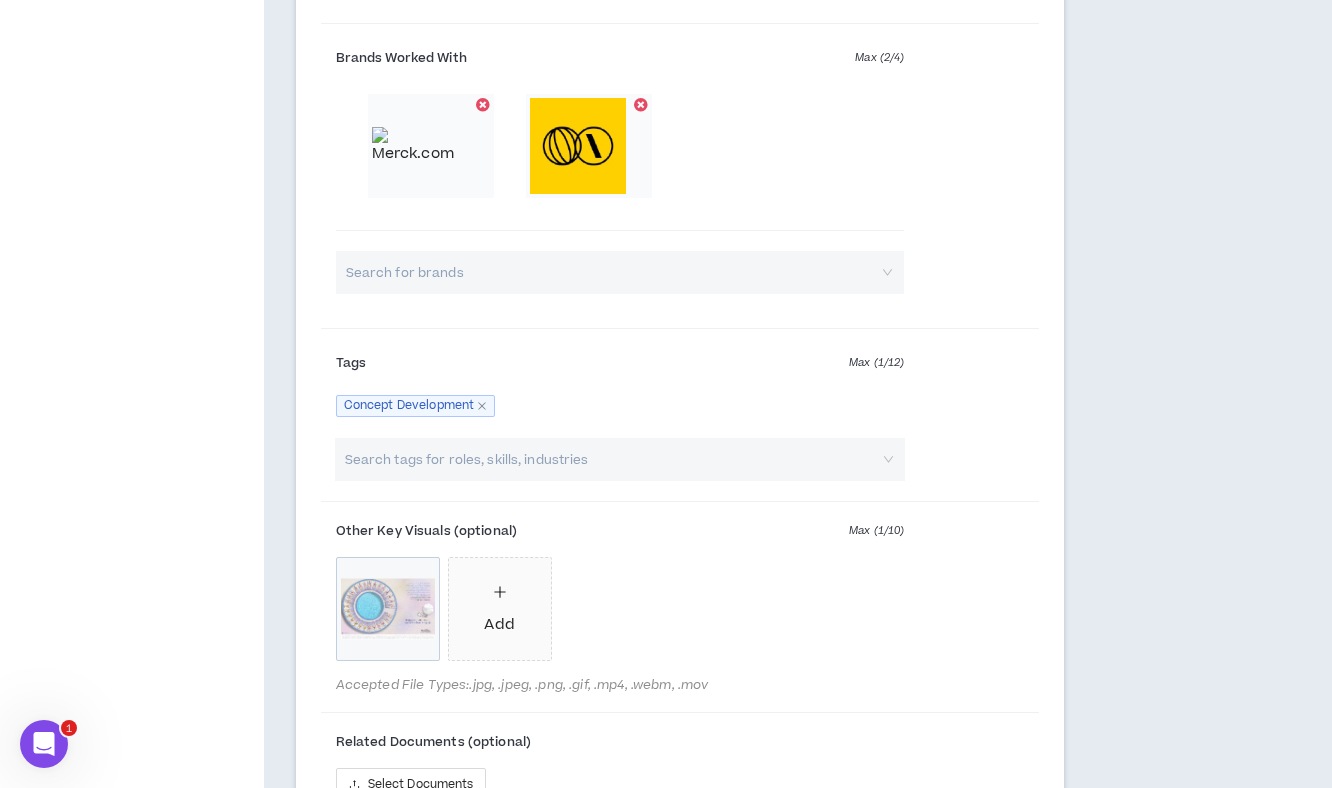 click on "Search tags for roles, skills, industries" at bounding box center (680, 467) 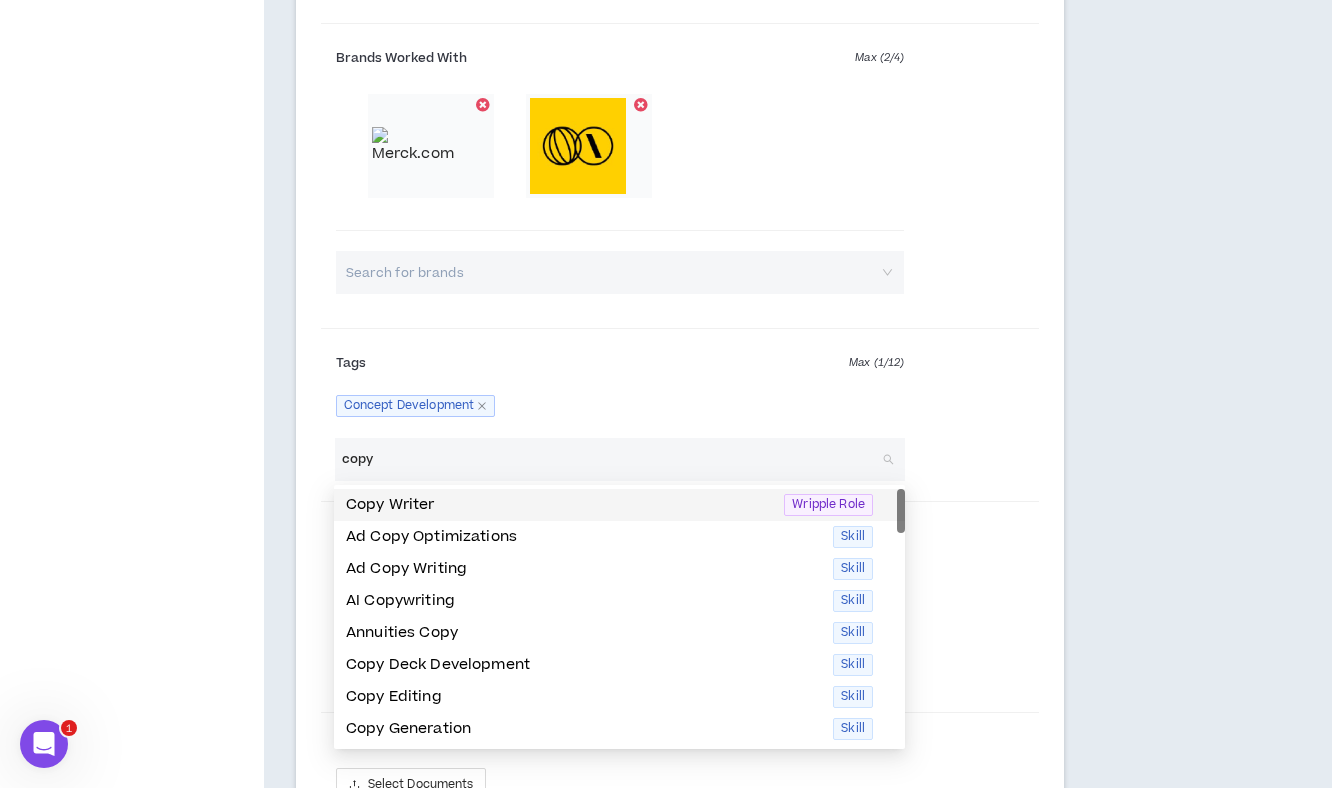 click on "Copy Writer" at bounding box center [559, 505] 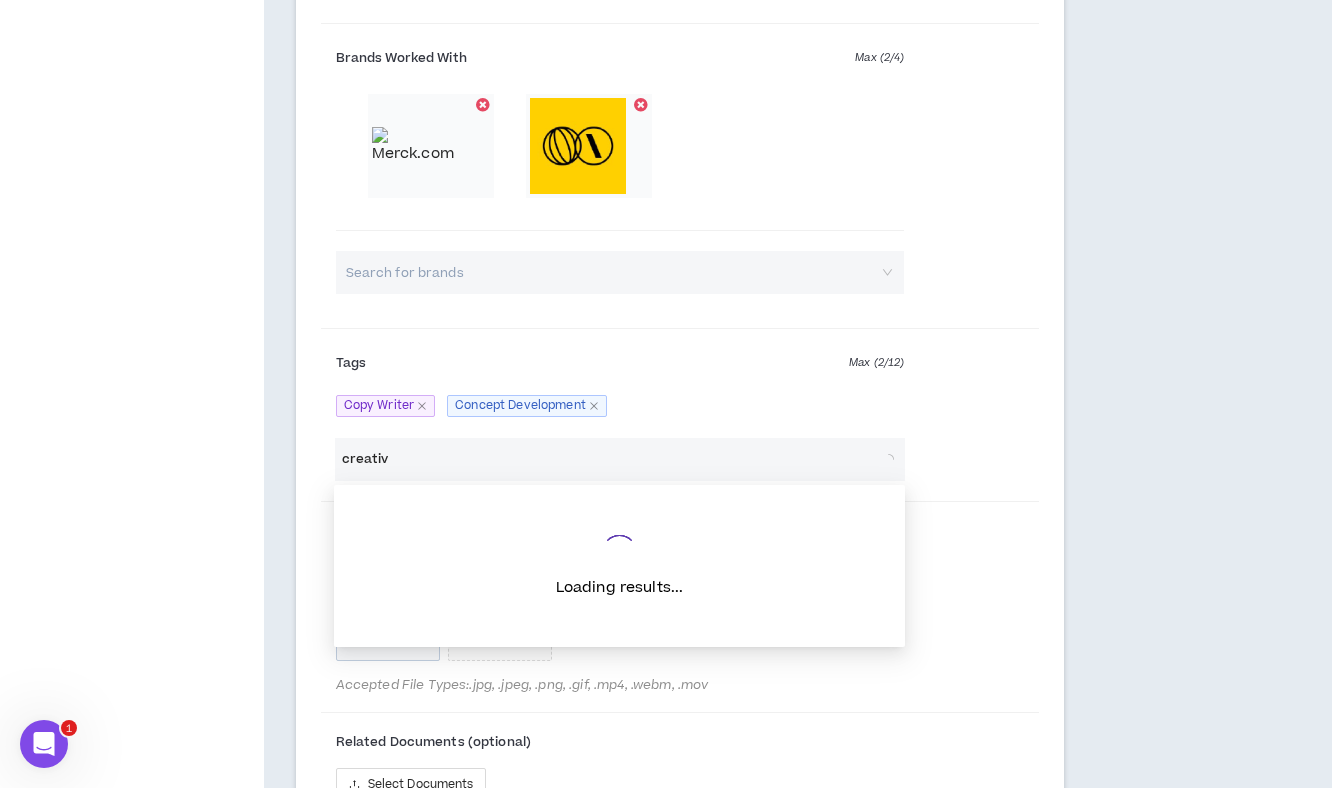 type on "creative" 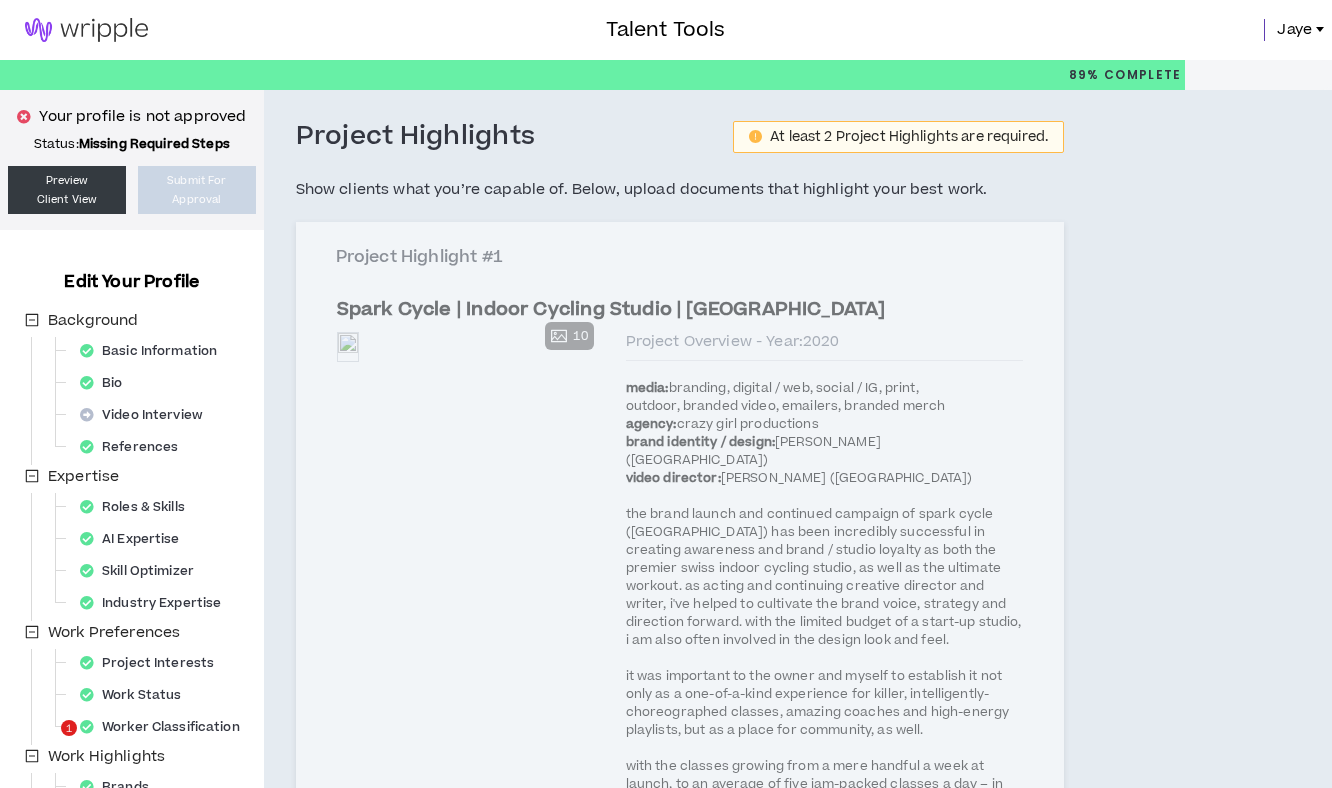 select on "****" 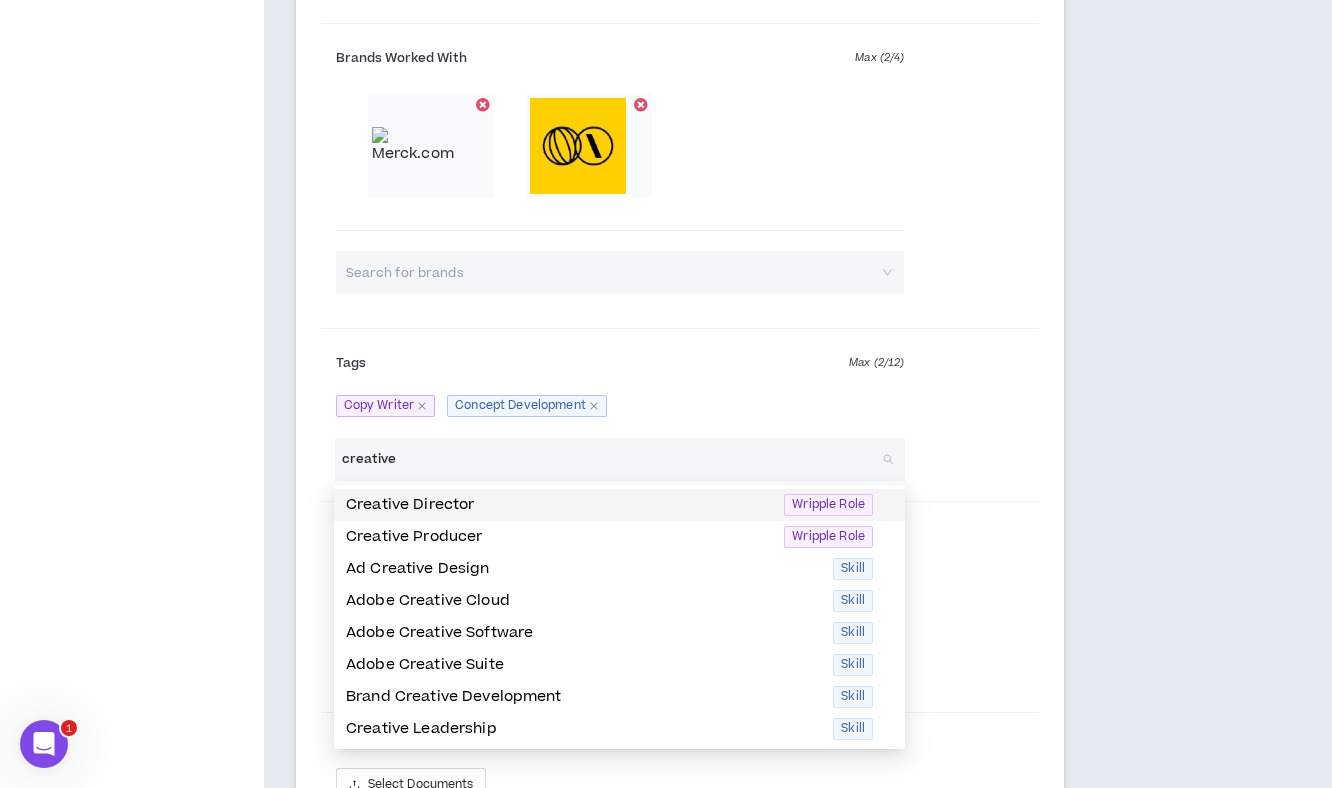 scroll, scrollTop: 0, scrollLeft: 0, axis: both 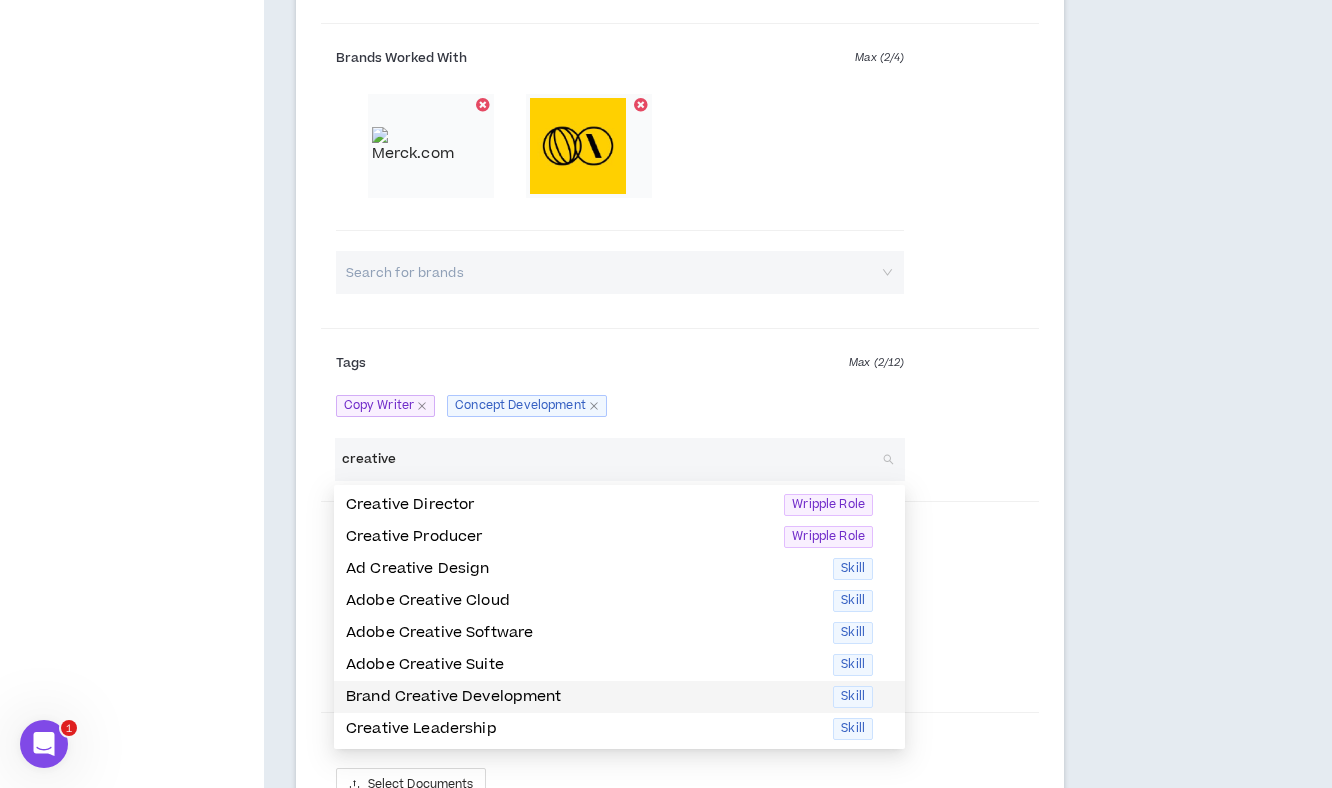 click on "Brand Creative Development" at bounding box center [583, 697] 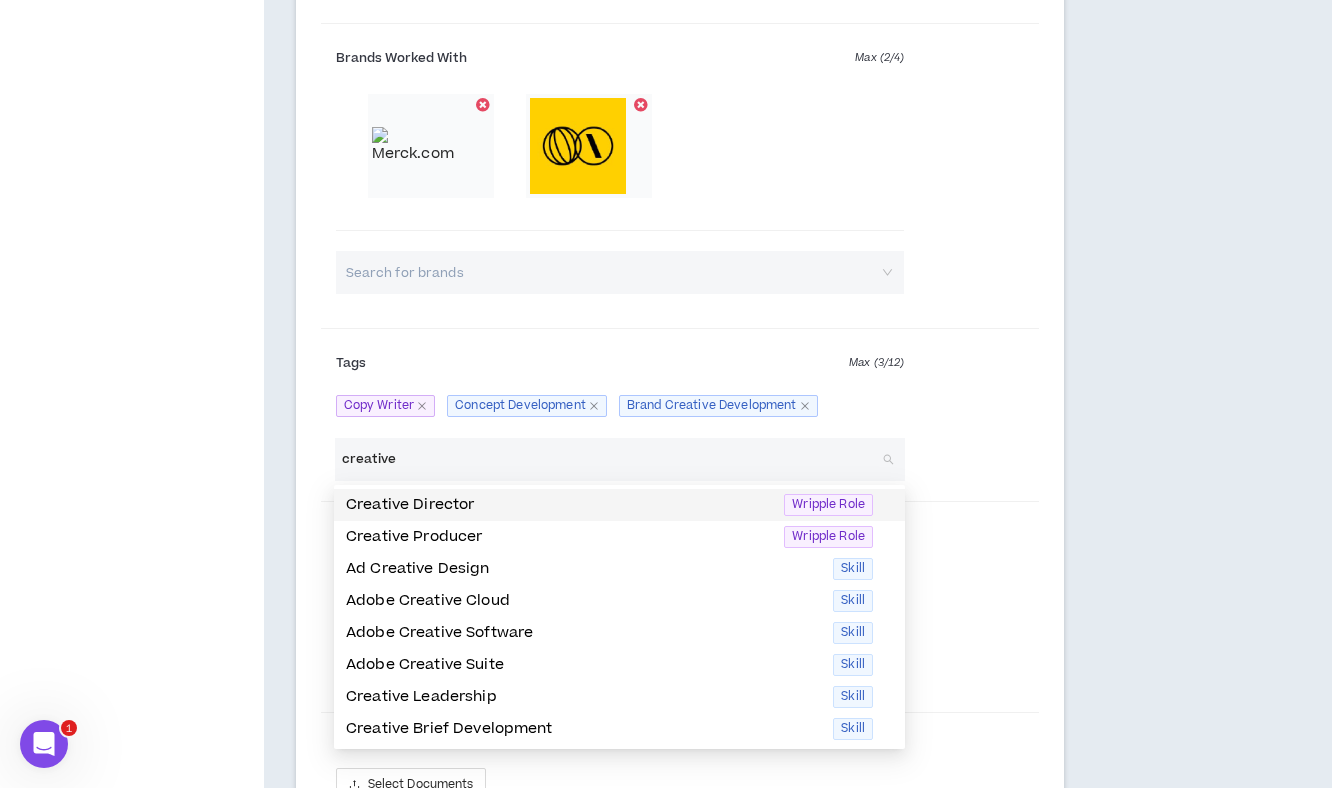 click on "creative" at bounding box center [610, 459] 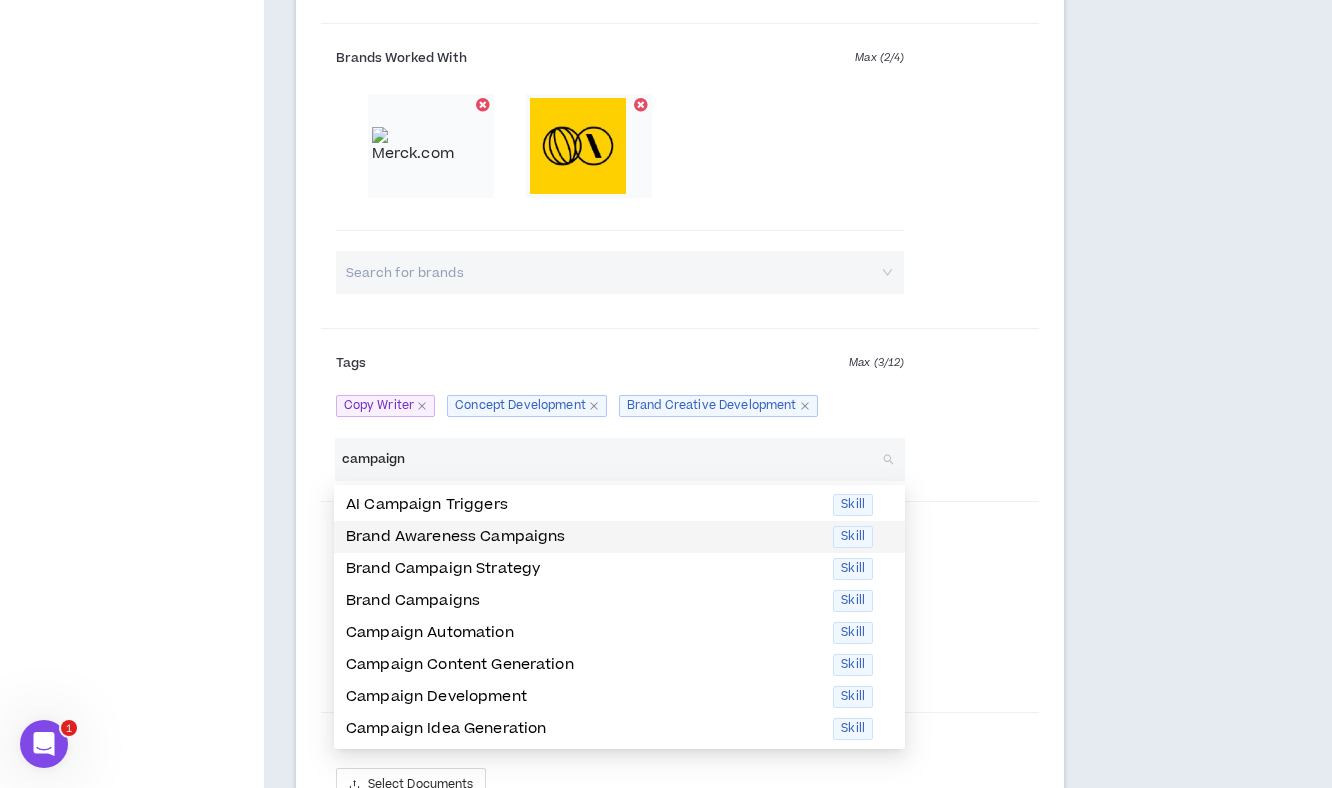 click on "Brand Awareness Campaigns" at bounding box center (583, 537) 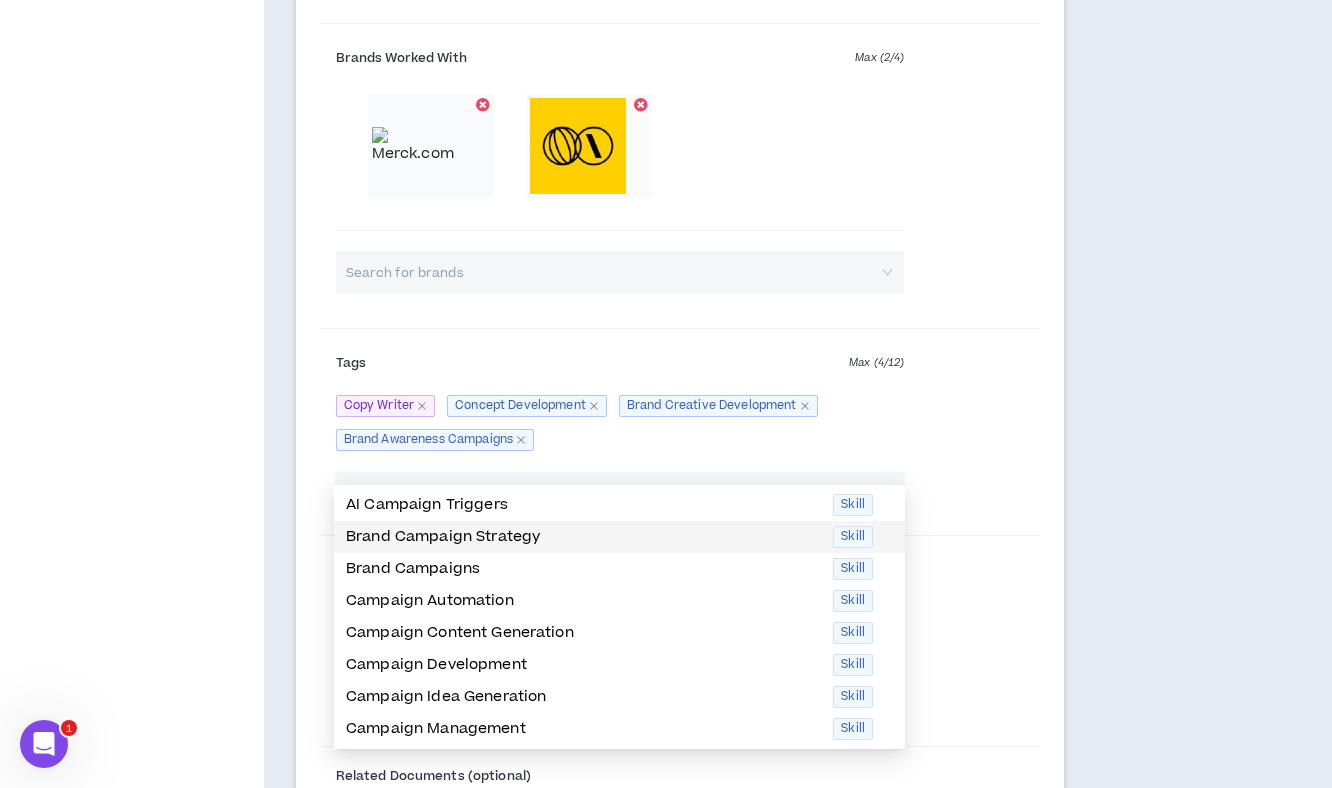 click on "Brand Campaign Strategy" at bounding box center [583, 537] 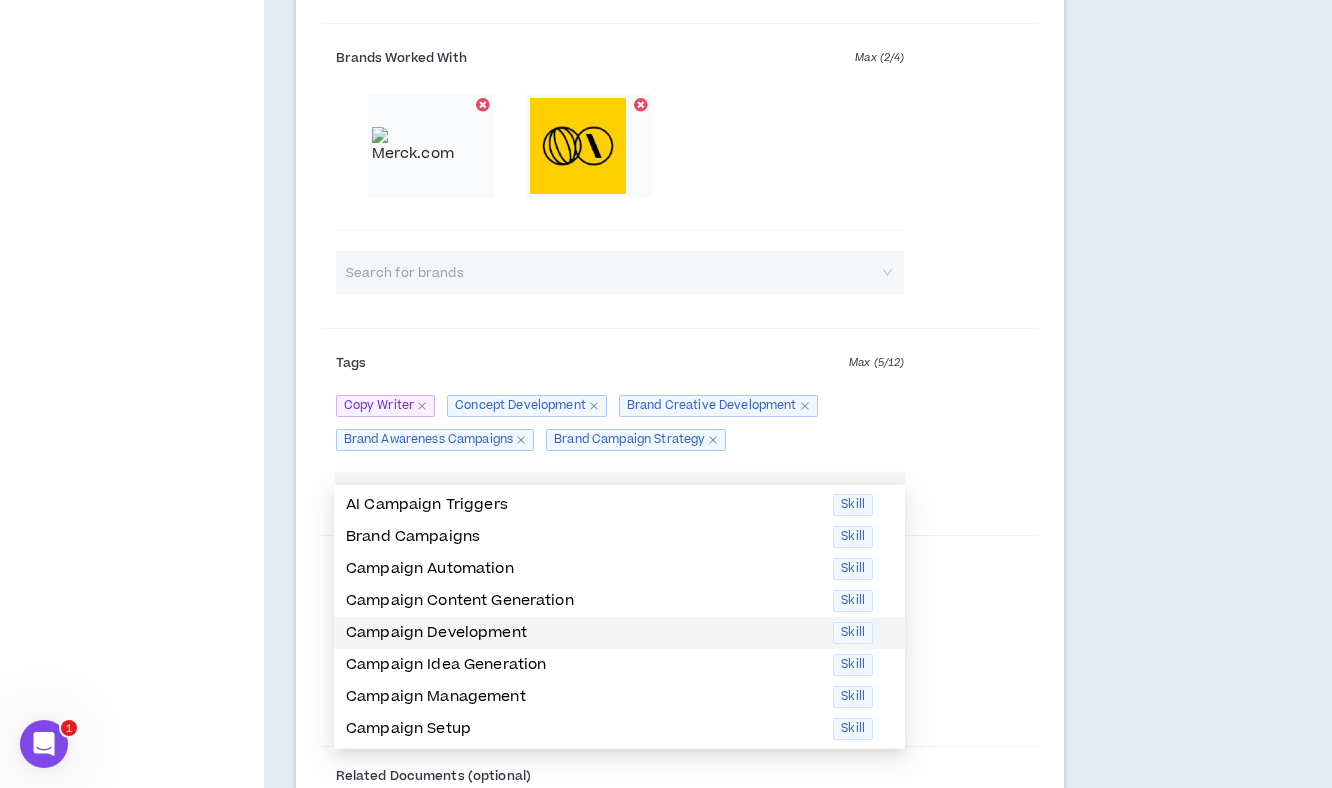 click on "Campaign Development" at bounding box center [583, 633] 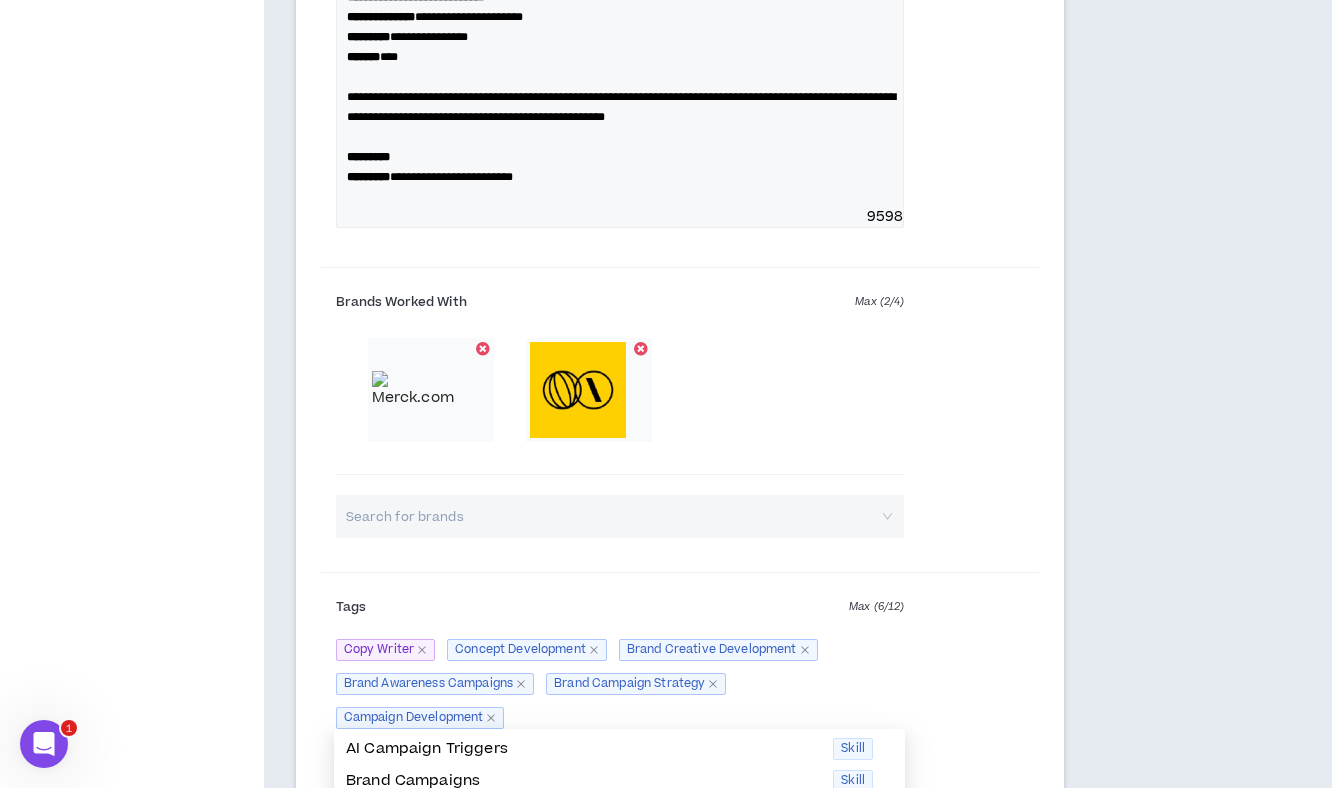 scroll, scrollTop: 2023, scrollLeft: 0, axis: vertical 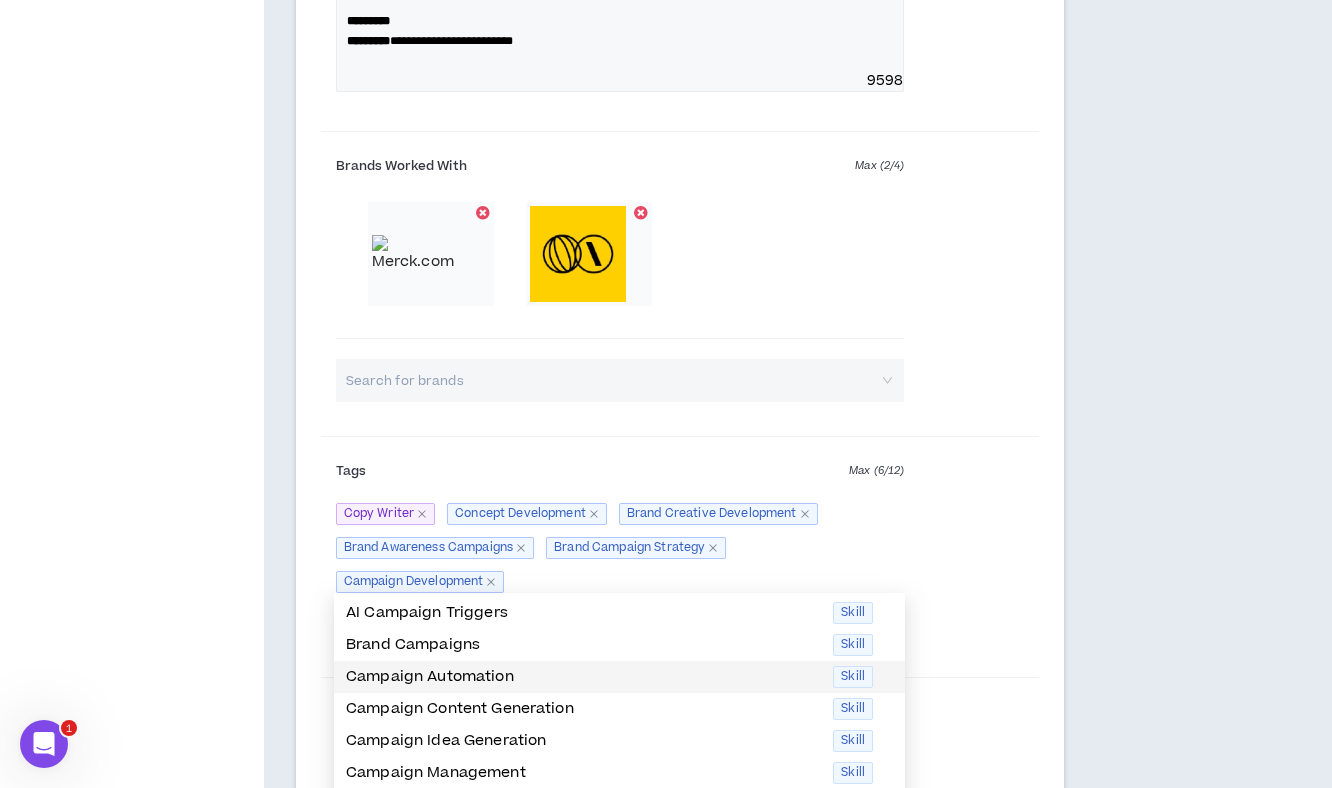 type on "campaign" 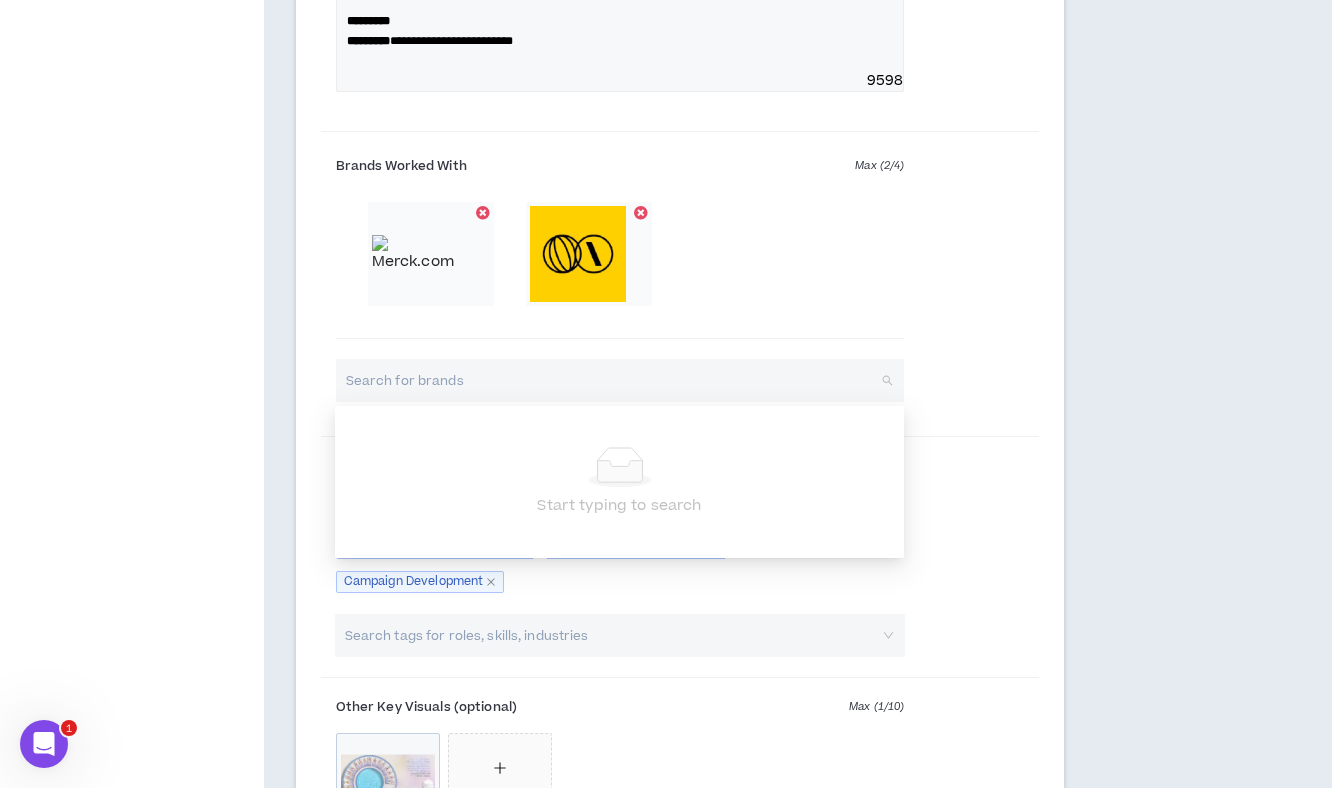 click at bounding box center [613, 380] 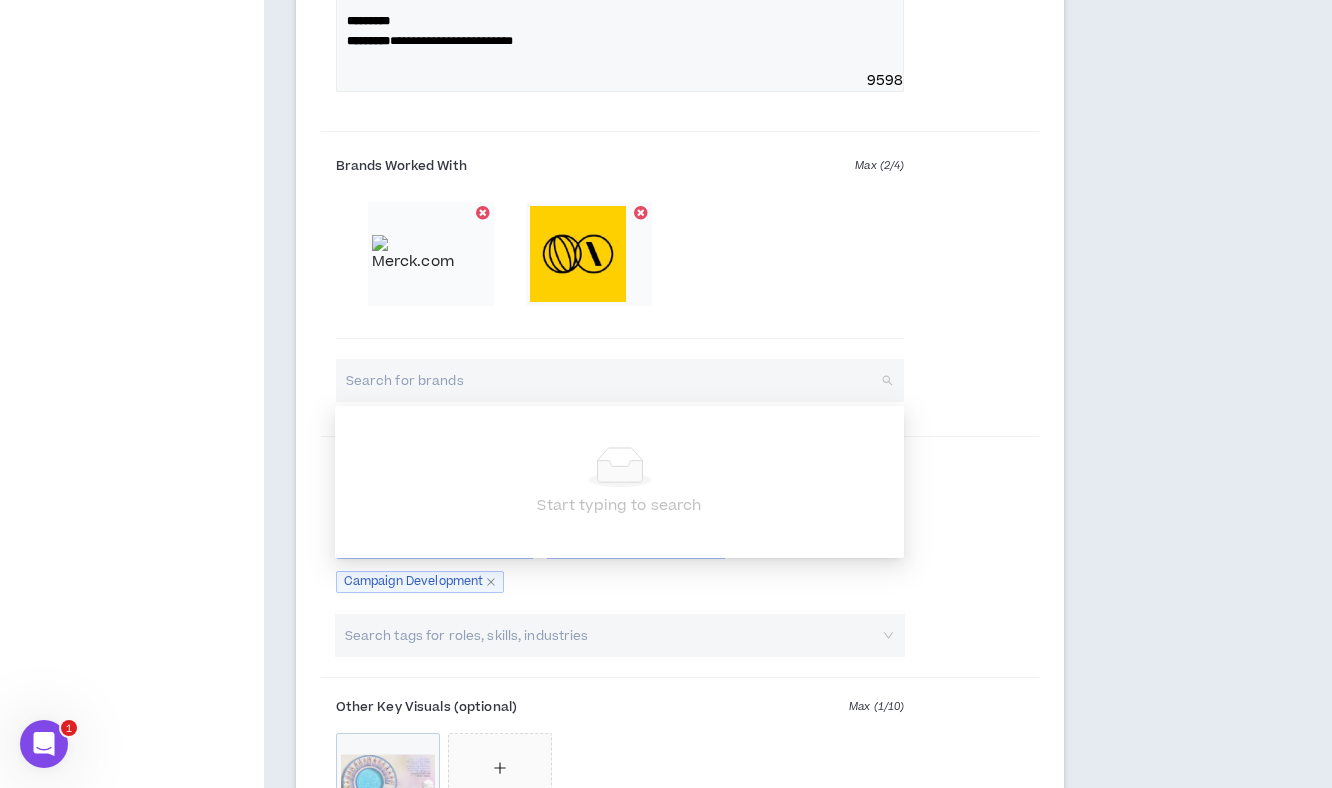 click at bounding box center [610, 635] 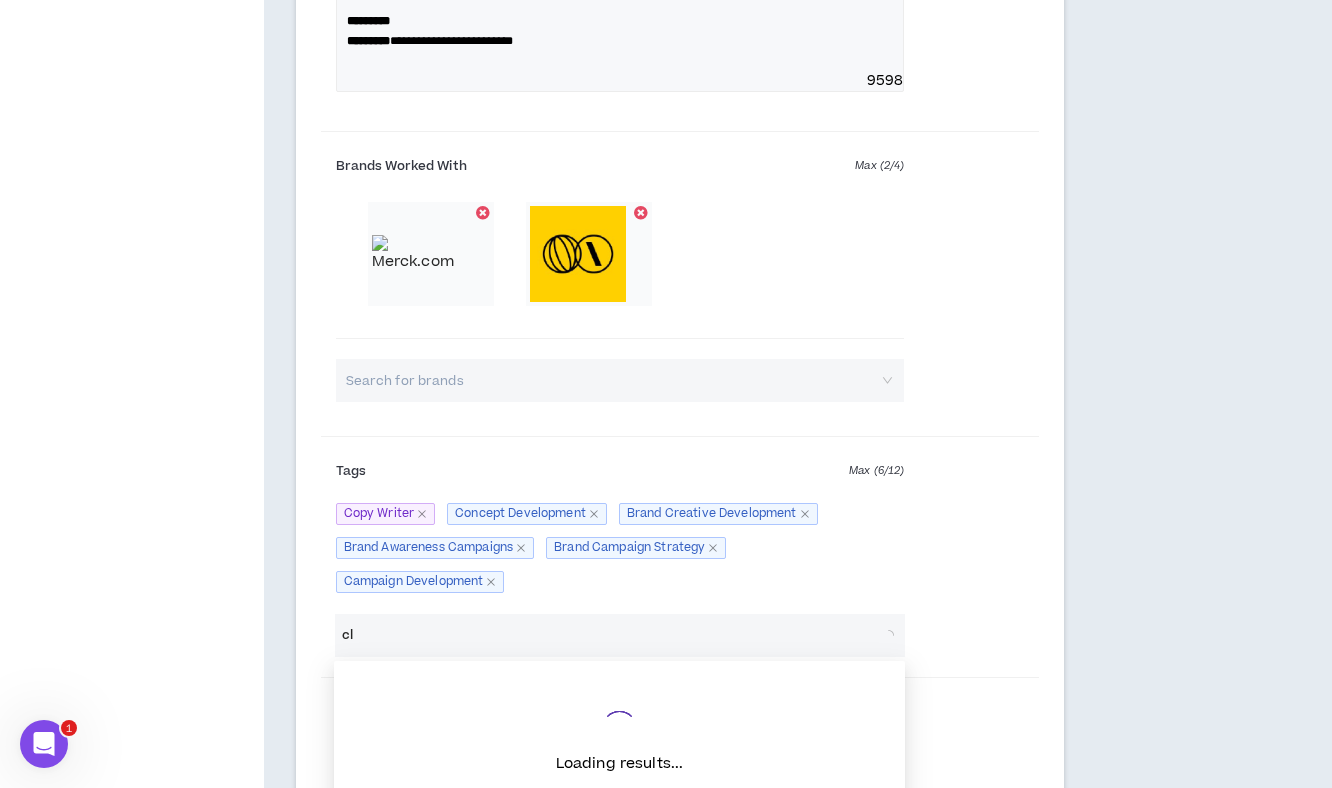 type on "c" 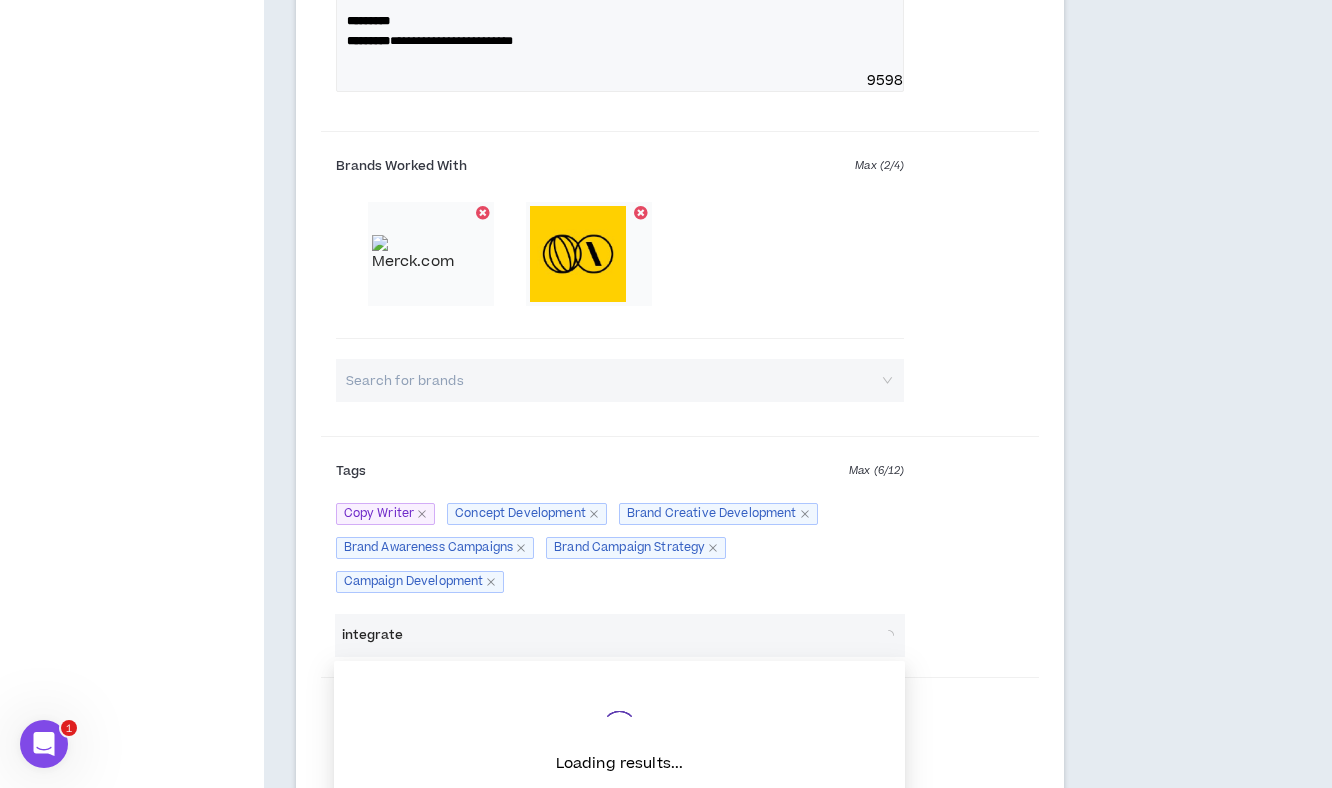 type on "integrated" 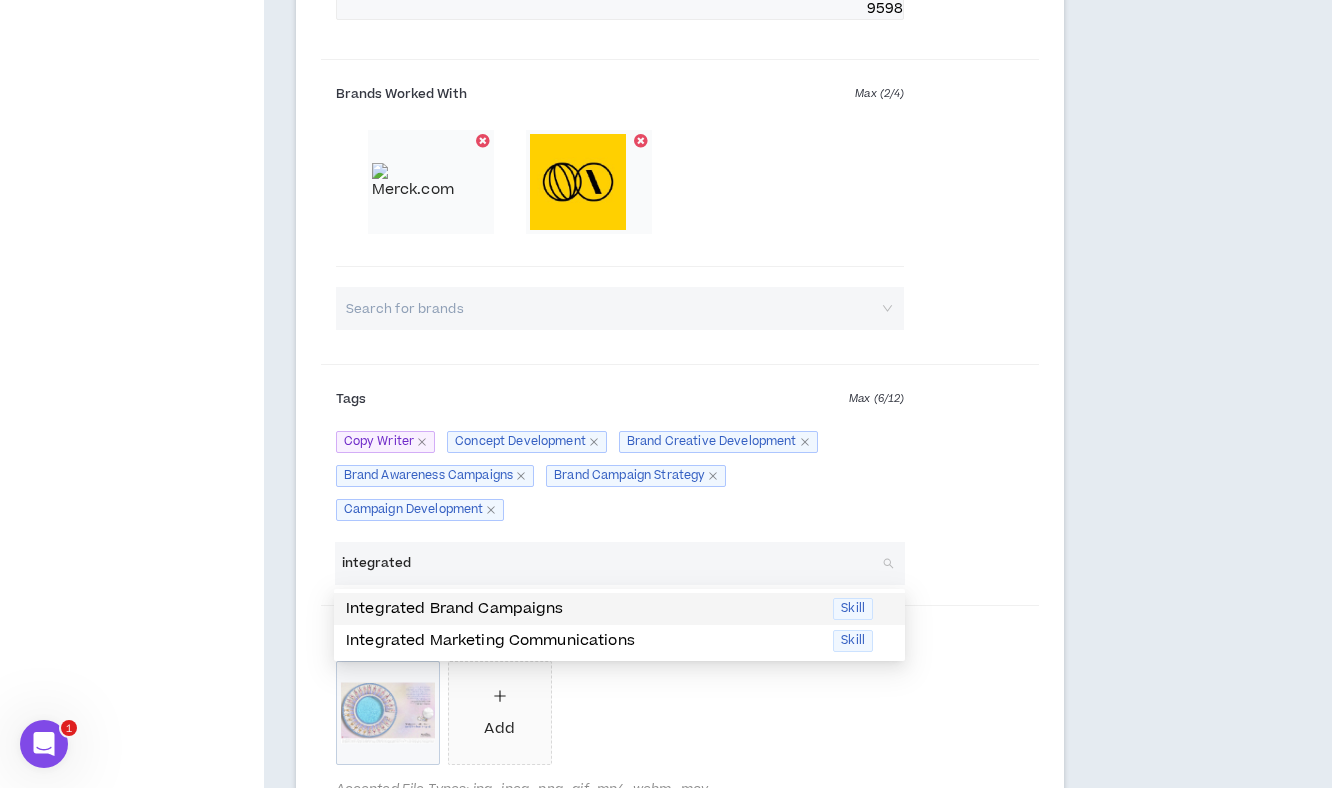 scroll, scrollTop: 2099, scrollLeft: 0, axis: vertical 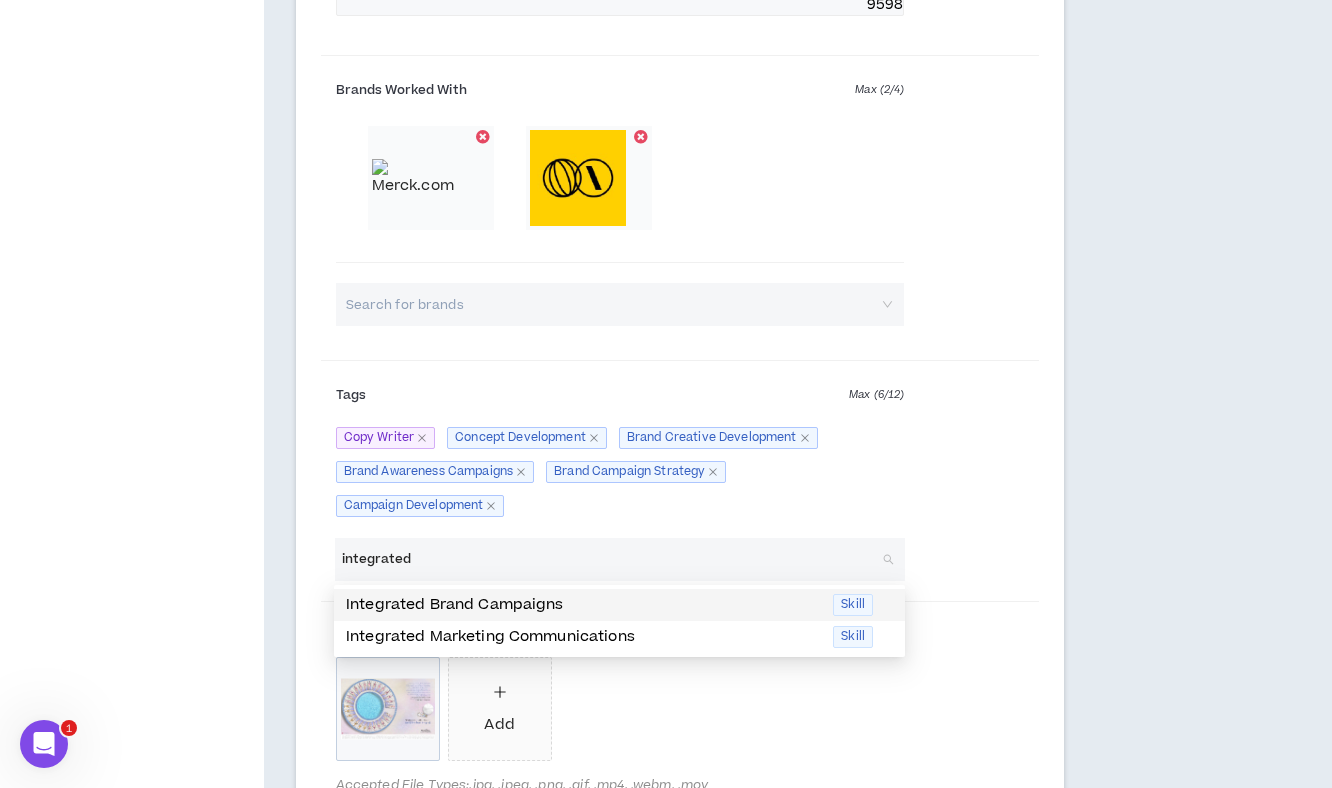 click on "Integrated Brand Campaigns" at bounding box center [583, 605] 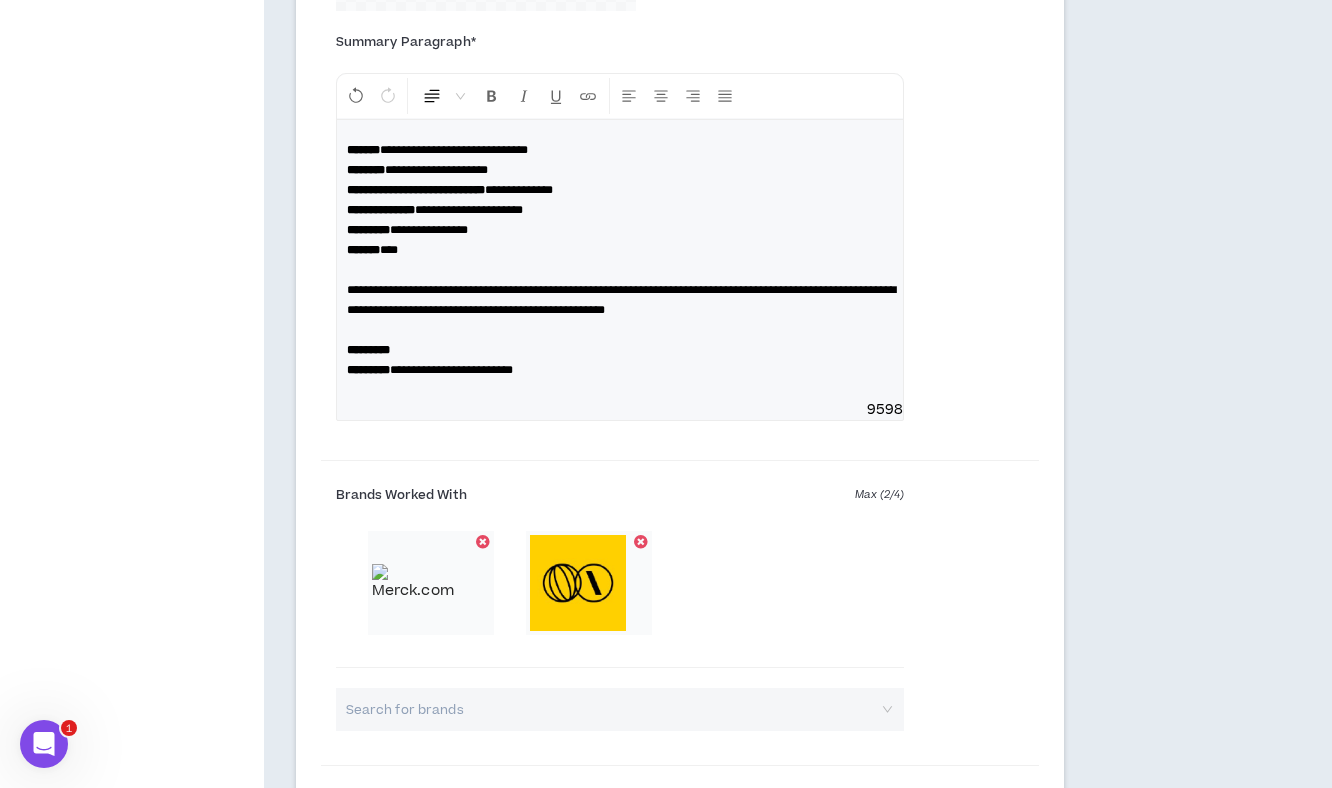 scroll, scrollTop: 1715, scrollLeft: 0, axis: vertical 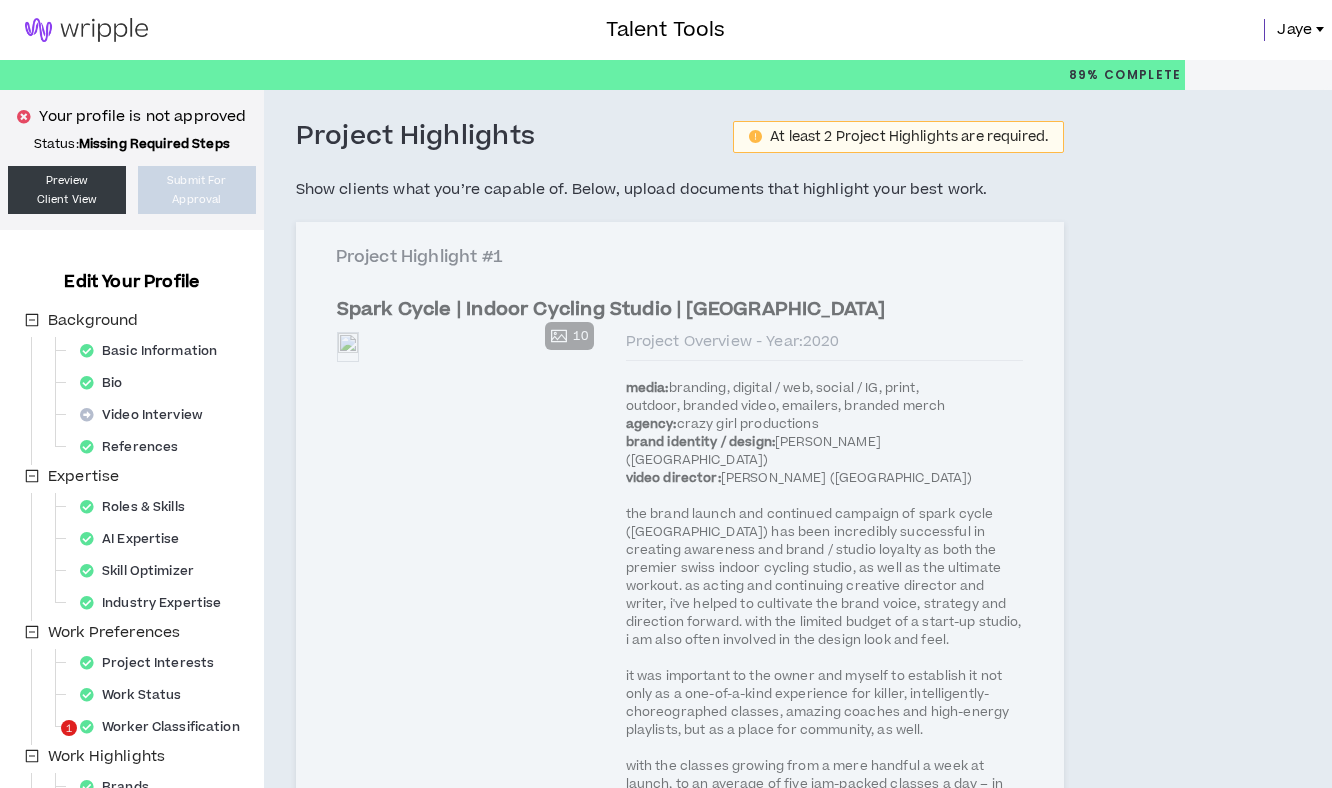 select on "****" 